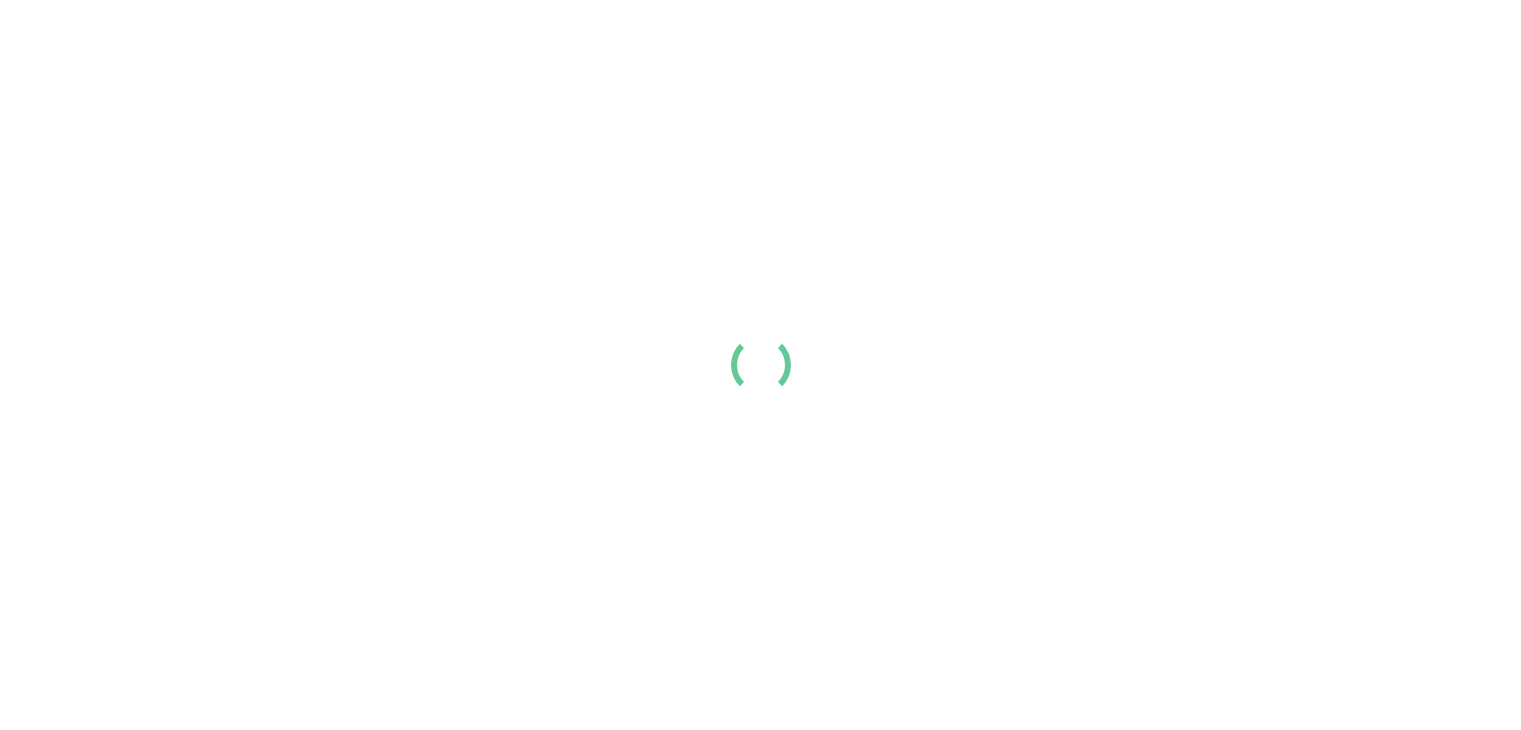 scroll, scrollTop: 0, scrollLeft: 0, axis: both 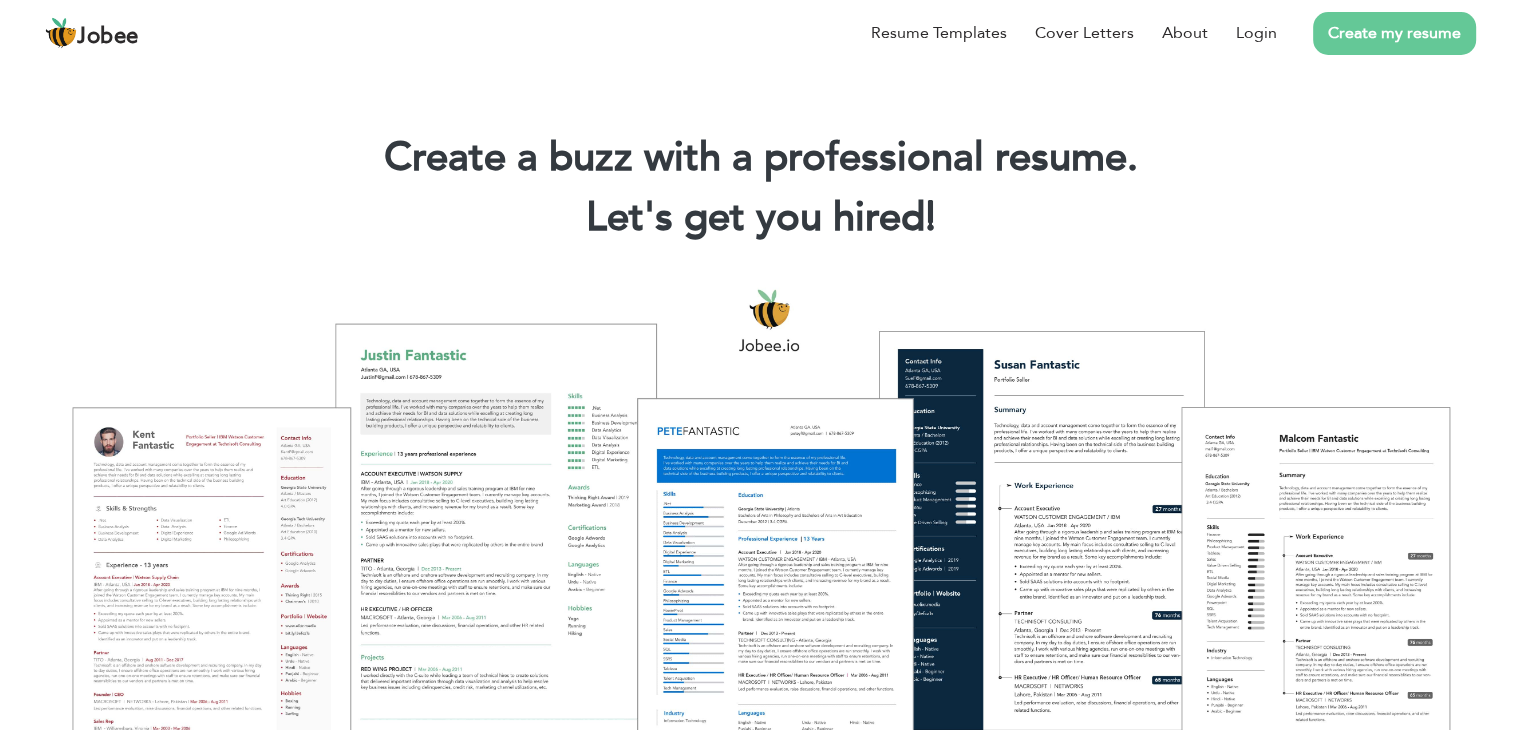 click on "Create my resume" at bounding box center (1394, 33) 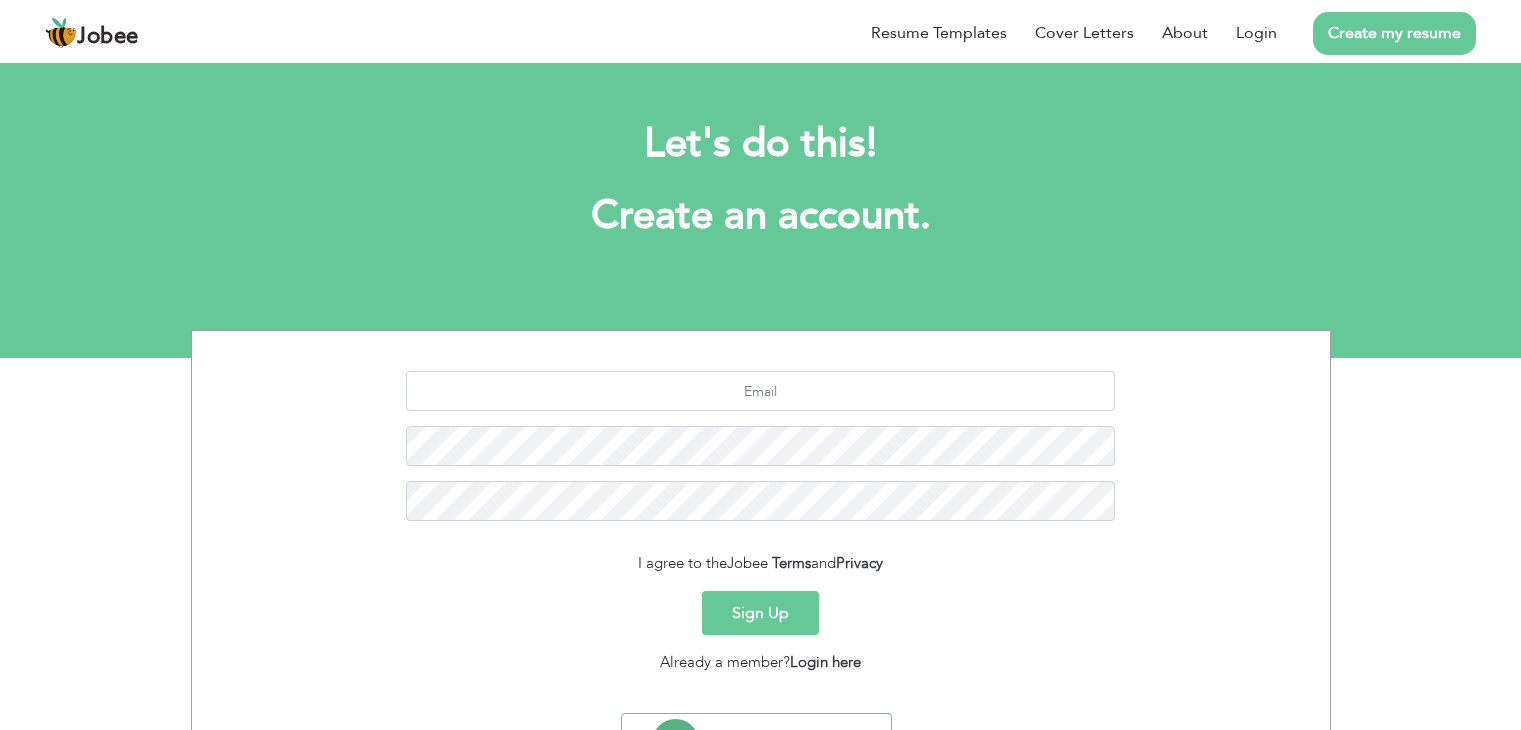 scroll, scrollTop: 0, scrollLeft: 0, axis: both 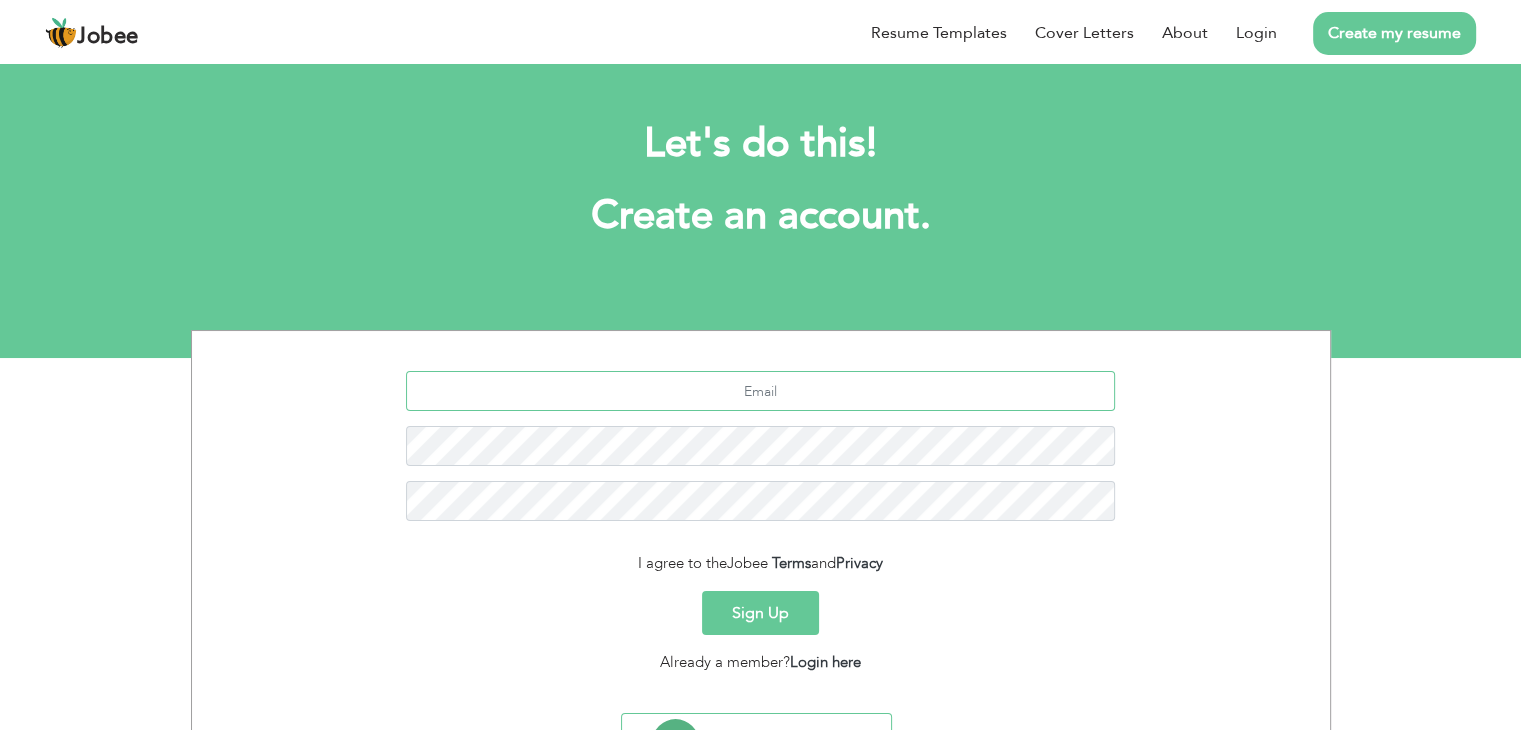 click at bounding box center (760, 391) 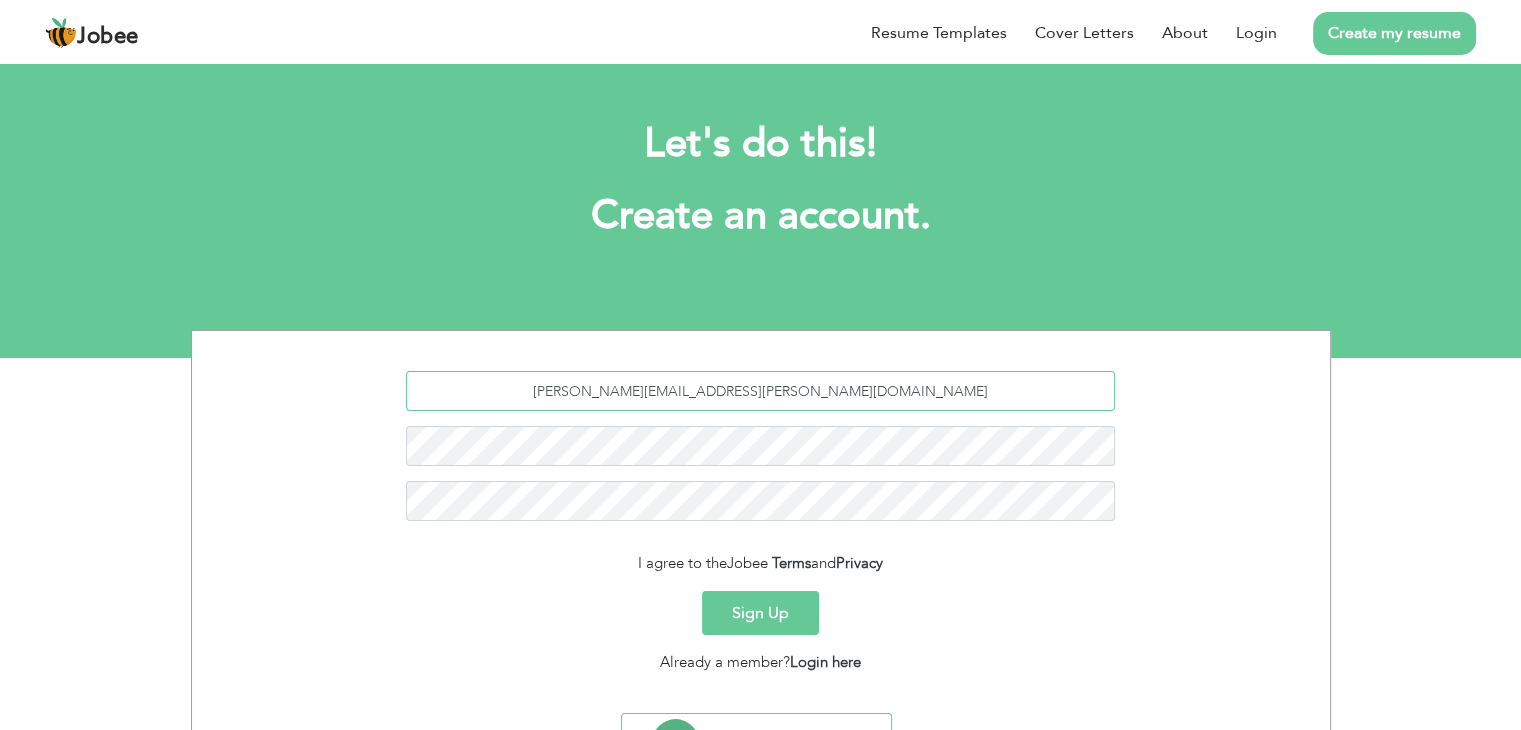 click on "khalida.lido143@gail.com" at bounding box center (760, 391) 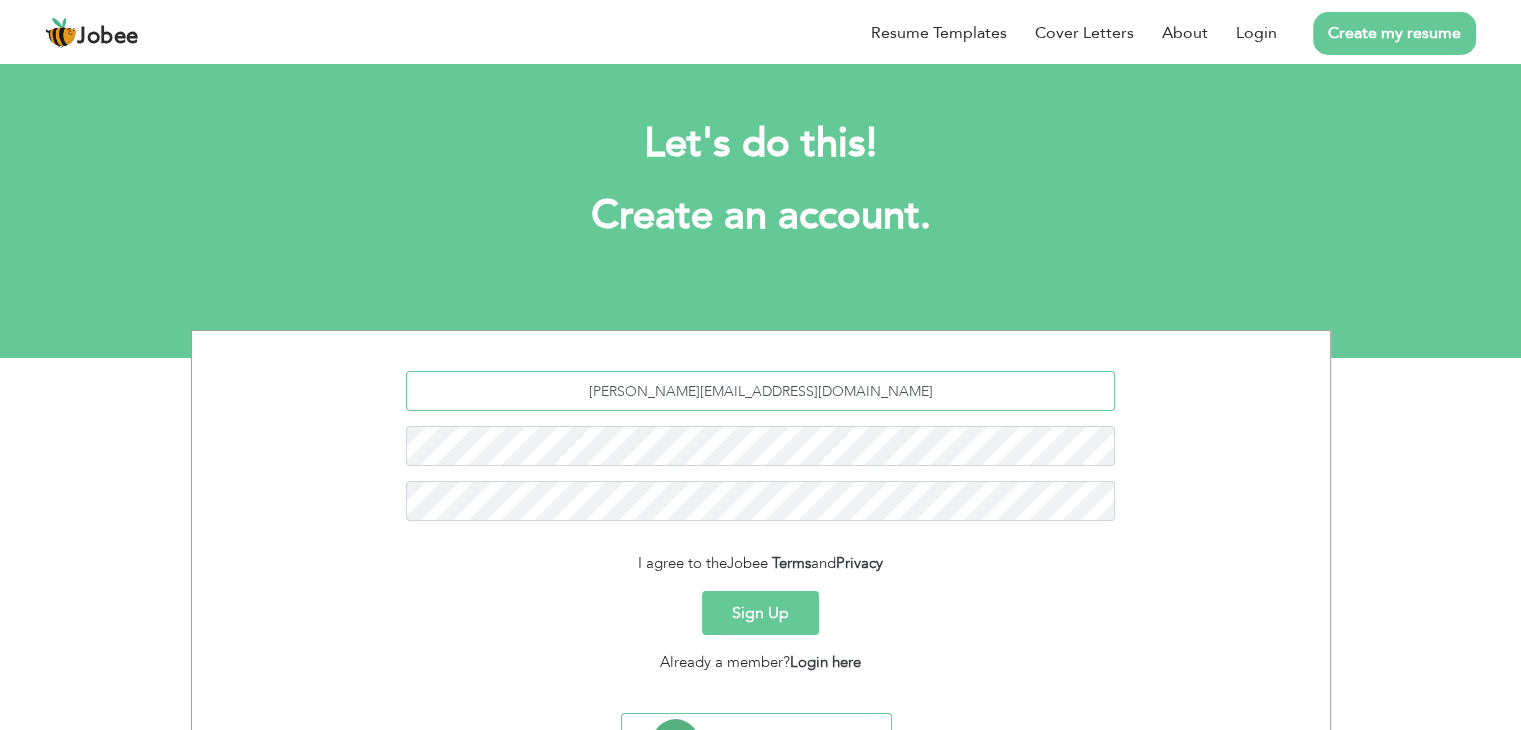 click on "khalida.lido143@gamil.com" at bounding box center (760, 391) 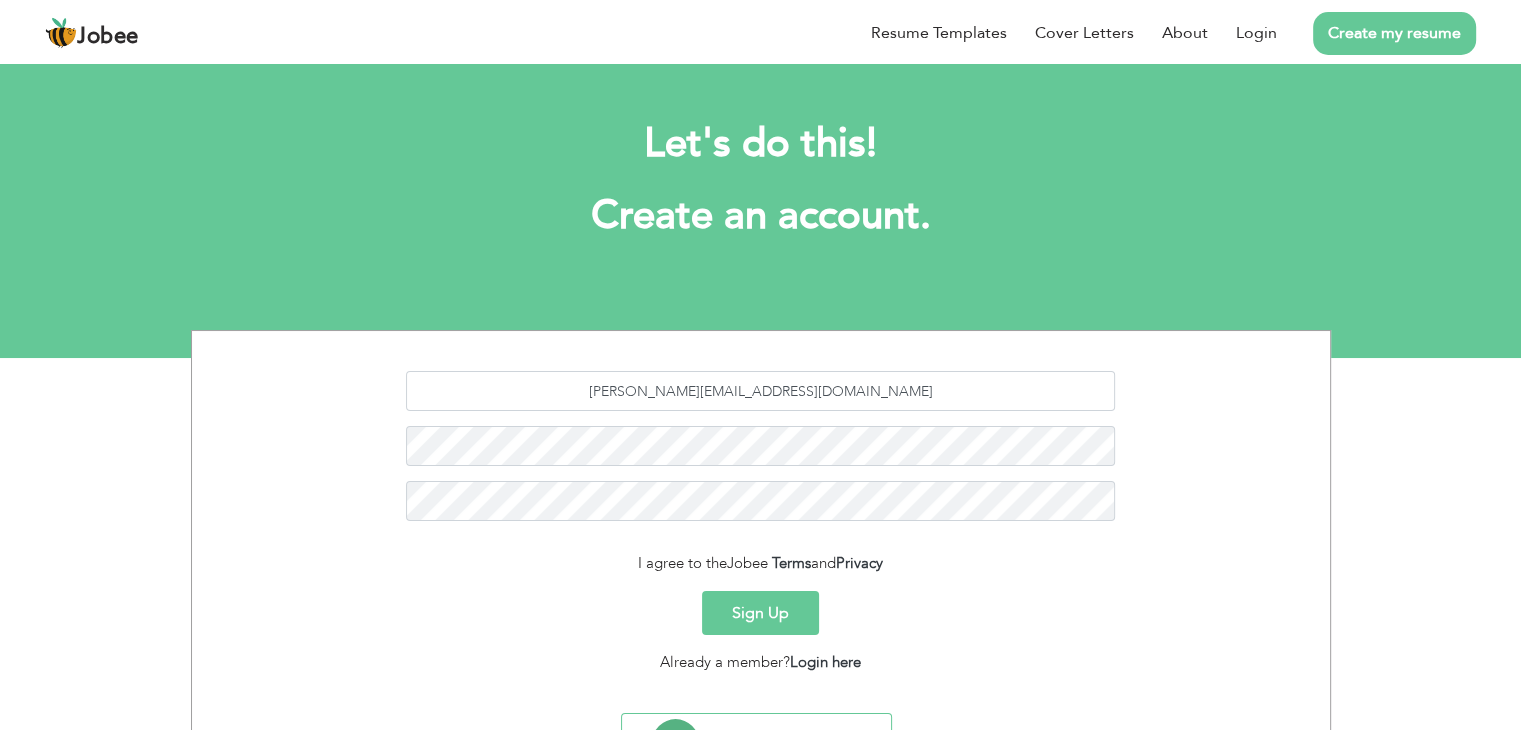 click on "Sign Up" at bounding box center [760, 613] 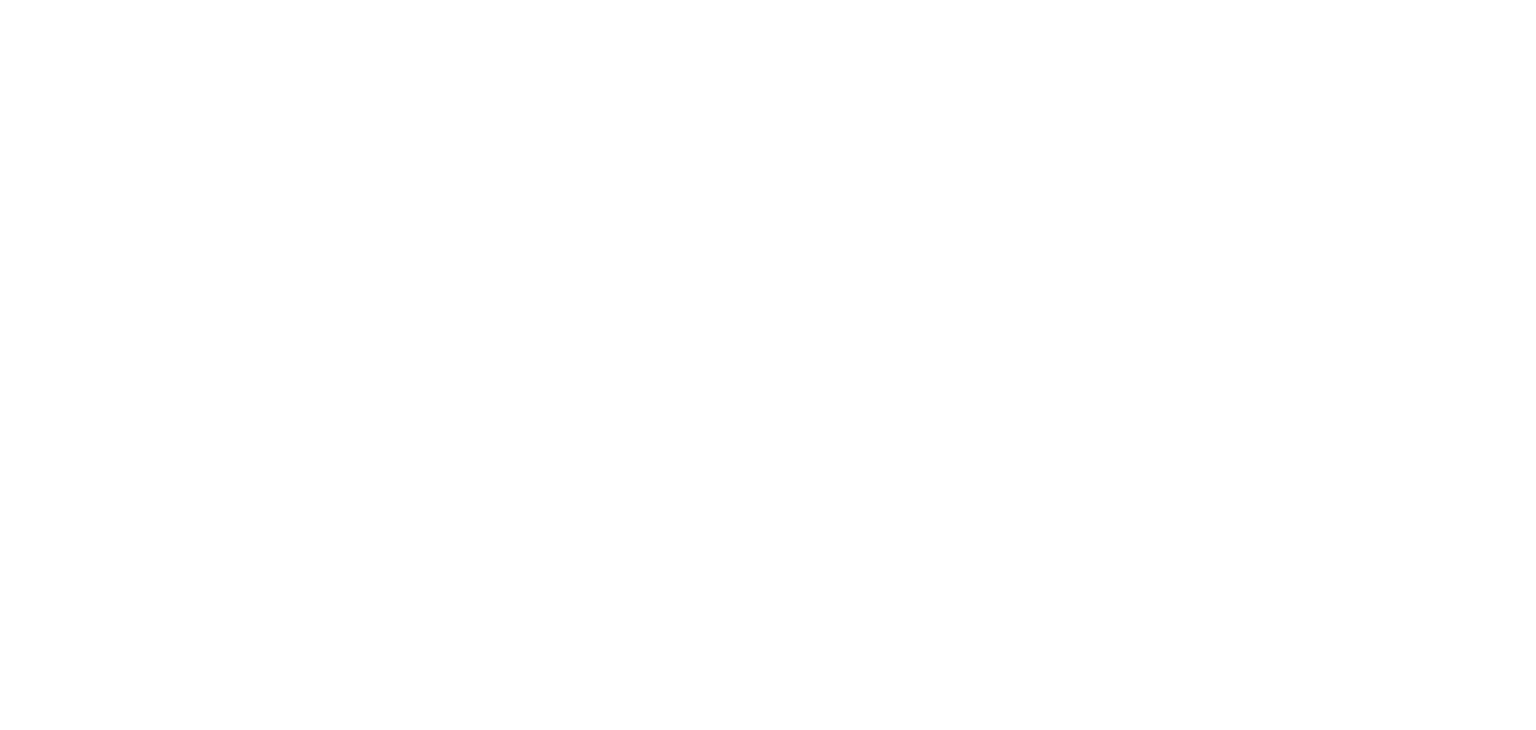 scroll, scrollTop: 0, scrollLeft: 0, axis: both 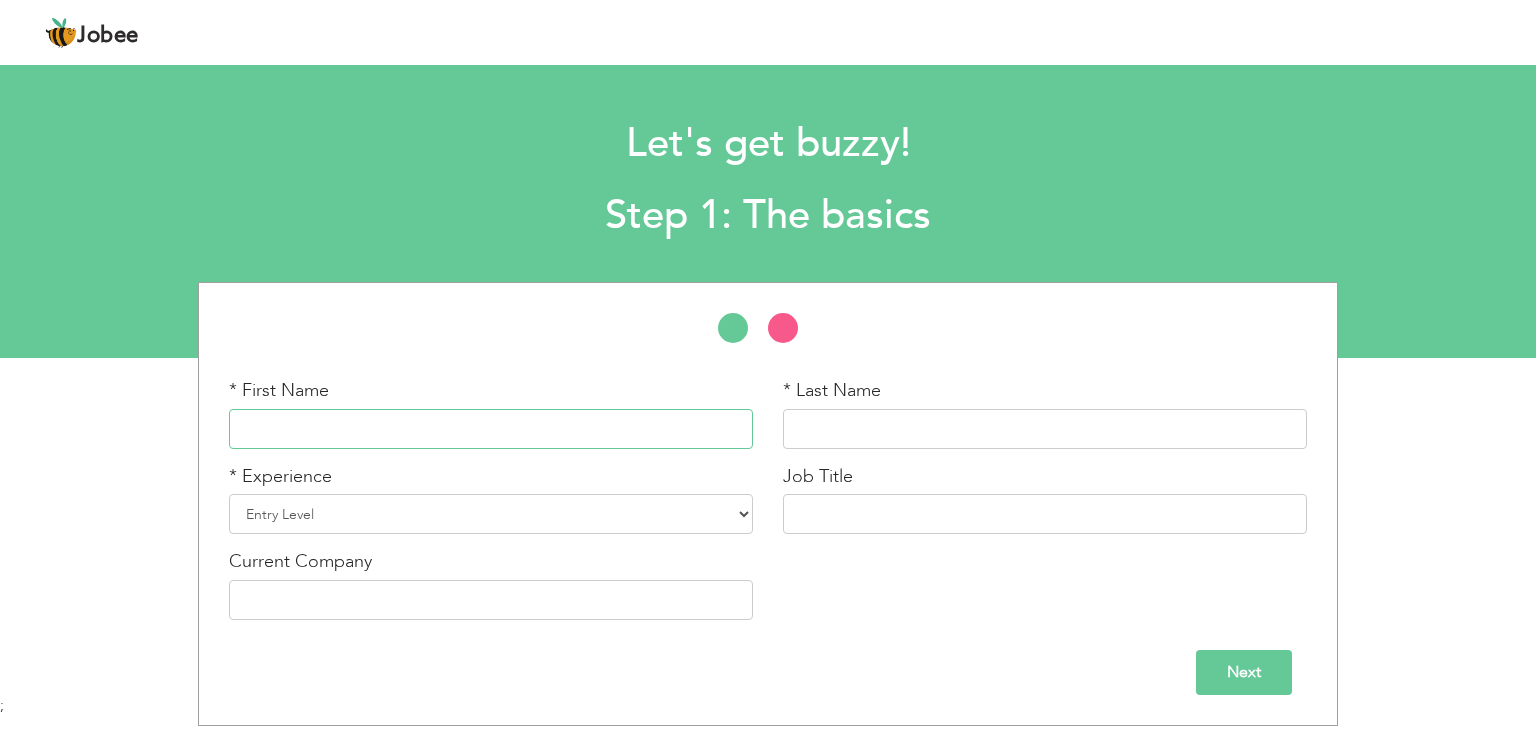 click at bounding box center (491, 429) 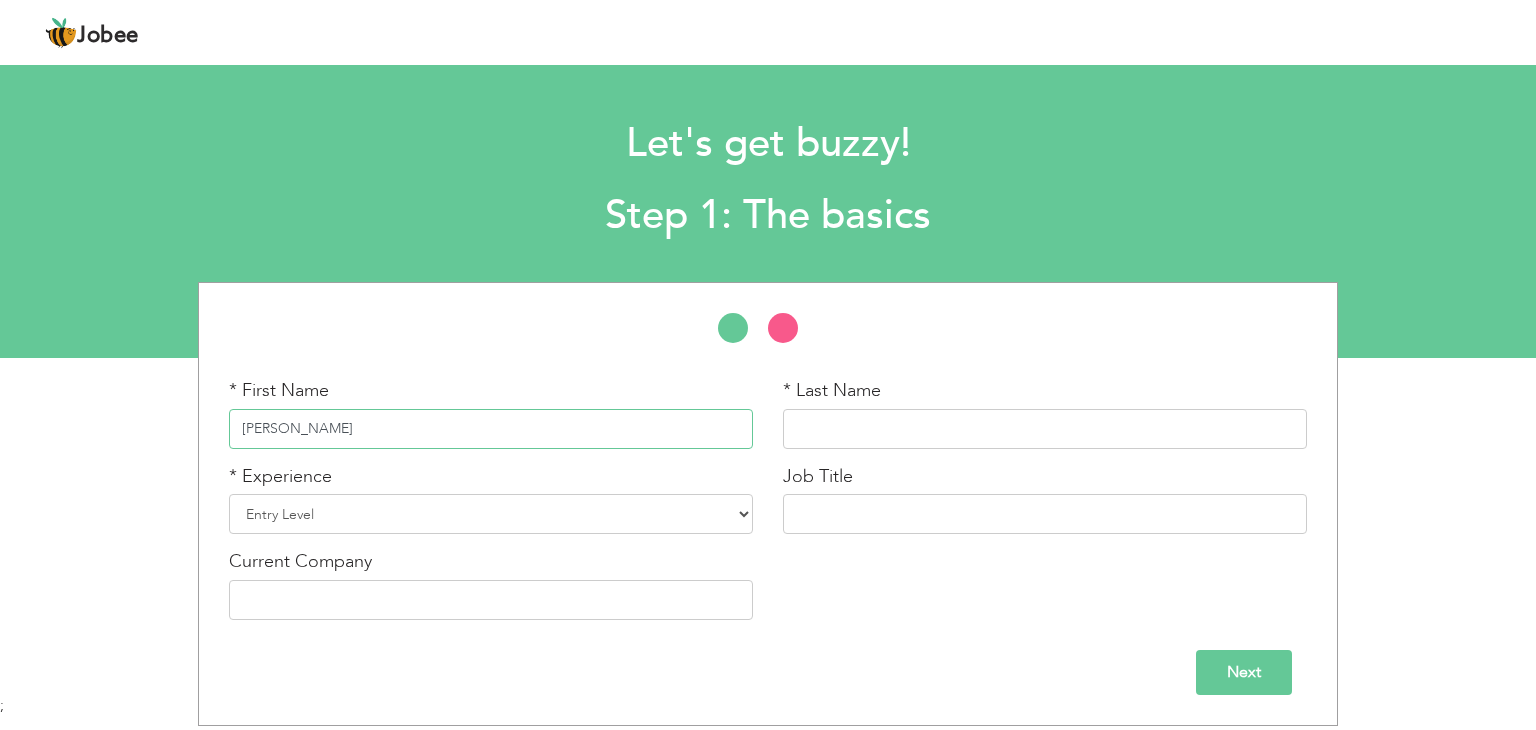 type on "[PERSON_NAME]" 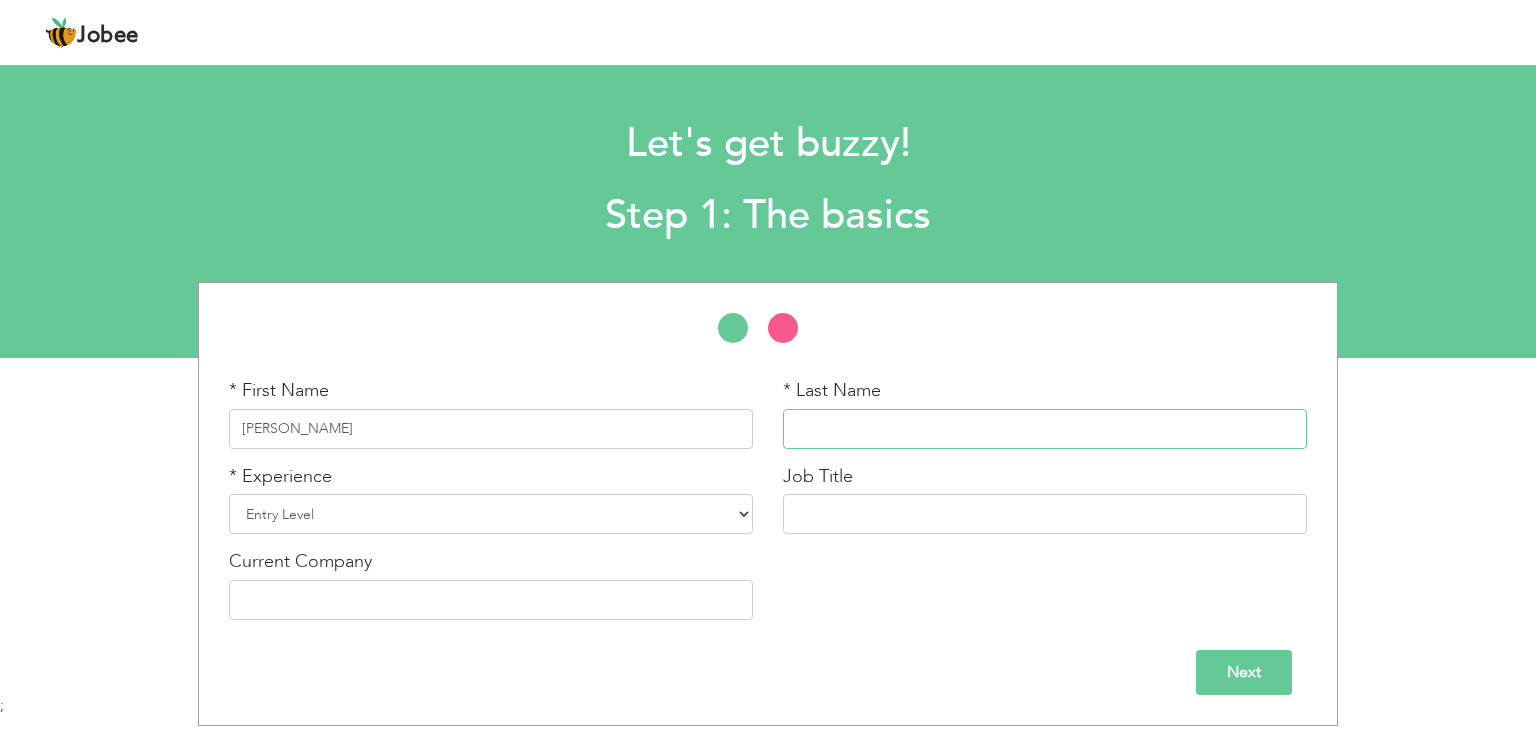 click at bounding box center (1045, 429) 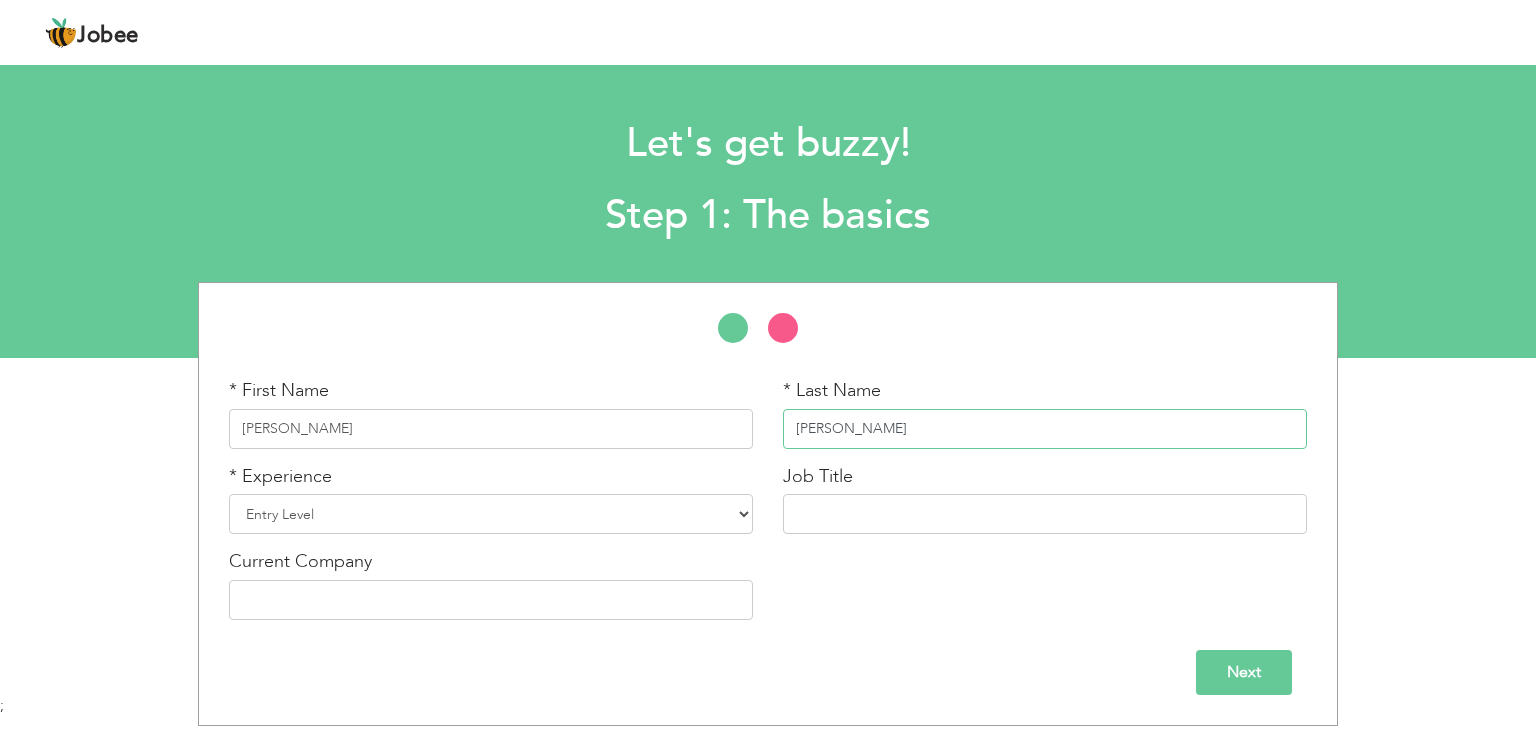 type on "[PERSON_NAME]" 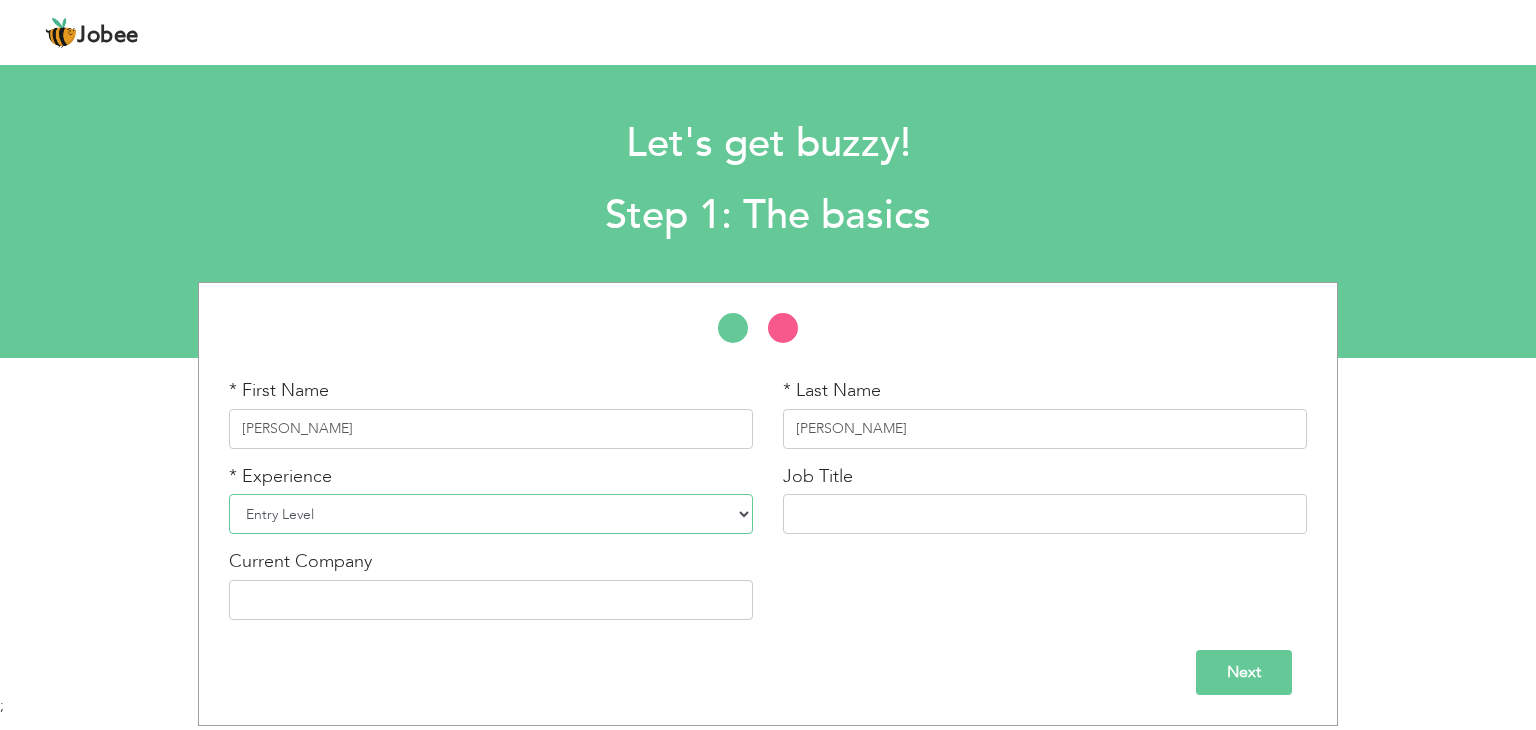 click on "Entry Level
Less than 1 Year
1 Year
2 Years
3 Years
4 Years
5 Years
6 Years
7 Years
8 Years
9 Years
10 Years
11 Years
12 Years
13 Years
14 Years
15 Years
16 Years
17 Years
18 Years
19 Years
20 Years
21 Years
22 Years
23 Years
24 Years
25 Years
26 Years
27 Years
28 Years
29 Years
30 Years
31 Years
32 Years
33 Years
34 Years
35 Years
More than 35 Years" at bounding box center (491, 514) 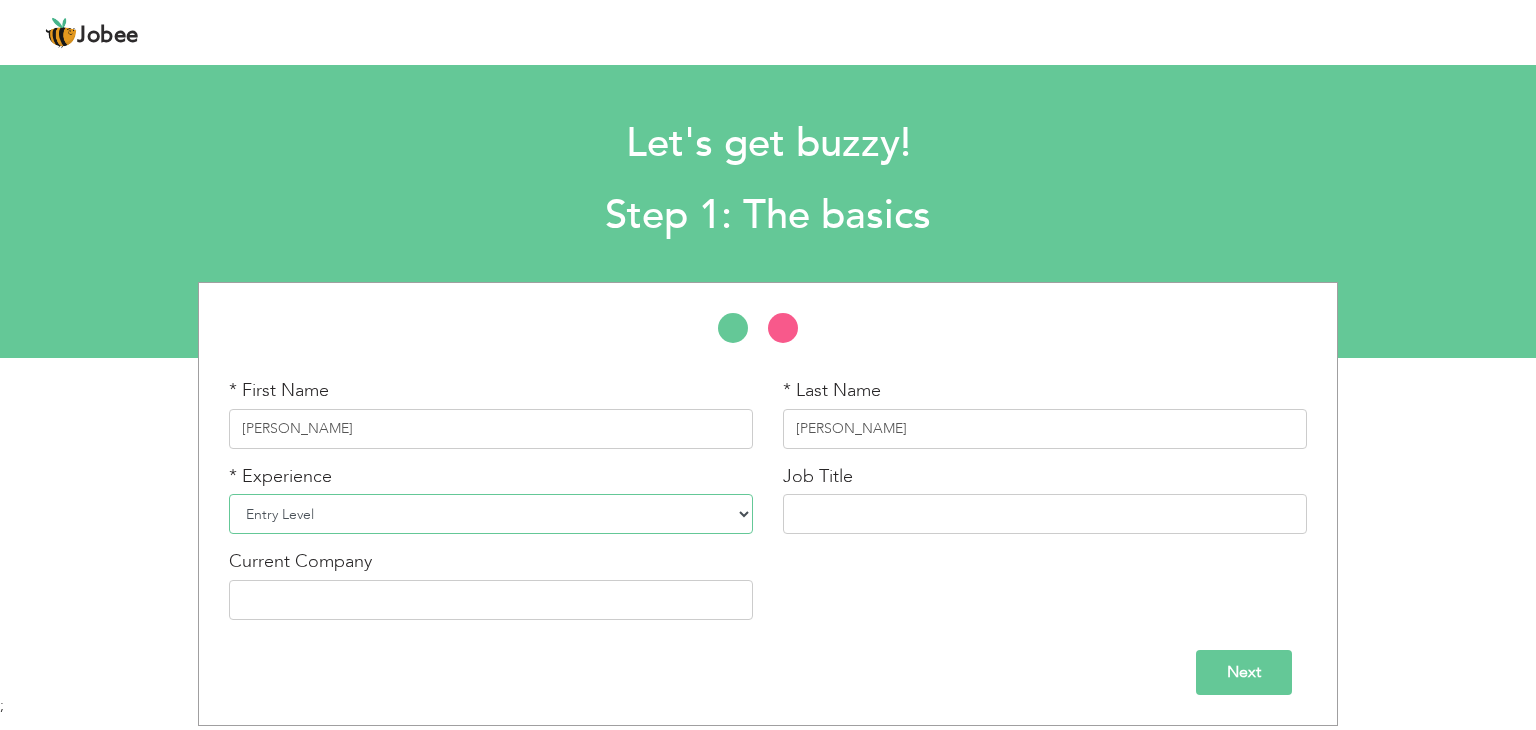 select on "5" 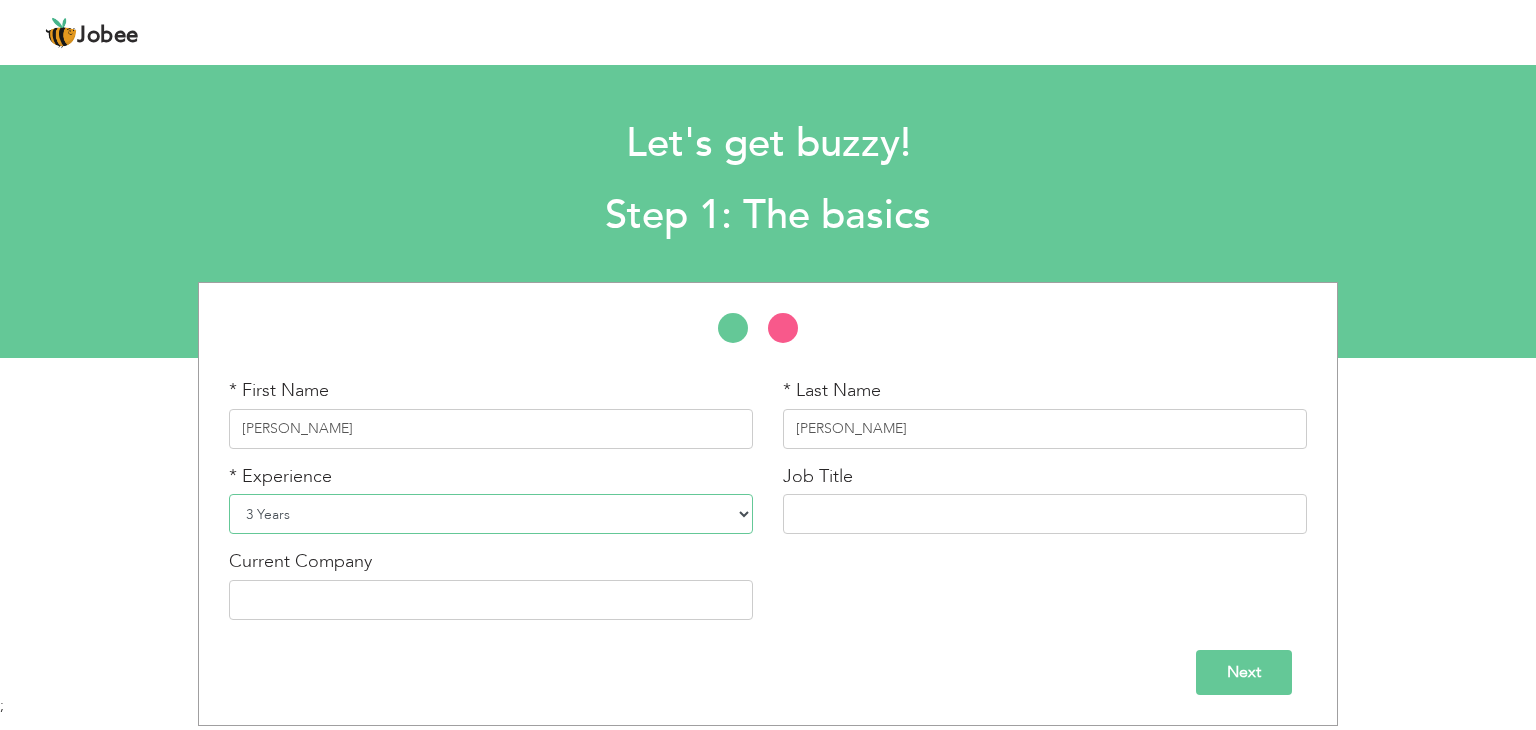 click on "Entry Level
Less than 1 Year
1 Year
2 Years
3 Years
4 Years
5 Years
6 Years
7 Years
8 Years
9 Years
10 Years
11 Years
12 Years
13 Years
14 Years
15 Years
16 Years
17 Years
18 Years
19 Years
20 Years
21 Years
22 Years
23 Years
24 Years
25 Years
26 Years
27 Years
28 Years
29 Years
30 Years
31 Years
32 Years
33 Years
34 Years
35 Years
More than 35 Years" at bounding box center (491, 514) 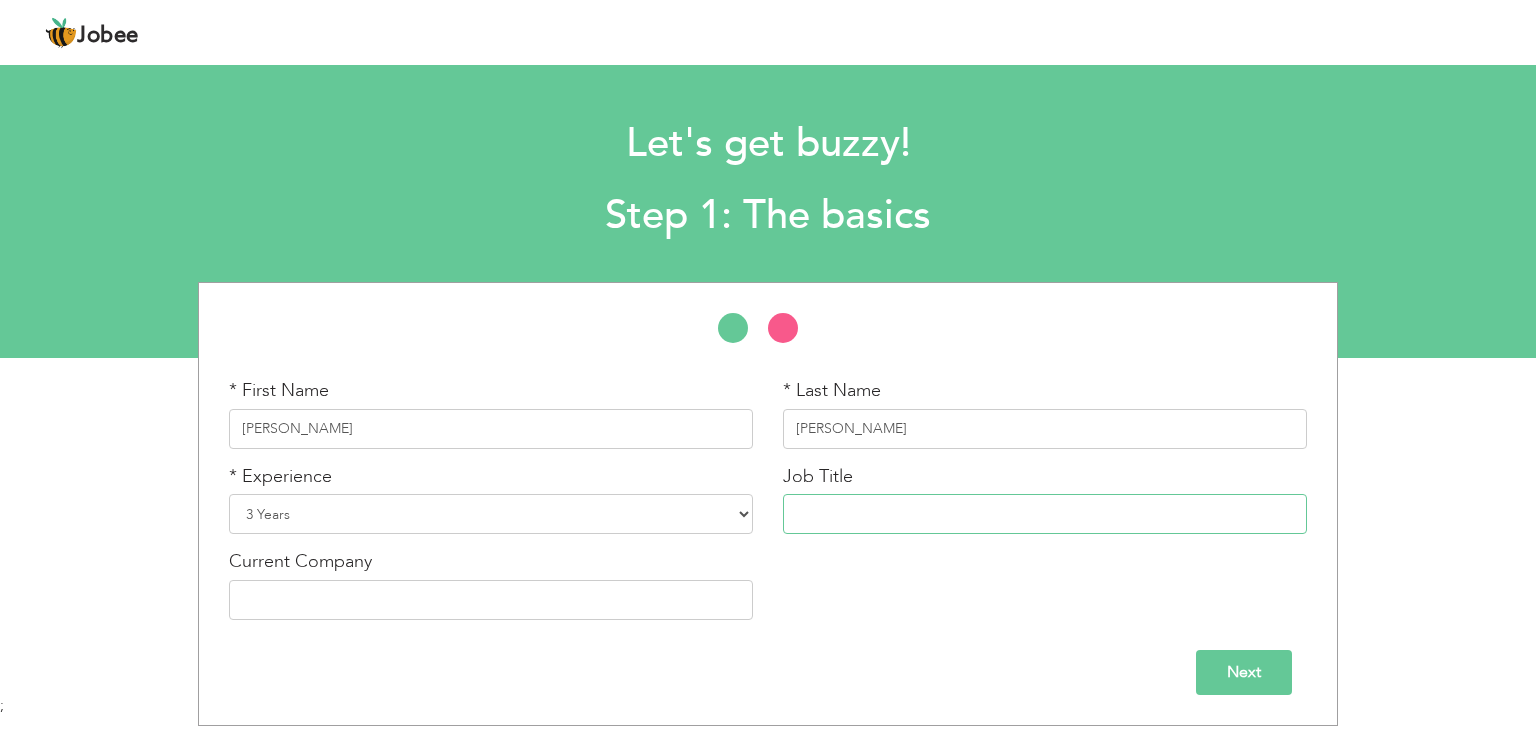 click at bounding box center [1045, 514] 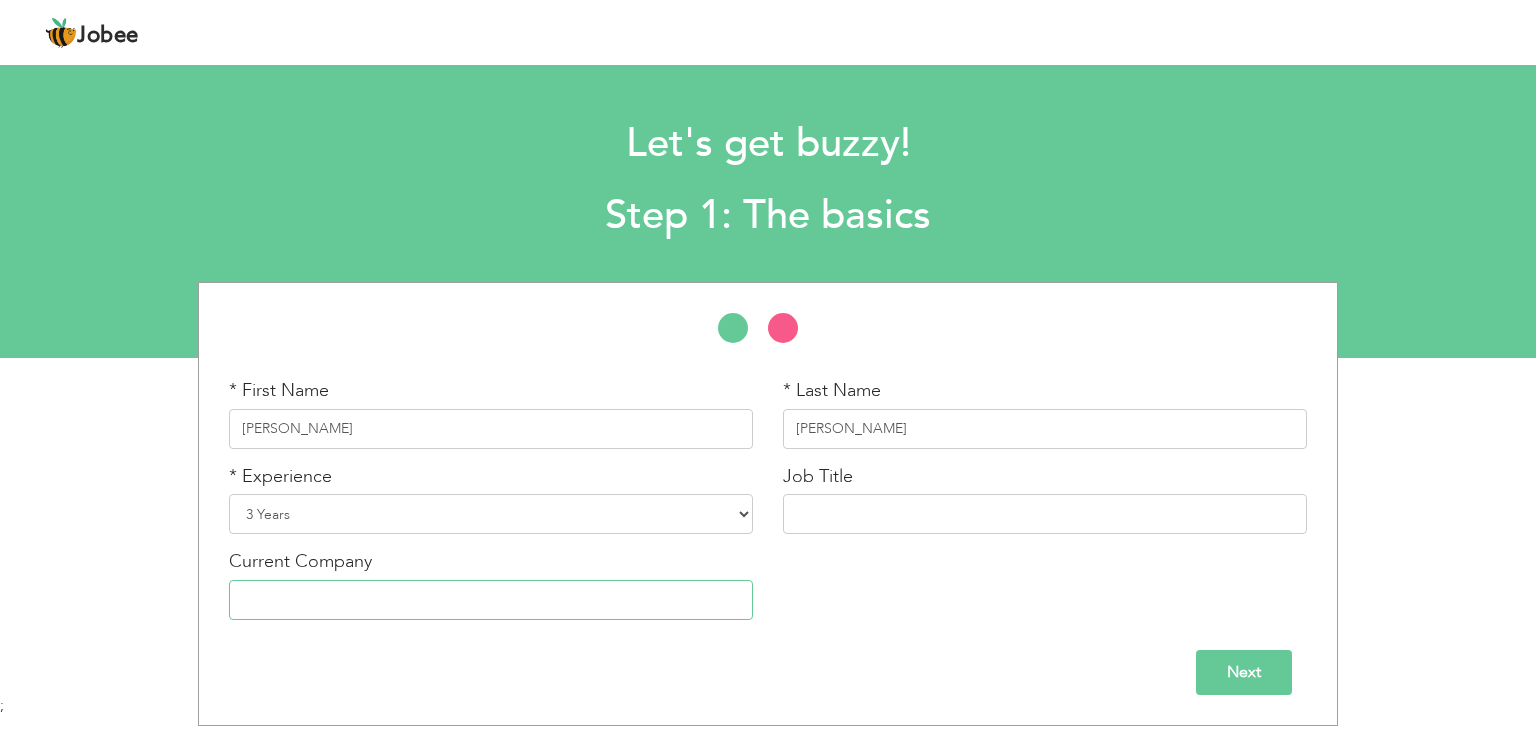 click at bounding box center (491, 600) 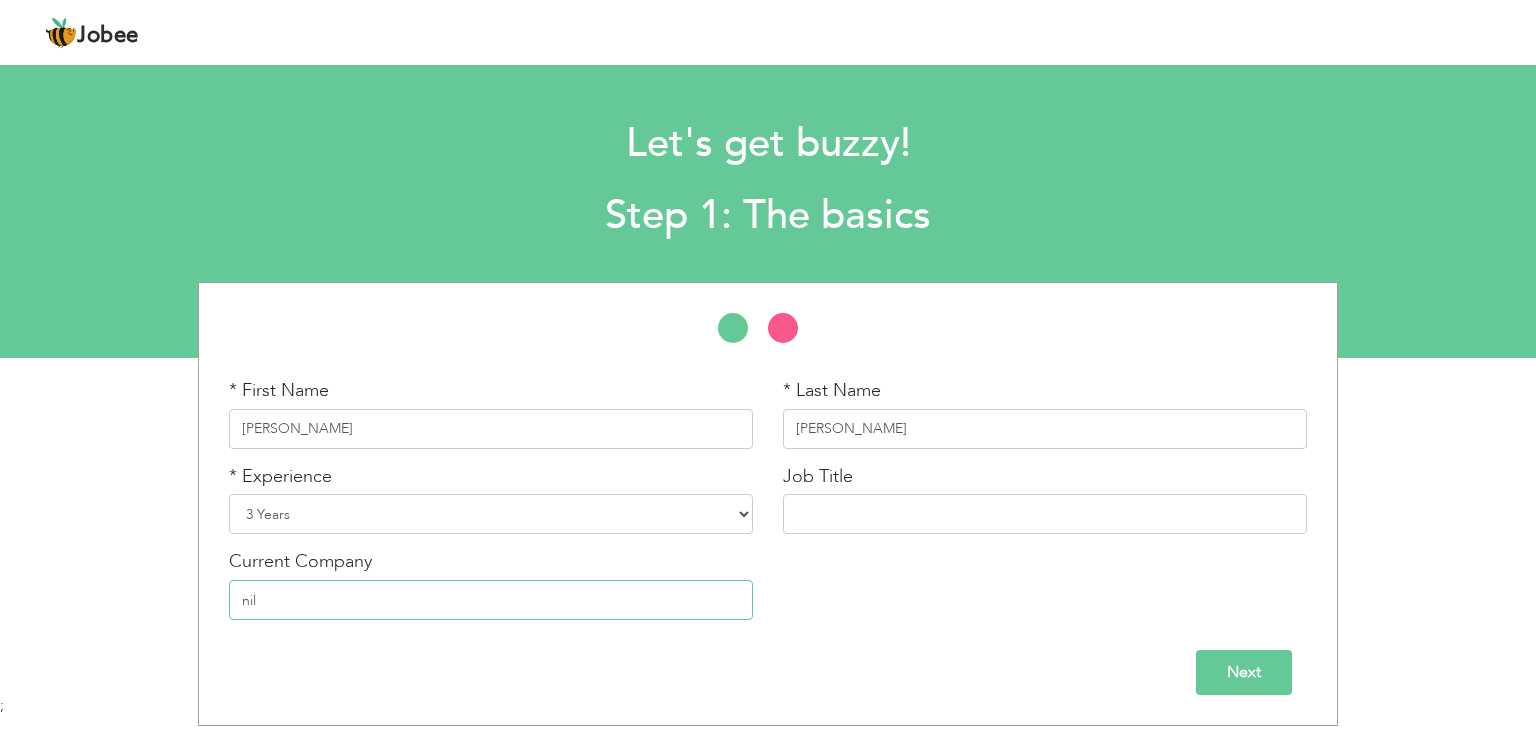 type on "nil" 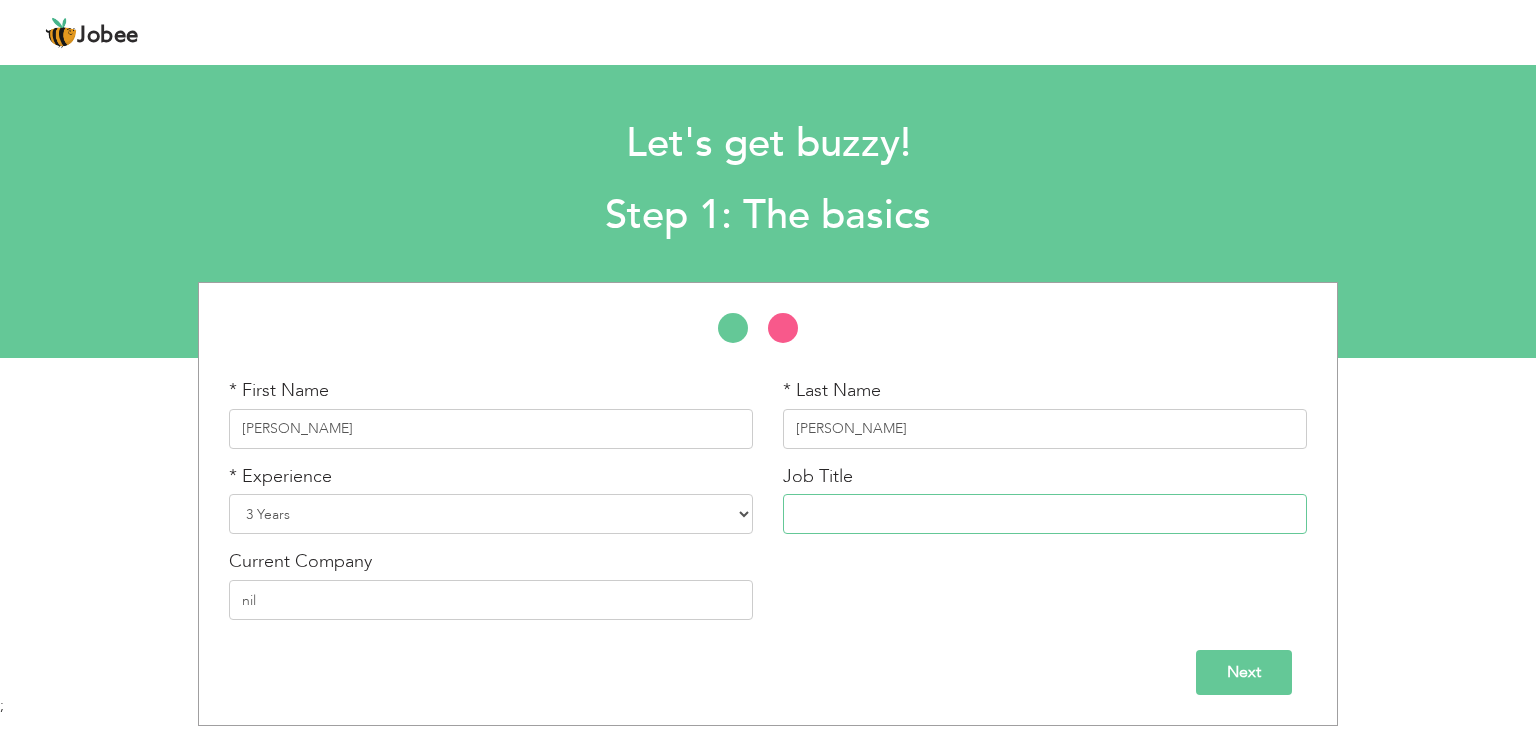 click at bounding box center [1045, 514] 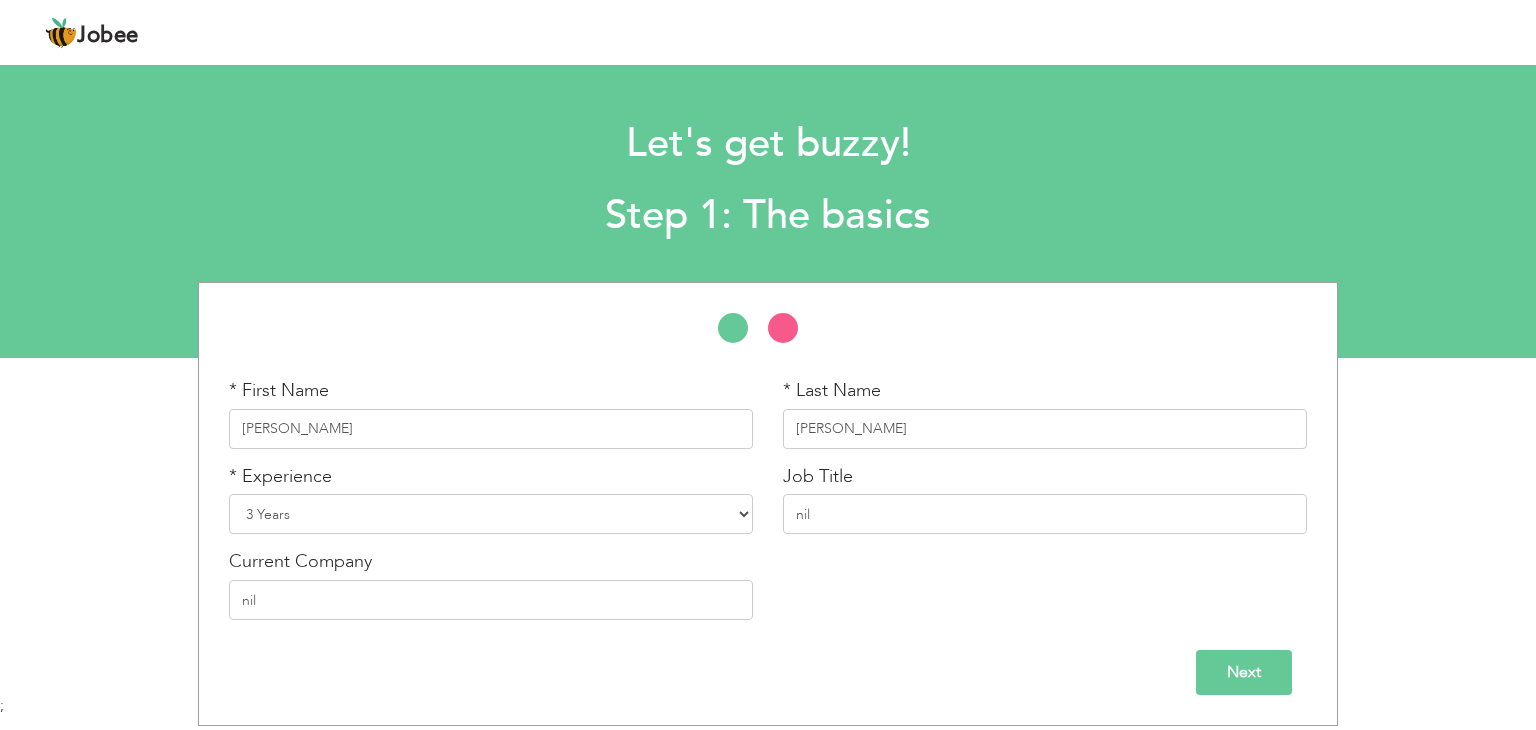 click on "Next" at bounding box center [1244, 672] 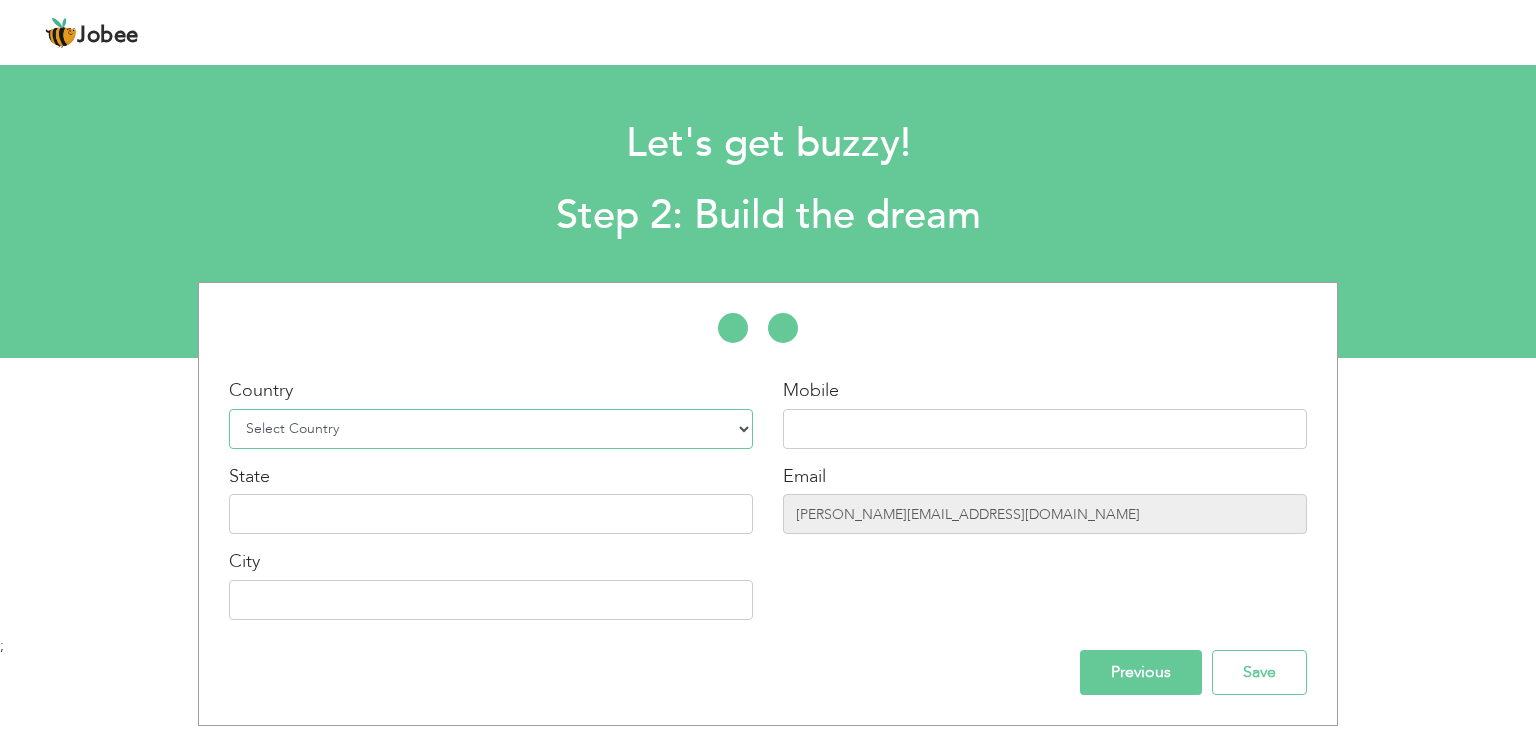 click on "Select Country
Afghanistan
Albania
Algeria
American Samoa
Andorra
Angola
Anguilla
Antarctica
Antigua and Barbuda
Argentina
Armenia
Aruba
Australia
Austria
Azerbaijan
Bahamas
Bahrain
Bangladesh
Barbados
Belarus
Belgium
Belize
Benin
Bermuda
Bhutan
Bolivia
Bosnia-Herzegovina
Botswana
Bouvet Island
Brazil
British Indian Ocean Territory
Brunei Darussalam
Bulgaria
Burkina Faso
Burundi
Cambodia
Cameroon
Canada
Cape Verde
Cayman Islands
Central African Republic
Chad
Chile
China
Christmas Island
Cocos (Keeling) Islands
Colombia
Comoros
Congo
Congo, Dem. Republic
Cook Islands
Costa Rica
Croatia
Cuba
Cyprus
Czech Rep
Denmark
Djibouti
Dominica
Dominican Republic
Ecuador
Egypt
El Salvador
Equatorial Guinea
Eritrea
Estonia
Ethiopia
European Union
Falkland Islands (Malvinas)
Faroe Islands
Fiji
Finland
France
French Guiana
French Southern Territories
Gabon
Gambia
Georgia" at bounding box center (491, 429) 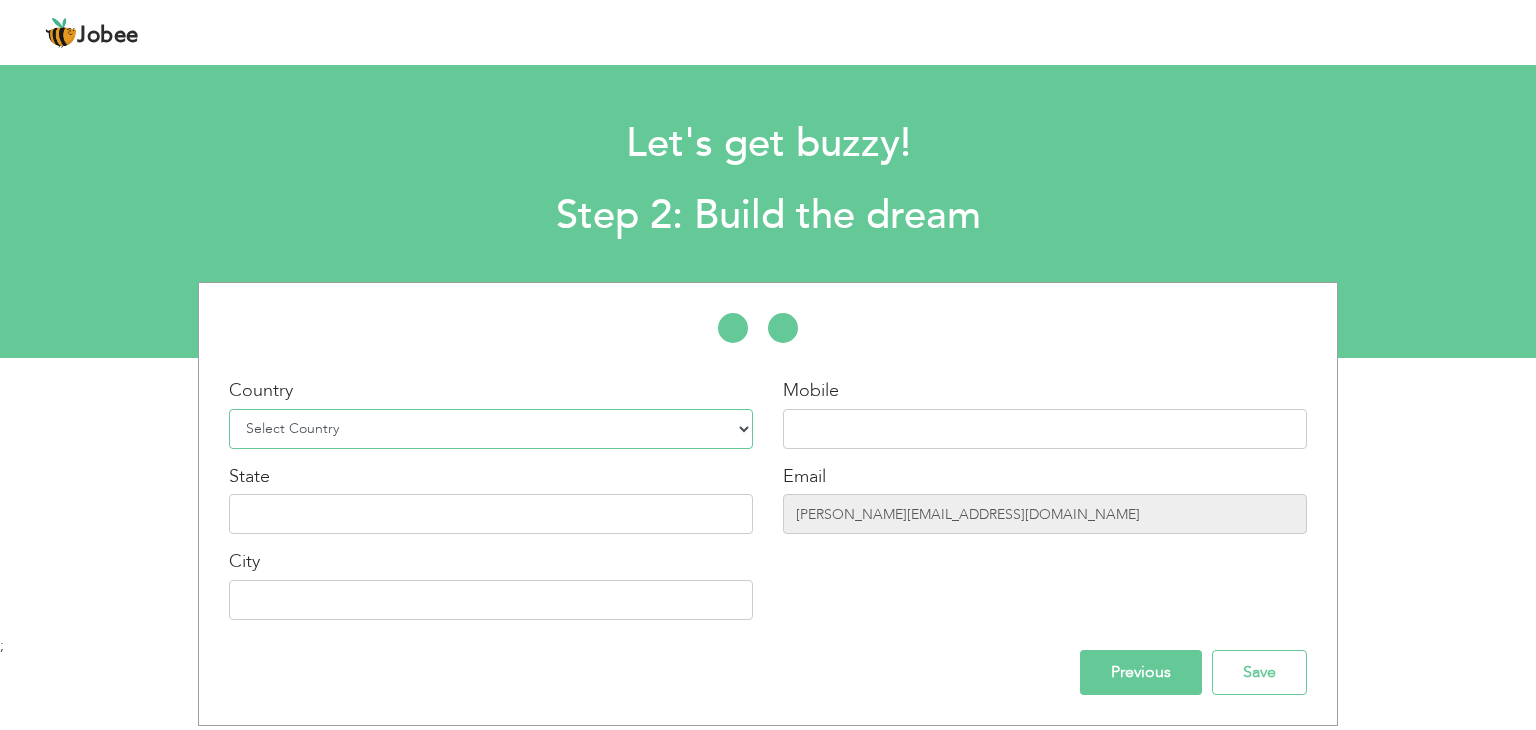 select on "228" 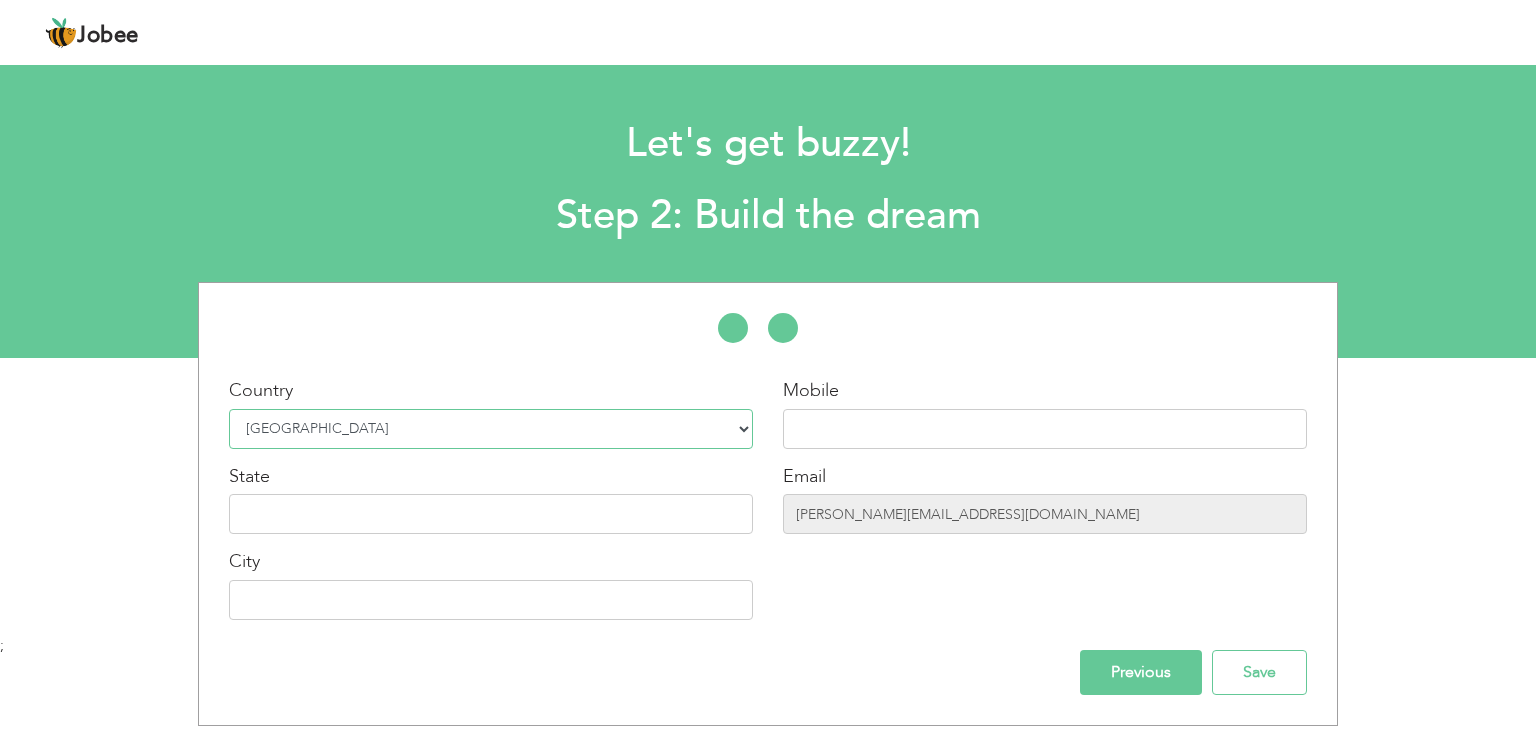 click on "Select Country
Afghanistan
Albania
Algeria
American Samoa
Andorra
Angola
Anguilla
Antarctica
Antigua and Barbuda
Argentina
Armenia
Aruba
Australia
Austria
Azerbaijan
Bahamas
Bahrain
Bangladesh
Barbados
Belarus
Belgium
Belize
Benin
Bermuda
Bhutan
Bolivia
Bosnia-Herzegovina
Botswana
Bouvet Island
Brazil
British Indian Ocean Territory
Brunei Darussalam
Bulgaria
Burkina Faso
Burundi
Cambodia
Cameroon
Canada
Cape Verde
Cayman Islands
Central African Republic
Chad
Chile
China
Christmas Island
Cocos (Keeling) Islands
Colombia
Comoros
Congo
Congo, Dem. Republic
Cook Islands
Costa Rica
Croatia
Cuba
Cyprus
Czech Rep
Denmark
Djibouti
Dominica
Dominican Republic
Ecuador
Egypt
El Salvador
Equatorial Guinea
Eritrea
Estonia
Ethiopia
European Union
Falkland Islands (Malvinas)
Faroe Islands
Fiji
Finland
France
French Guiana
French Southern Territories
Gabon
Gambia
Georgia" at bounding box center (491, 429) 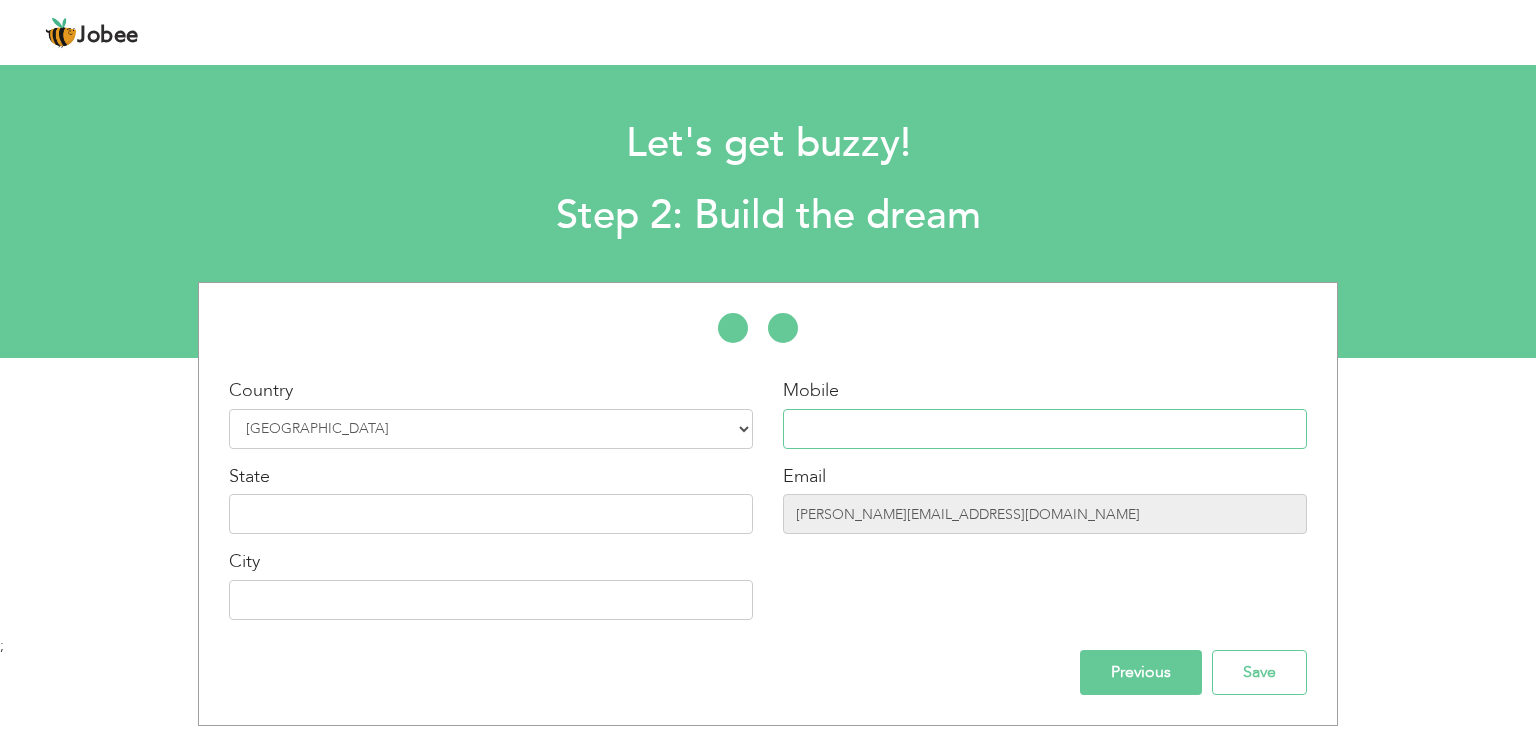 click at bounding box center [1045, 429] 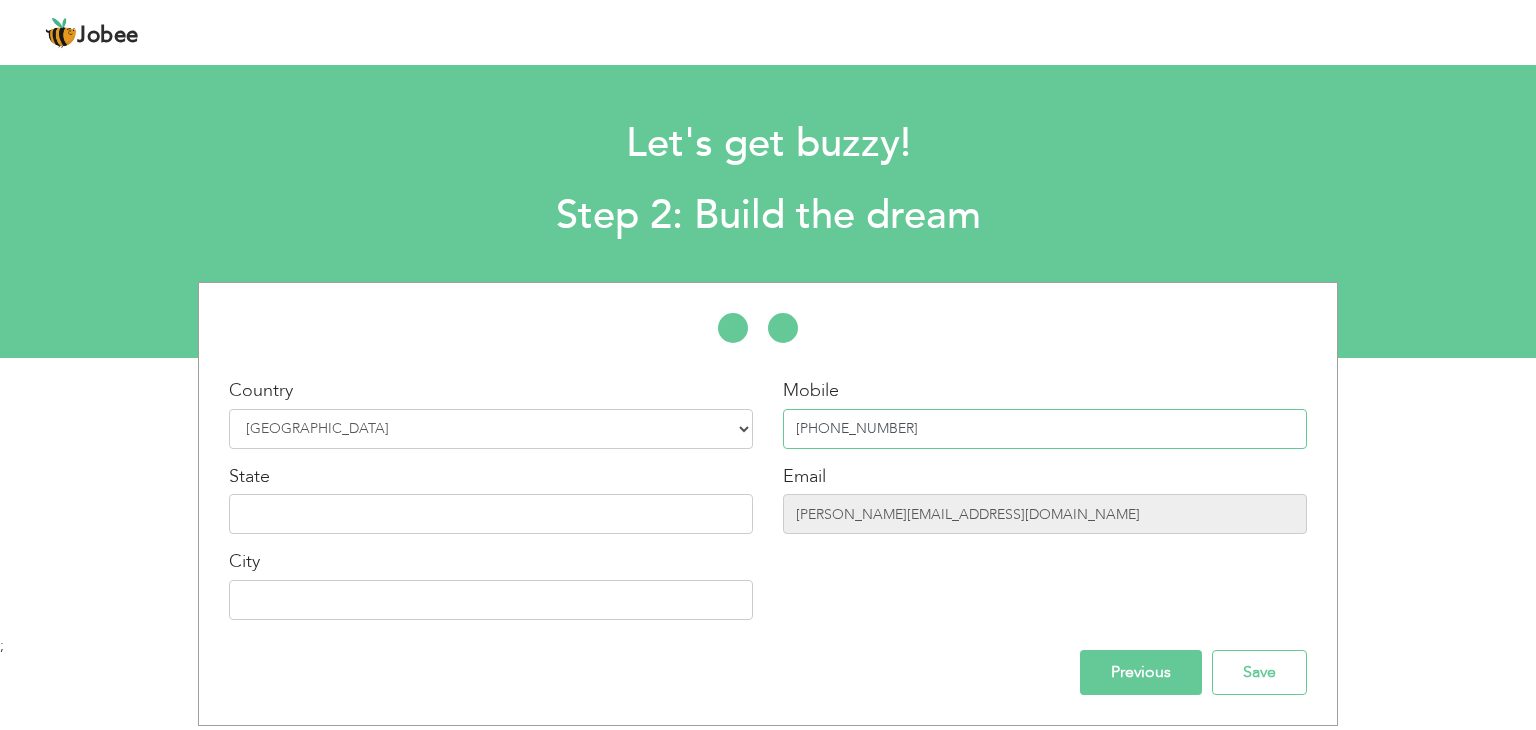 type on "[PHONE_NUMBER]" 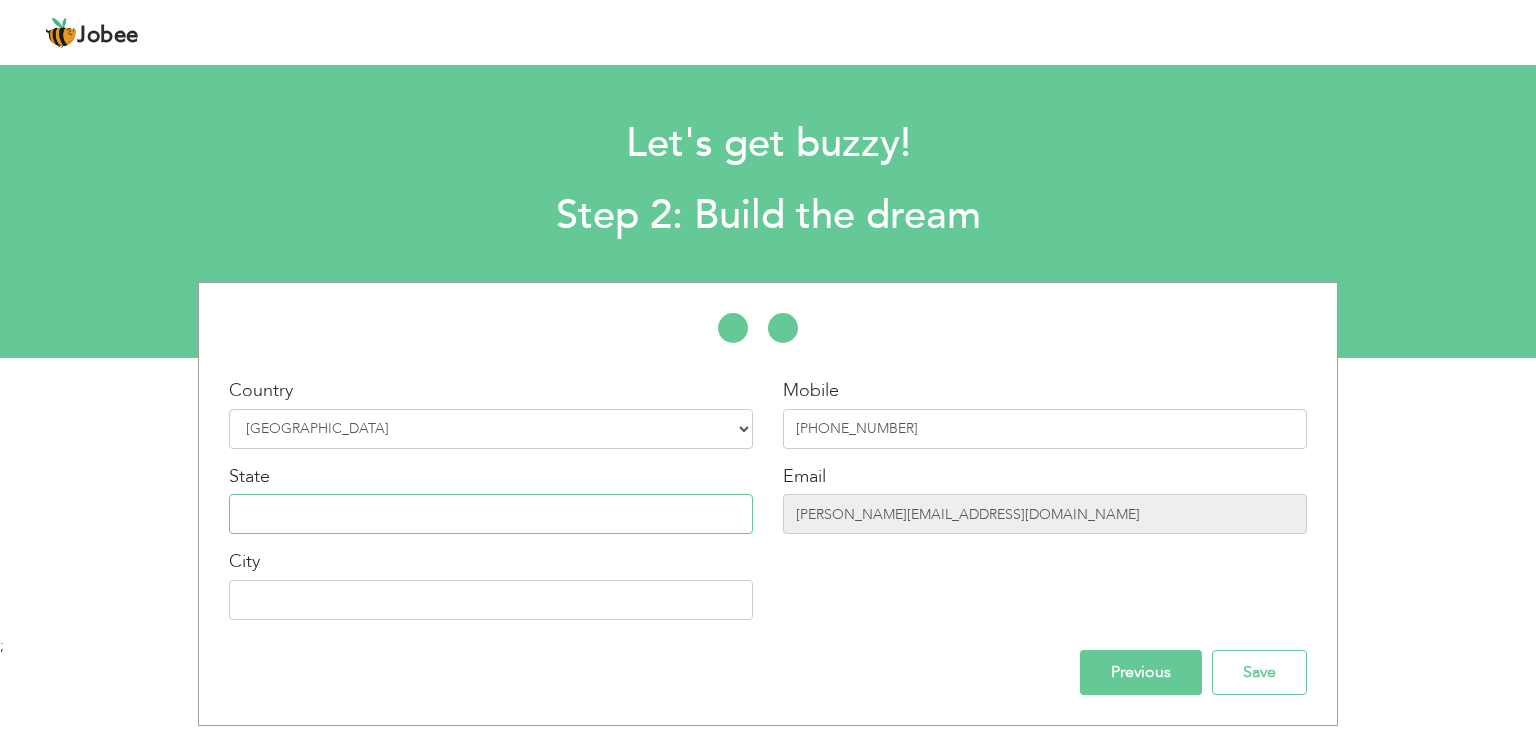 click at bounding box center (491, 514) 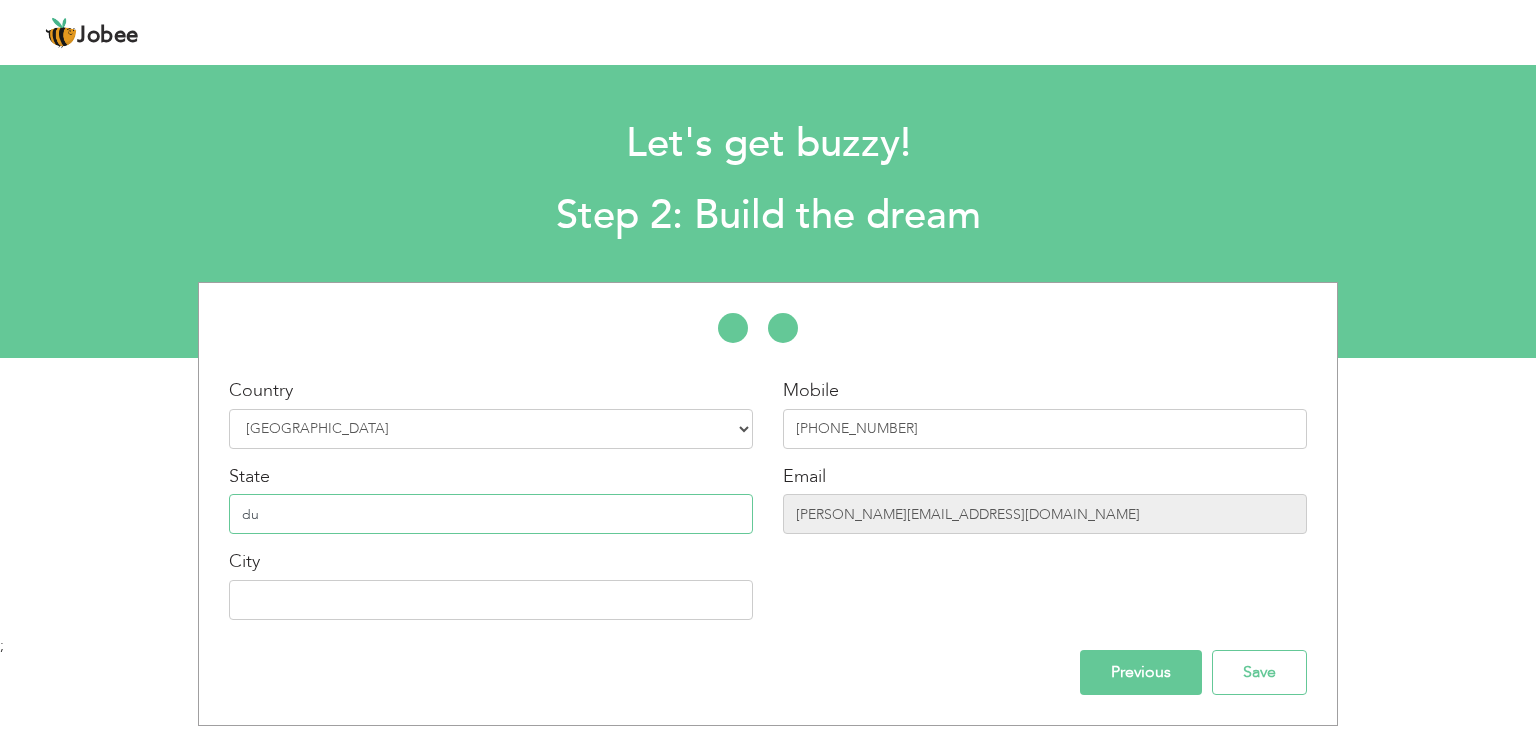 type on "d" 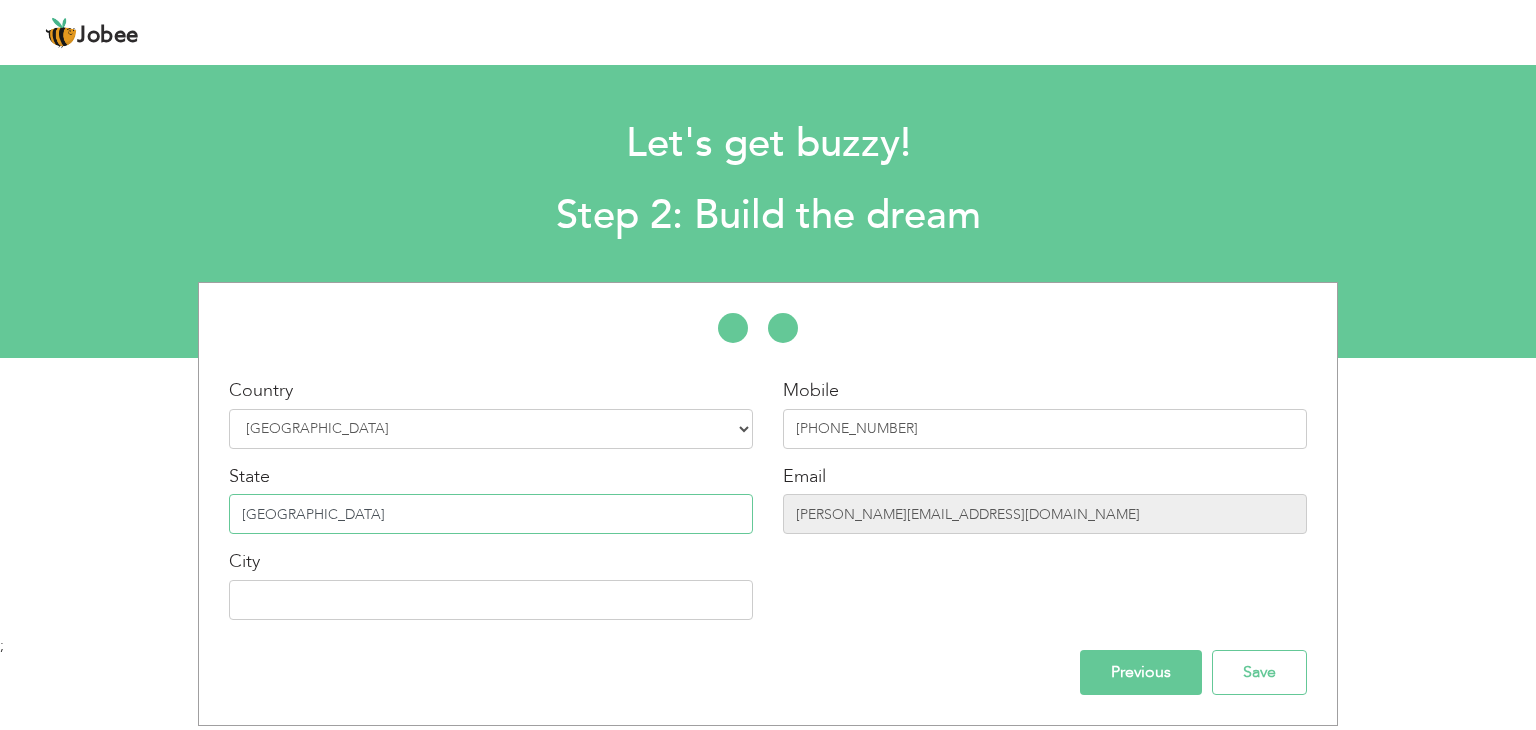 click on "[GEOGRAPHIC_DATA]" at bounding box center (491, 514) 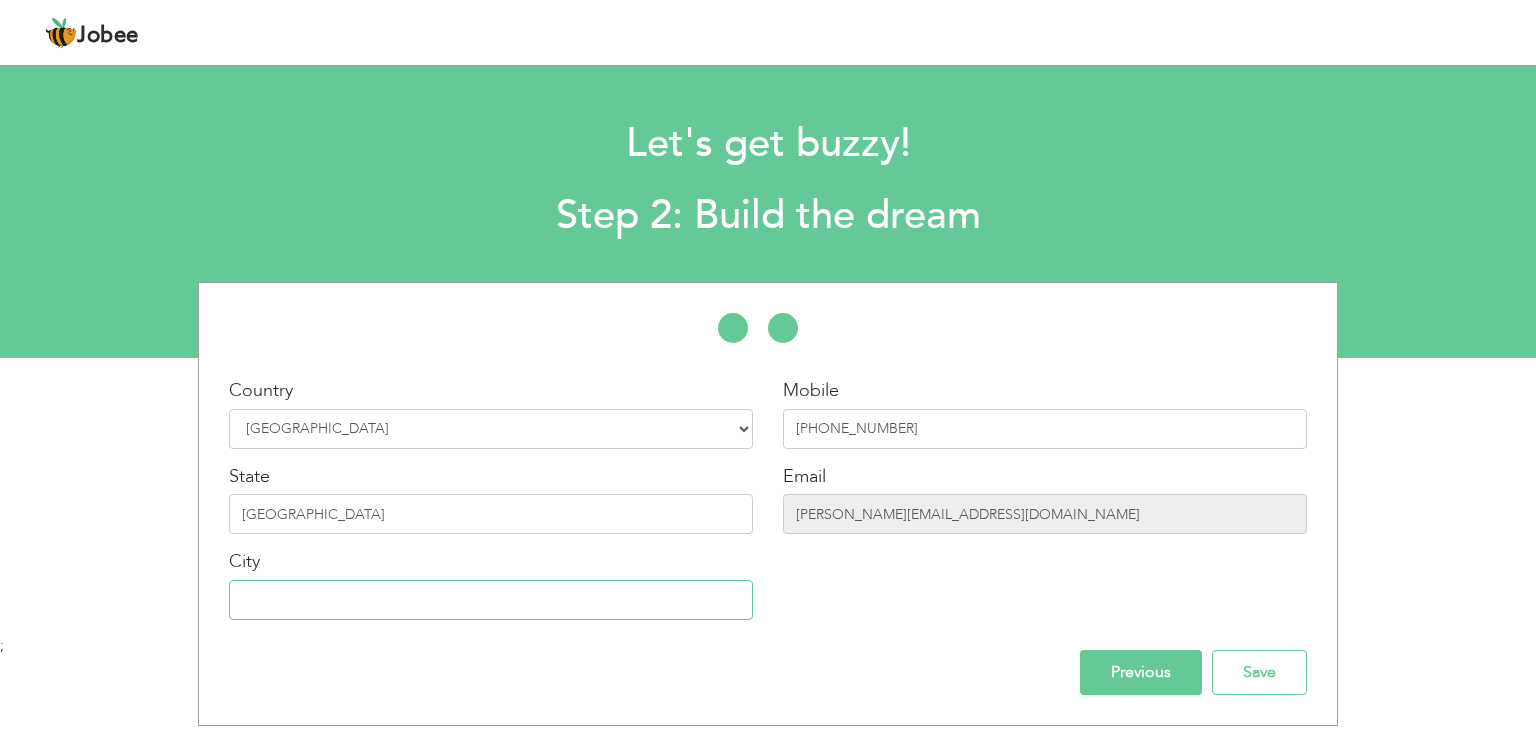 click at bounding box center [491, 600] 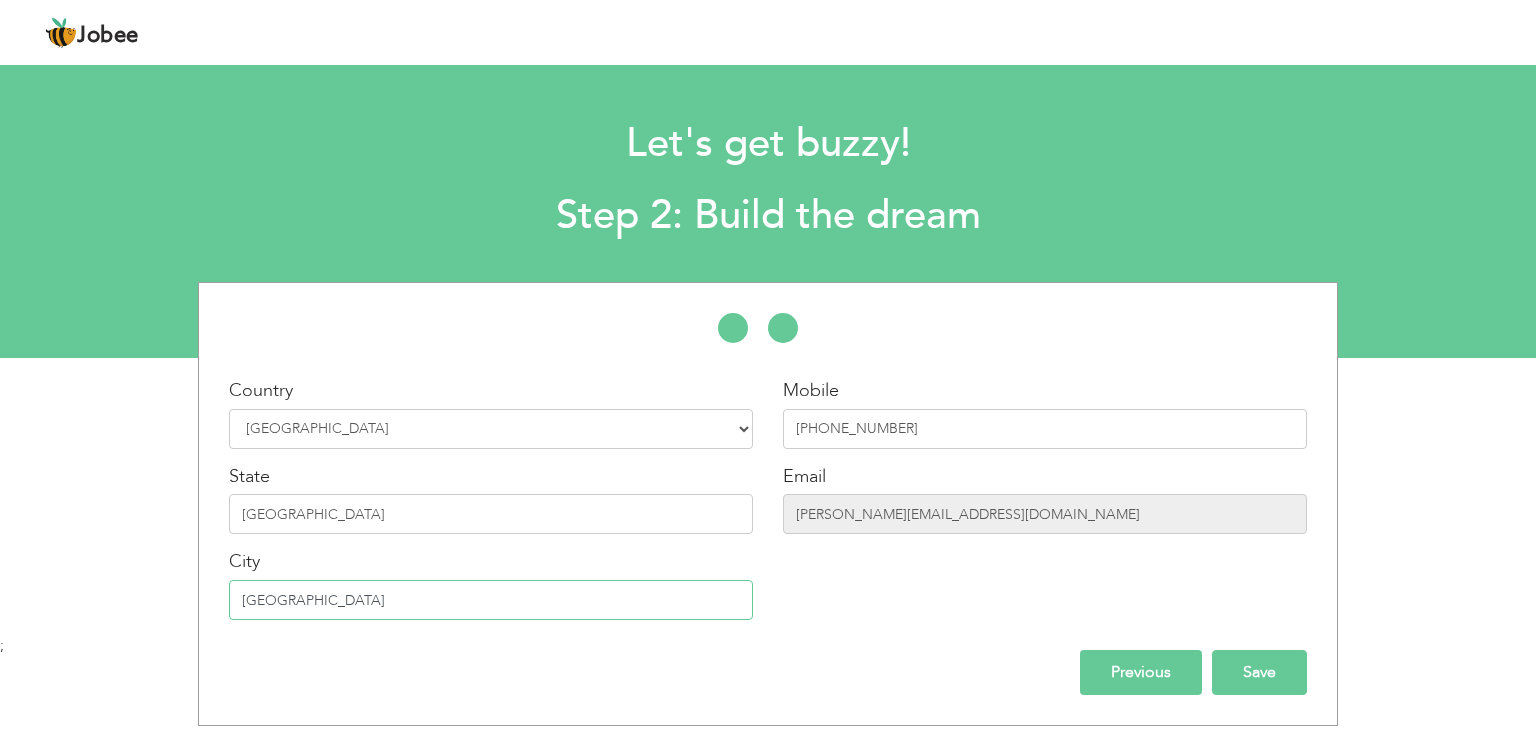 type on "[GEOGRAPHIC_DATA]" 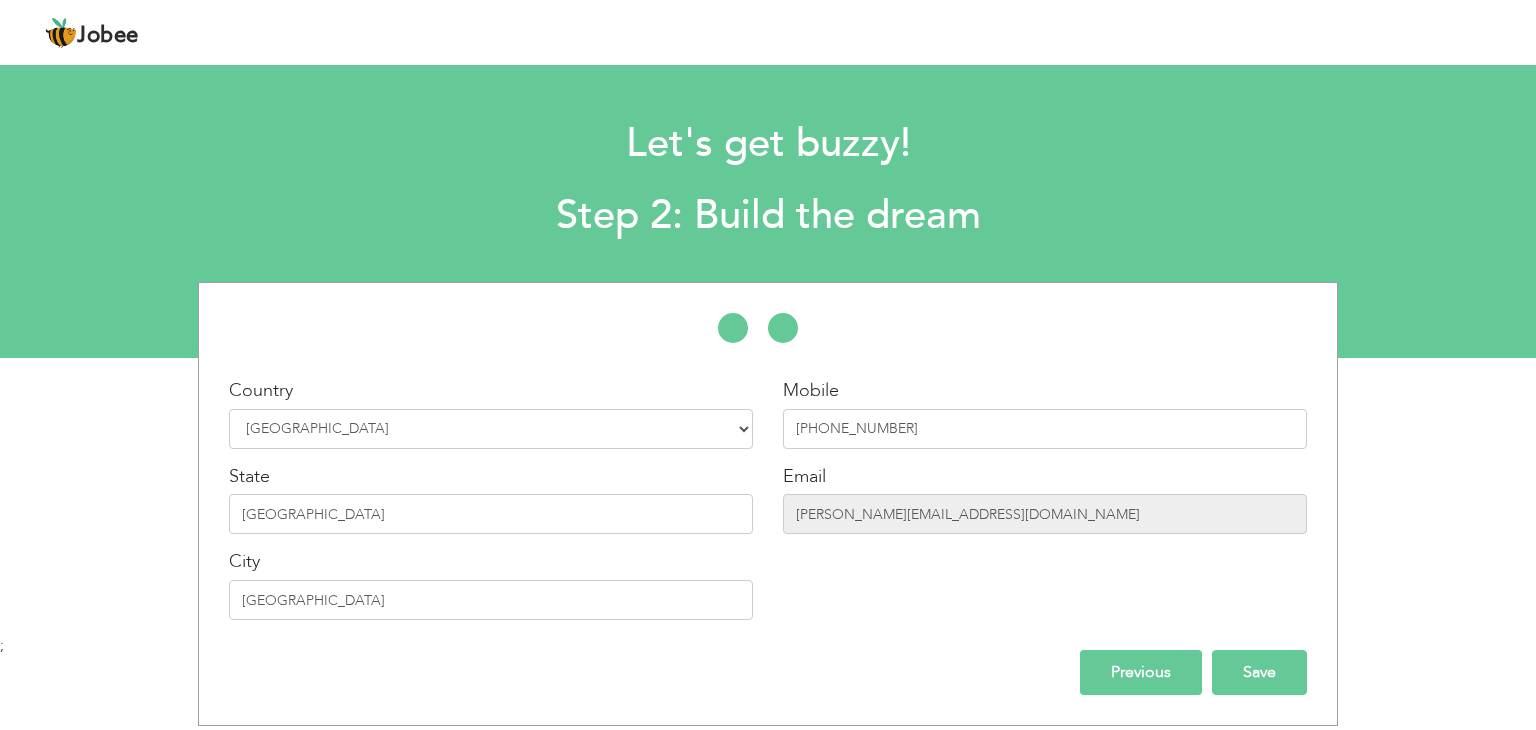 click on "Save" at bounding box center (1259, 672) 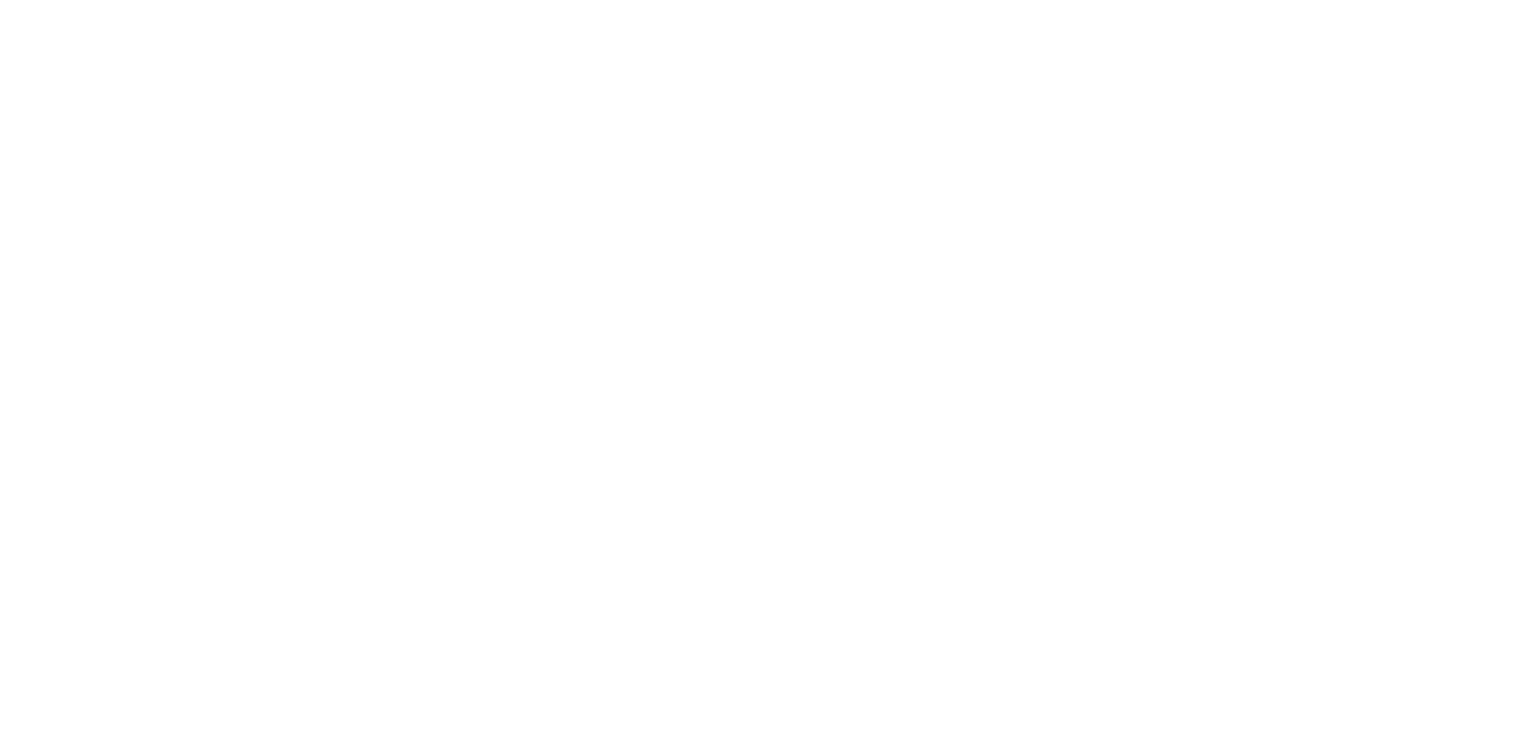 scroll, scrollTop: 0, scrollLeft: 0, axis: both 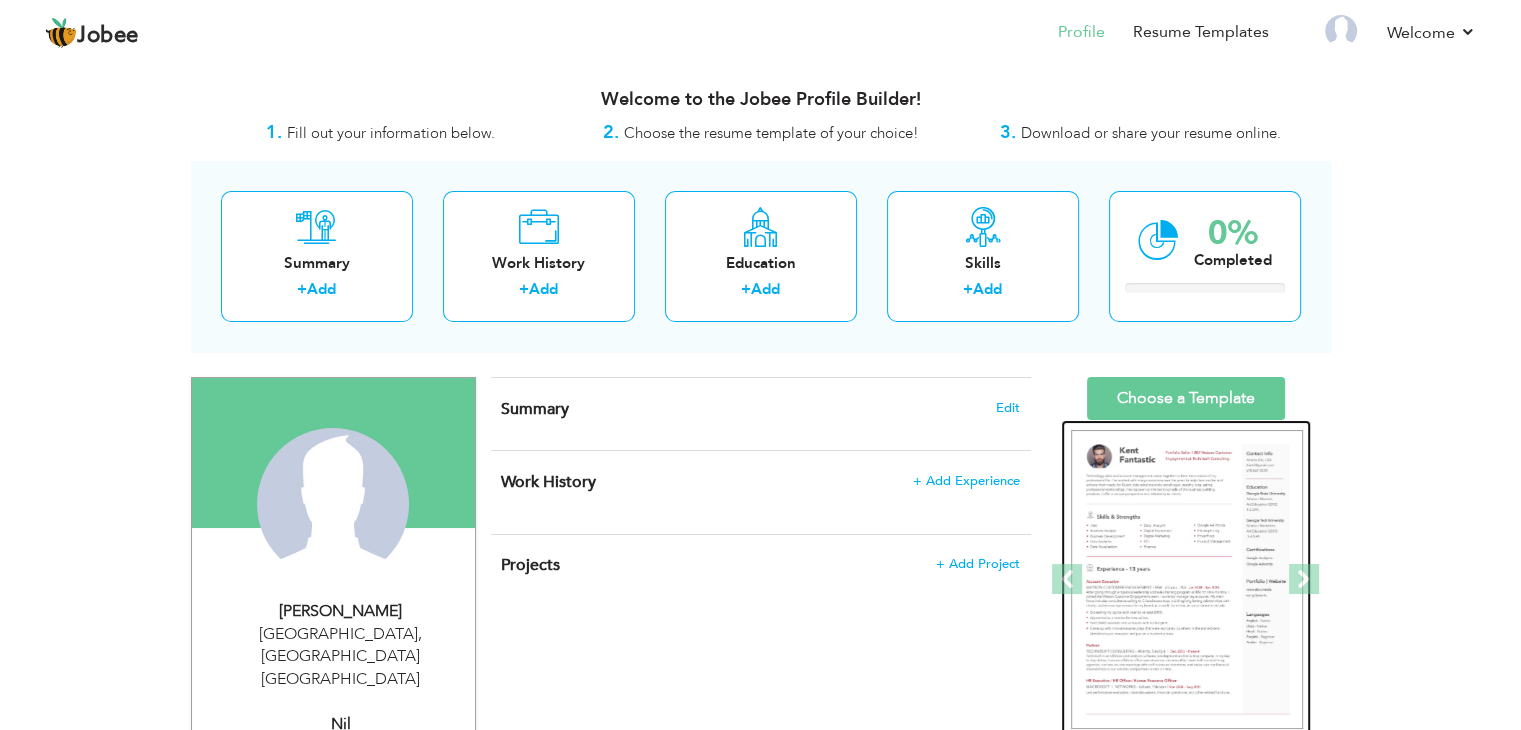 click at bounding box center [1187, 580] 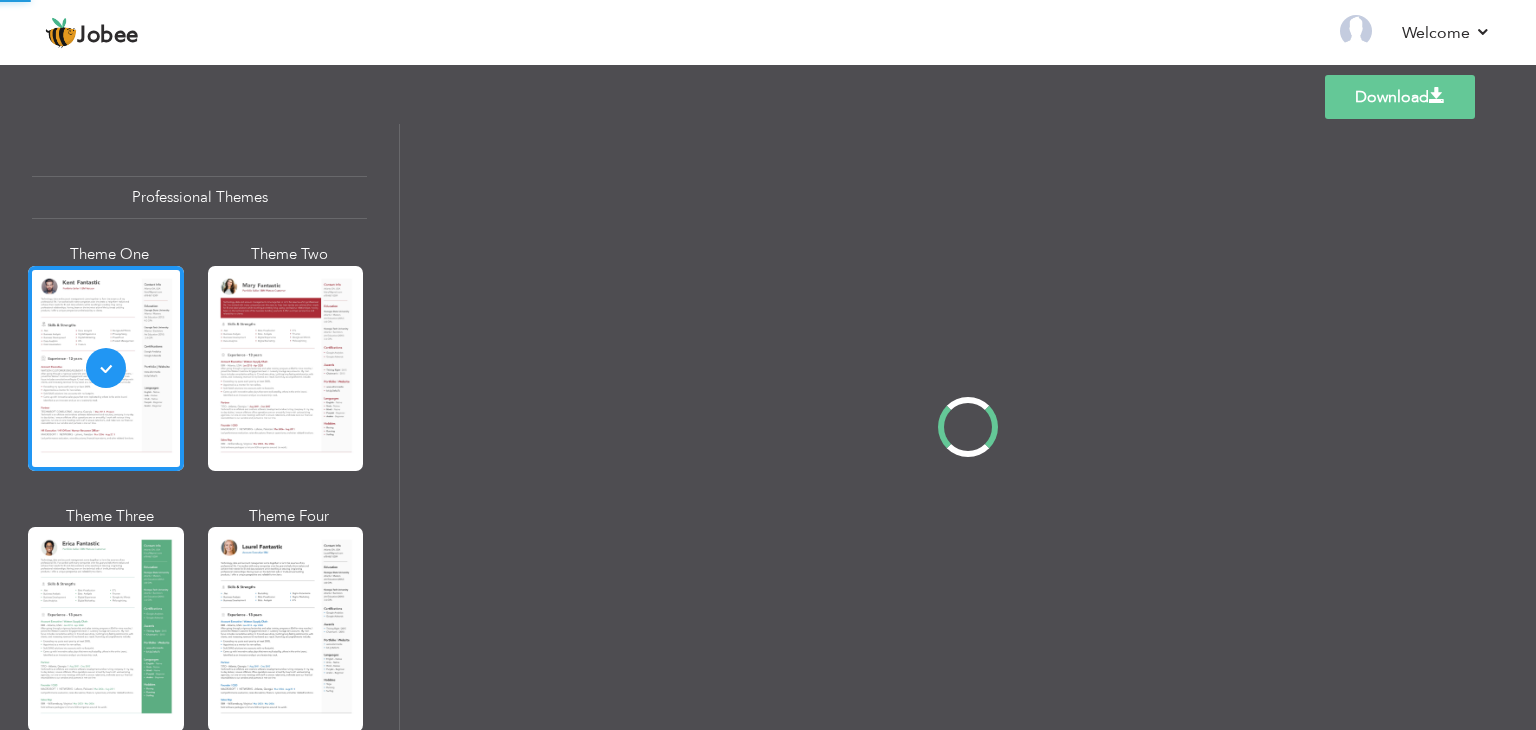 scroll, scrollTop: 0, scrollLeft: 0, axis: both 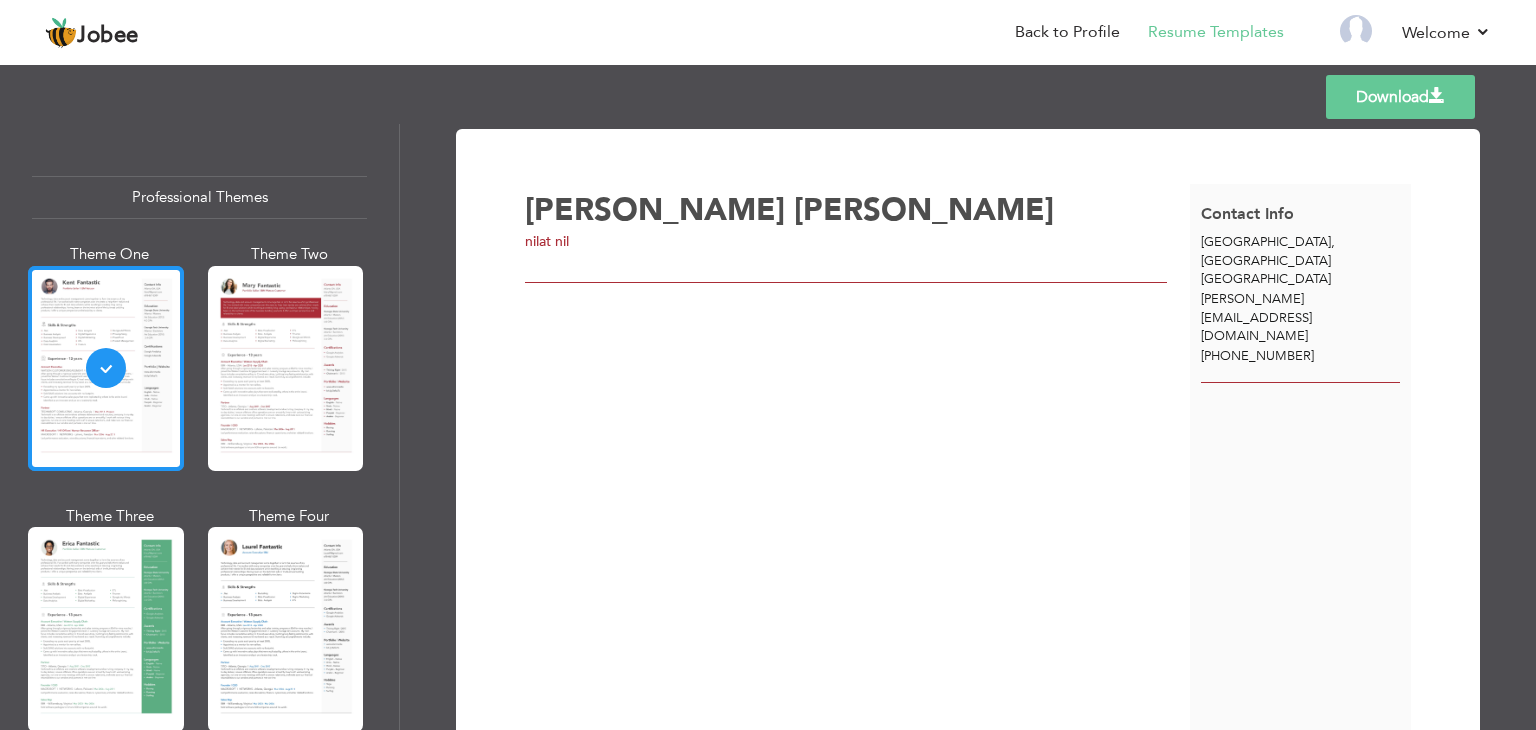 click at bounding box center (106, 368) 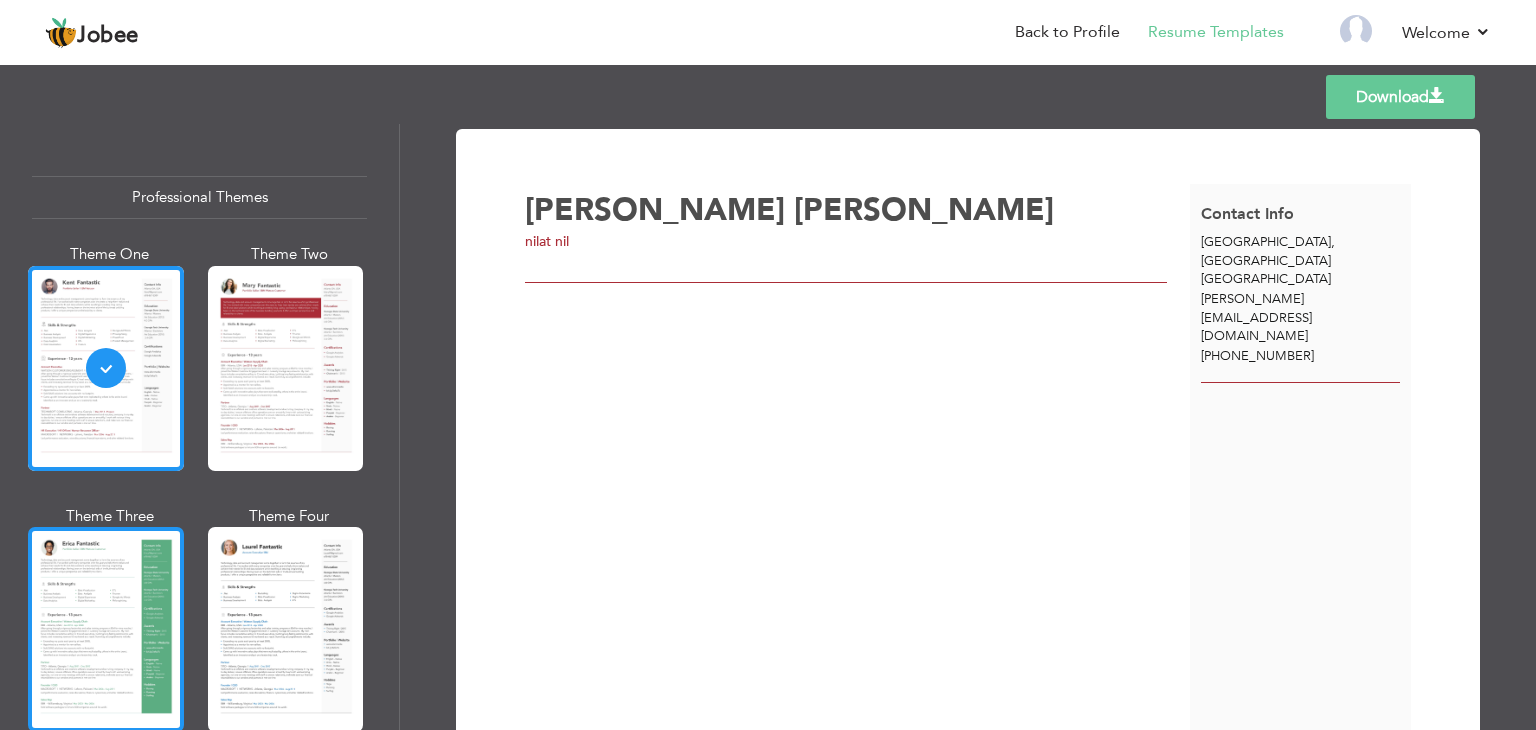 click at bounding box center [106, 629] 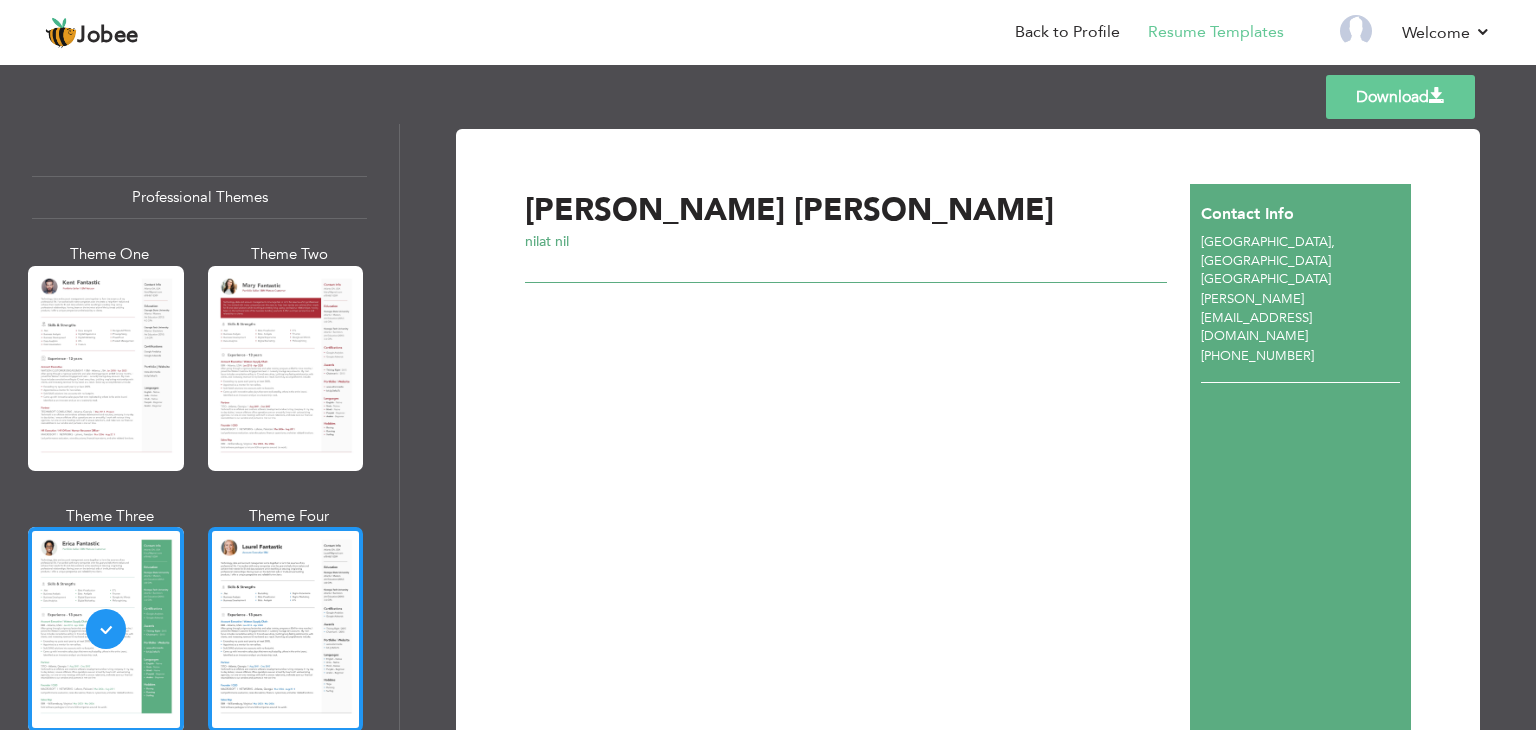 click at bounding box center [286, 629] 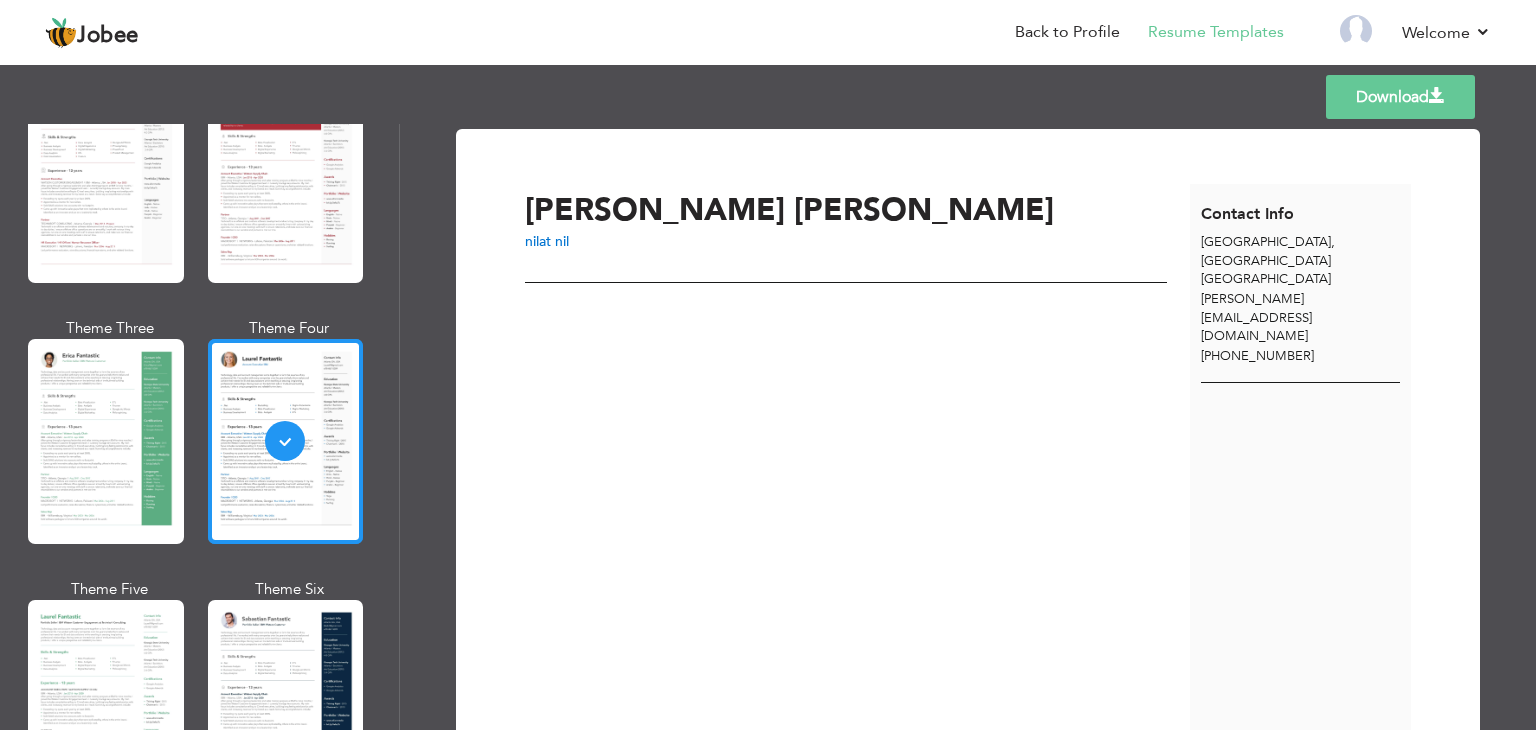 scroll, scrollTop: 314, scrollLeft: 0, axis: vertical 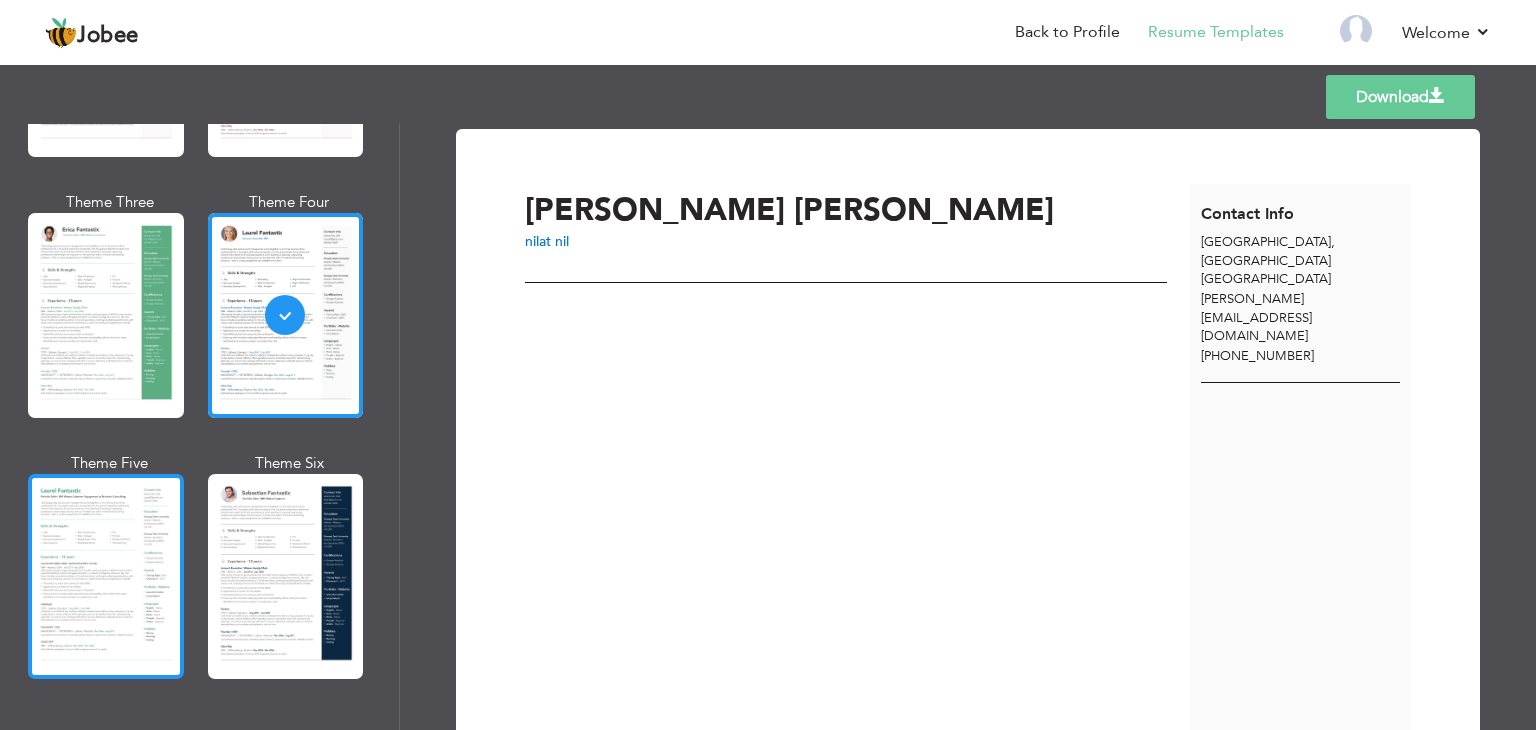 click at bounding box center [106, 576] 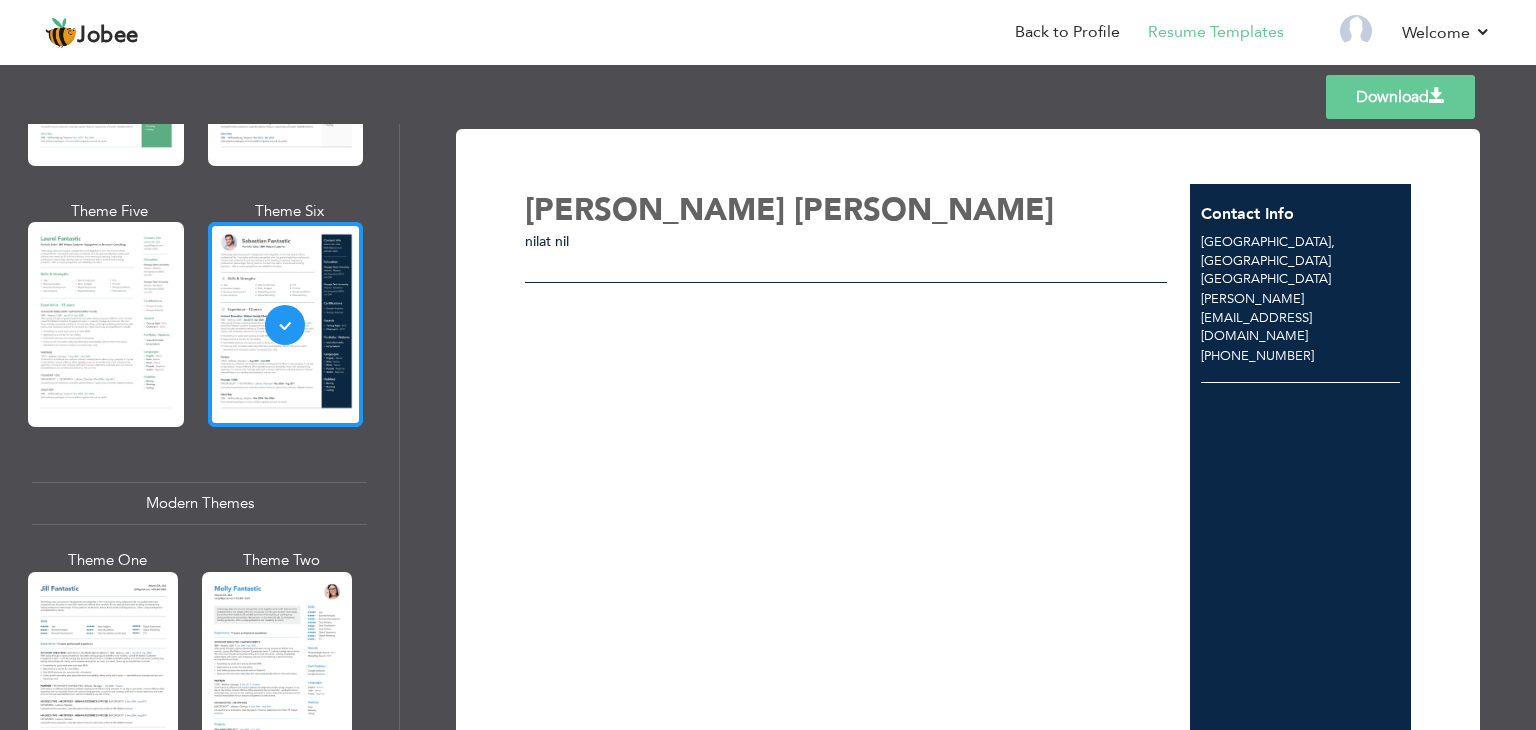 scroll, scrollTop: 660, scrollLeft: 0, axis: vertical 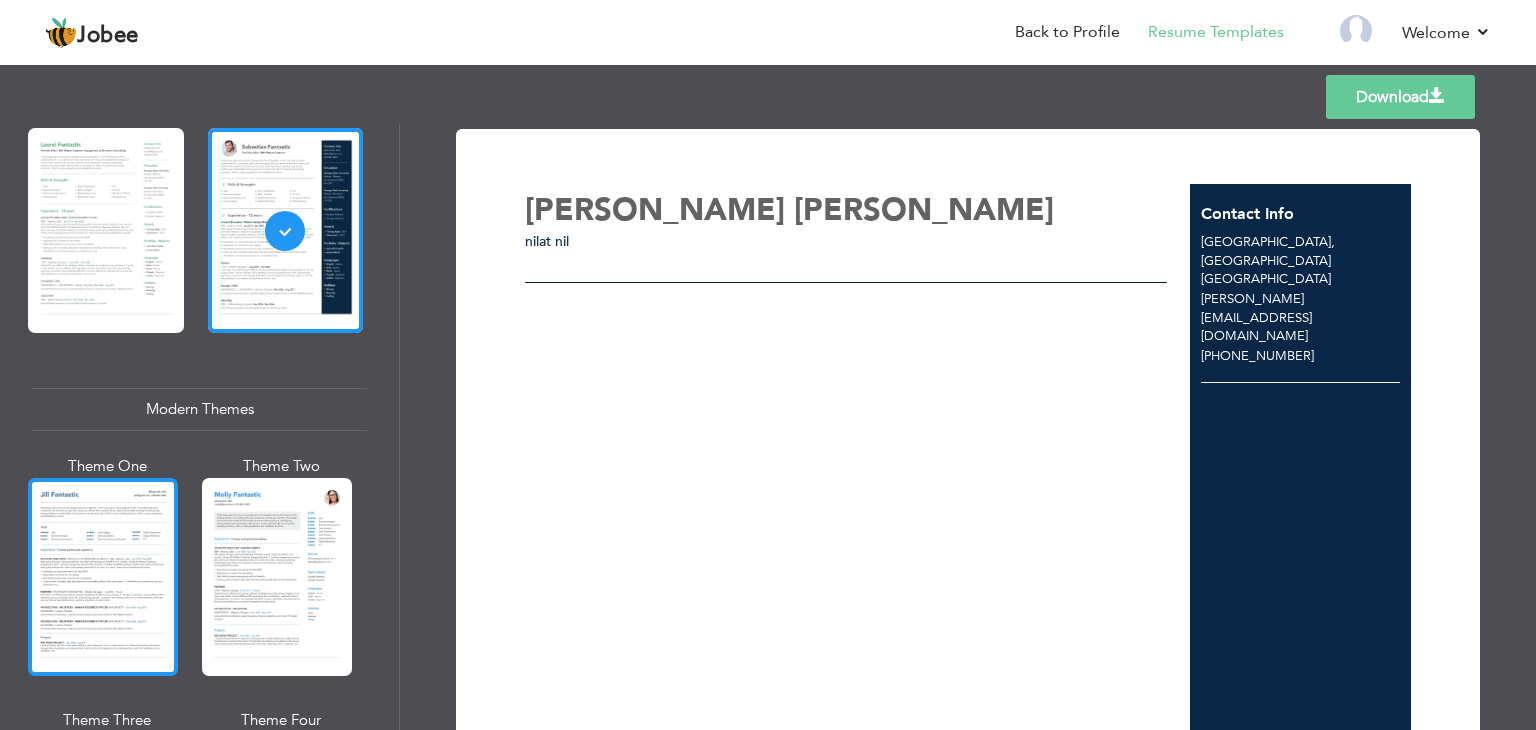 click at bounding box center (103, 577) 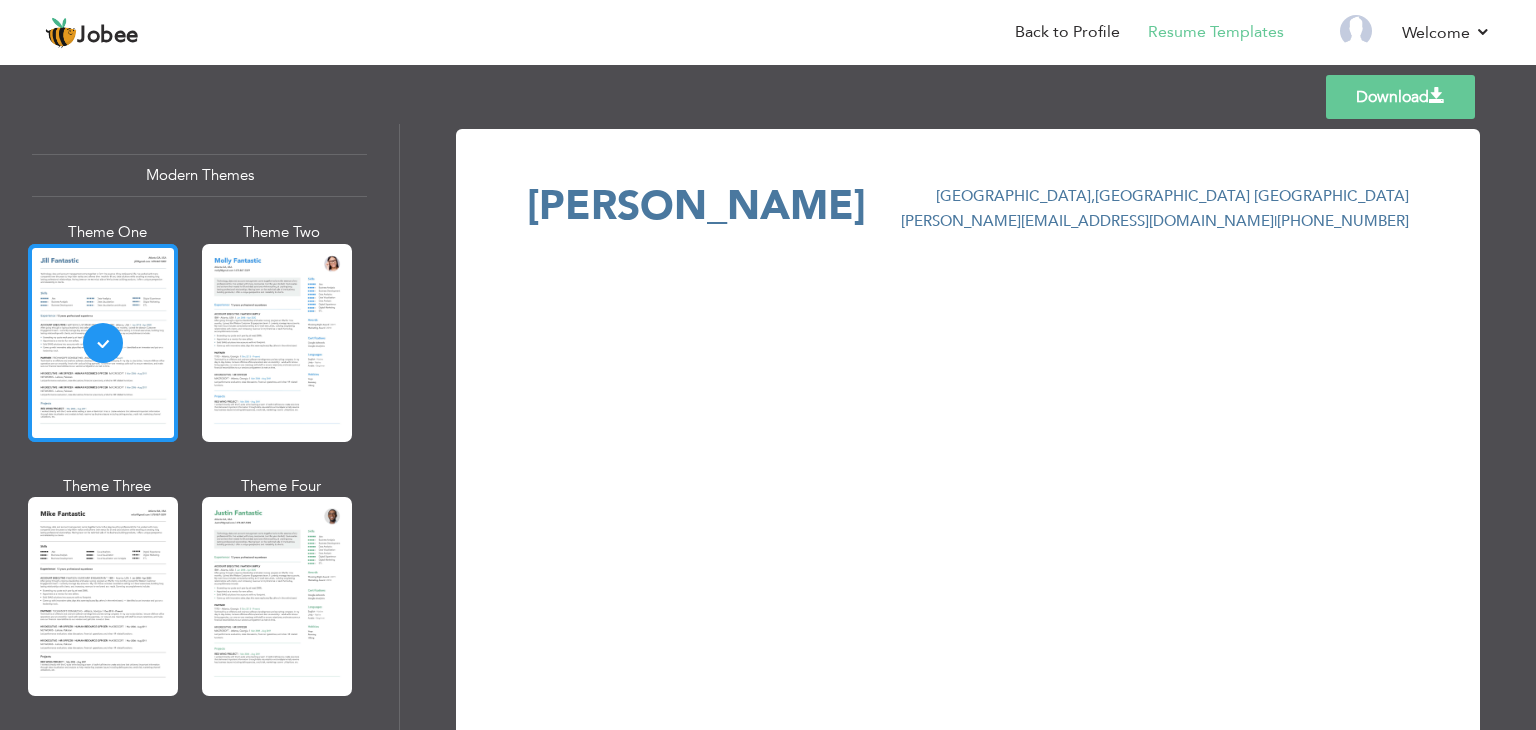 scroll, scrollTop: 962, scrollLeft: 0, axis: vertical 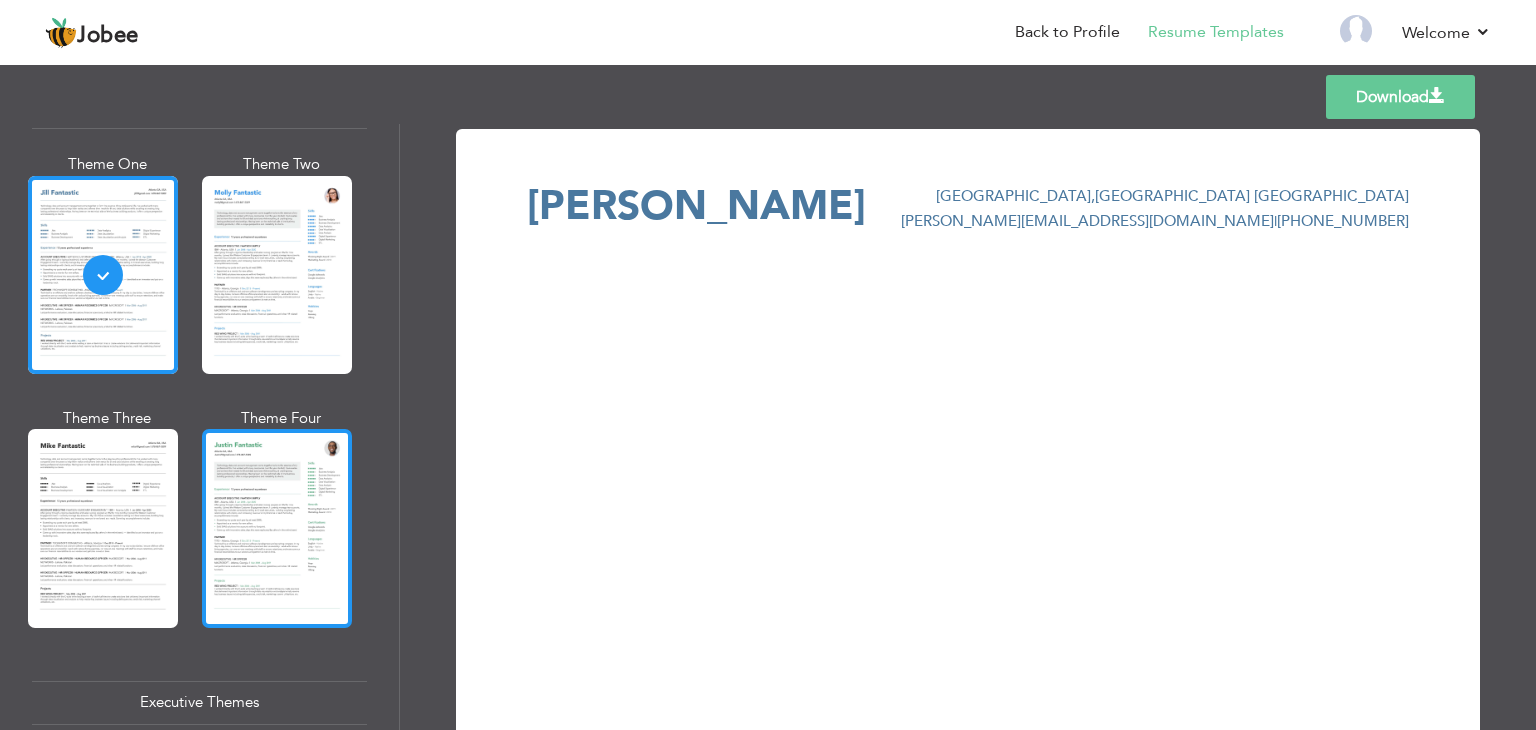 click at bounding box center [277, 528] 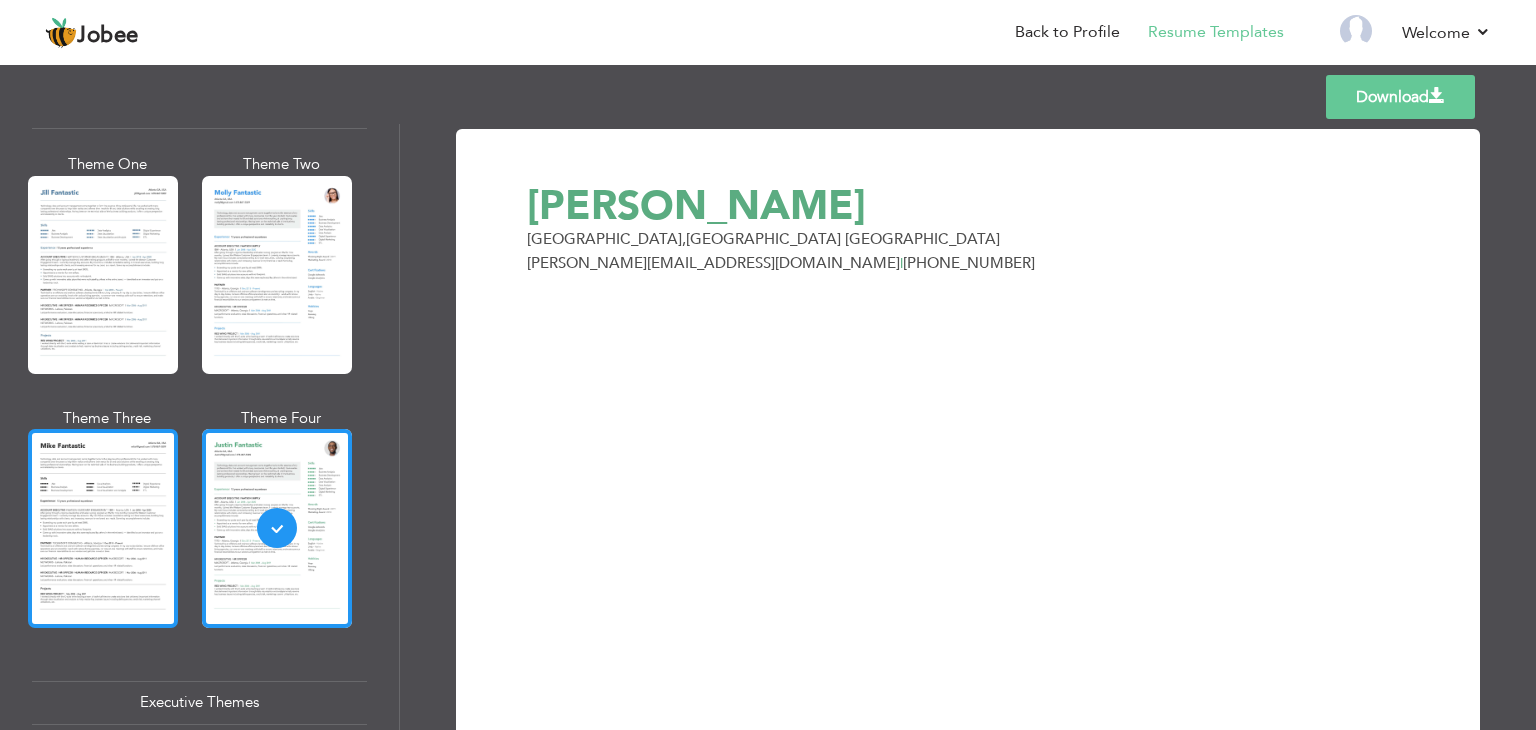 click at bounding box center (103, 528) 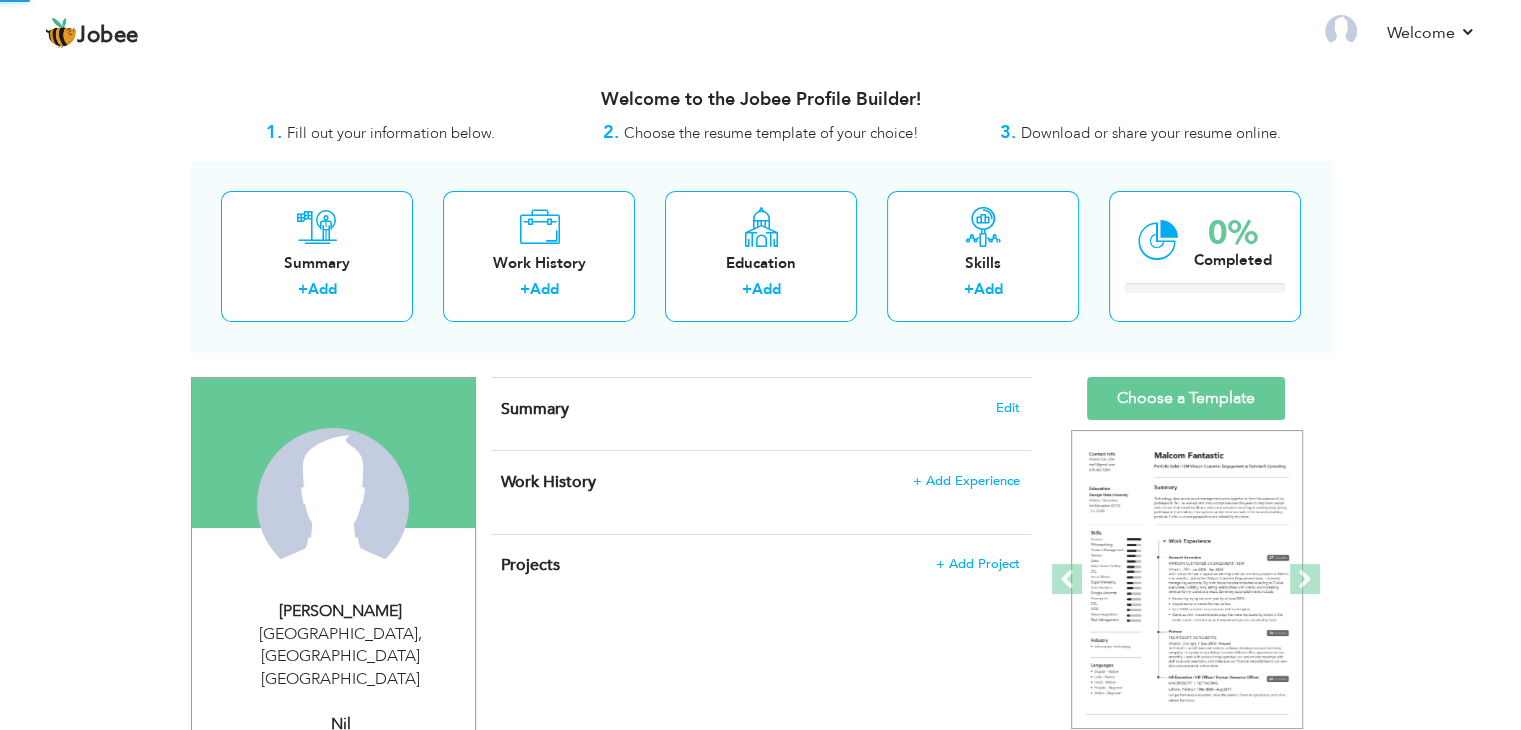 scroll, scrollTop: 0, scrollLeft: 0, axis: both 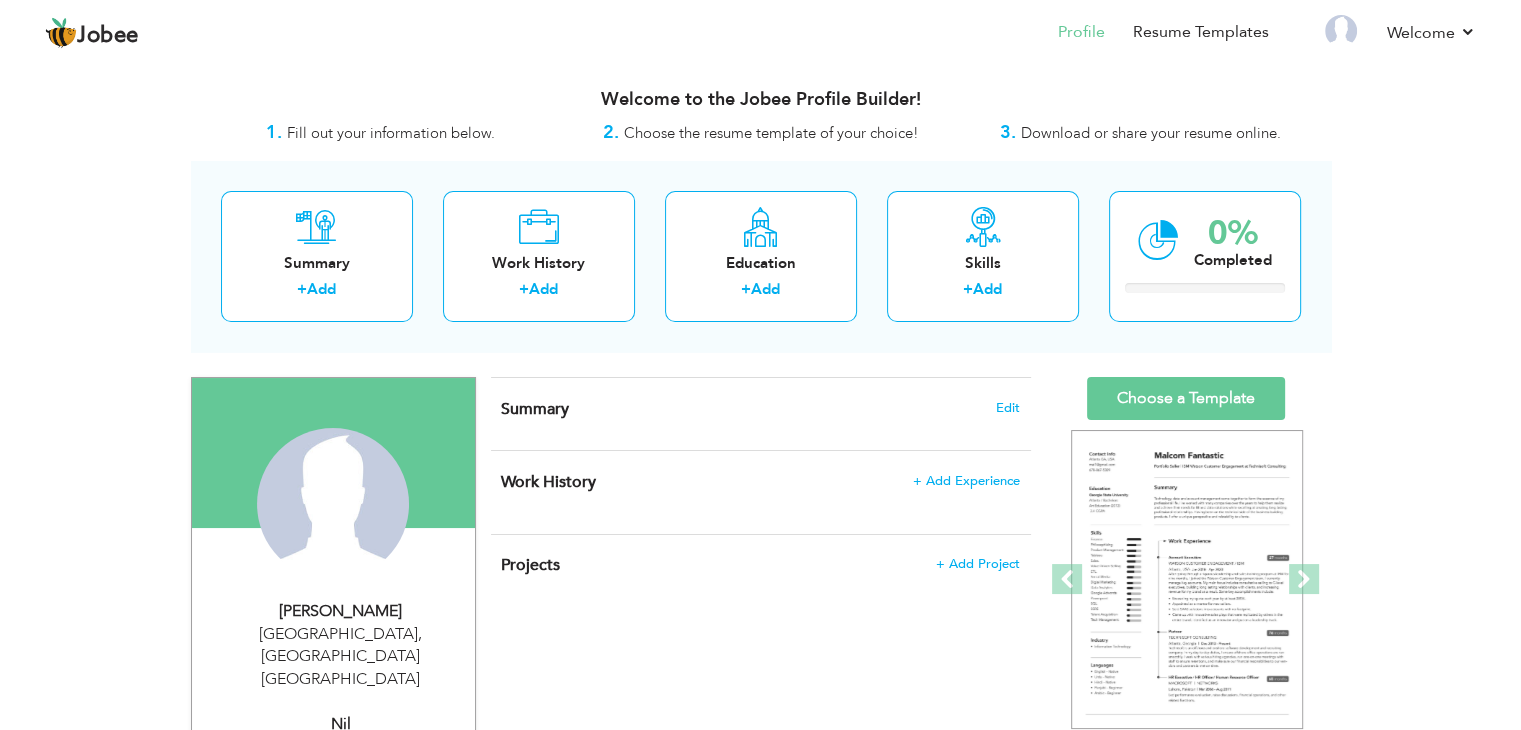 click on "Summary
Edit" at bounding box center (761, 414) 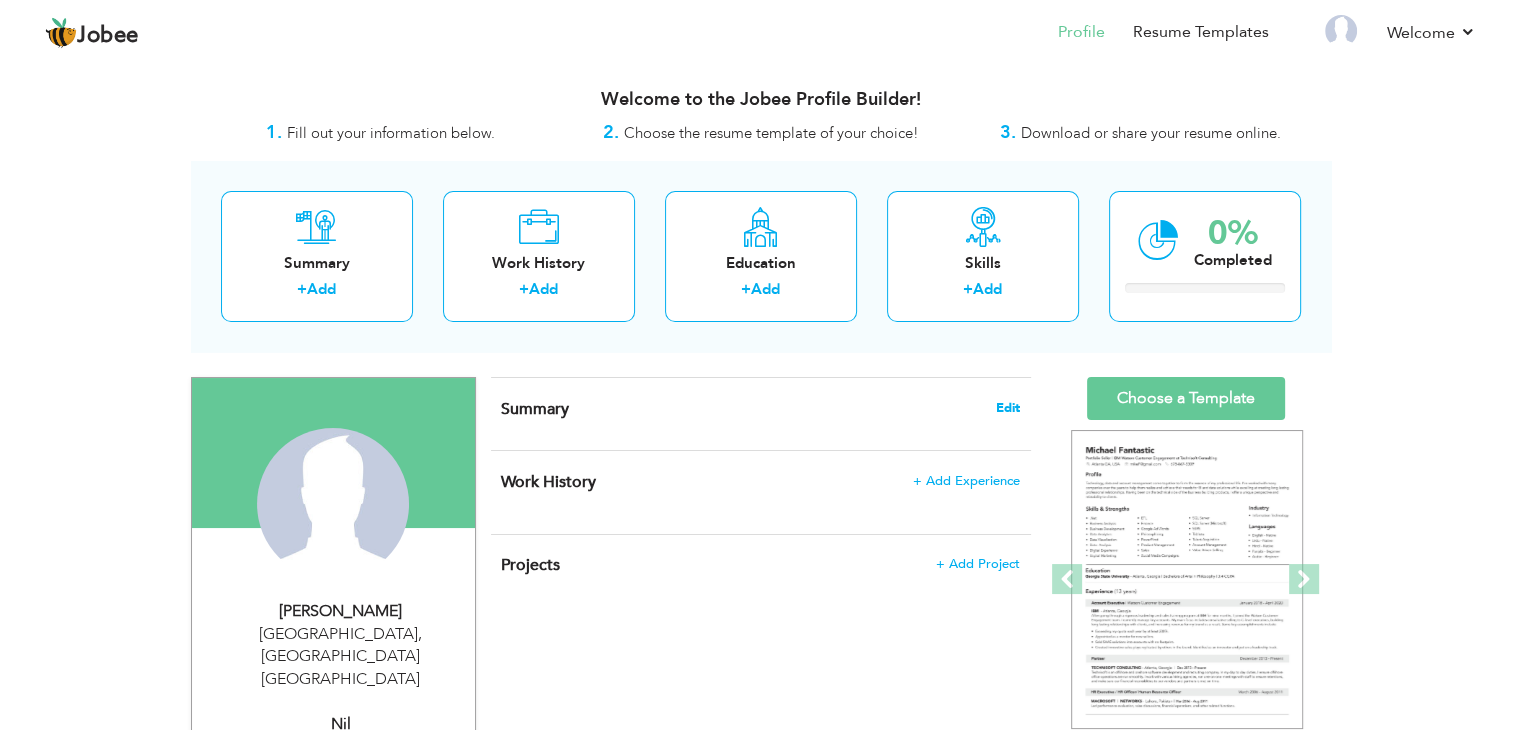click on "Edit" at bounding box center [1008, 408] 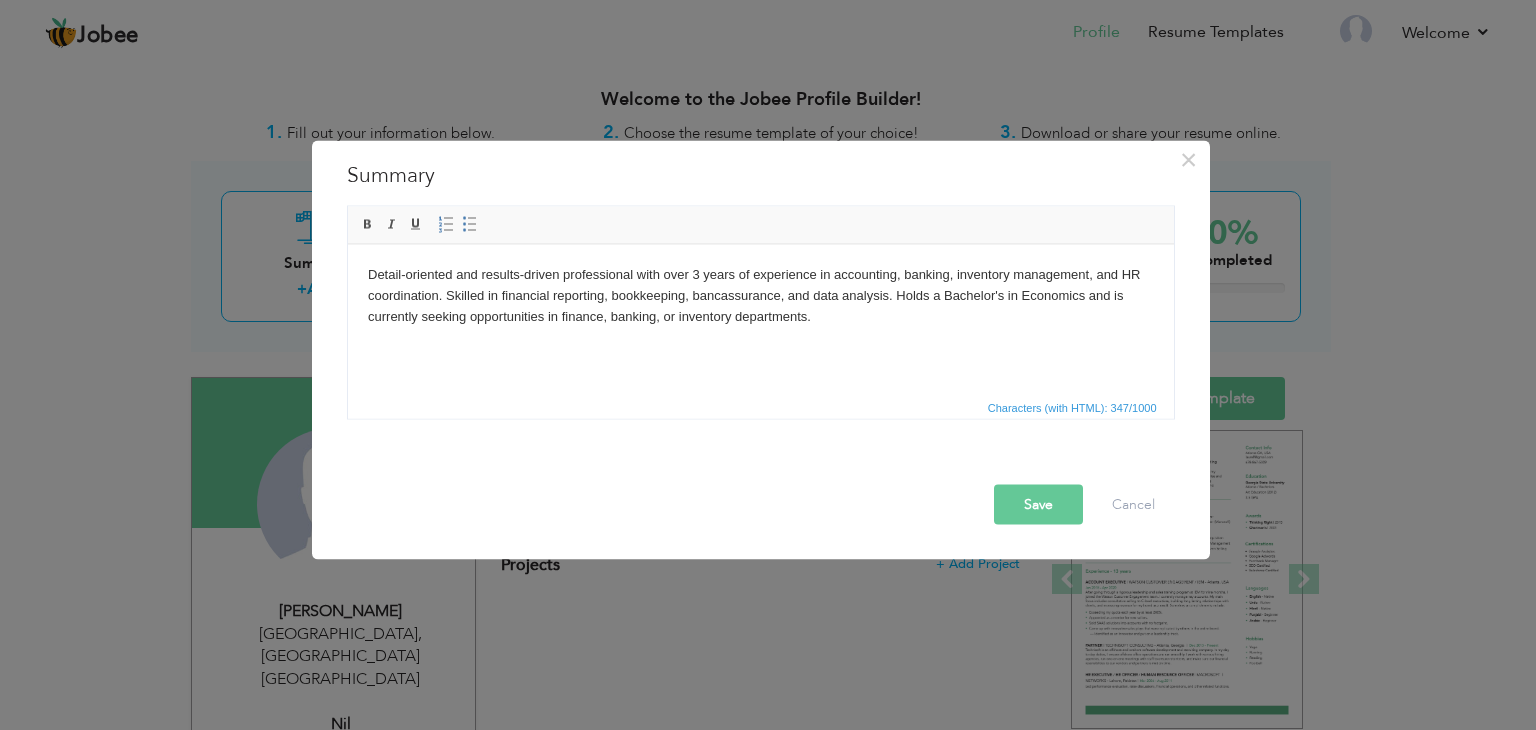click on "Save" at bounding box center (1038, 505) 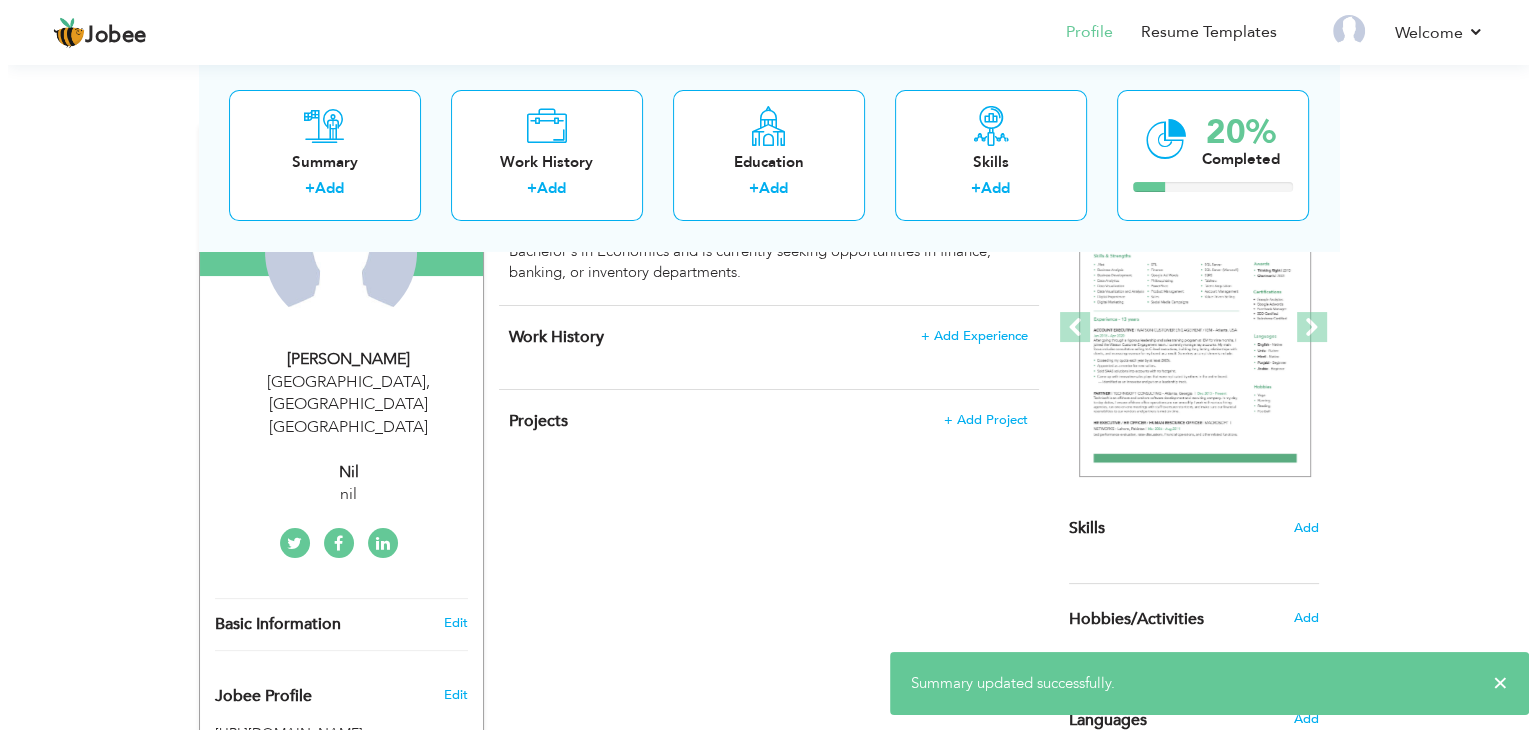 scroll, scrollTop: 255, scrollLeft: 0, axis: vertical 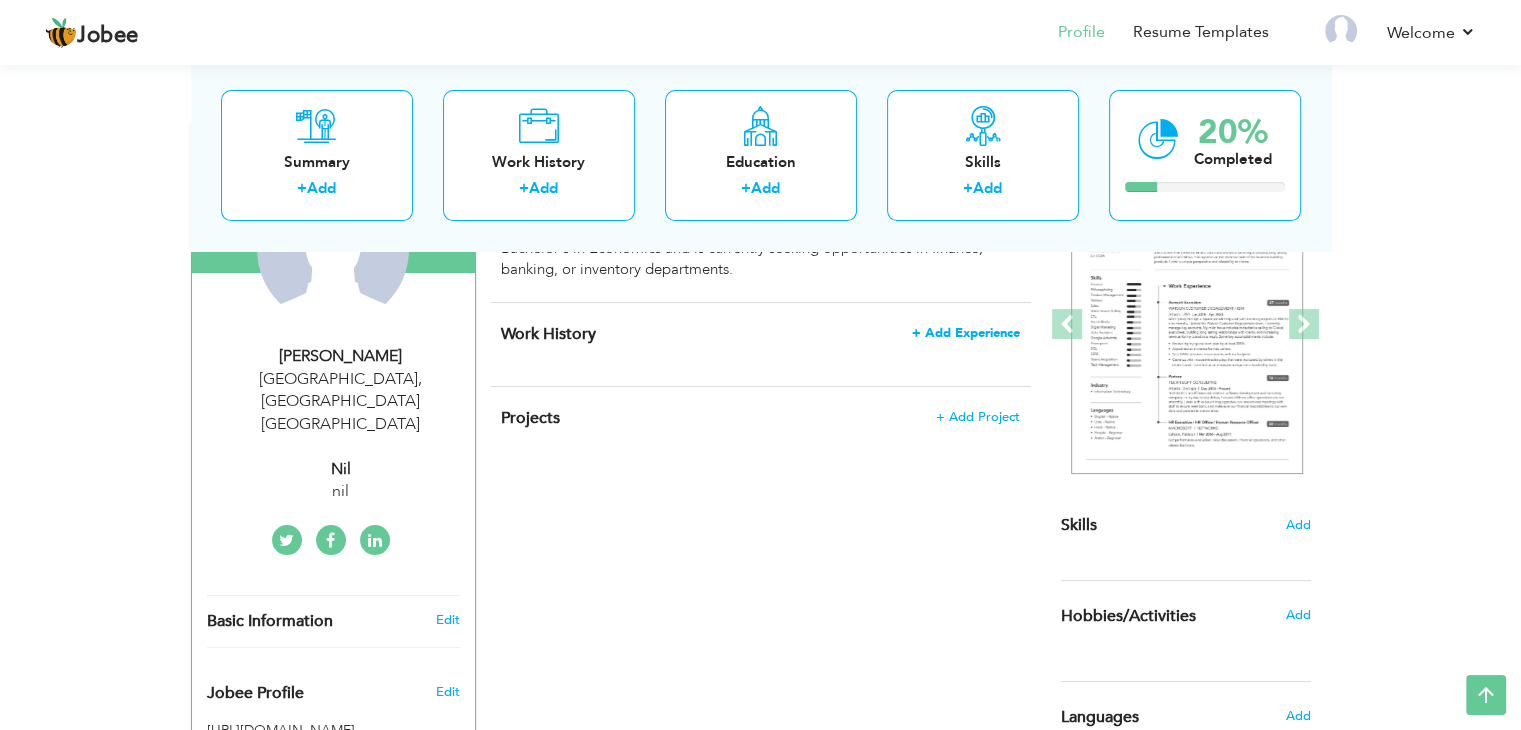 click on "+ Add Experience" at bounding box center (966, 333) 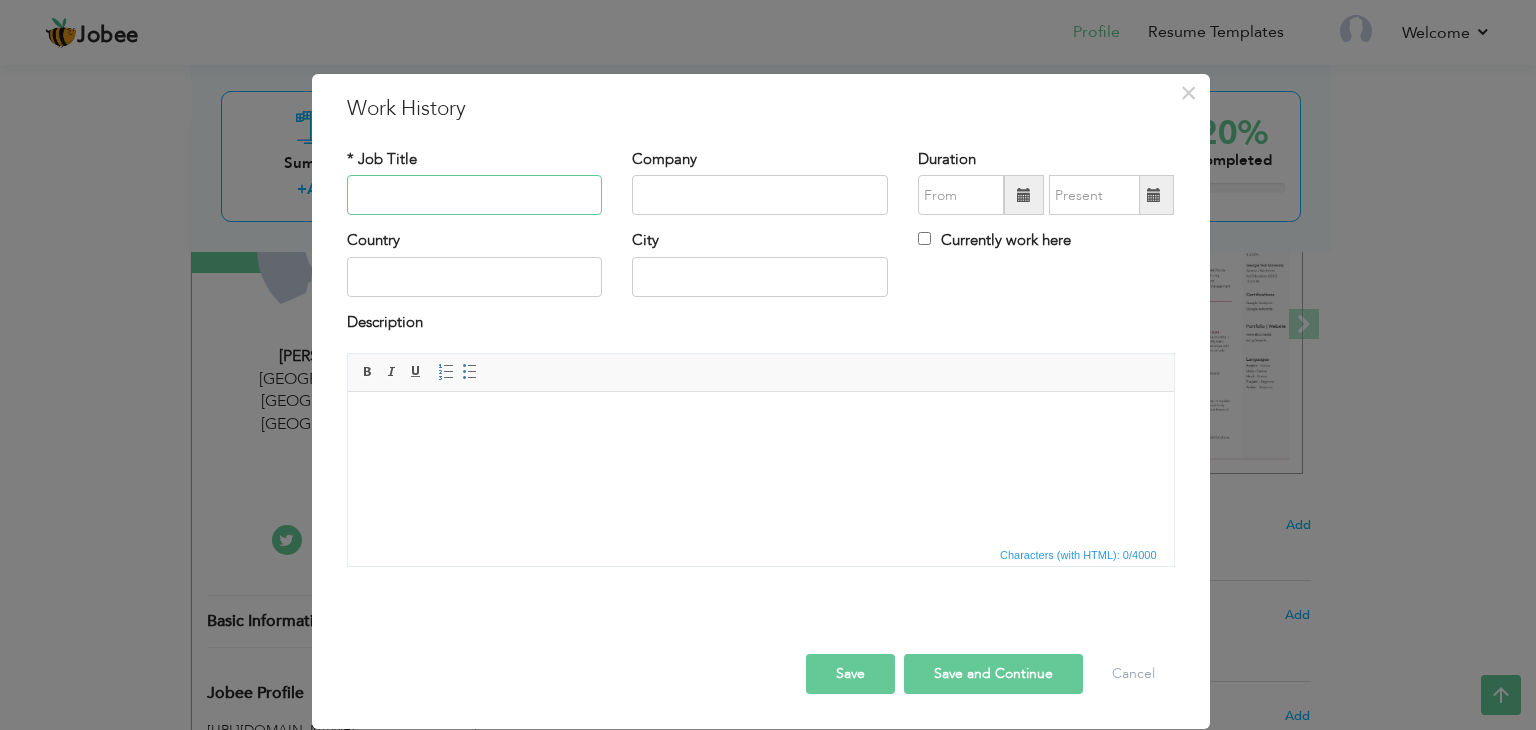click at bounding box center (475, 195) 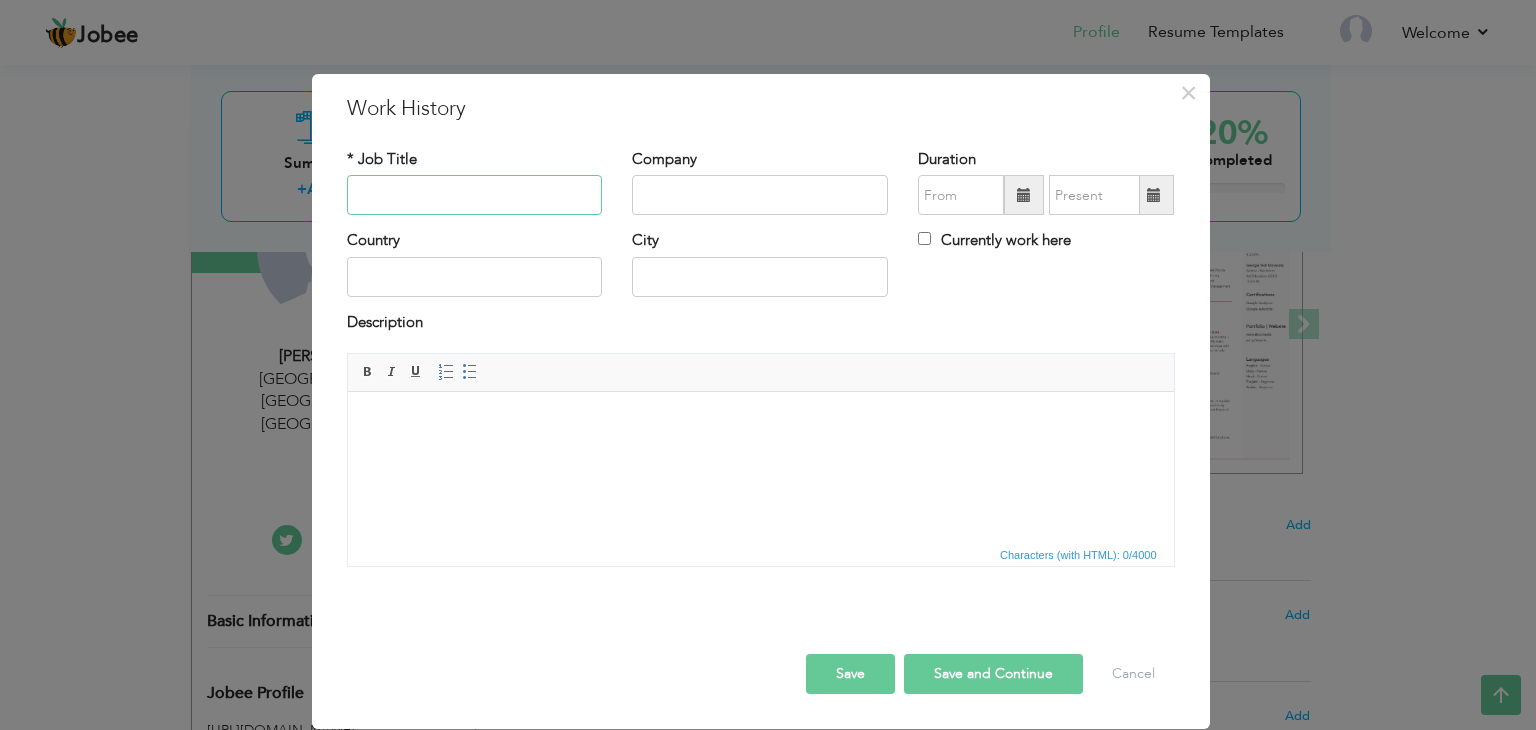 paste on "Field Enumerator" 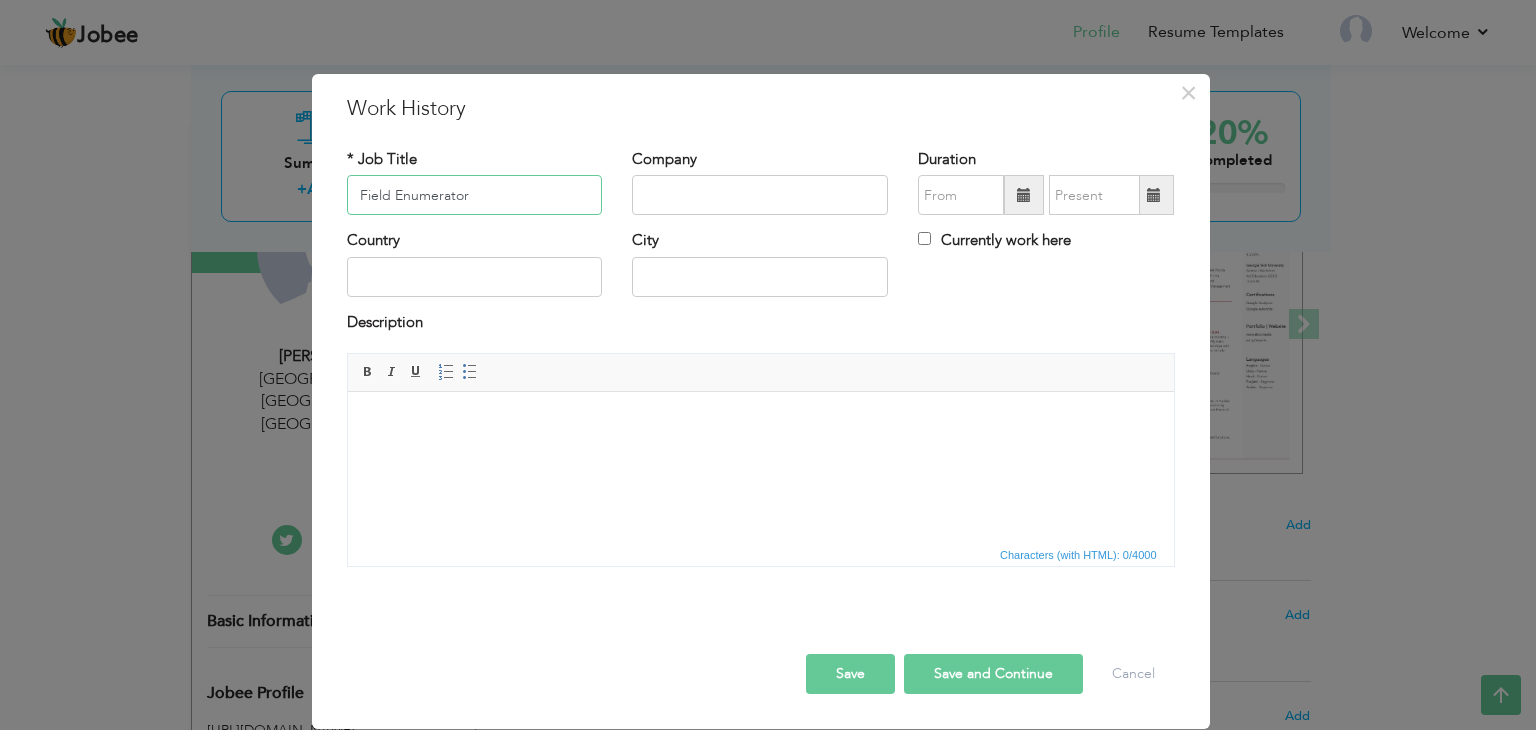 type on "Field Enumerator" 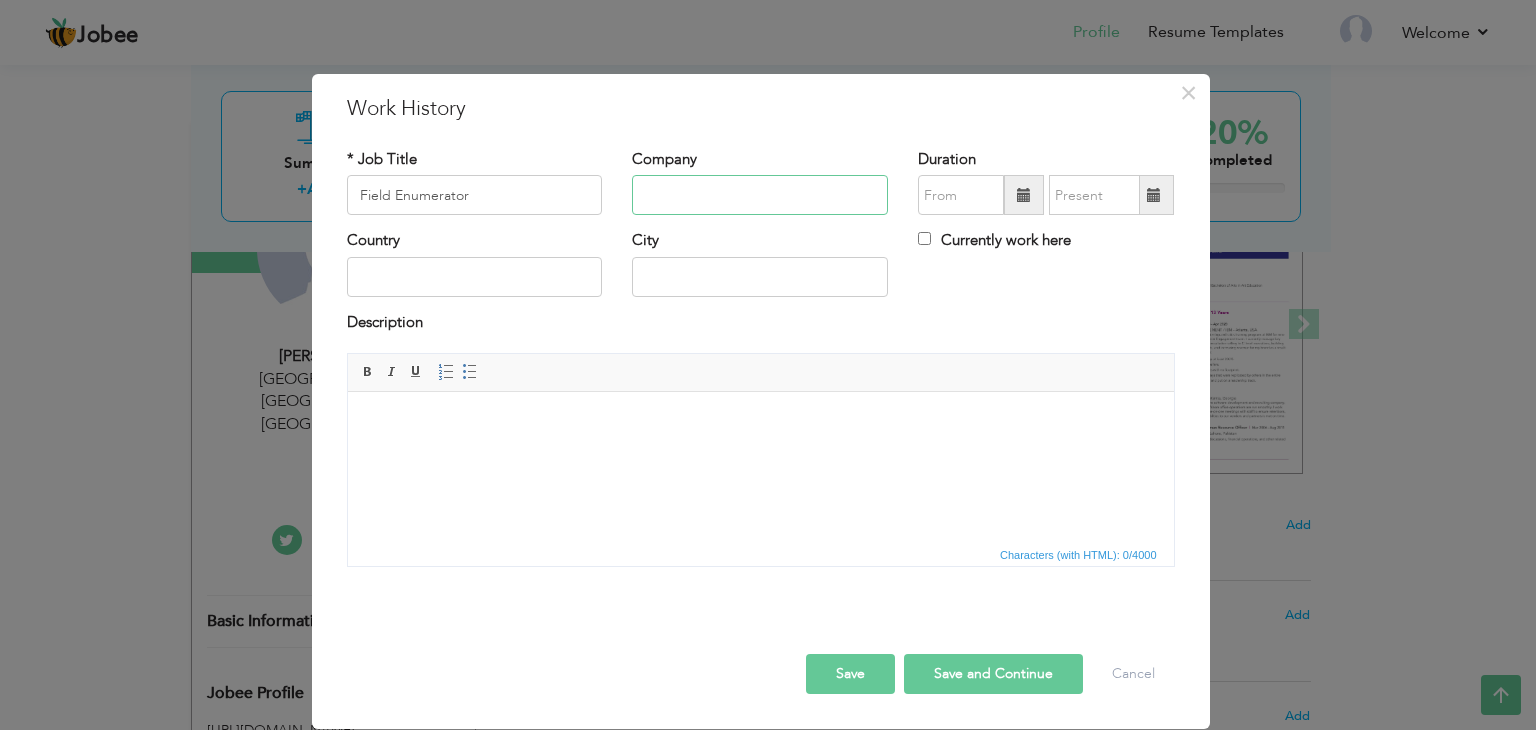 click at bounding box center [760, 195] 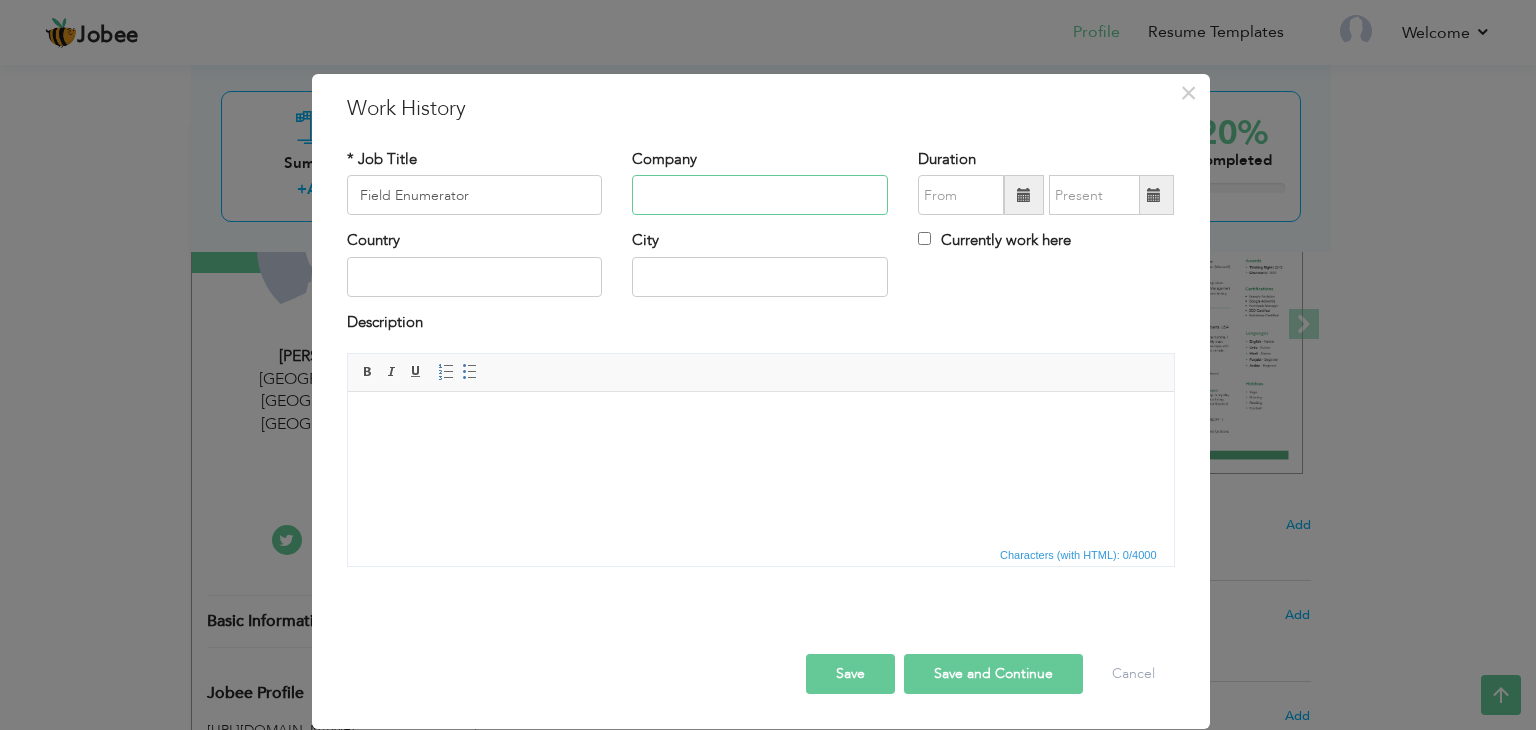 click at bounding box center (760, 195) 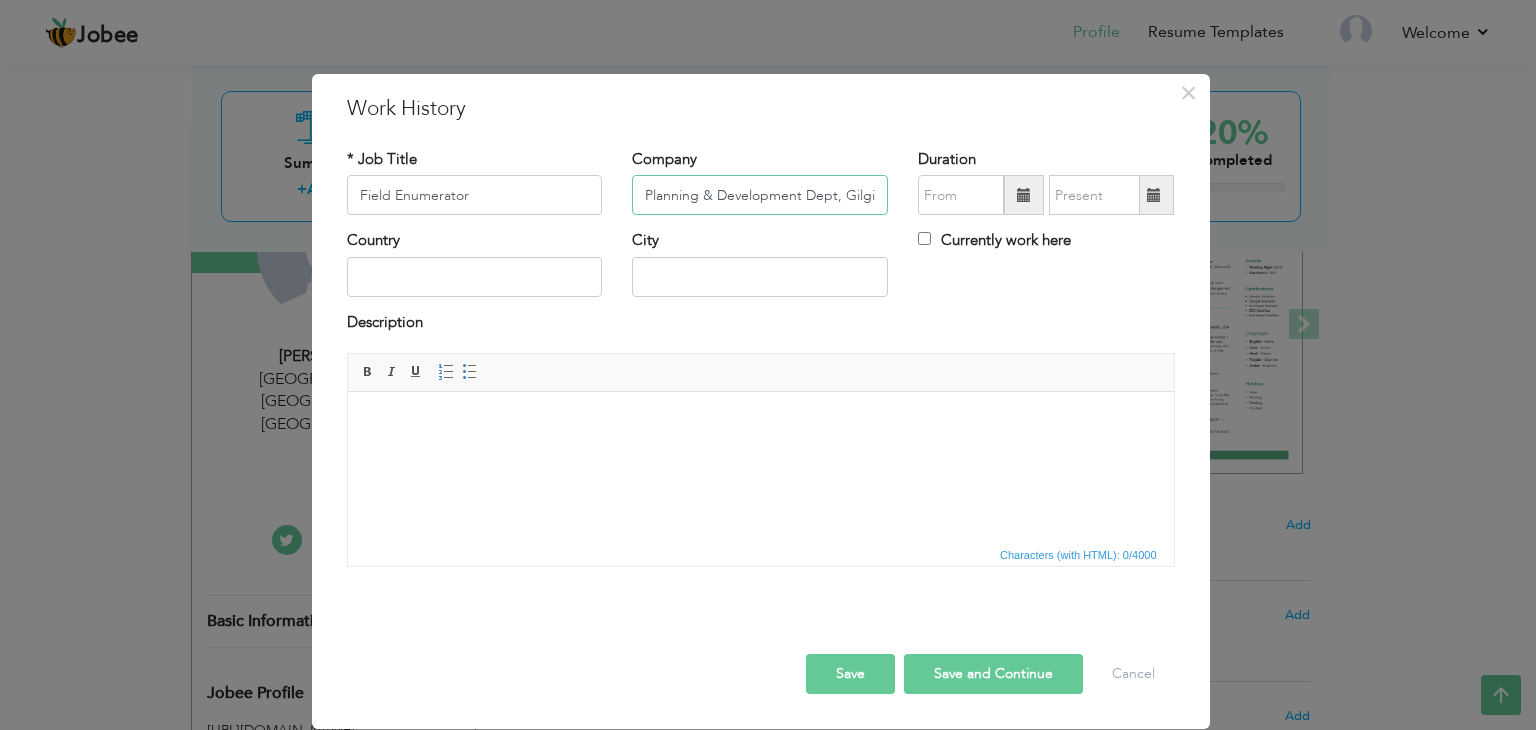 scroll, scrollTop: 0, scrollLeft: 59, axis: horizontal 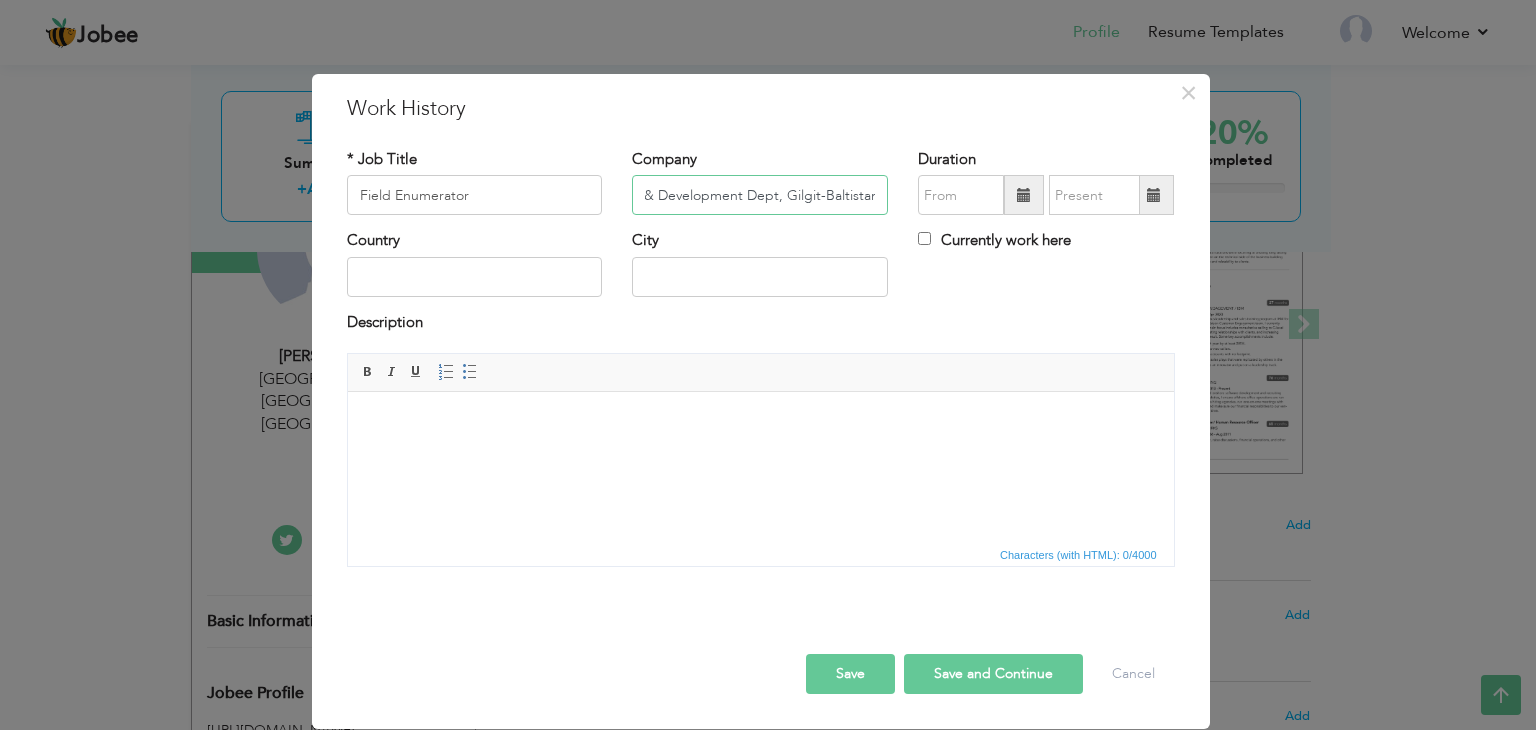 type on "Planning & Development Dept, Gilgit-Baltistan" 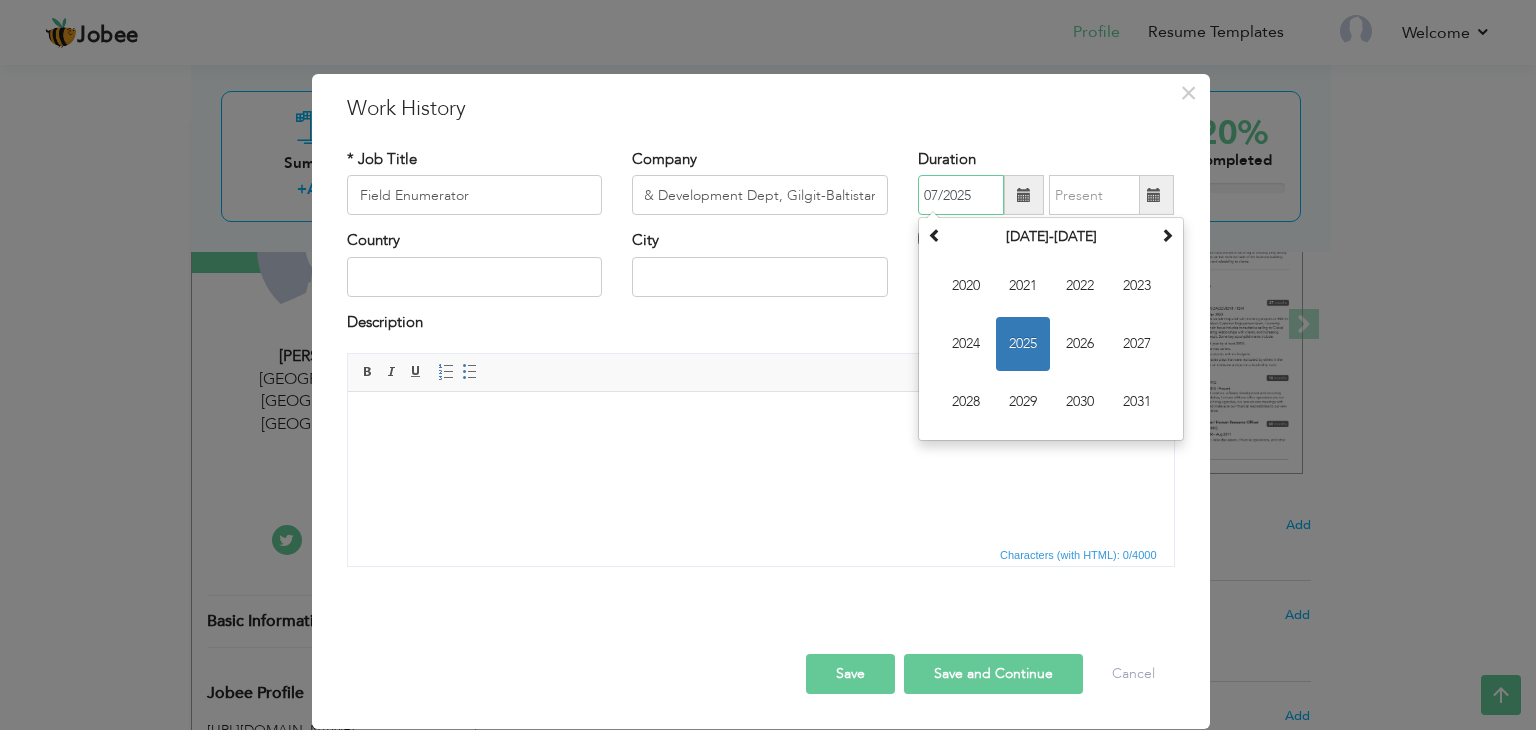 scroll, scrollTop: 0, scrollLeft: 0, axis: both 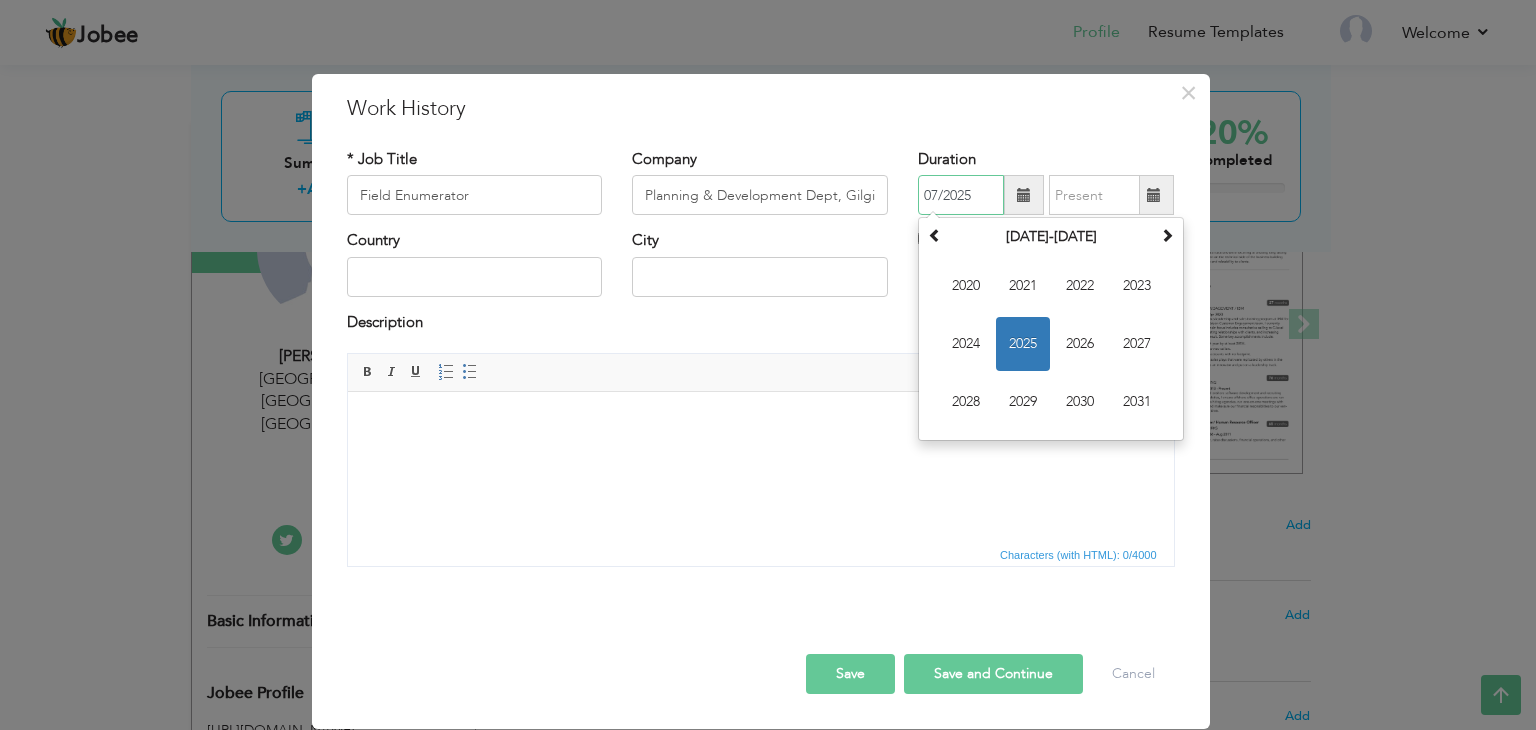 click on "07/2025" at bounding box center [961, 195] 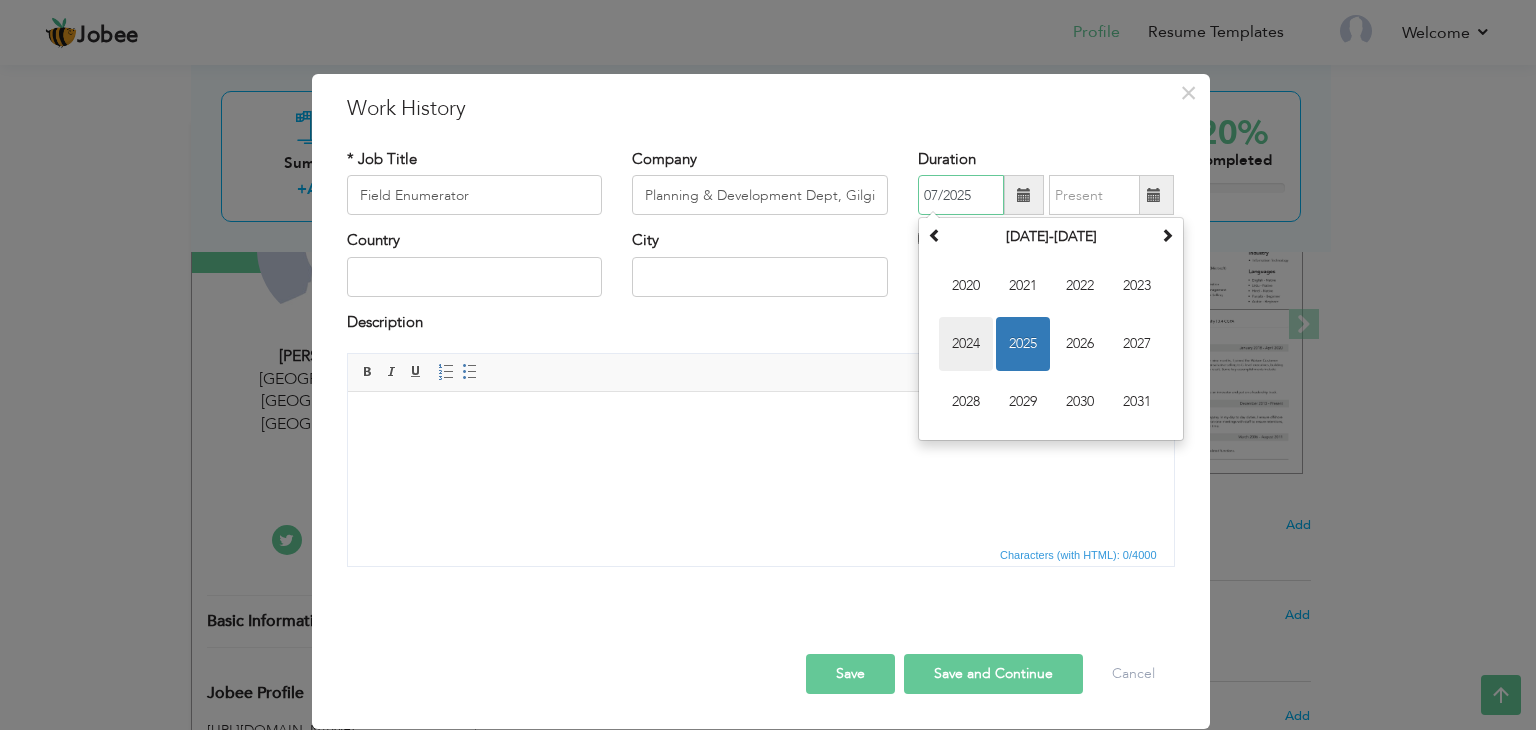 click on "2024" at bounding box center [966, 344] 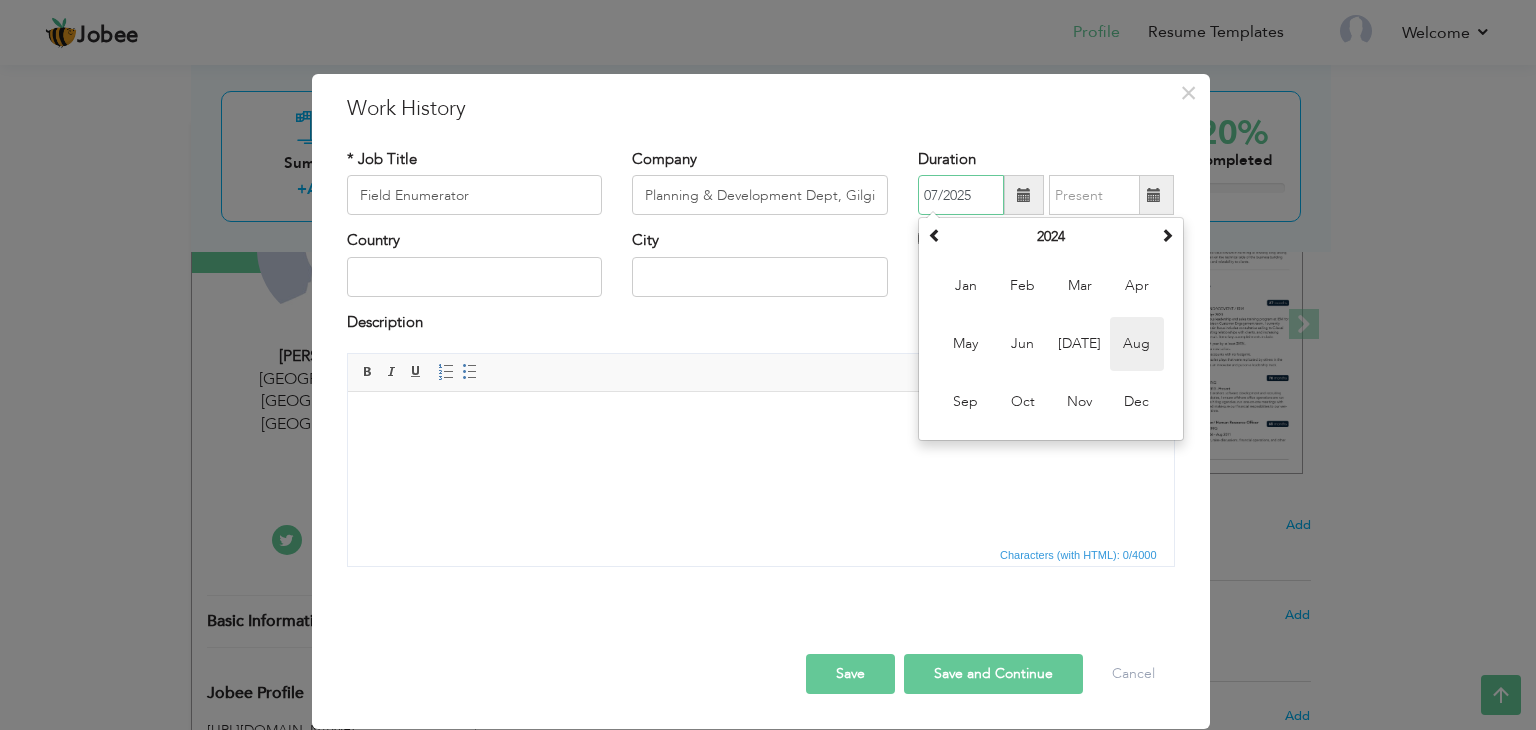 click on "Aug" at bounding box center [1137, 344] 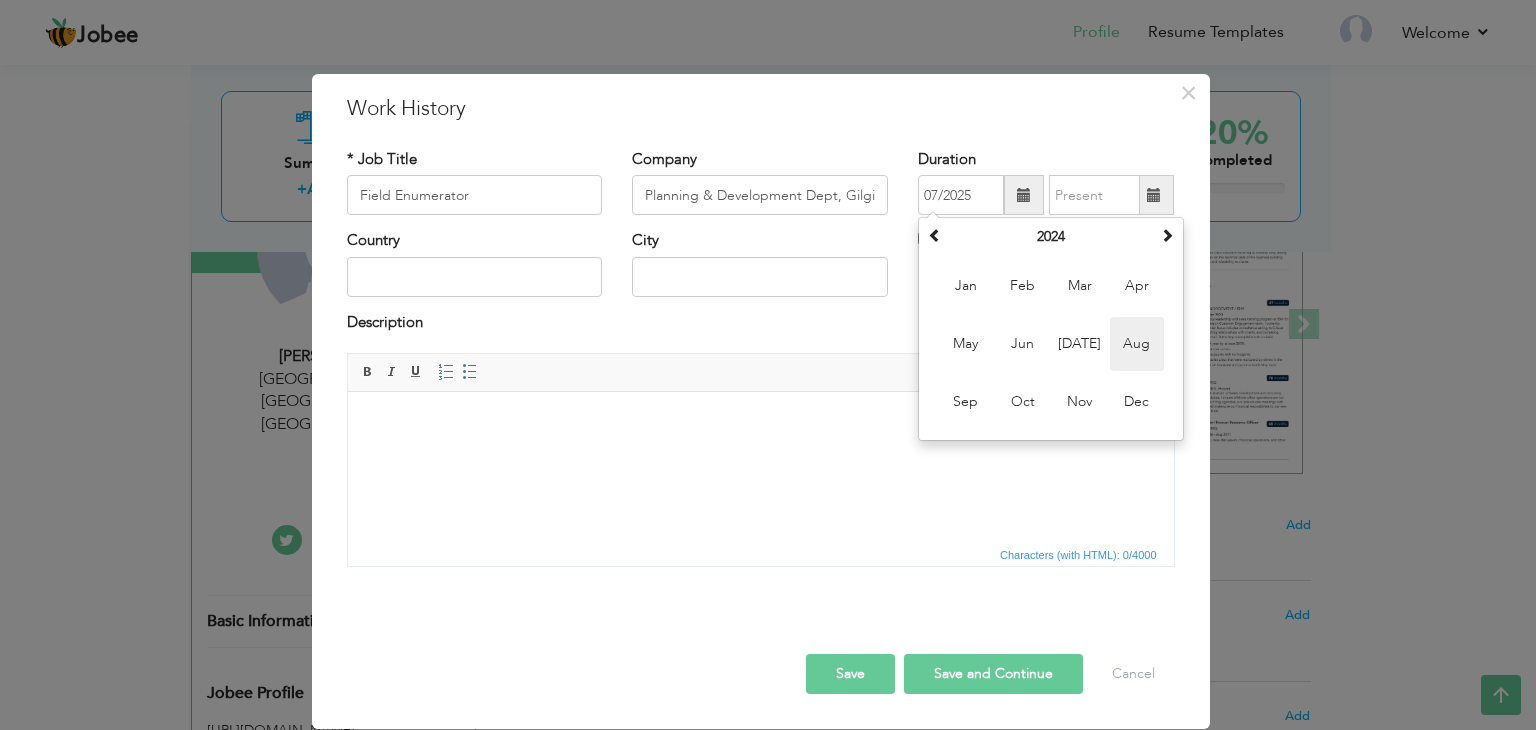 type on "08/2024" 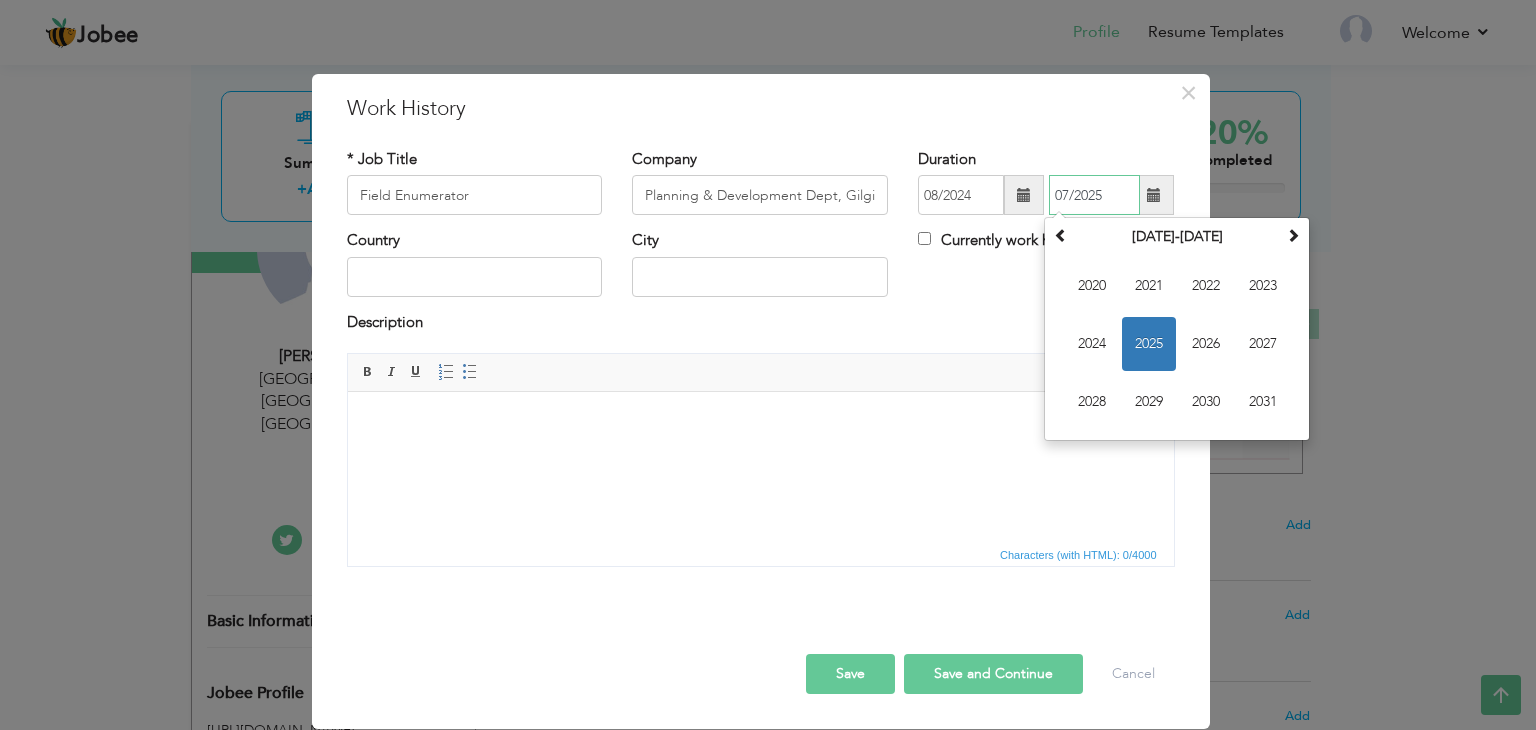 click on "07/2025" at bounding box center (1094, 195) 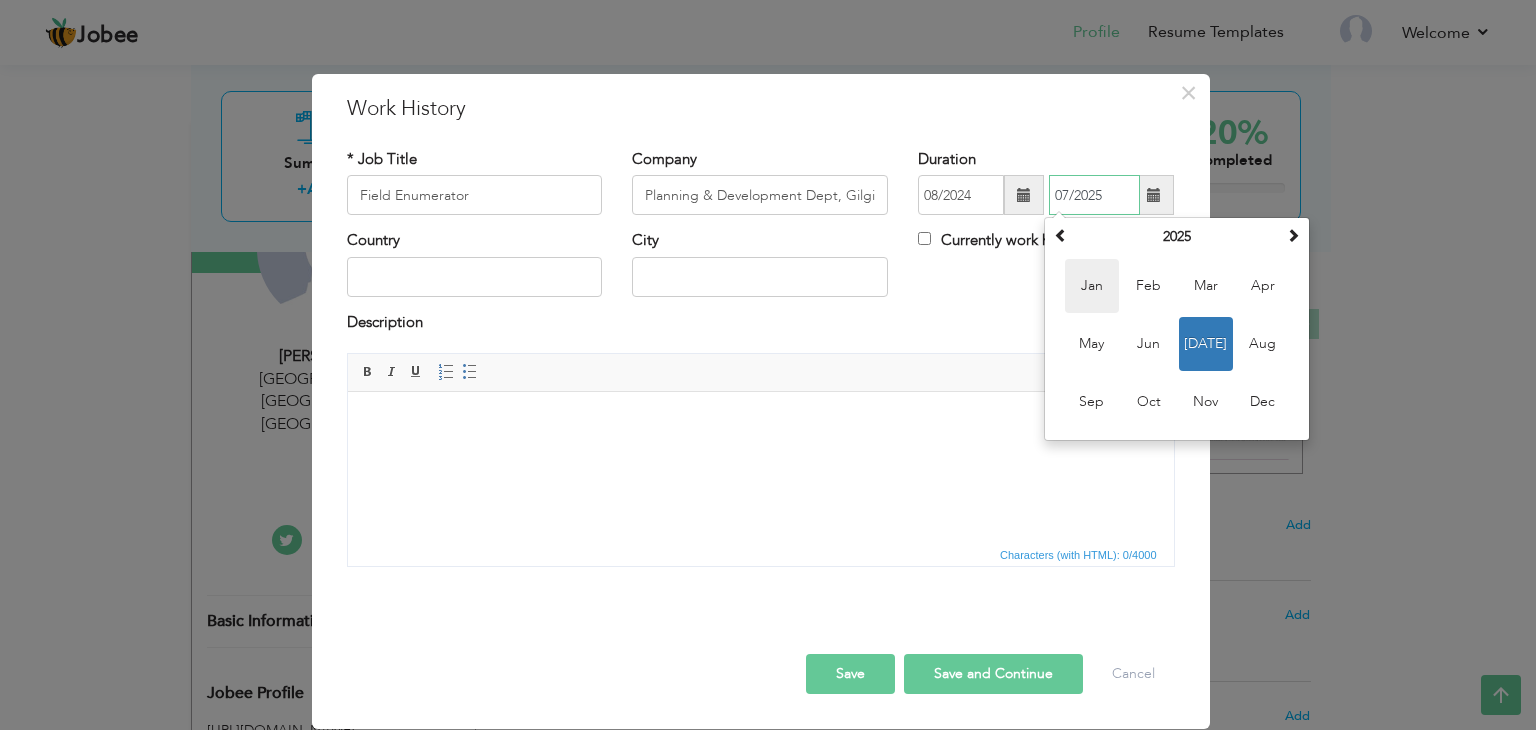 click on "Jan" at bounding box center (1092, 286) 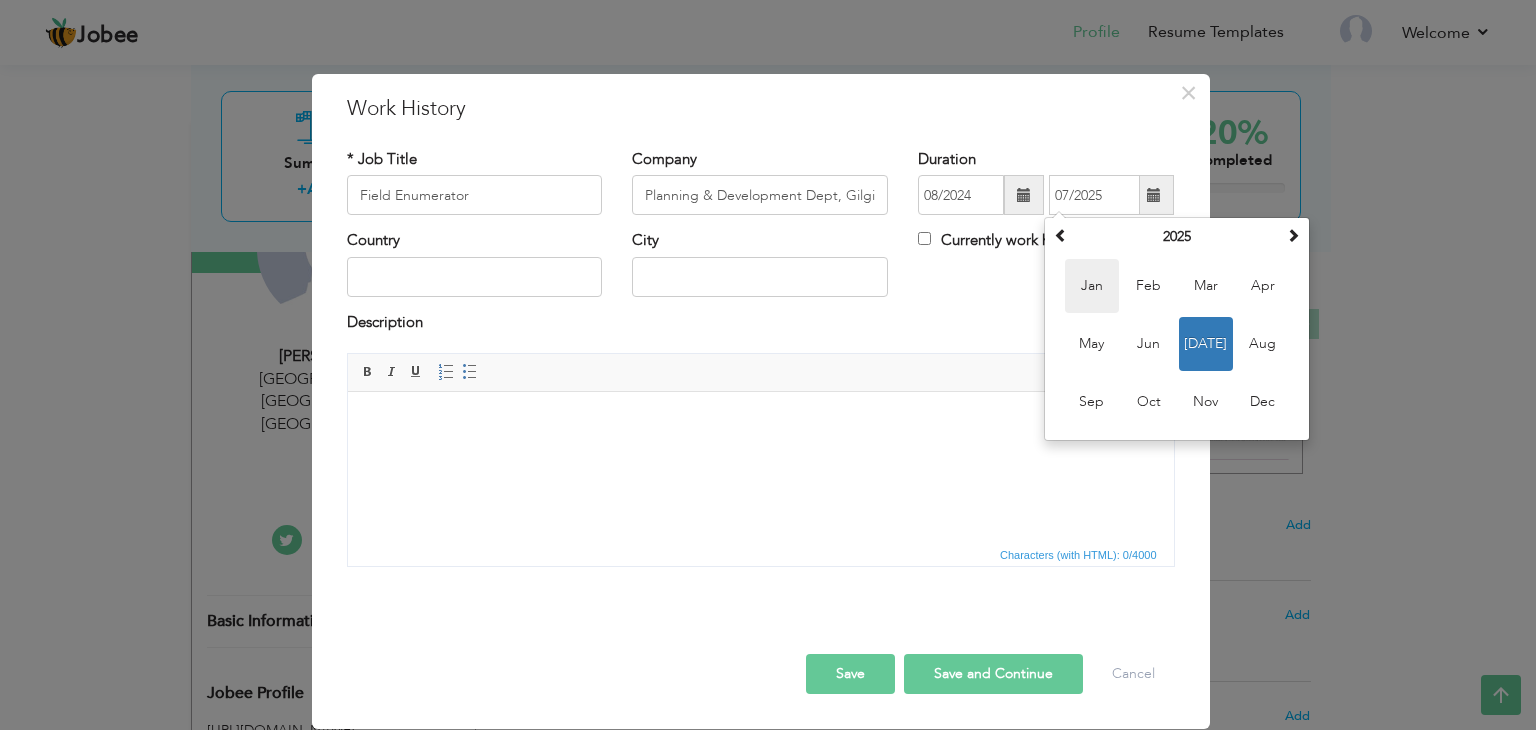 type on "01/2025" 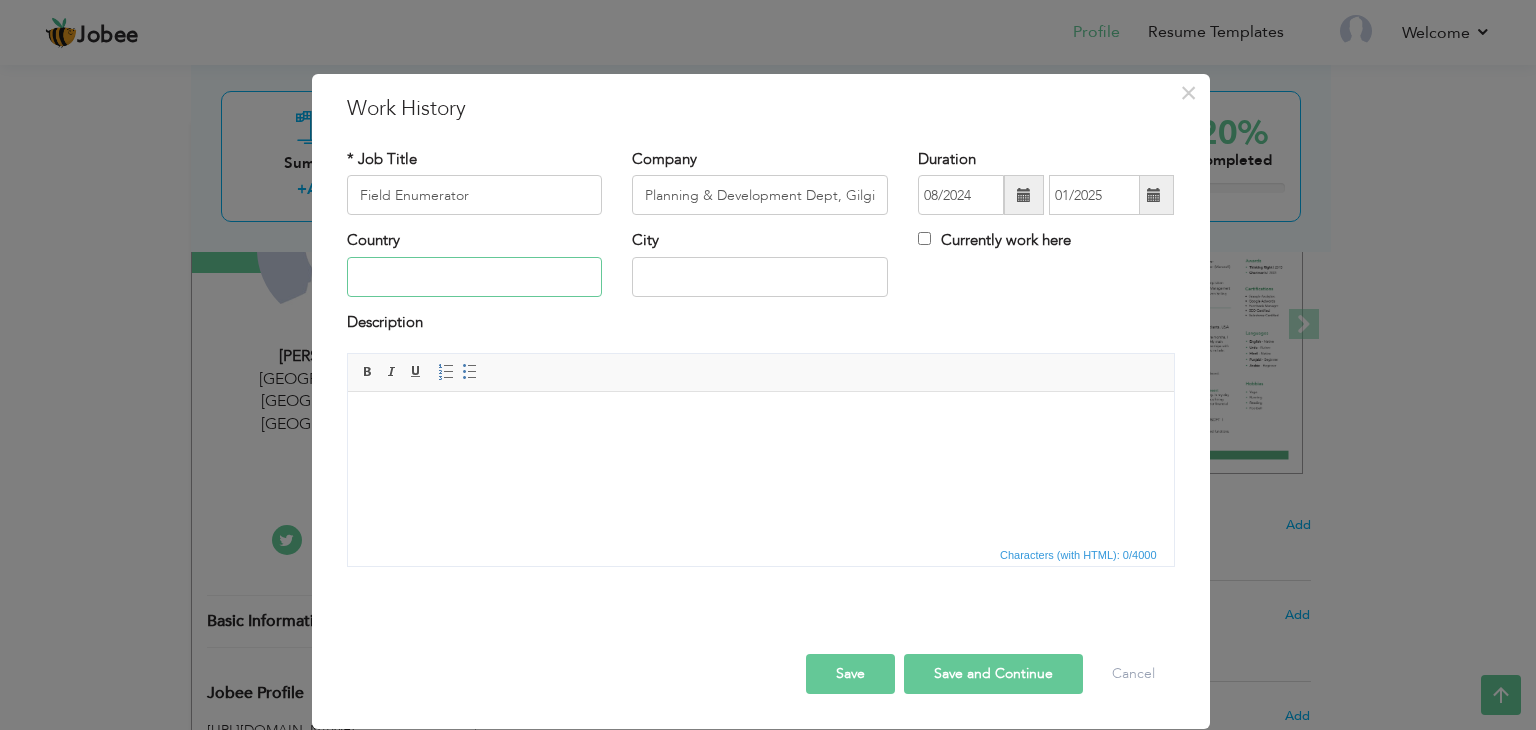 click at bounding box center [475, 277] 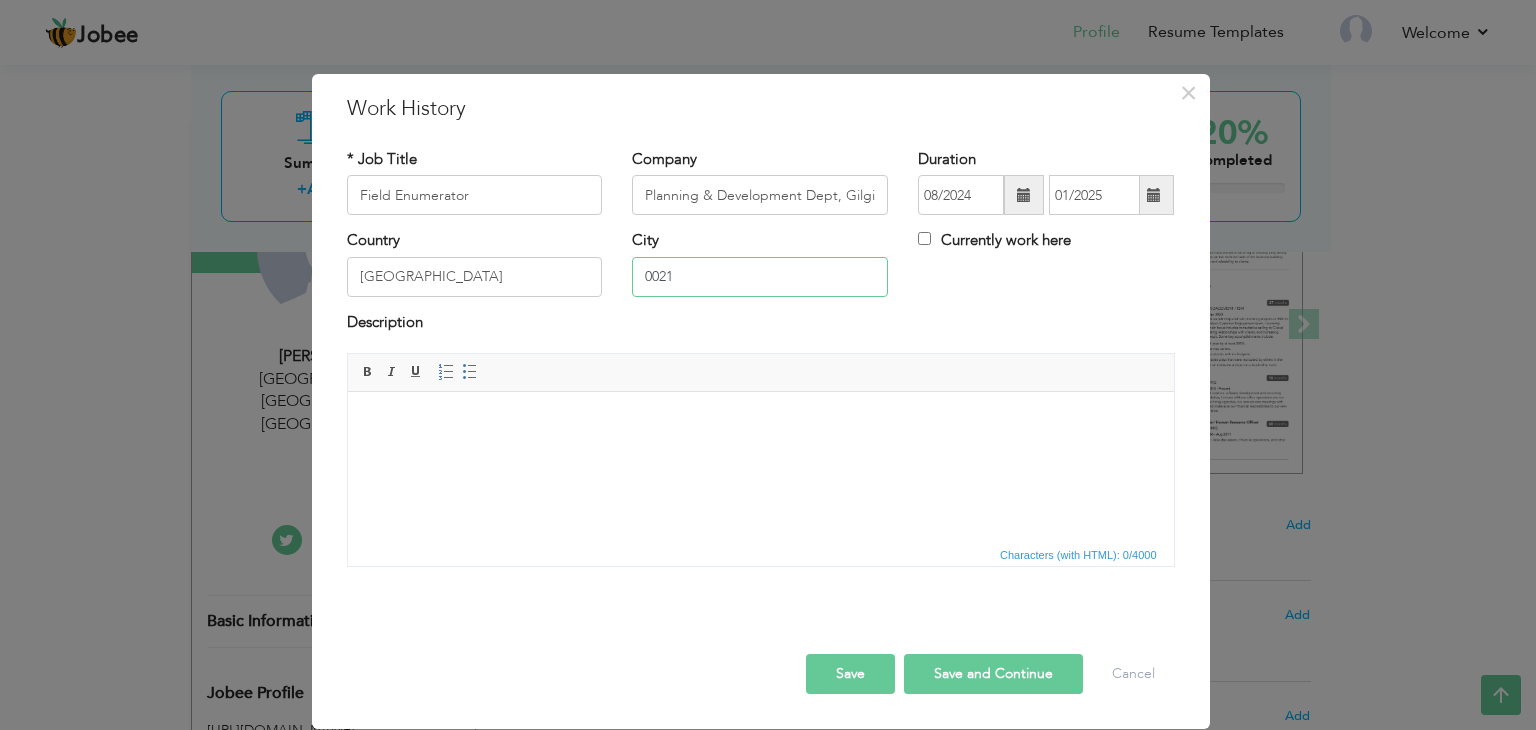click on "0021" at bounding box center [760, 277] 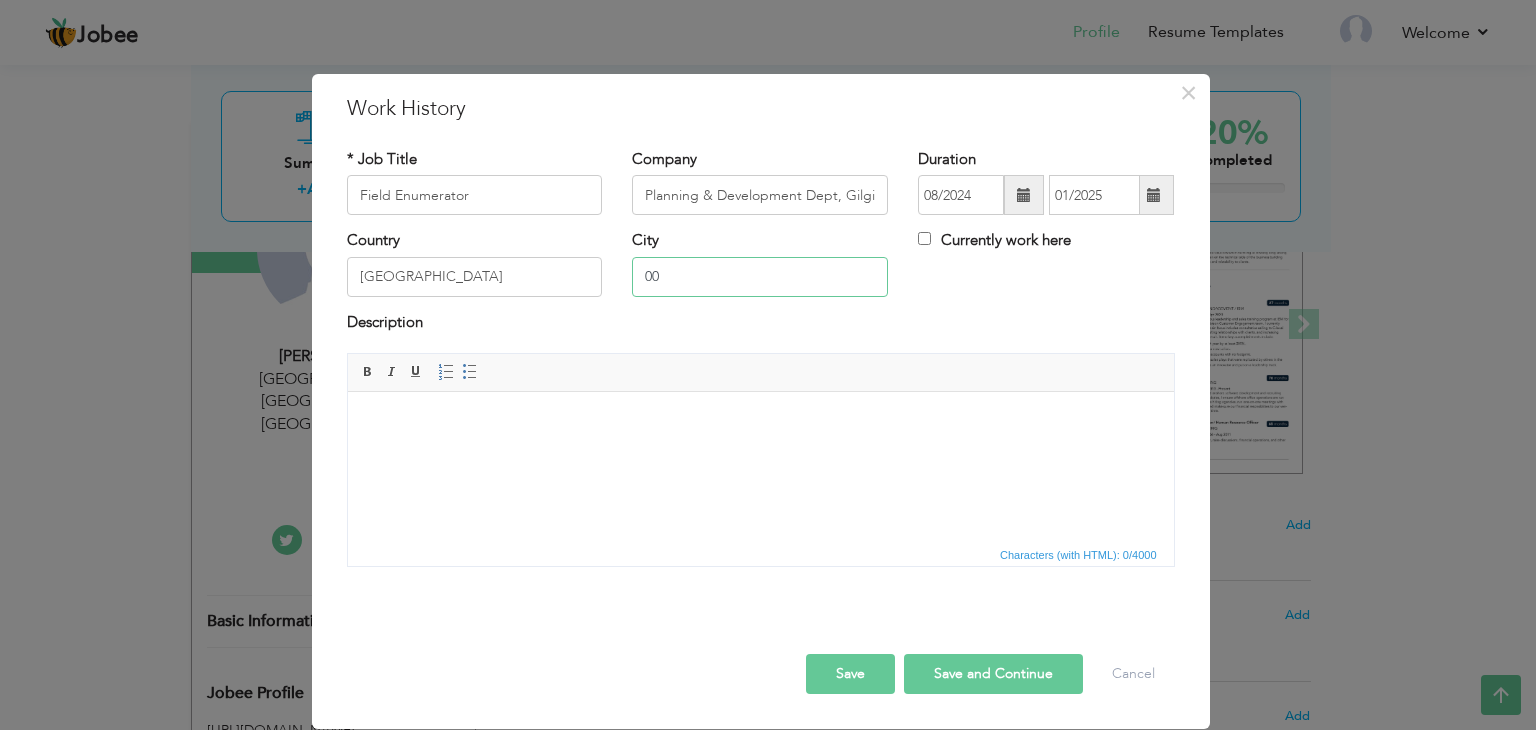 type on "0" 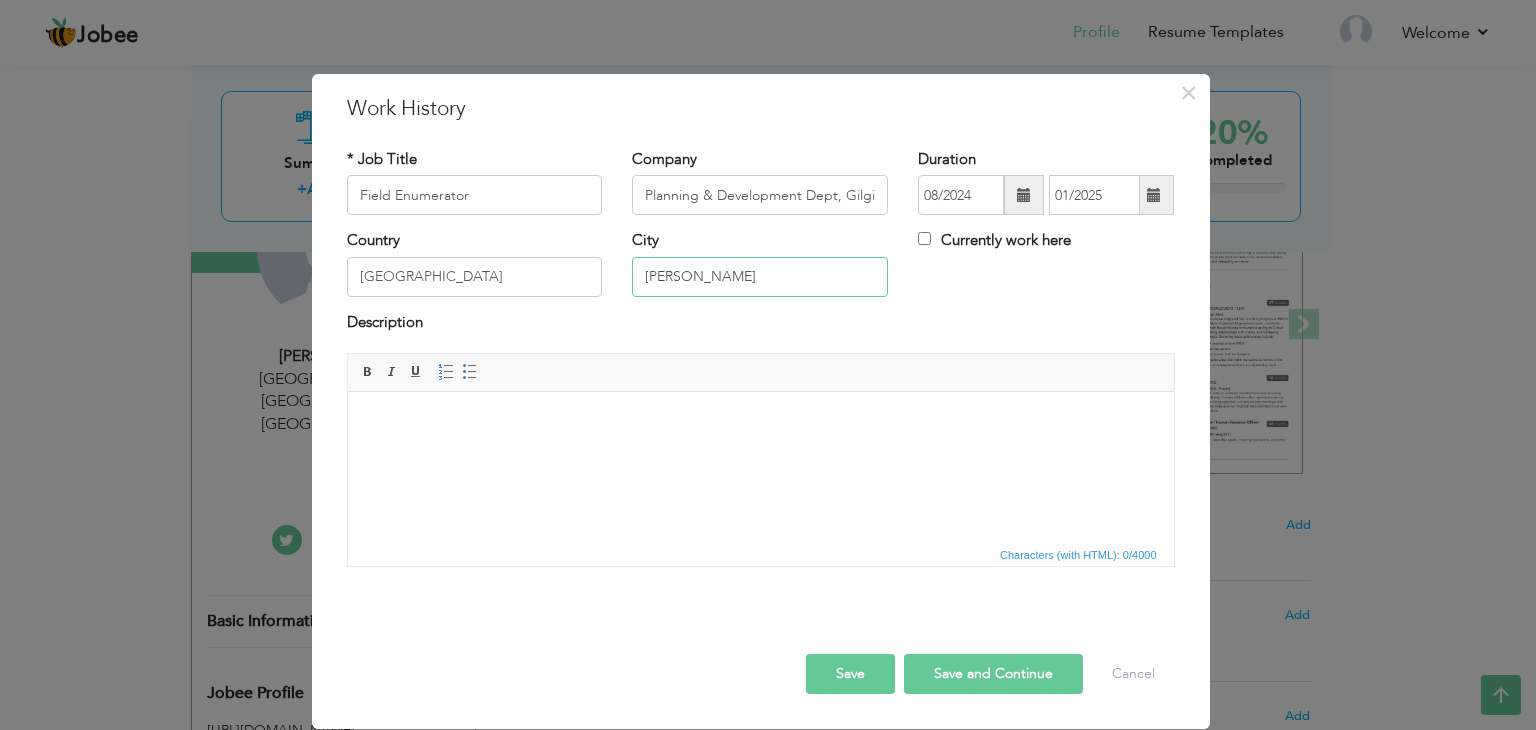 click on "gilgit baltistan" at bounding box center [760, 277] 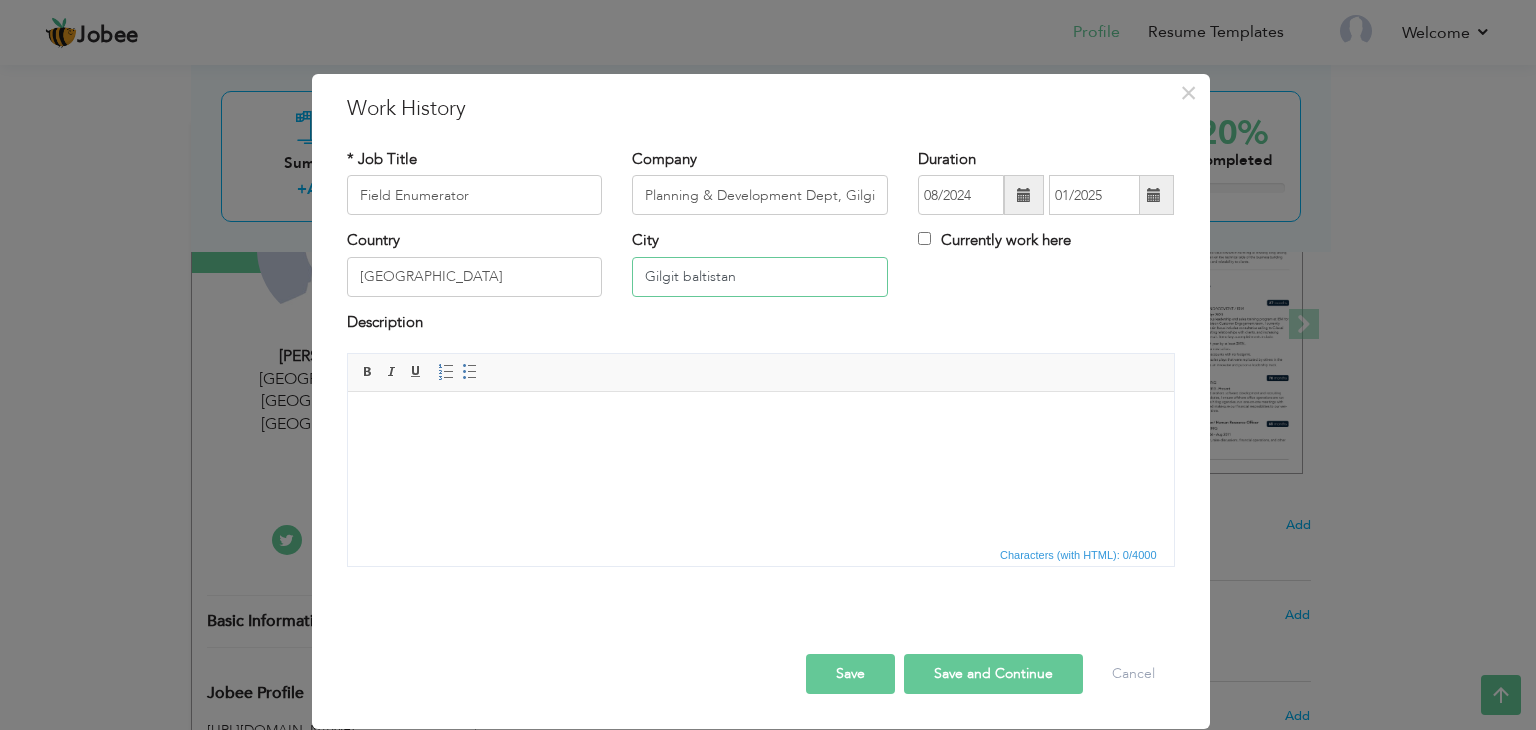 click on "Gilgit baltistan" at bounding box center (760, 277) 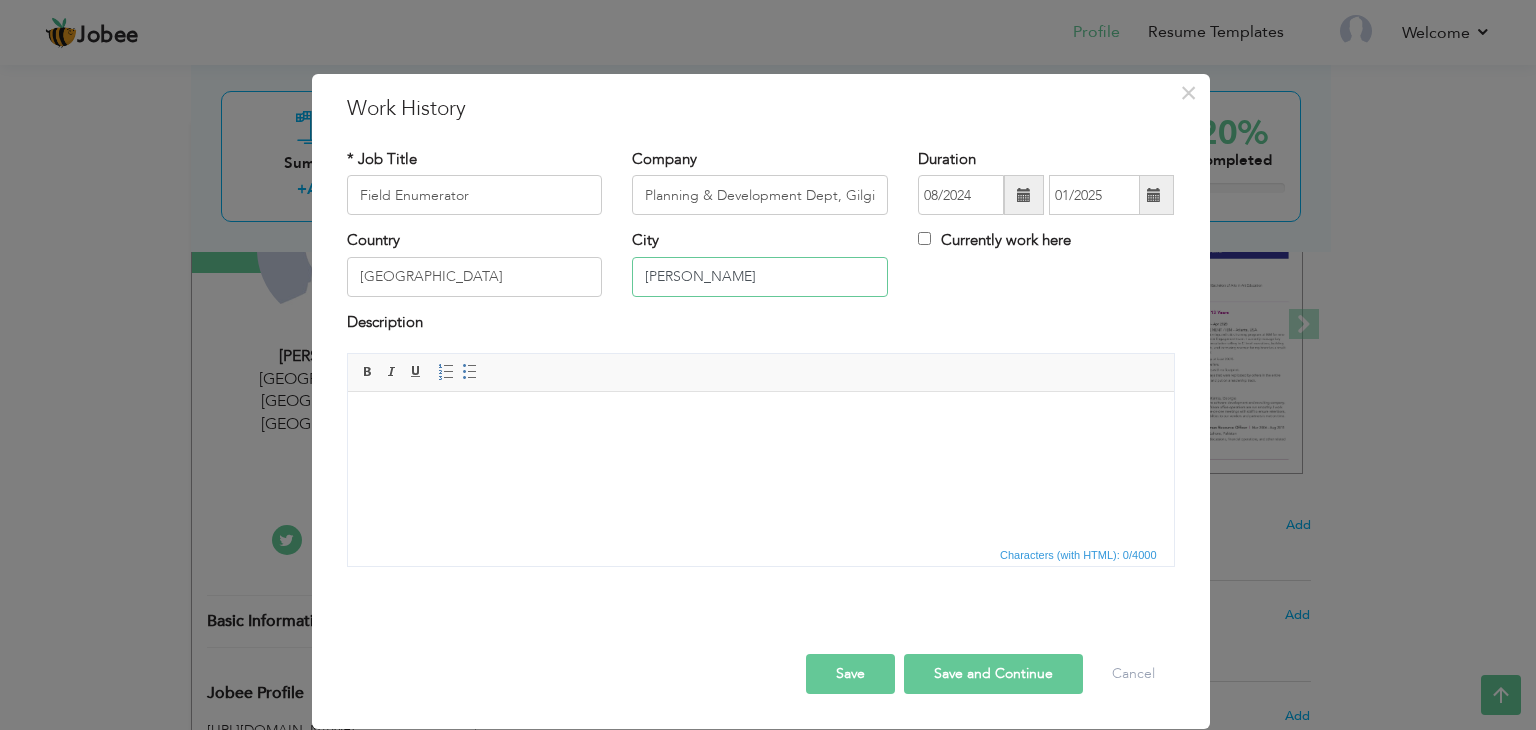 type on "Gilgit Baltistan" 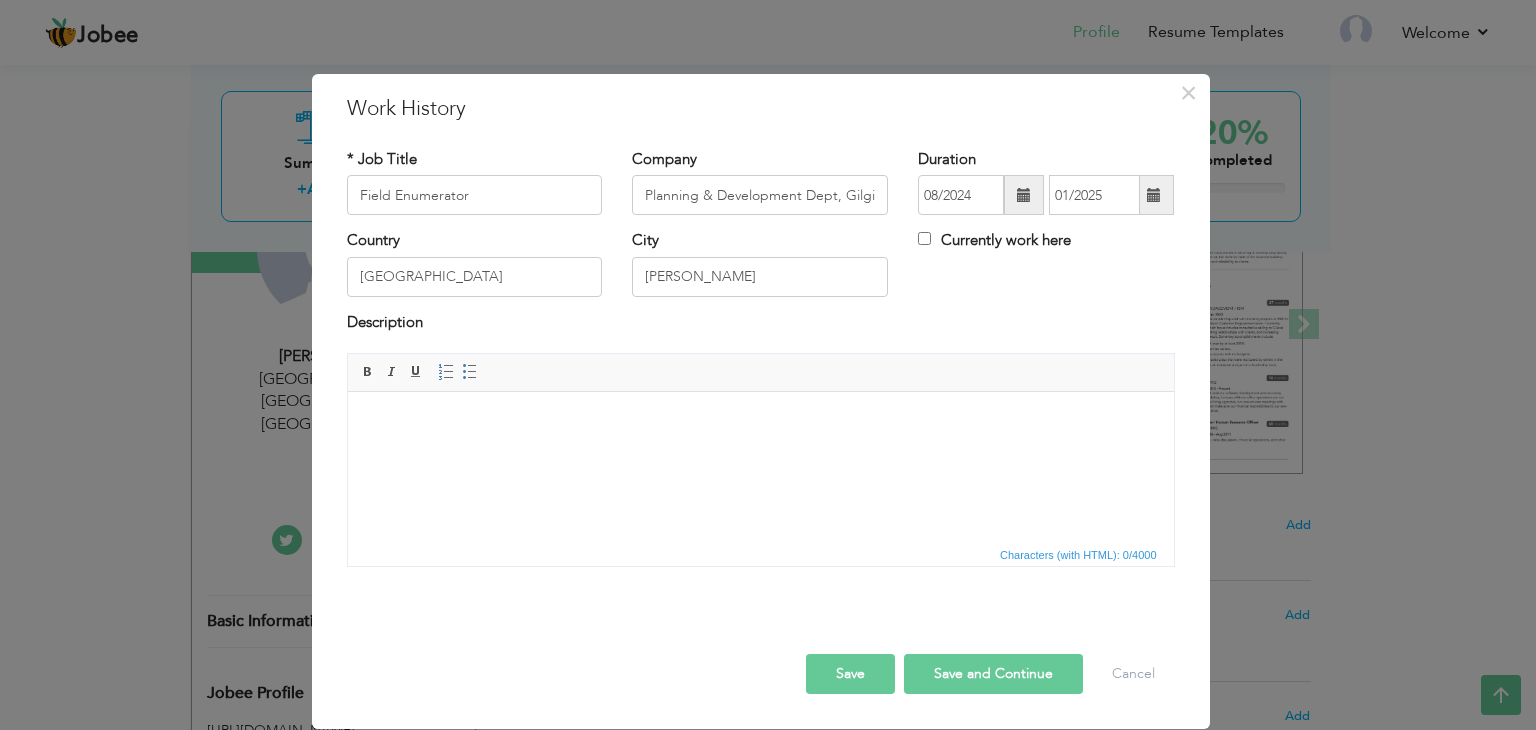 click at bounding box center (760, 422) 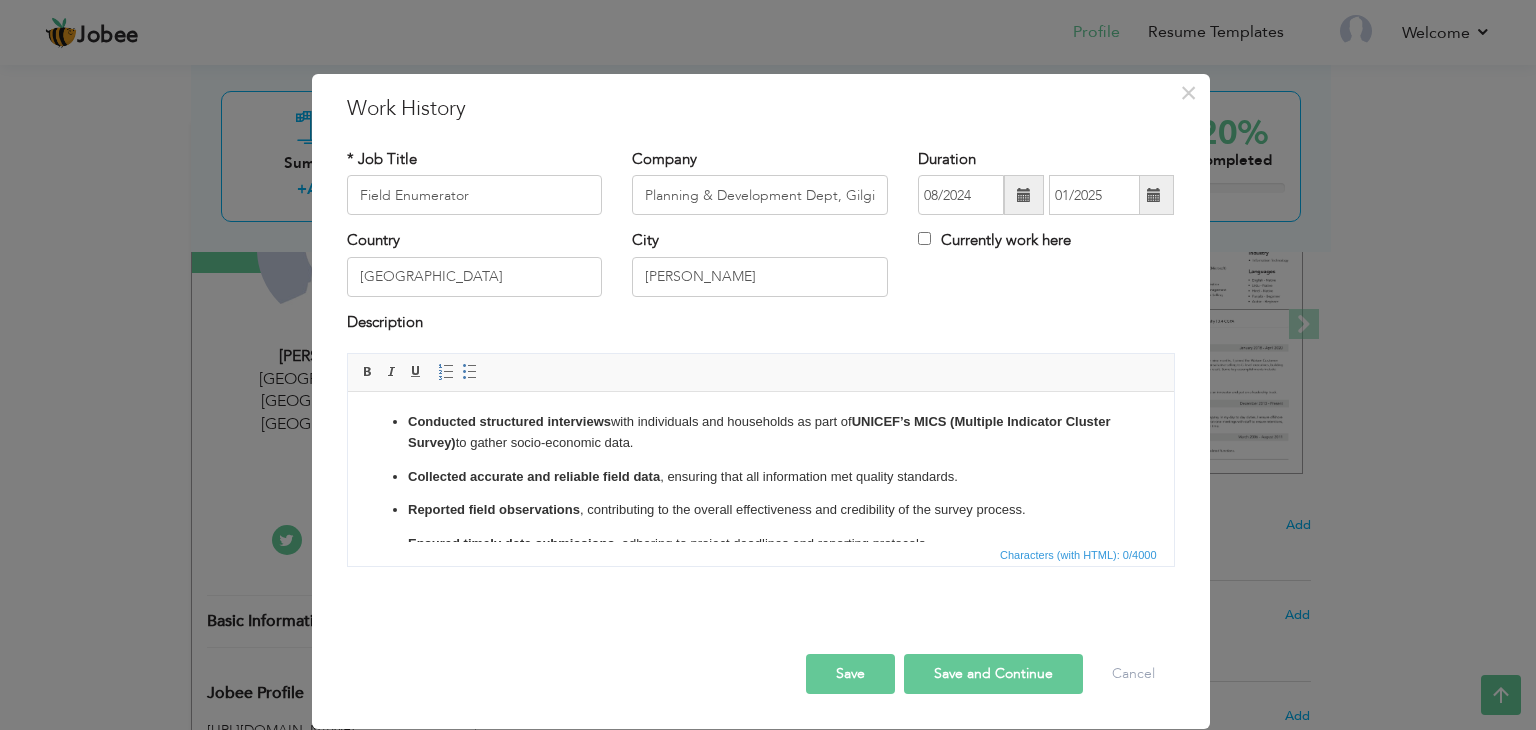 scroll, scrollTop: 9, scrollLeft: 0, axis: vertical 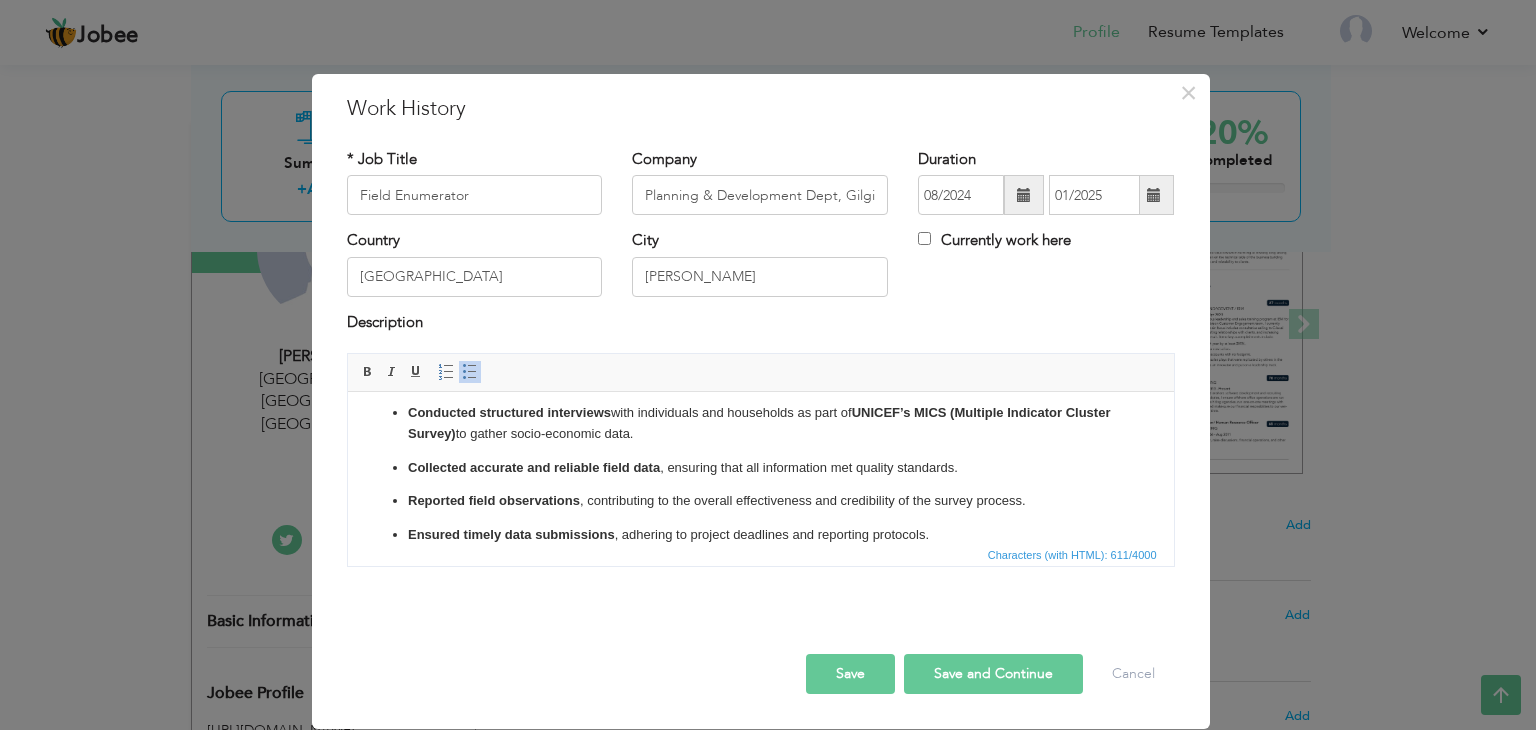 click on "Conducted structured interviews  with individuals and households as part of  UNICEF’s MICS (Multiple Indicator Cluster Survey)  to gather socio-economic data. Collected accurate and reliable field data , ensuring that all information met quality standards. Reported field observations , contributing to the overall effectiveness and credibility of the survey process. Ensured timely data submissions , adhering to project deadlines and reporting protocols." at bounding box center (760, 474) 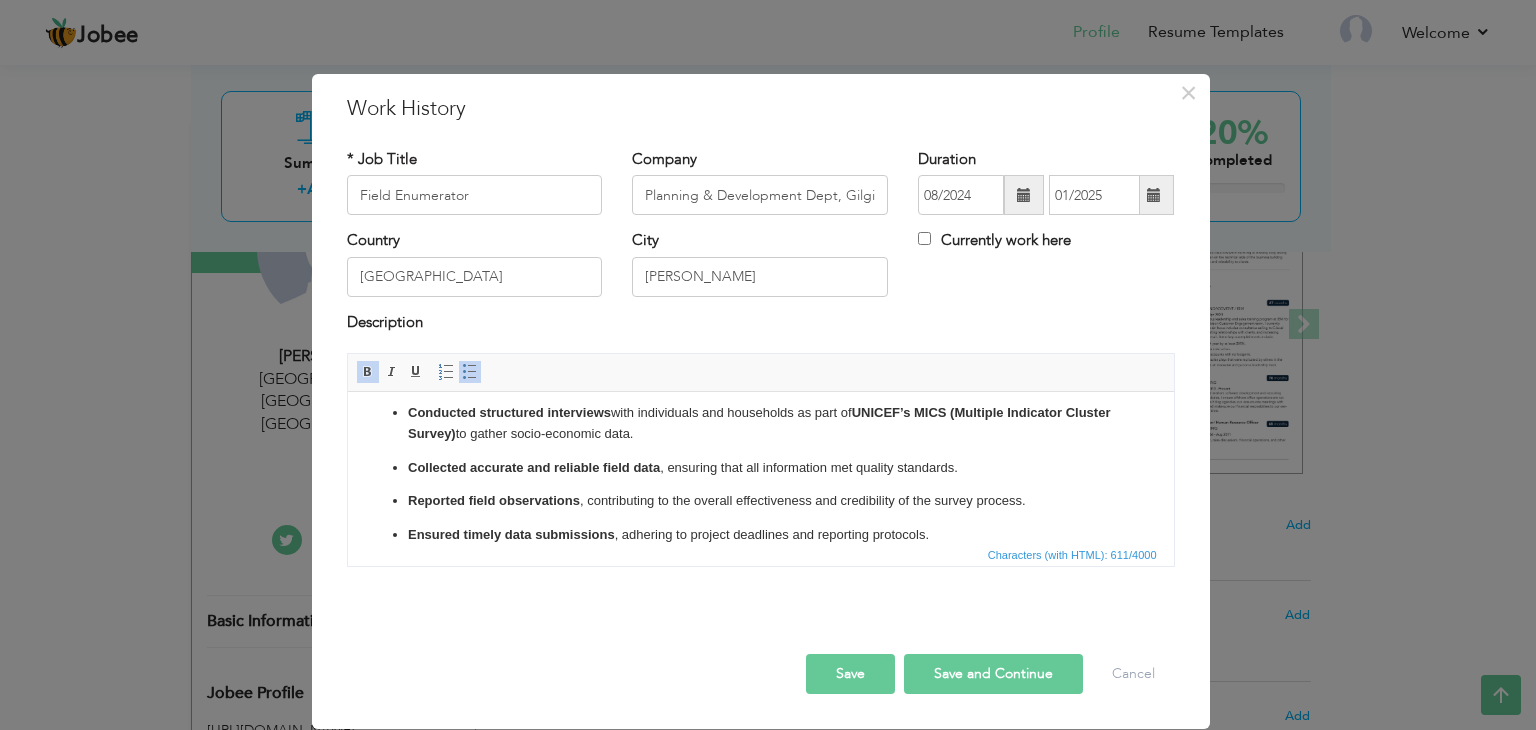 click on "Conducted structured interviews  with individuals and households as part of  UNICEF’s MICS (Multiple Indicator Cluster Survey)  to gather socio-economic data. Collected accurate and reliable field data , ensuring that all information met quality standards. Reported field observations , contributing to the overall effectiveness and credibility of the survey process. Ensured timely data submissions , adhering to project deadlines and reporting protocols." at bounding box center [760, 474] 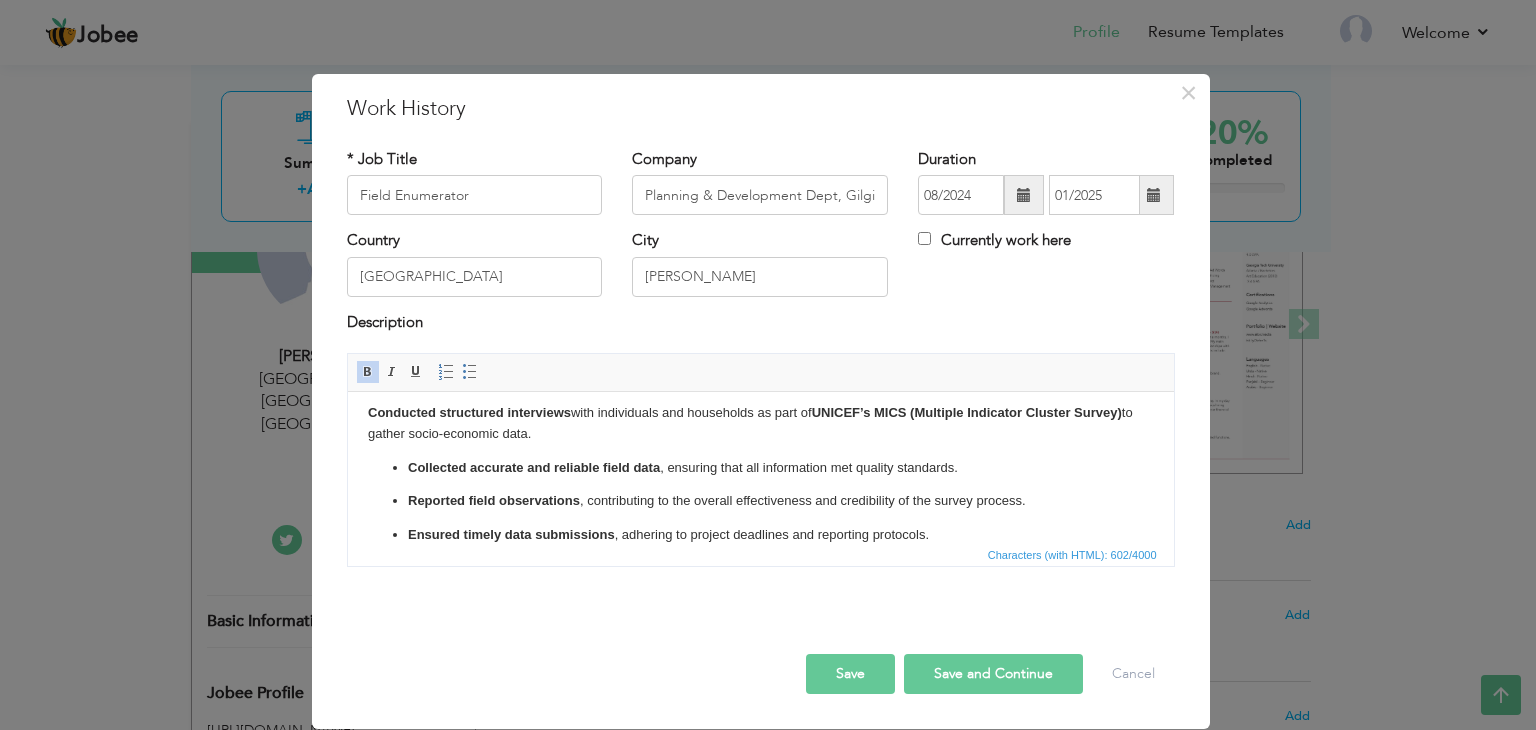click on "Collected accurate and reliable field data , ensuring that all information met quality standards. Reported field observations , contributing to the overall effectiveness and credibility of the survey process. Ensured timely data submissions , adhering to project deadlines and reporting protocols." at bounding box center [760, 502] 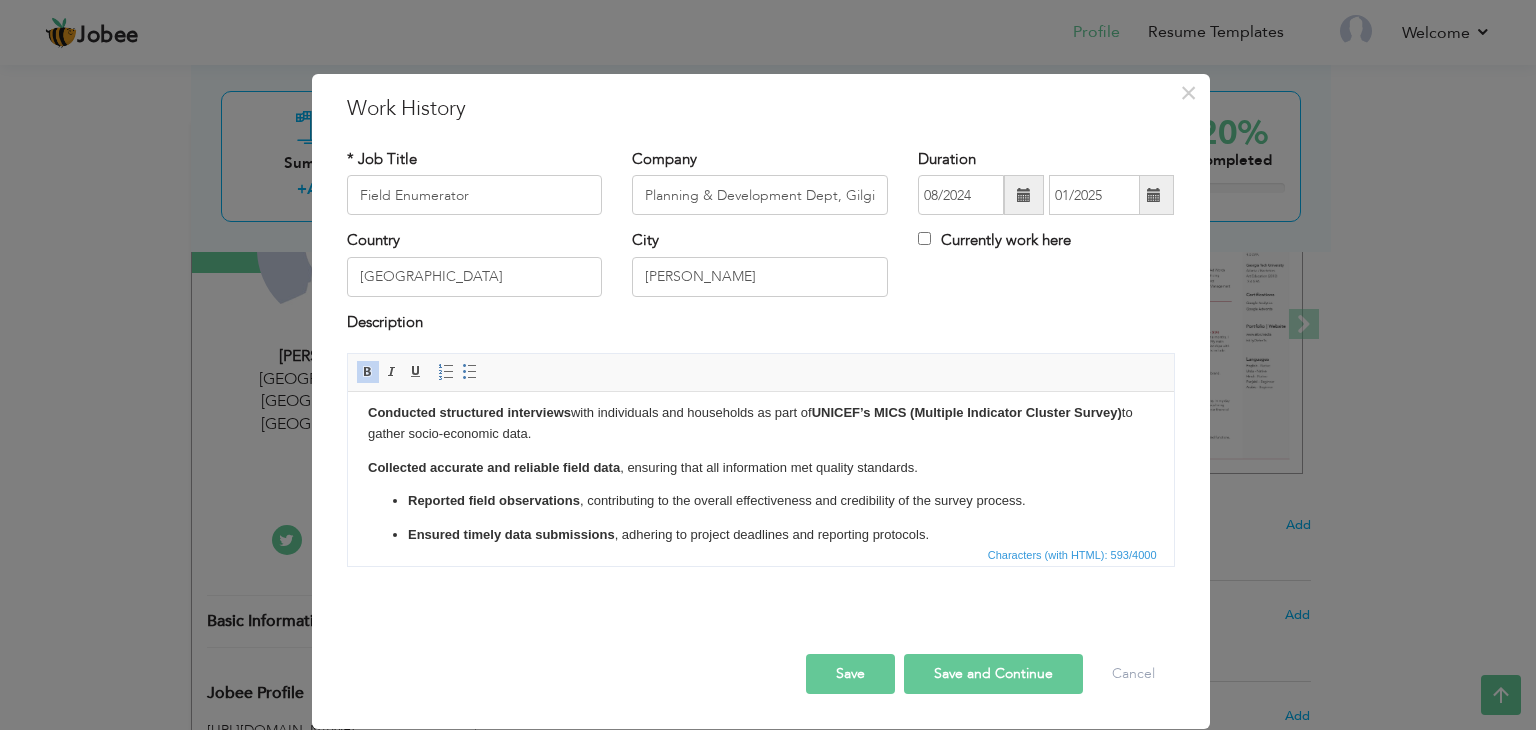 click on "Reported field observations , contributing to the overall effectiveness and credibility of the survey process. Ensured timely data submissions , adhering to project deadlines and reporting protocols." at bounding box center (760, 518) 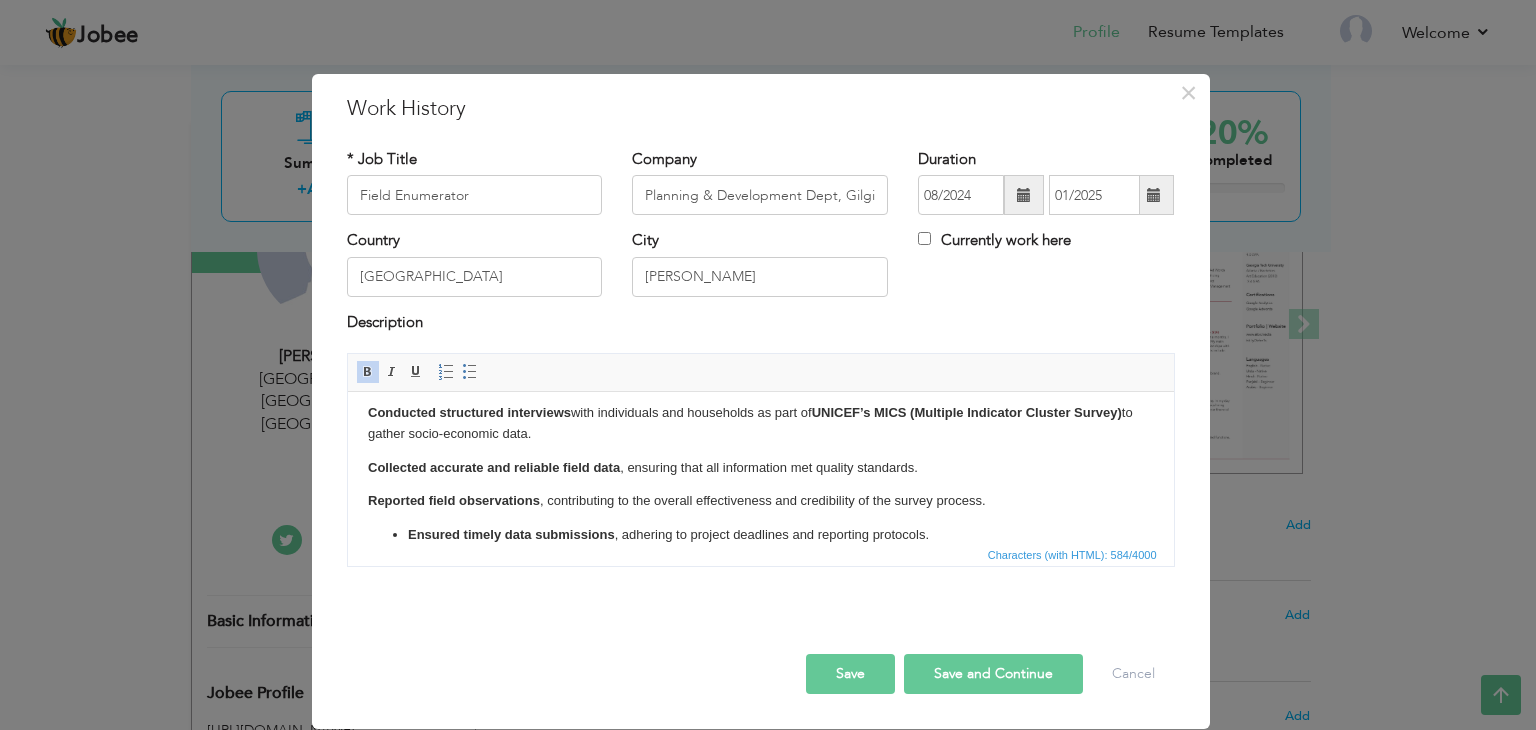click on "Ensured timely data submissions , adhering to project deadlines and reporting protocols." at bounding box center [760, 535] 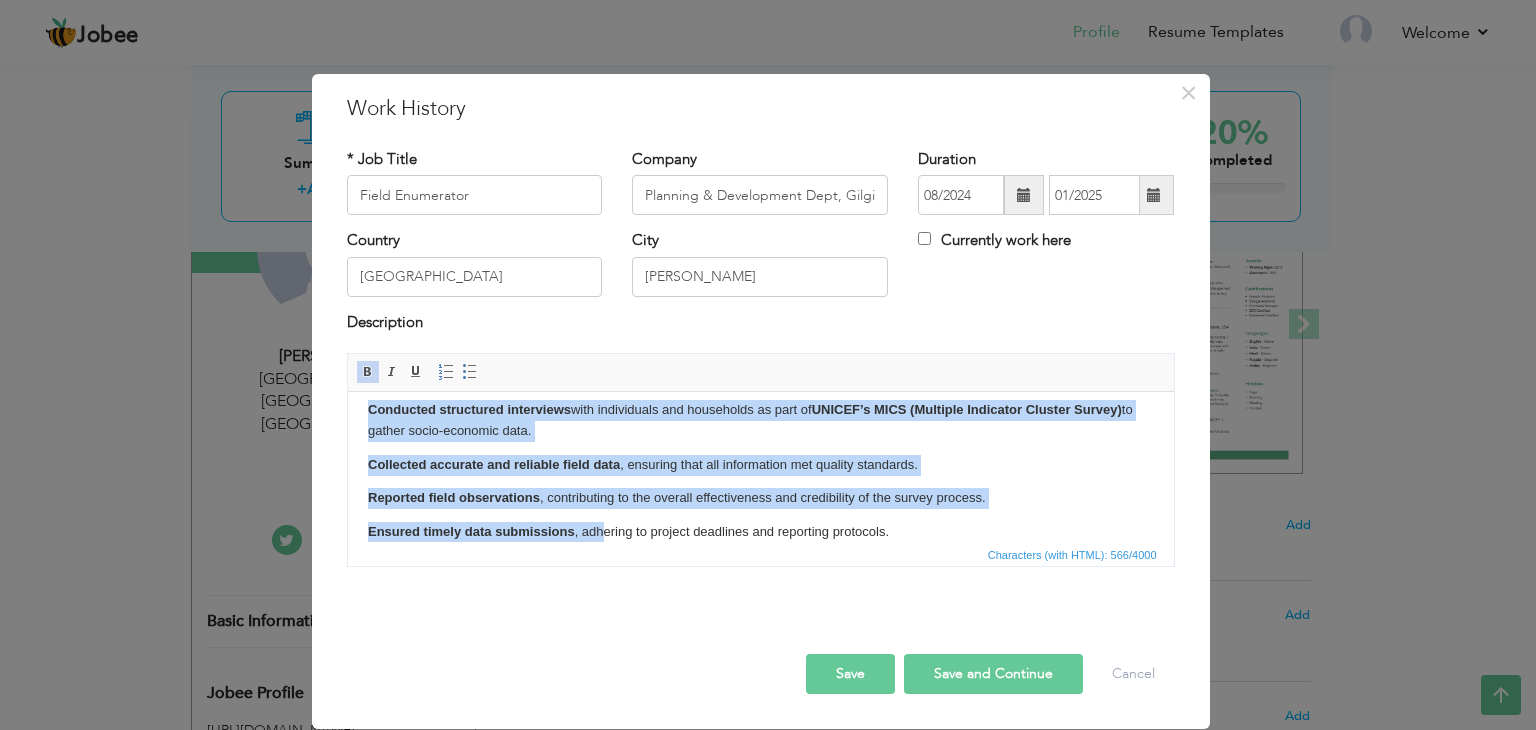 scroll, scrollTop: 32, scrollLeft: 0, axis: vertical 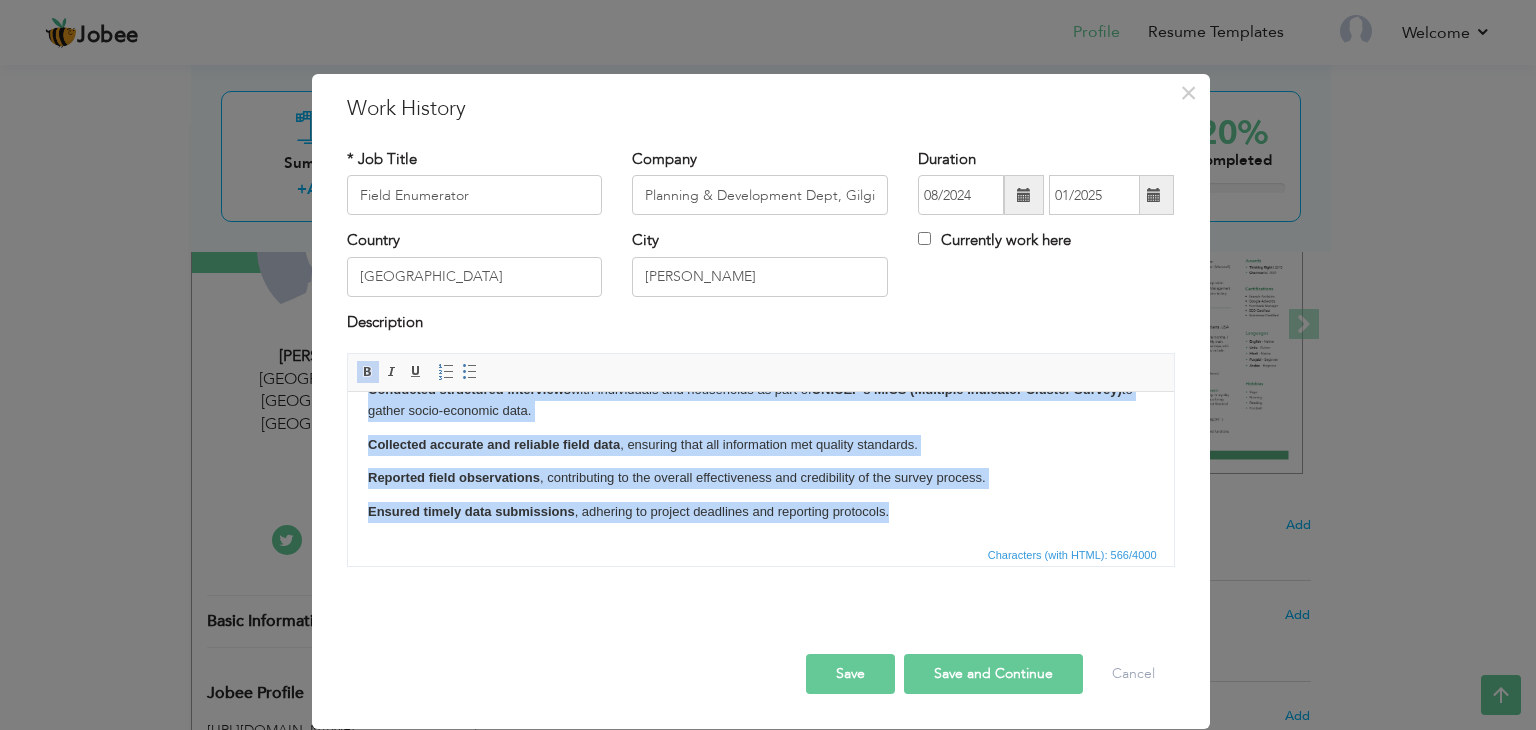 drag, startPoint x: 367, startPoint y: 411, endPoint x: 887, endPoint y: 524, distance: 532.1362 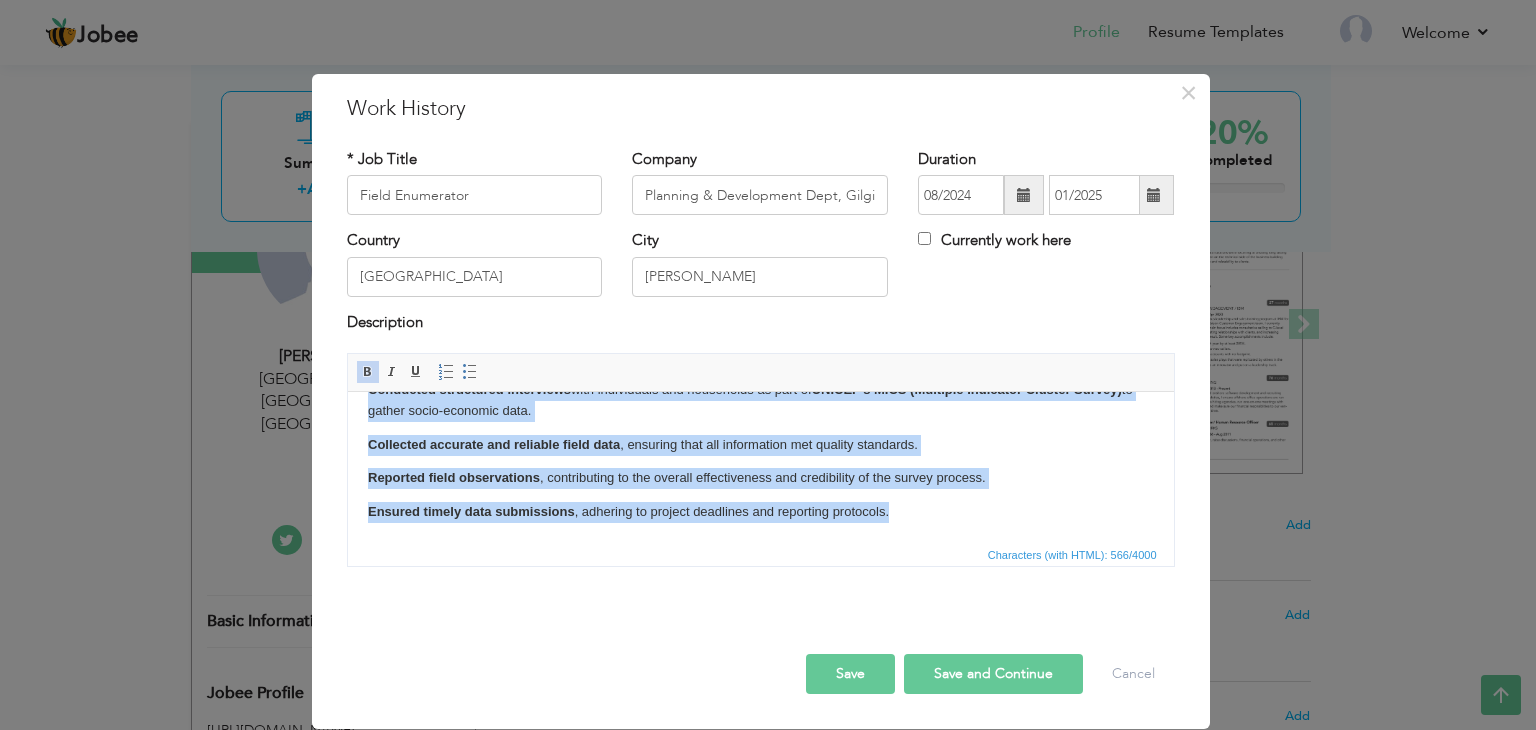 click at bounding box center (368, 372) 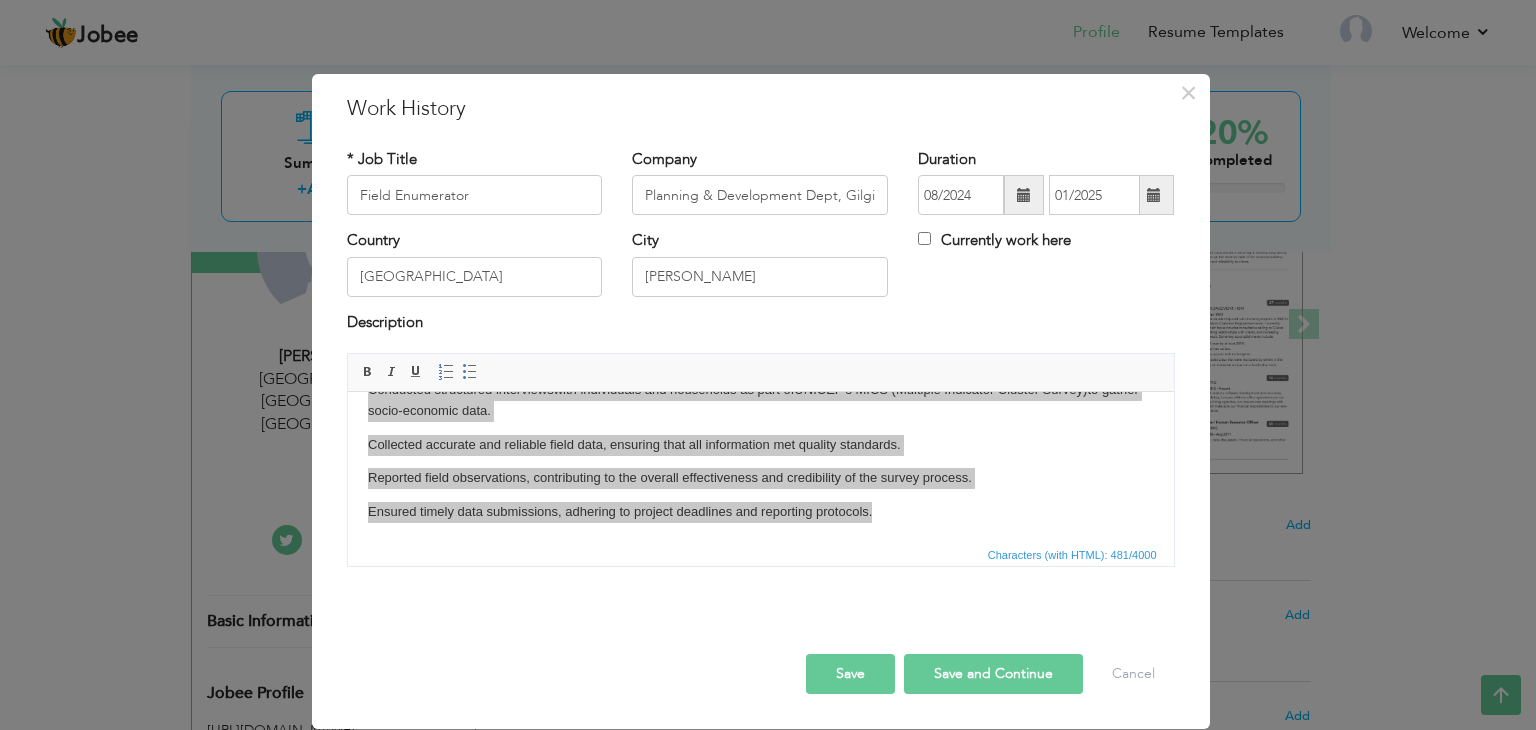 click on "Rich Text Editor, workEditor Editor toolbars Basic Styles   Bold   Italic   Underline Paragraph   Insert/Remove Numbered List   Insert/Remove Bulleted List Press ALT 0 for help Characters (with HTML): 481/4000" at bounding box center (761, 460) 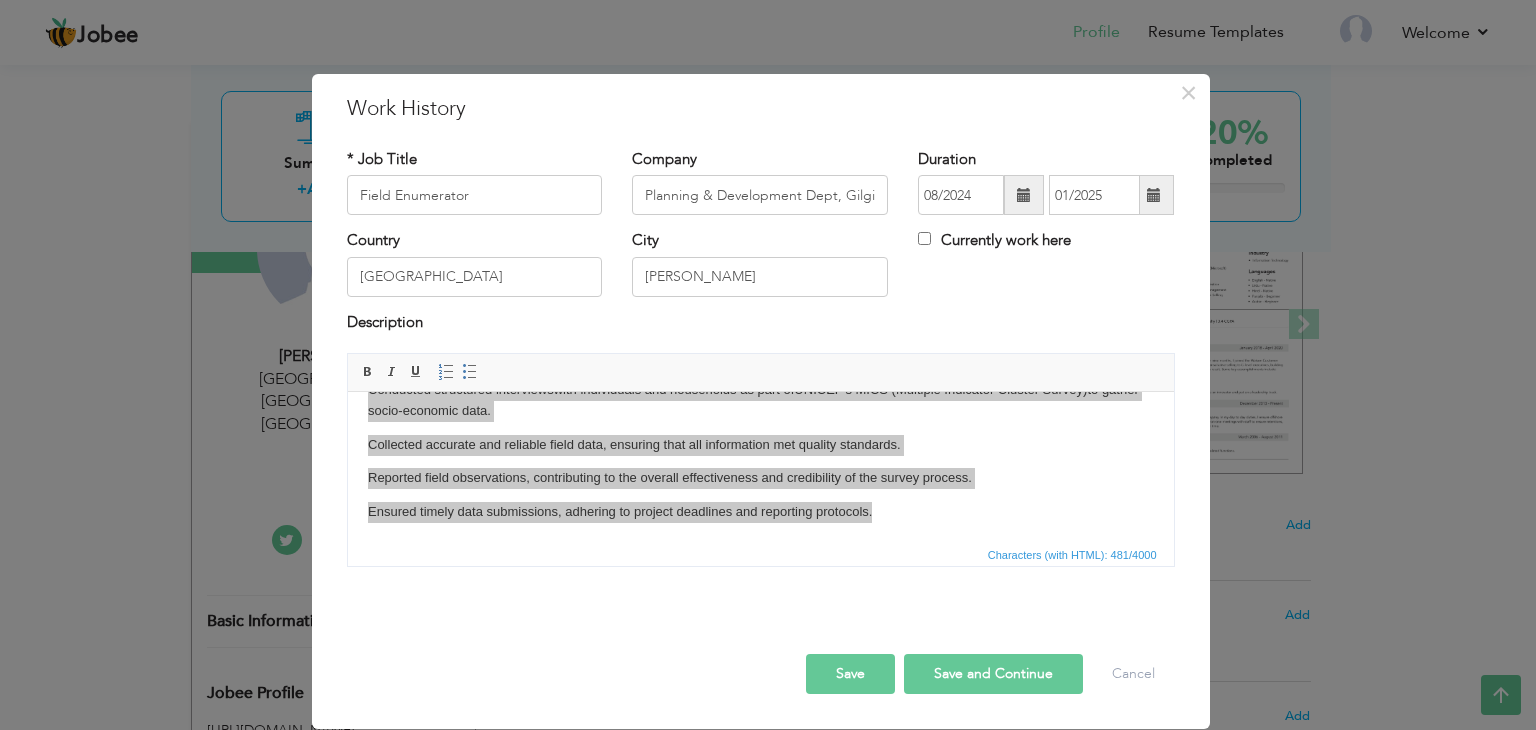 click on "Rich Text Editor, workEditor Editor toolbars Basic Styles   Bold   Italic   Underline Paragraph   Insert/Remove Numbered List   Insert/Remove Bulleted List Press ALT 0 for help Characters (with HTML): 481/4000" at bounding box center [761, 467] 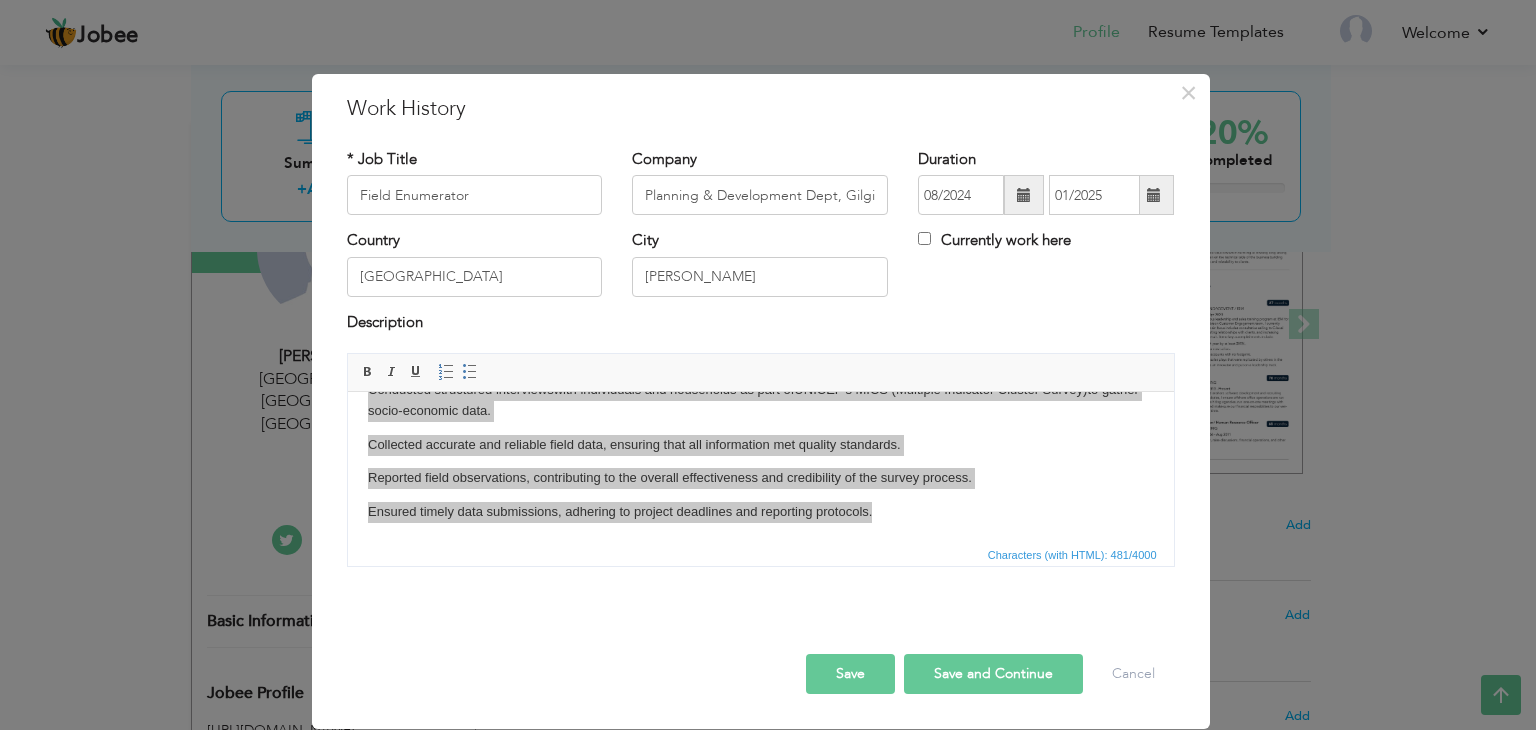 click on "Description" at bounding box center [761, 325] 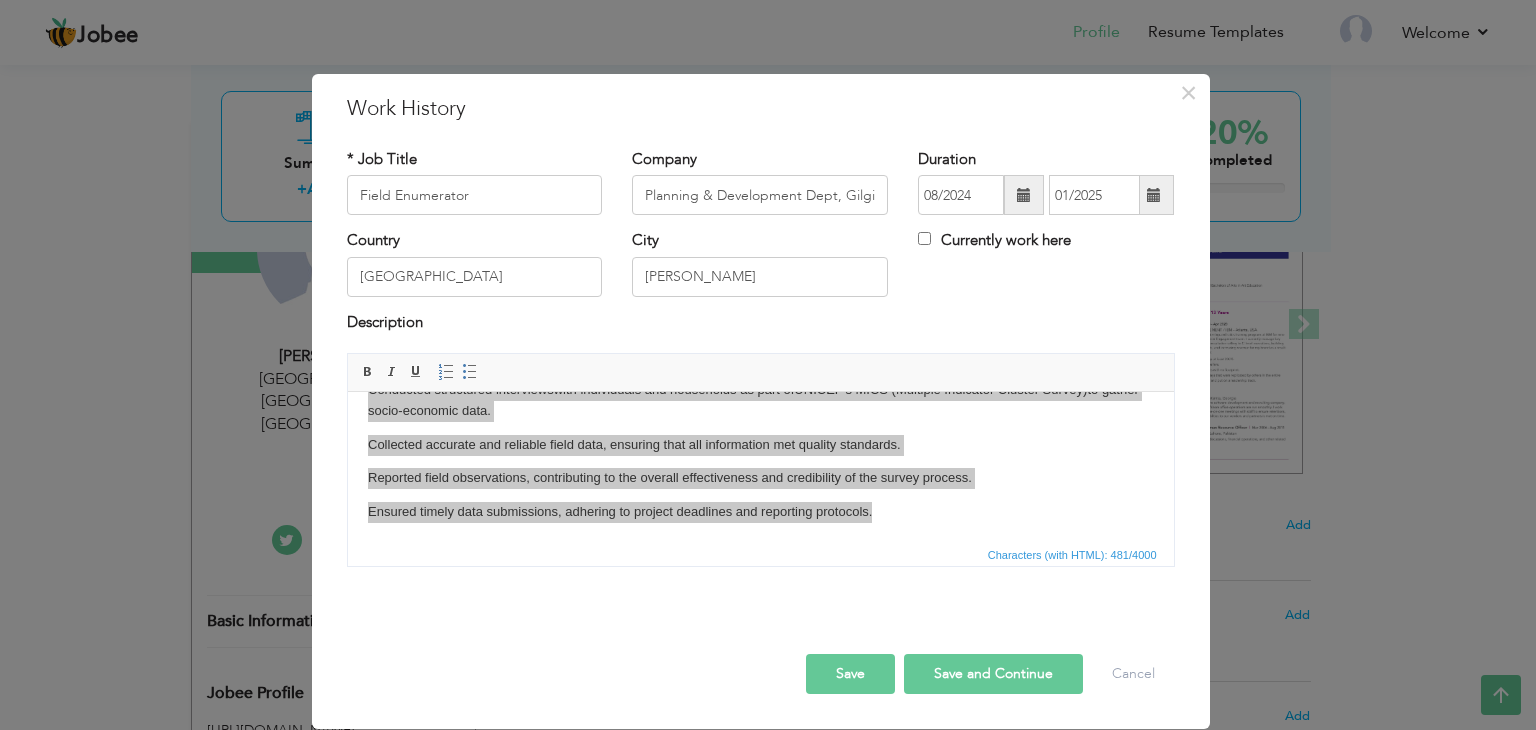 click on "Save and Continue" at bounding box center (993, 674) 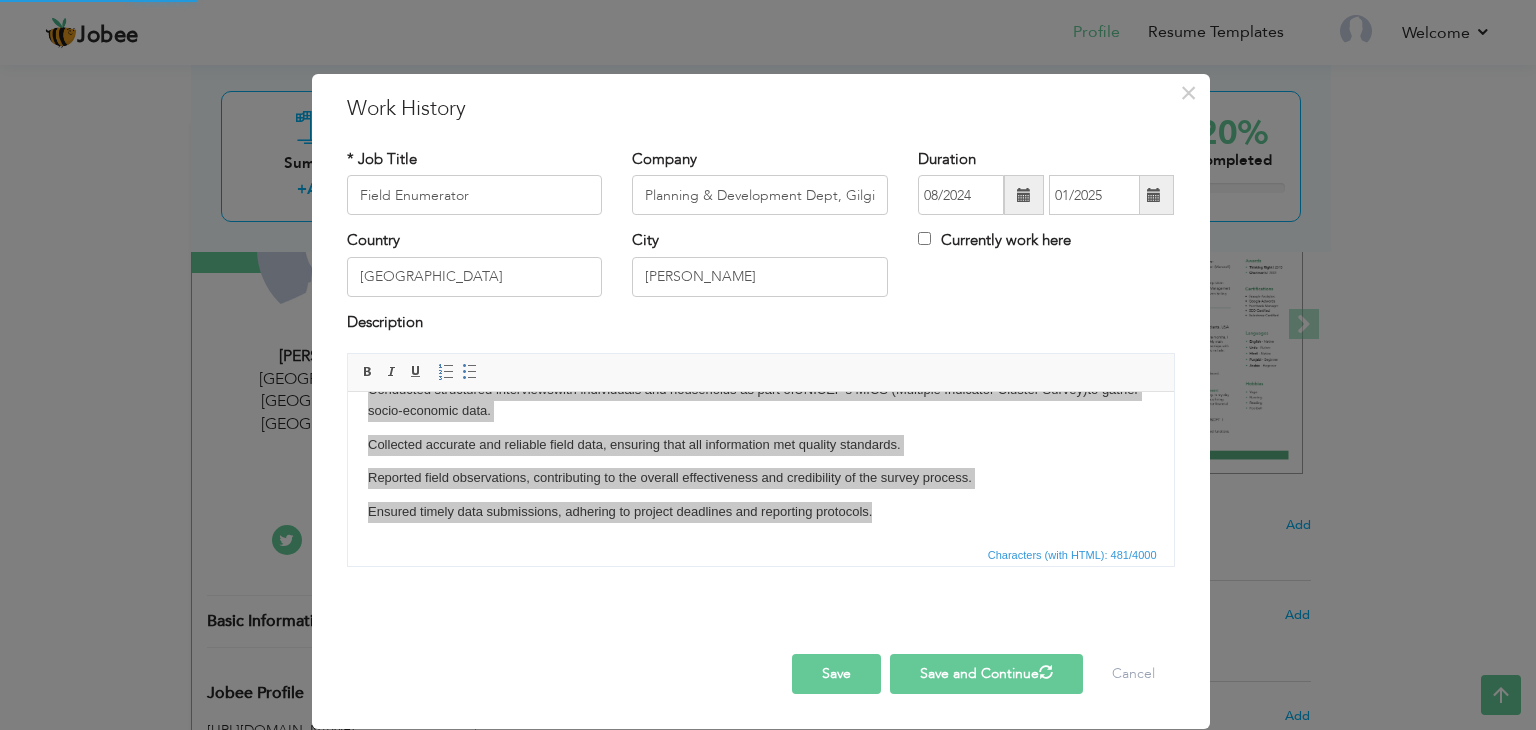 type 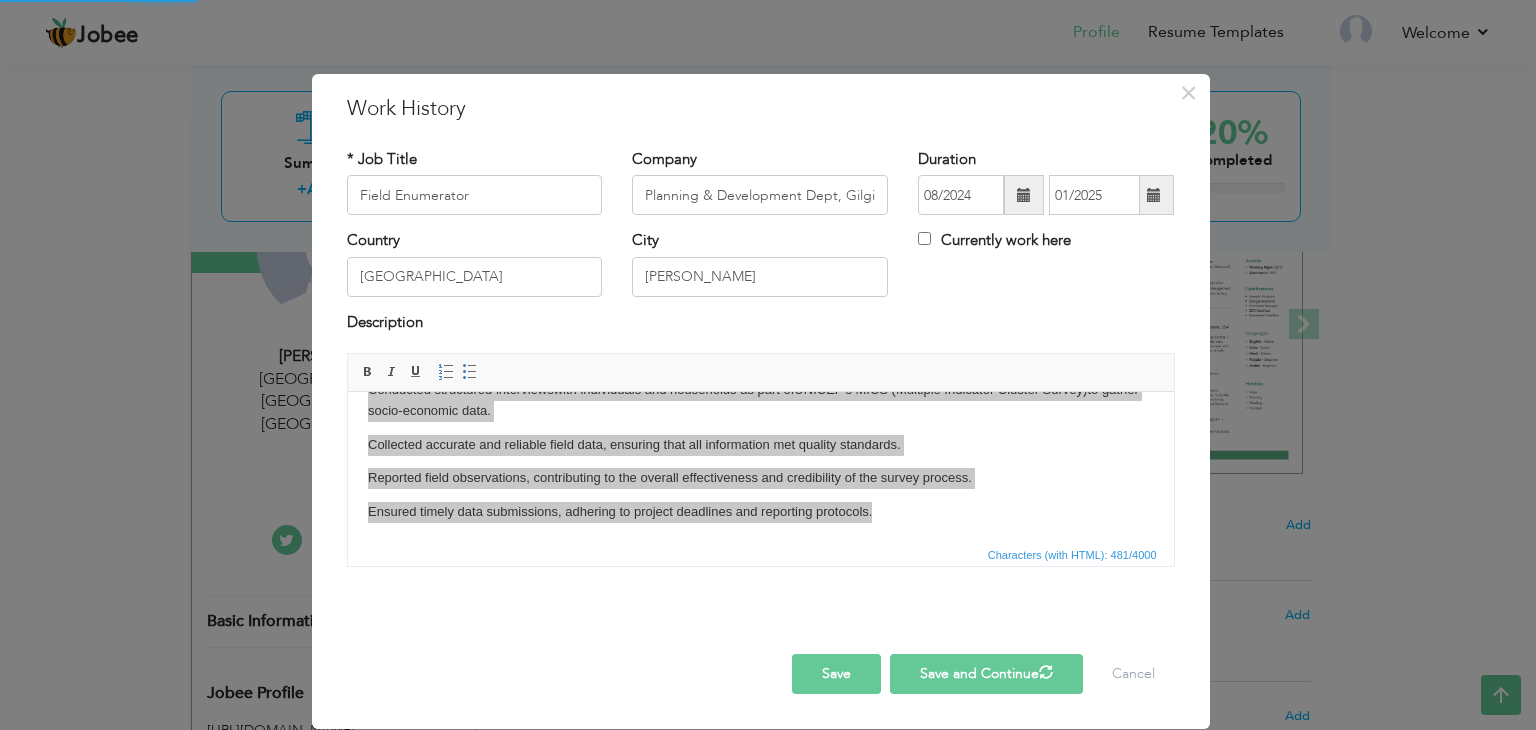 type 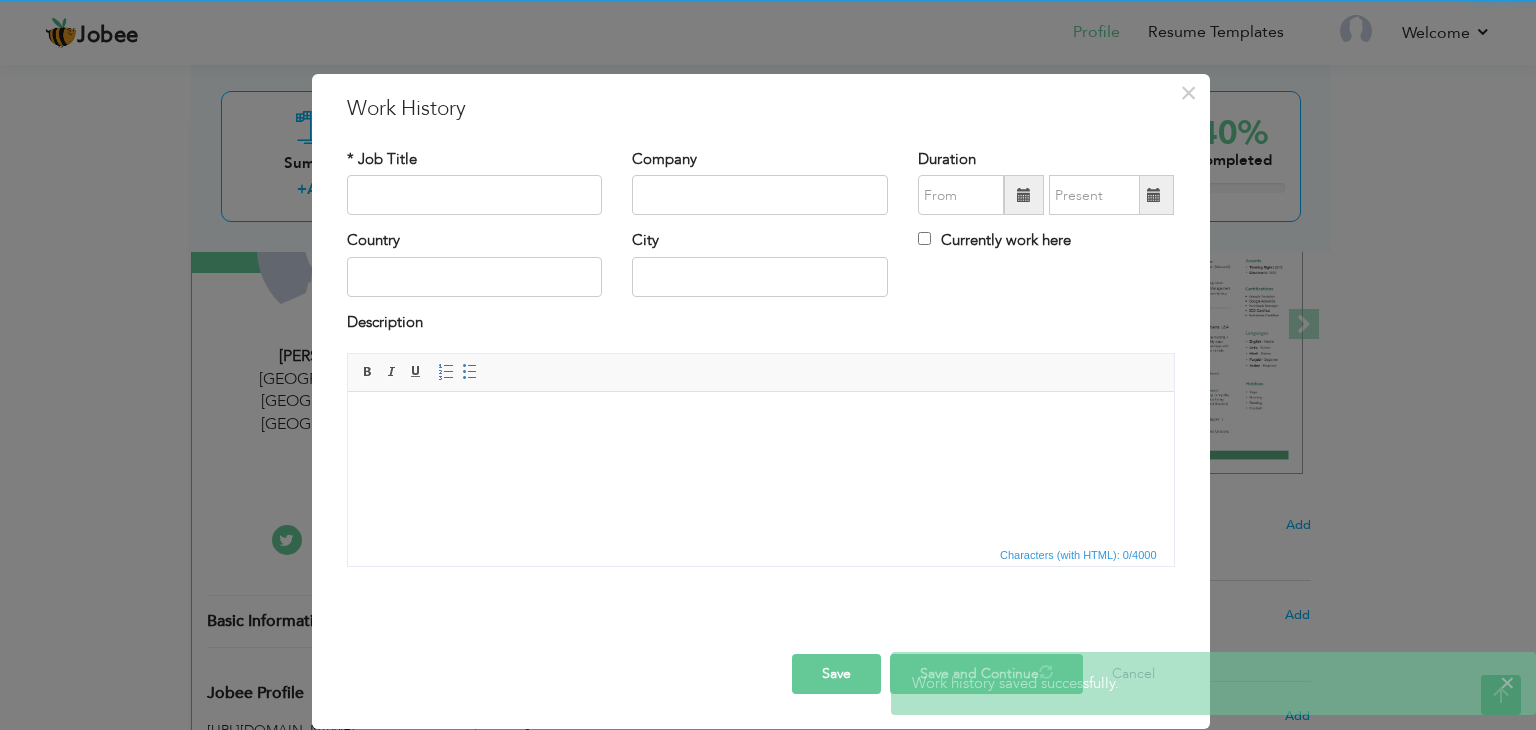 scroll, scrollTop: 0, scrollLeft: 0, axis: both 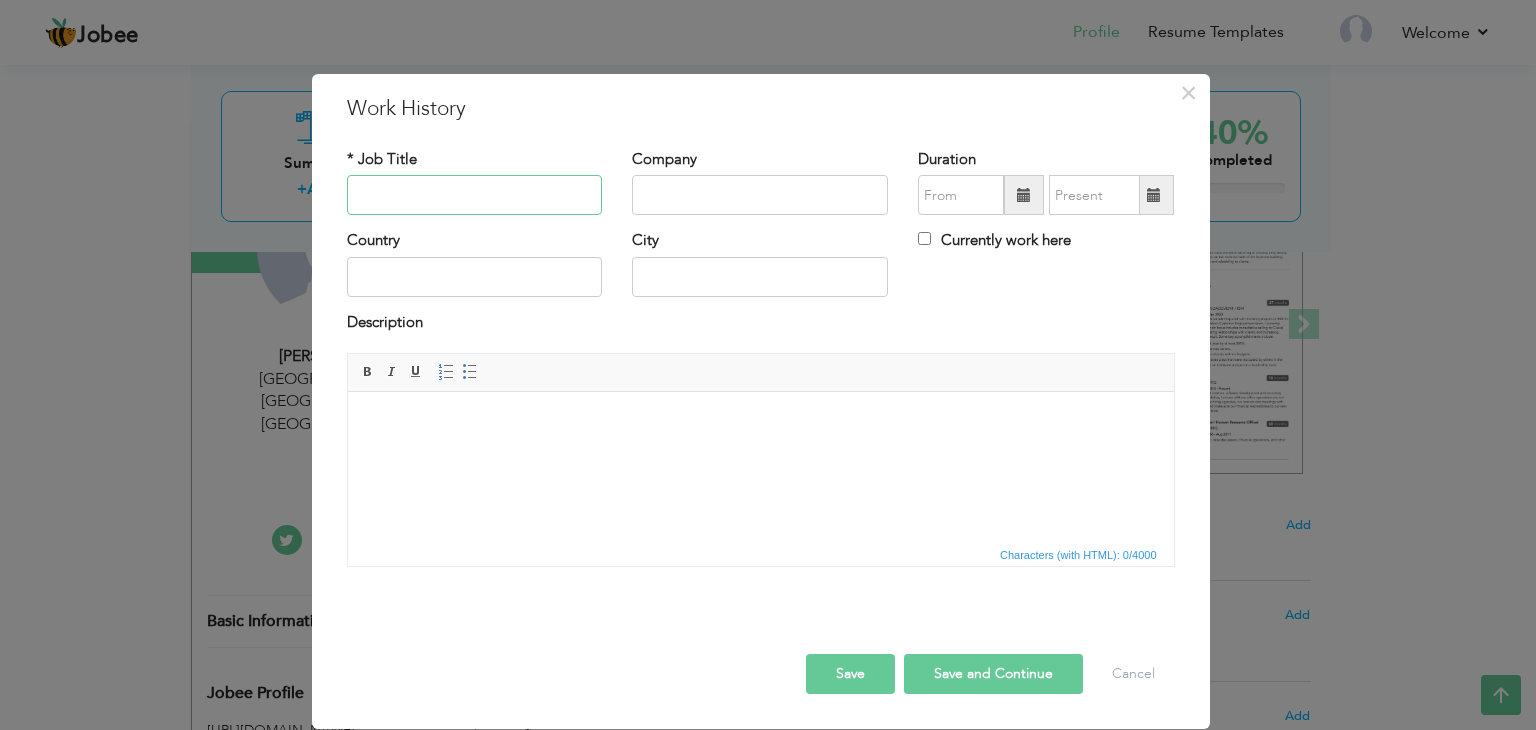 click at bounding box center (475, 195) 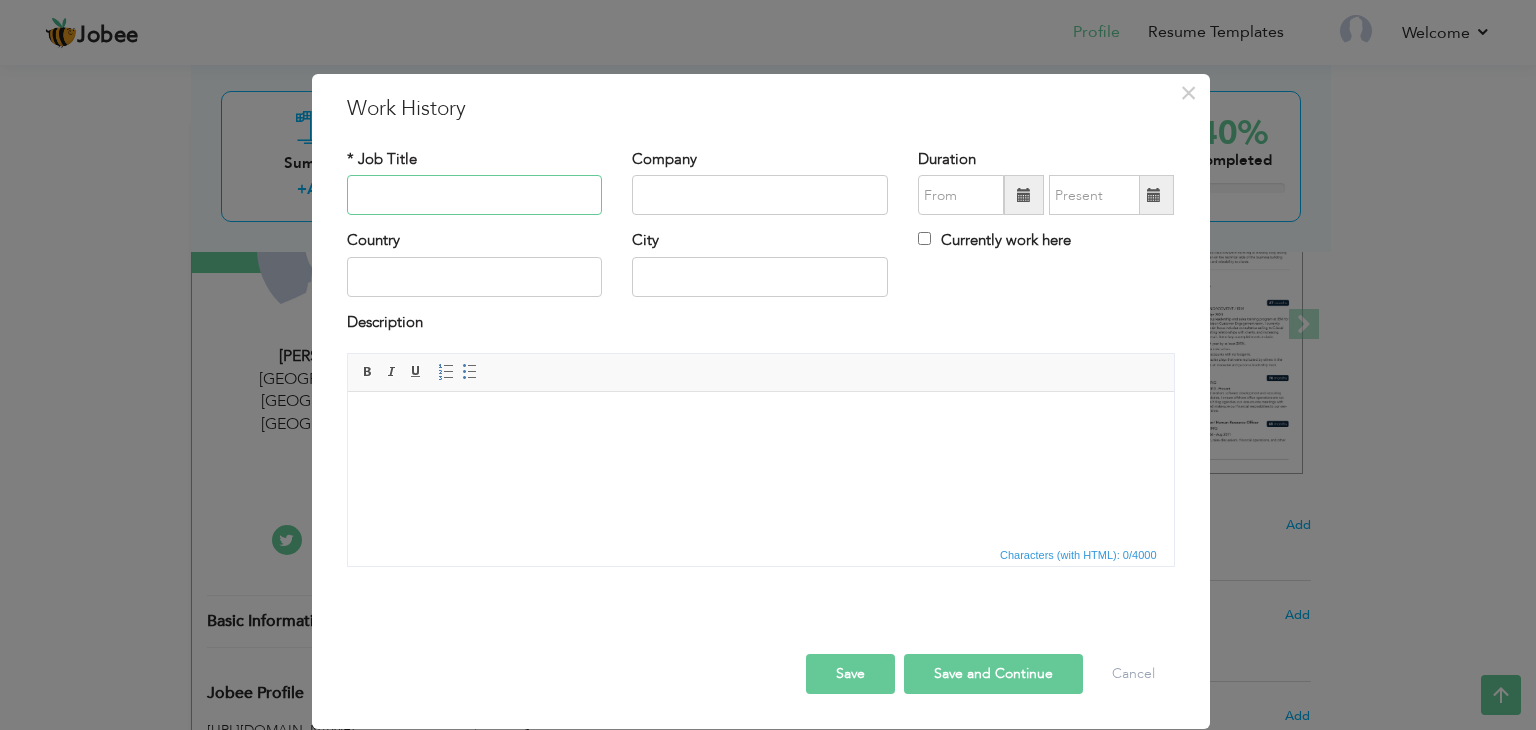 click at bounding box center (475, 195) 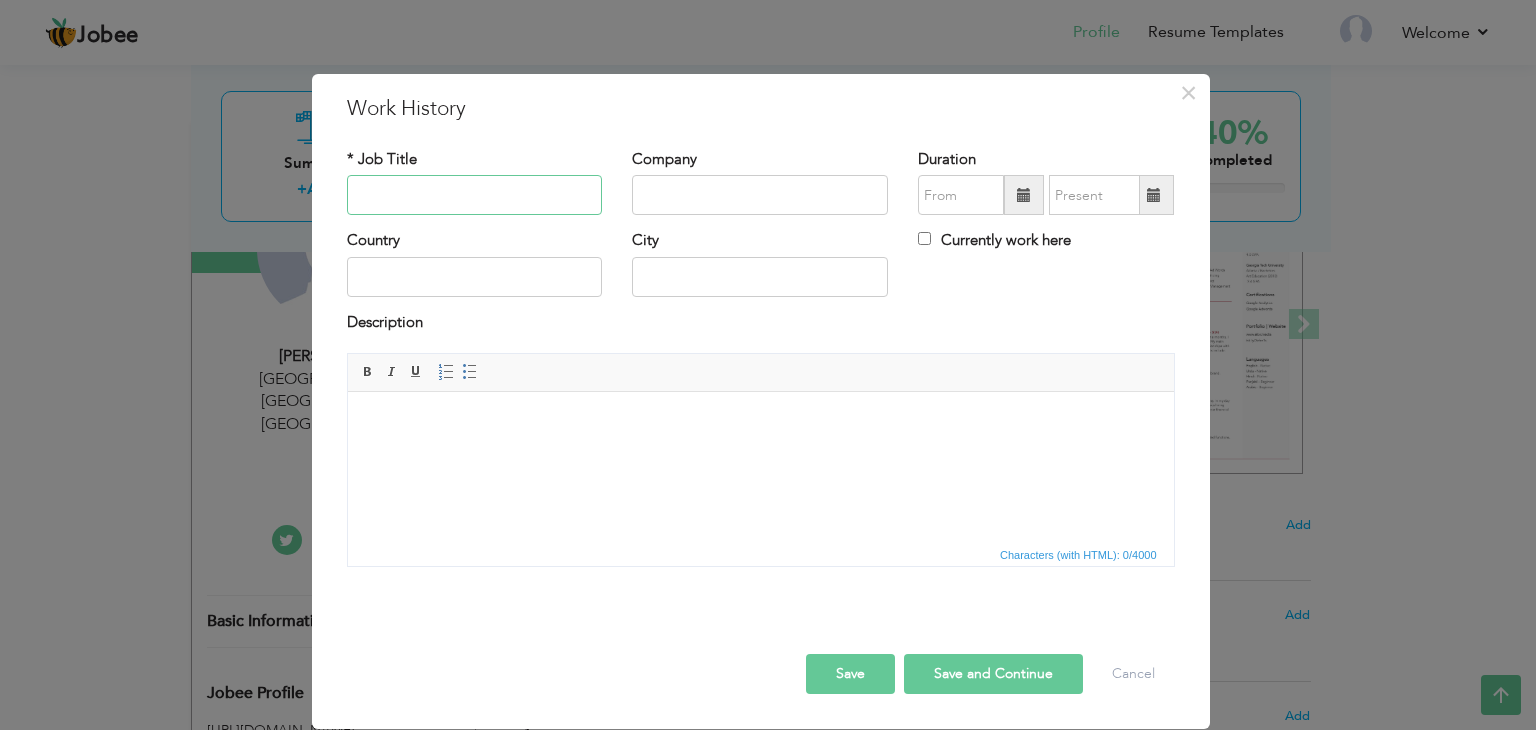 paste on "Inventory & Assistant Accountant" 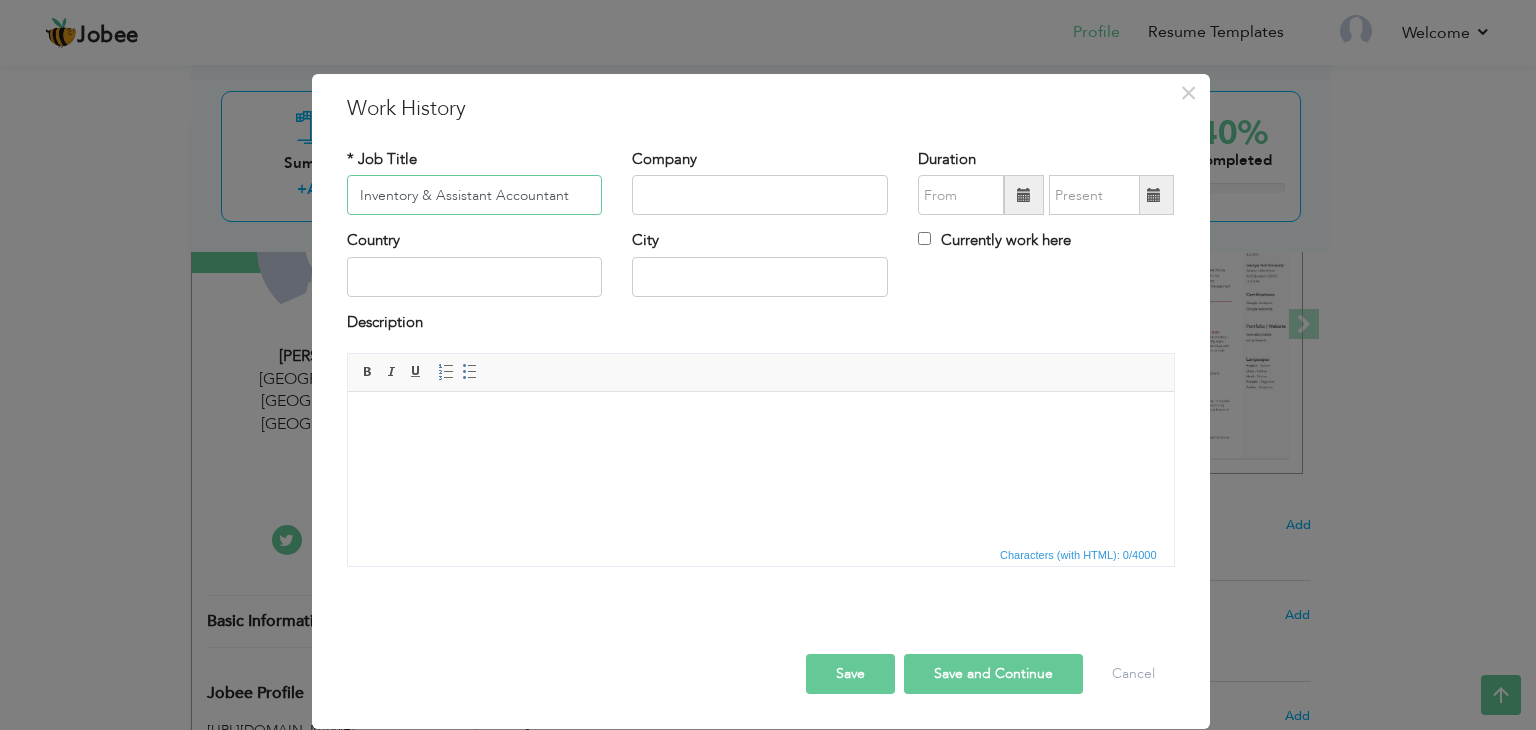 type on "Inventory & Assistant Accountant" 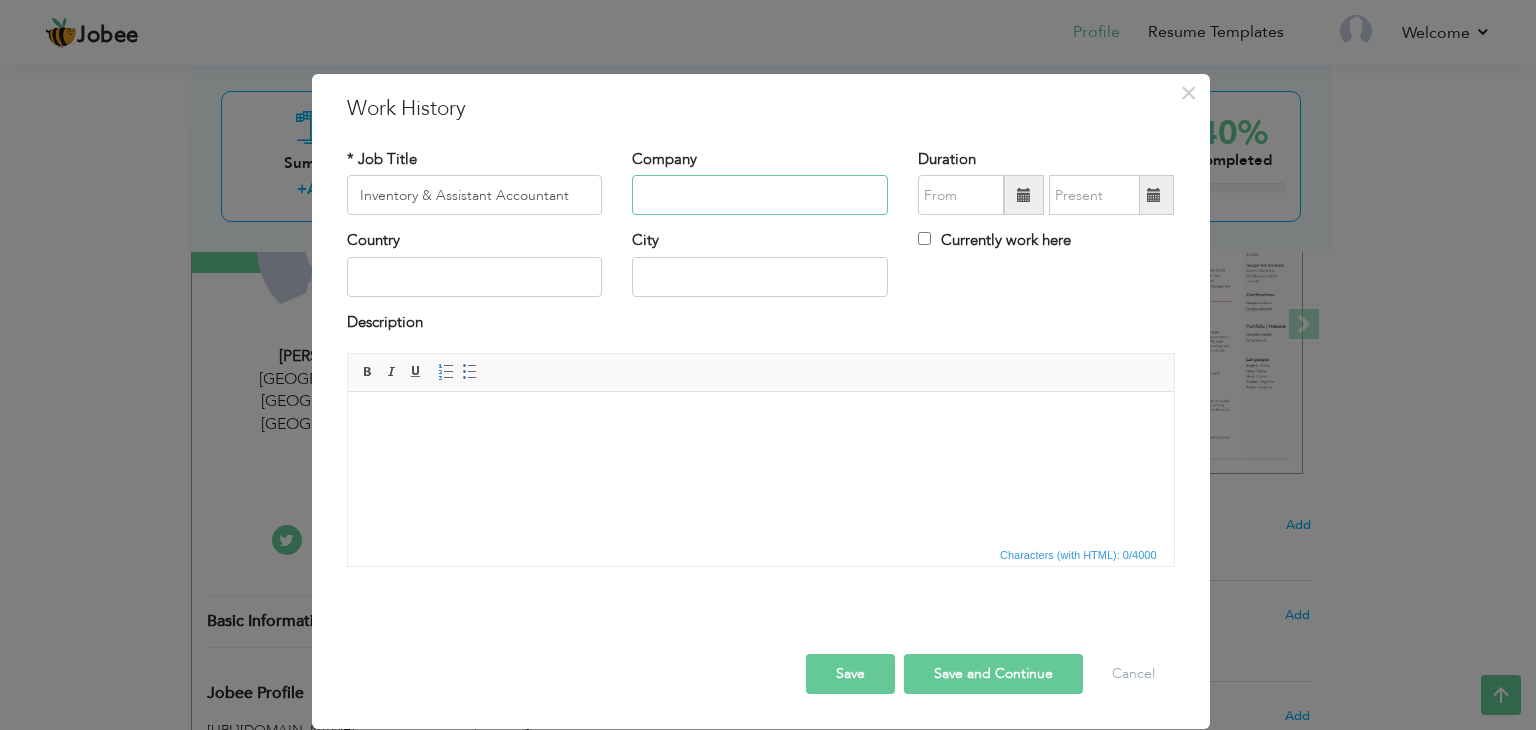 click at bounding box center (760, 195) 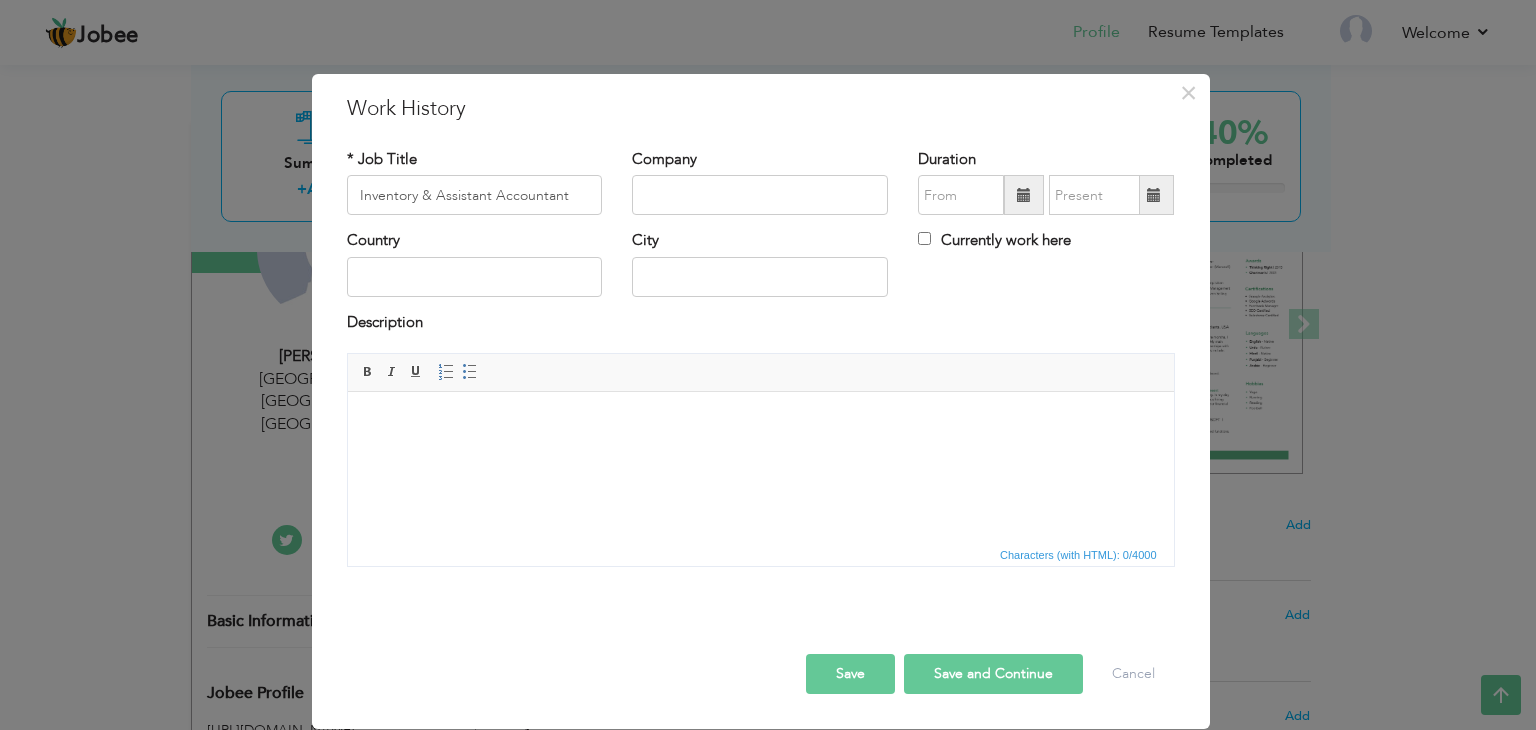 click at bounding box center [760, 422] 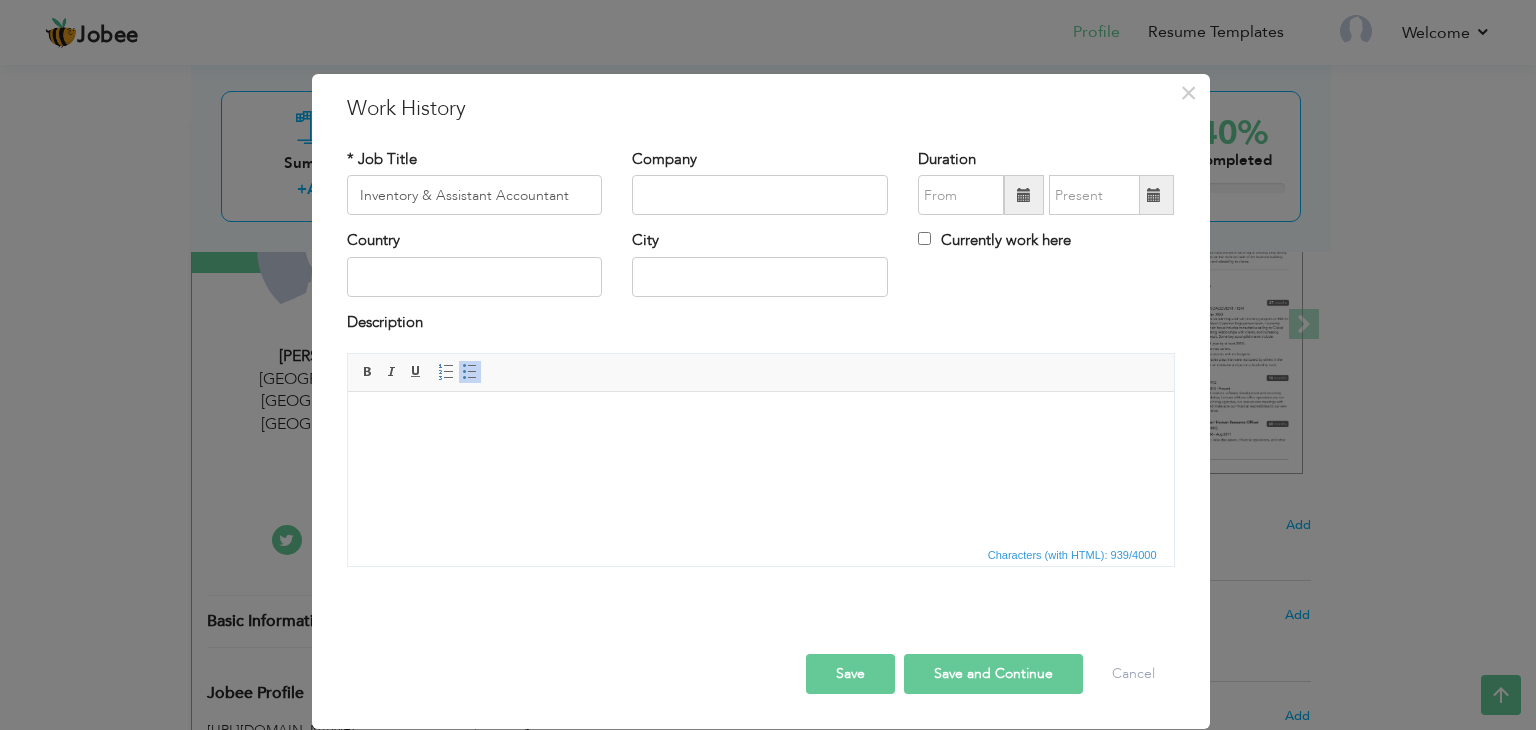 scroll, scrollTop: 90, scrollLeft: 0, axis: vertical 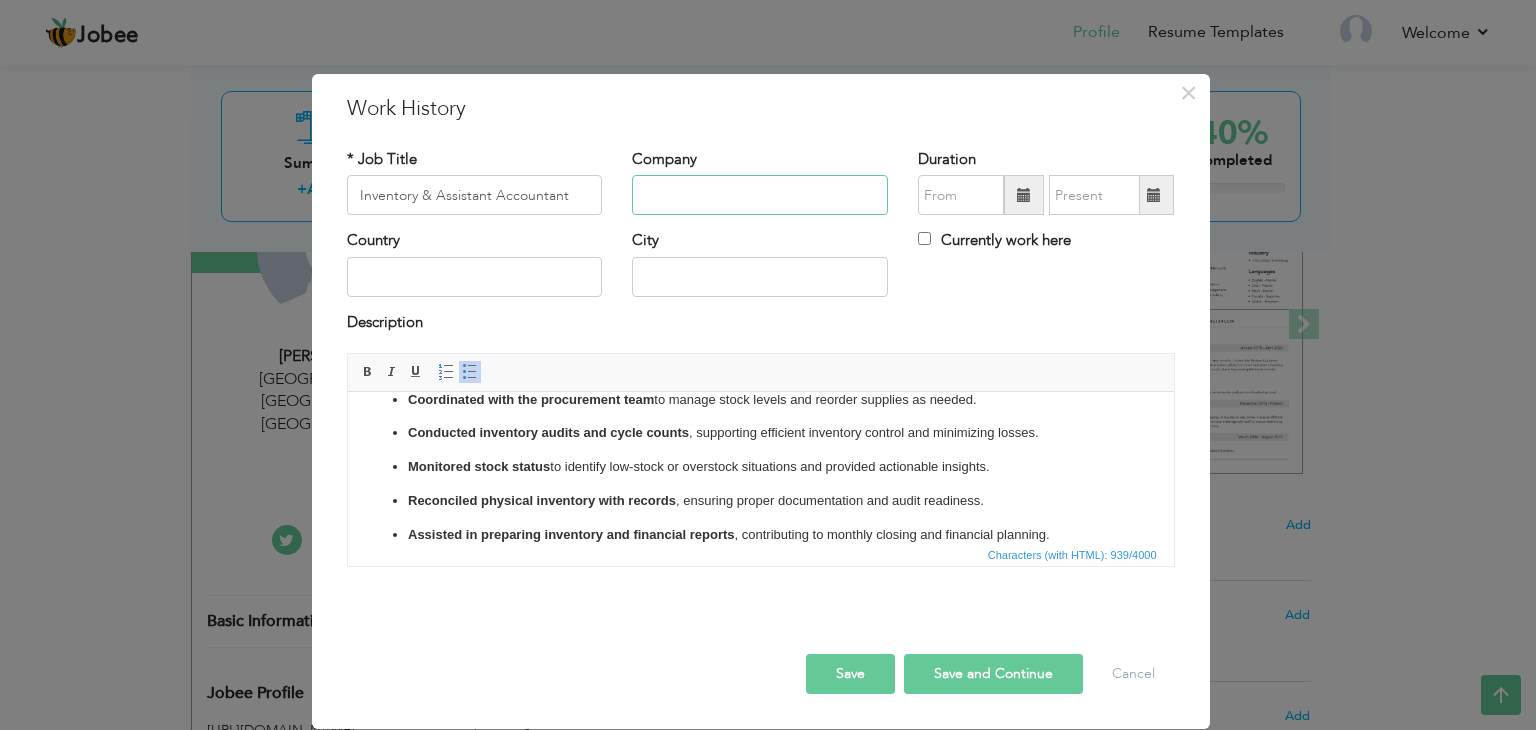 click at bounding box center [760, 195] 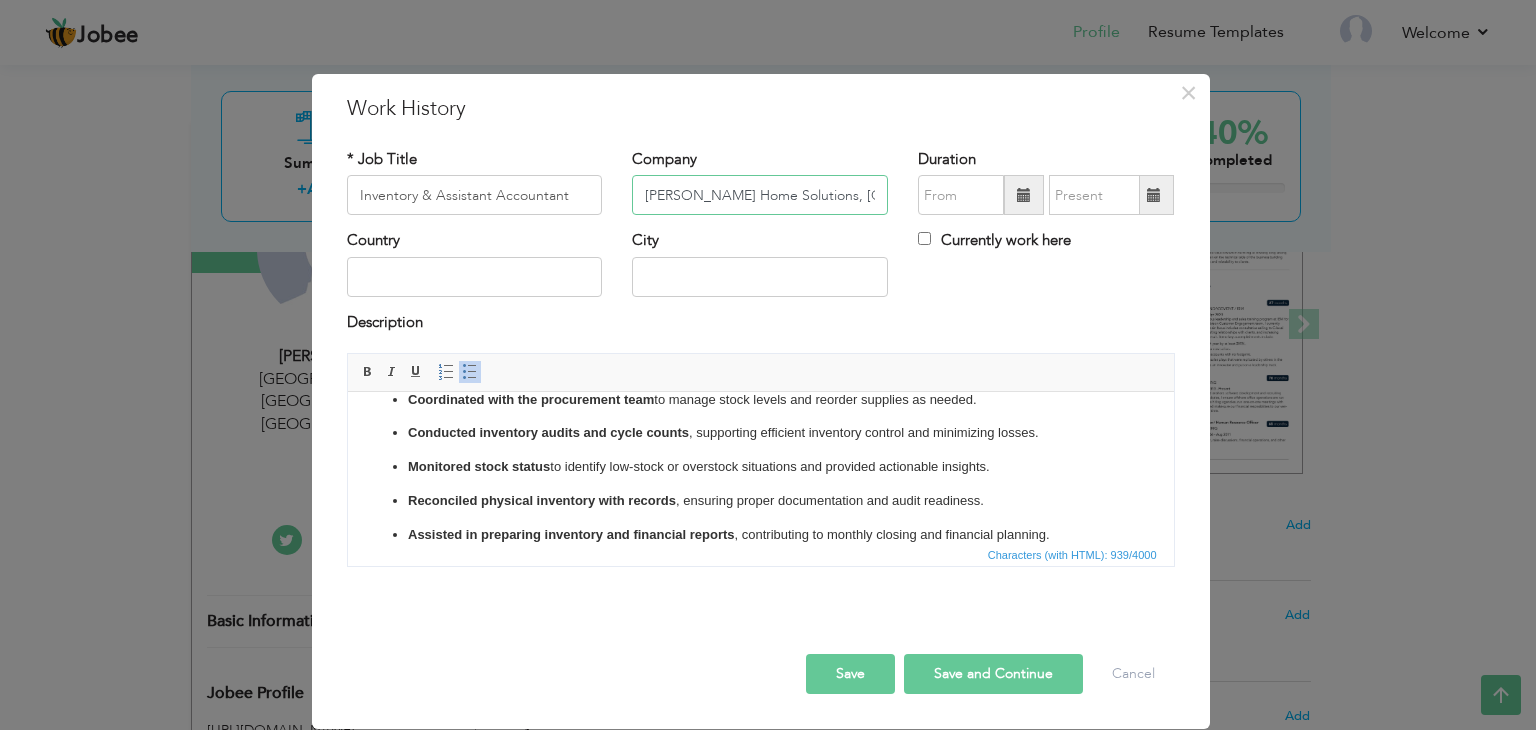type on "[PERSON_NAME] Home Solutions, [GEOGRAPHIC_DATA], [GEOGRAPHIC_DATA]" 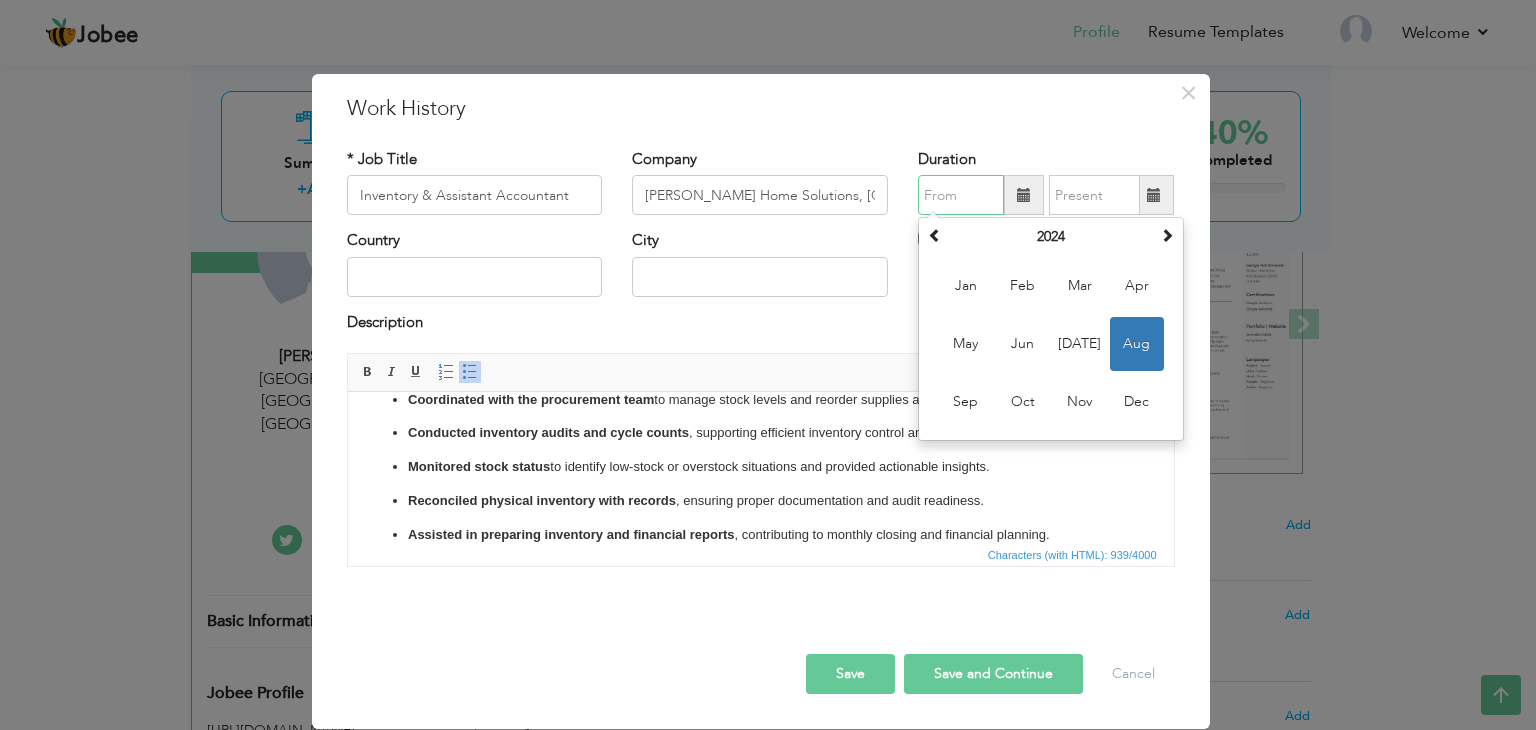 click at bounding box center [961, 195] 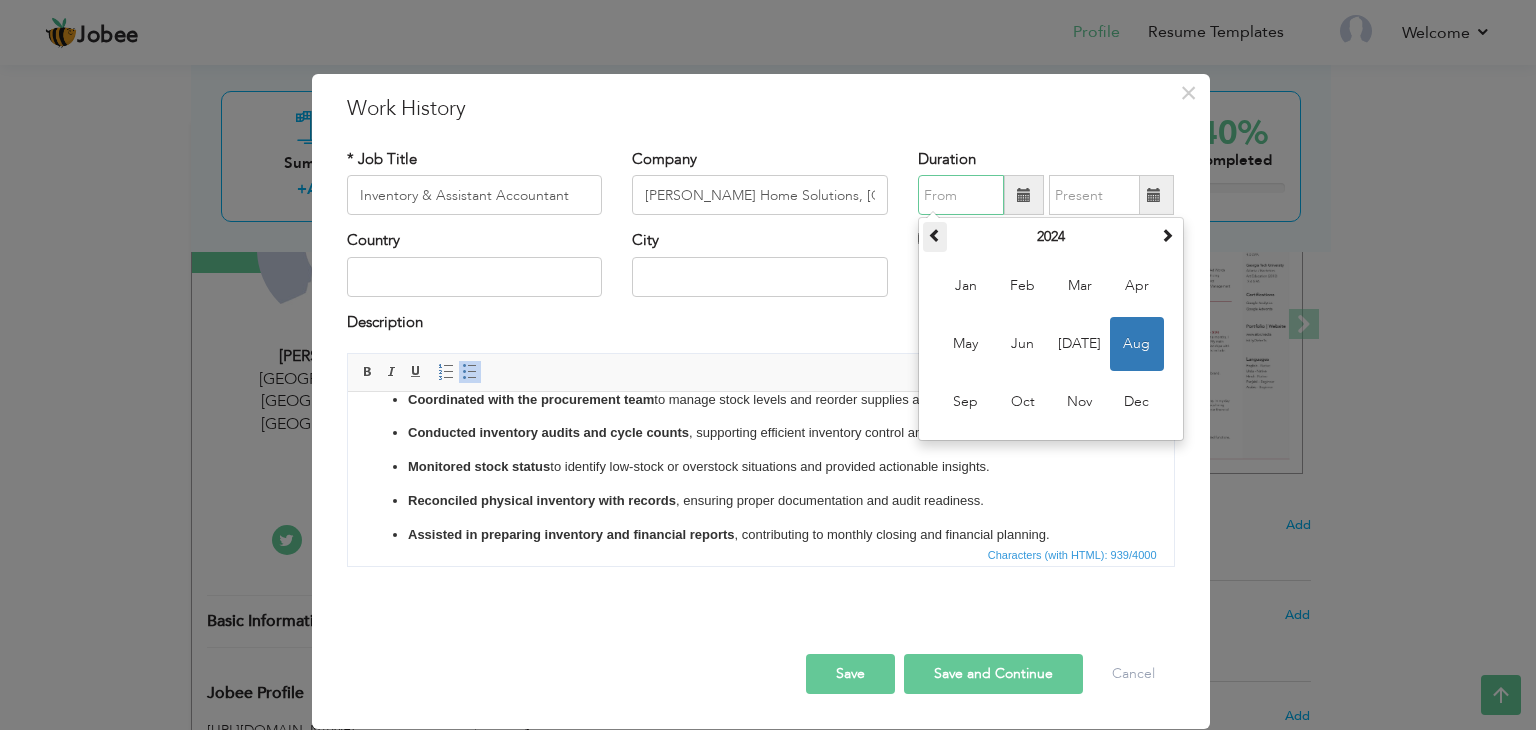 click at bounding box center [935, 235] 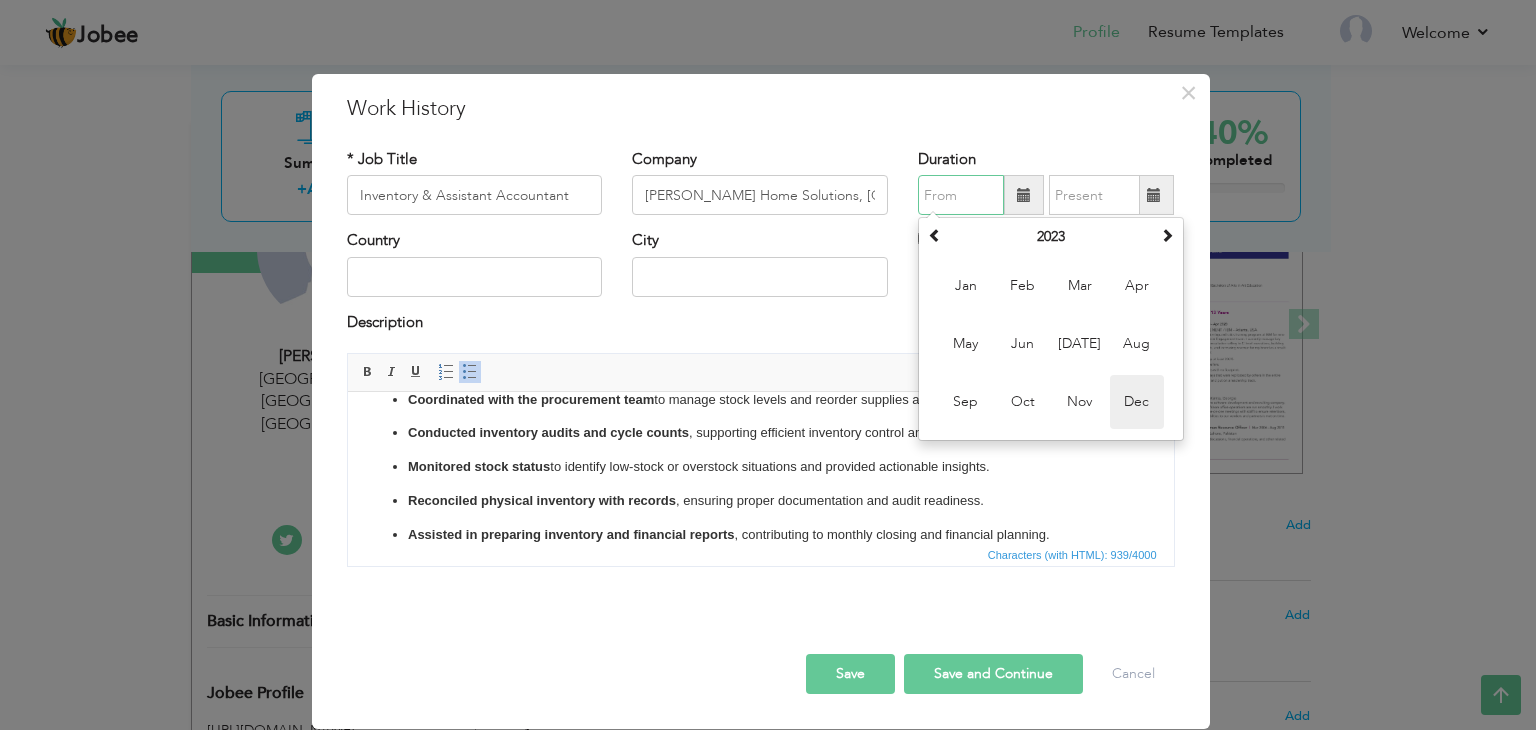 click on "Dec" at bounding box center [1137, 402] 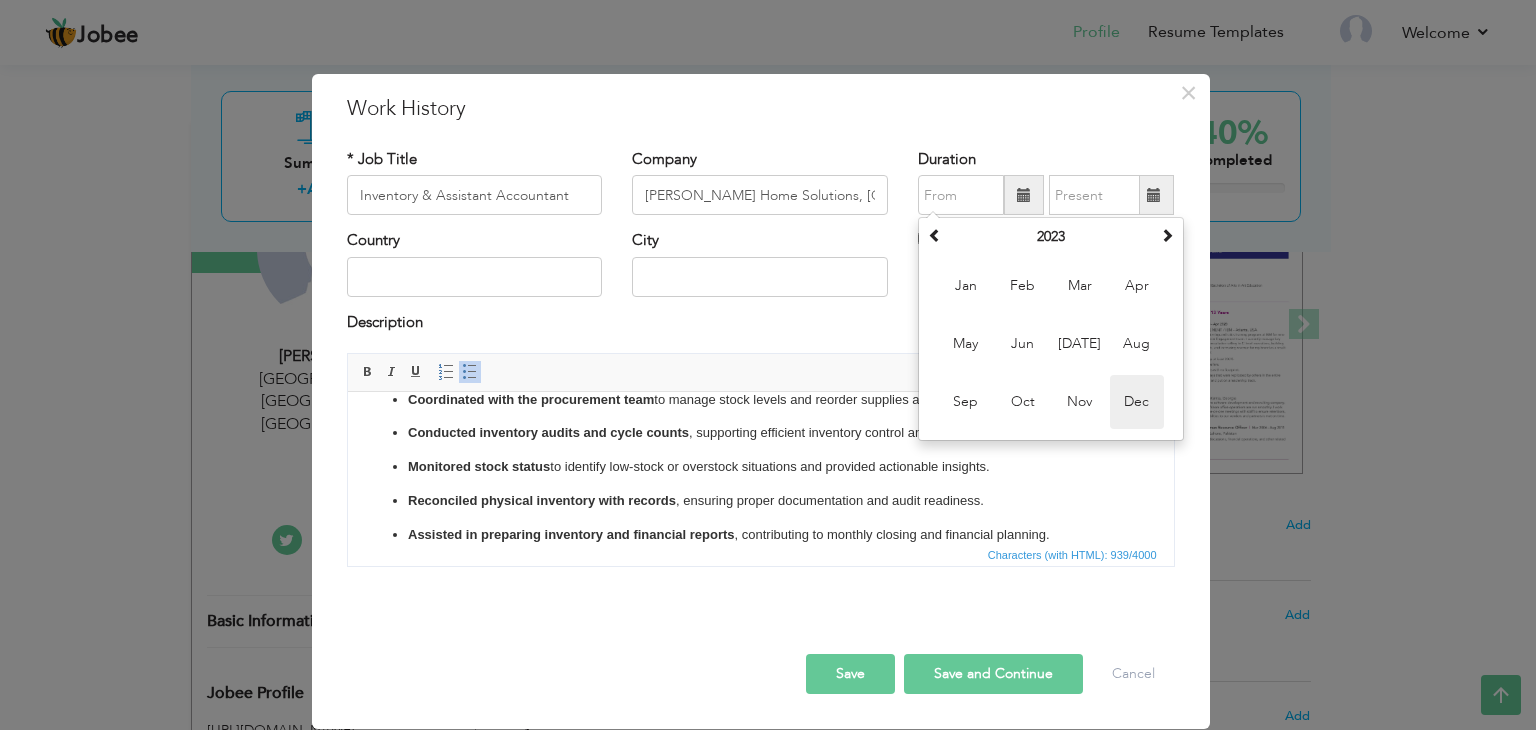 type on "12/2023" 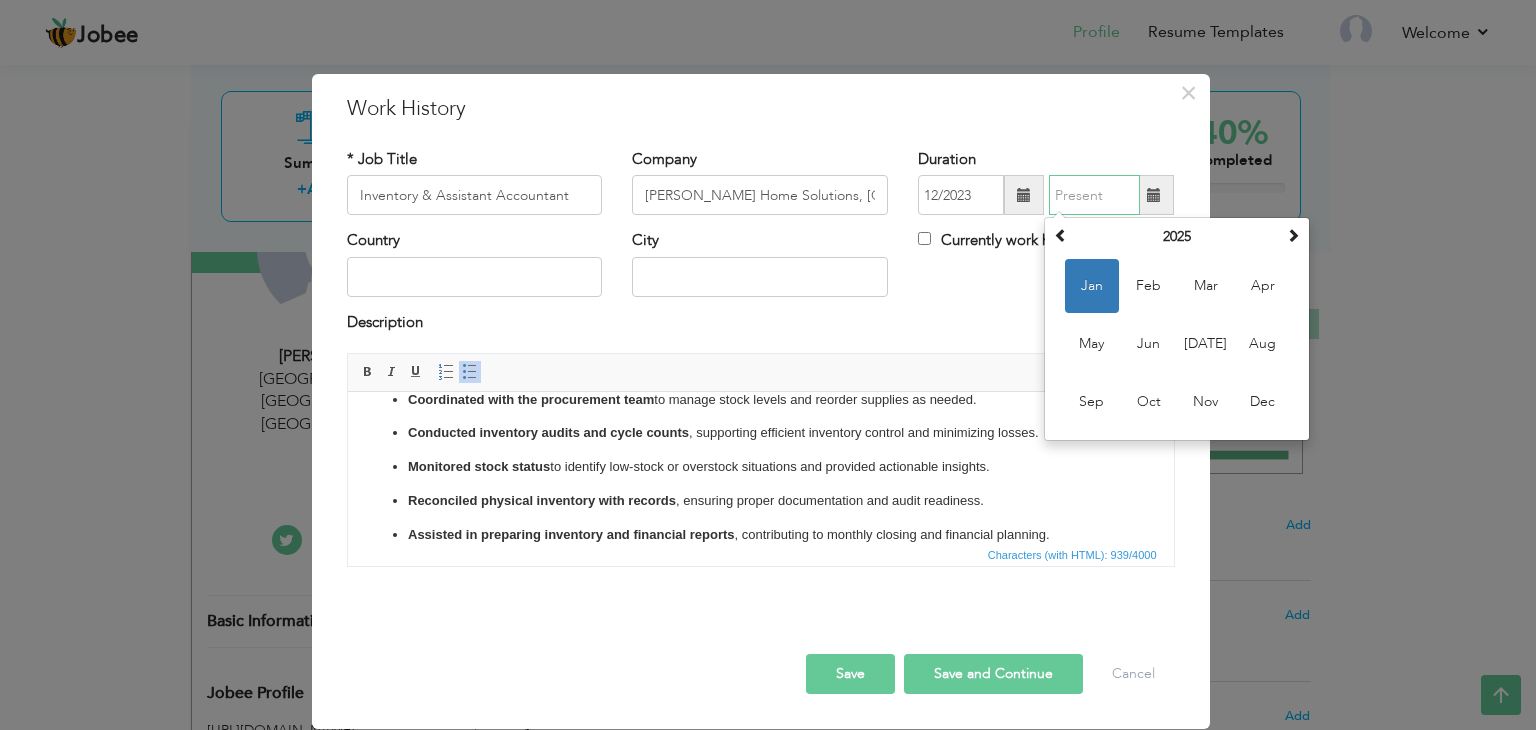 click at bounding box center [1094, 195] 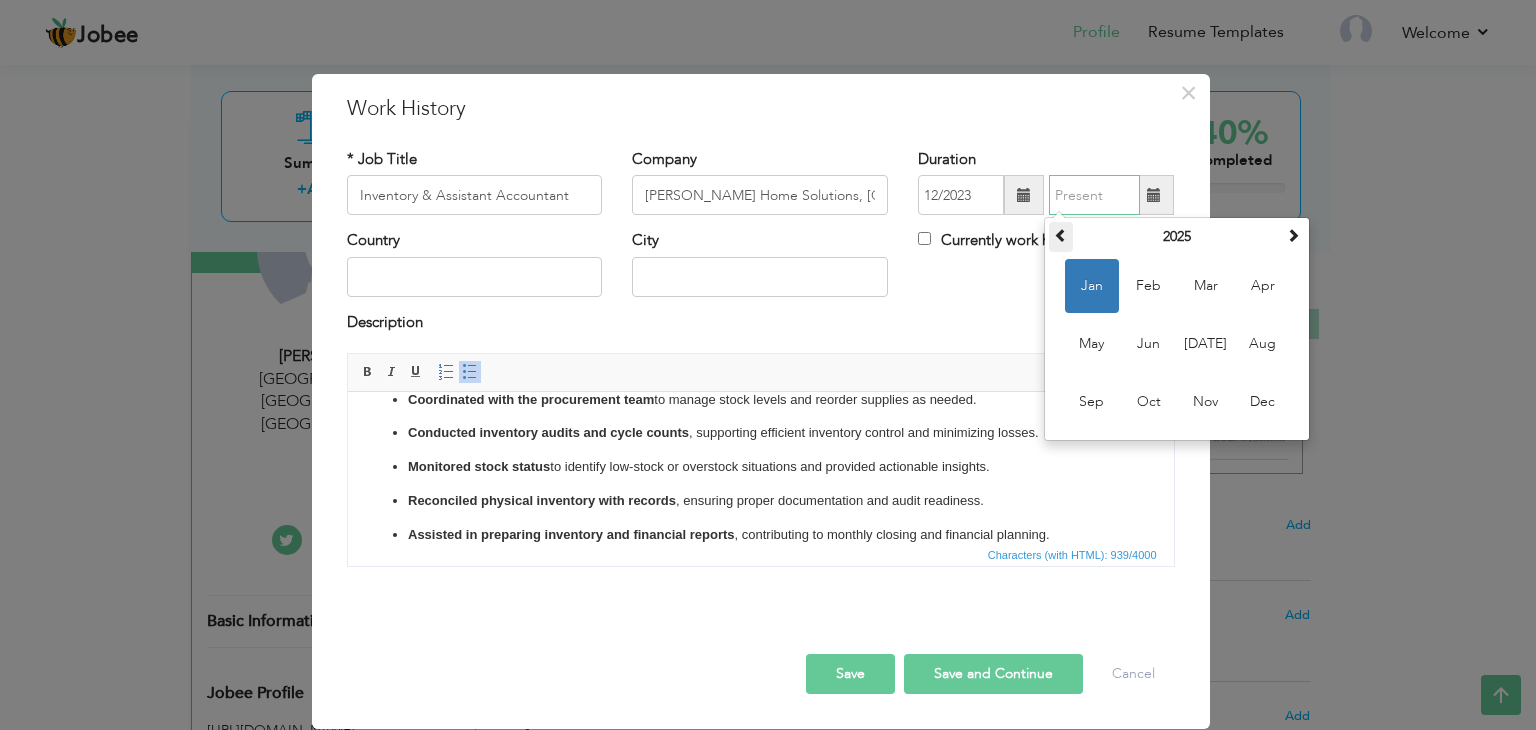 click at bounding box center [1061, 235] 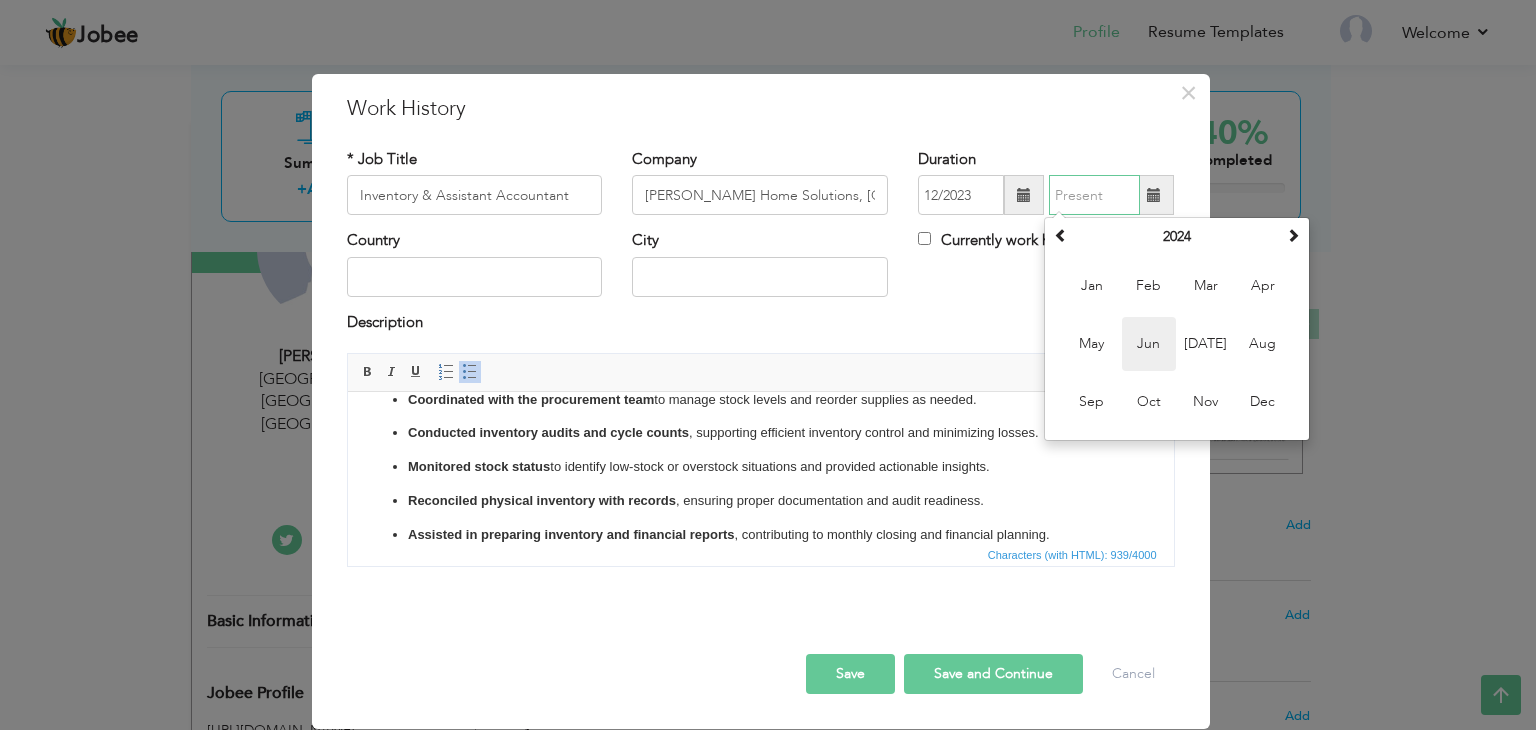 click on "Jun" at bounding box center [1149, 344] 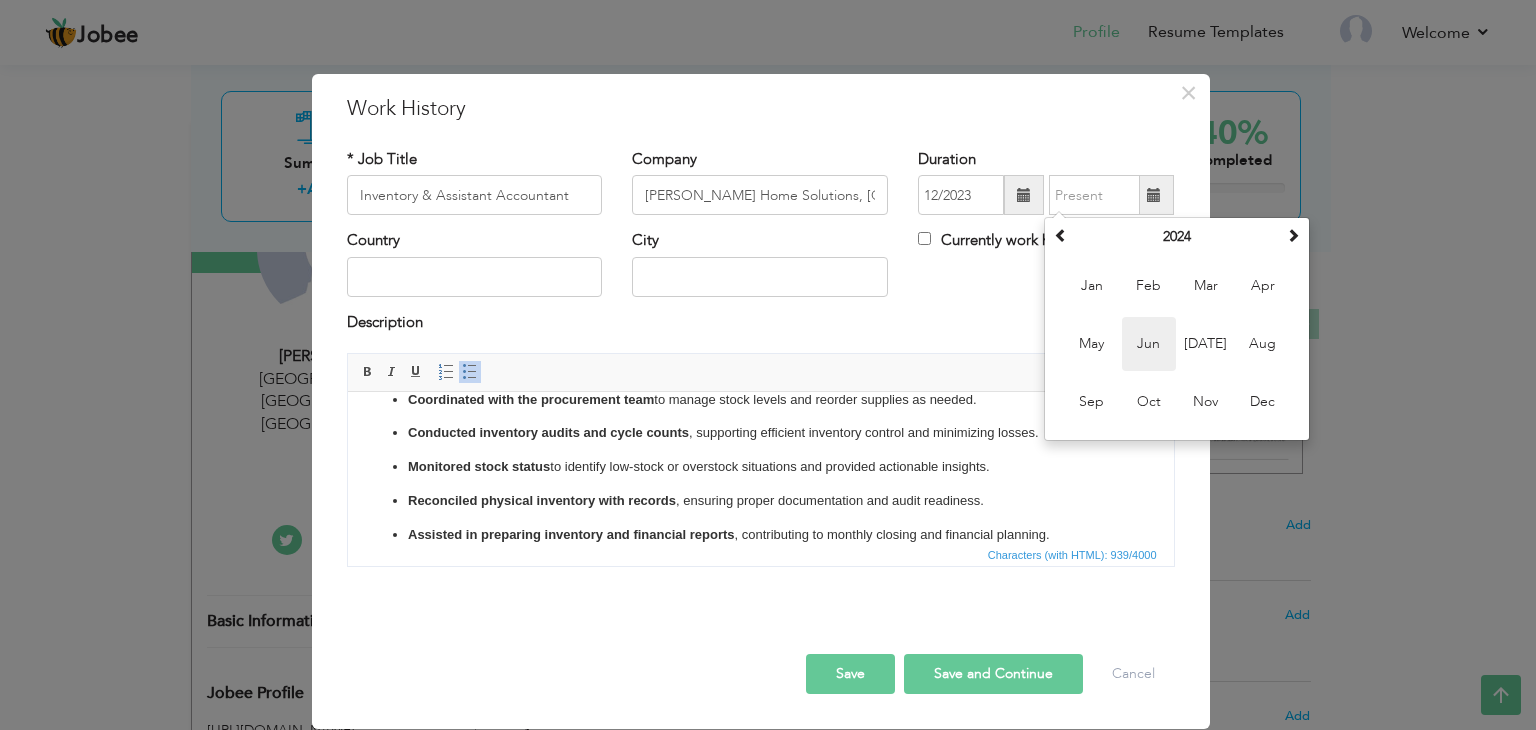 type on "06/2024" 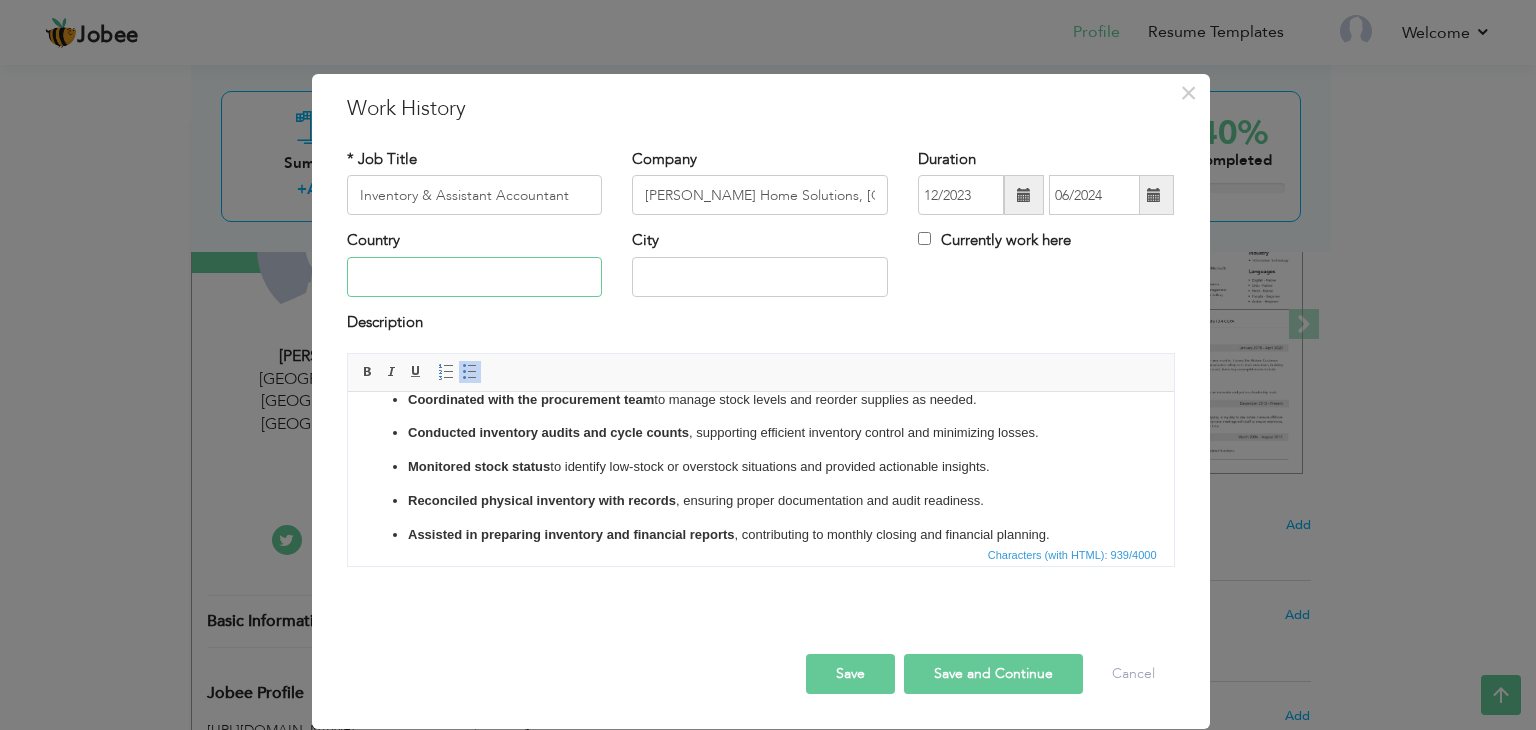 click at bounding box center (475, 277) 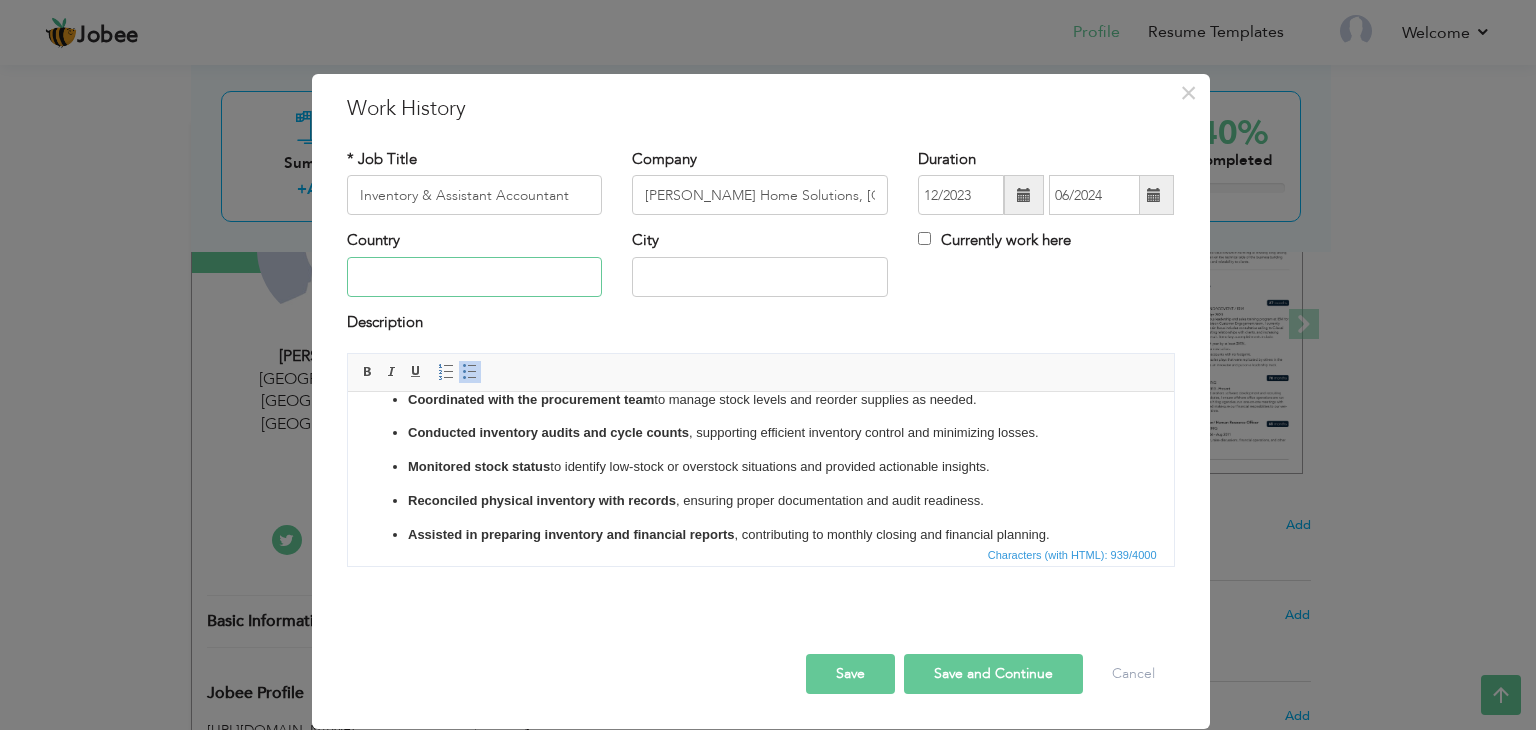 type on "[GEOGRAPHIC_DATA]" 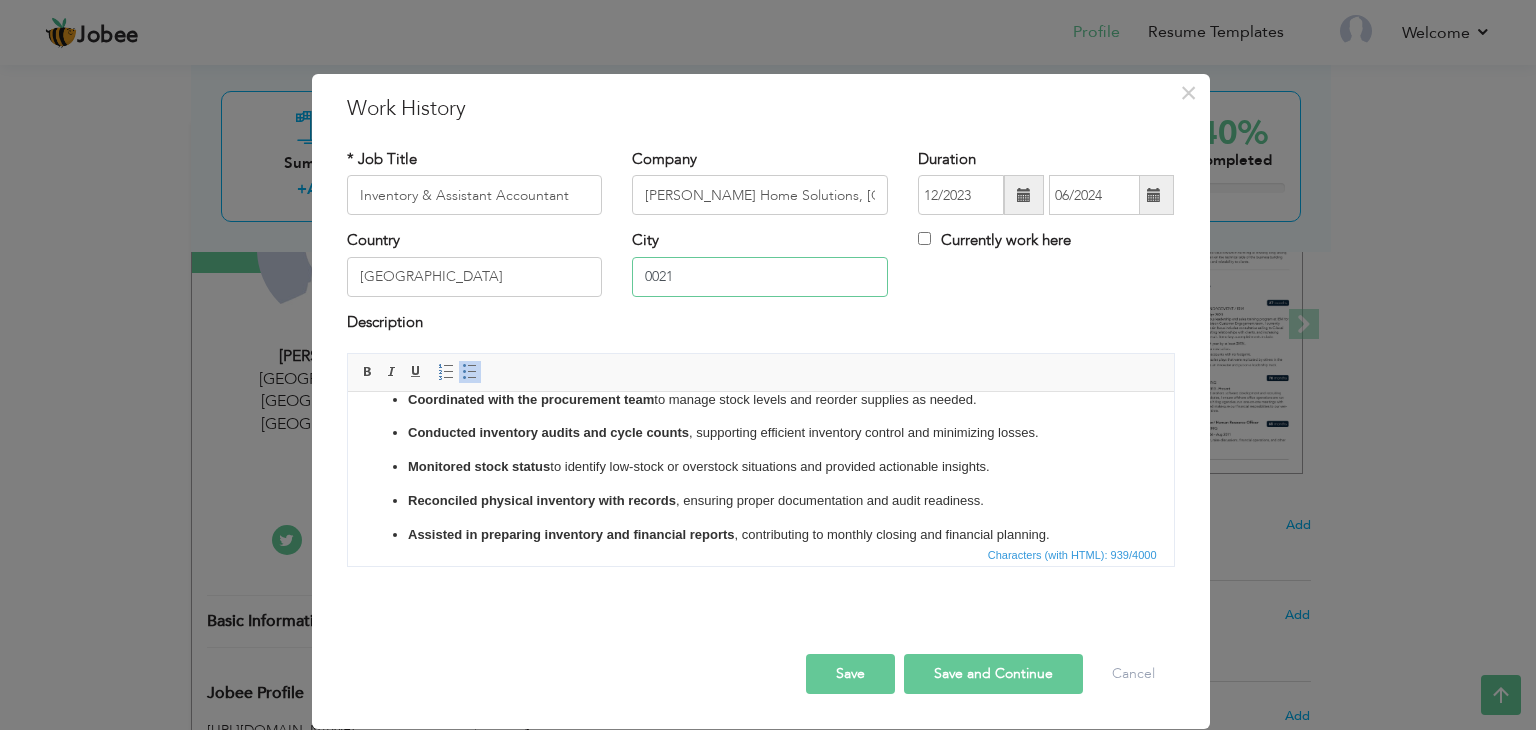click on "0021" at bounding box center [760, 277] 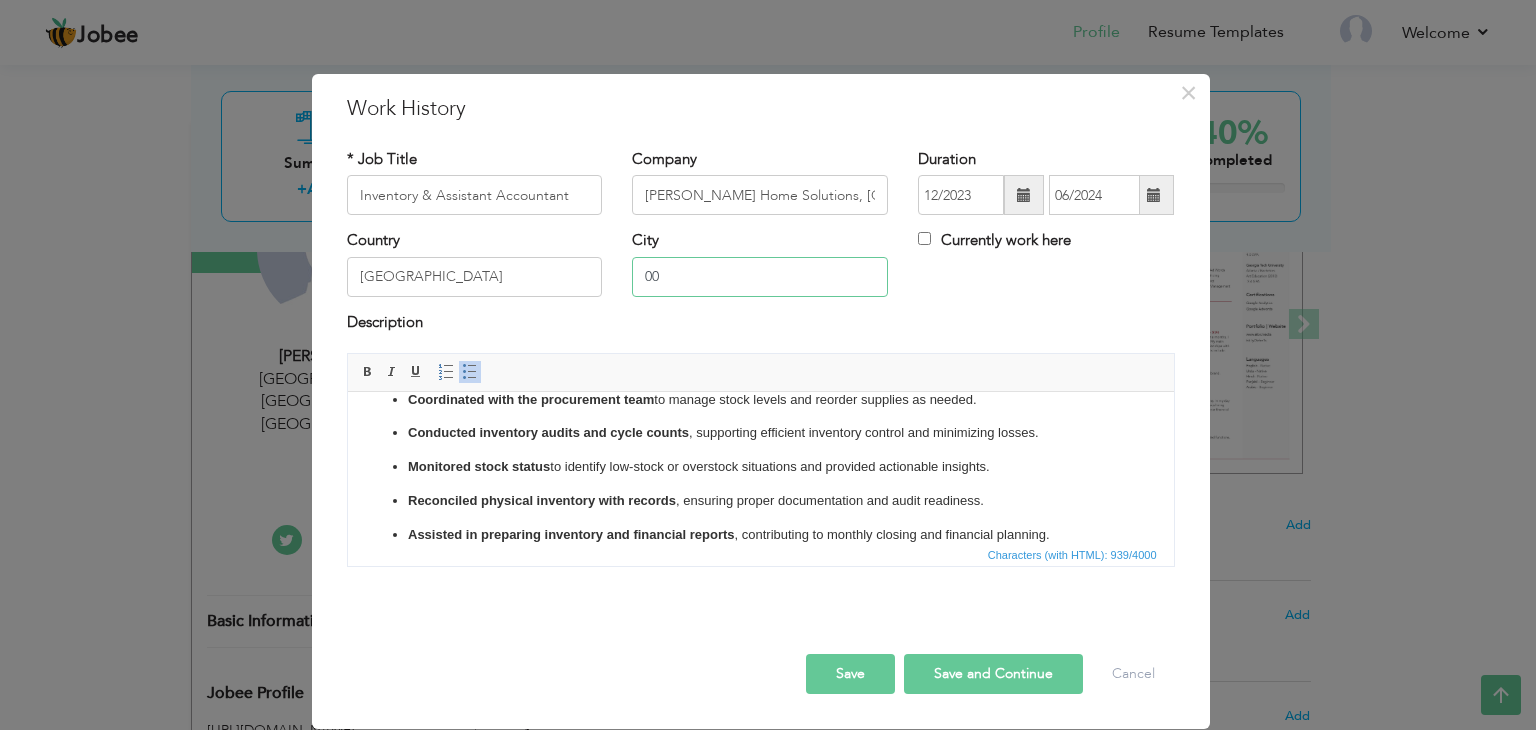 type on "0" 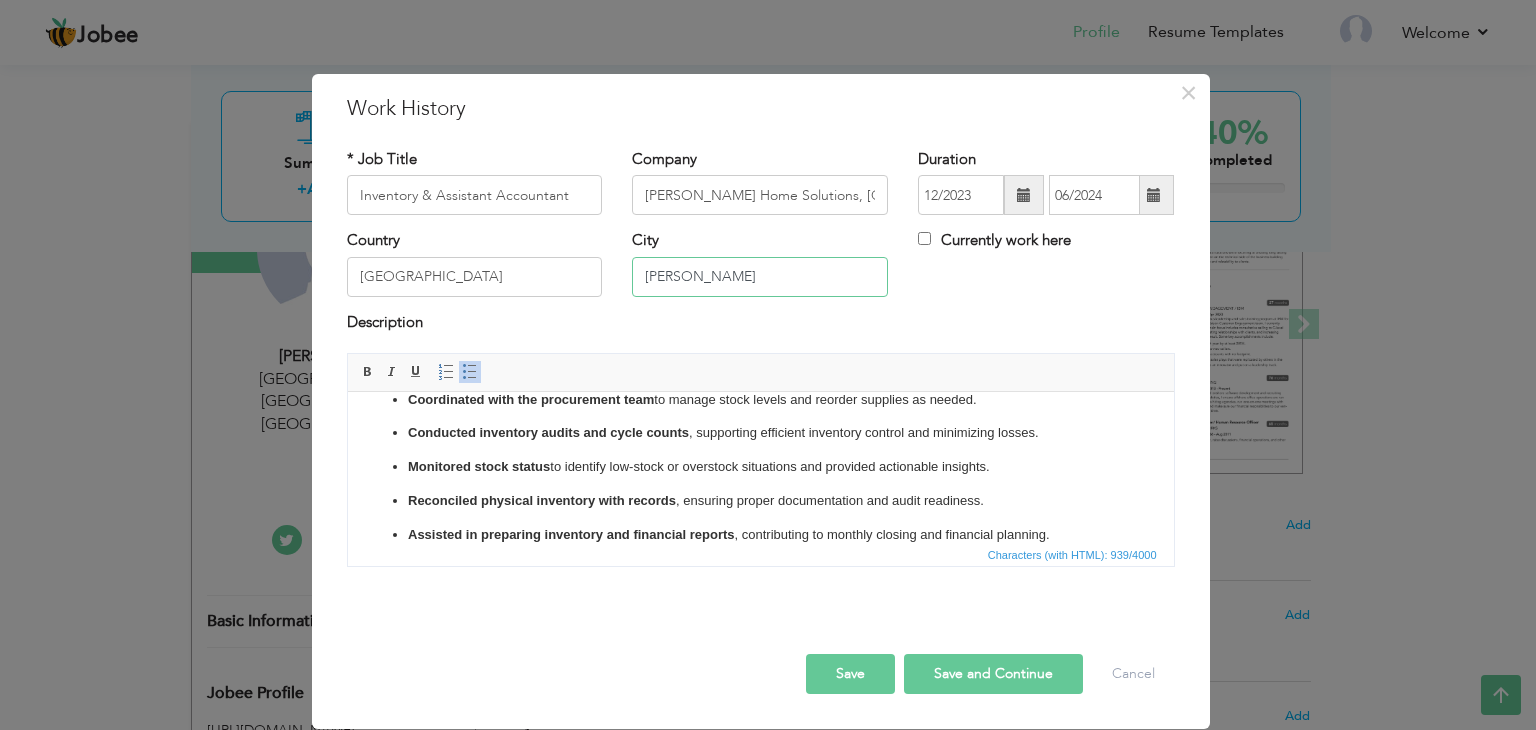 type on "Gilgit Baltistan" 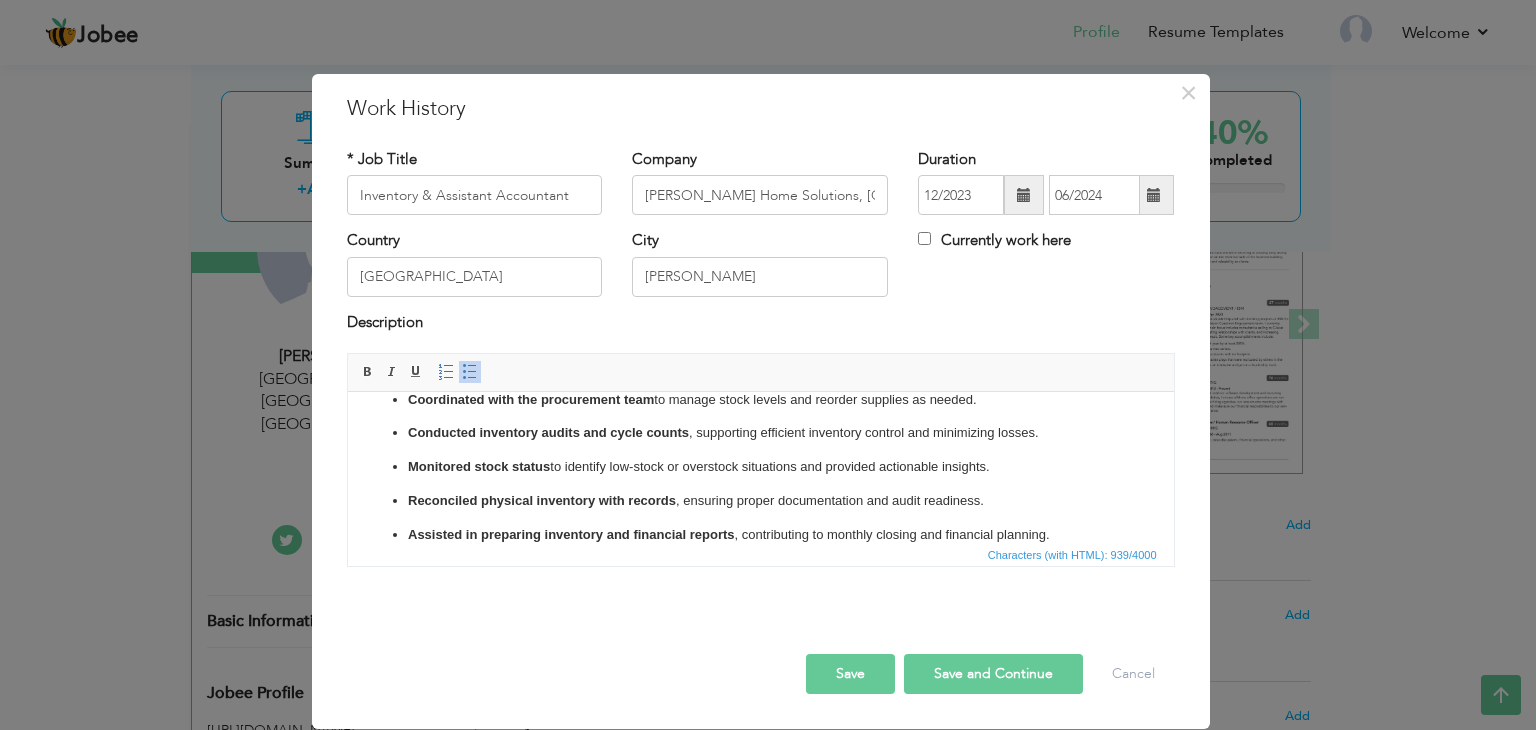 click on "Maintained accurate inventory records  to ensure consistency between physical stock and system data. Reduced inventory discrepancies  by implementing checks and improving stock monitoring processes. Coordinated with the procurement team  to manage stock levels and reorder supplies as needed. Conducted inventory audits and cycle counts , supporting efficient inventory control and minimizing losses. Monitored stock status  to identify low-stock or overstock situations and provided actionable insights. Reconciled physical inventory with records , ensuring proper documentation and audit readiness. Assisted in preparing inventory and financial reports , contributing to monthly closing and financial planning." at bounding box center [760, 434] 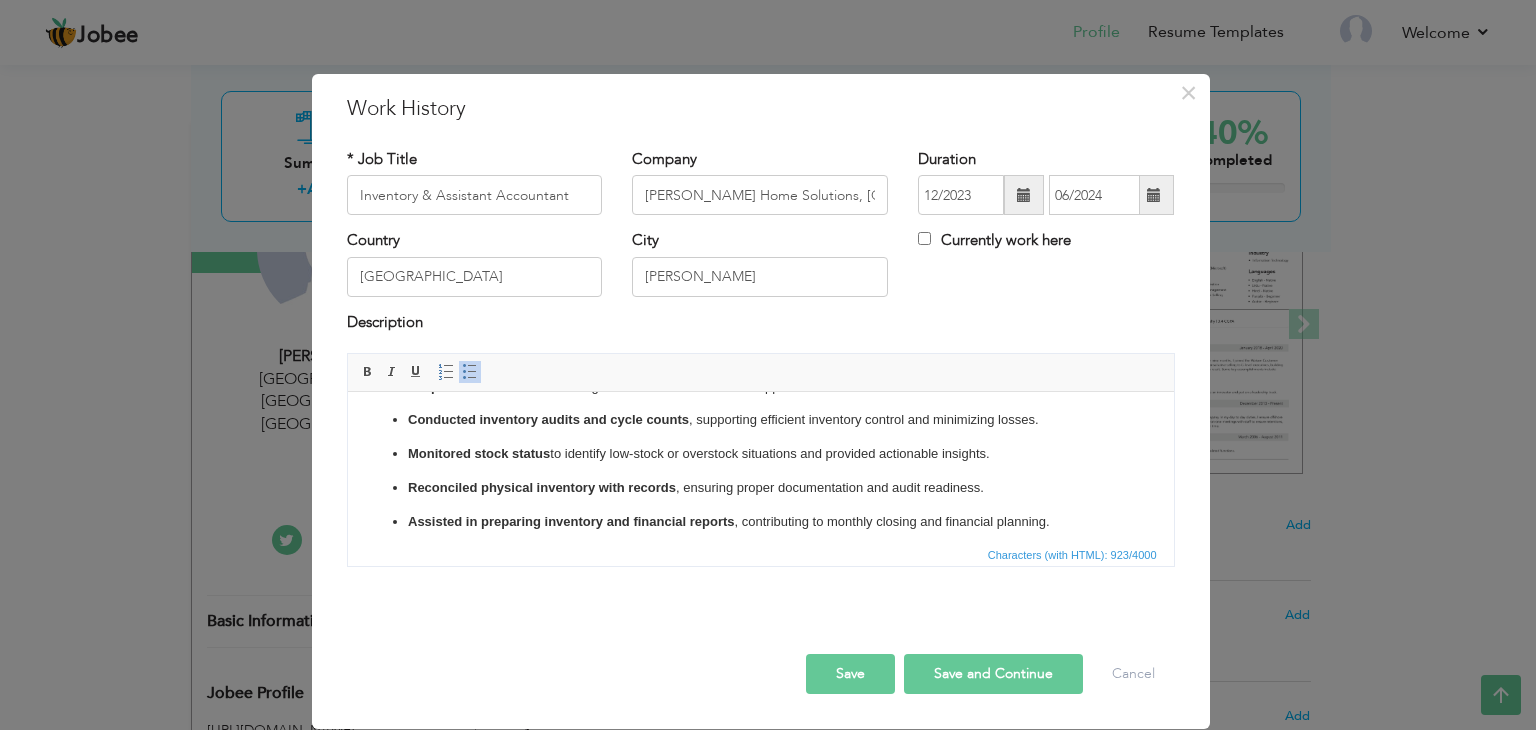 click on "Maintained accurate inventory records  to ensure consistency between physical stock and system data. Reduced inventory discrepancies  by implementing checks and improving stock monitoring processes. ​​​​​​​ Coordinated with the procurement team  to manage stock levels and reorder supplies as needed. Conducted inventory audits and cycle counts , supporting efficient inventory control and minimizing losses. Monitored stock status  to identify low-stock or overstock situations and provided actionable insights. Reconciled physical inventory with records , ensuring proper documentation and audit readiness. Assisted in preparing inventory and financial reports , contributing to monthly closing and financial planning." at bounding box center (760, 427) 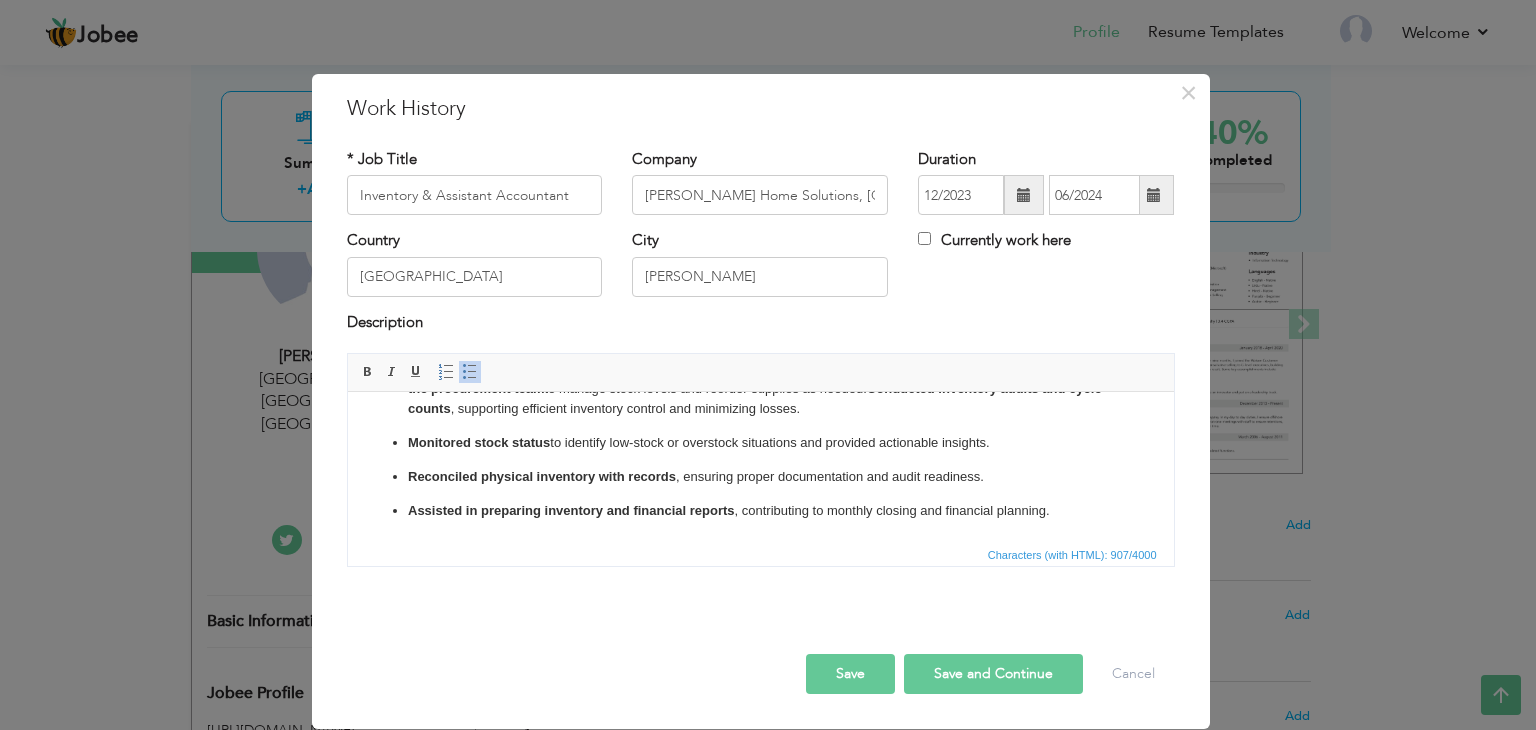 scroll, scrollTop: 87, scrollLeft: 0, axis: vertical 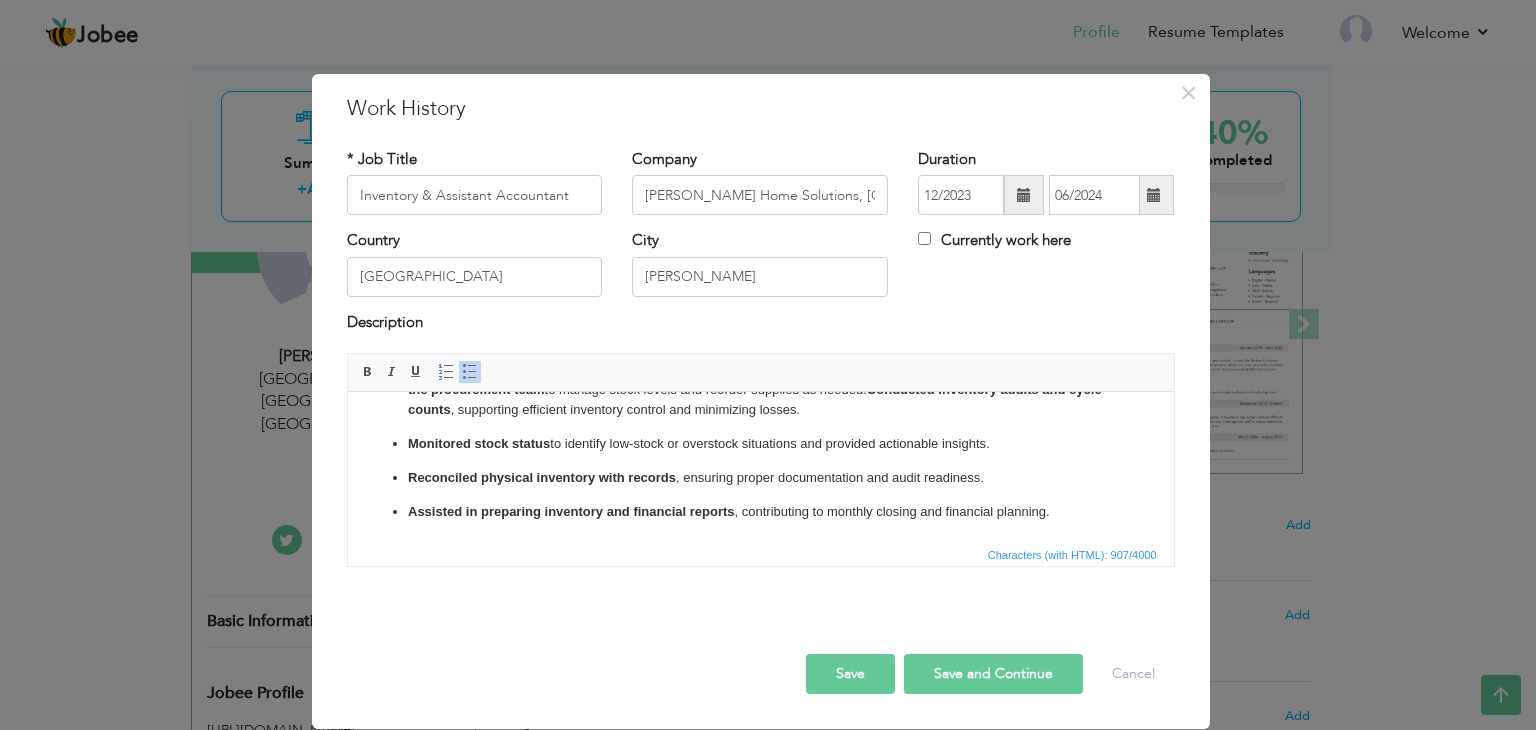 click on "Monitored stock status  to identify low-stock or overstock situations and provided actionable insights." at bounding box center (760, 444) 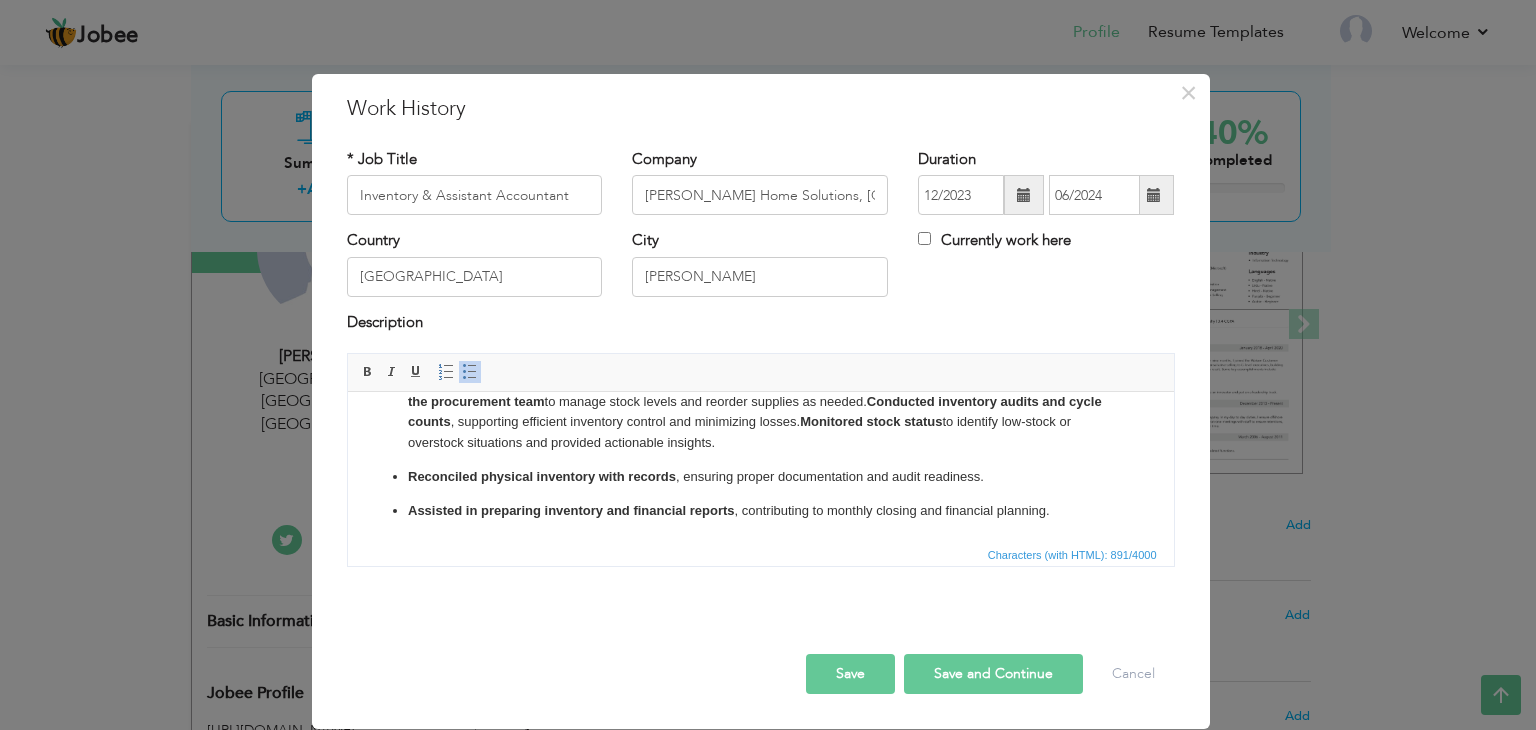 scroll, scrollTop: 74, scrollLeft: 0, axis: vertical 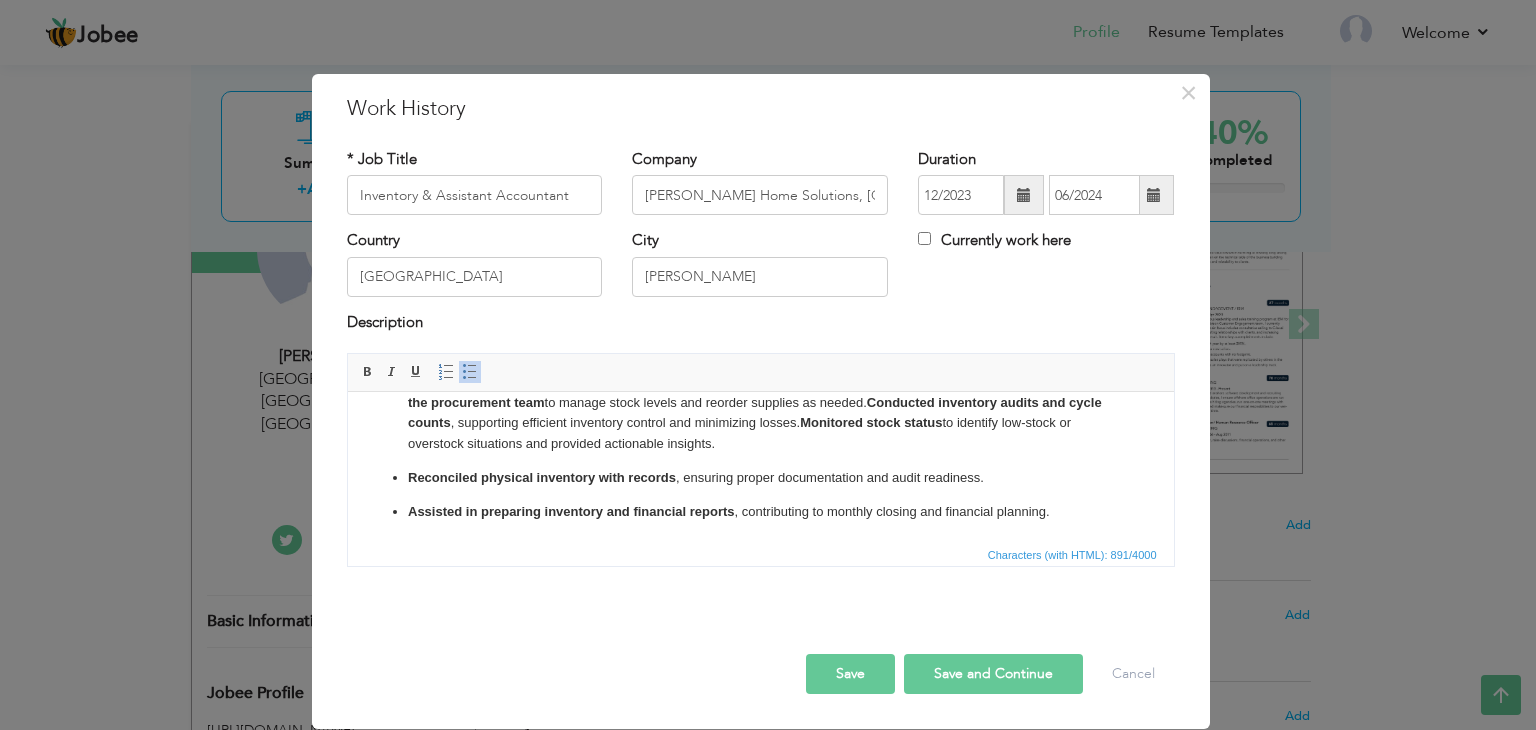 click on "Maintained accurate inventory records  to ensure consistency between physical stock and system data. Reduced inventory discrepancies  by implementing checks and improving stock monitoring processes. Coordinated with the procurement team  to manage stock levels and reorder supplies as needed. Conducted inventory audits and cycle counts , supporting efficient inventory control and minimizing losses. ​​​​​​​ Monitored stock status  to identify low-stock or overstock situations and provided actionable insights. Reconciled physical inventory with records , ensuring proper documentation and audit readiness. Assisted in preparing inventory and financial reports , contributing to monthly closing and financial planning." at bounding box center [760, 430] 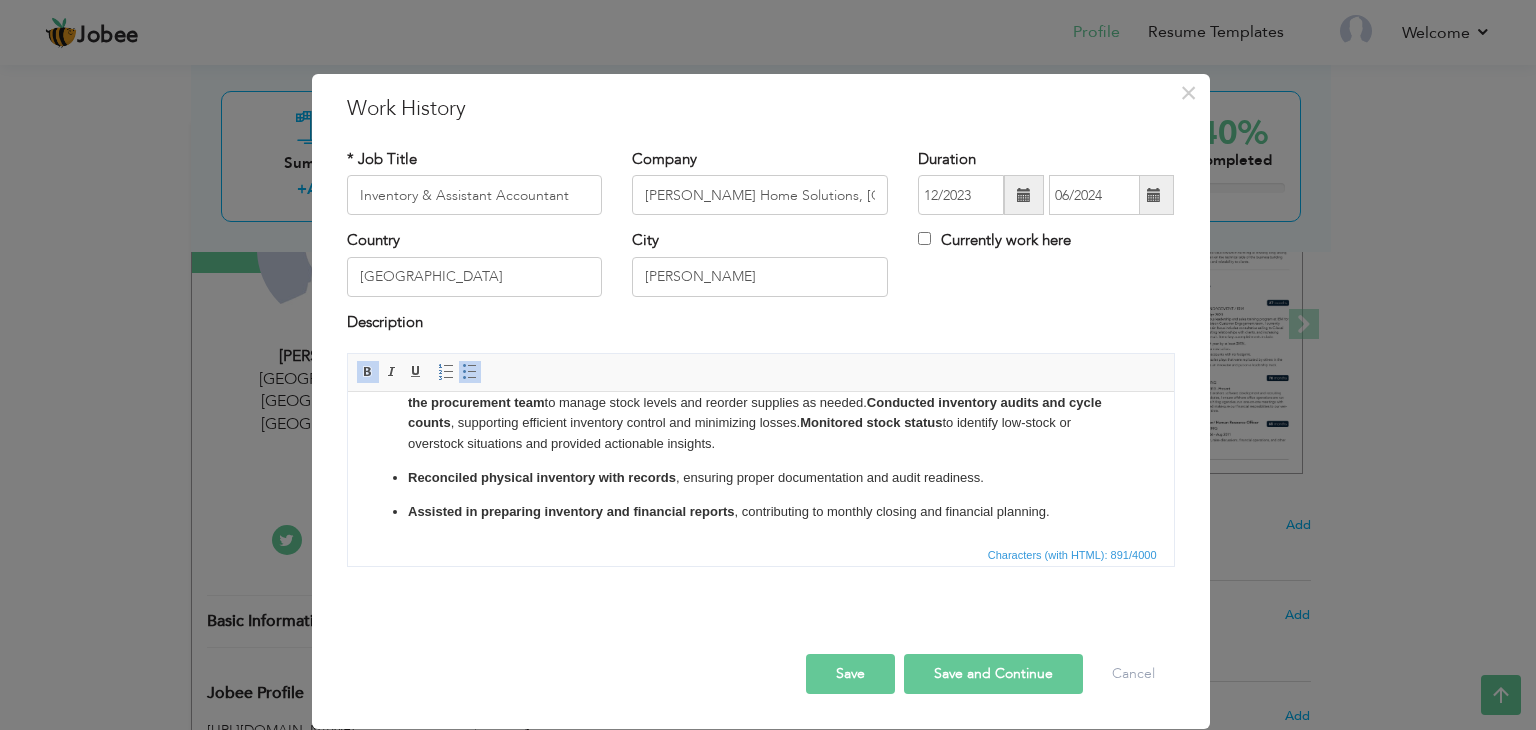 scroll, scrollTop: 61, scrollLeft: 0, axis: vertical 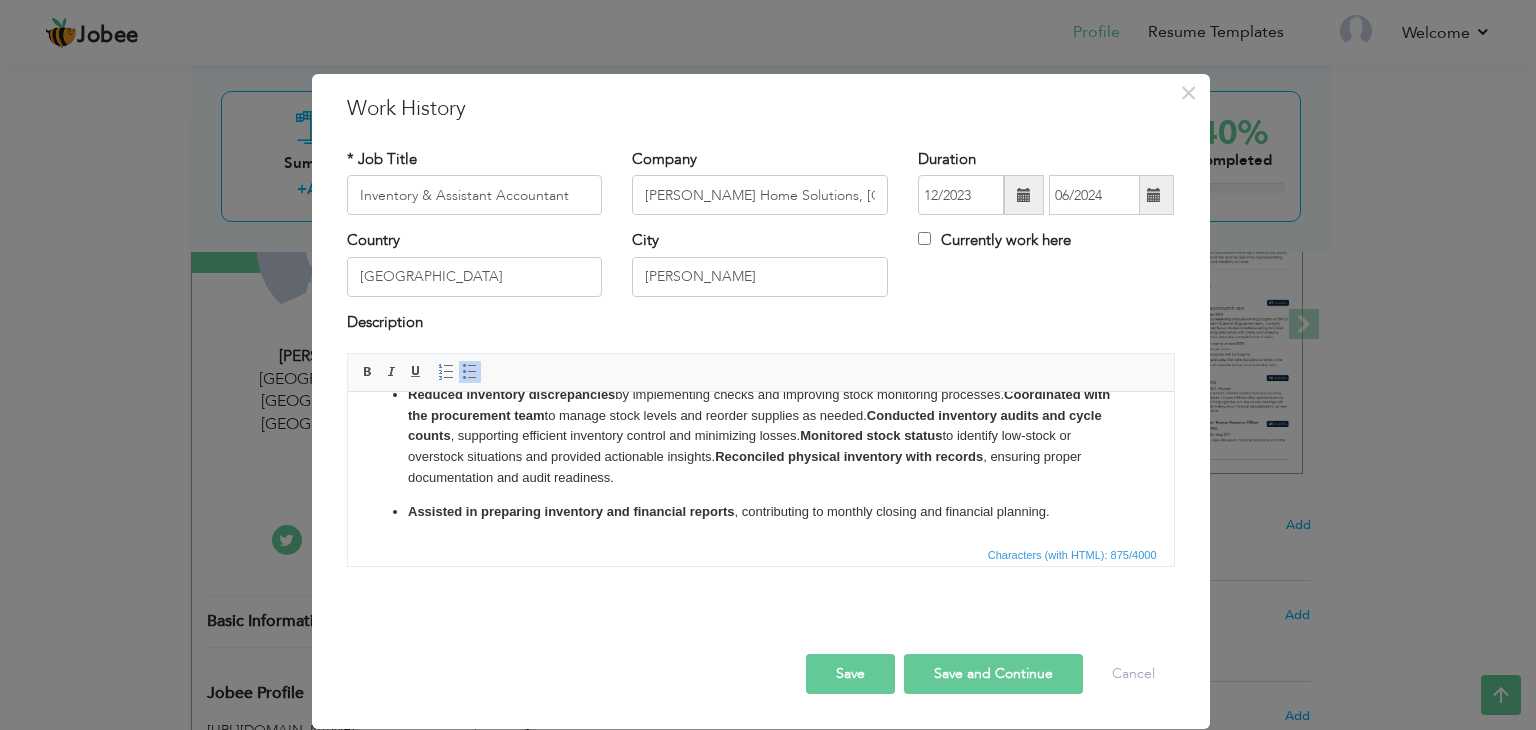 click on "Maintained accurate inventory records  to ensure consistency between physical stock and system data. Reduced inventory discrepancies  by implementing checks and improving stock monitoring processes. Coordinated with the procurement team  to manage stock levels and reorder supplies as needed. Conducted inventory audits and cycle counts , supporting efficient inventory control and minimizing losses. Monitored stock status  to identify low-stock or overstock situations and provided actionable insights. ​​​​​​​ Reconciled physical inventory with records , ensuring proper documentation and audit readiness. Assisted in preparing inventory and financial reports , contributing to monthly closing and financial planning." at bounding box center [760, 437] 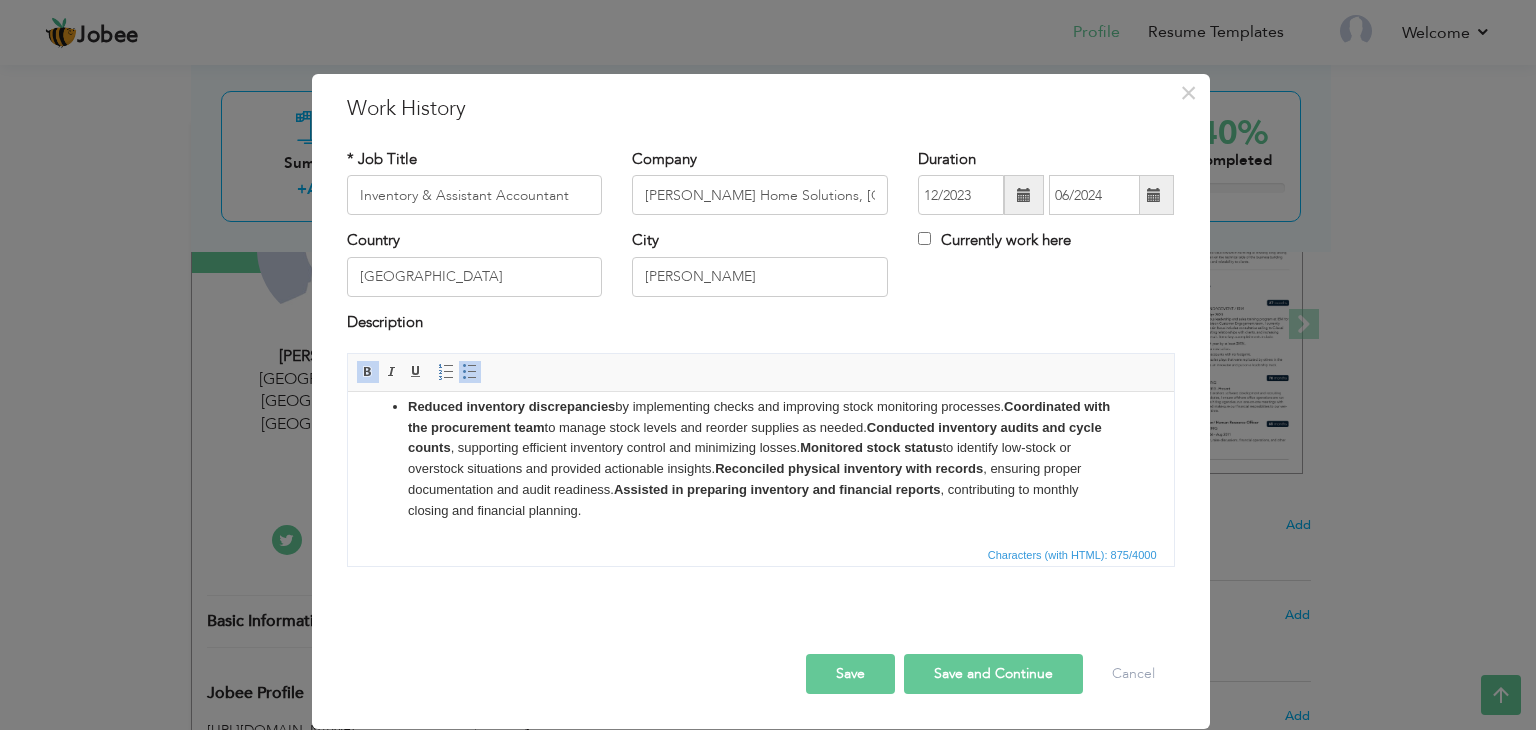 scroll, scrollTop: 48, scrollLeft: 0, axis: vertical 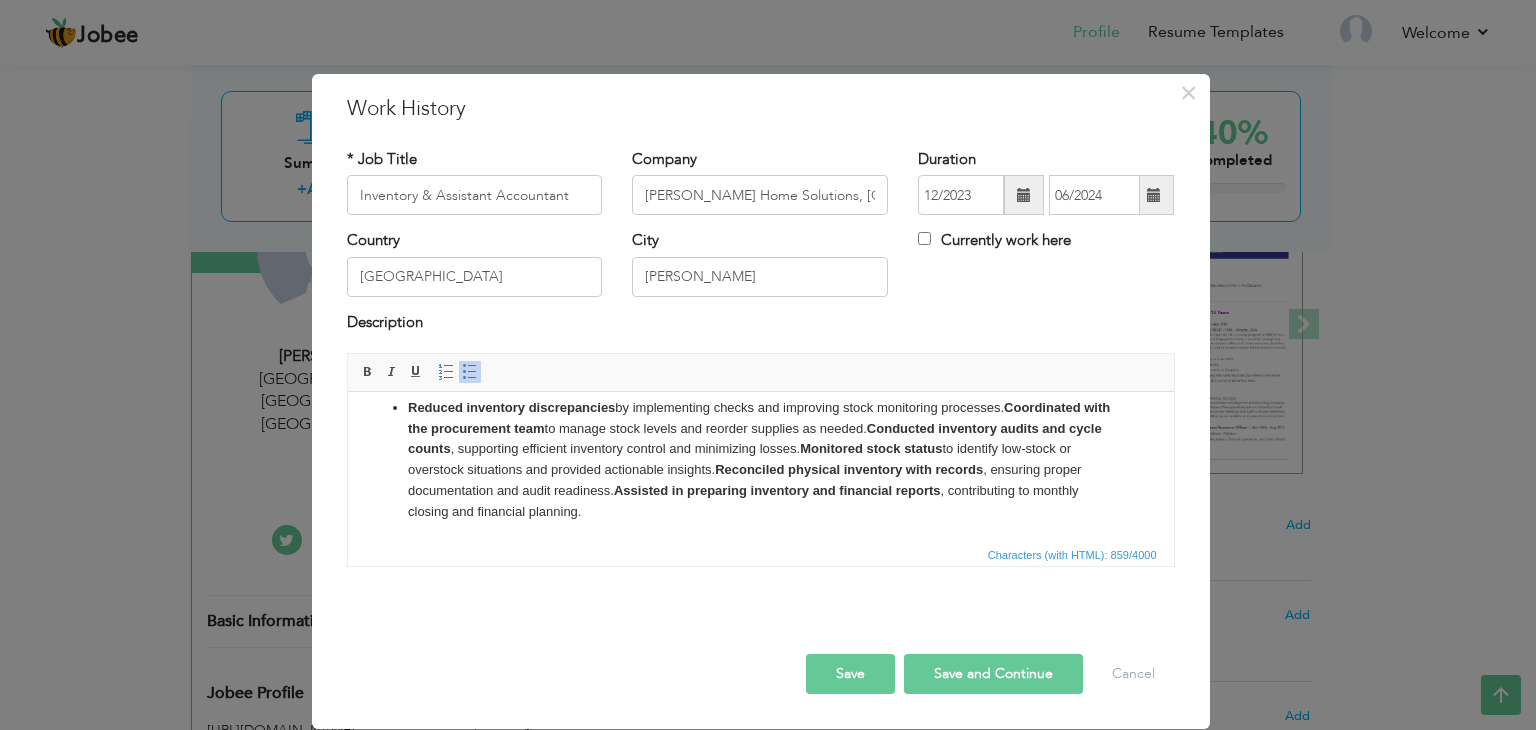 click on "Reduced inventory discrepancies  by implementing checks and improving stock monitoring processes. Coordinated with the procurement team  to manage stock levels and reorder supplies as needed. Conducted inventory audits and cycle counts , supporting efficient inventory control and minimizing losses. Monitored stock status  to identify low-stock or overstock situations and provided actionable insights. Reconciled physical inventory with records , ensuring proper documentation and audit readiness. ​​​​​​​ Assisted in preparing inventory and financial reports , contributing to monthly closing and financial planning." at bounding box center [760, 460] 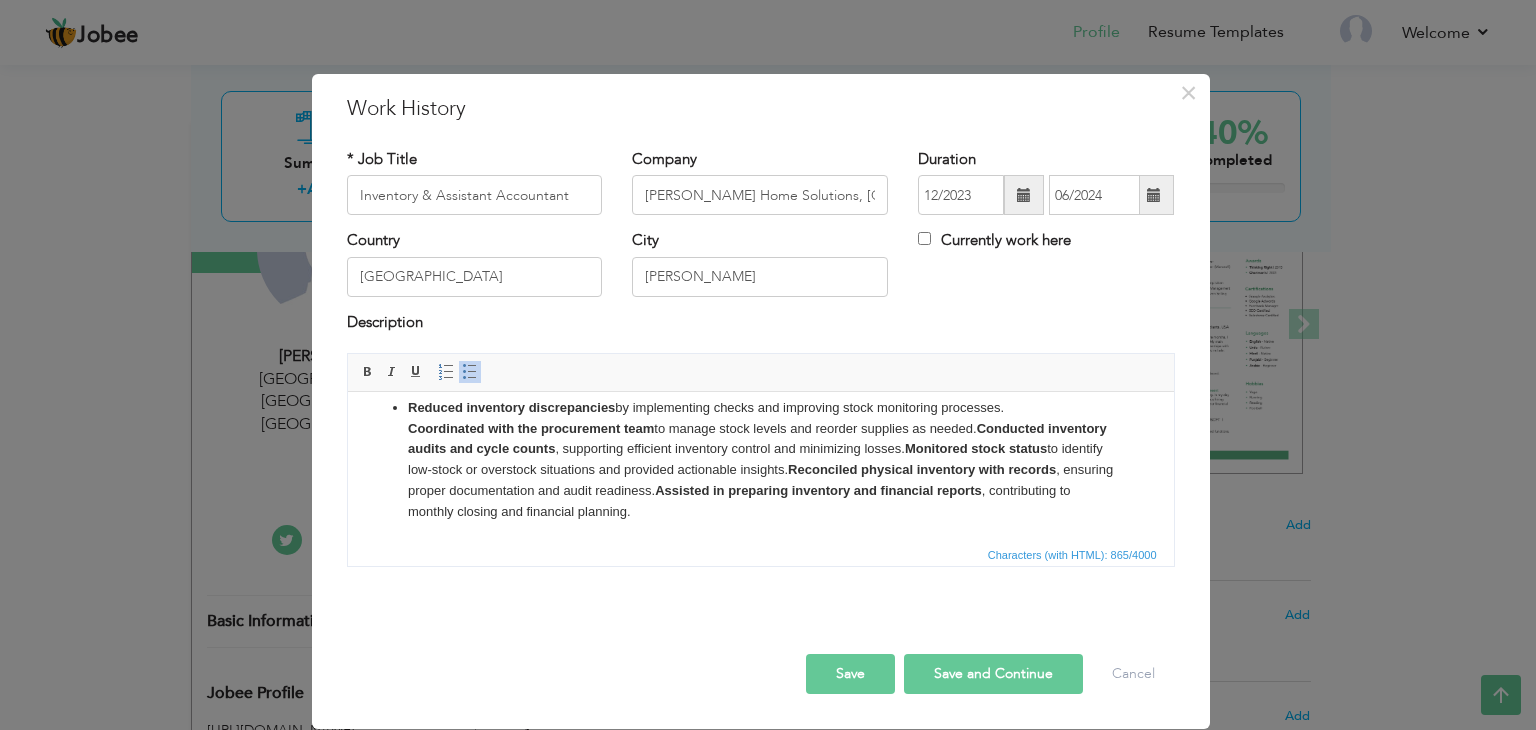click on "Conducted inventory audits and cycle counts" 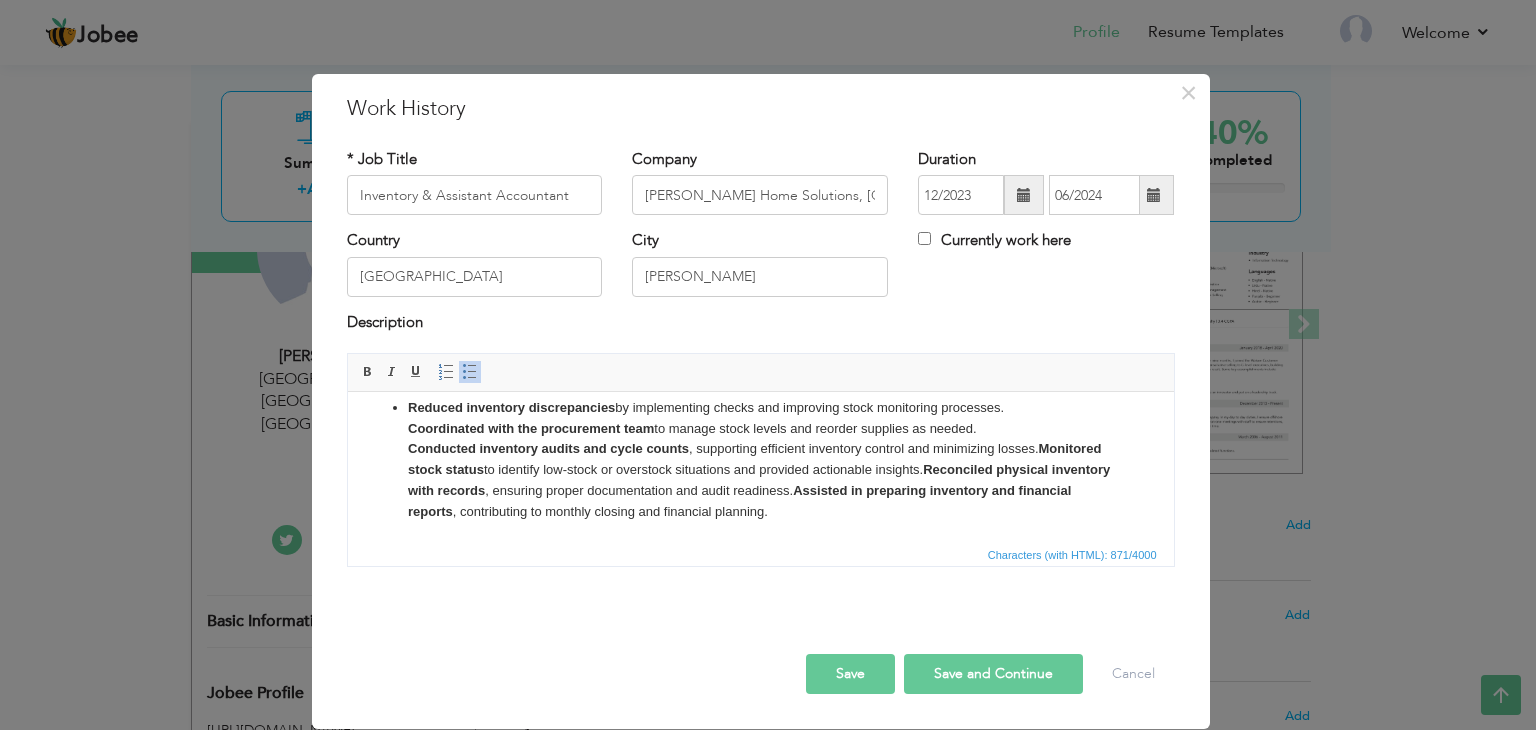 click on "Reduced inventory discrepancies  by implementing checks and improving stock monitoring processes. Coordinated with the procurement team  to manage stock levels and reorder supplies as needed. ​​​​​​​ Conducted inventory audits and cycle counts , supporting efficient inventory control and minimizing losses. Monitored stock status  to identify low-stock or overstock situations and provided actionable insights. Reconciled physical inventory with records , ensuring proper documentation and audit readiness. Assisted in preparing inventory and financial reports , contributing to monthly closing and financial planning." at bounding box center (760, 460) 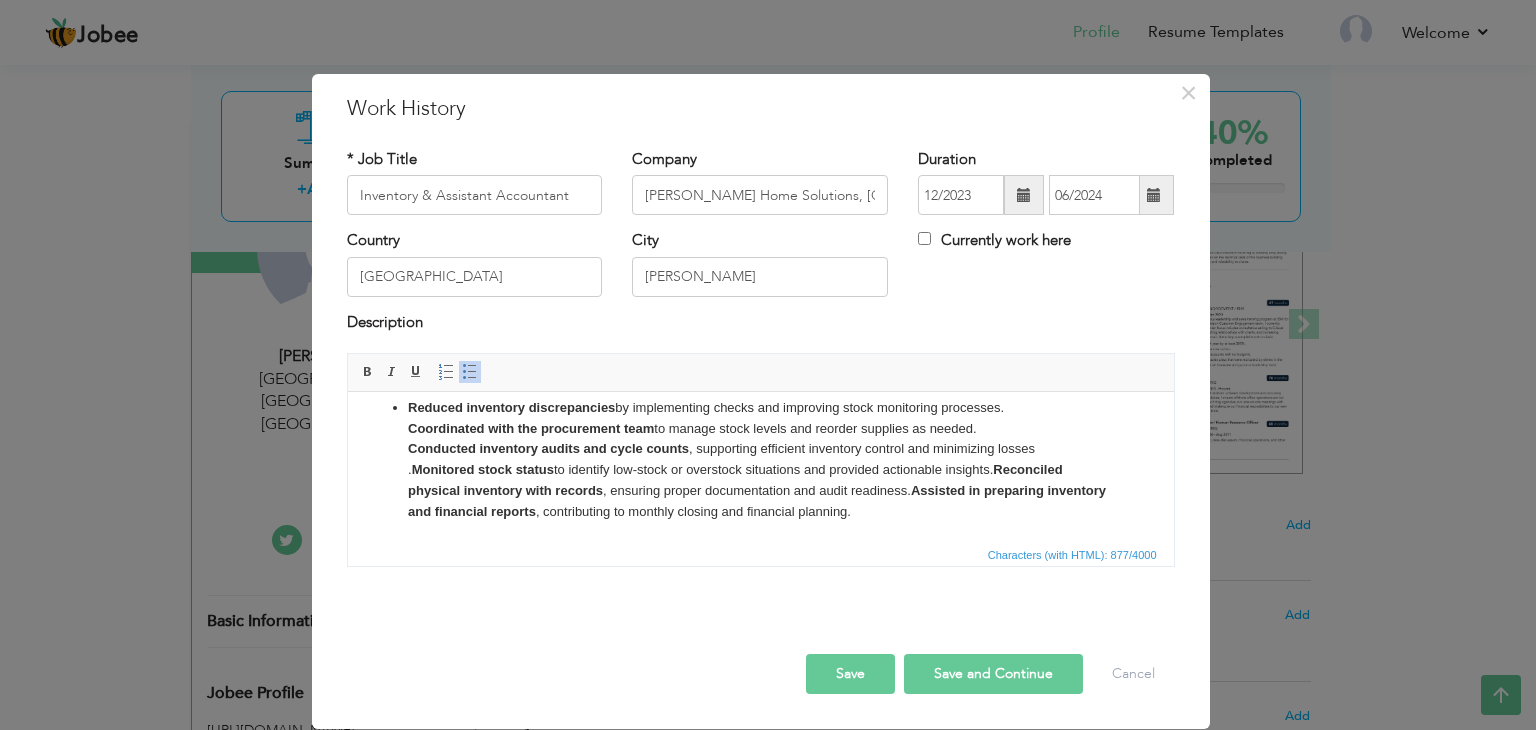 click on "Reconciled physical inventory with records" 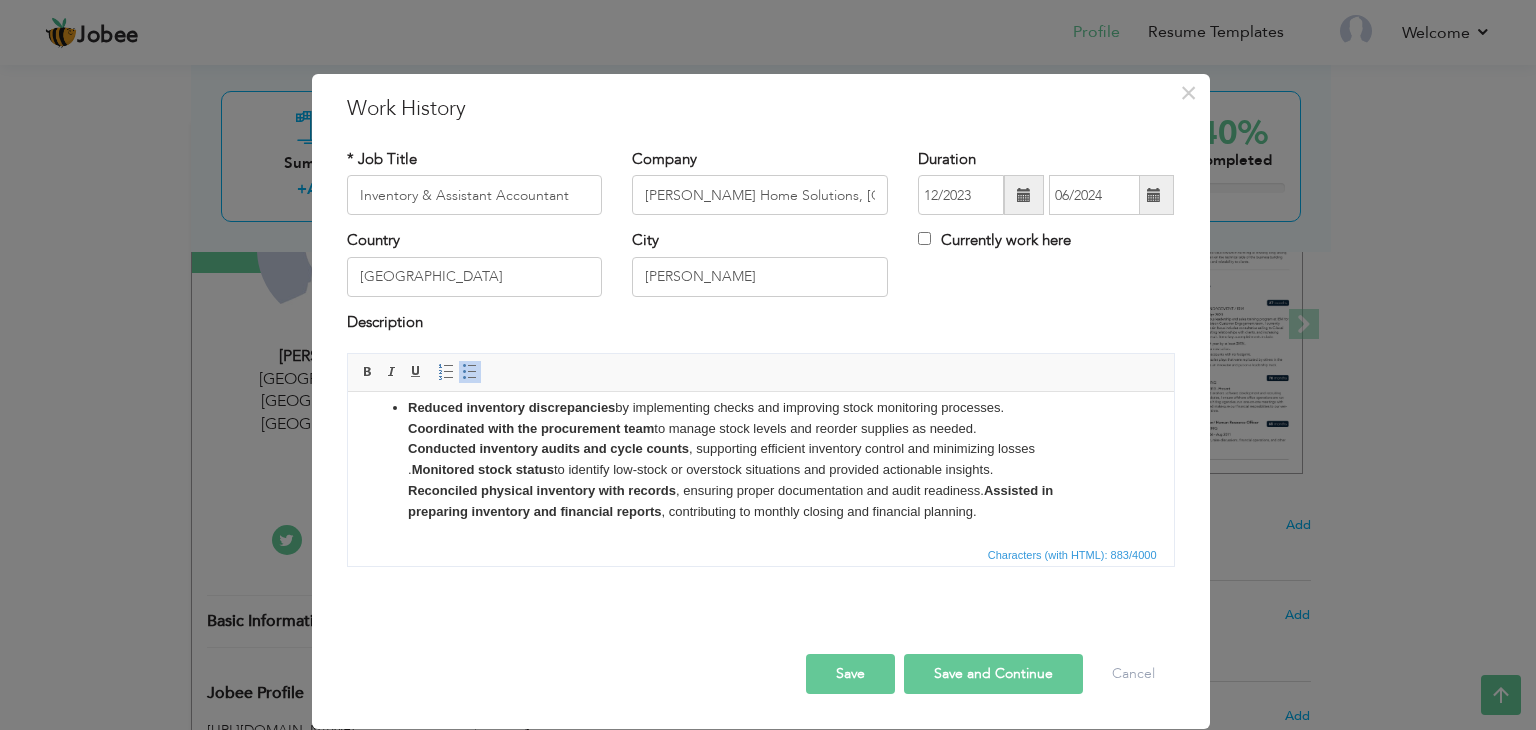 click on "Assisted in preparing inventory and financial reports" 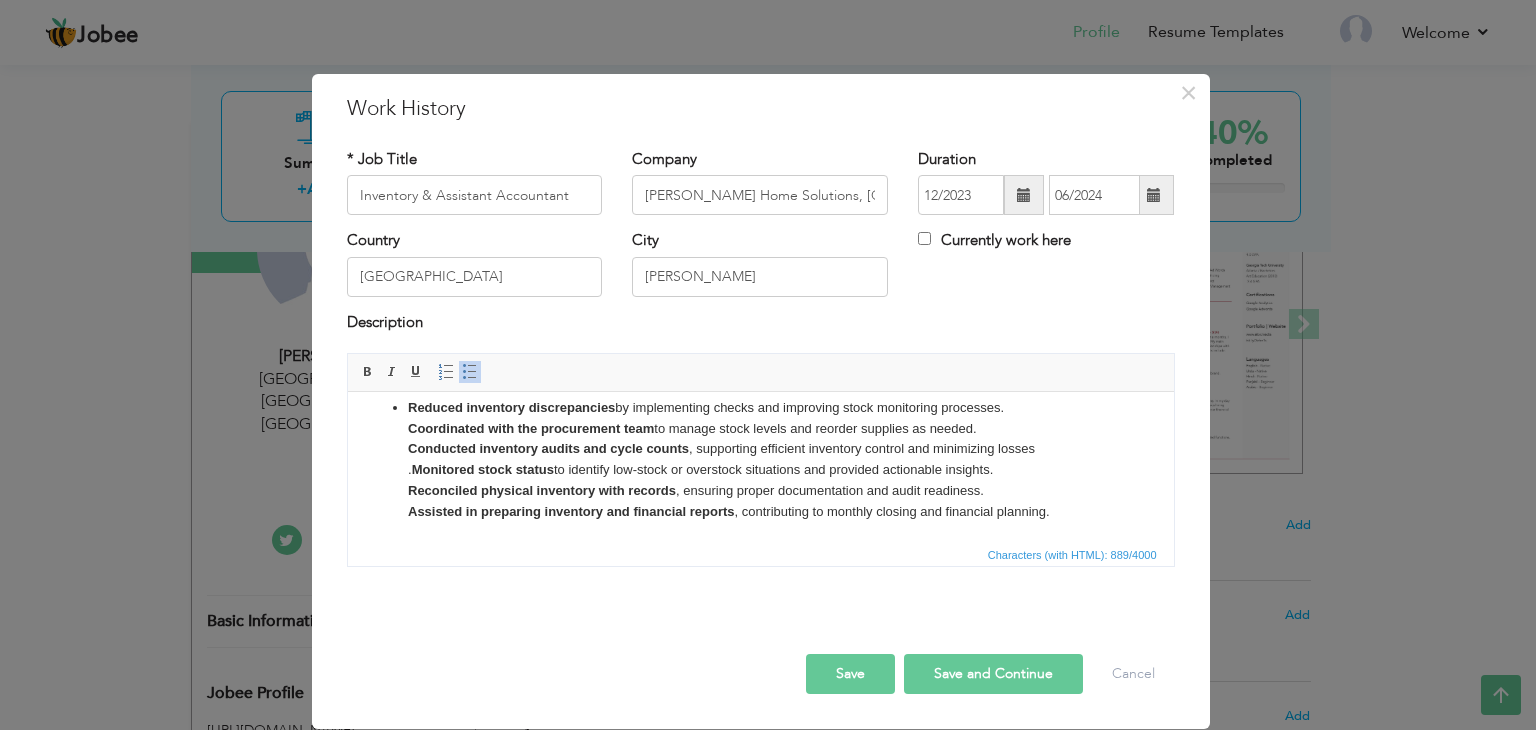 click on "Reduced inventory discrepancies" at bounding box center [510, 407] 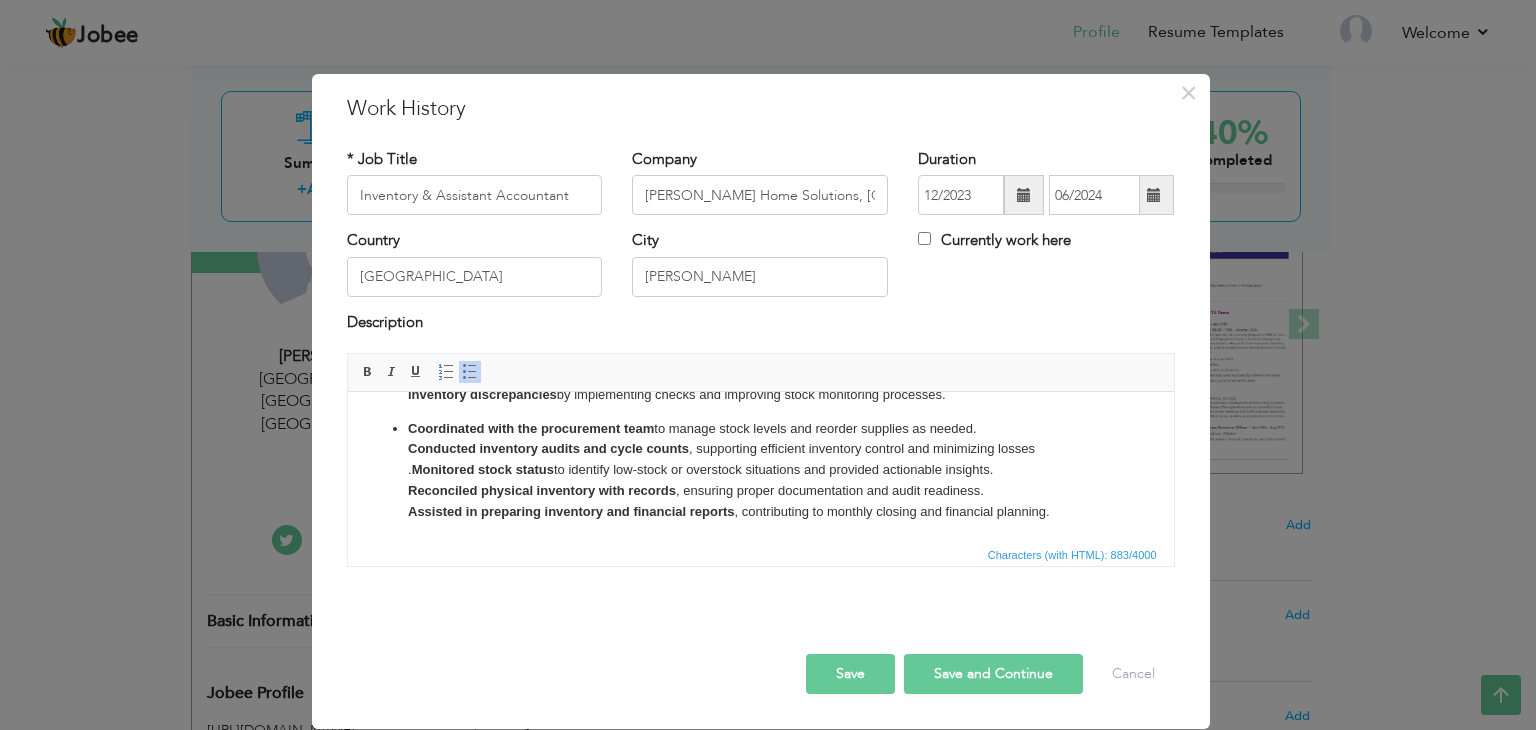 click on "Maintained accurate inventory records  to ensure consistency between physical stock and system data. ​​​​​​​ Reduced inventory discrepancies  by implementing checks and improving stock monitoring processes. Coordinated with the procurement team  to manage stock levels and reorder supplies as needed. Conducted inventory audits and cycle counts , supporting efficient inventory control and minimizing losses . Monitored stock status  to identify low-stock or overstock situations and provided actionable insights. Reconciled physical inventory with records , ensuring proper documentation and audit readiness. Assisted in preparing inventory and financial reports , contributing to monthly closing and financial planning." at bounding box center (760, 443) 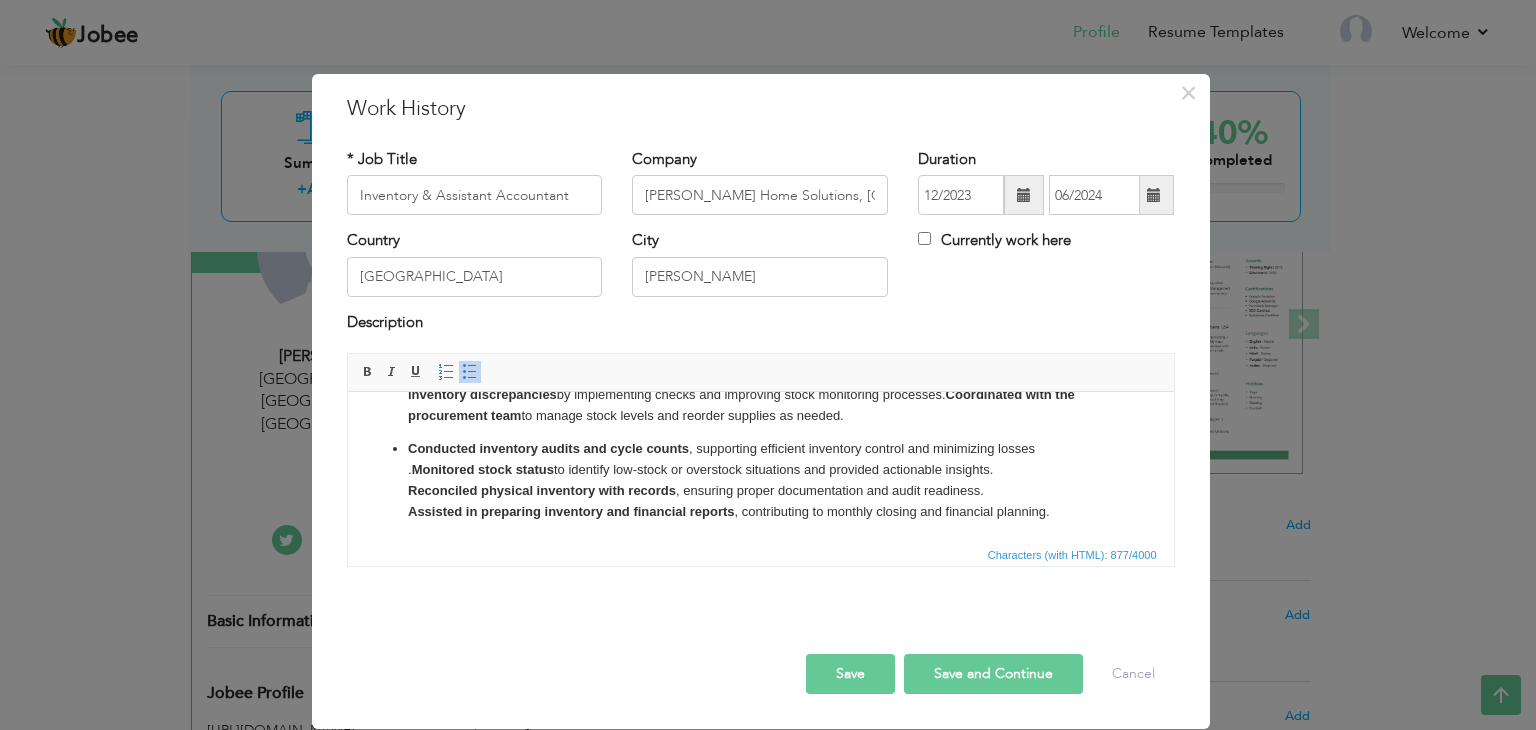 click on "Conducted inventory audits and cycle counts" 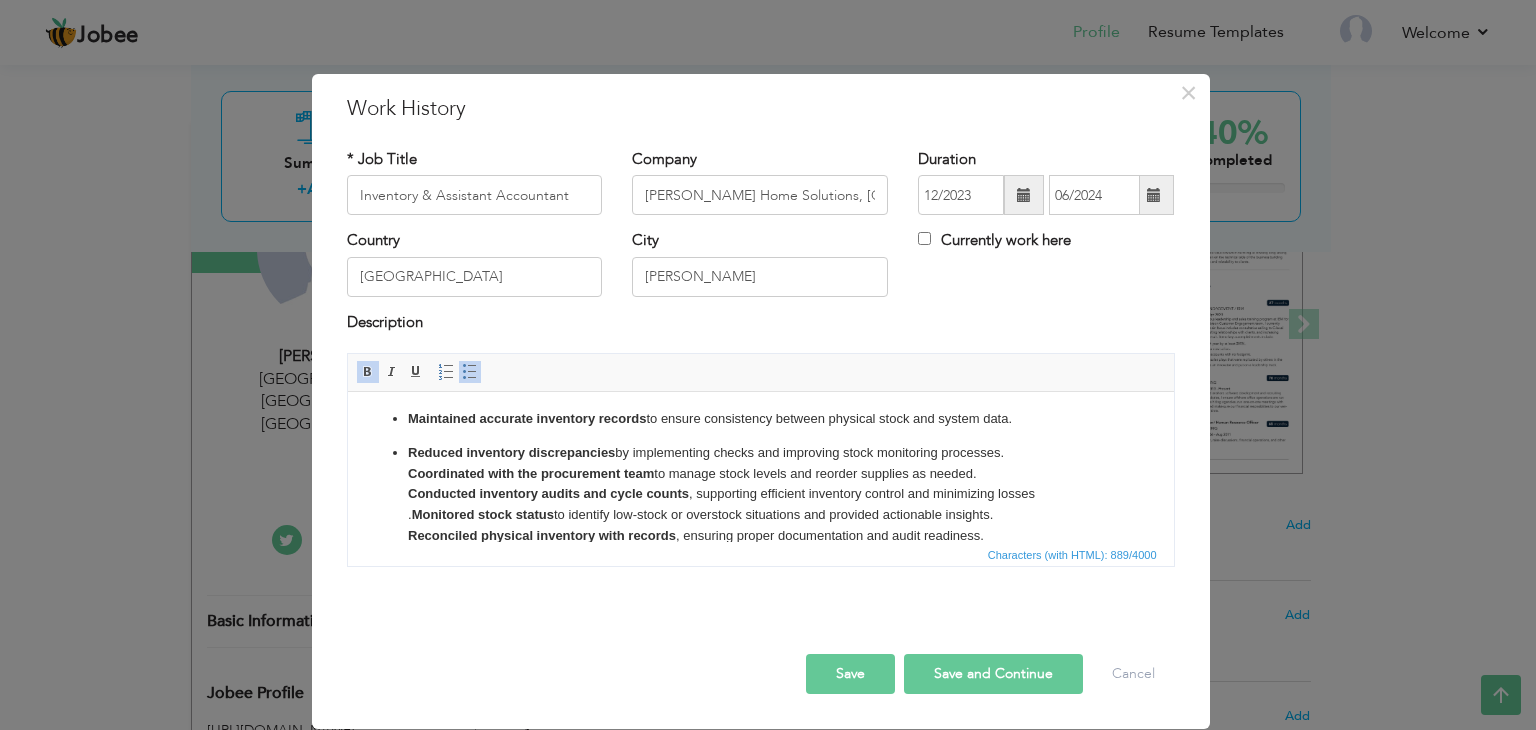 scroll, scrollTop: 0, scrollLeft: 0, axis: both 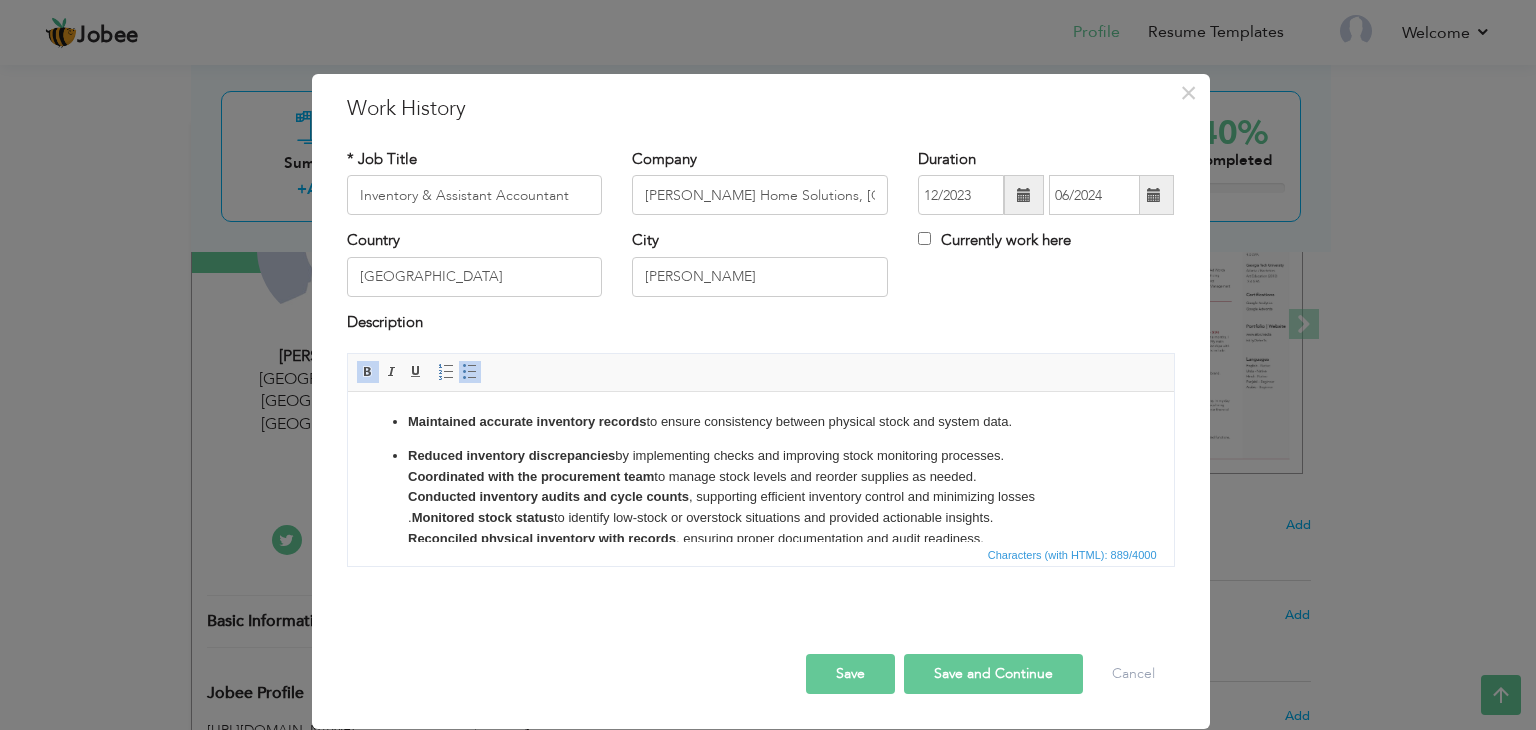 click on "Maintained accurate inventory records  to ensure consistency between physical stock and system data. Reduced inventory discrepancies  by implementing checks and improving stock monitoring processes. Coordinated with the procurement team  to manage stock levels and reorder supplies as needed. Conducted inventory audits and cycle counts , supporting efficient inventory control and minimizing losses . Monitored stock status  to identify low-stock or overstock situations and provided actionable insights. Reconciled physical inventory with records , ensuring proper documentation and audit readiness. Assisted in preparing inventory and financial reports , contributing to monthly closing and financial planning." at bounding box center [760, 491] 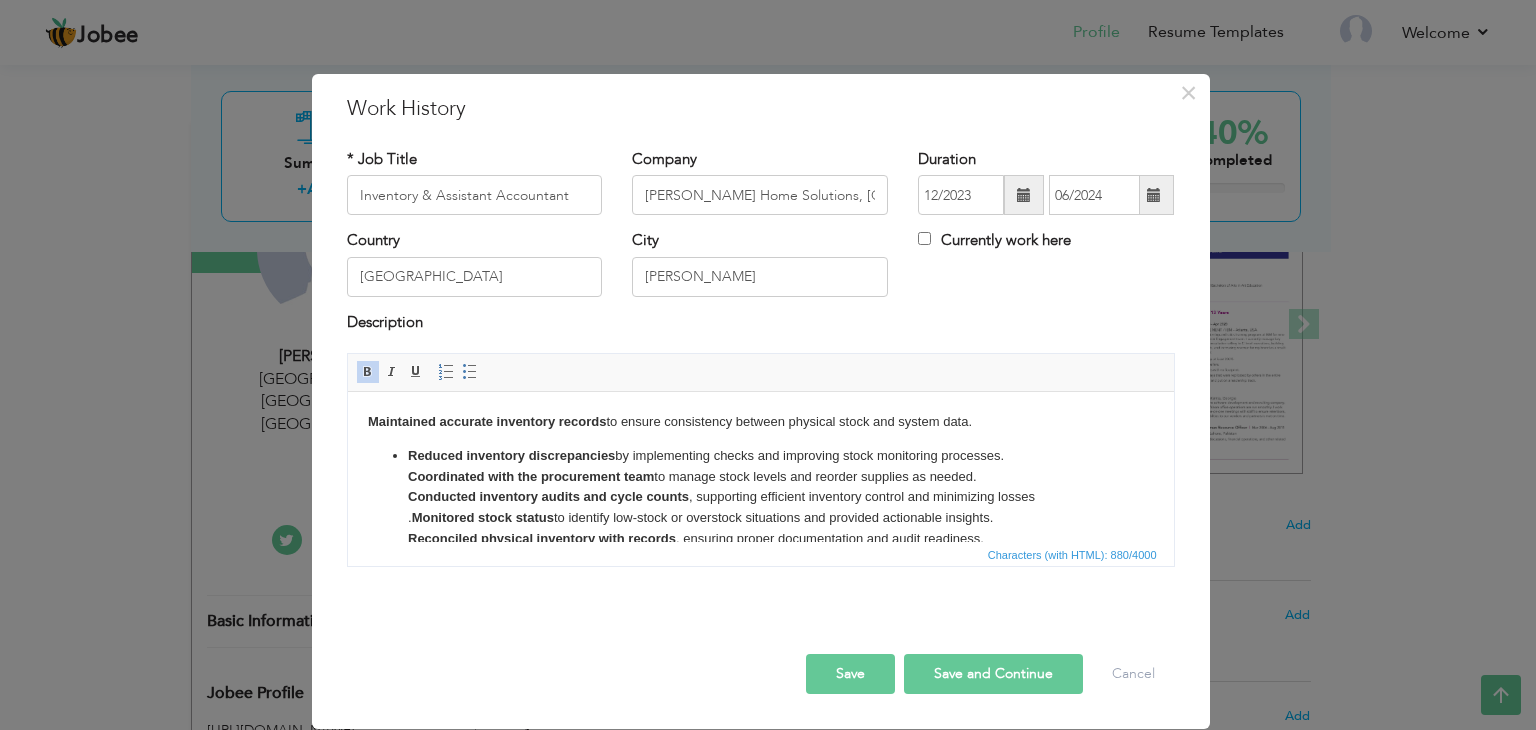 click on "Reduced inventory discrepancies  by implementing checks and improving stock monitoring processes. Coordinated with the procurement team  to manage stock levels and reorder supplies as needed. Conducted inventory audits and cycle counts , supporting efficient inventory control and minimizing losses . Monitored stock status  to identify low-stock or overstock situations and provided actionable insights. Reconciled physical inventory with records , ensuring proper documentation and audit readiness. Assisted in preparing inventory and financial reports , contributing to monthly closing and financial planning." at bounding box center [760, 508] 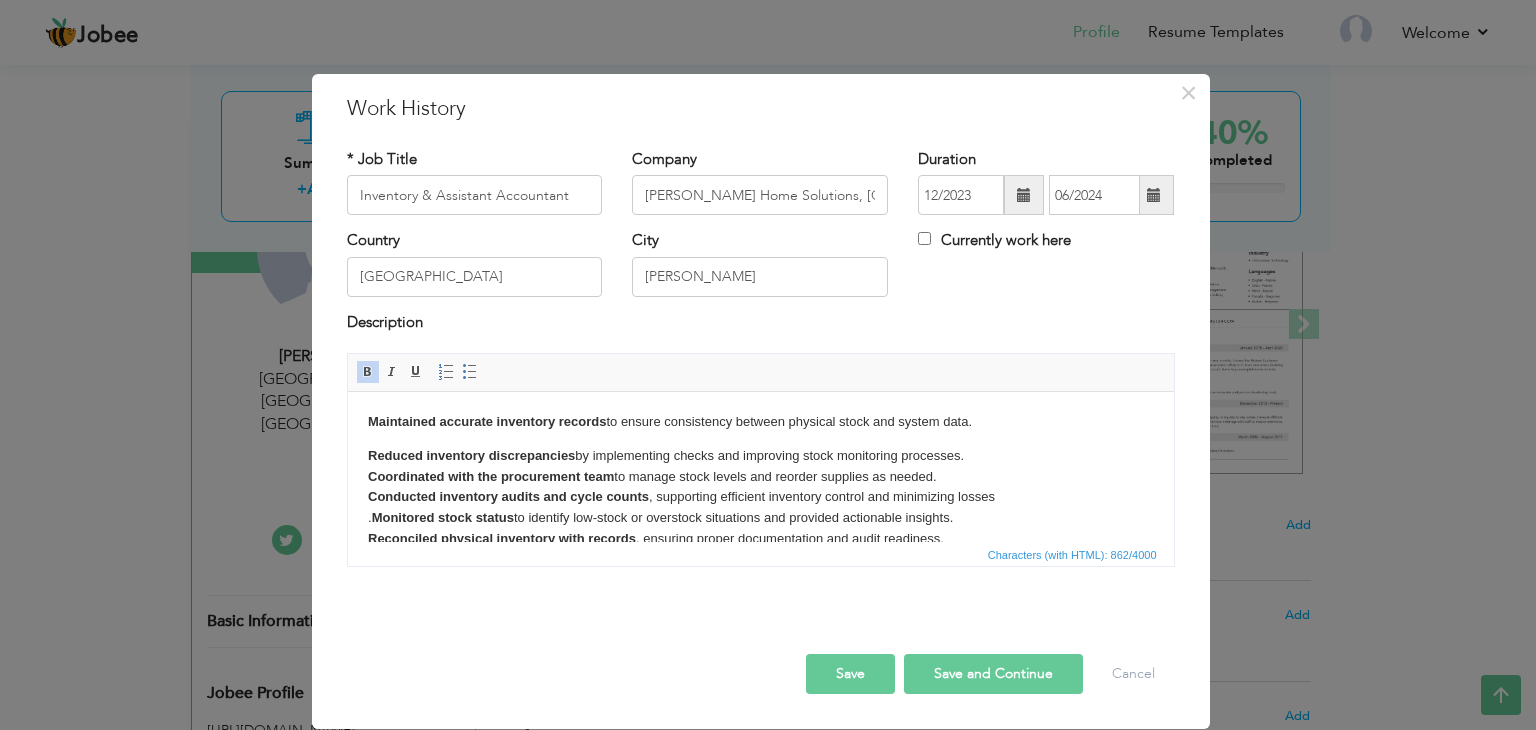 click on "Save and Continue" at bounding box center (993, 674) 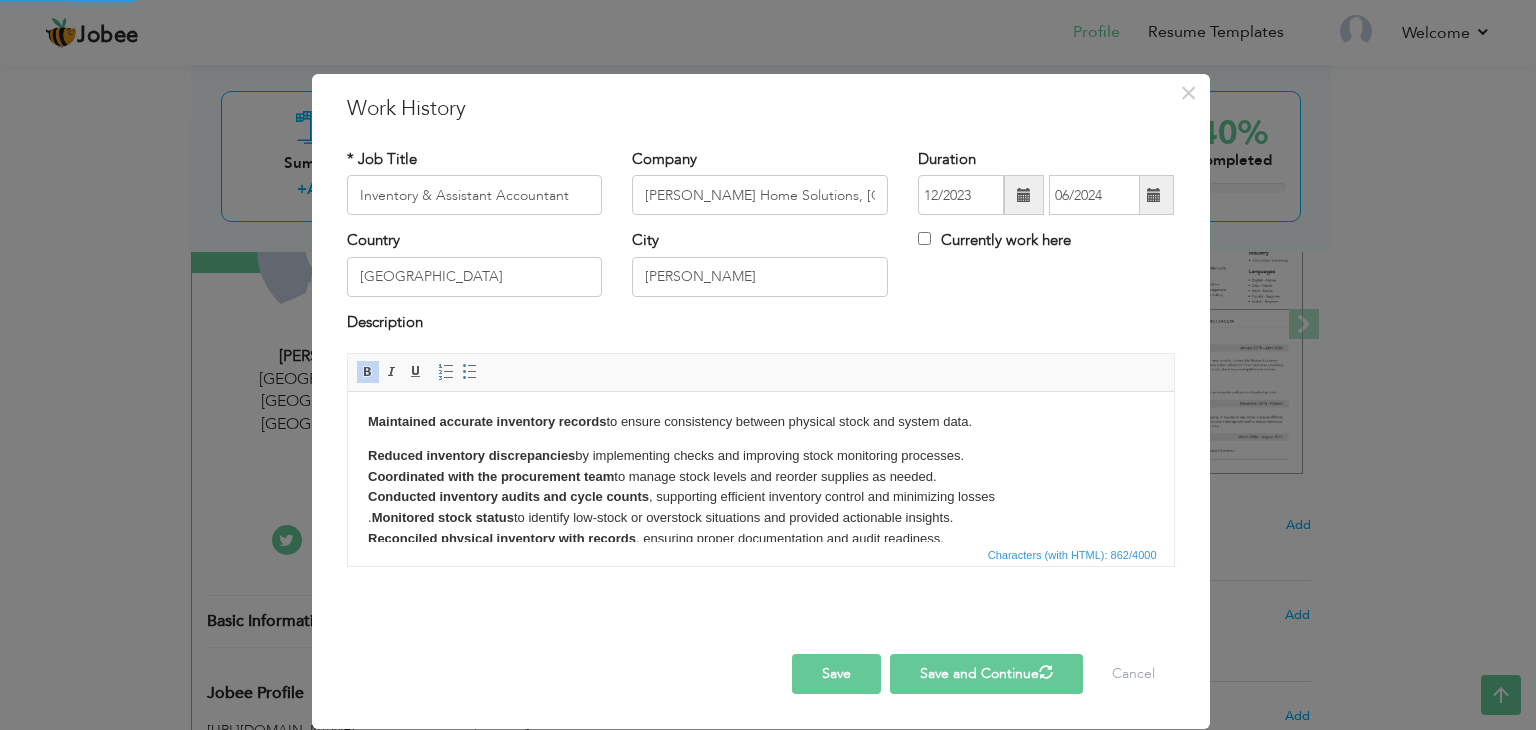 type 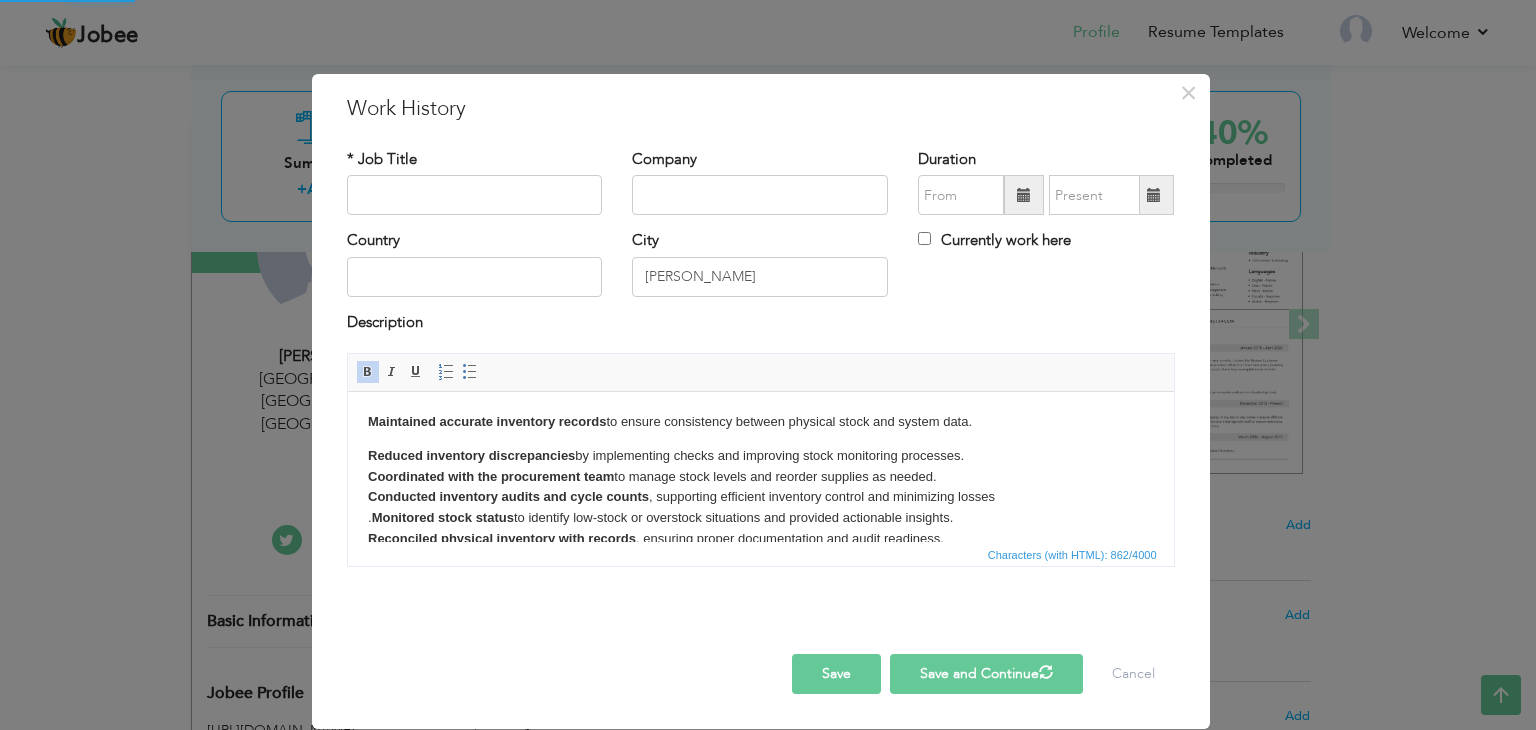 type 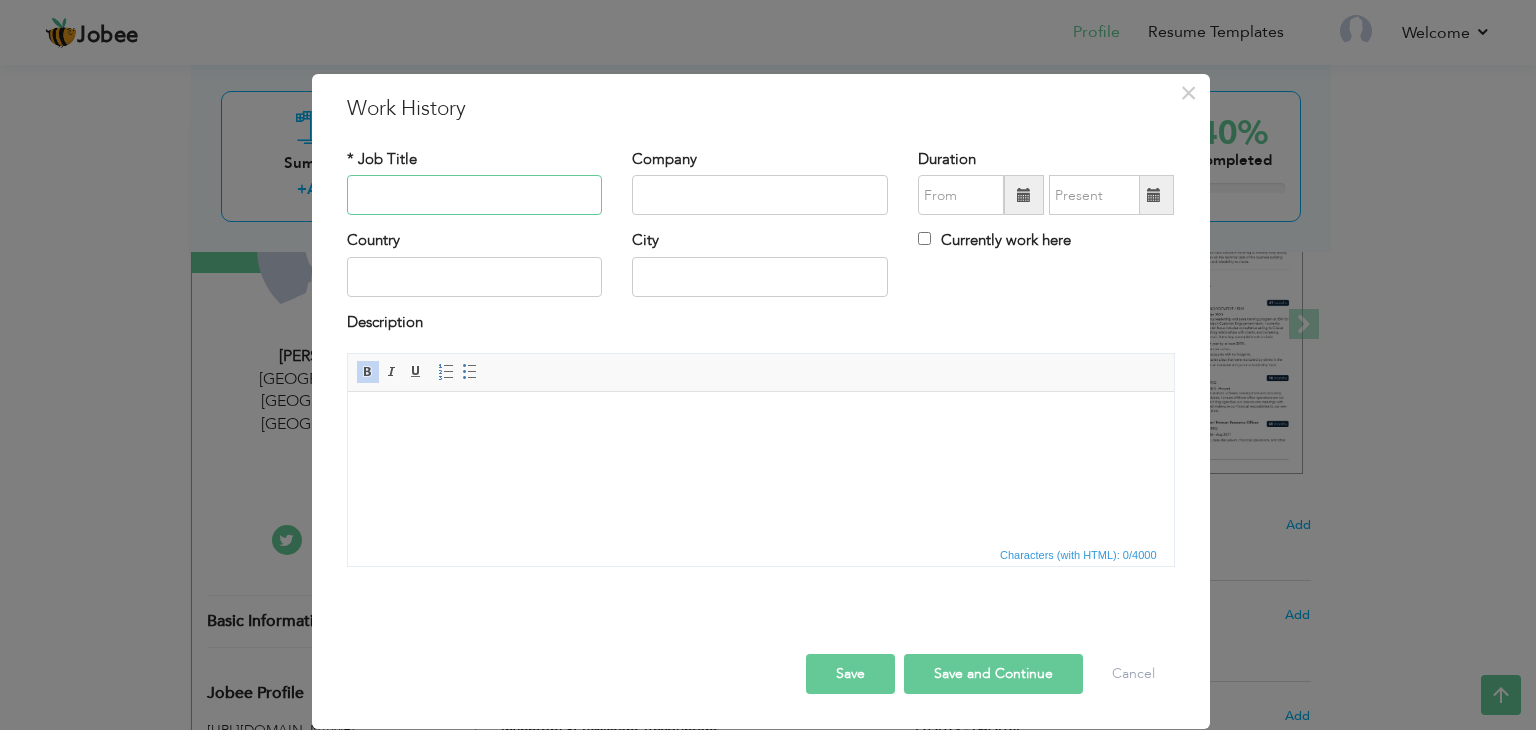 click at bounding box center (475, 195) 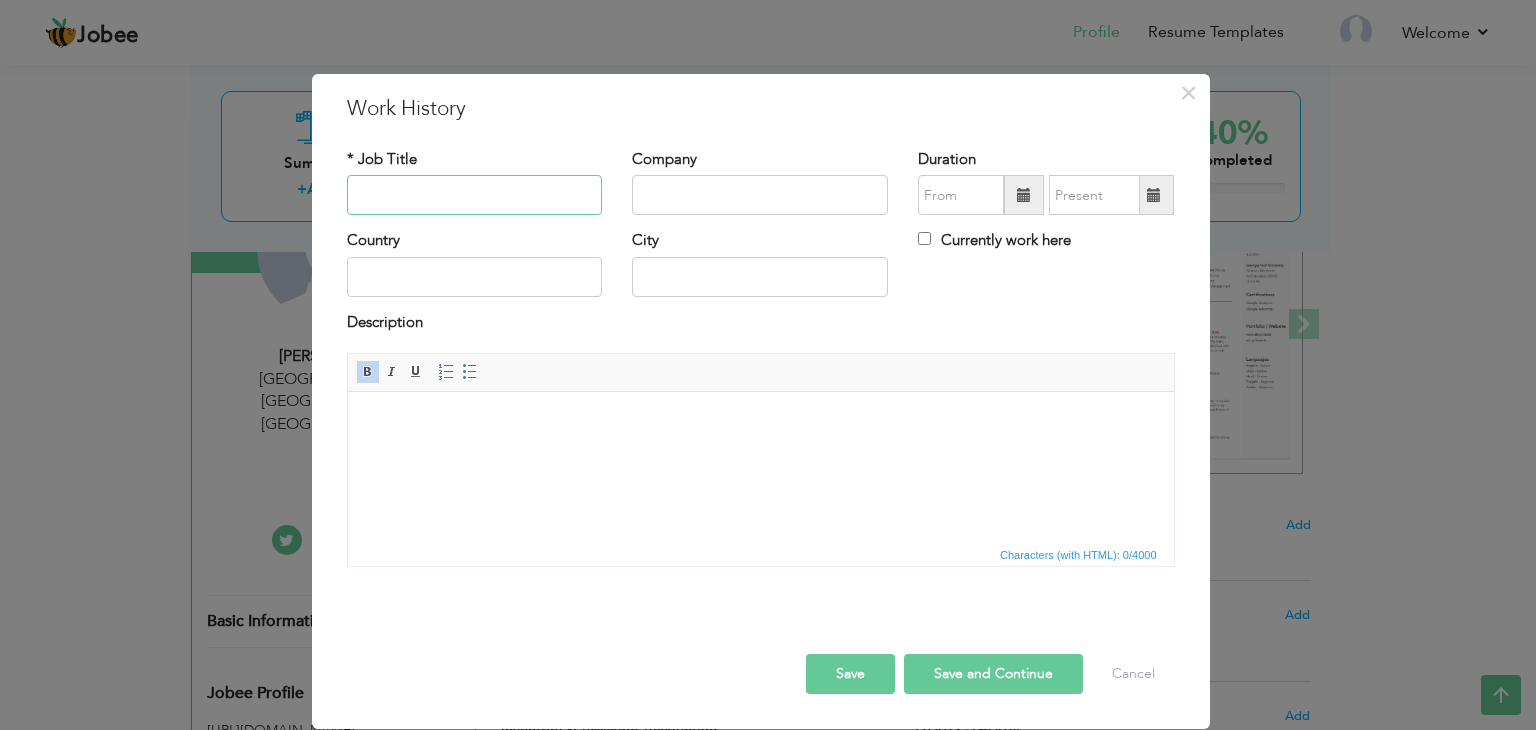type on "h" 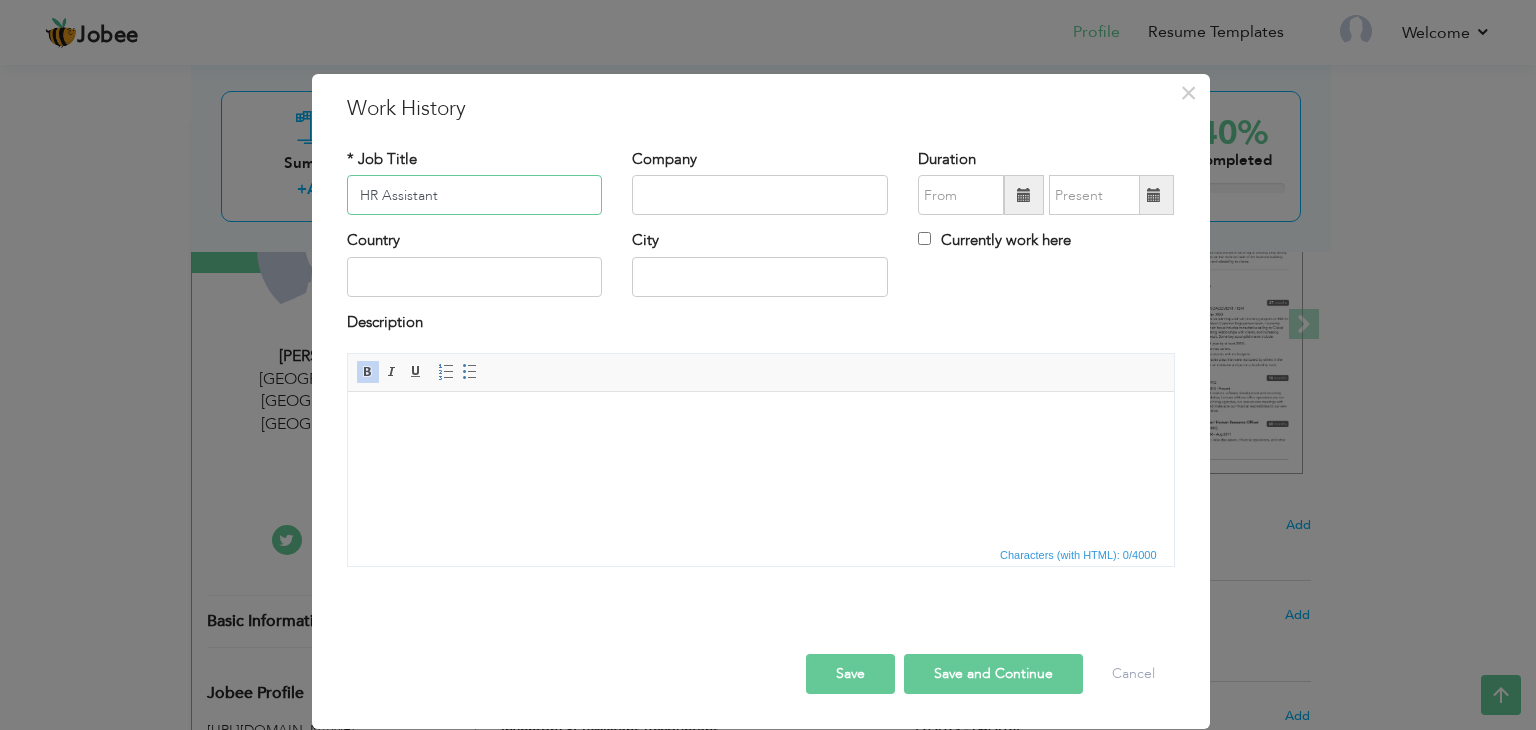 type on "HR Assistant" 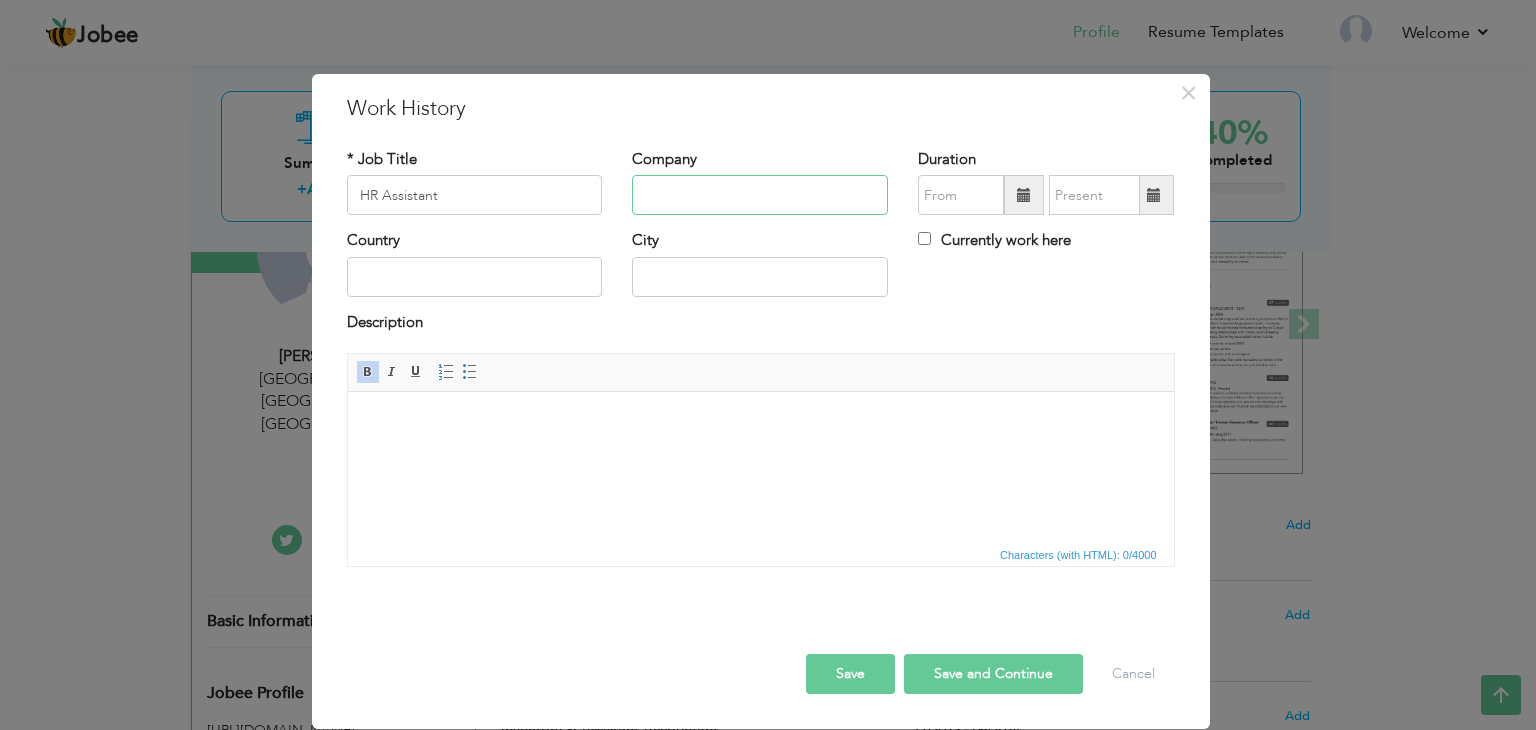 click at bounding box center [760, 195] 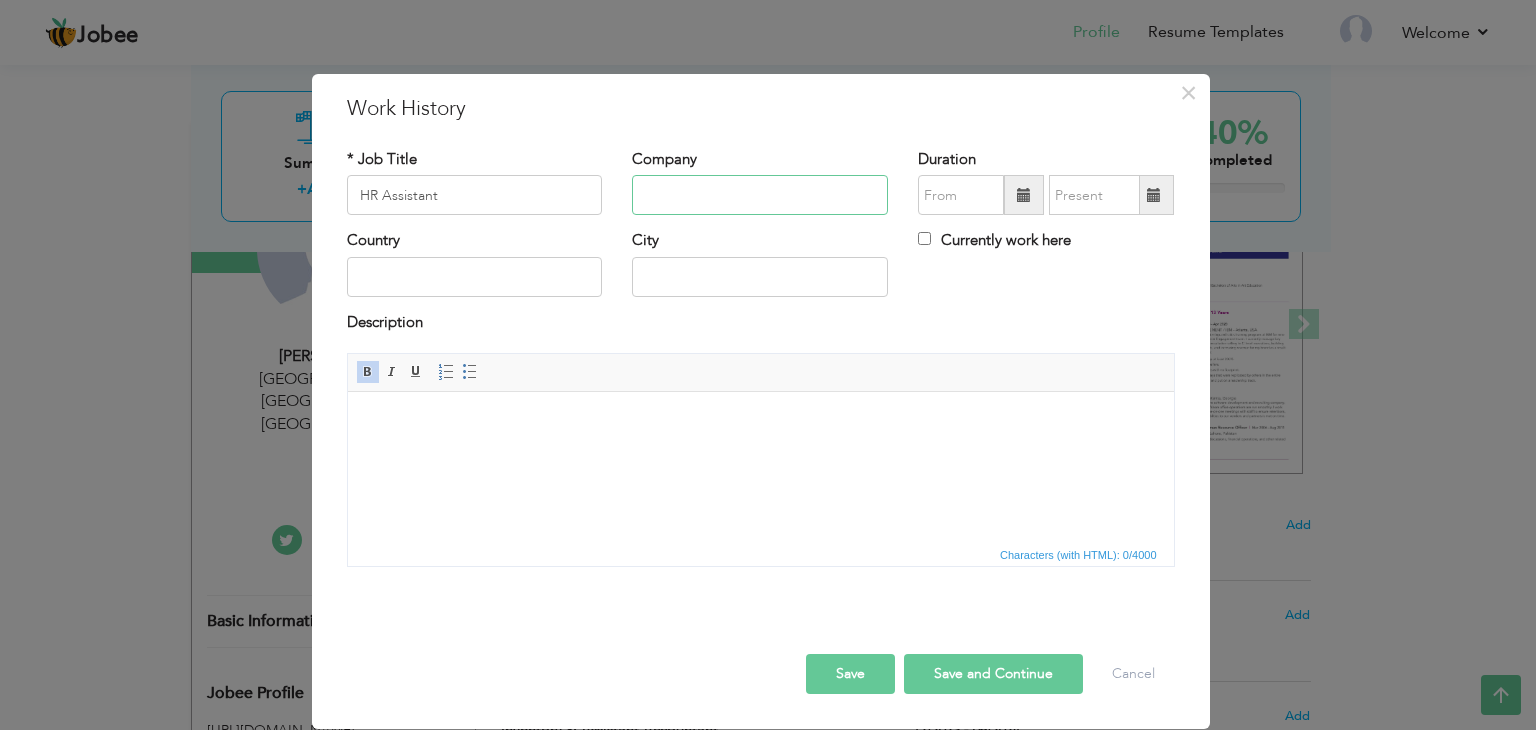 paste on "Ramada Resort, Gilgit, Pakistan (Jun 2023 – Sep 2023):" 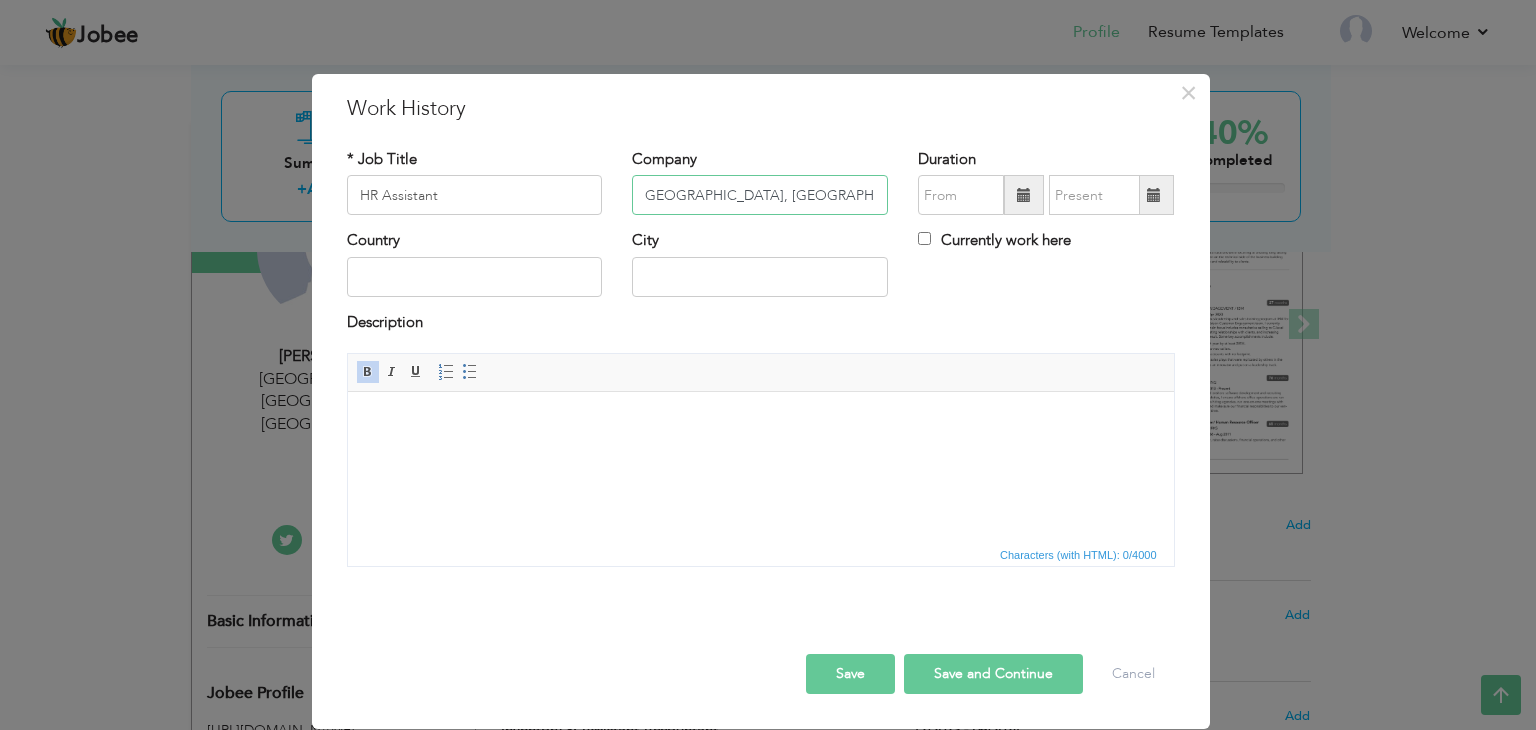 scroll, scrollTop: 0, scrollLeft: 0, axis: both 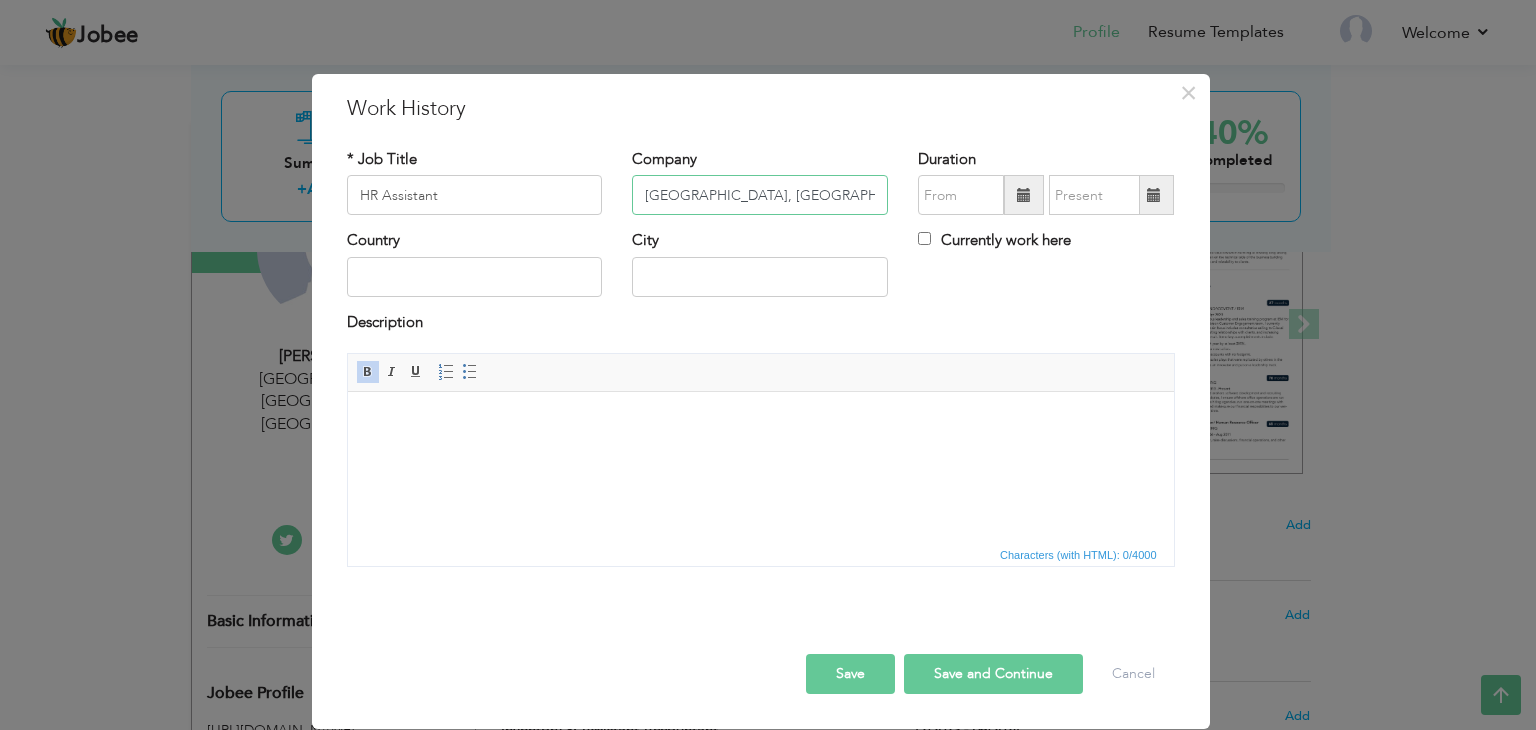 type on "[GEOGRAPHIC_DATA], [GEOGRAPHIC_DATA], [GEOGRAPHIC_DATA]" 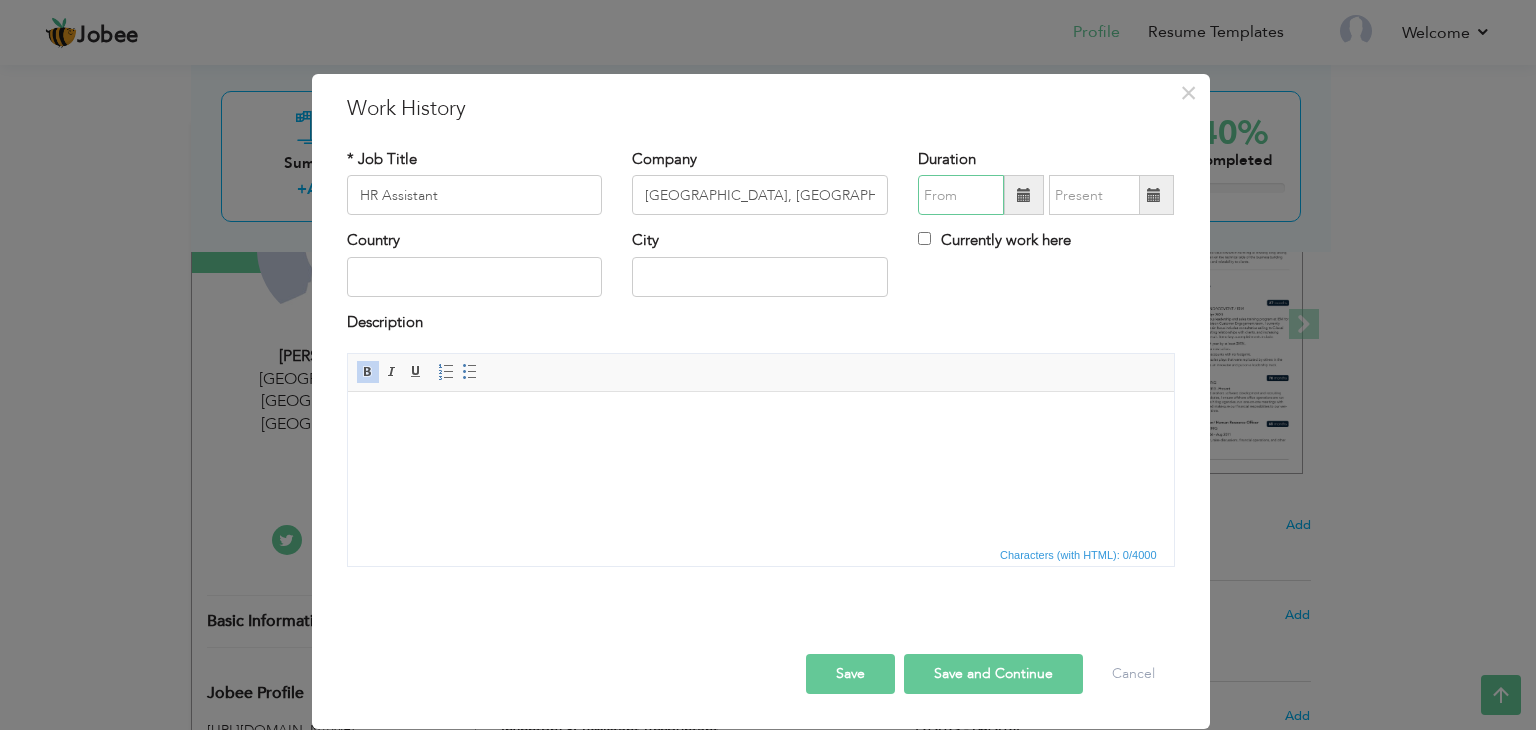 click at bounding box center [961, 195] 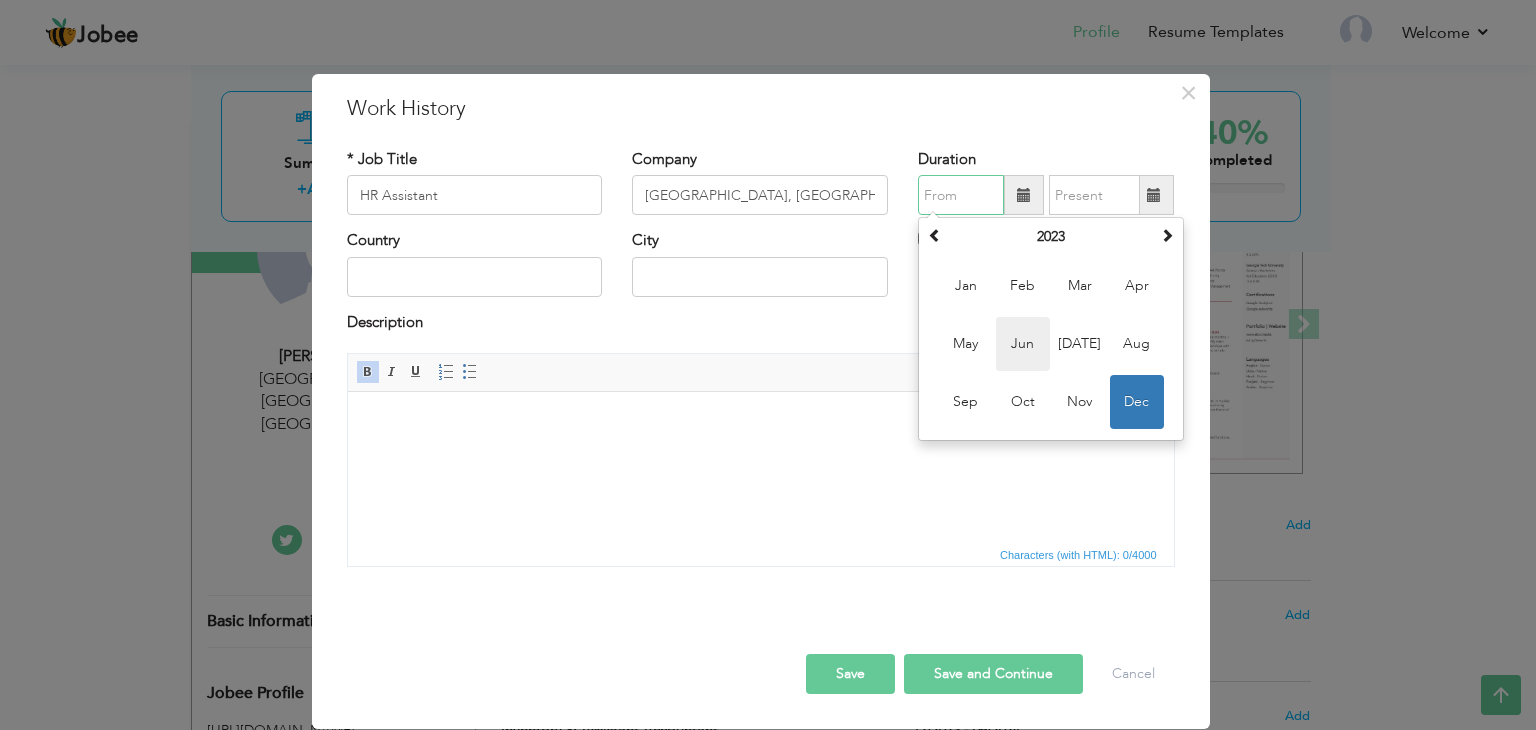 click on "Jun" at bounding box center [1023, 344] 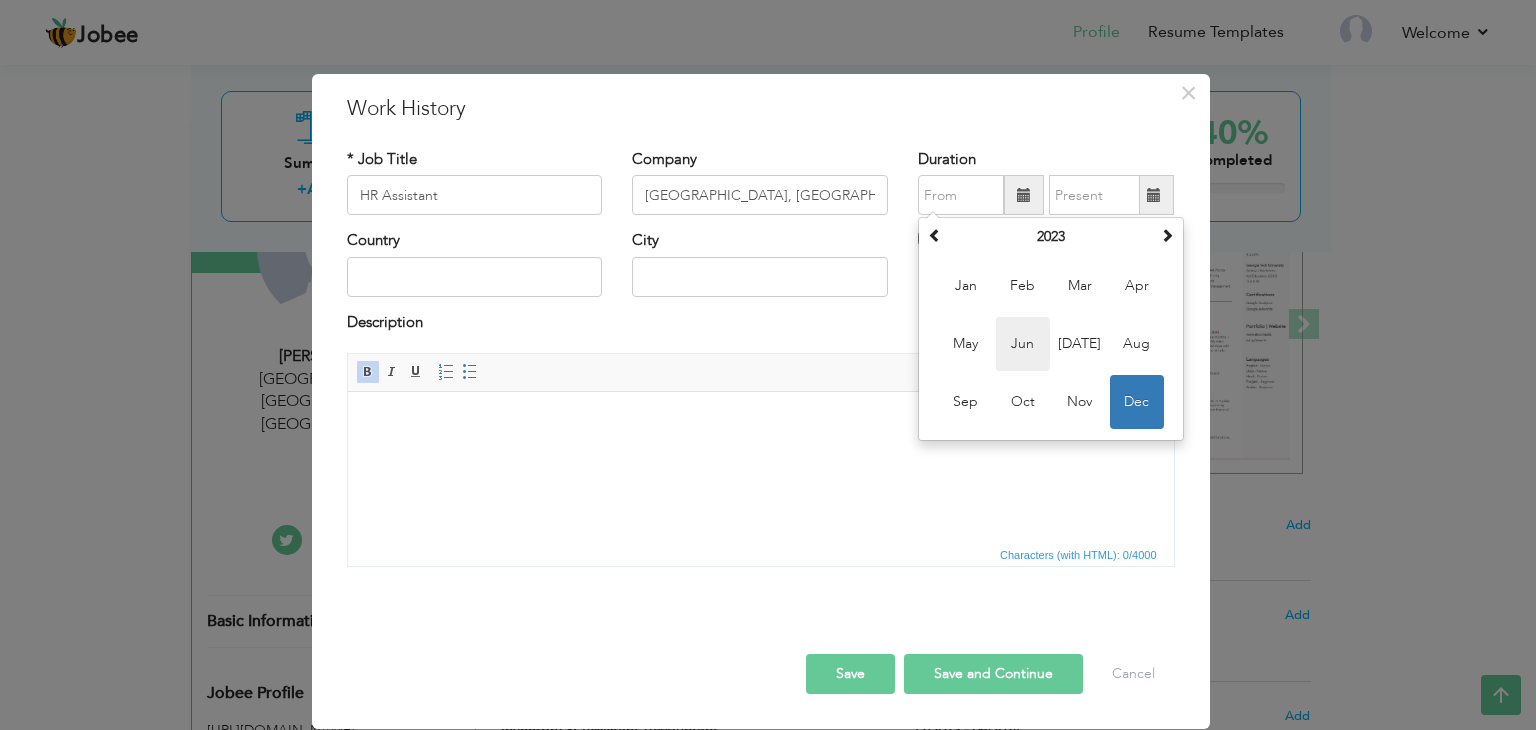 type on "06/2023" 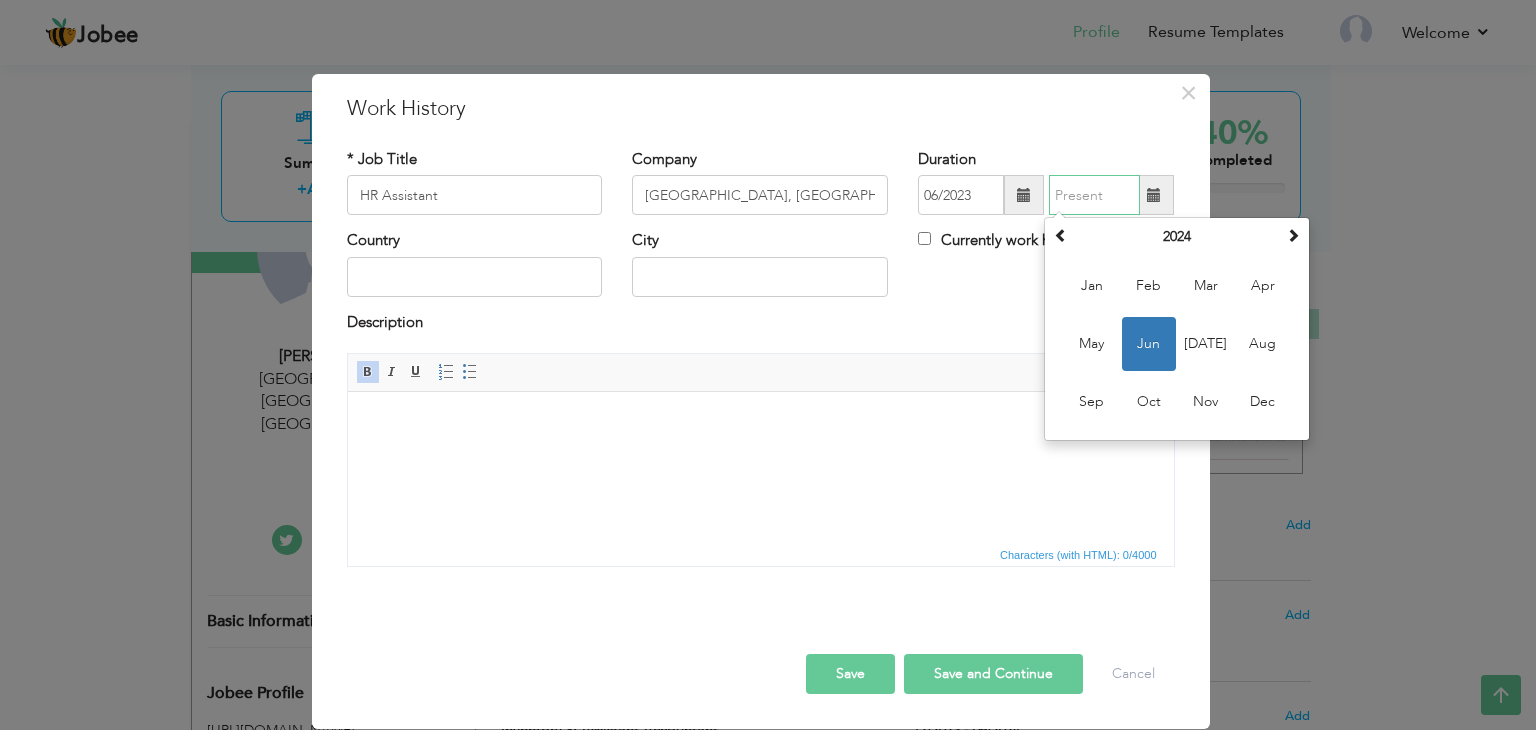click at bounding box center [1094, 195] 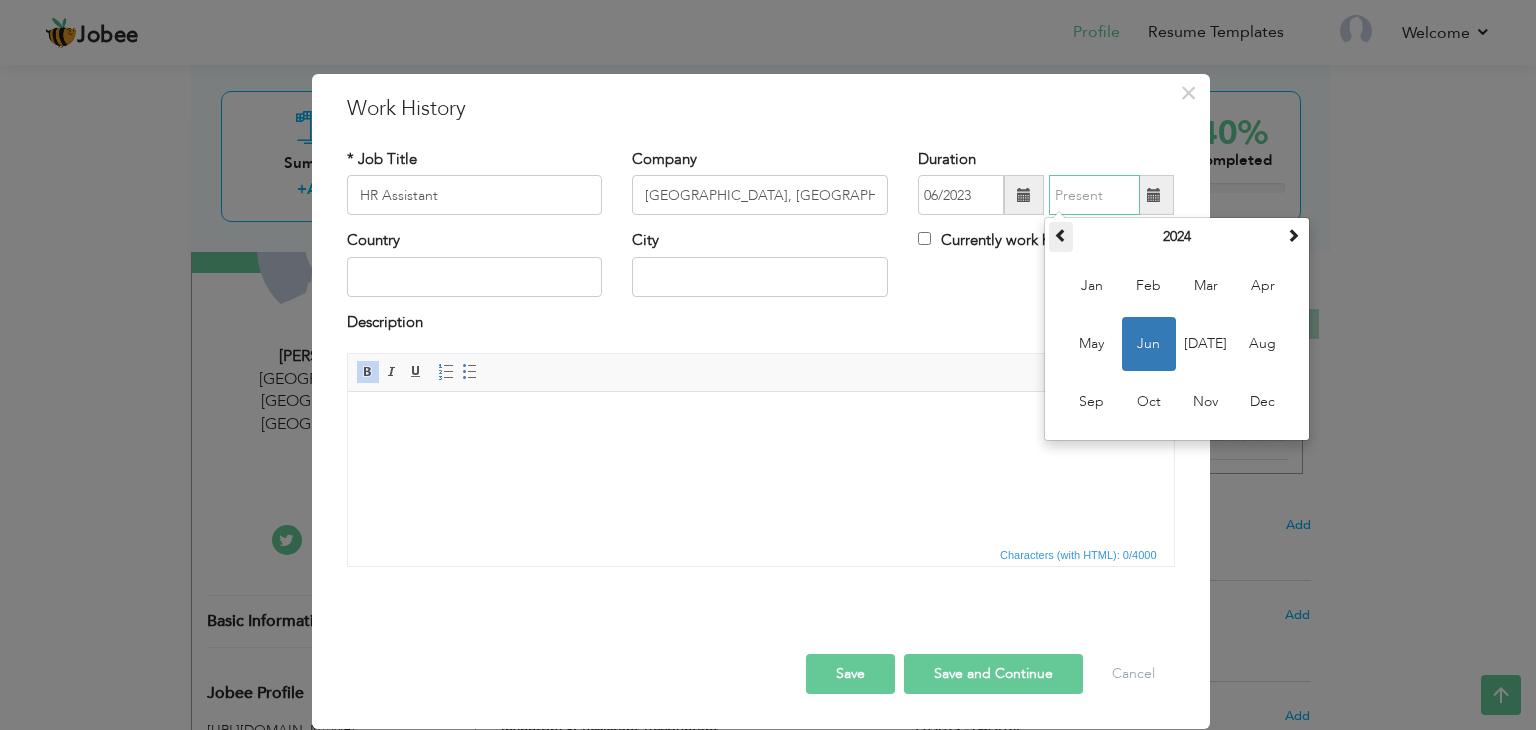 click at bounding box center (1061, 235) 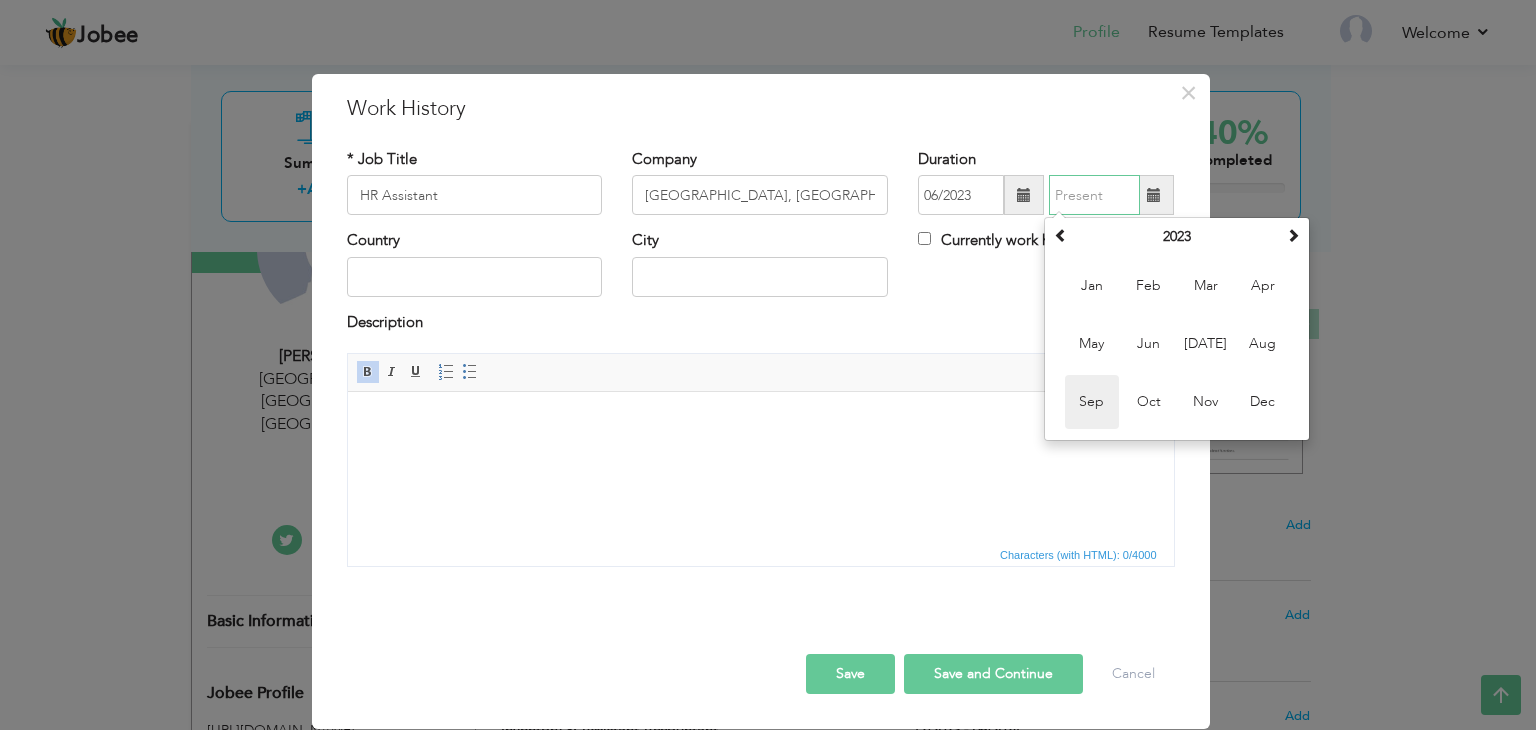 click on "Sep" at bounding box center (1092, 402) 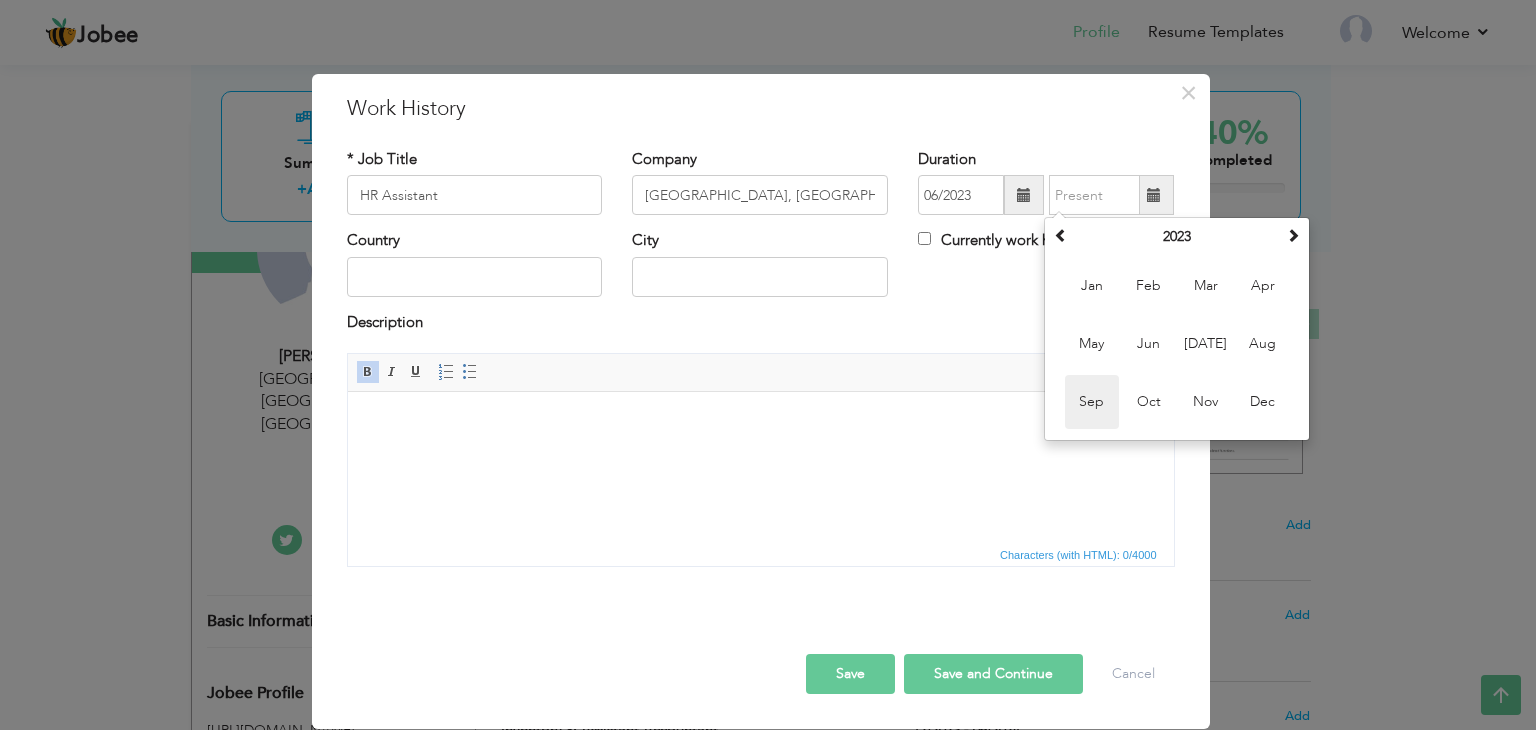 type on "09/2023" 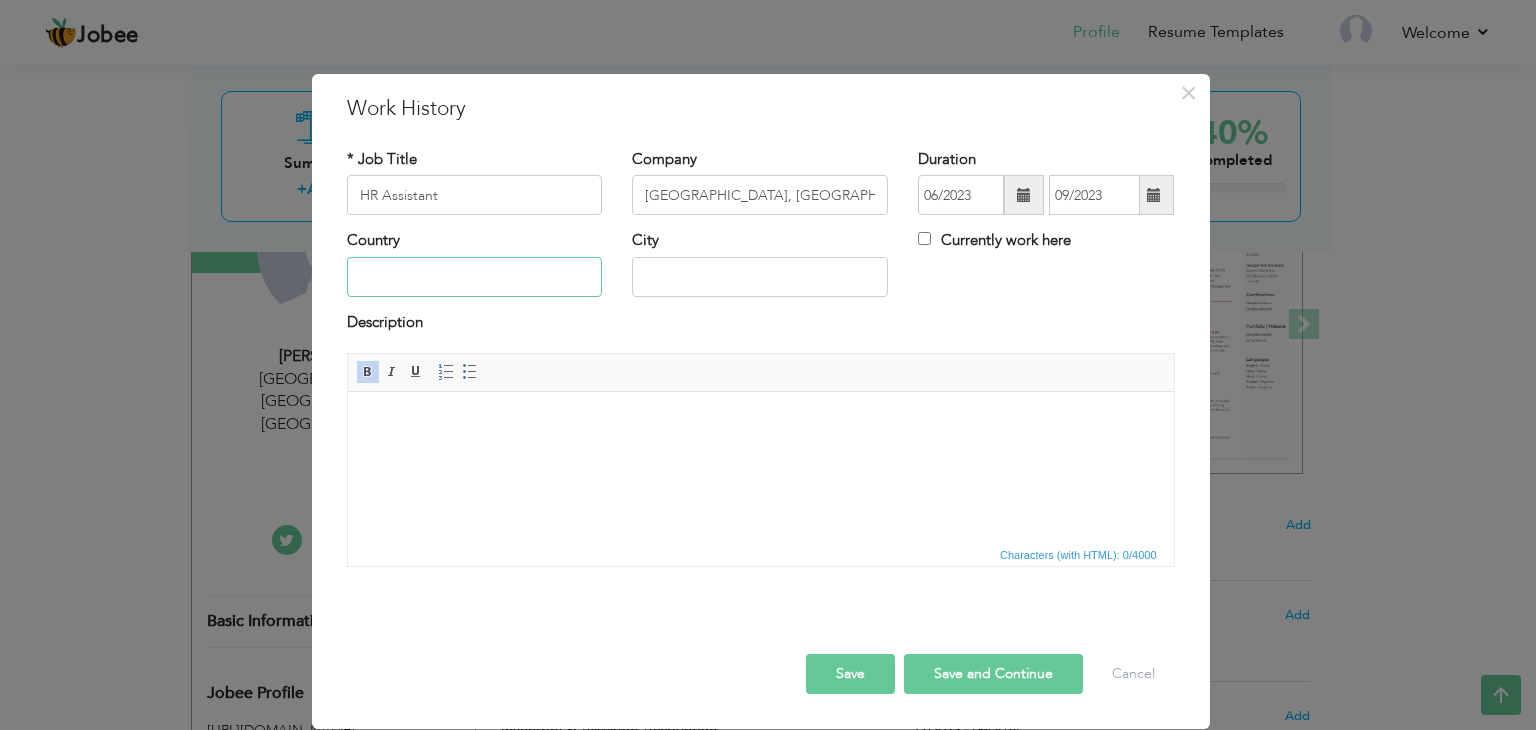 click at bounding box center (475, 277) 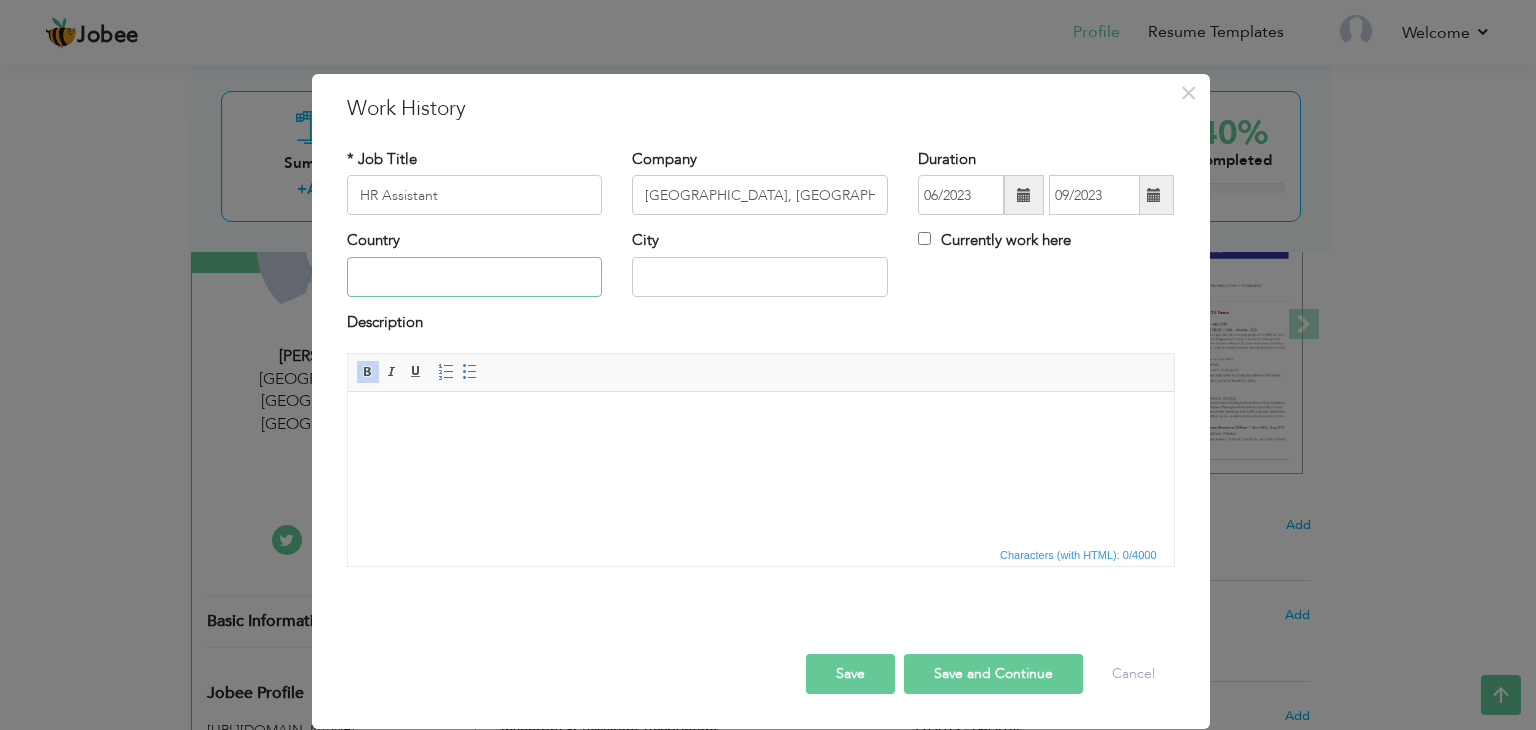 type on "[GEOGRAPHIC_DATA]" 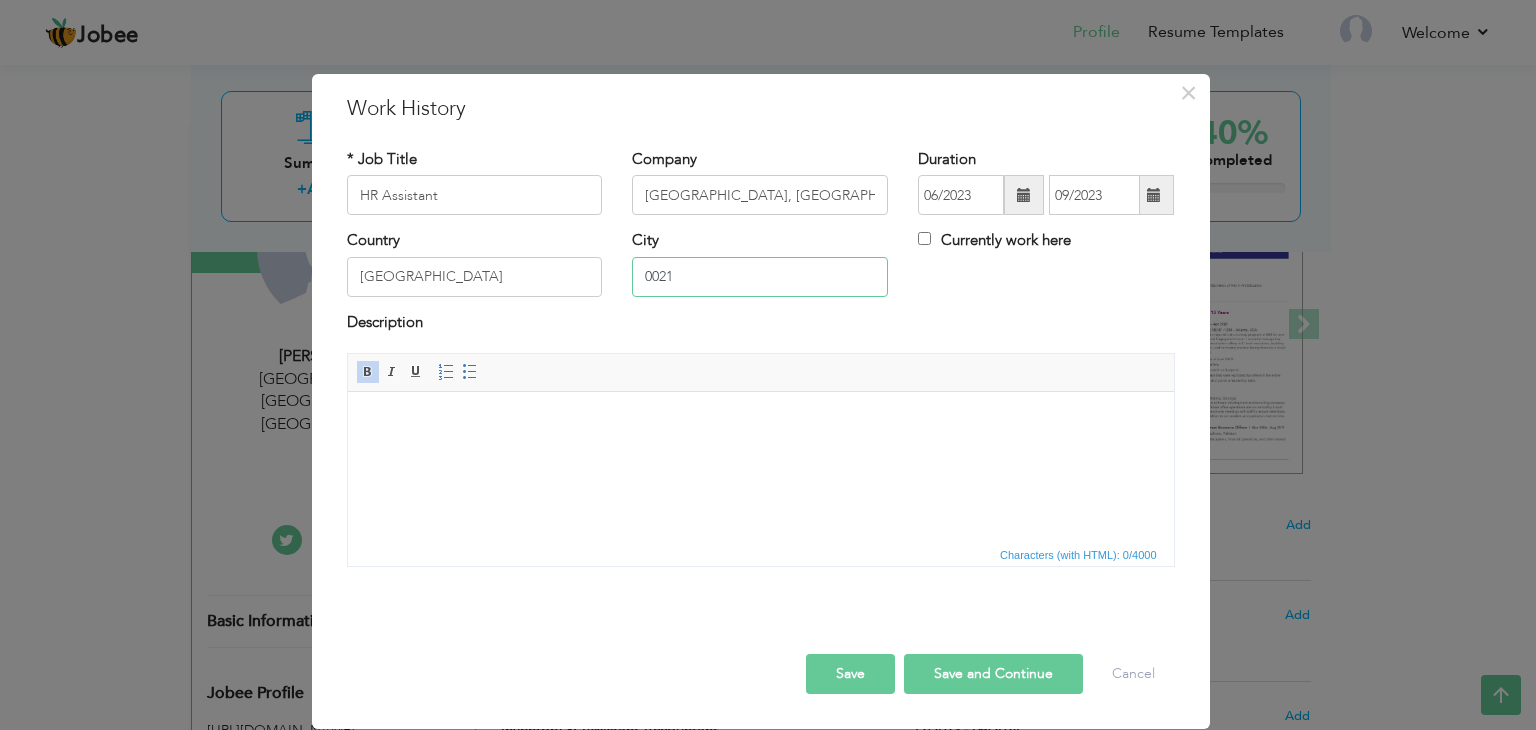 click on "0021" at bounding box center [760, 277] 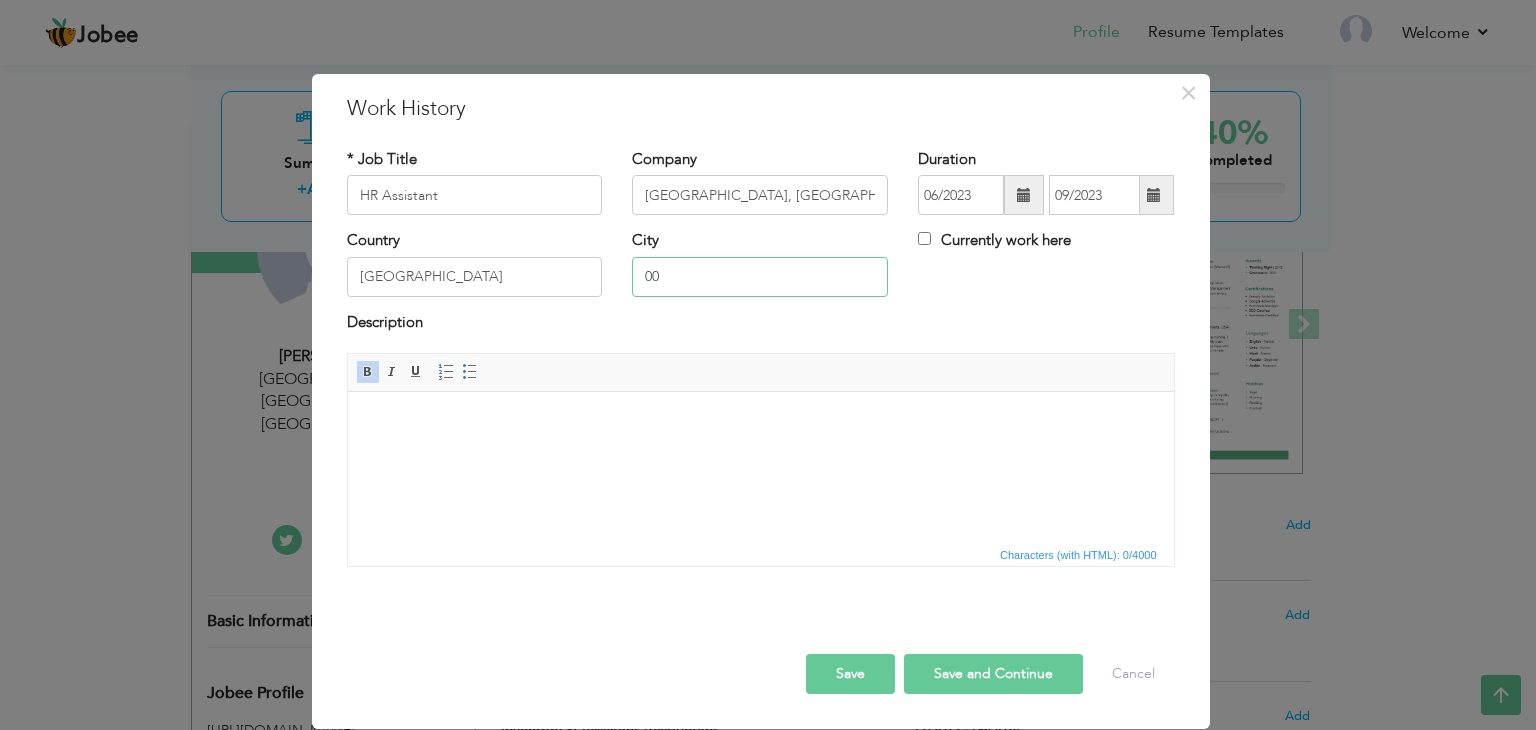 type on "0" 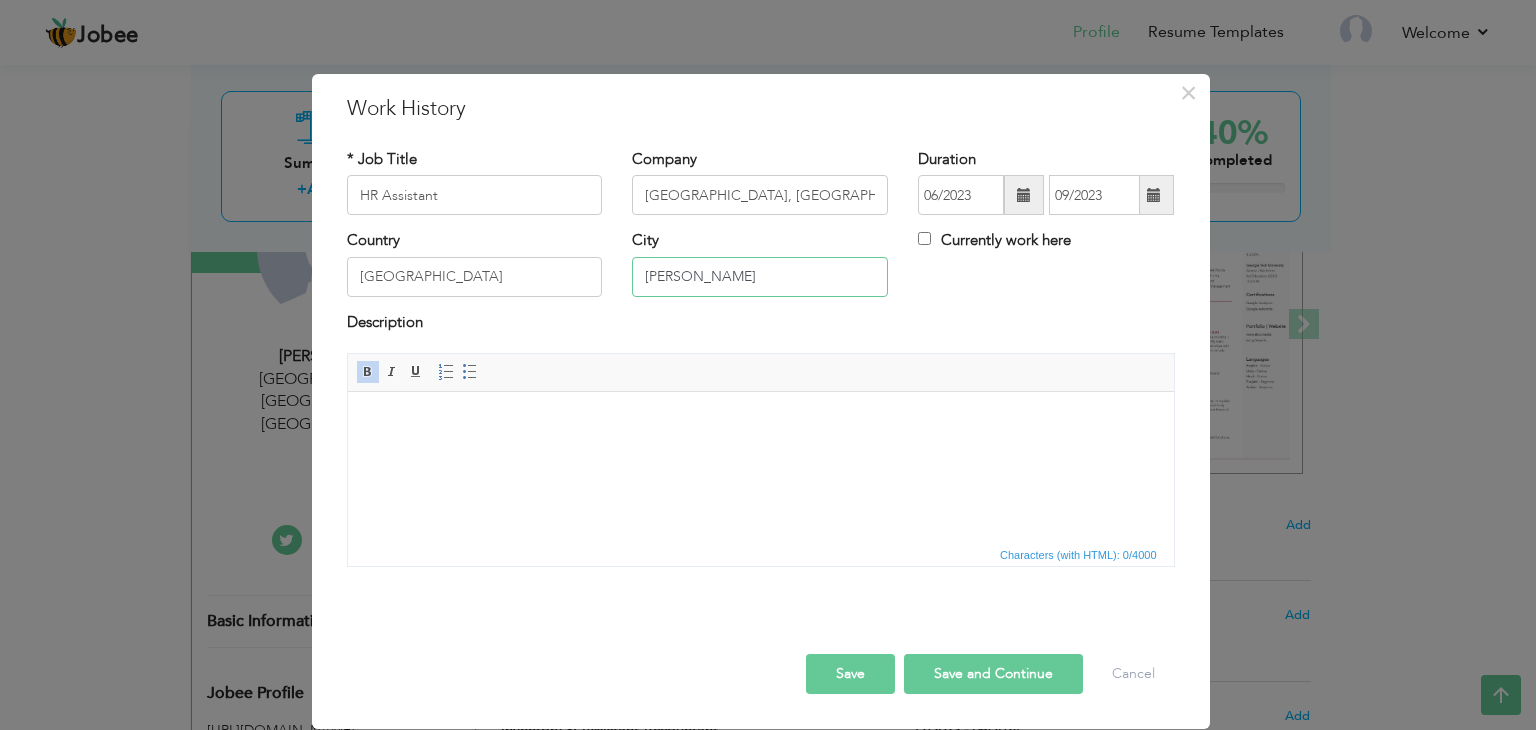 type on "Gilgit Baltistan" 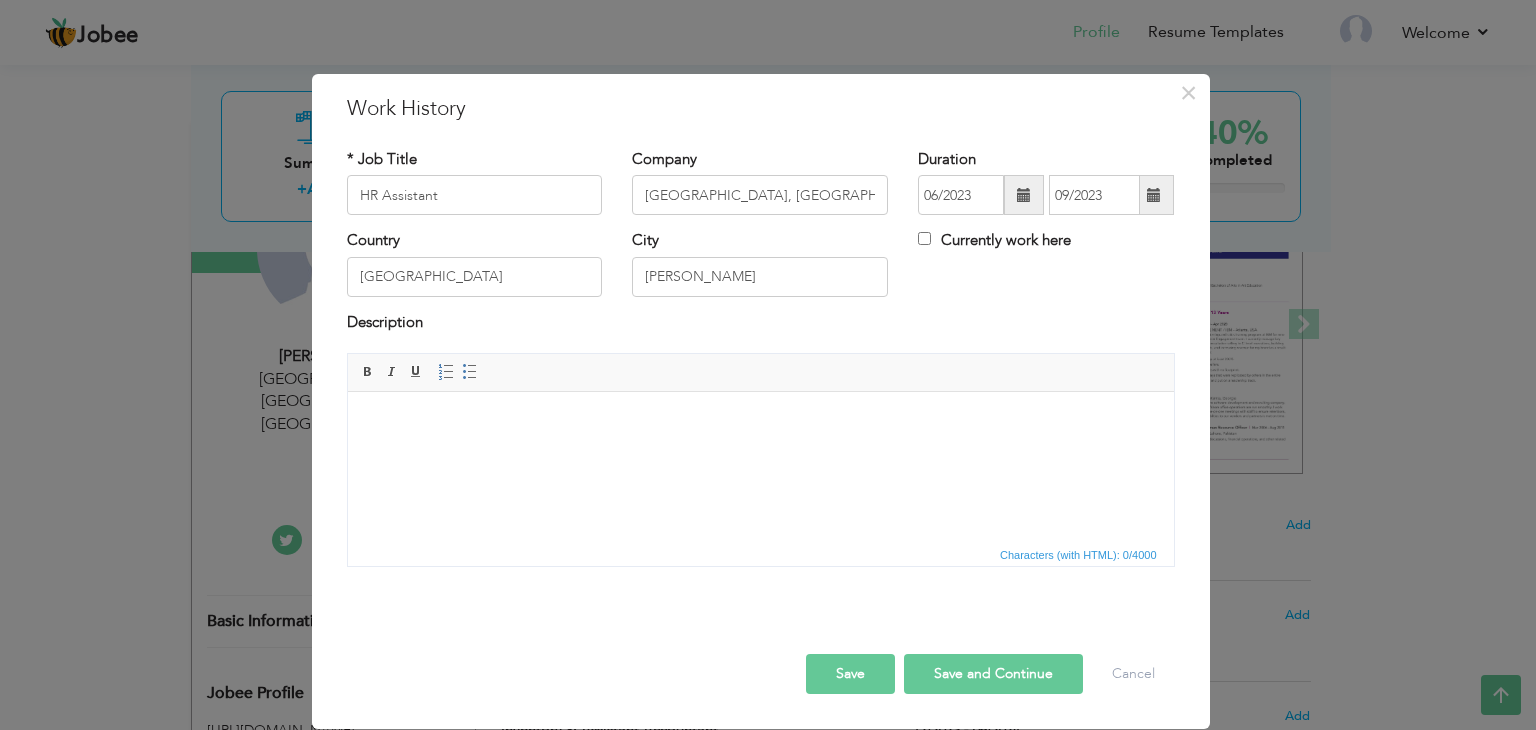 click at bounding box center (760, 422) 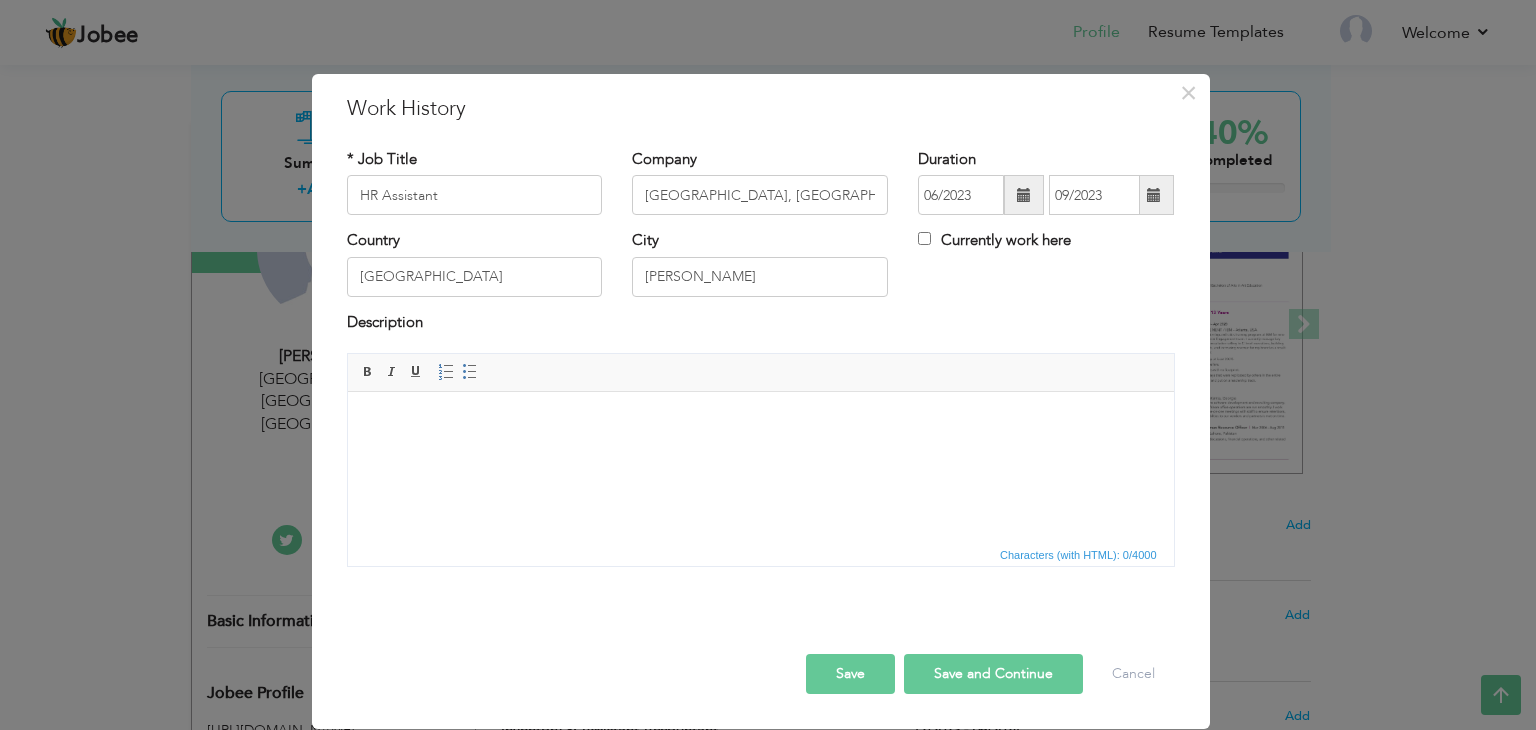 scroll, scrollTop: 22, scrollLeft: 0, axis: vertical 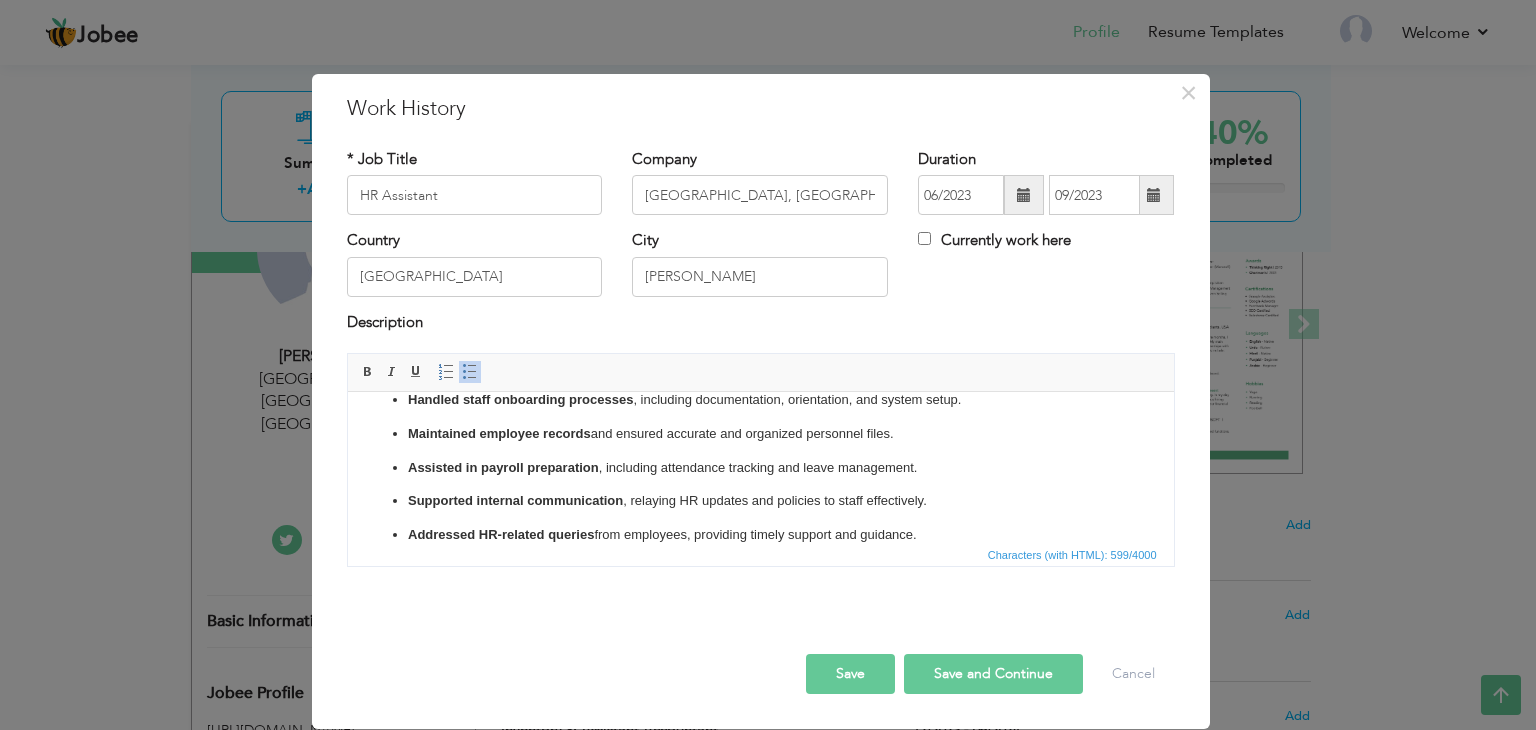 click on "Handled staff onboarding processes , including documentation, orientation, and system setup. Maintained employee records  and ensured accurate and organized personnel files. Assisted in payroll preparation , including attendance tracking and leave management. Supported internal communication , relaying HR updates and policies to staff effectively. Addressed HR-related queries  from employees, providing timely support and guidance." at bounding box center (760, 468) 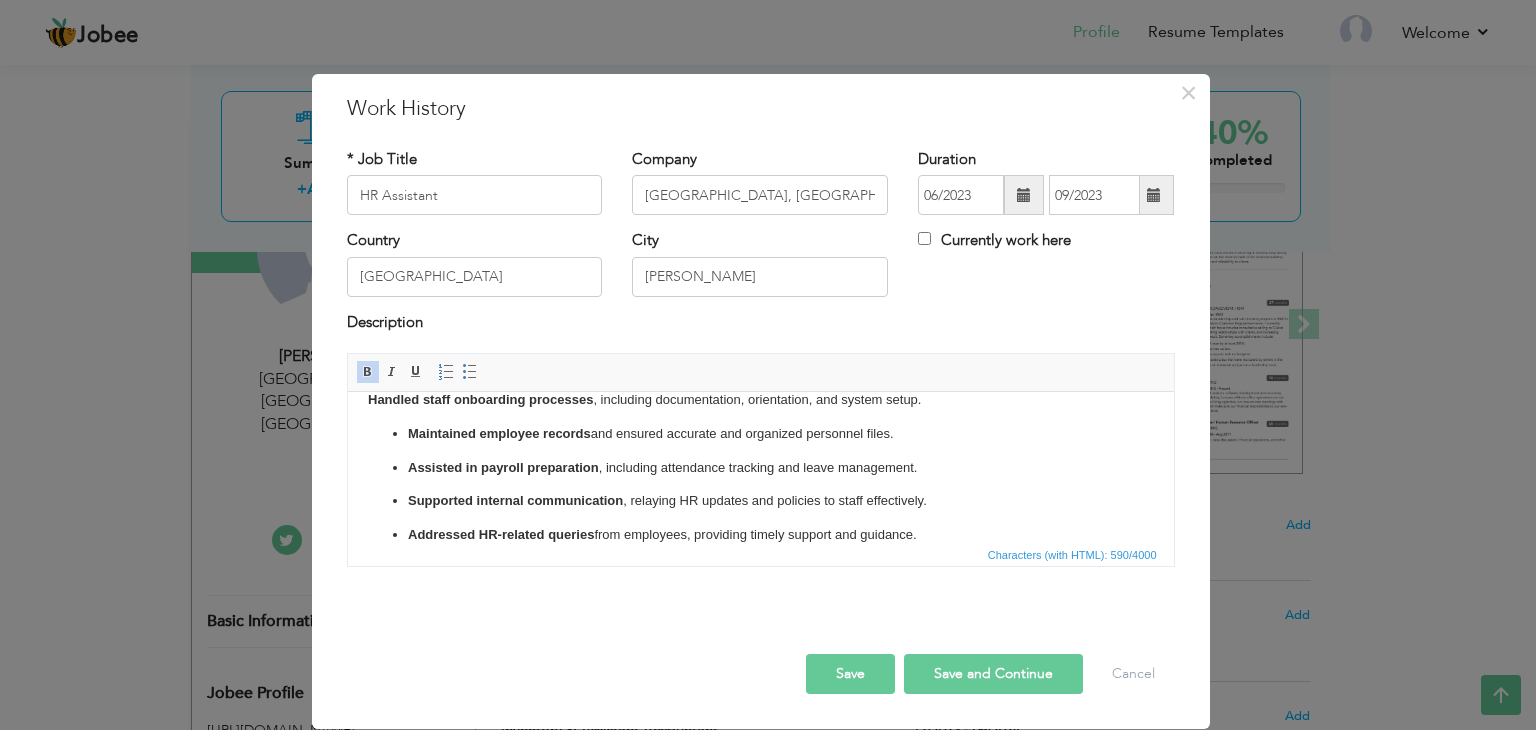 click on "Maintained employee records  and ensured accurate and organized personnel files. Assisted in payroll preparation , including attendance tracking and leave management. Supported internal communication , relaying HR updates and policies to staff effectively. Addressed HR-related queries  from employees, providing timely support and guidance." at bounding box center (760, 485) 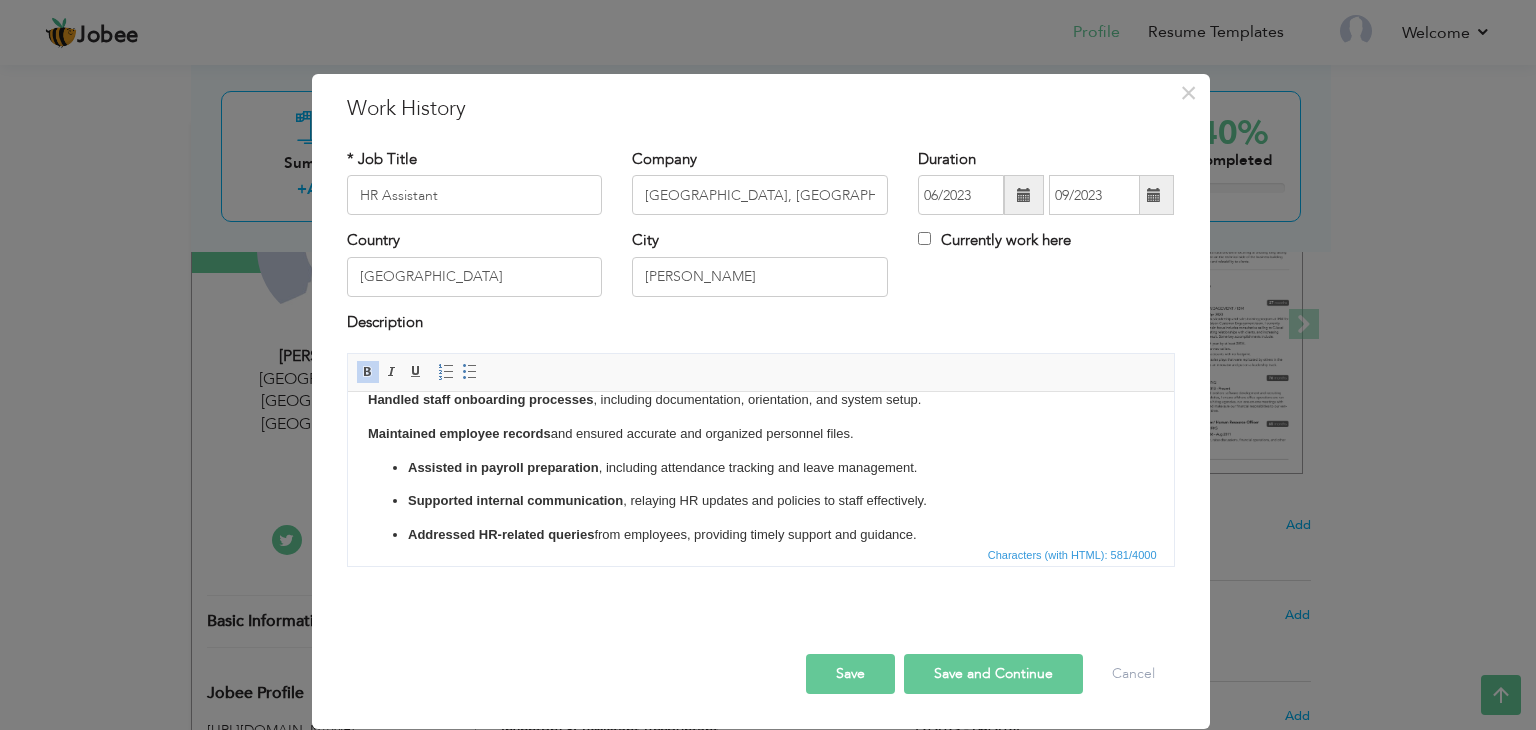 click on "Assisted in payroll preparation" at bounding box center (502, 467) 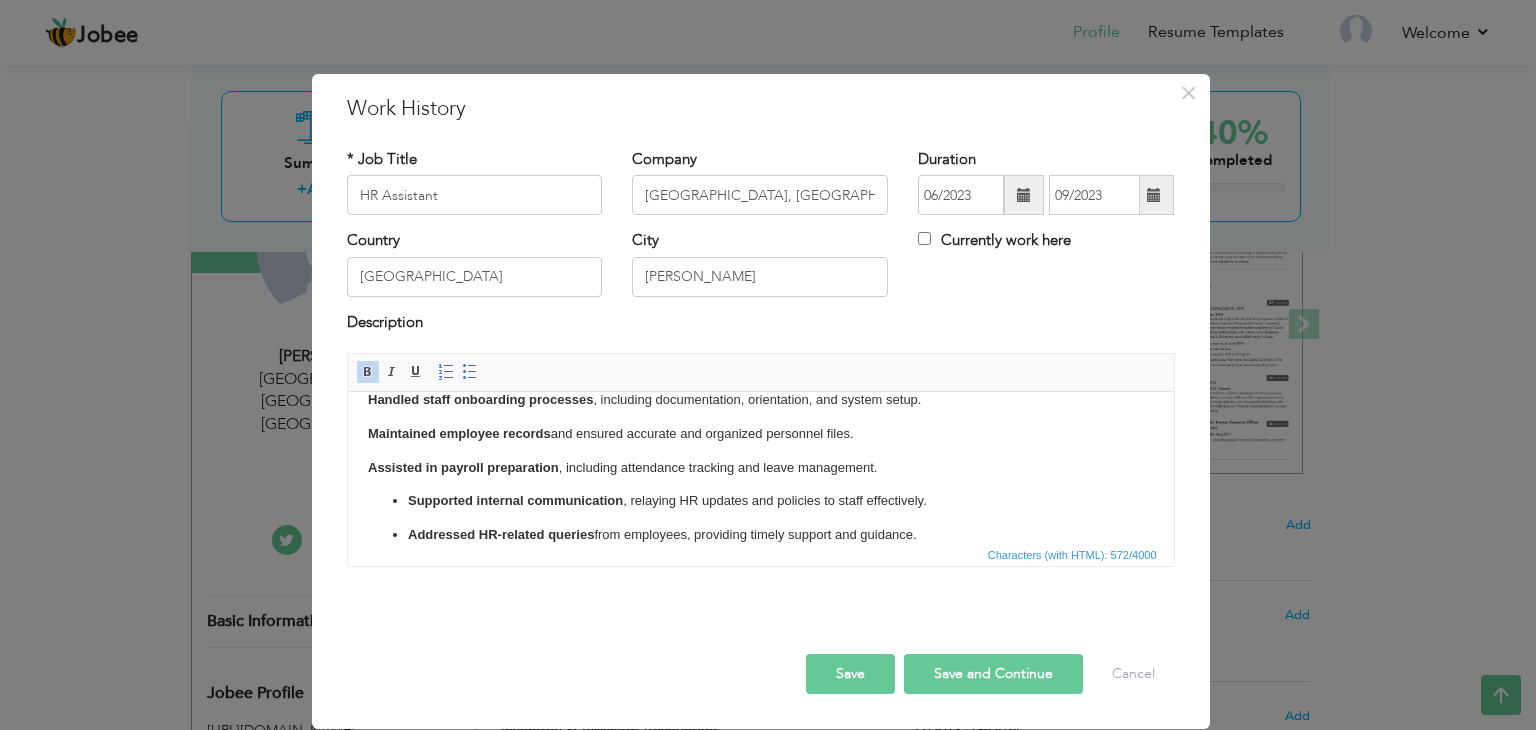 click on "Supported internal communication , relaying HR updates and policies to staff effectively. Addressed HR-related queries  from employees, providing timely support and guidance." at bounding box center [760, 518] 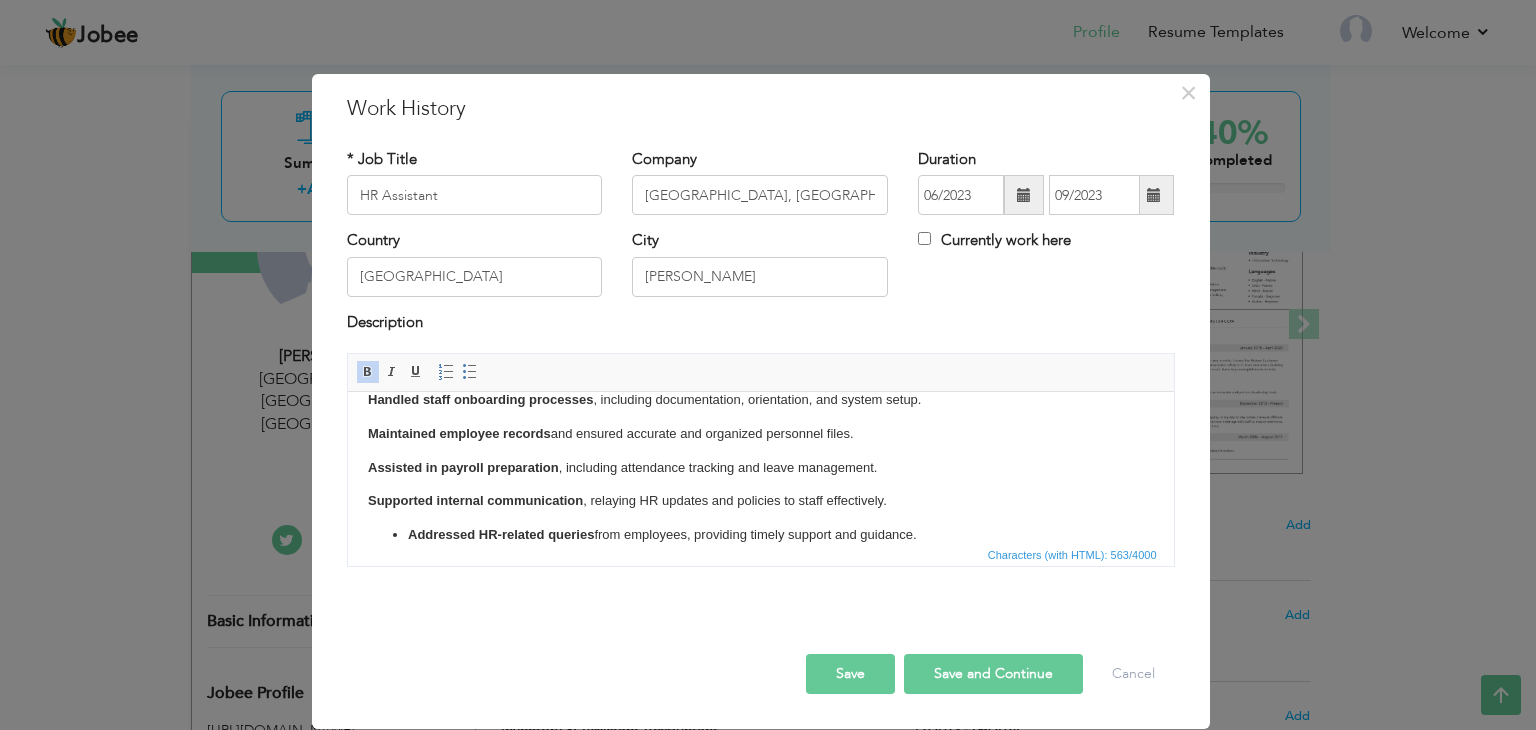 click on "Addressed HR-related queries" at bounding box center [500, 534] 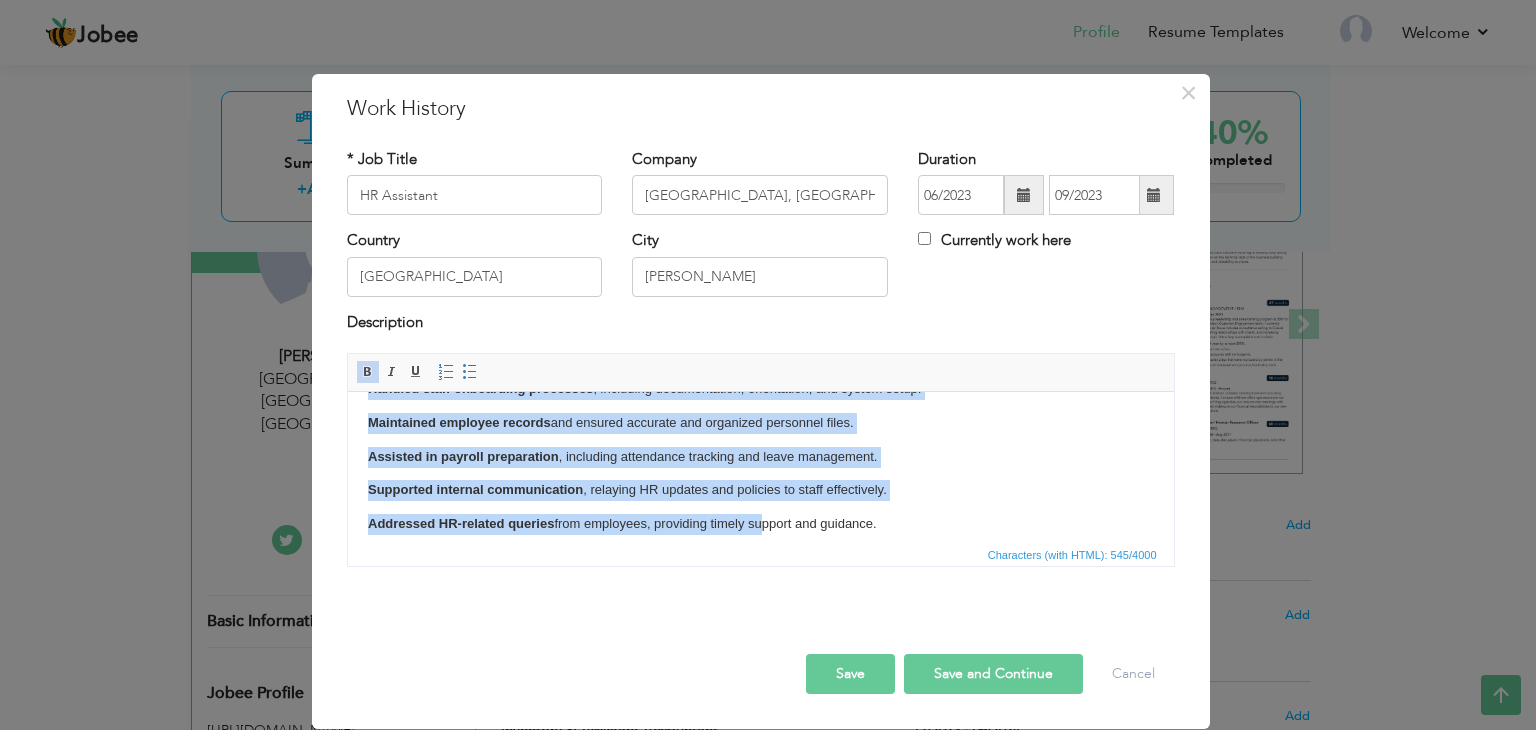 scroll, scrollTop: 45, scrollLeft: 0, axis: vertical 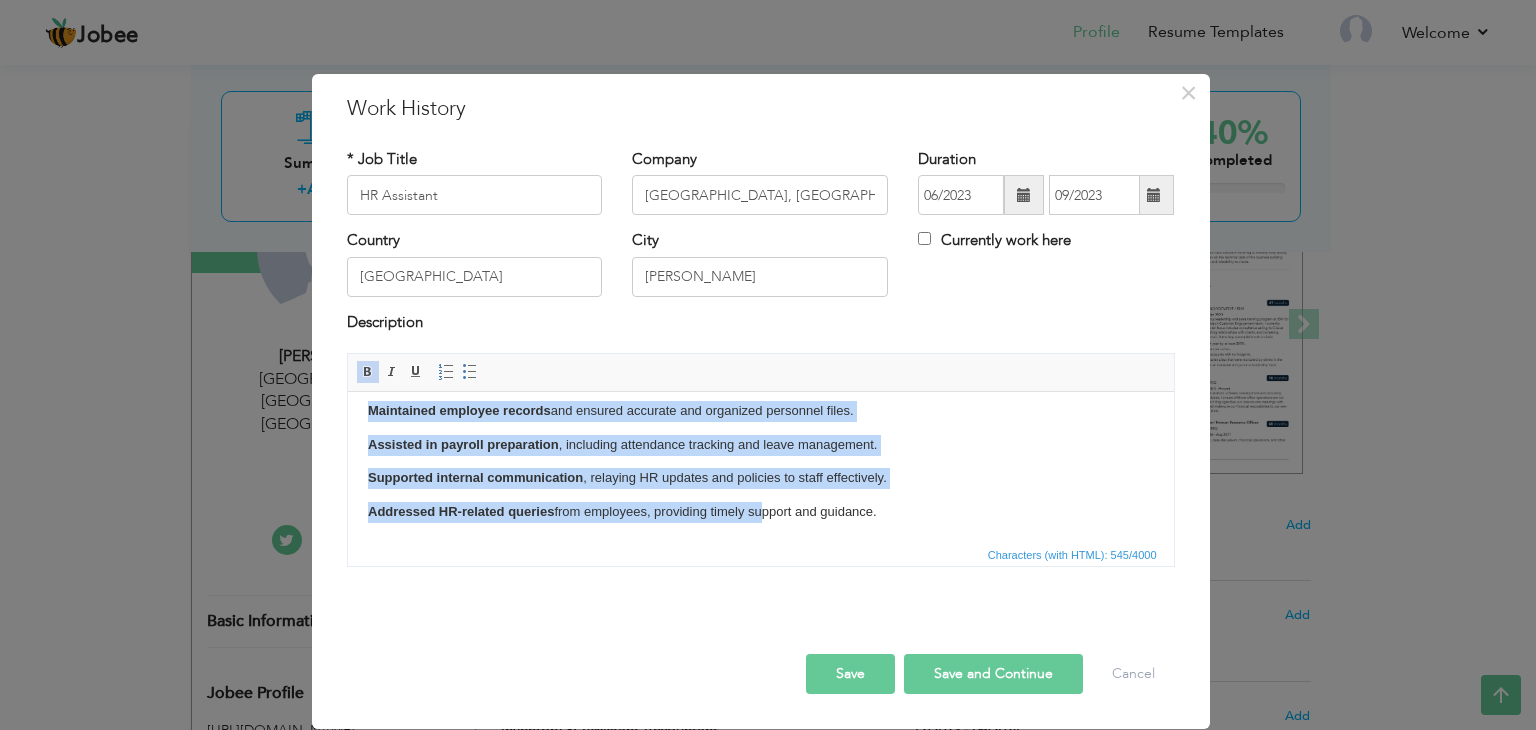 drag, startPoint x: 358, startPoint y: 397, endPoint x: 891, endPoint y: 534, distance: 550.3254 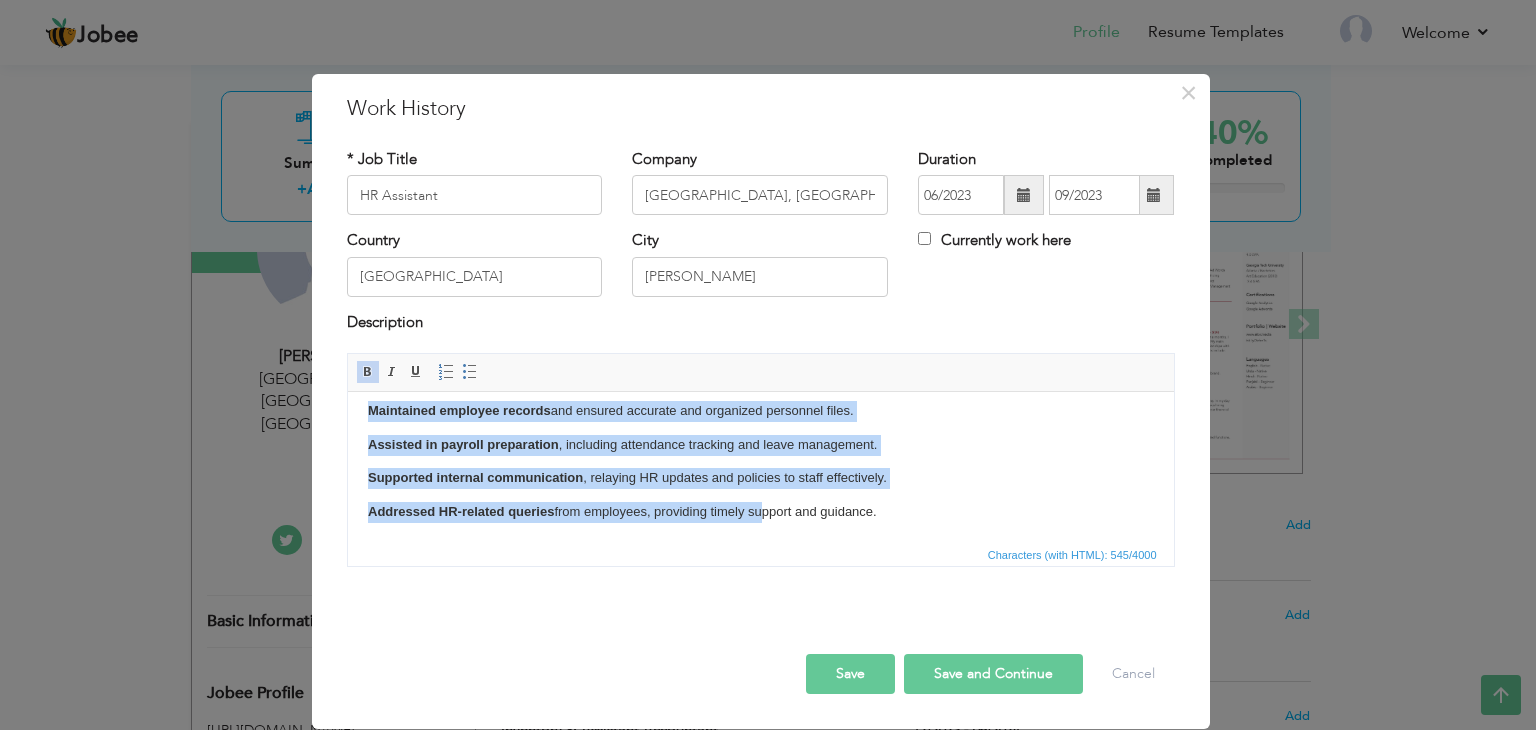 click at bounding box center (368, 372) 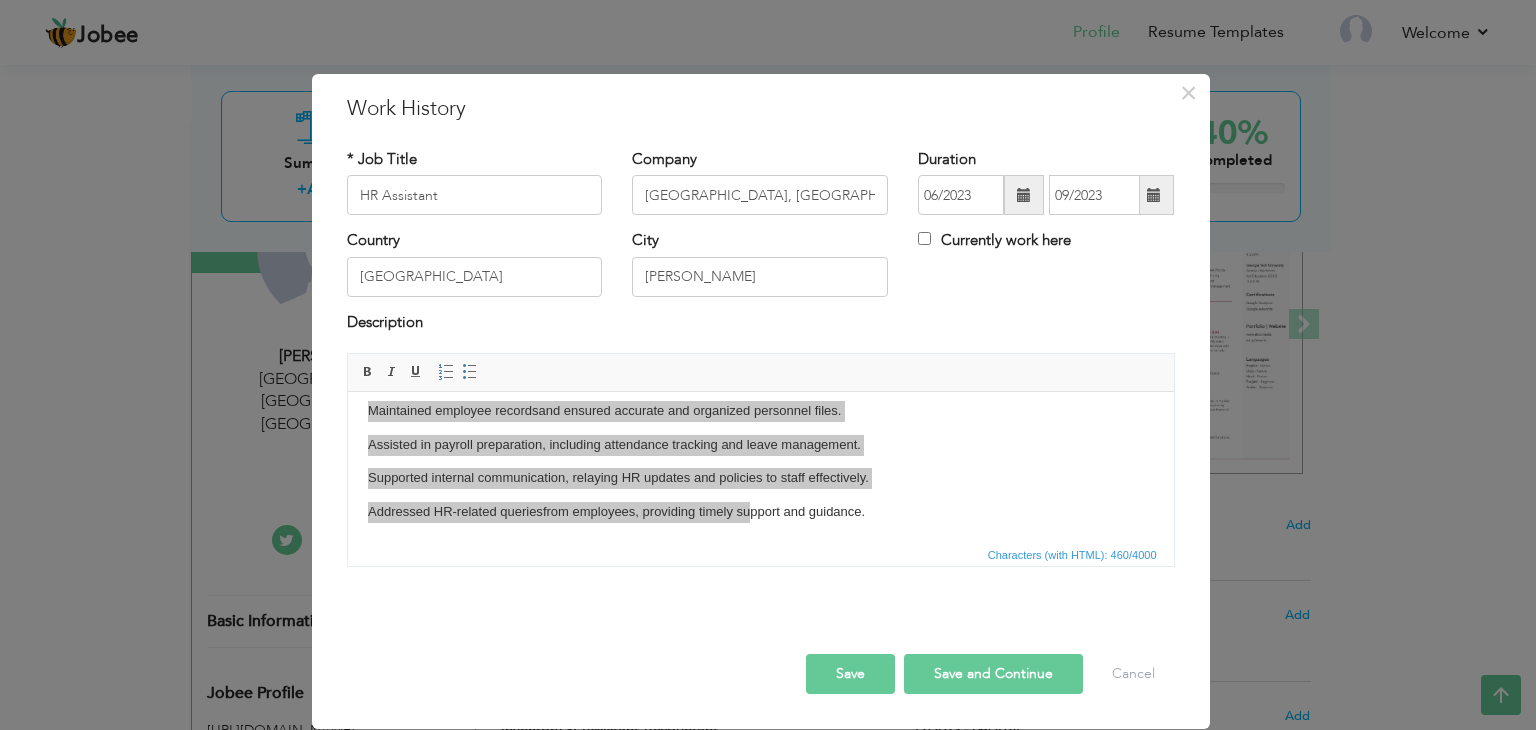 click on "Editor toolbars Basic Styles   Bold   Italic   Underline Paragraph   Insert/Remove Numbered List   Insert/Remove Bulleted List" at bounding box center (761, 373) 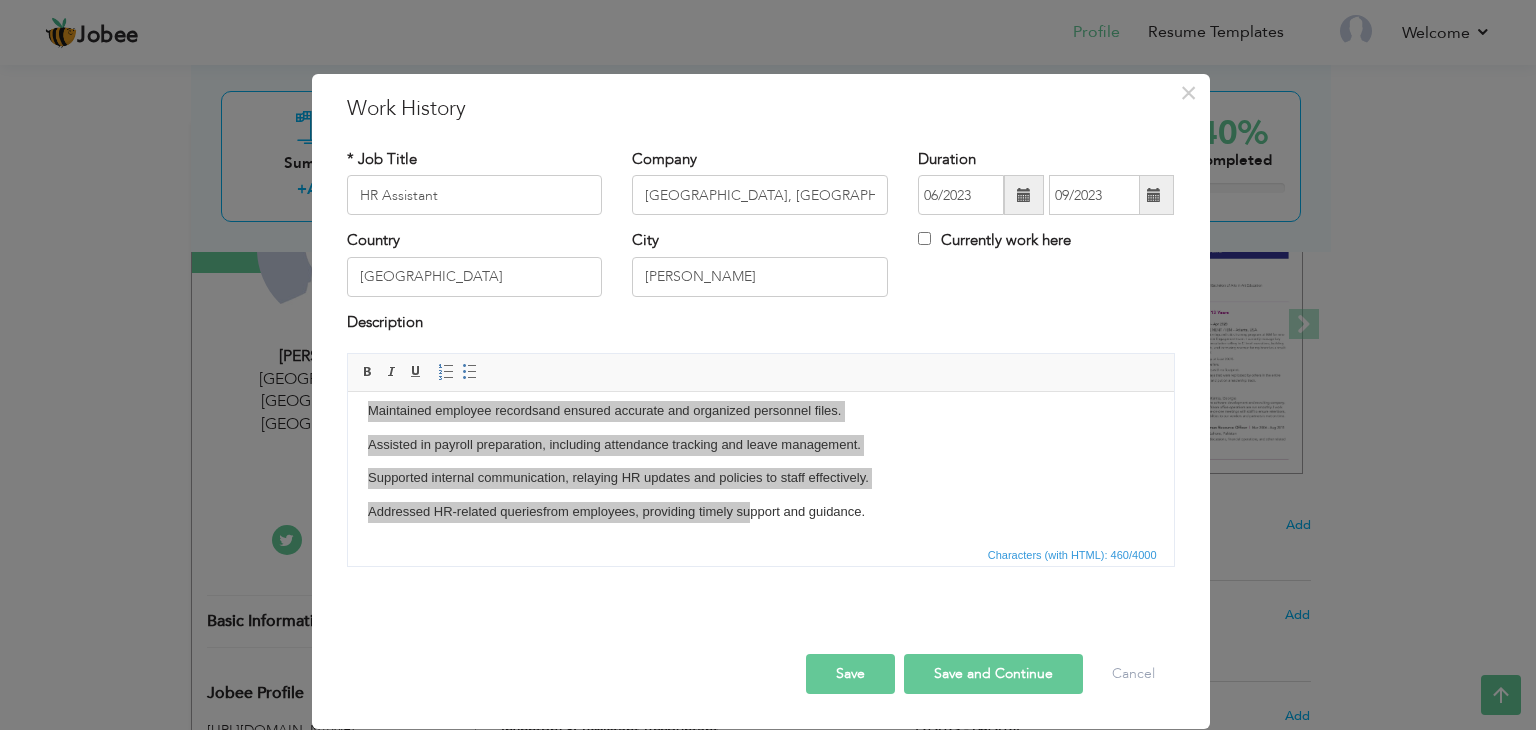 click on "Save and Continue" at bounding box center [993, 674] 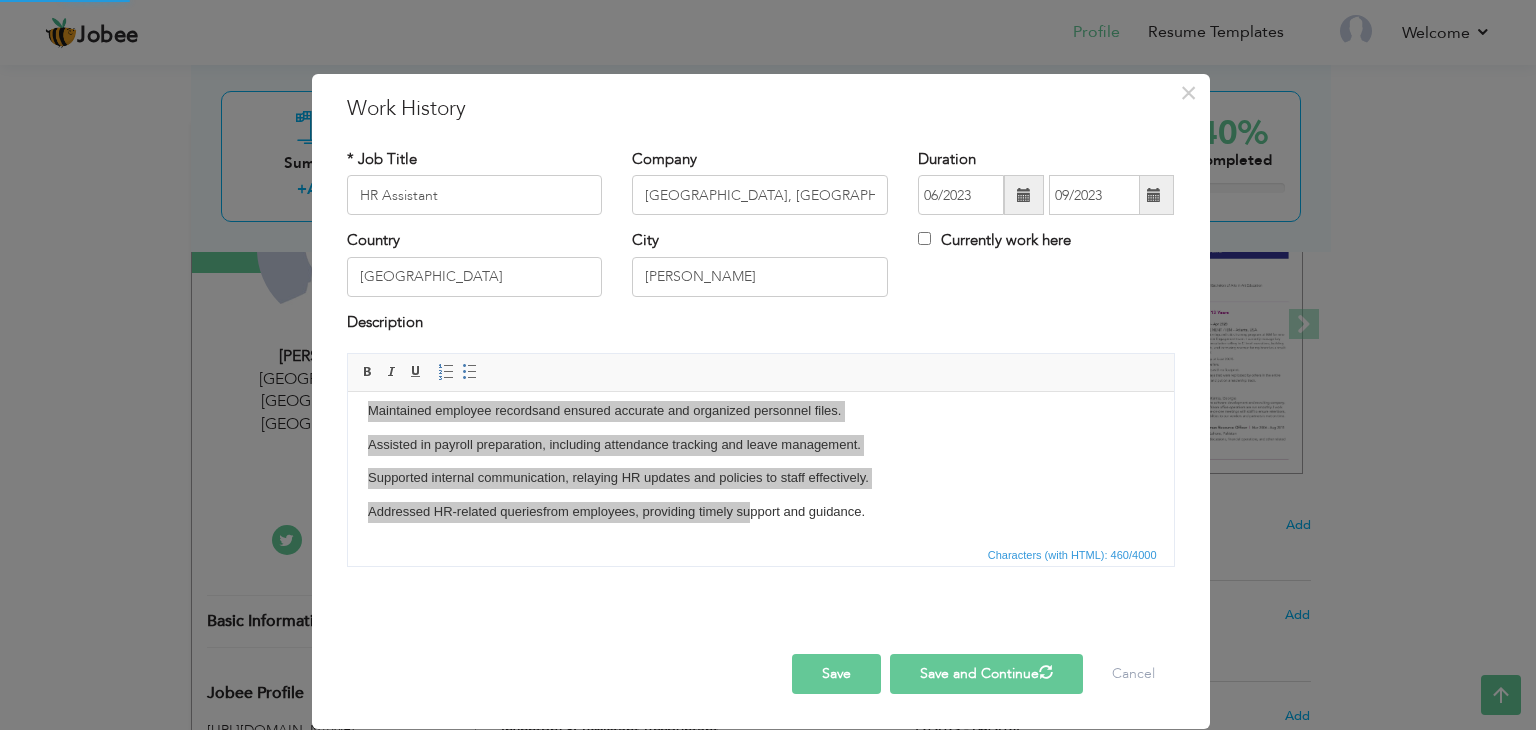 type 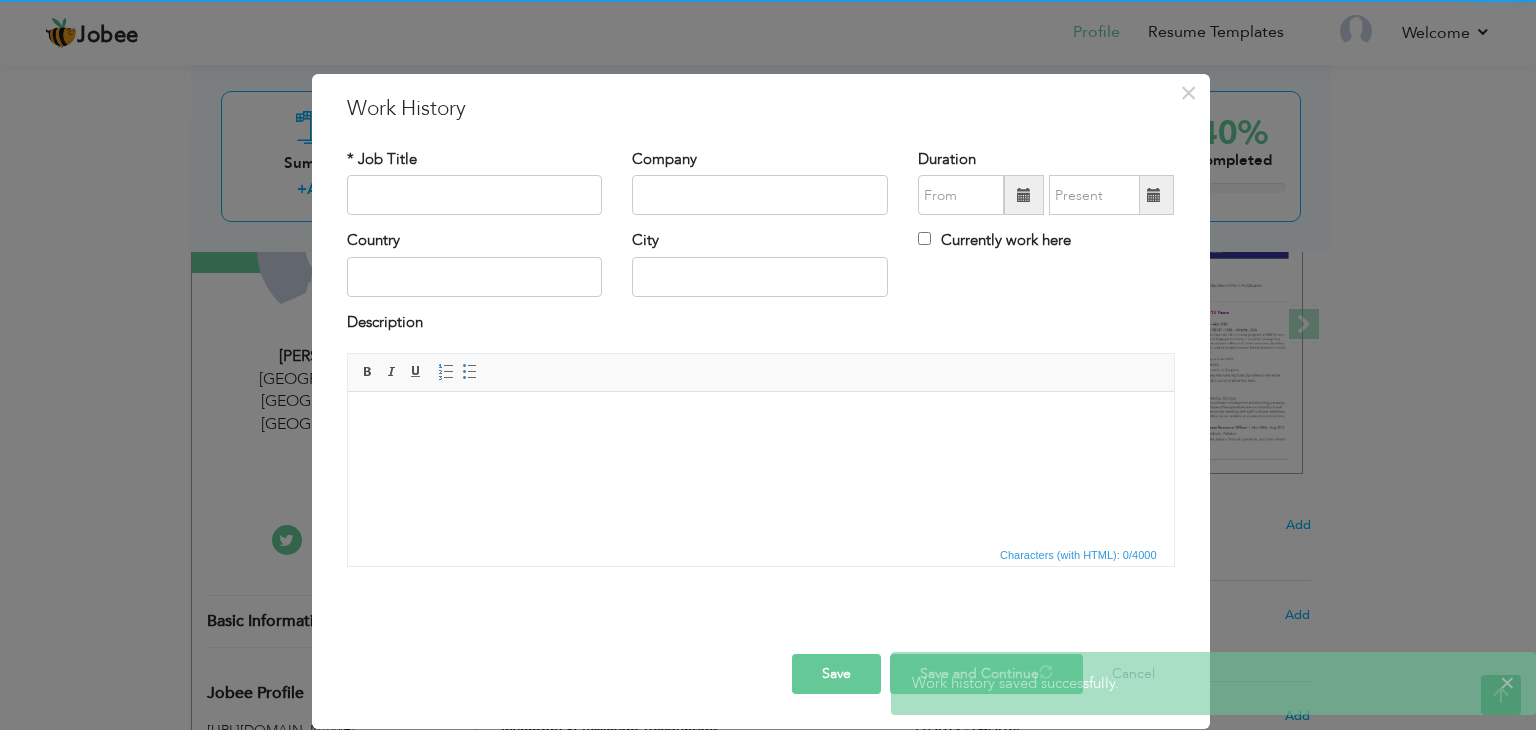 scroll, scrollTop: 0, scrollLeft: 0, axis: both 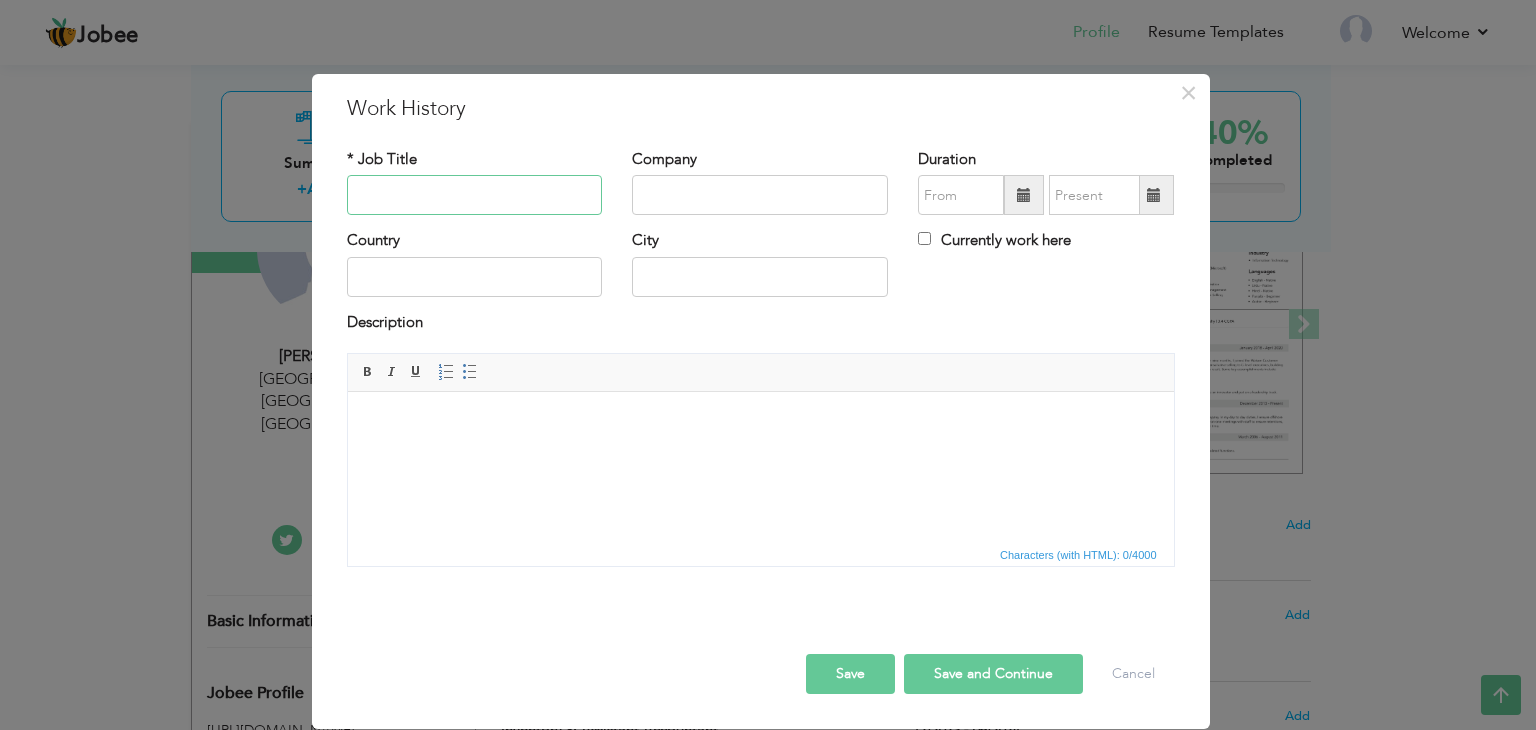 click at bounding box center [475, 195] 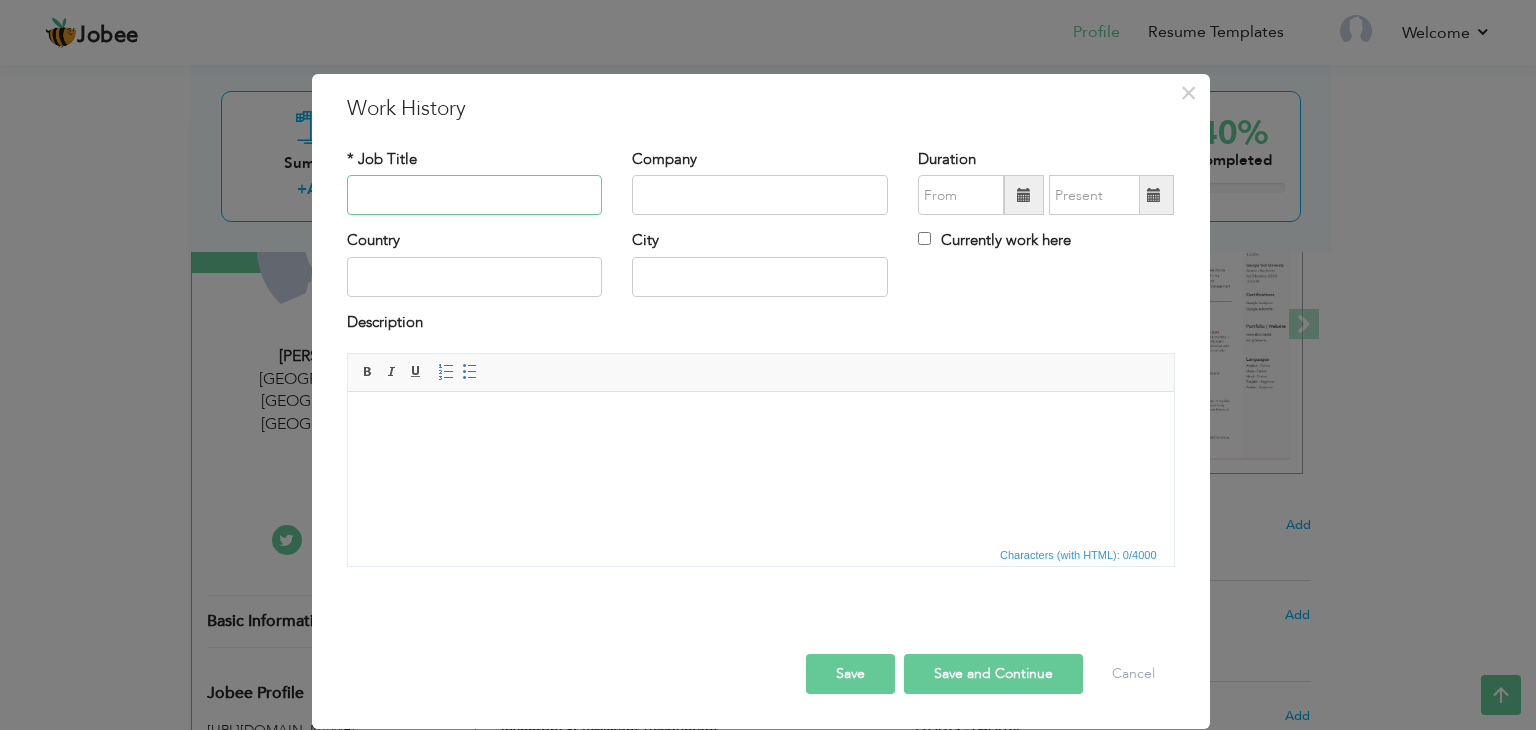 click at bounding box center (475, 195) 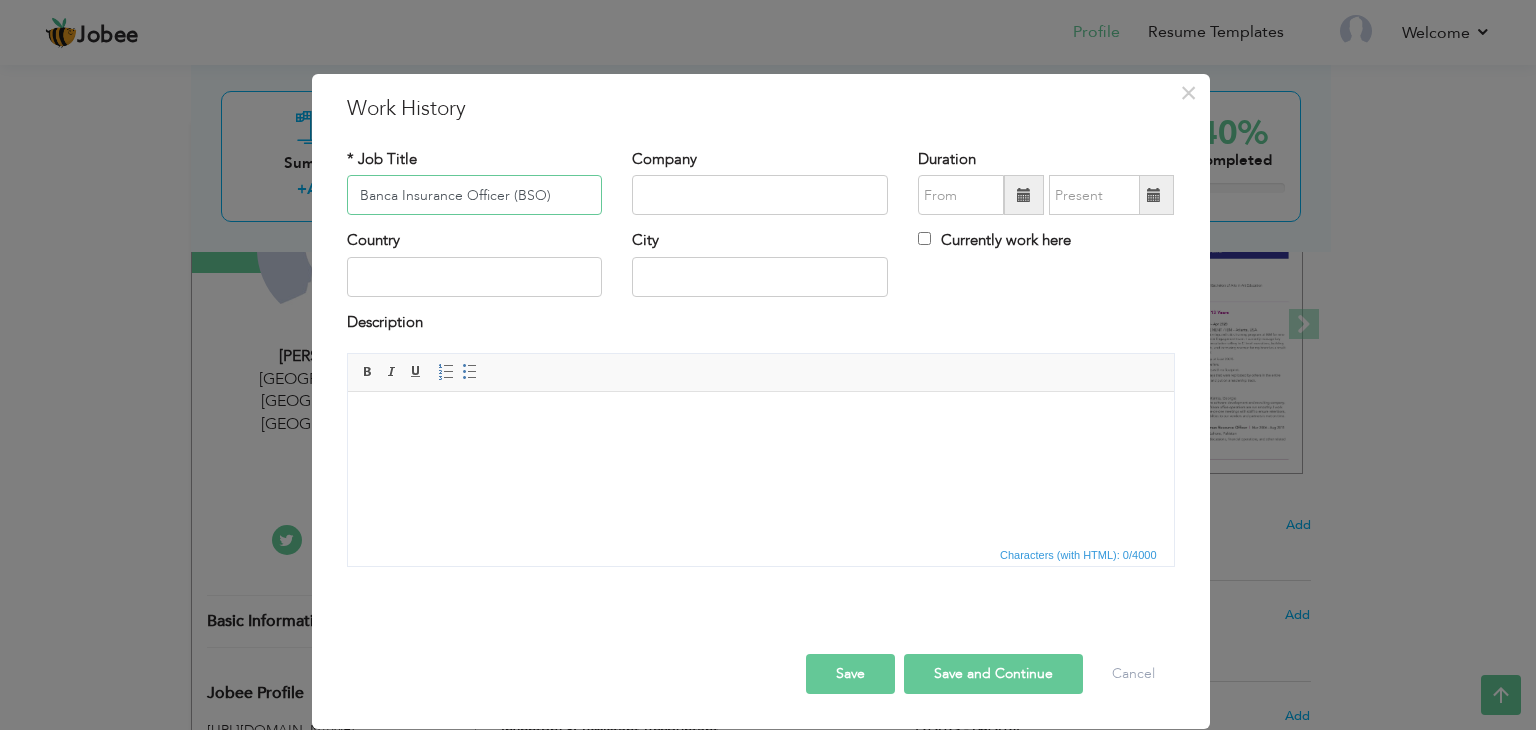 type on "Banca Insurance Officer (BSO)" 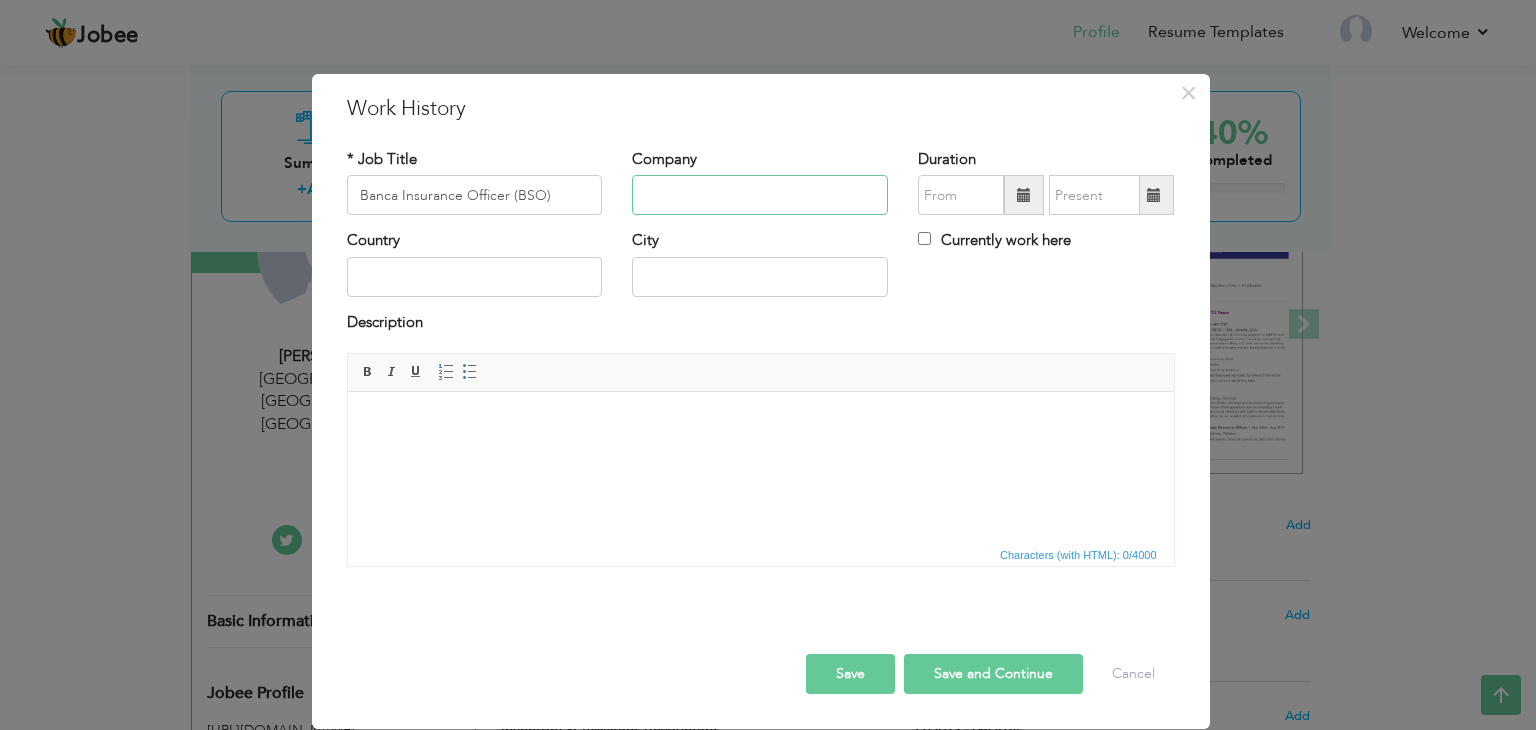 click at bounding box center [760, 195] 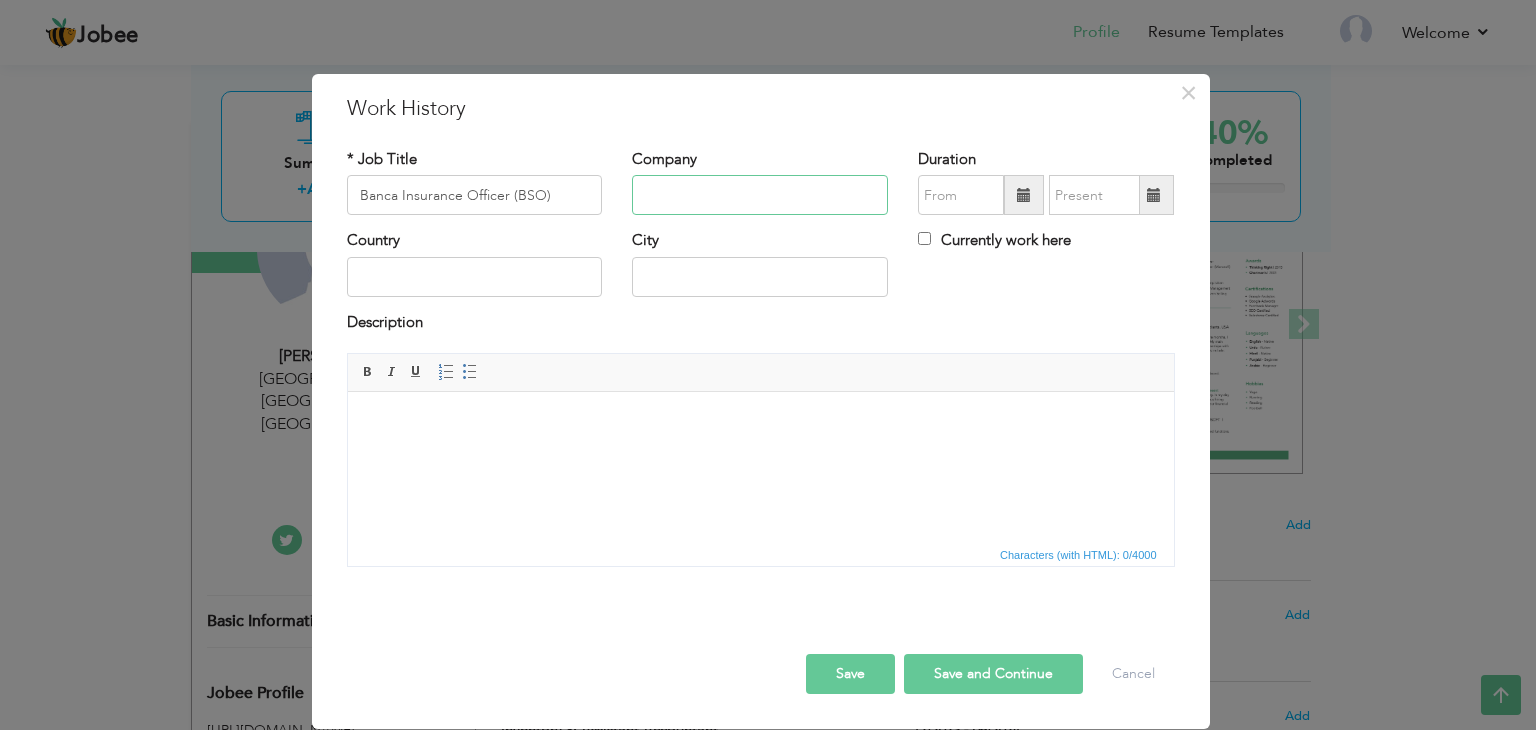 paste on "National Bank of Pakistan & Jubilee Life Insurance (May 2022 – May 2023):" 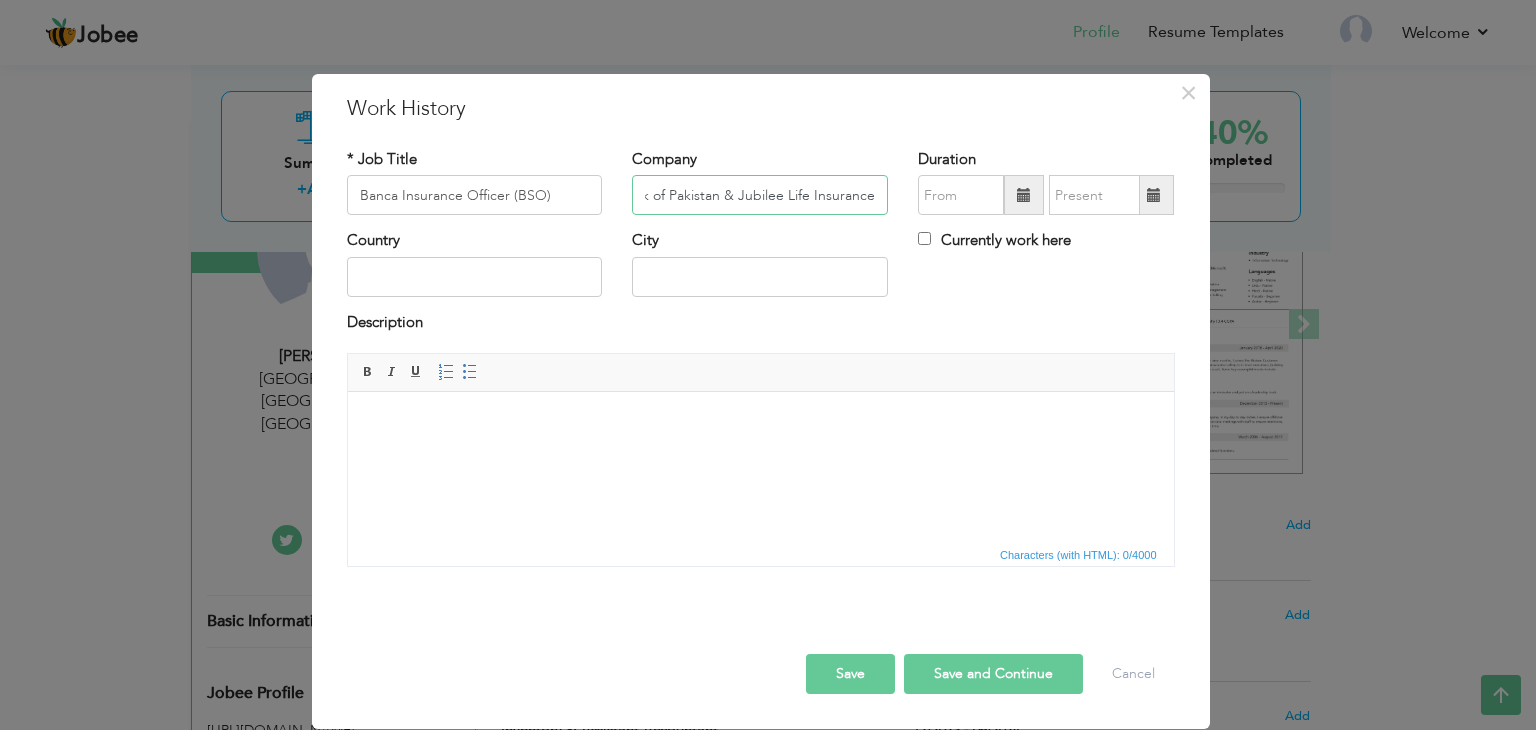 scroll, scrollTop: 0, scrollLeft: 82, axis: horizontal 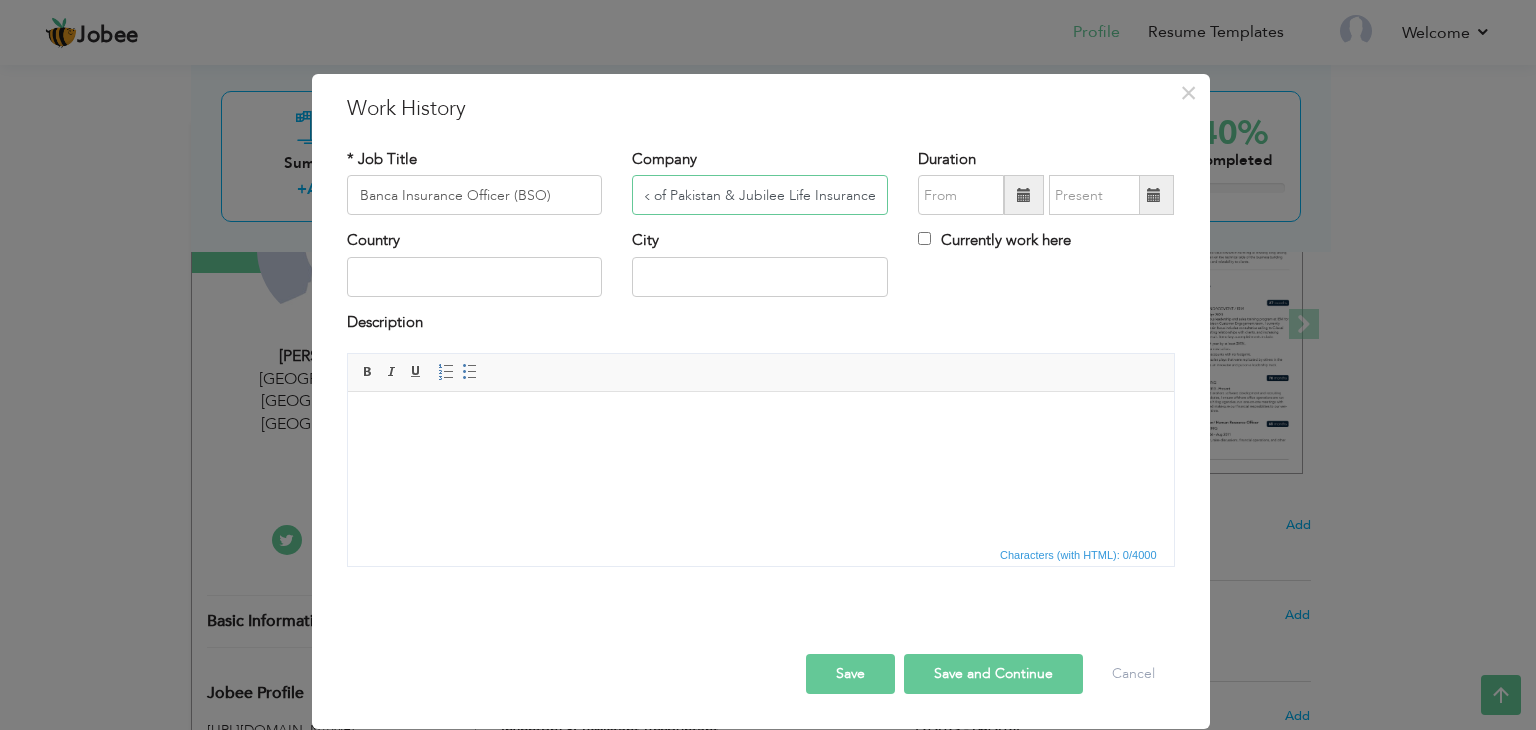 type on "National Bank of Pakistan & Jubilee Life Insurance" 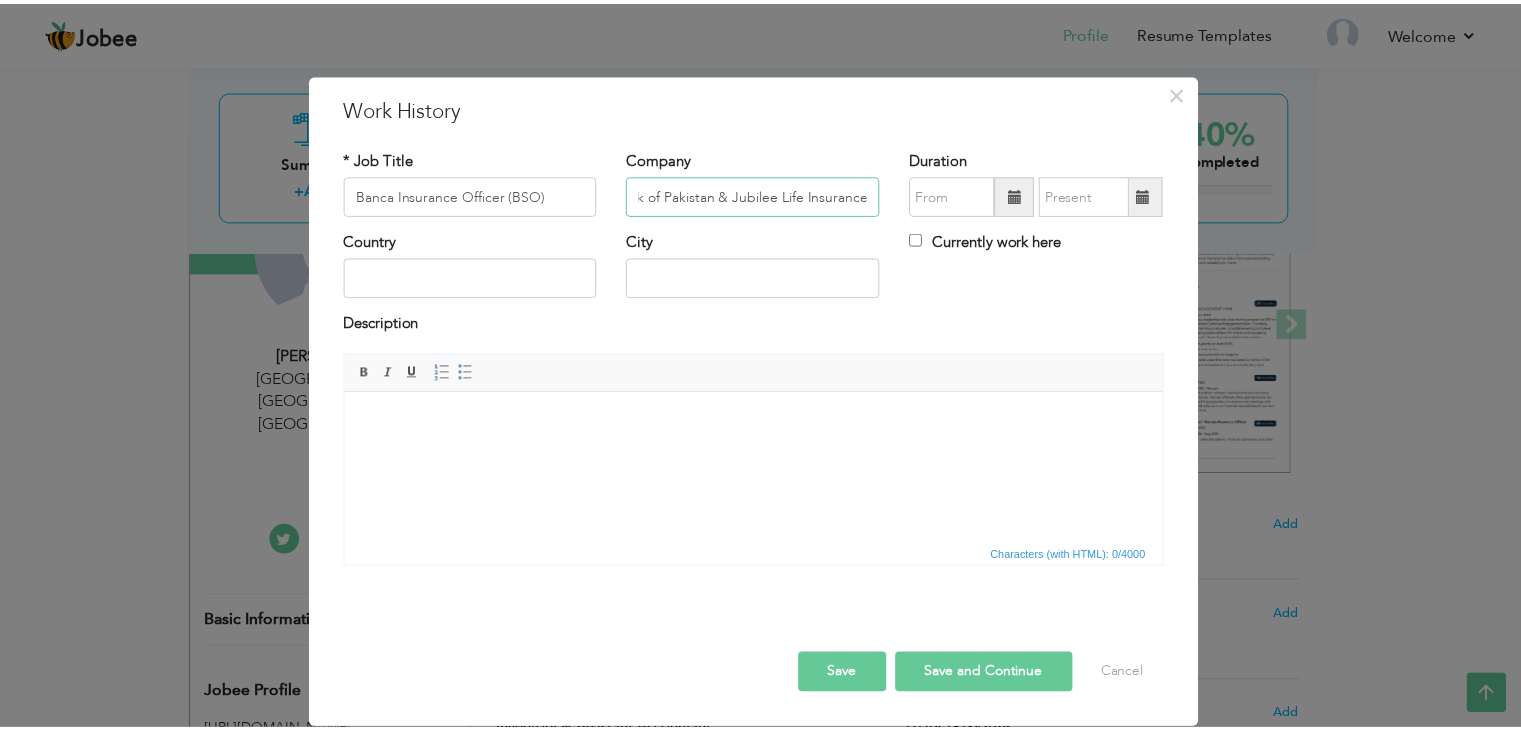 scroll, scrollTop: 0, scrollLeft: 0, axis: both 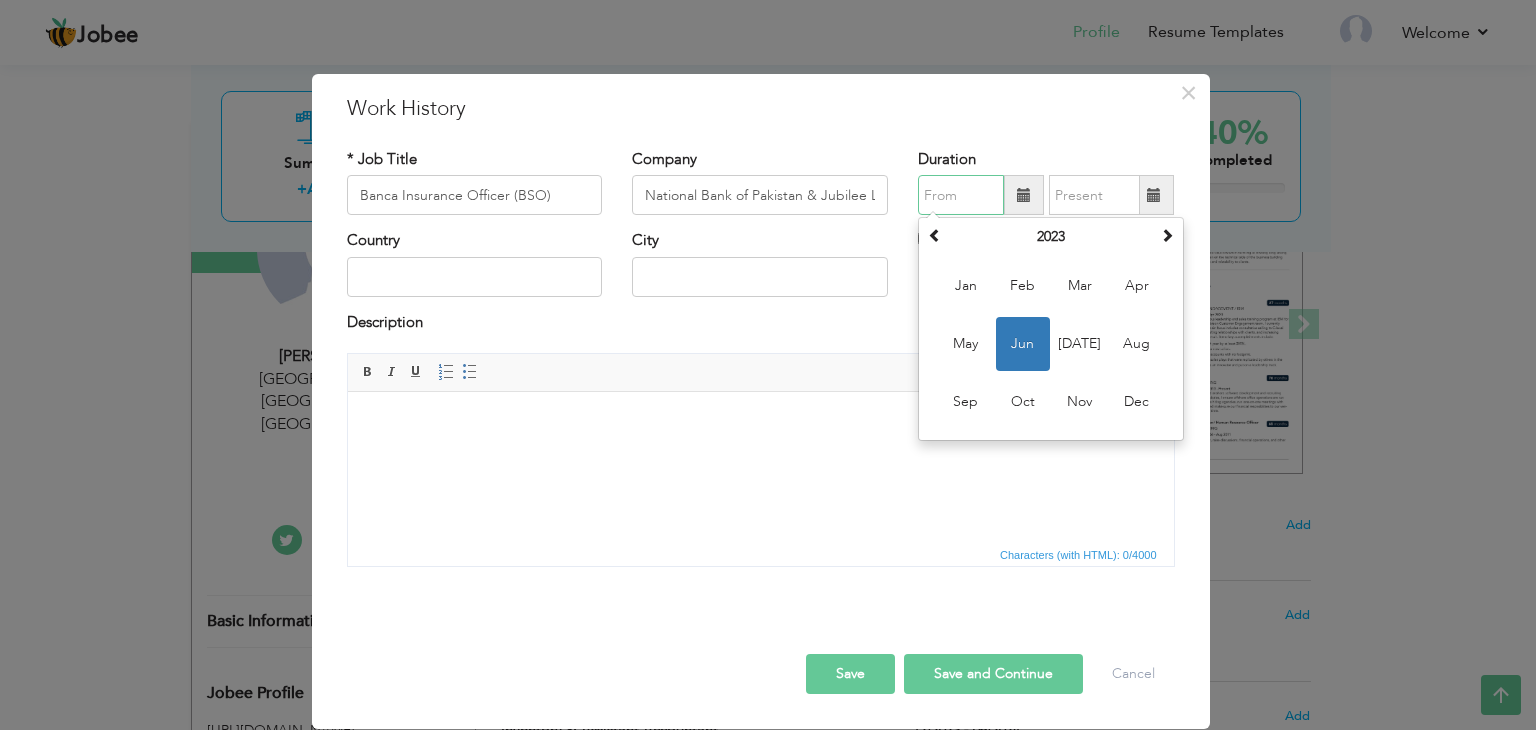 click at bounding box center (961, 195) 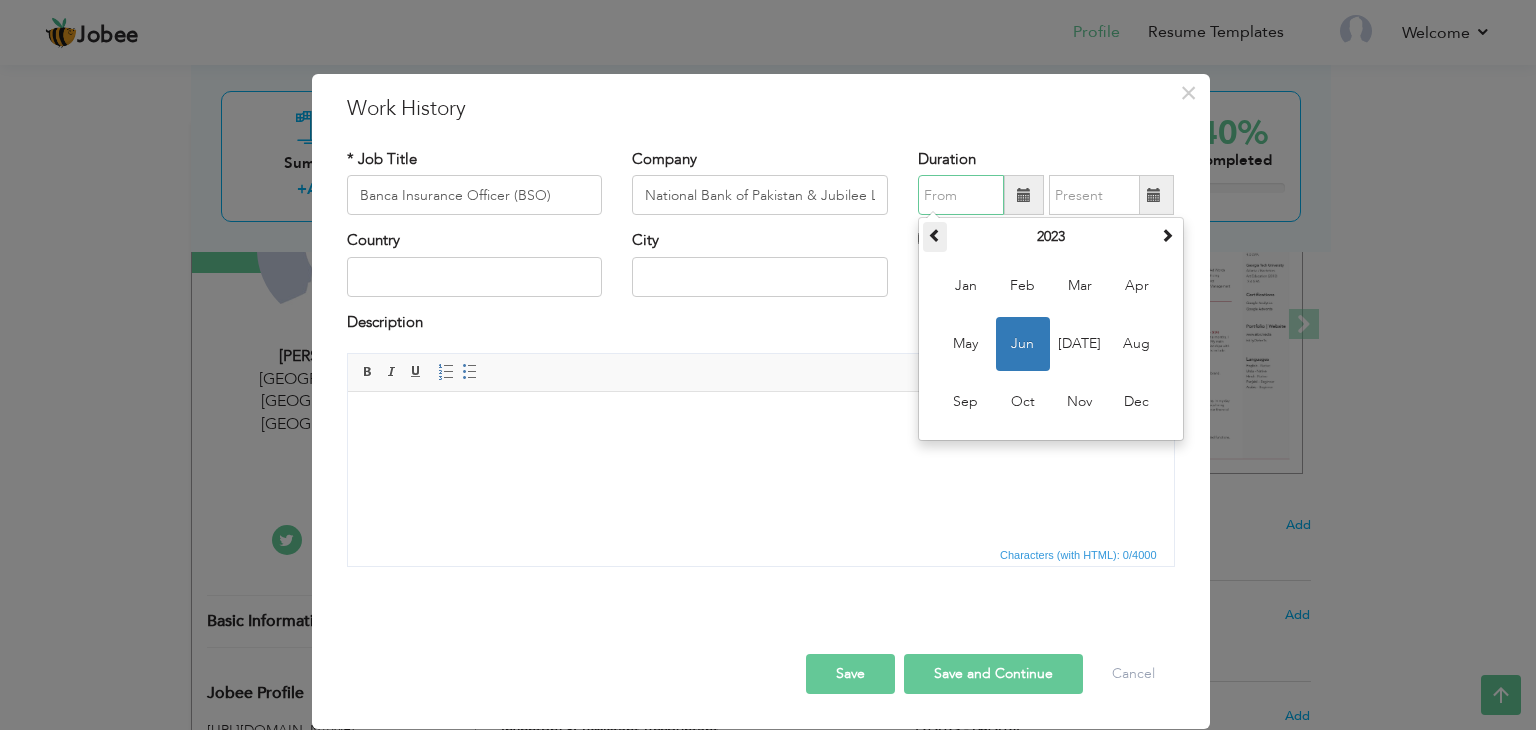 click at bounding box center [935, 235] 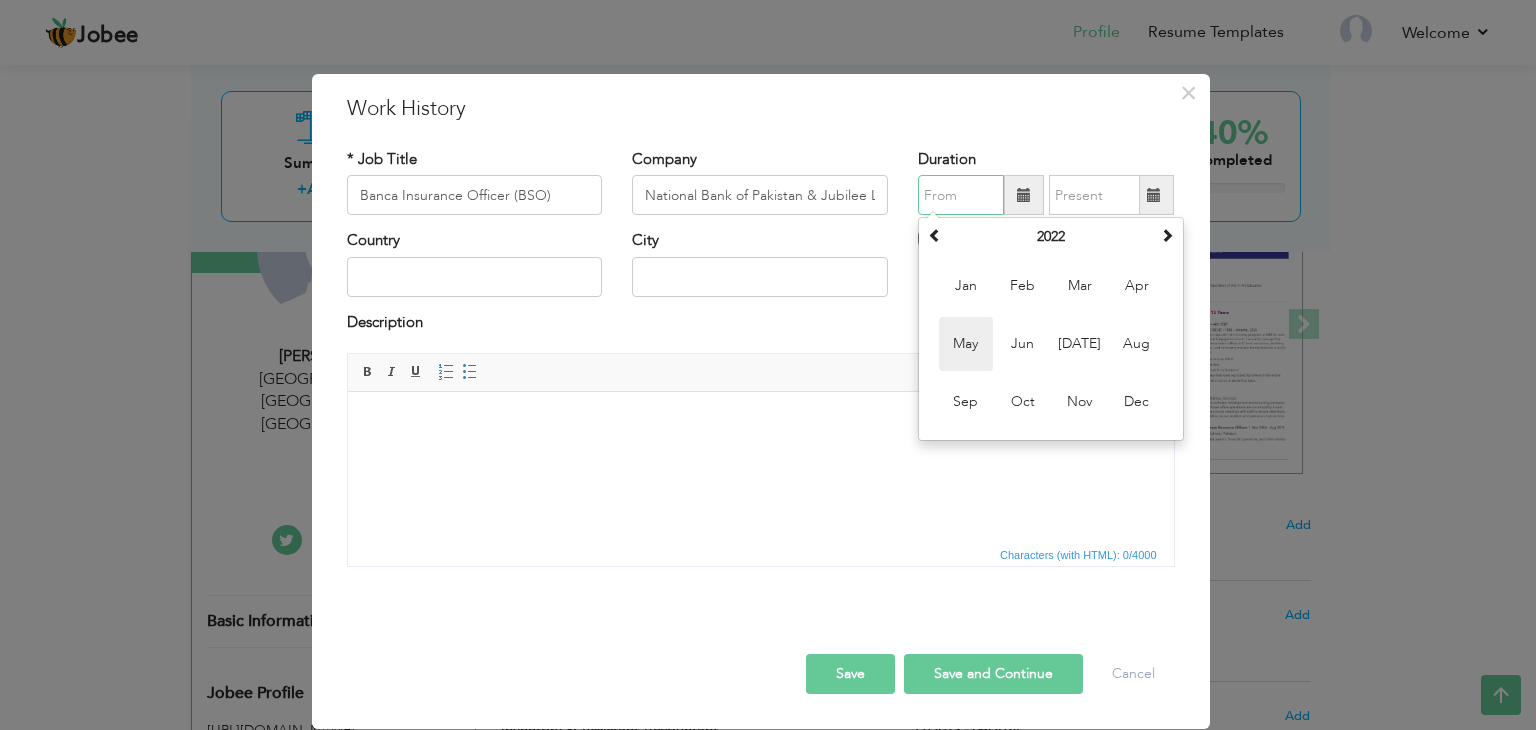 click on "May" at bounding box center (966, 344) 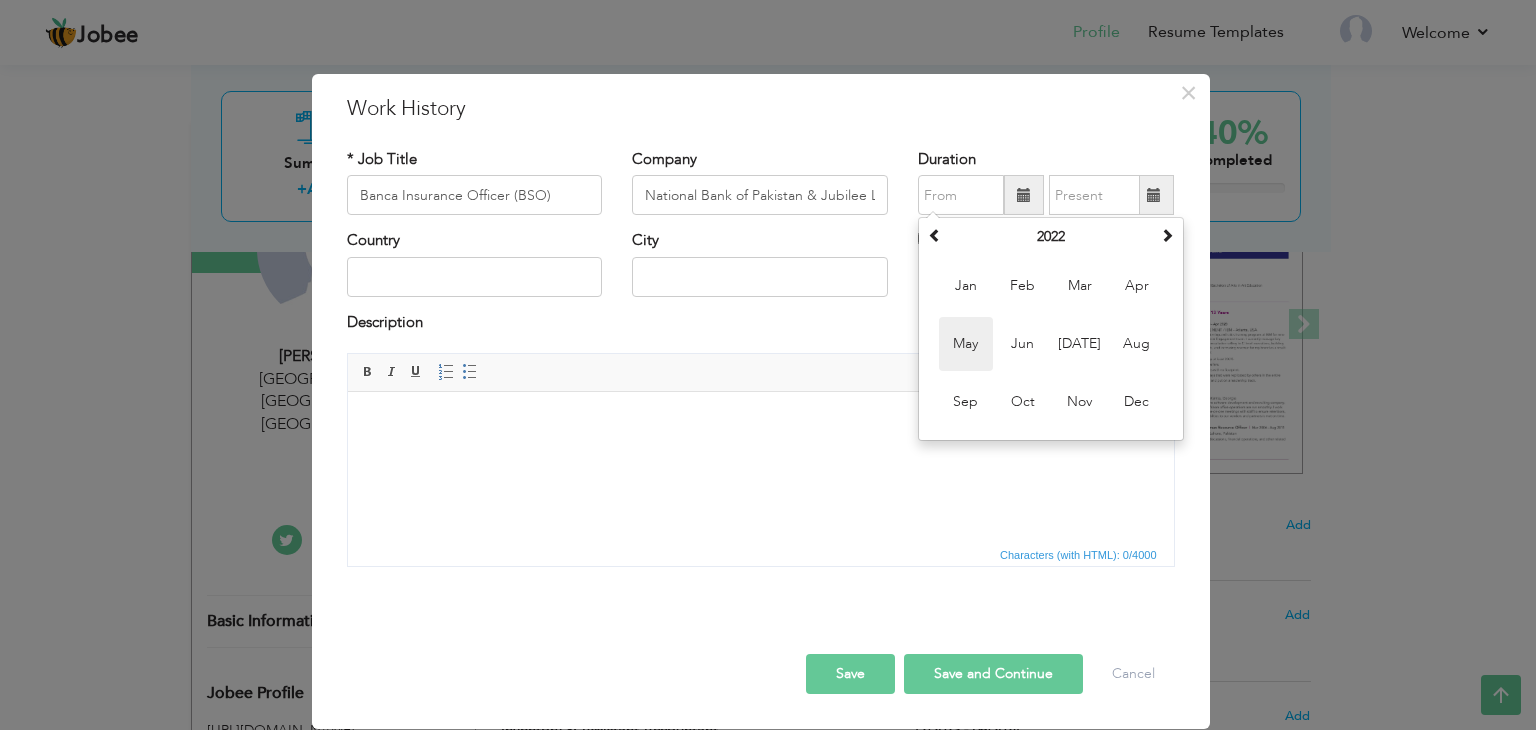 type on "05/2022" 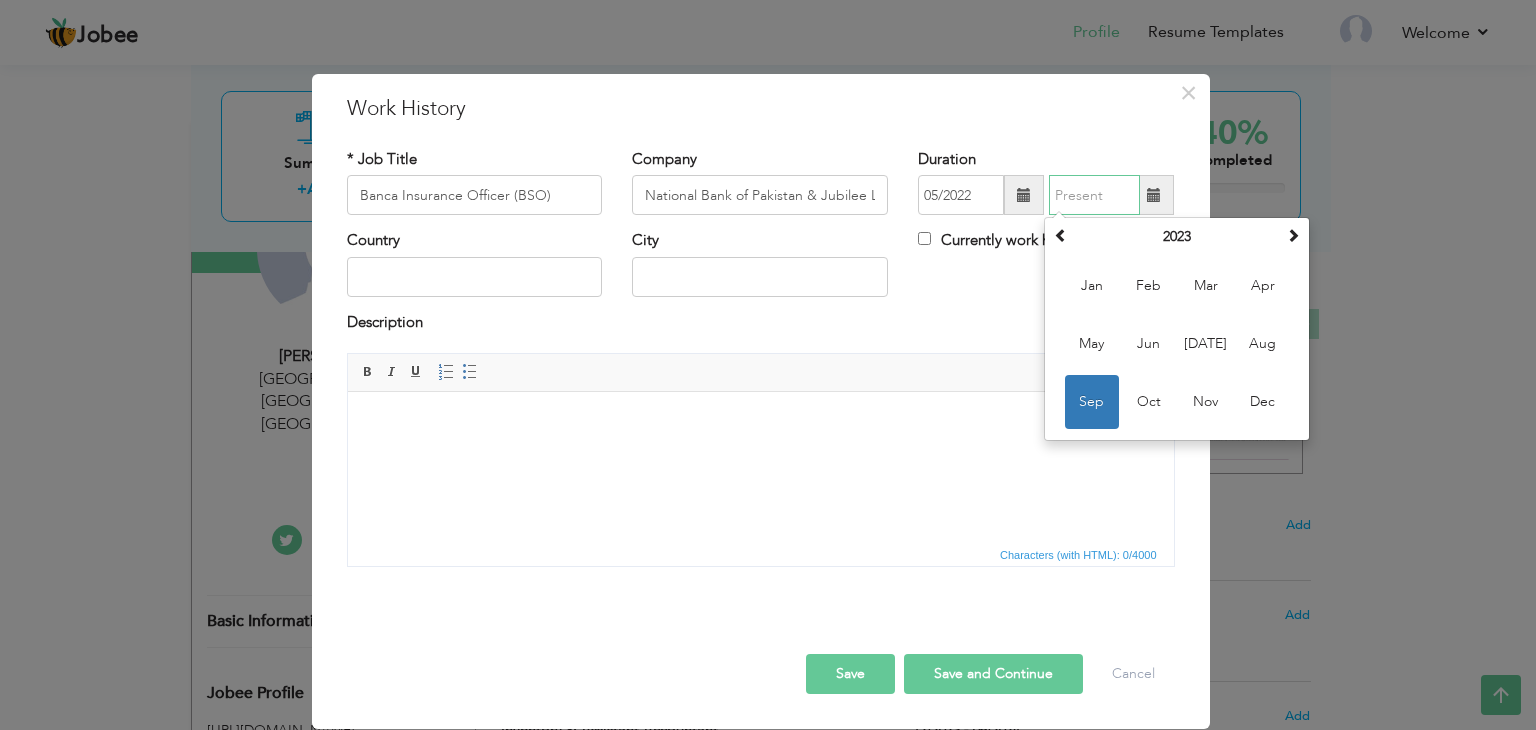 click at bounding box center (1094, 195) 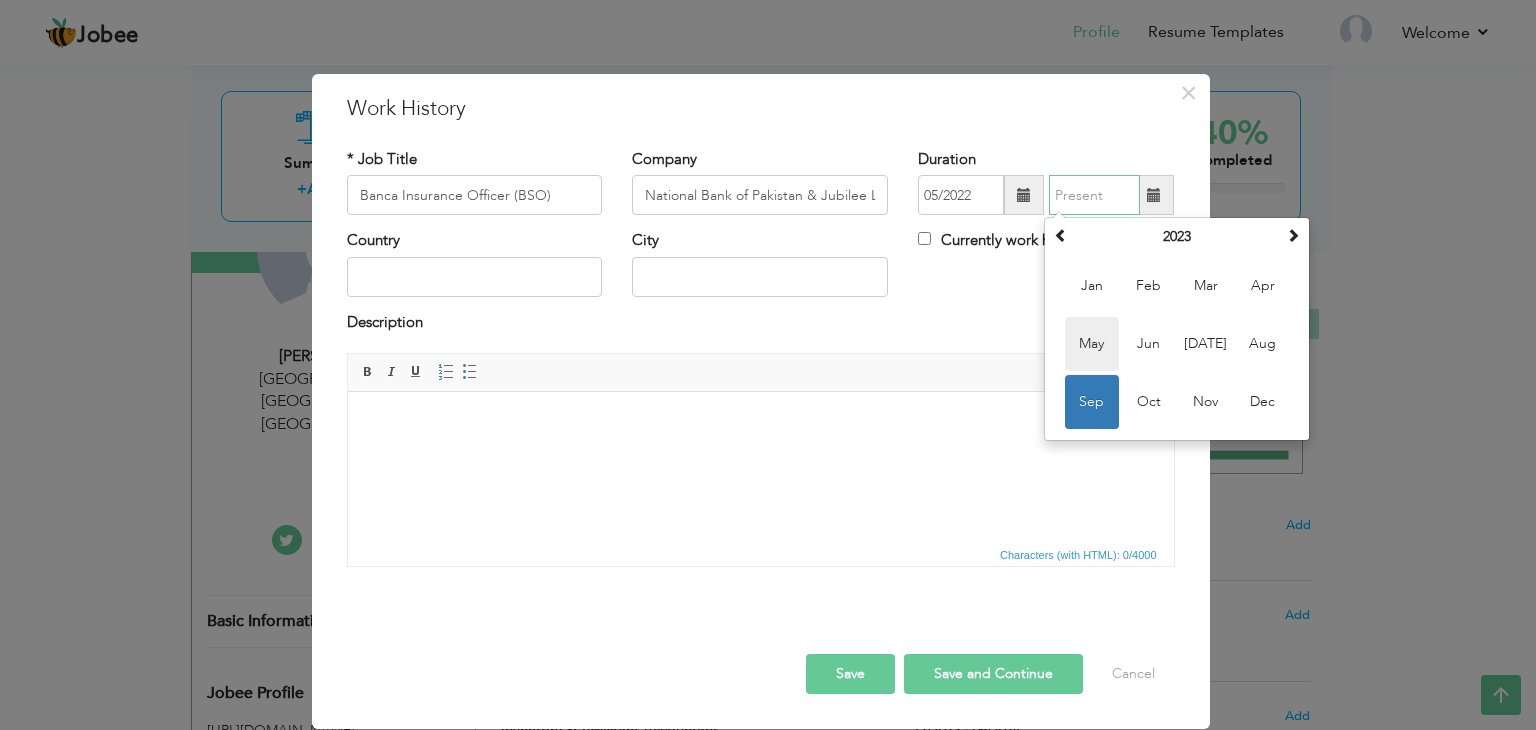 click on "May" at bounding box center [1092, 344] 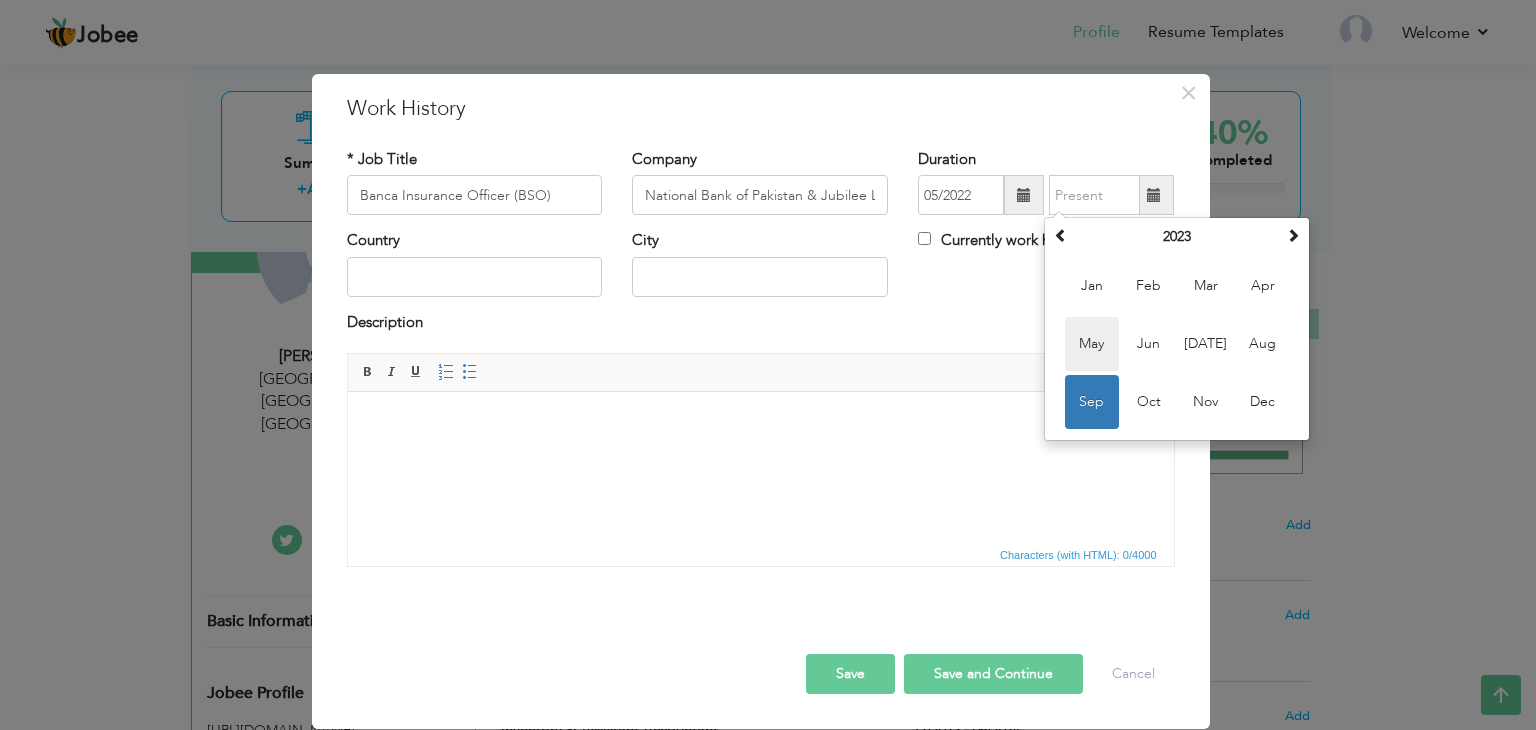 type on "05/2023" 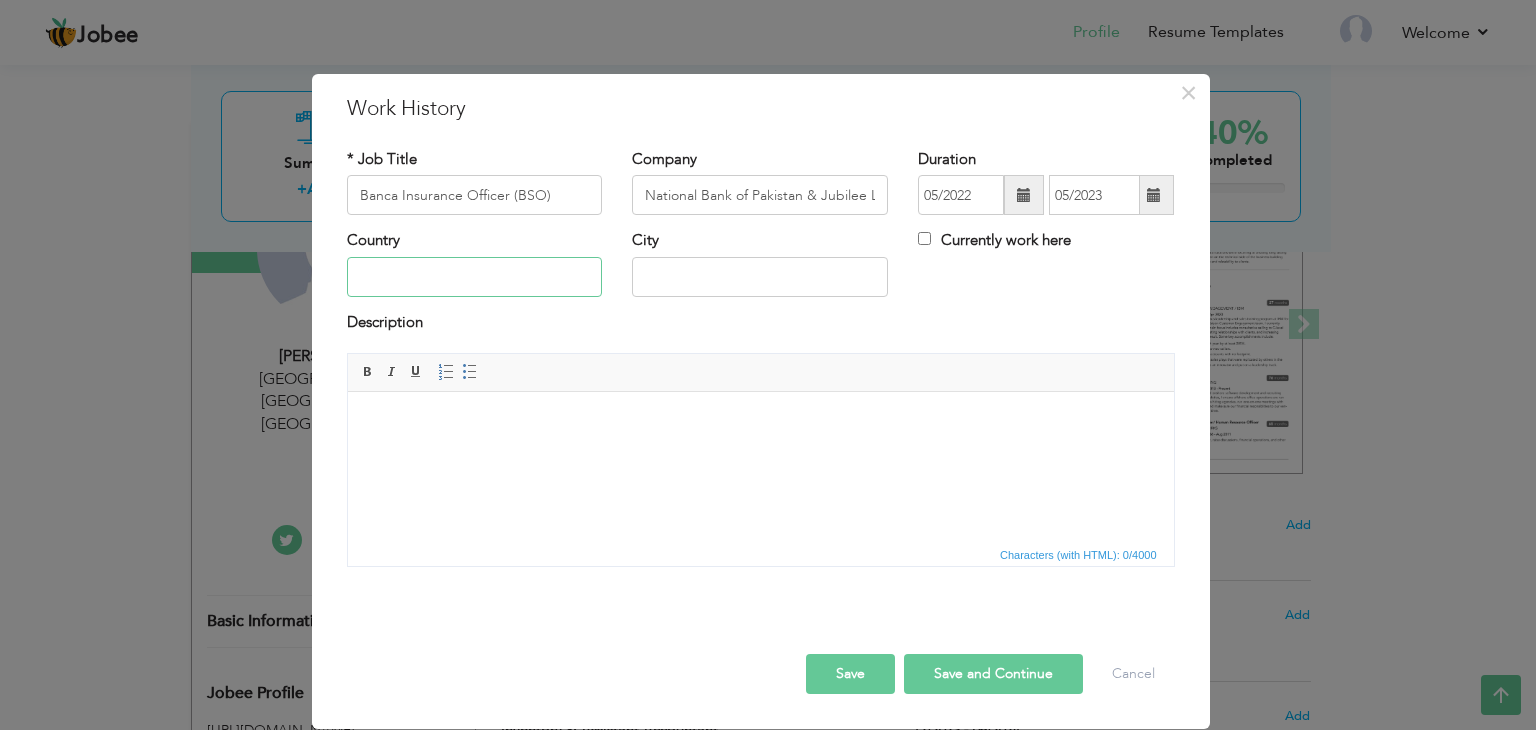 click at bounding box center [475, 277] 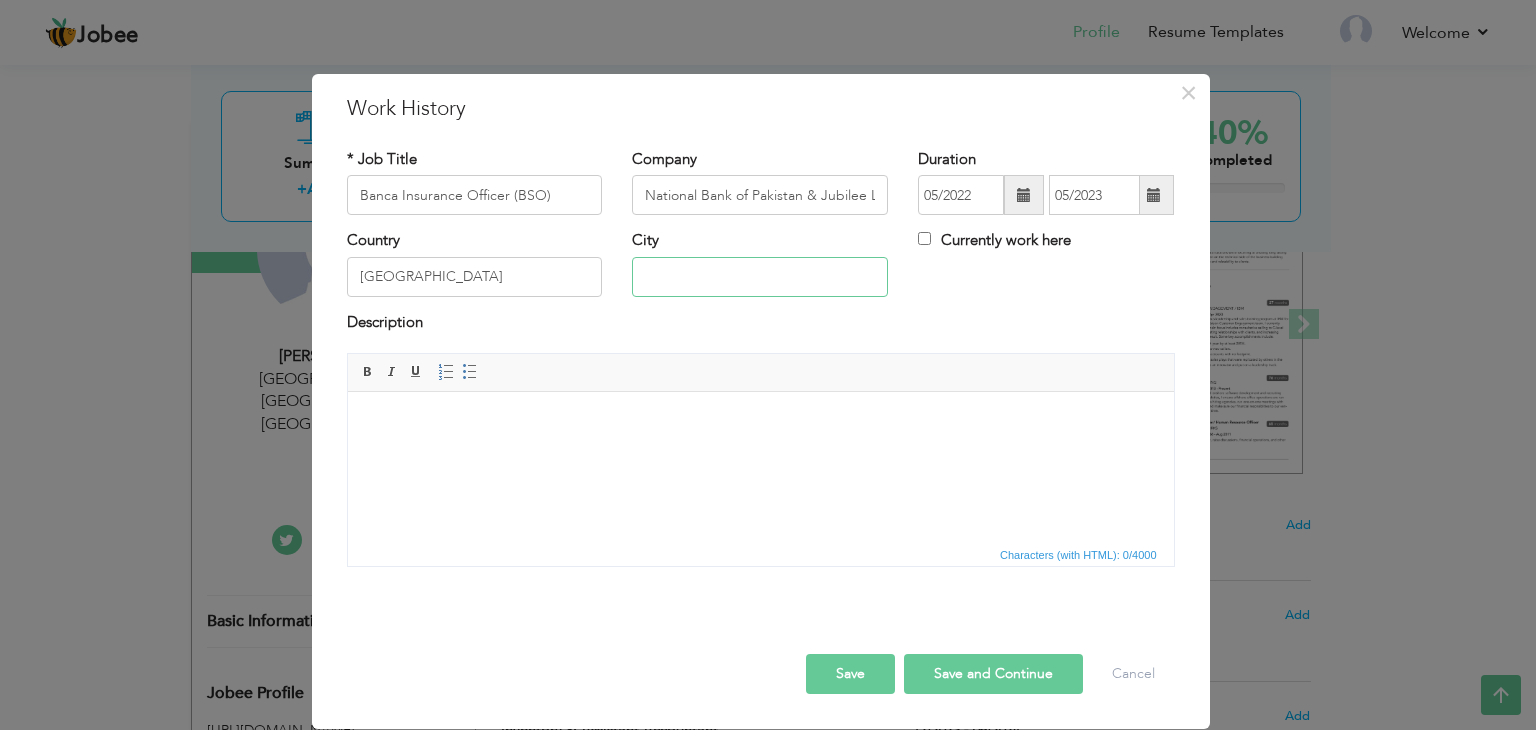type on "0021" 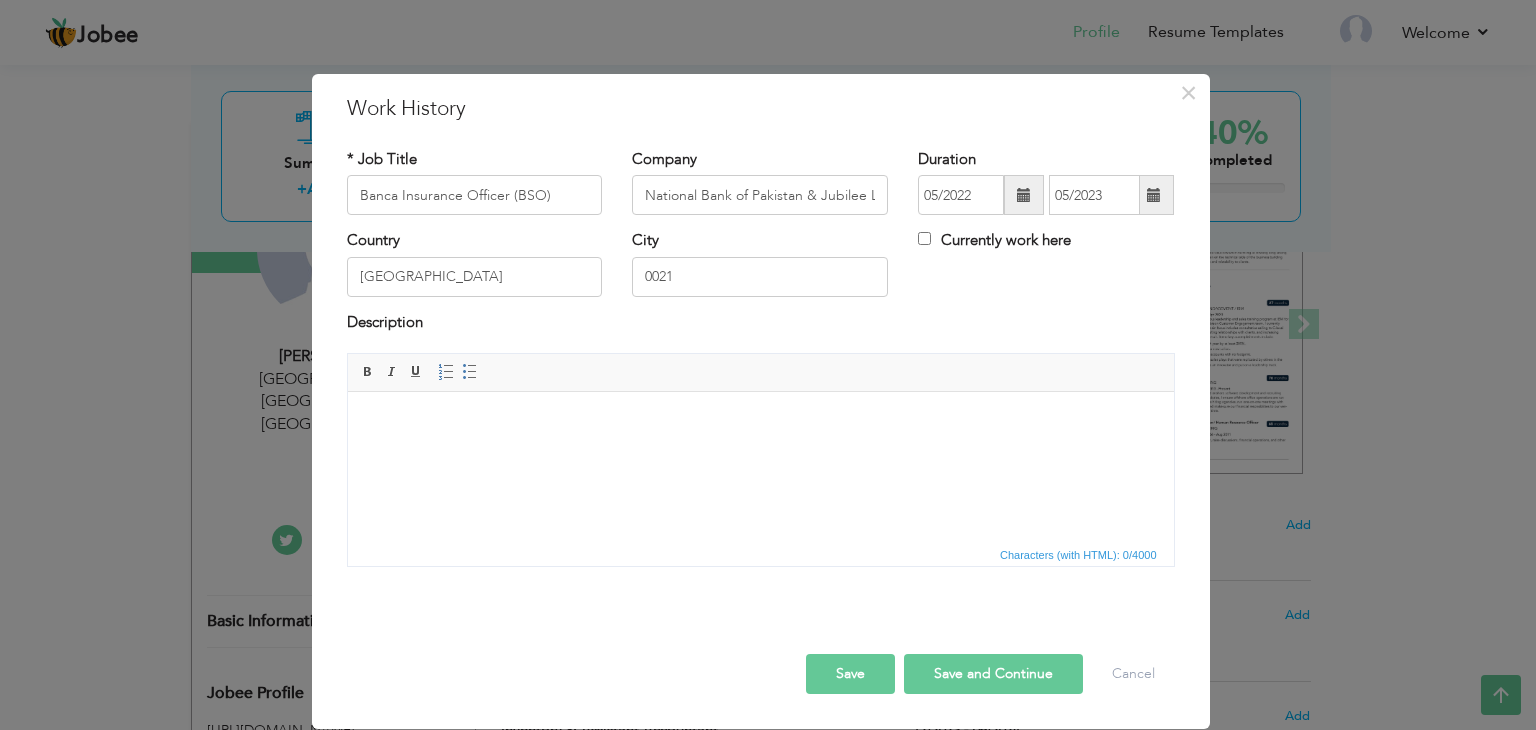 click at bounding box center (760, 422) 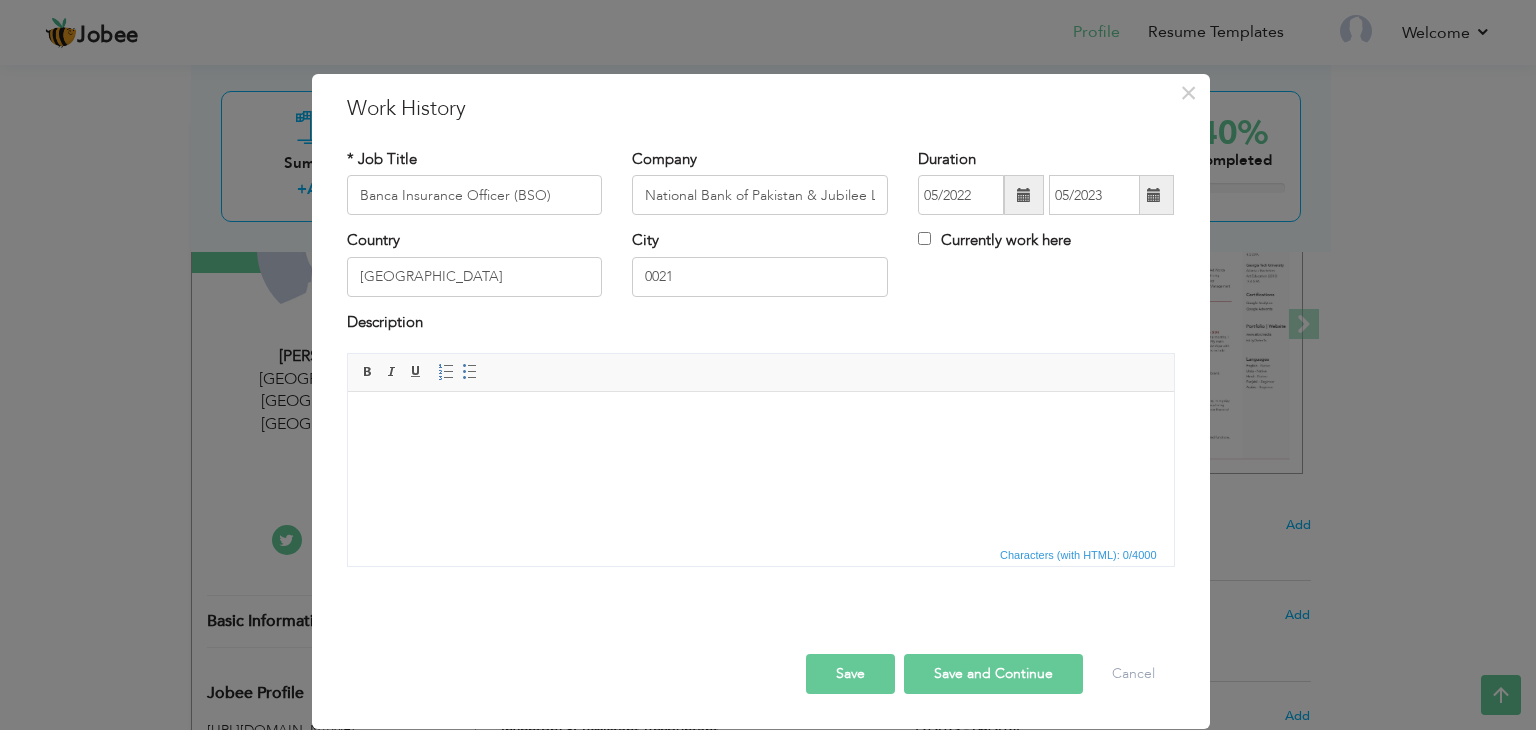 click on "×
Work History
* Job Title
Banca Insurance Officer (BSO)
Company
National Bank of Pakistan & Jubilee Life Insurance" at bounding box center (768, 365) 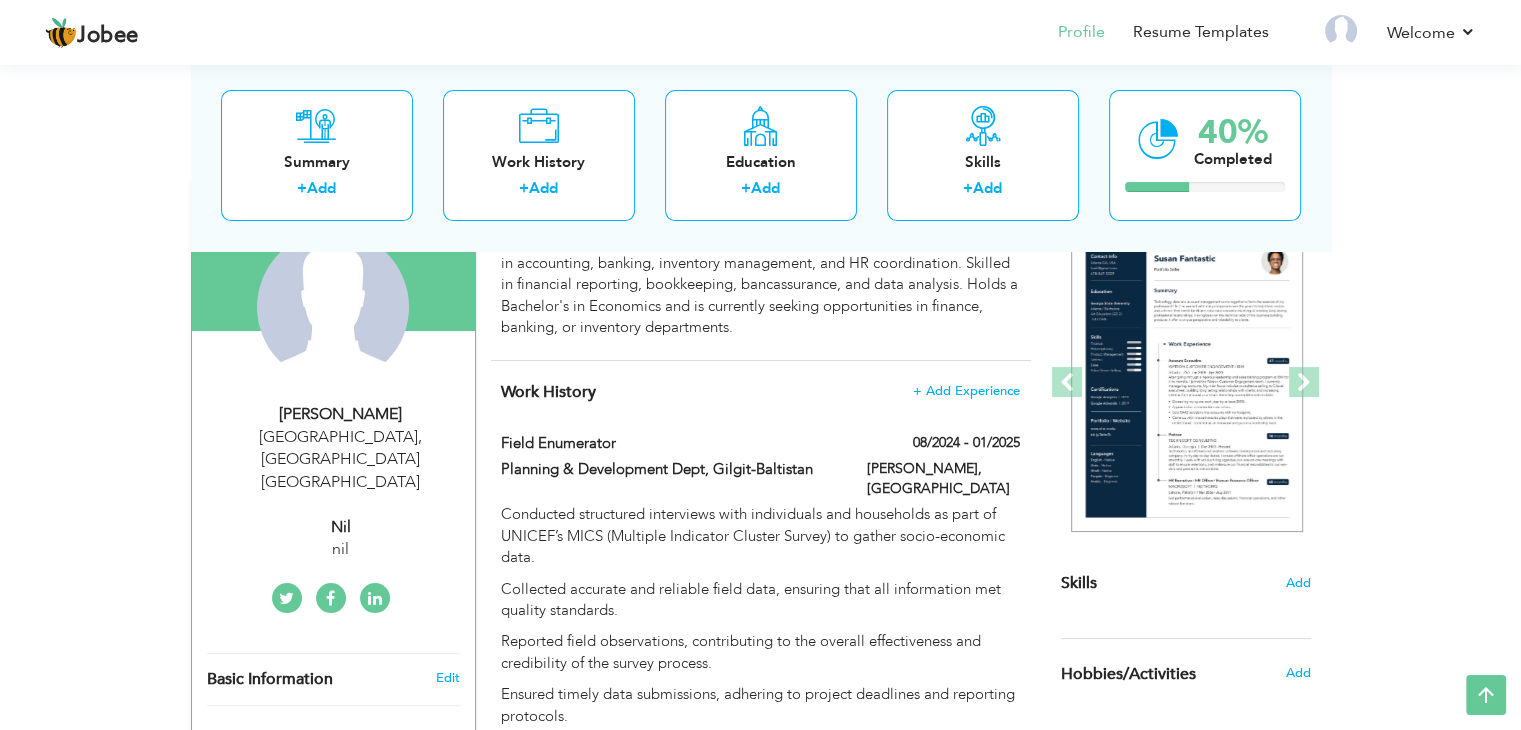 scroll, scrollTop: 191, scrollLeft: 0, axis: vertical 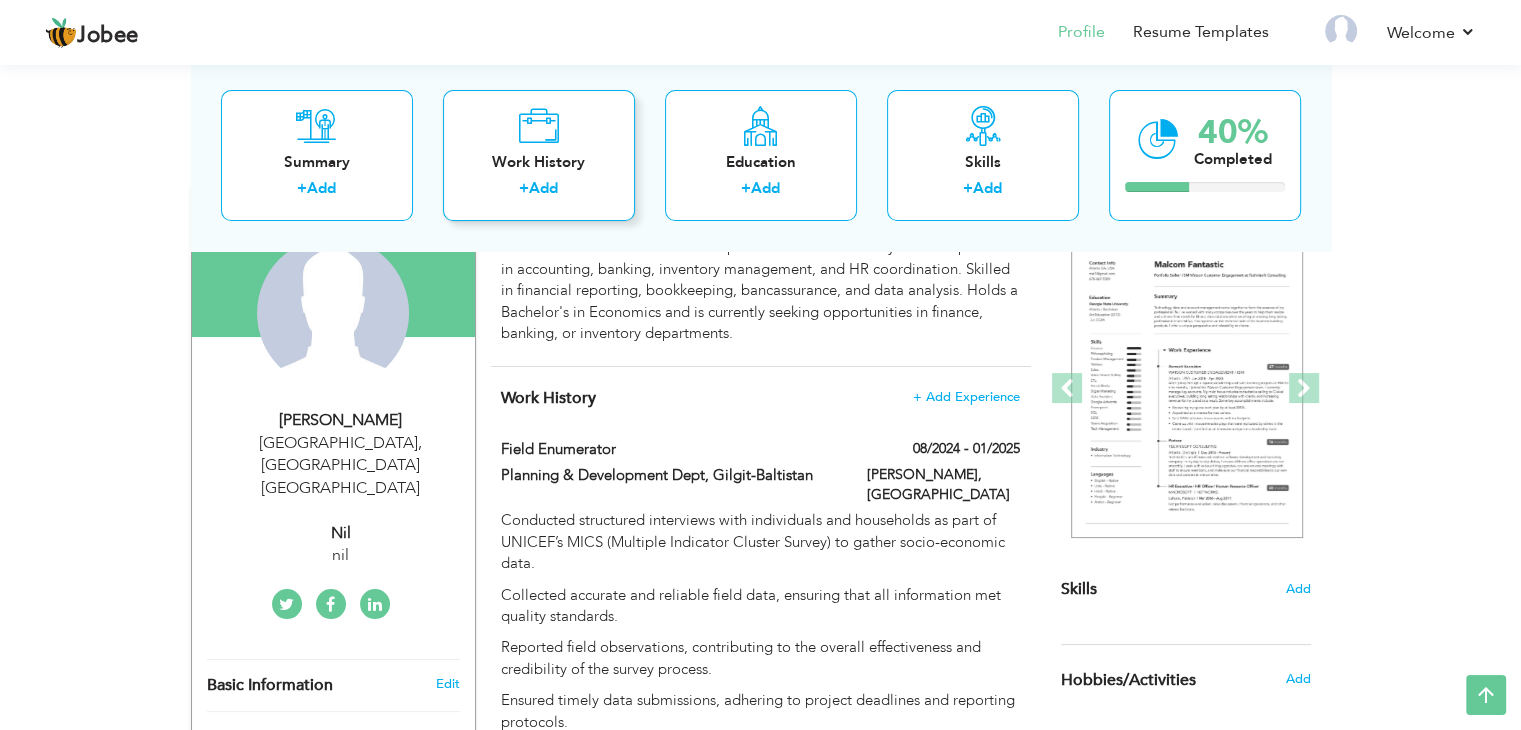 click on "+" at bounding box center (524, 189) 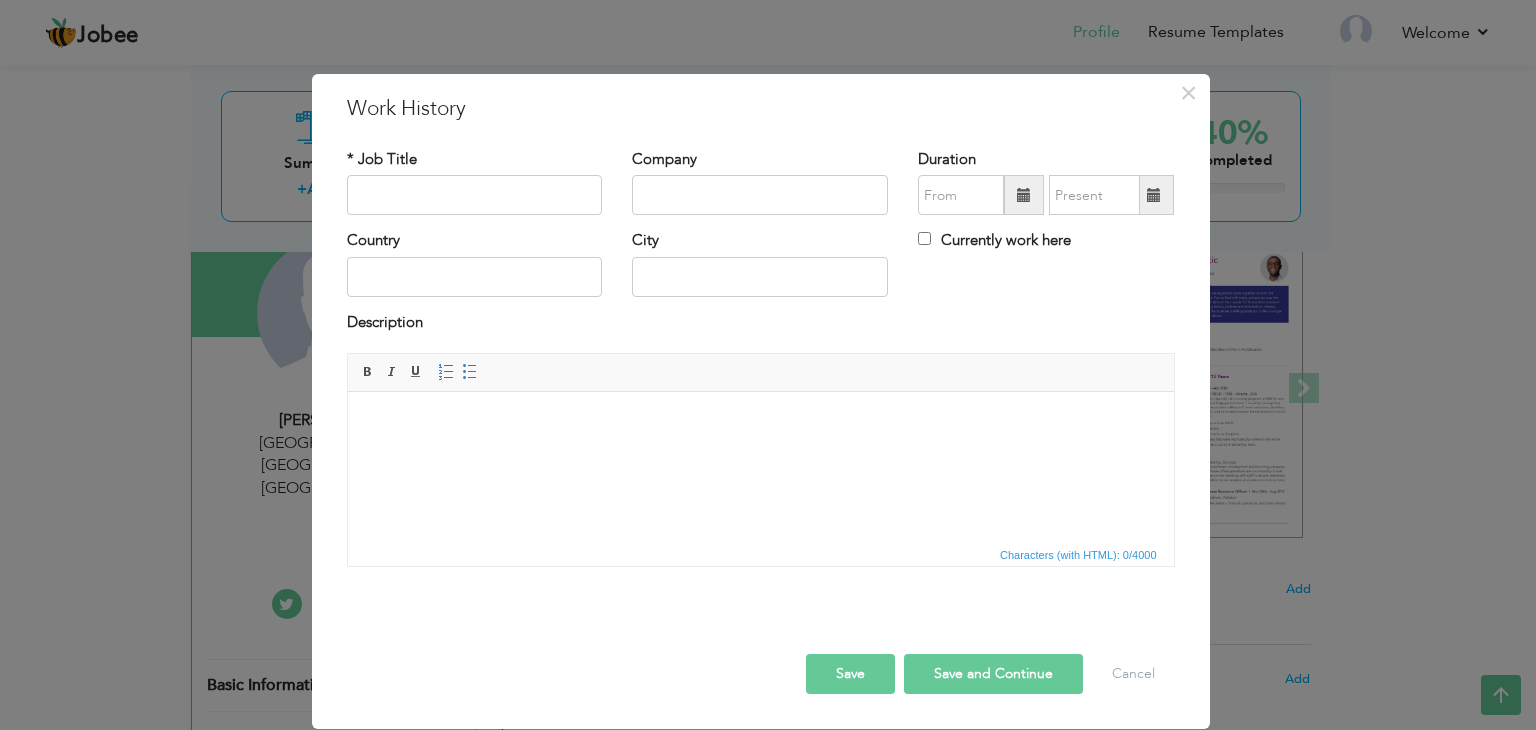 drag, startPoint x: 456, startPoint y: 440, endPoint x: 389, endPoint y: 423, distance: 69.12308 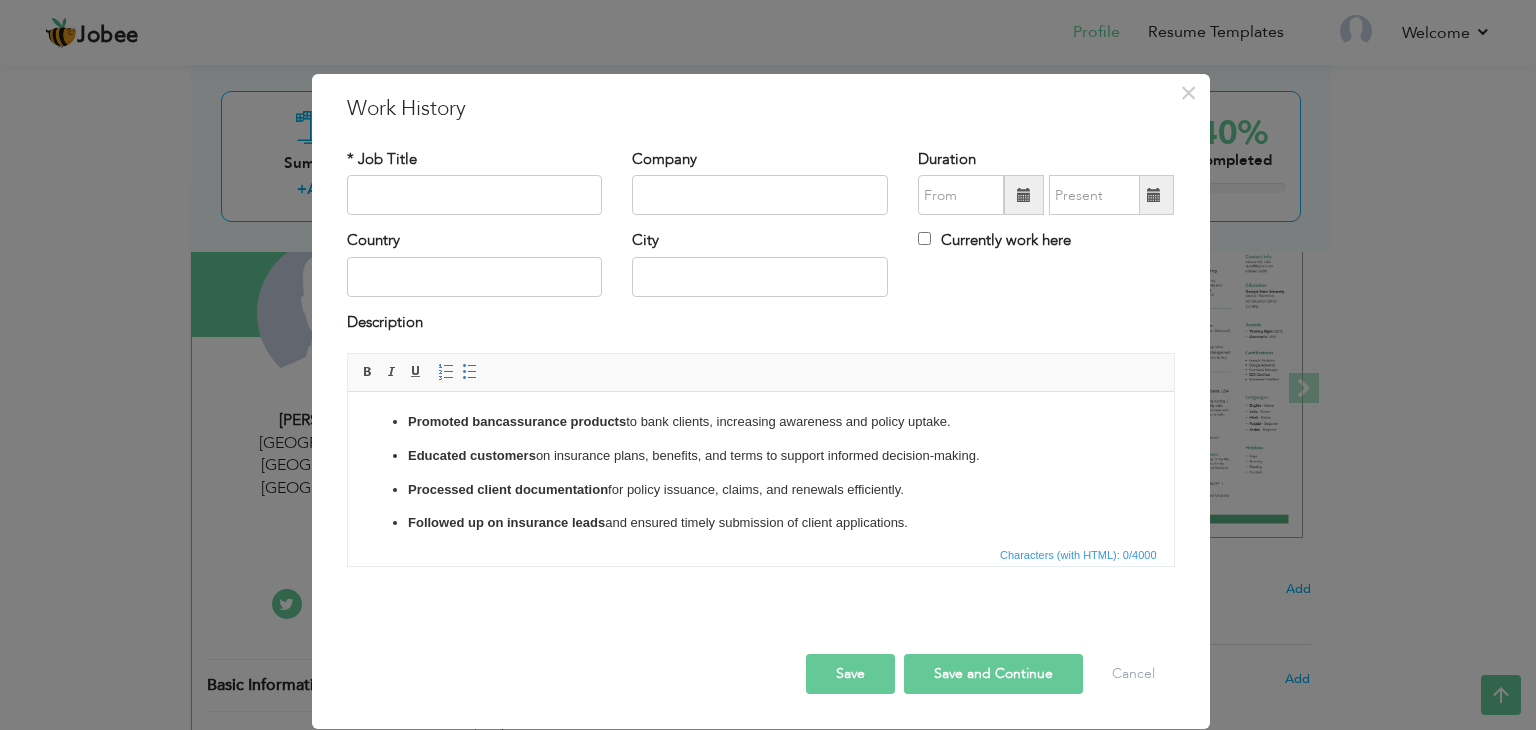 scroll, scrollTop: 22, scrollLeft: 0, axis: vertical 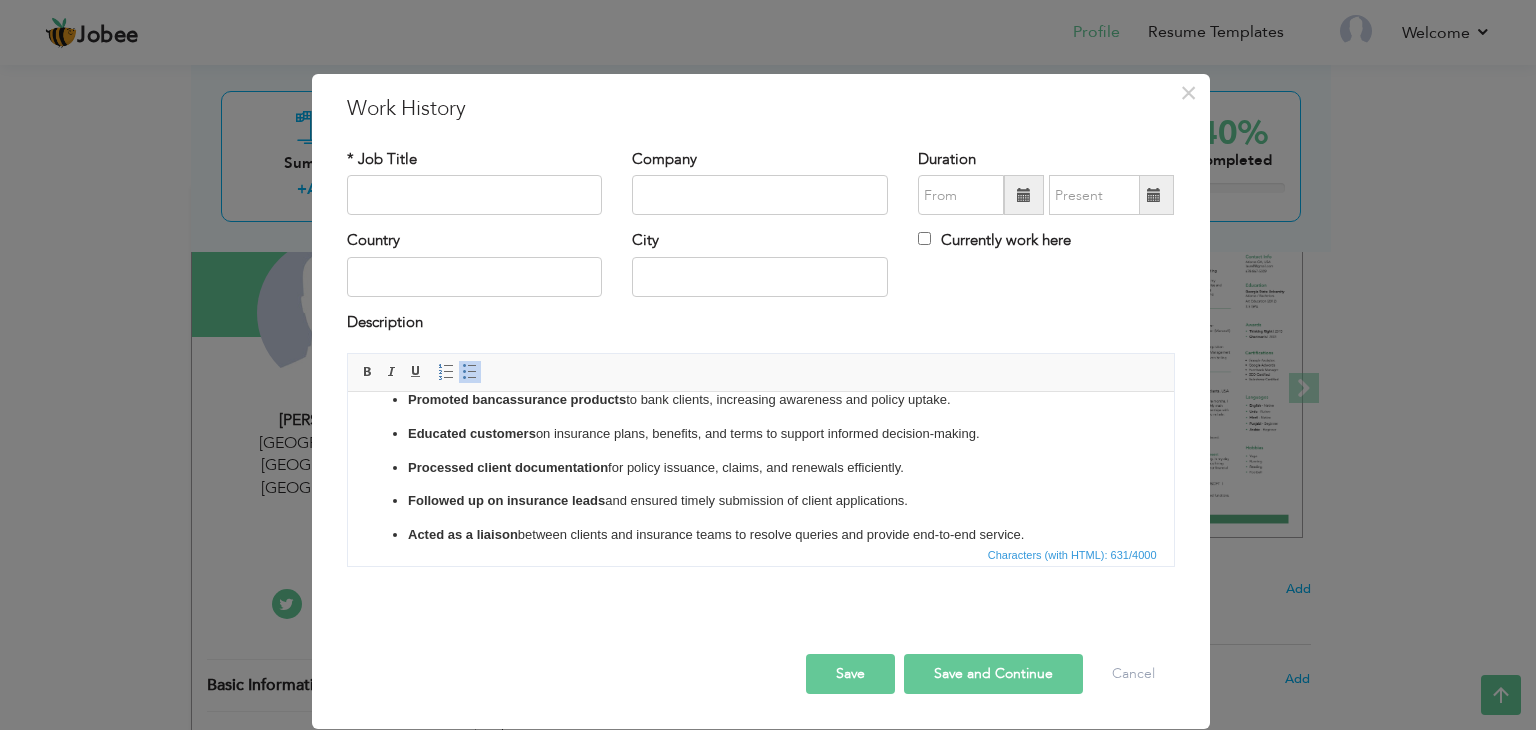 click on "Promoted bancassurance products  to bank clients, increasing awareness and policy uptake. Educated customers  on insurance plans, benefits, and terms to support informed decision-making. Processed client documentation  for policy issuance, claims, and renewals efficiently. Followed up on insurance leads  and ensured timely submission of client applications. Acted as a liaison  between clients and insurance teams to resolve queries and provide end-to-end service." at bounding box center (760, 468) 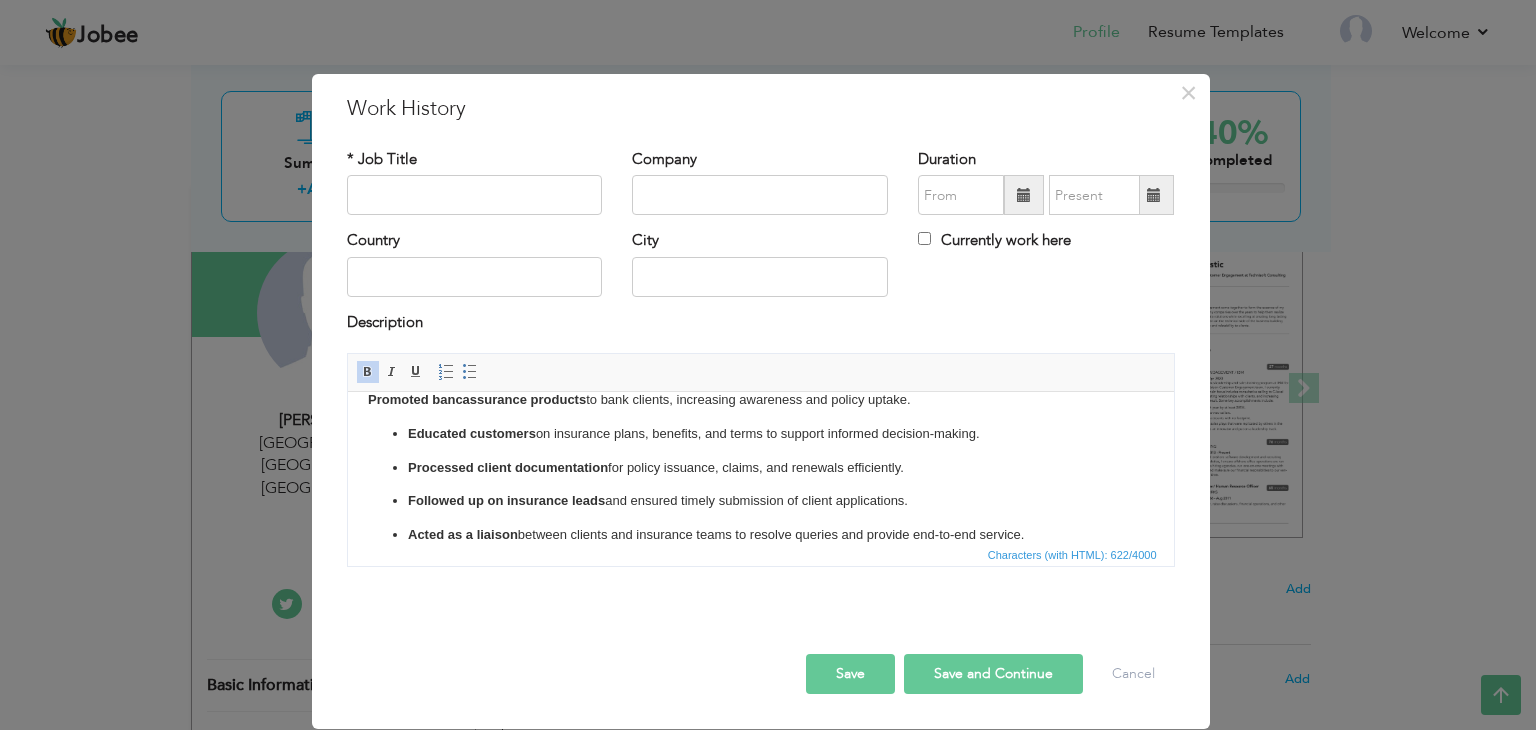 click on "Educated customers  on insurance plans, benefits, and terms to support informed decision-making. Processed client documentation  for policy issuance, claims, and renewals efficiently. Followed up on insurance leads  and ensured timely submission of client applications. Acted as a liaison  between clients and insurance teams to resolve queries and provide end-to-end service." at bounding box center [760, 485] 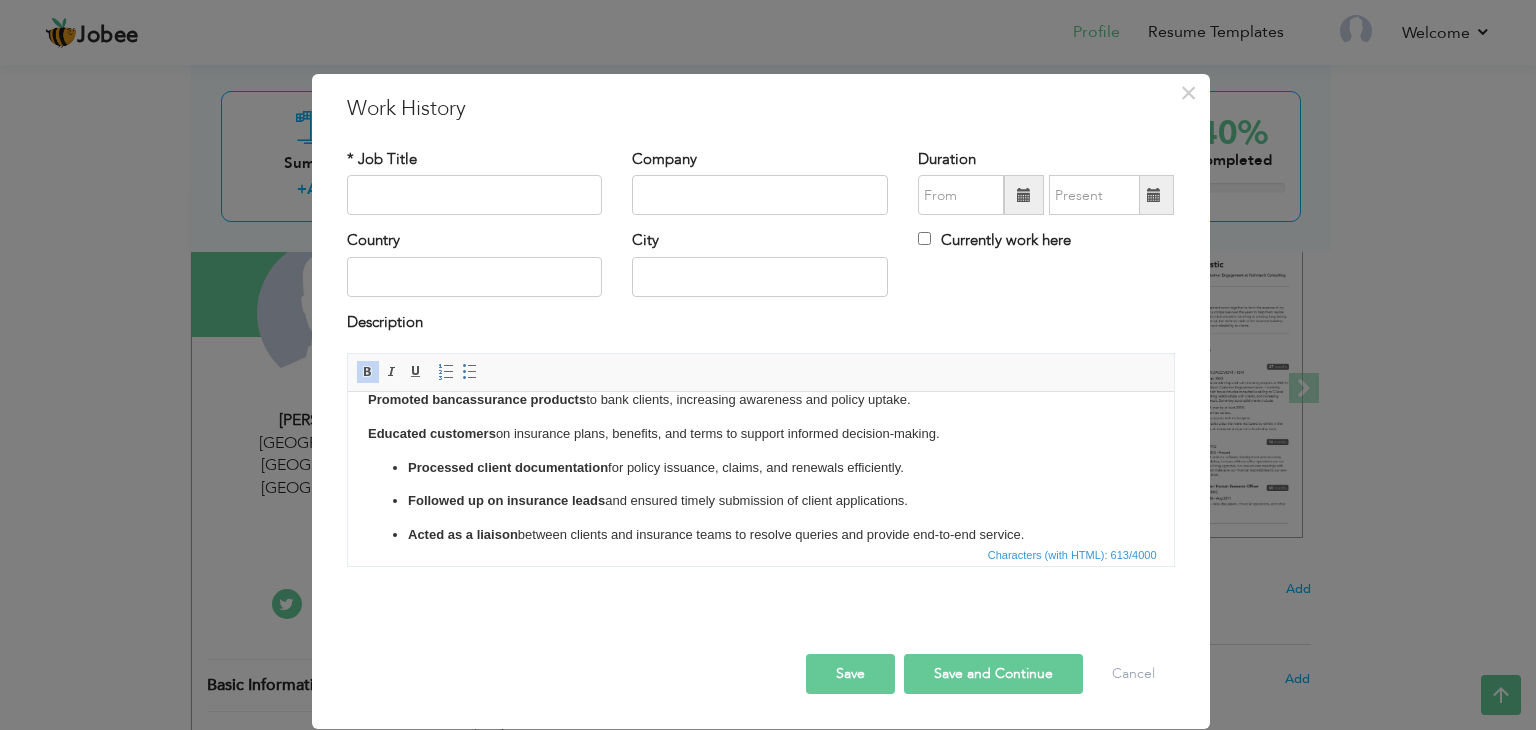 click on "Processed client documentation  for policy issuance, claims, and renewals efficiently. Followed up on insurance leads  and ensured timely submission of client applications. Acted as a liaison  between clients and insurance teams to resolve queries and provide end-to-end service." at bounding box center (760, 502) 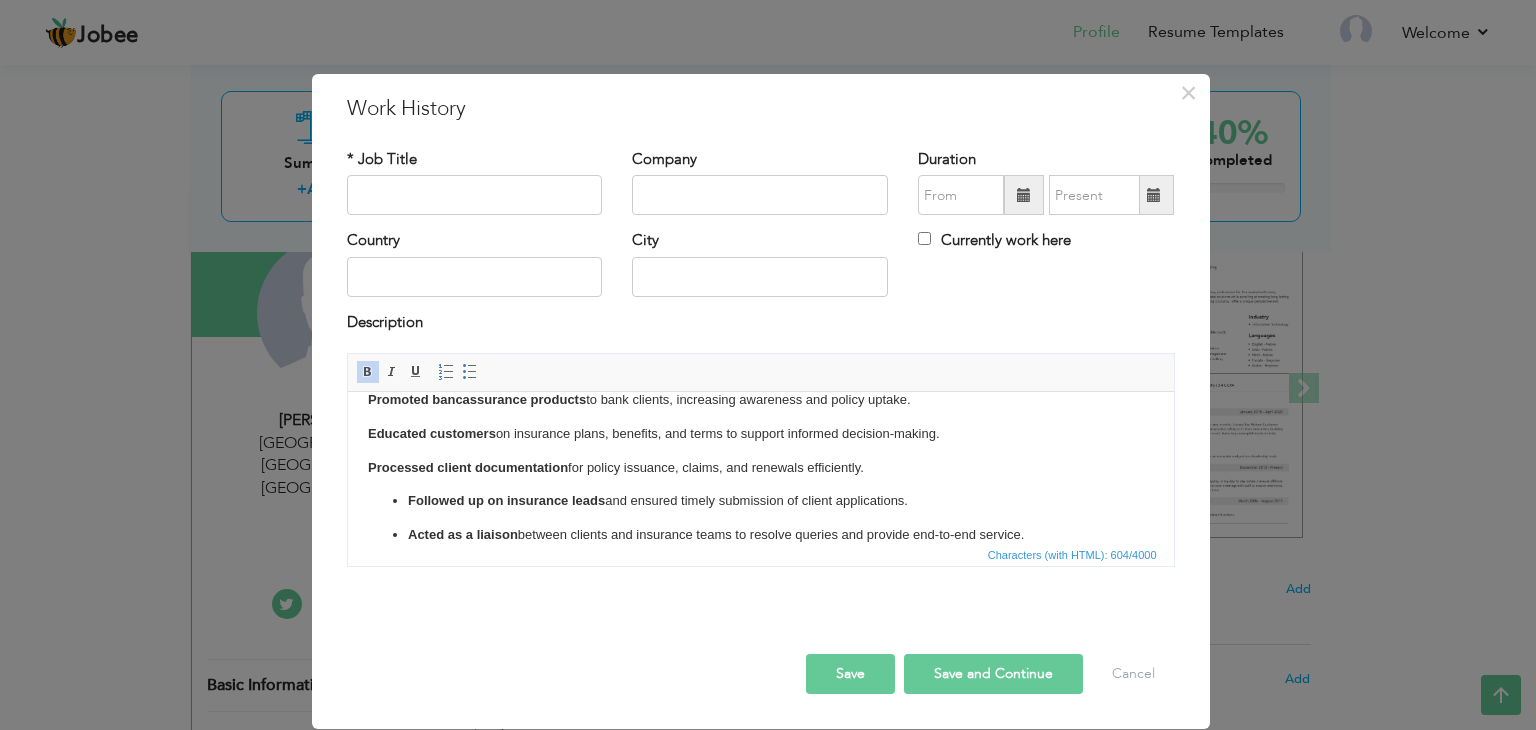 click on "Followed up on insurance leads" at bounding box center [505, 500] 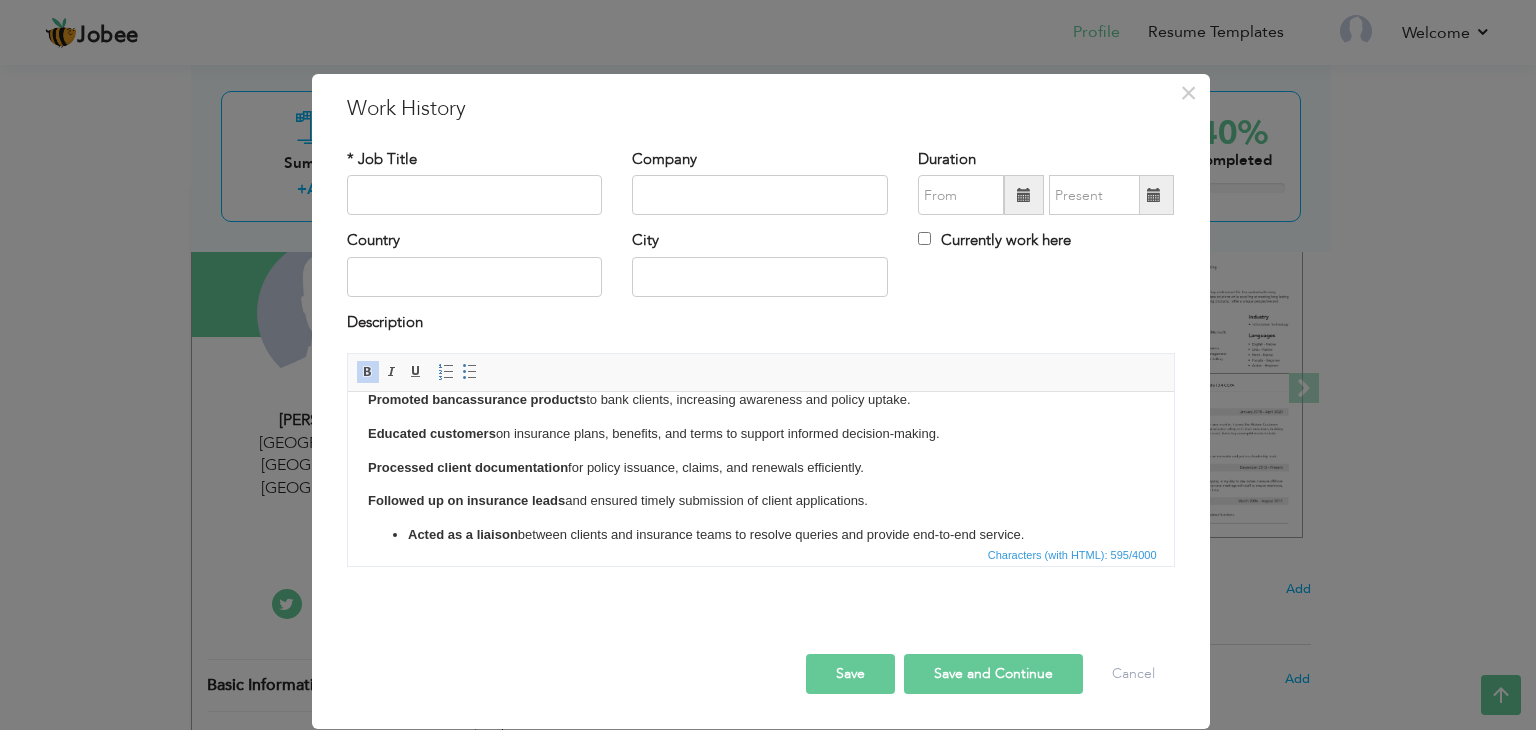 click on "Acted as a liaison  between clients and insurance teams to resolve queries and provide end-to-end service." at bounding box center (760, 535) 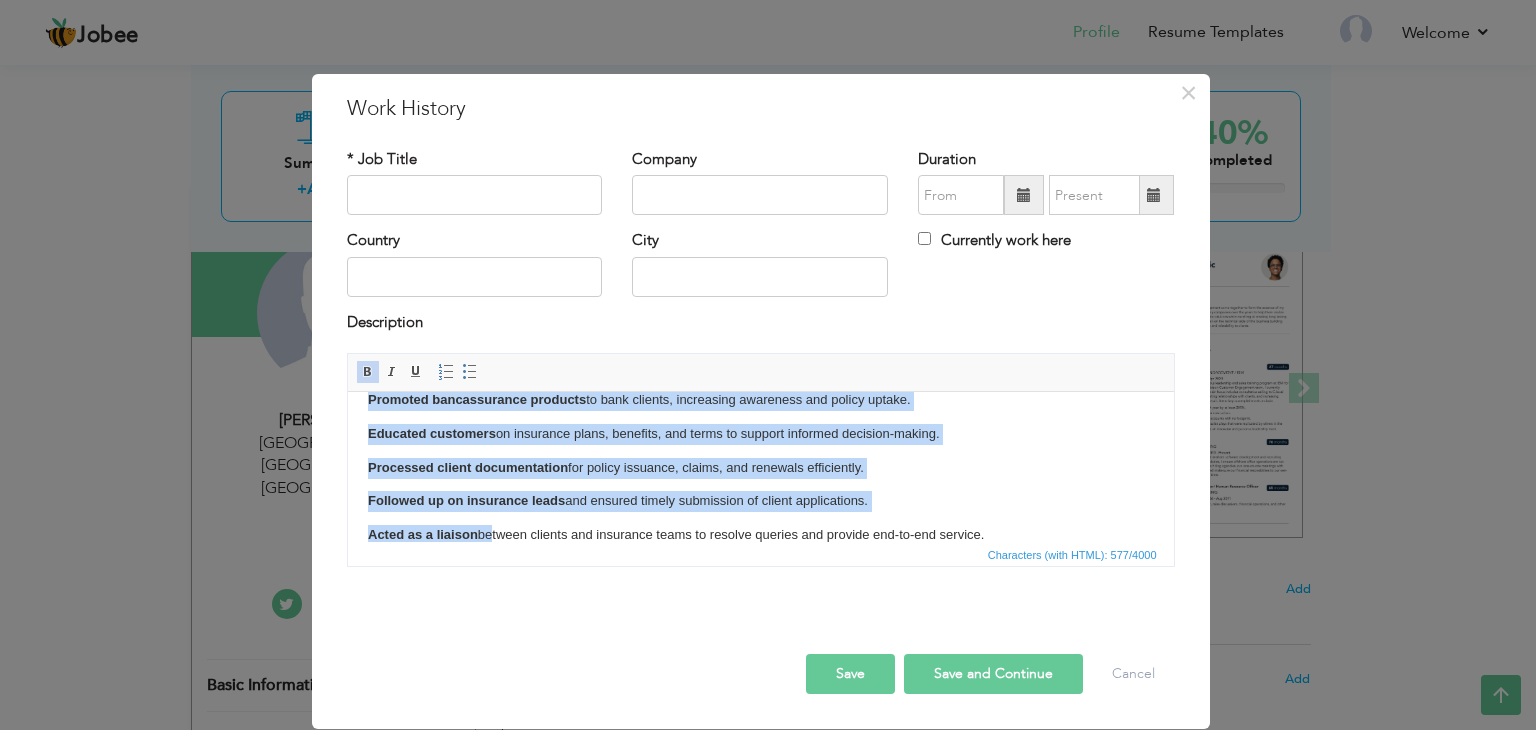 scroll, scrollTop: 45, scrollLeft: 0, axis: vertical 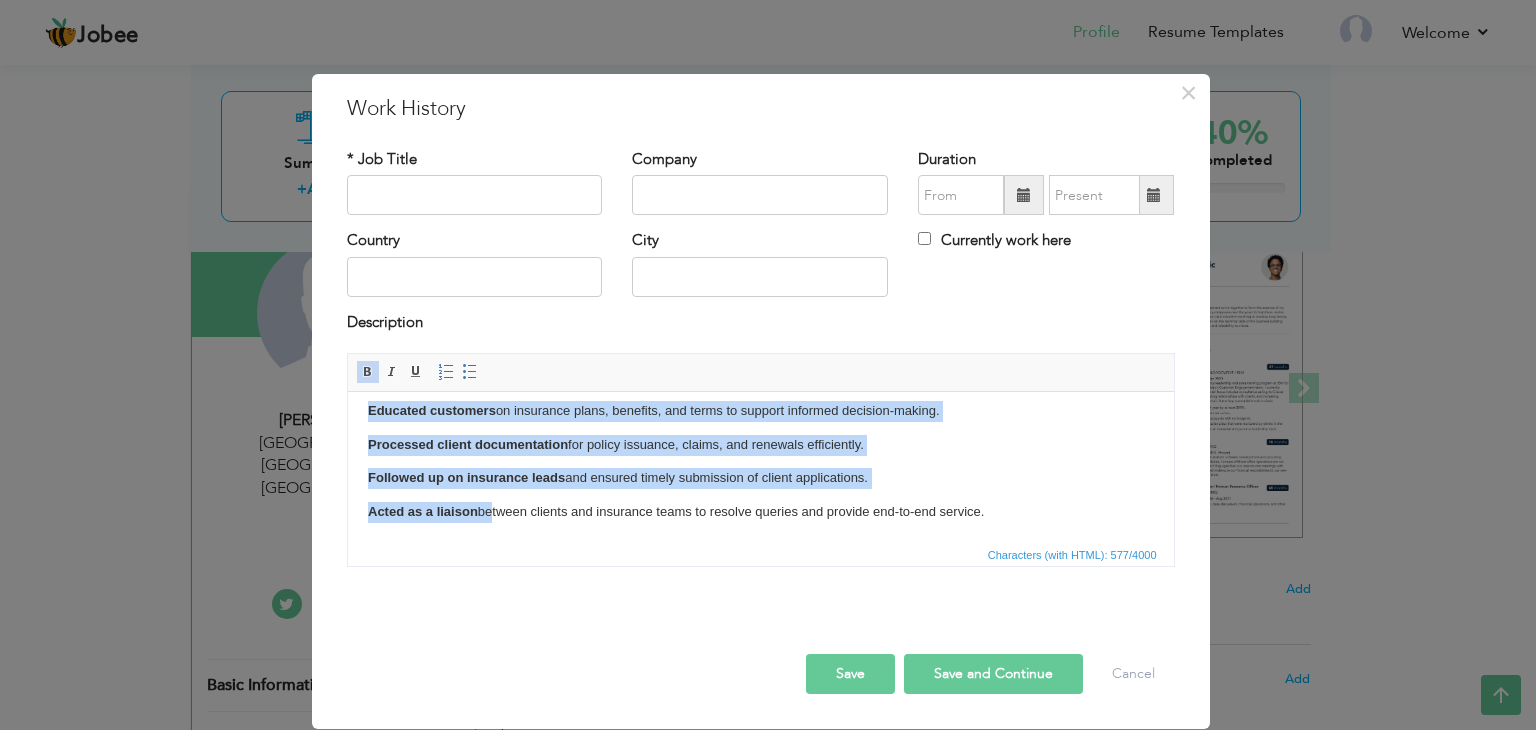 drag, startPoint x: 359, startPoint y: 407, endPoint x: 991, endPoint y: 590, distance: 657.96124 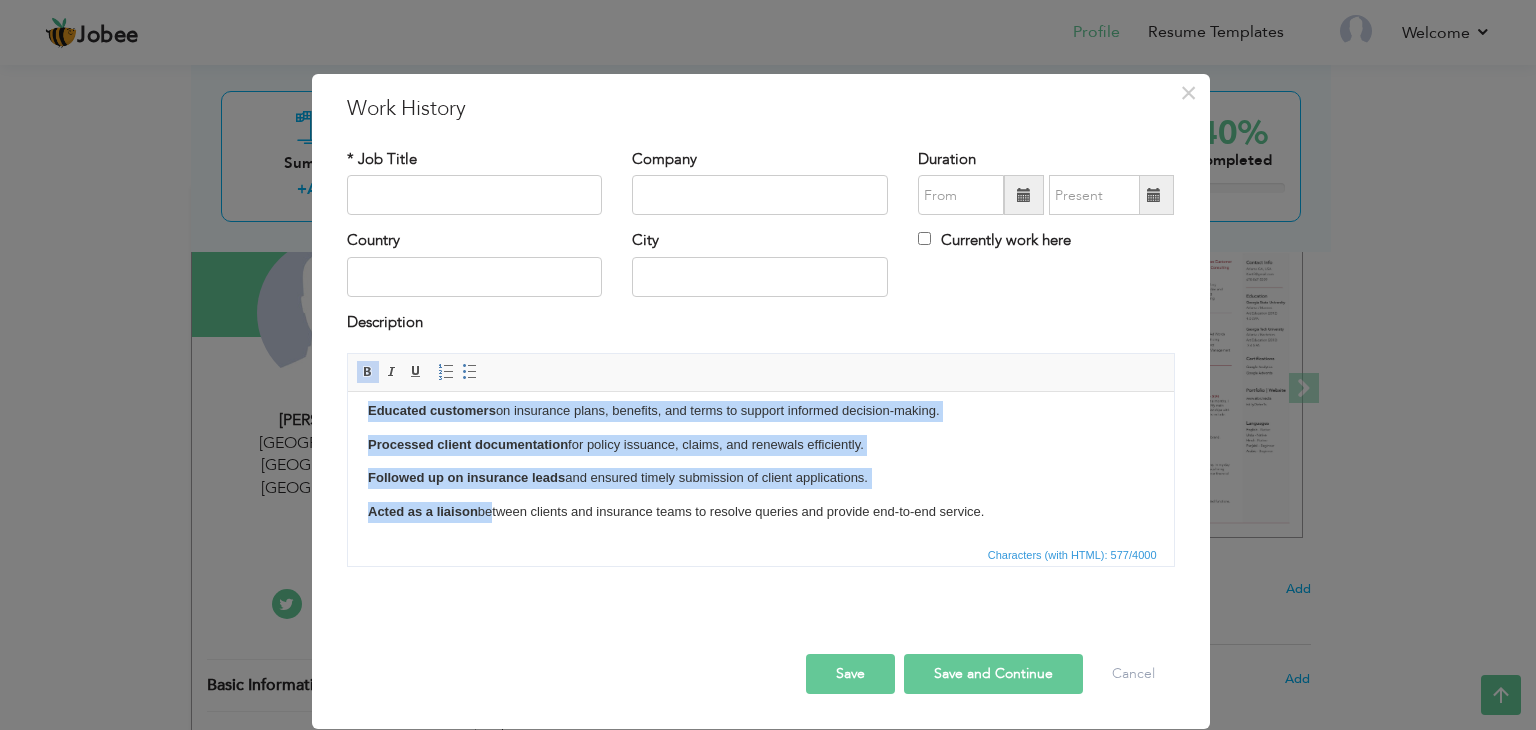 click at bounding box center [368, 372] 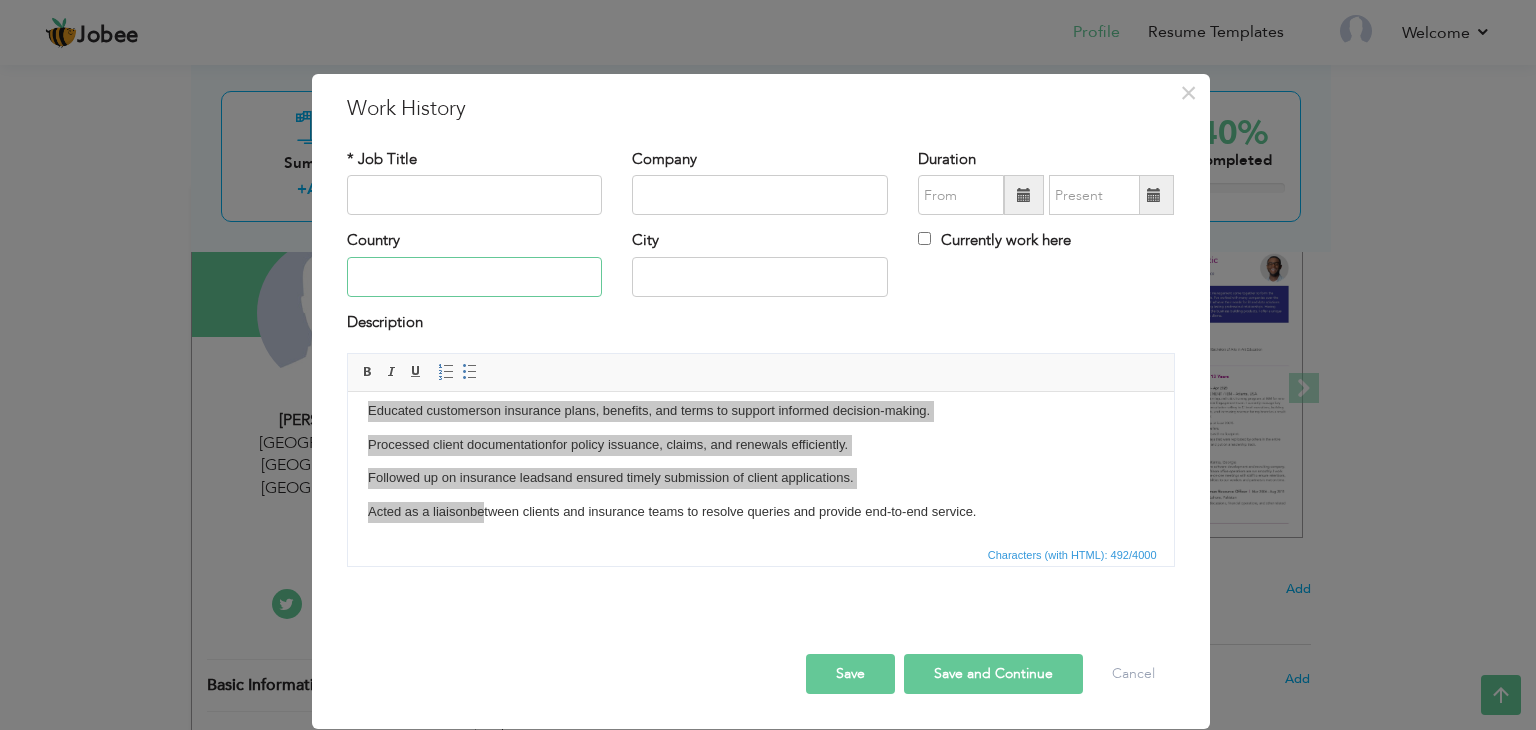 click at bounding box center (475, 277) 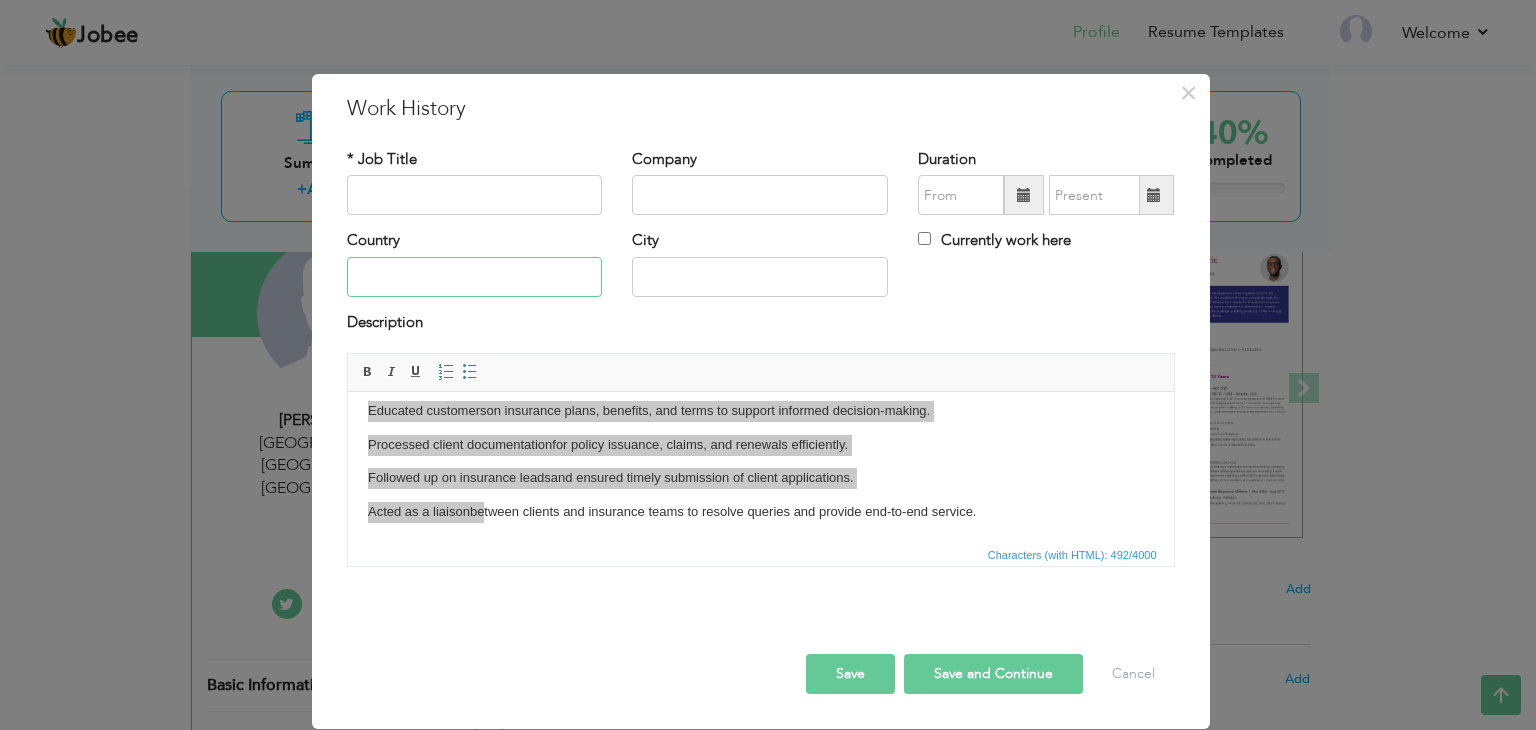 type on "[GEOGRAPHIC_DATA]" 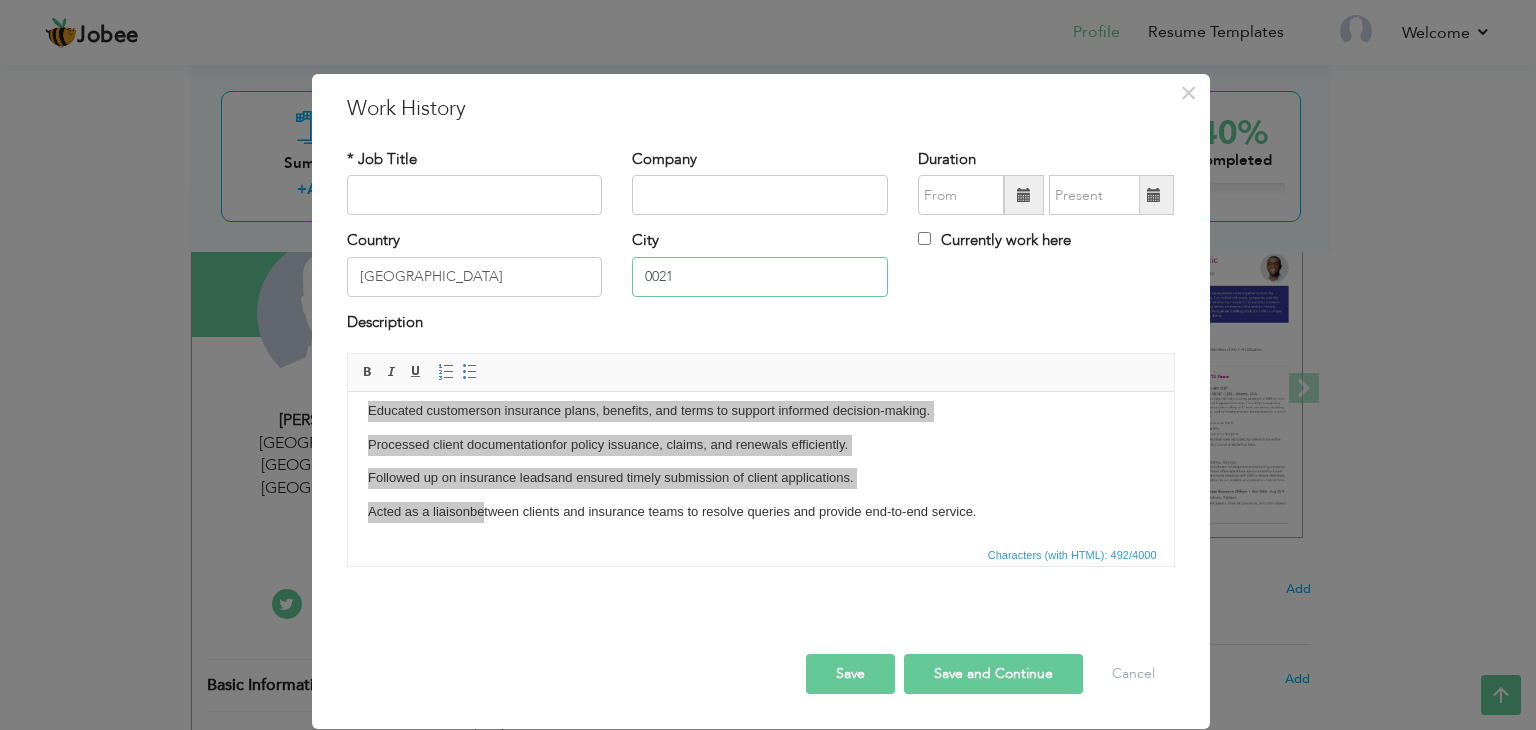 click on "0021" at bounding box center (760, 277) 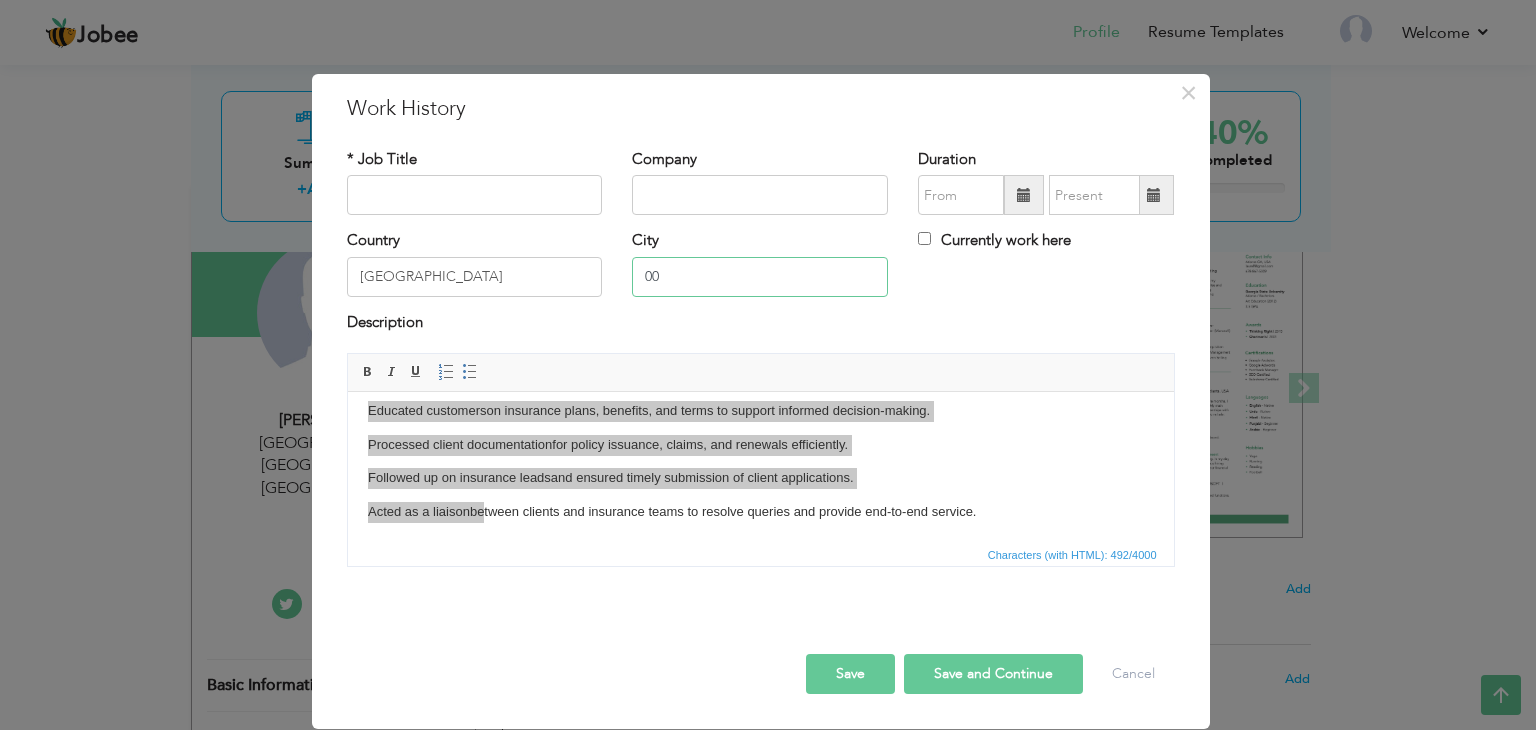 type on "0" 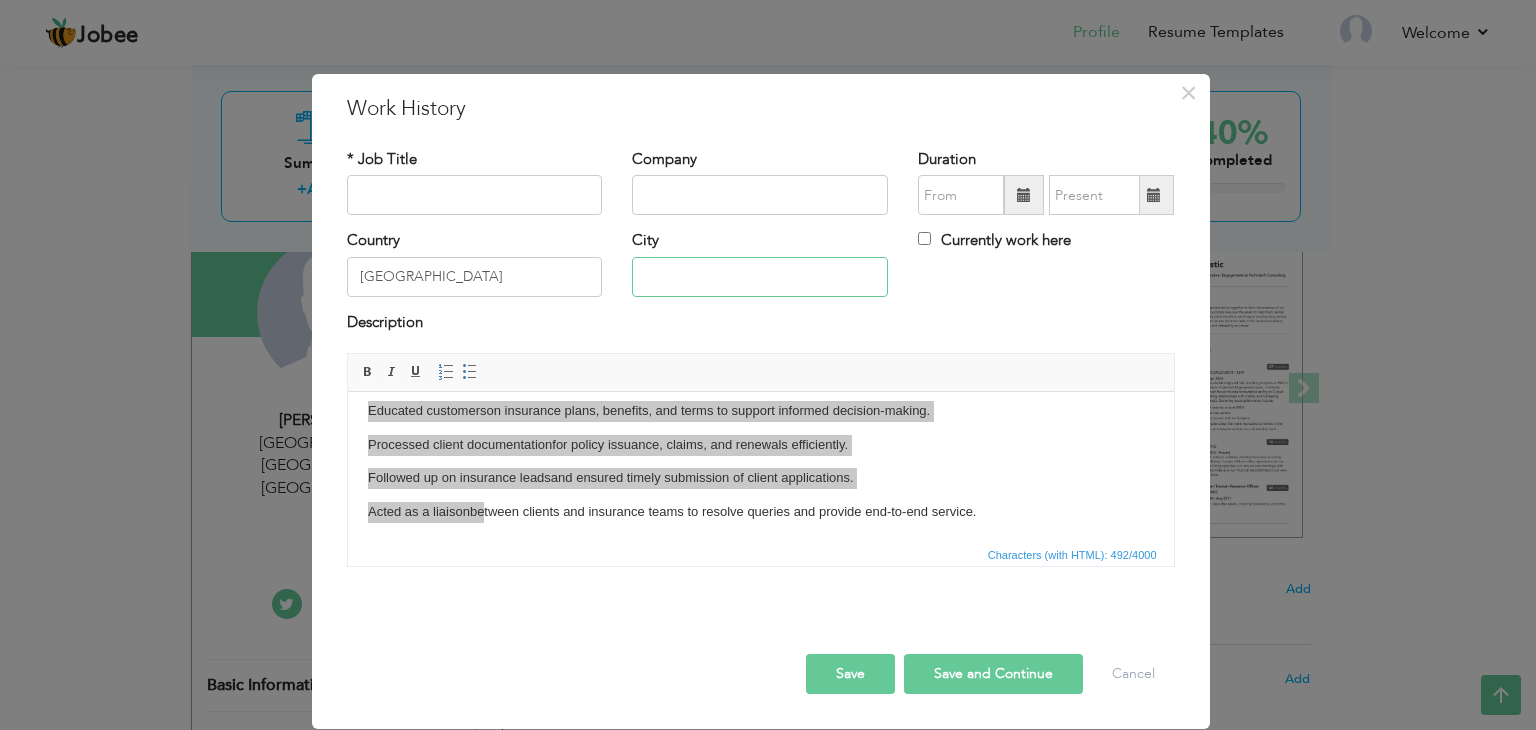 type on "D" 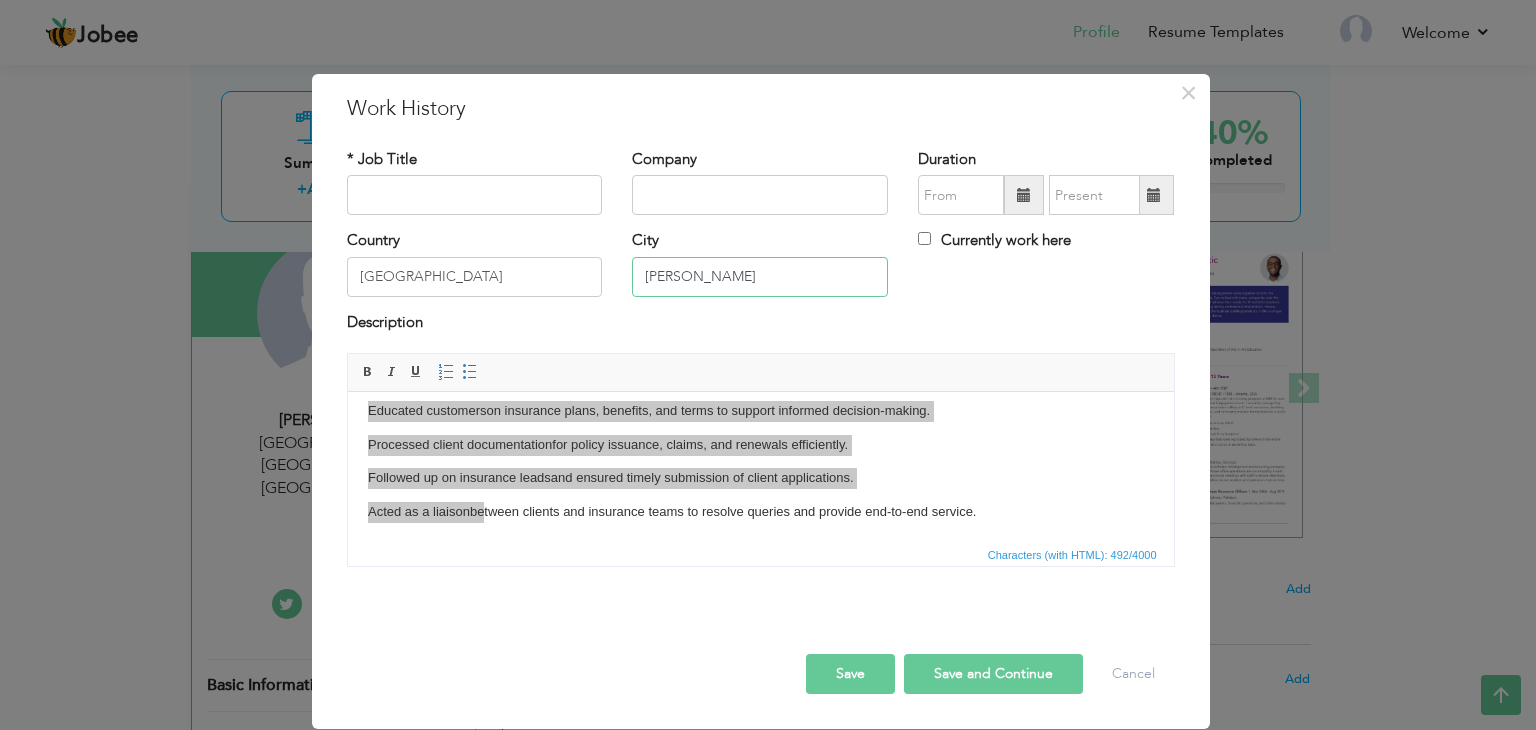 type on "Gilgit Baltistan" 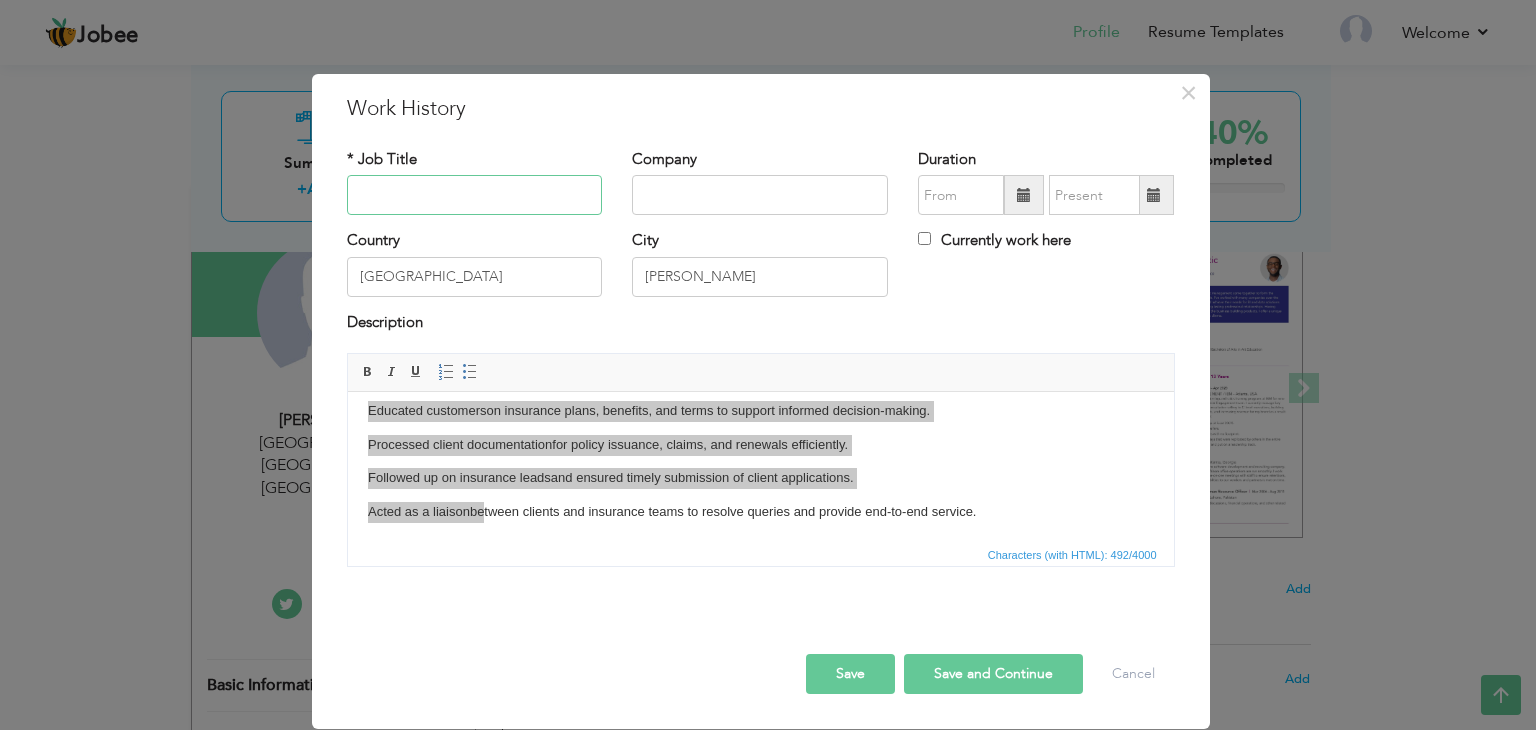 click at bounding box center (475, 195) 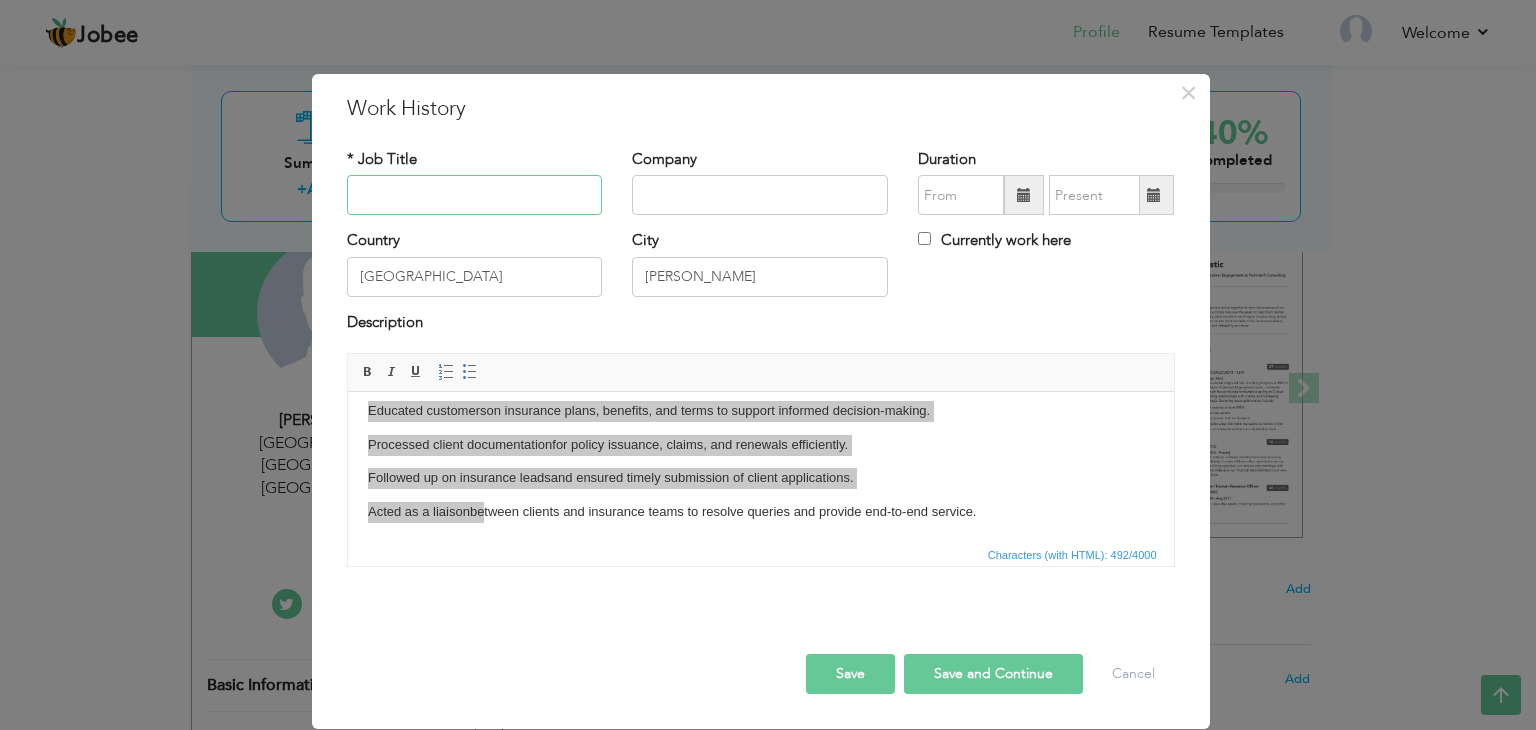 paste on "Banca Insurance Officer (BSO) at National Bank of Pakistan & Jubilee Life Insurance (May 2022 – May" 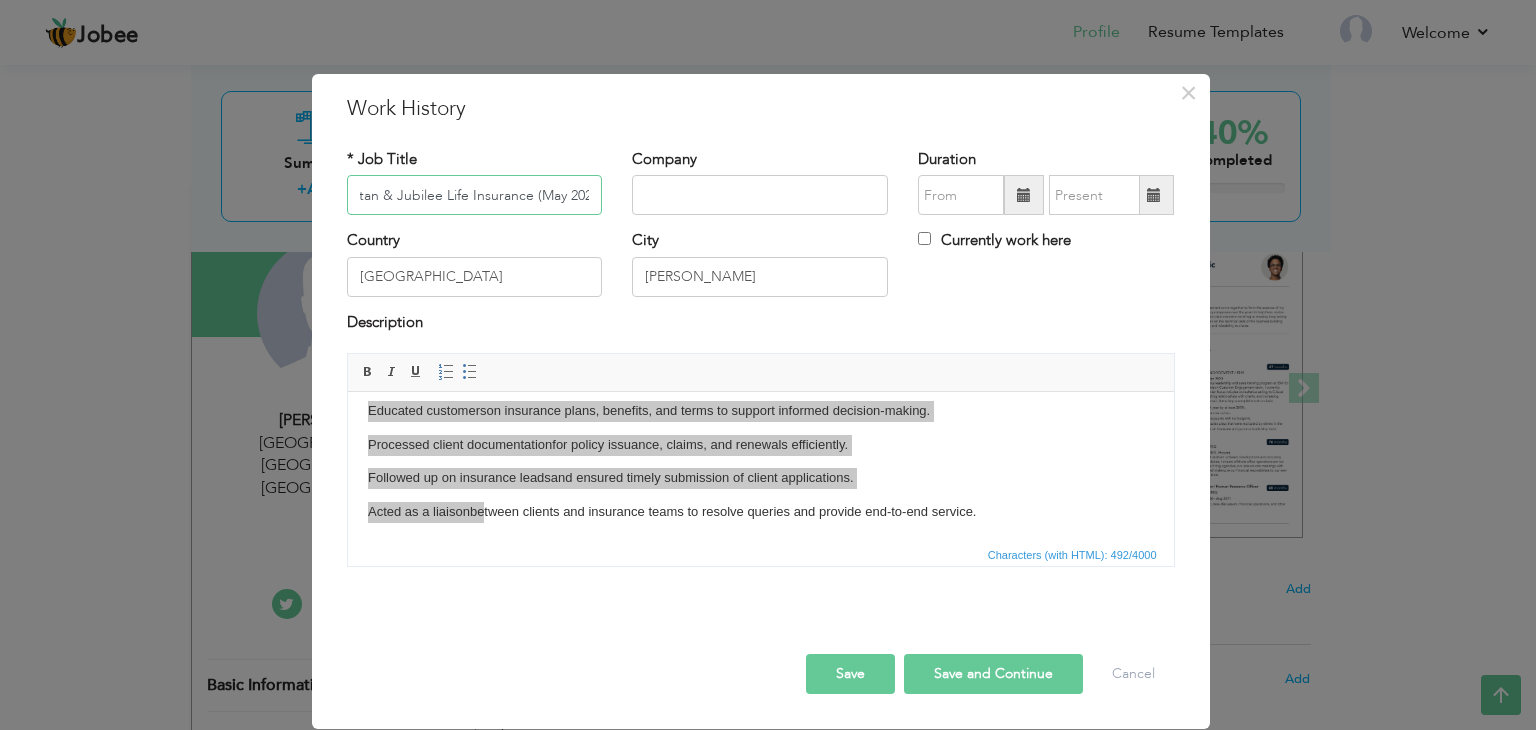 scroll, scrollTop: 0, scrollLeft: 343, axis: horizontal 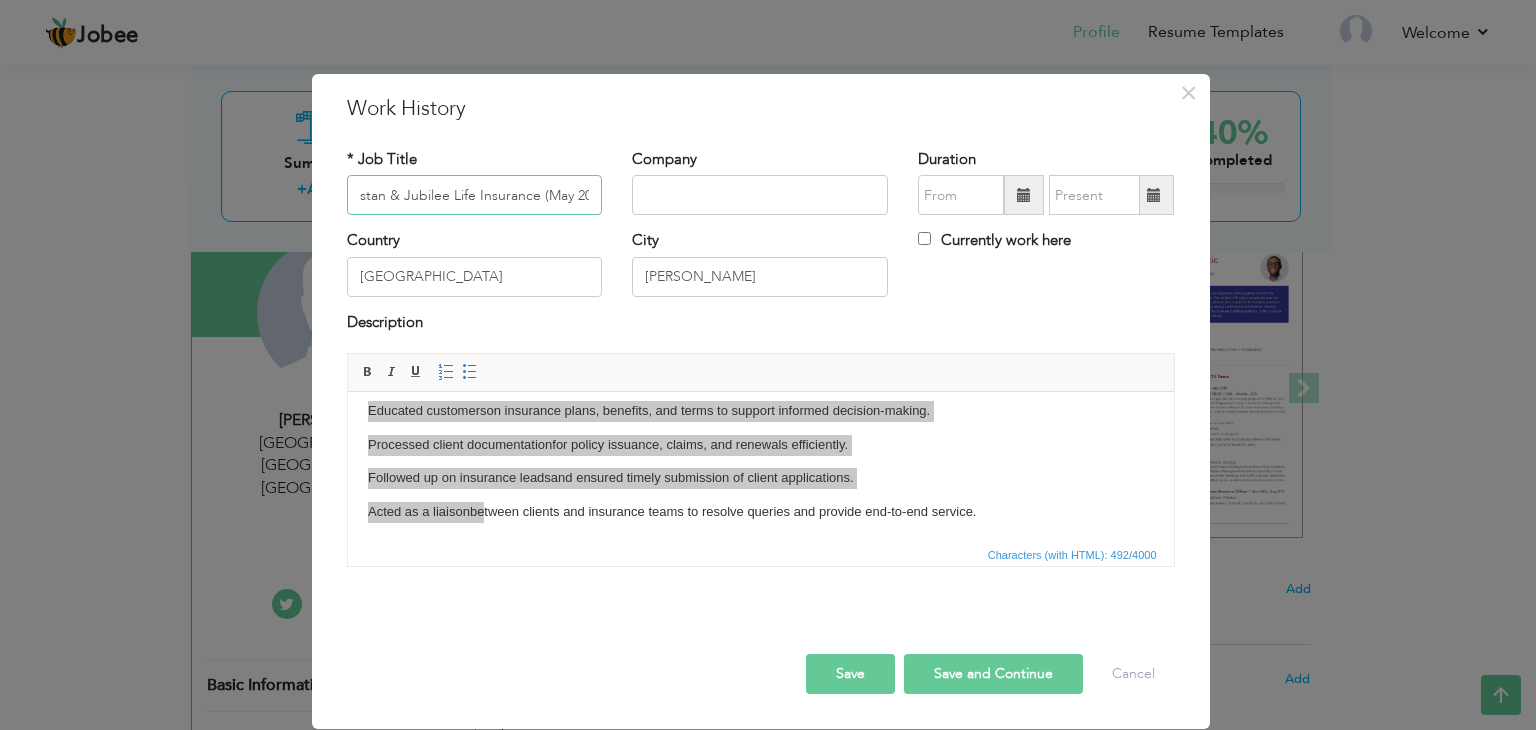 click on "Banca Insurance Officer (BSO) at National Bank of Pakistan & Jubilee Life Insurance (May 202" at bounding box center (475, 195) 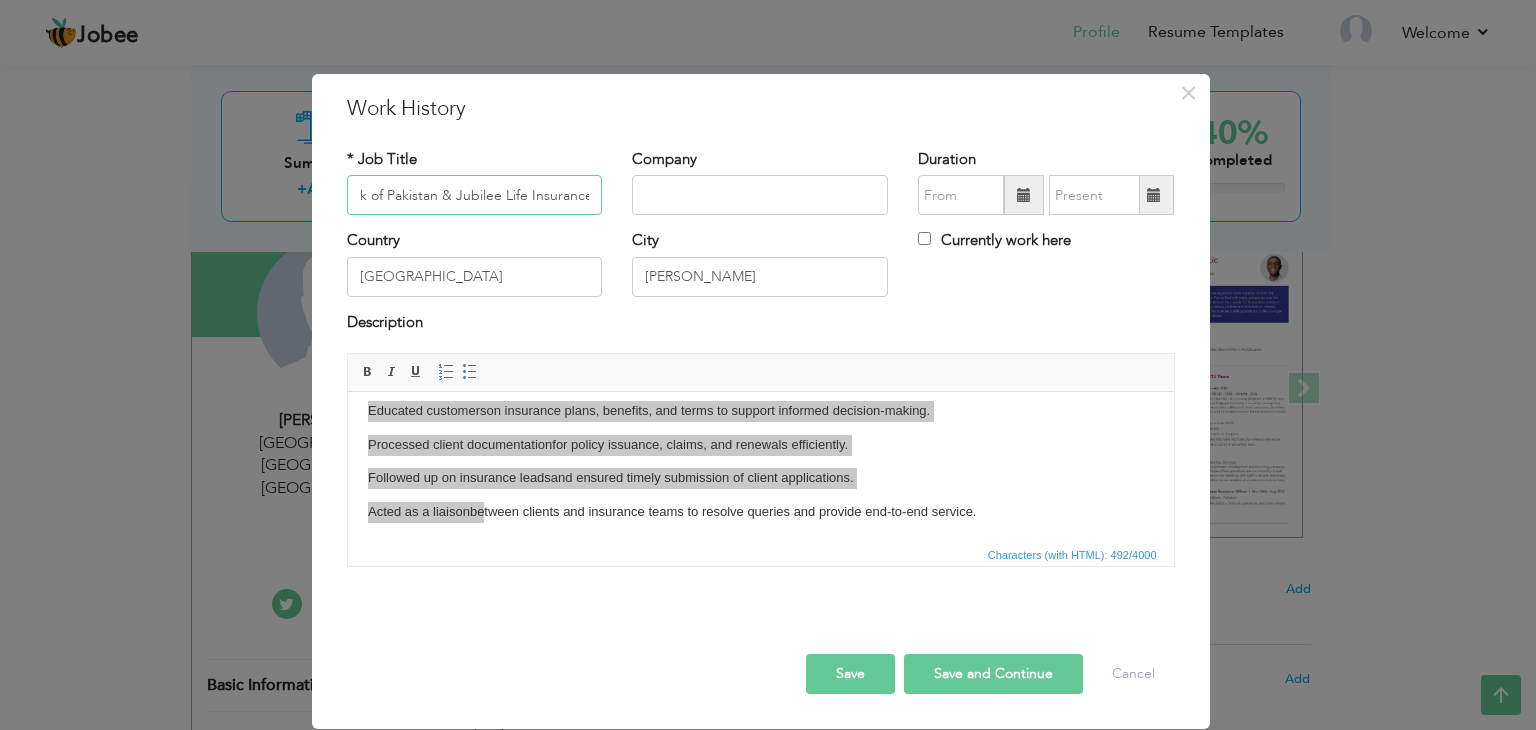 scroll, scrollTop: 0, scrollLeft: 288, axis: horizontal 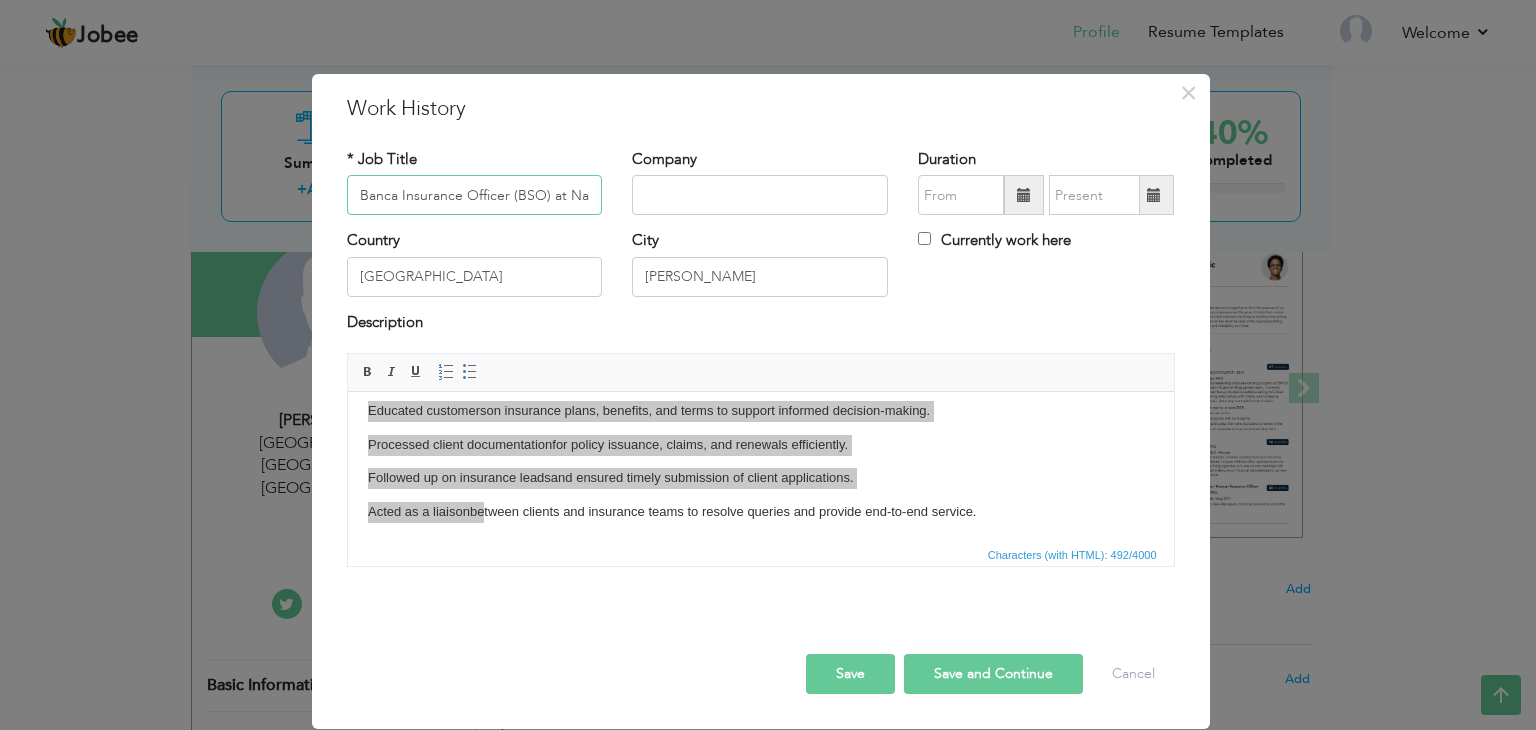 drag, startPoint x: 590, startPoint y: 198, endPoint x: 545, endPoint y: 199, distance: 45.01111 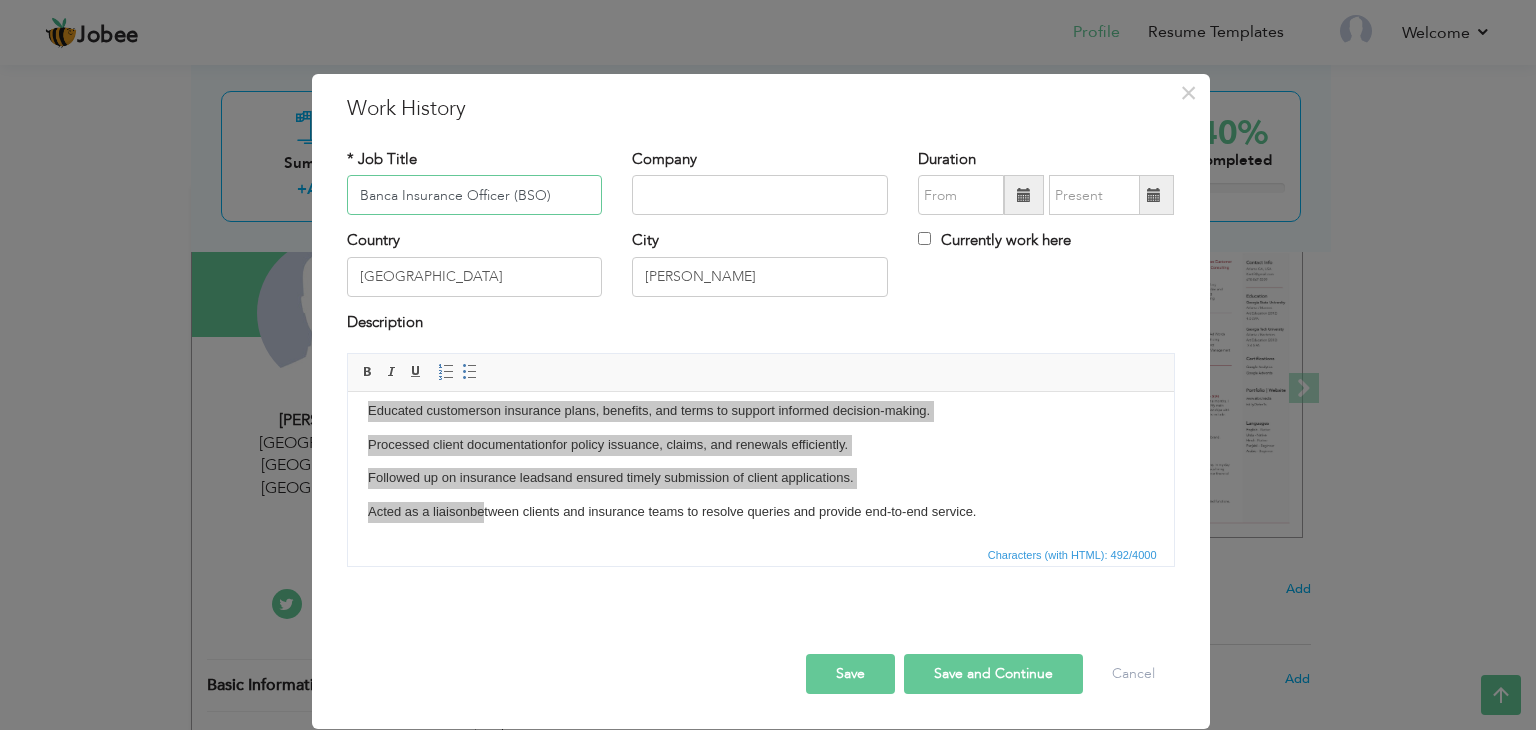 type on "Banca Insurance Officer (BSO)" 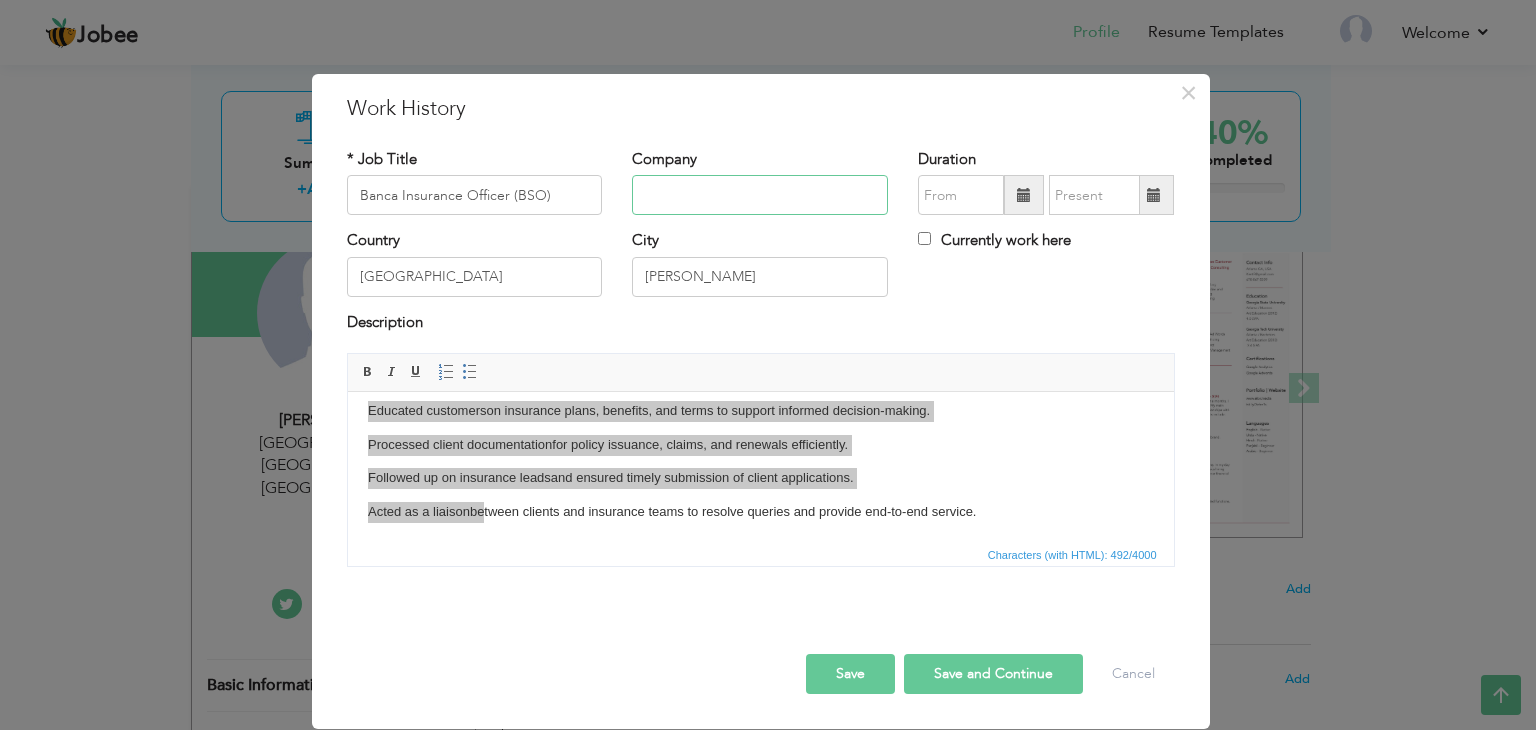 click at bounding box center (760, 195) 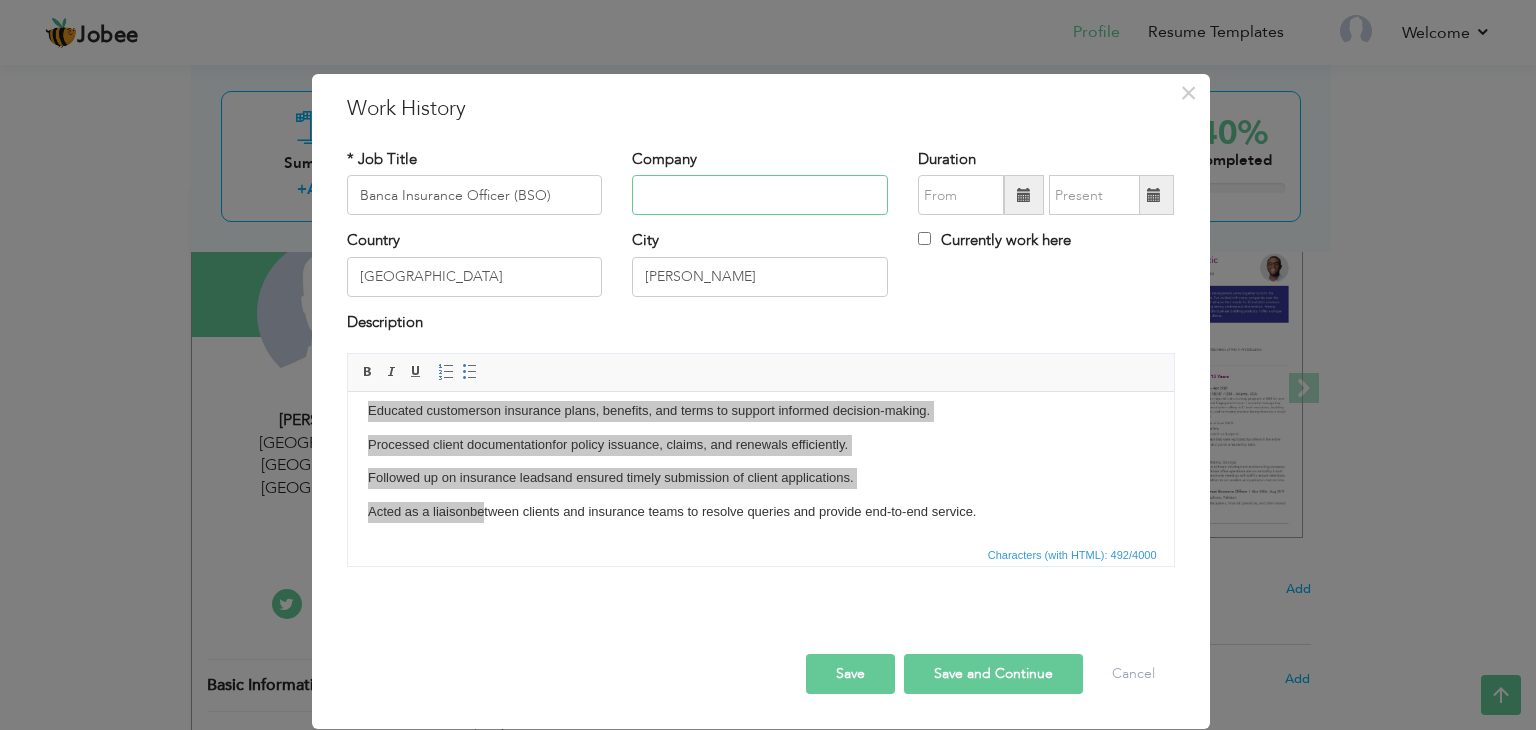 paste on "at National Bank of Pakistan & Jubilee Life Insurance" 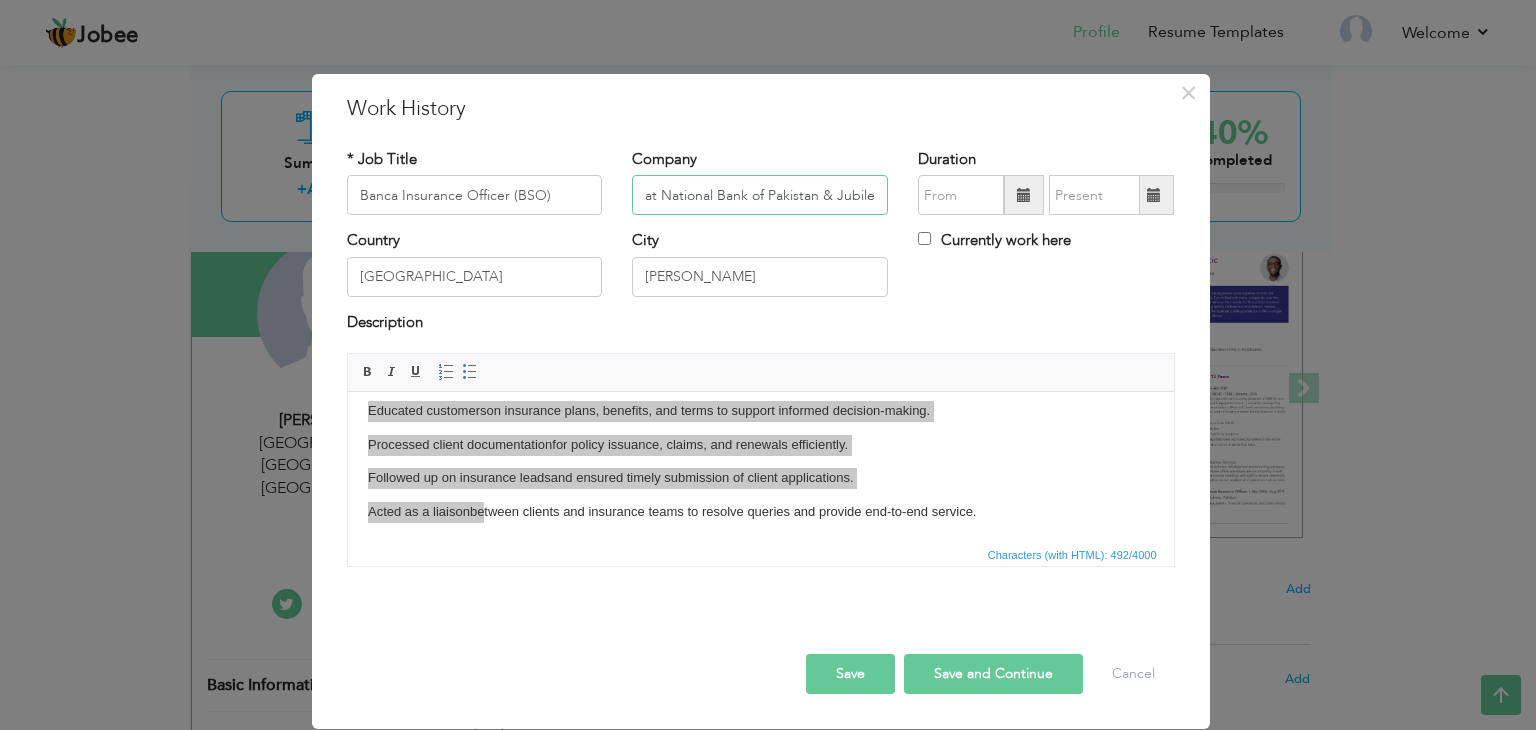 scroll, scrollTop: 0, scrollLeft: 101, axis: horizontal 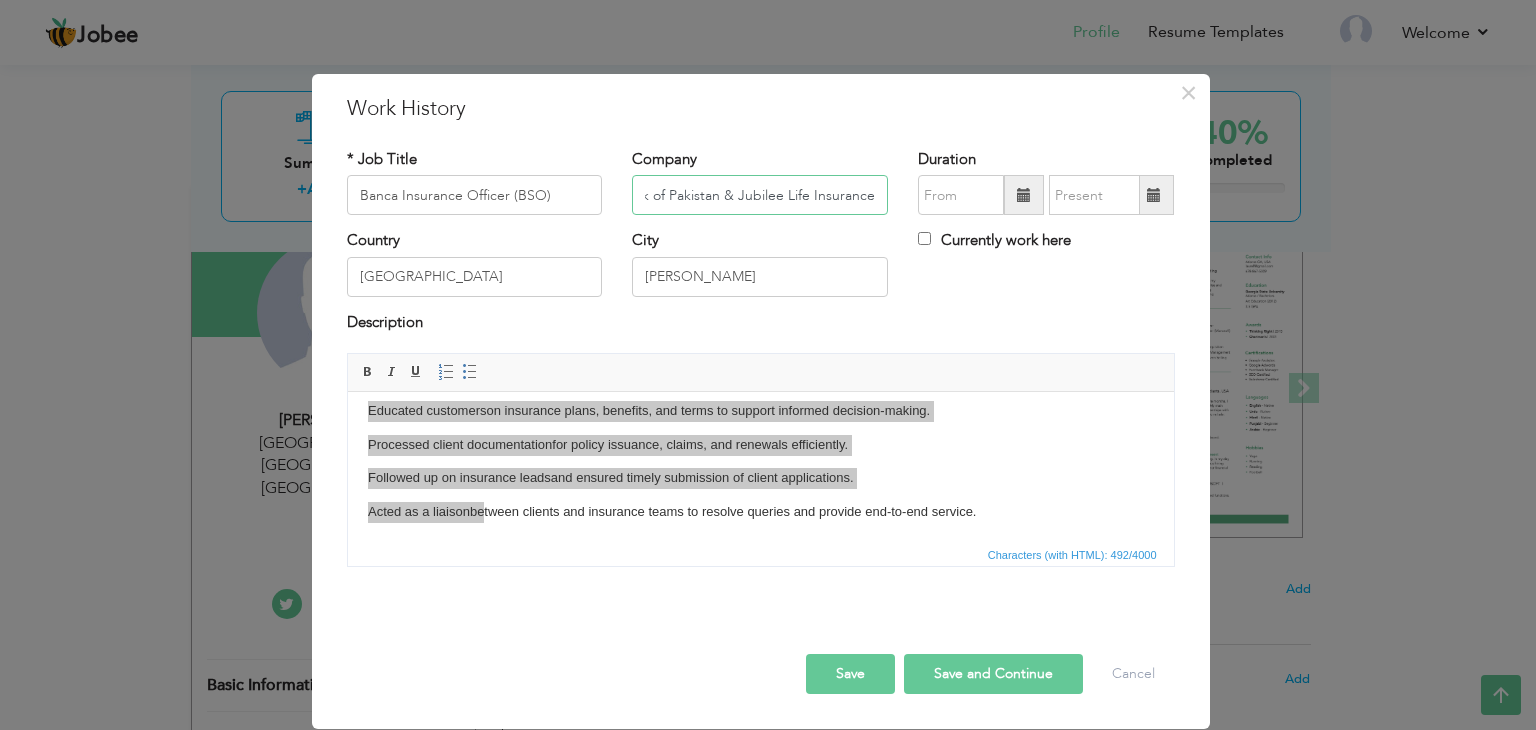 click on "at National Bank of Pakistan & Jubilee Life Insurance" at bounding box center [760, 195] 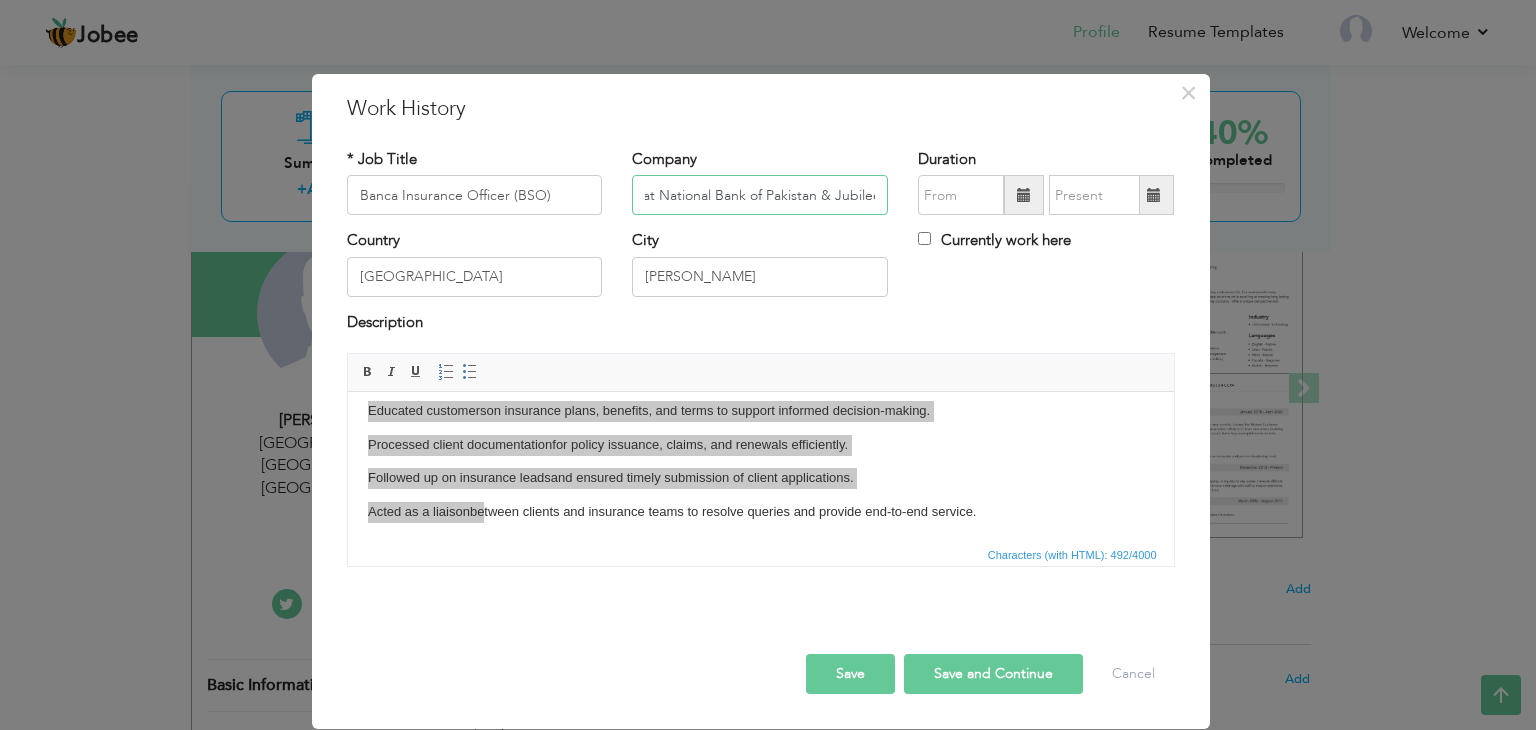 scroll, scrollTop: 0, scrollLeft: 0, axis: both 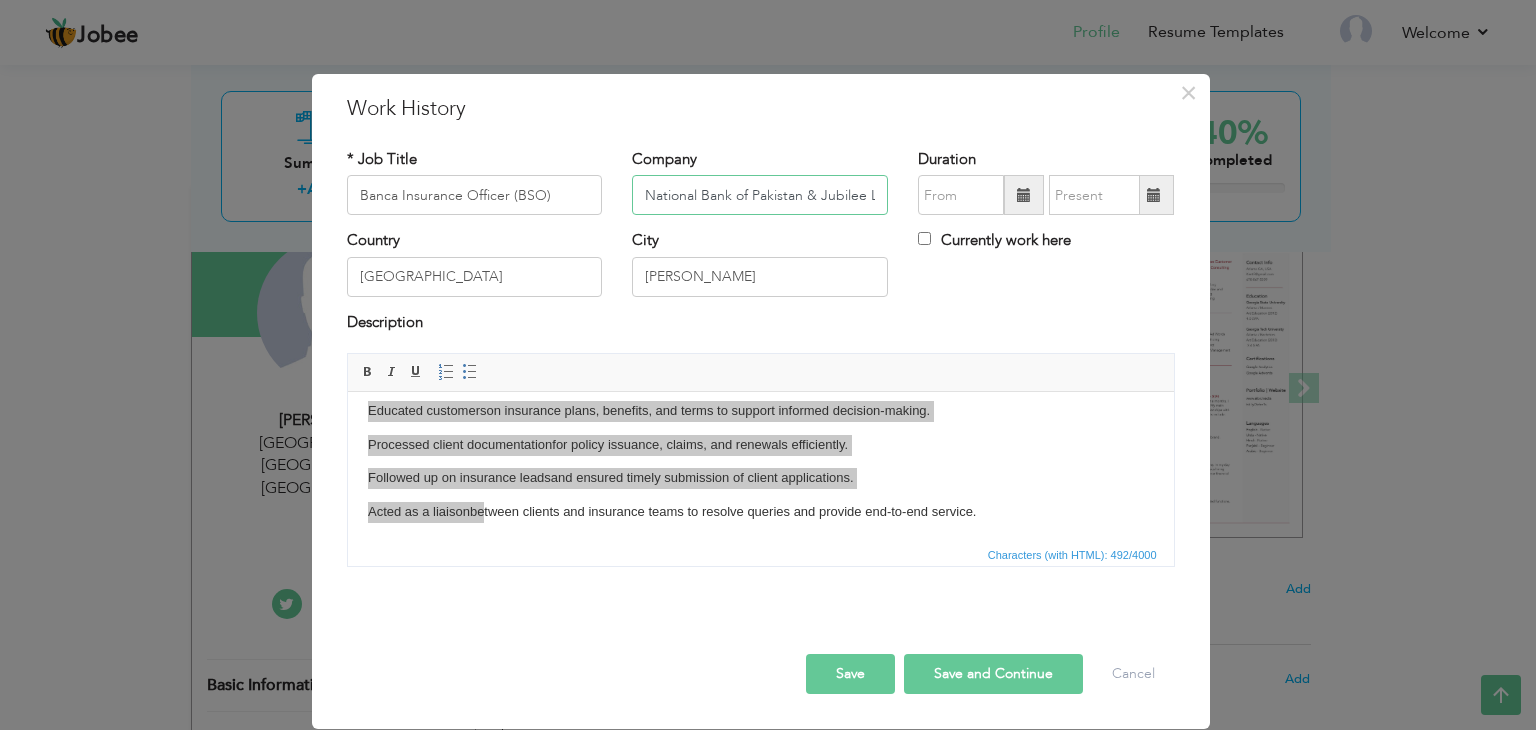 type on "National Bank of Pakistan & Jubilee Life Insurance" 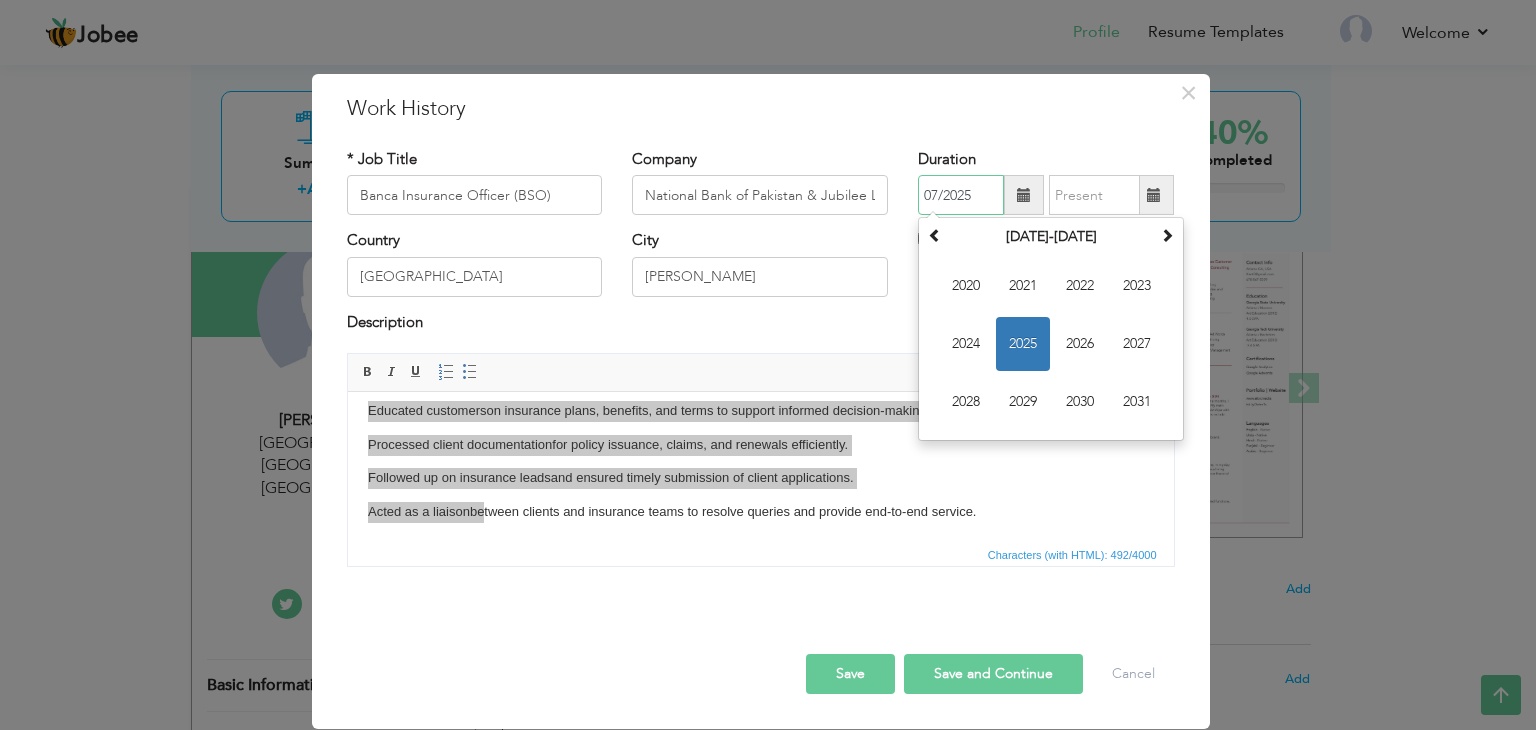 click on "07/2025" at bounding box center [961, 195] 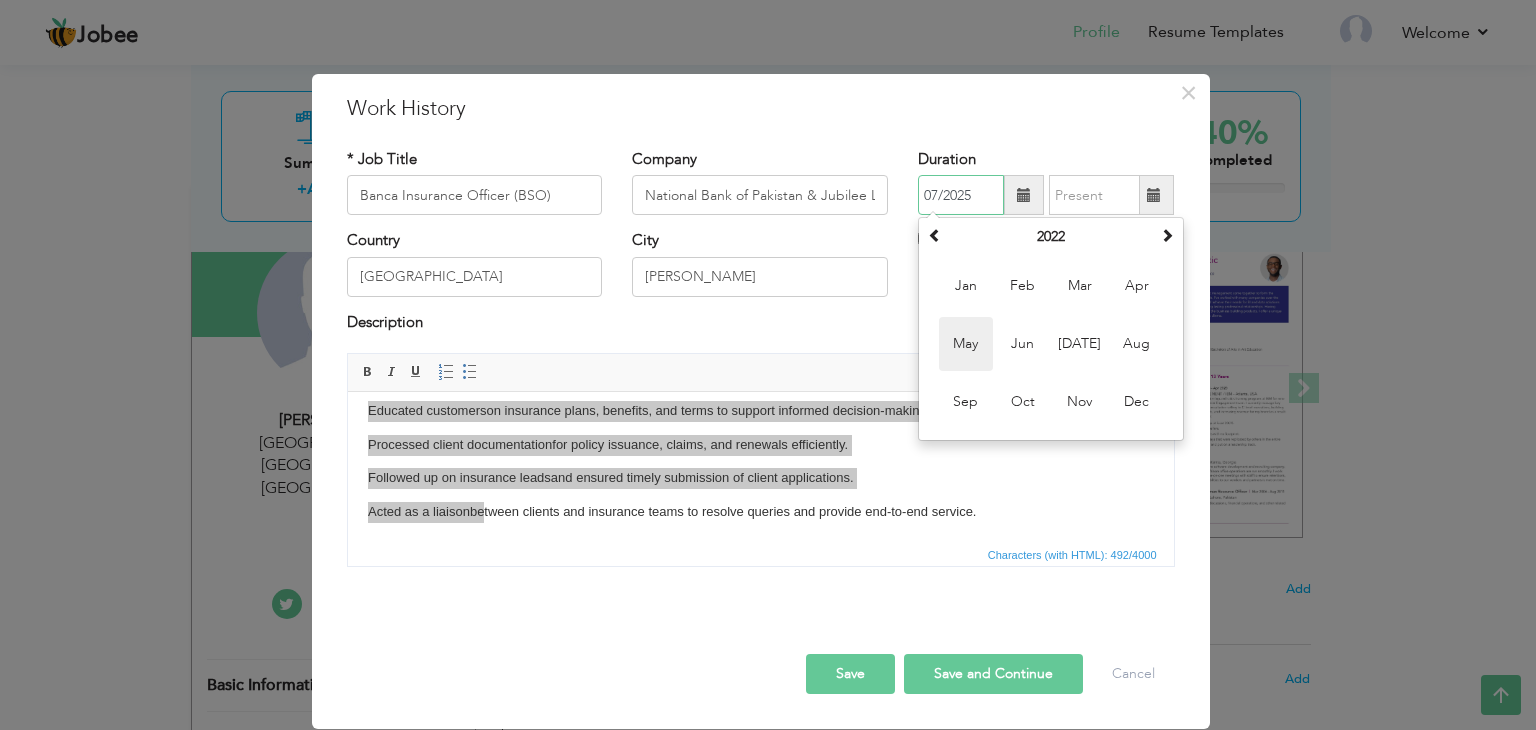 click on "May" at bounding box center [966, 344] 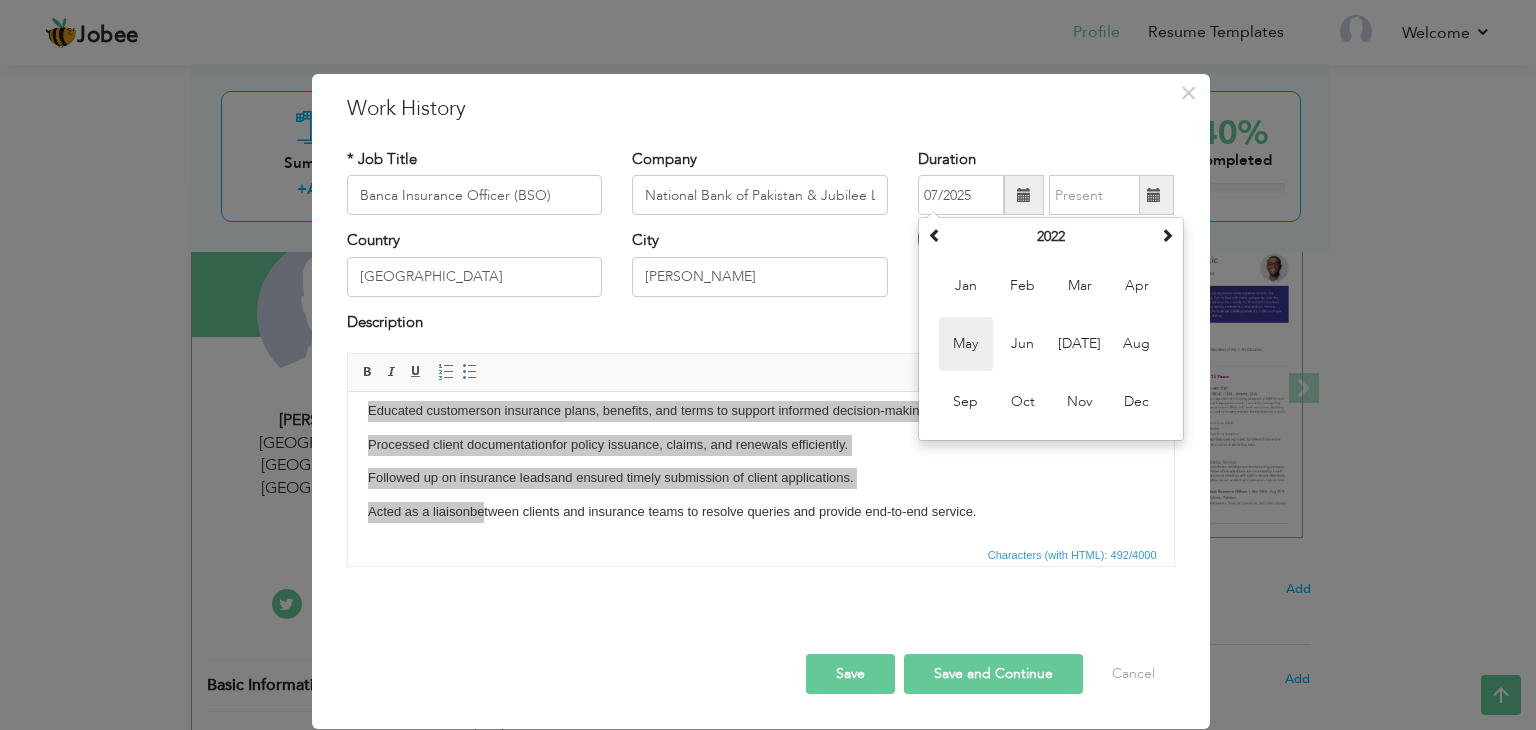 type on "05/2022" 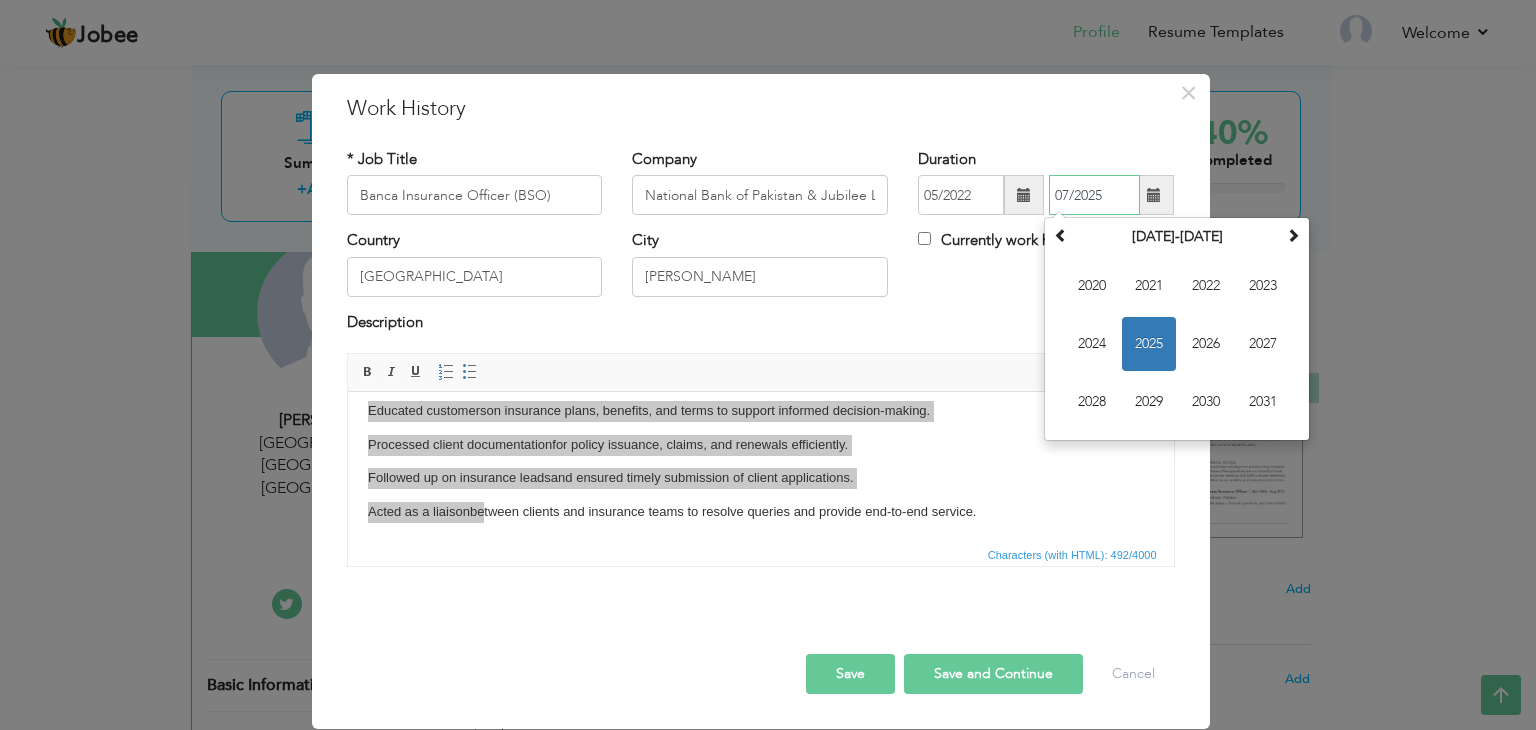 click on "07/2025" at bounding box center [1094, 195] 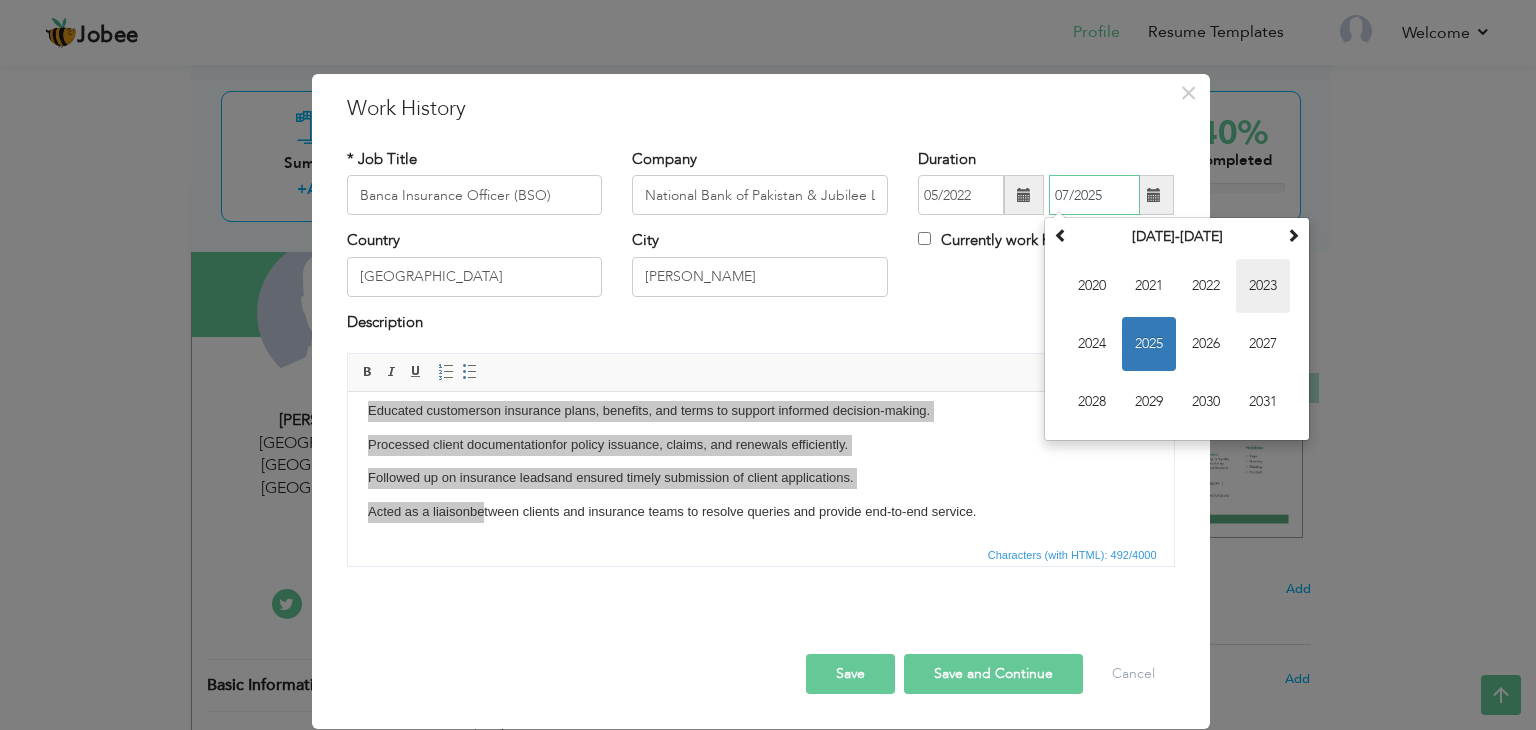 click on "2023" at bounding box center (1263, 286) 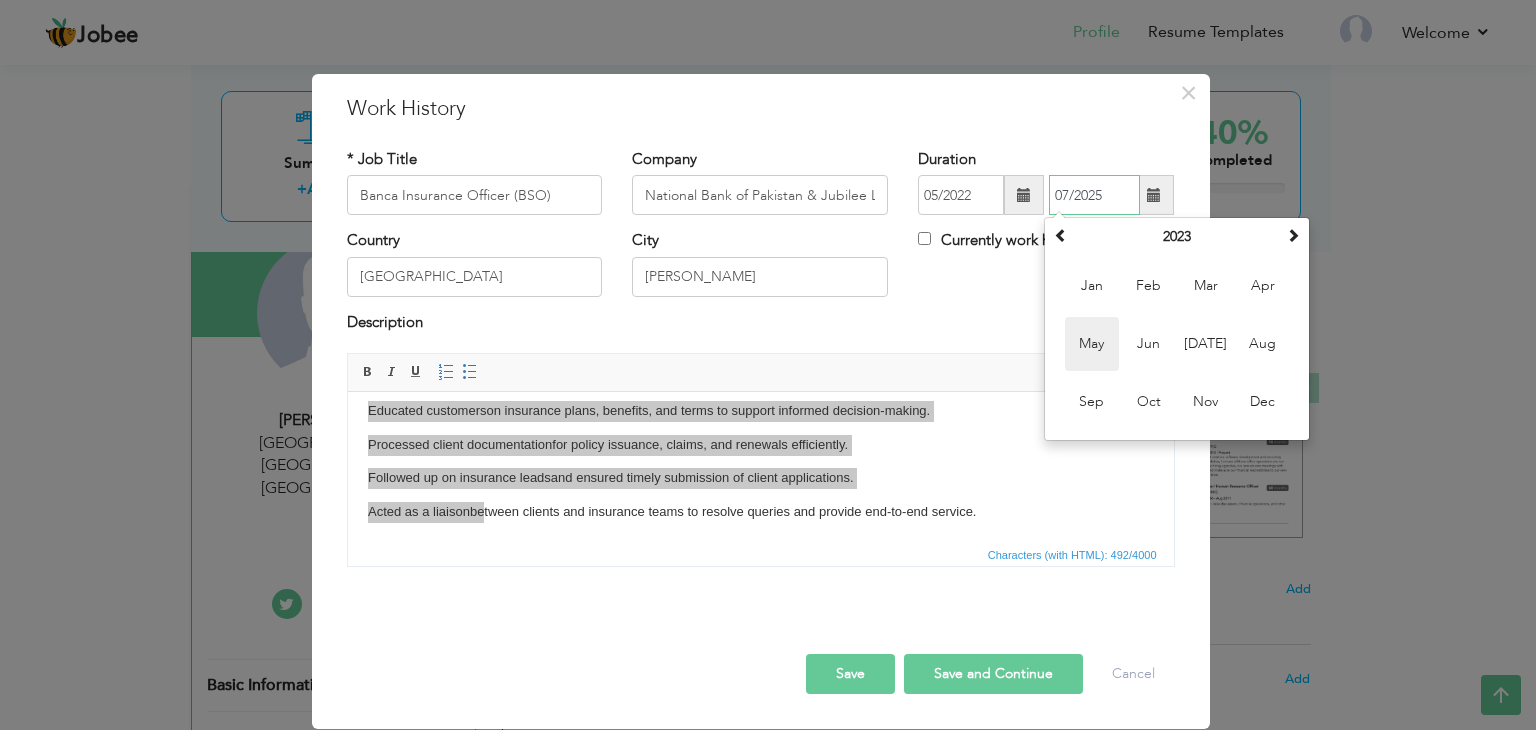 click on "May" at bounding box center [1092, 344] 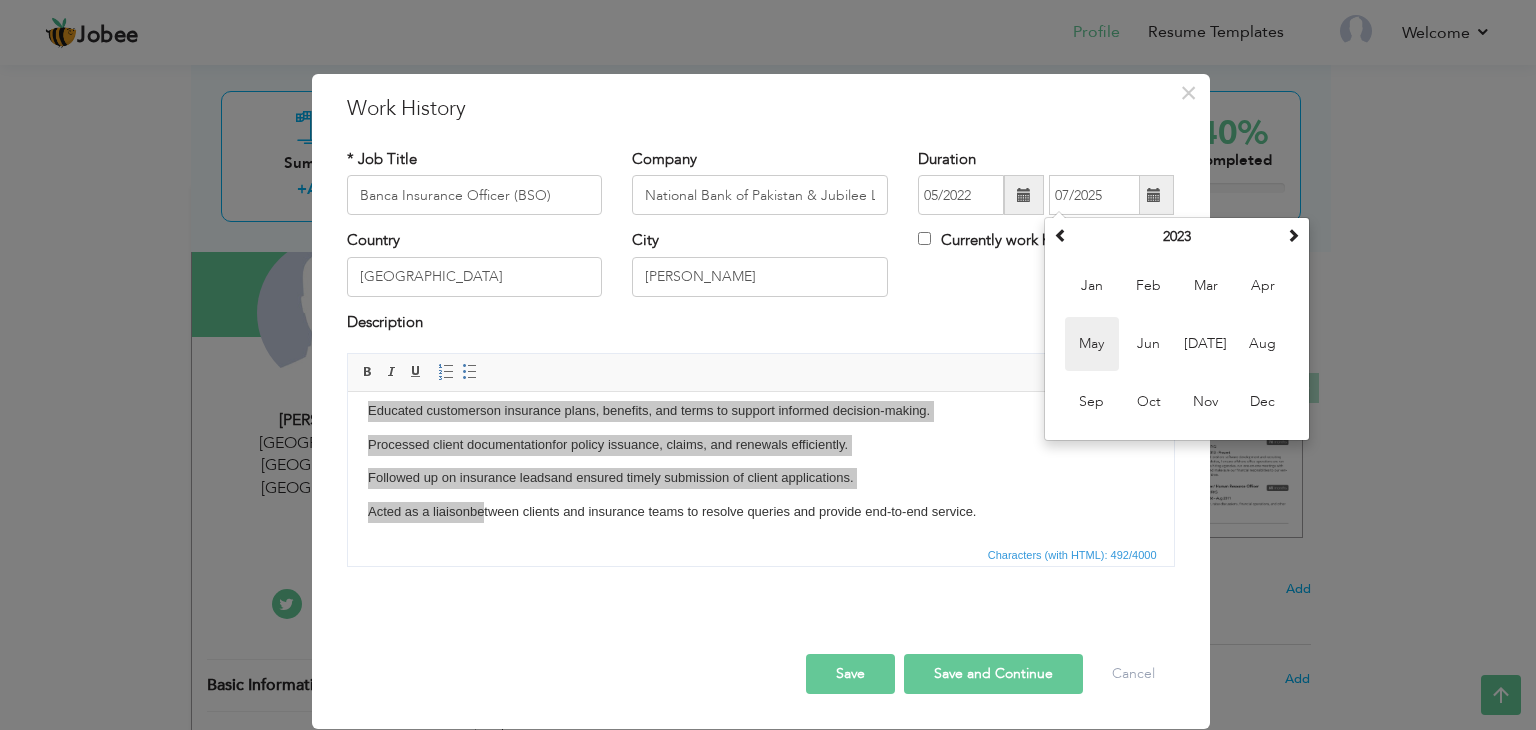 type on "05/2023" 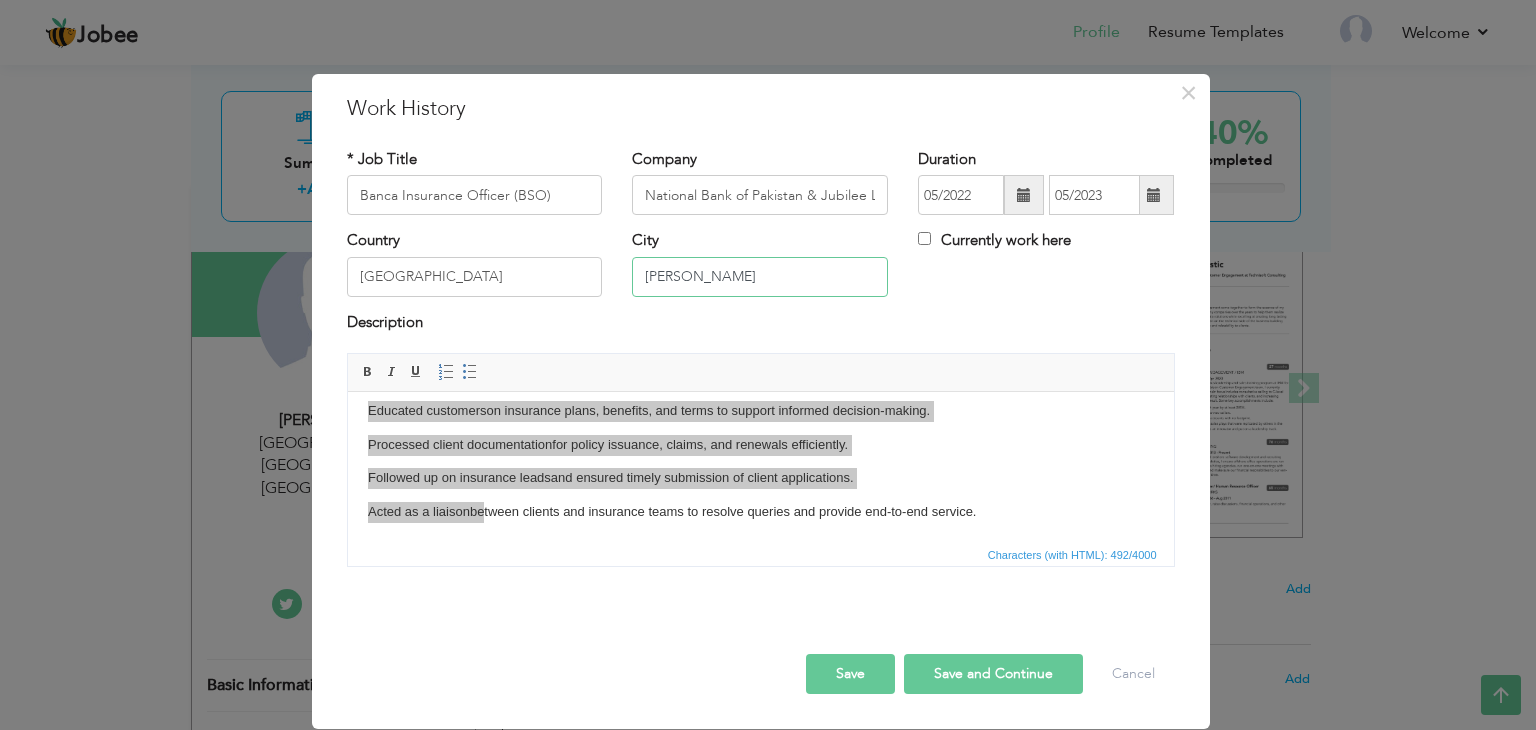 drag, startPoint x: 1146, startPoint y: 666, endPoint x: 905, endPoint y: 466, distance: 313.17886 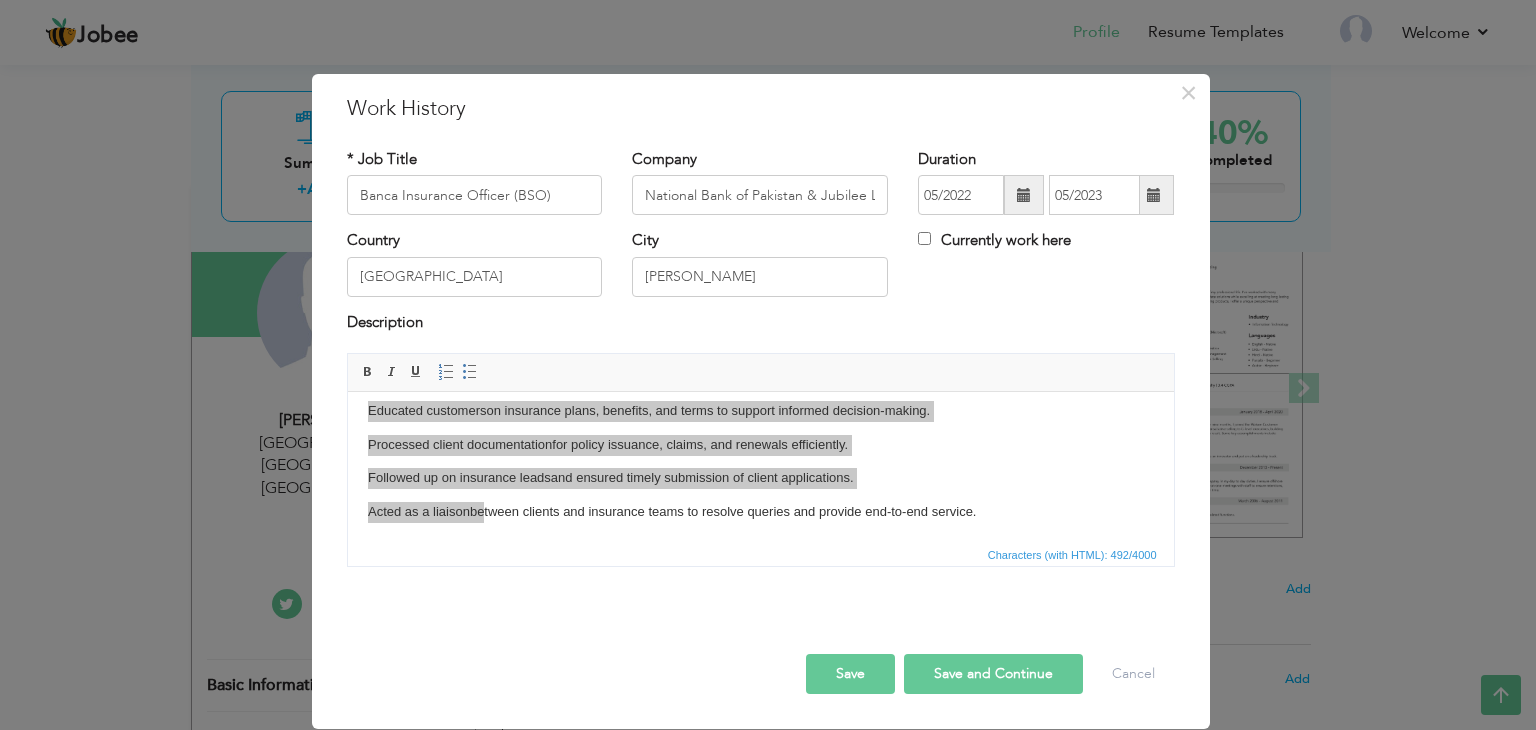 click on "Save and Continue" at bounding box center (993, 674) 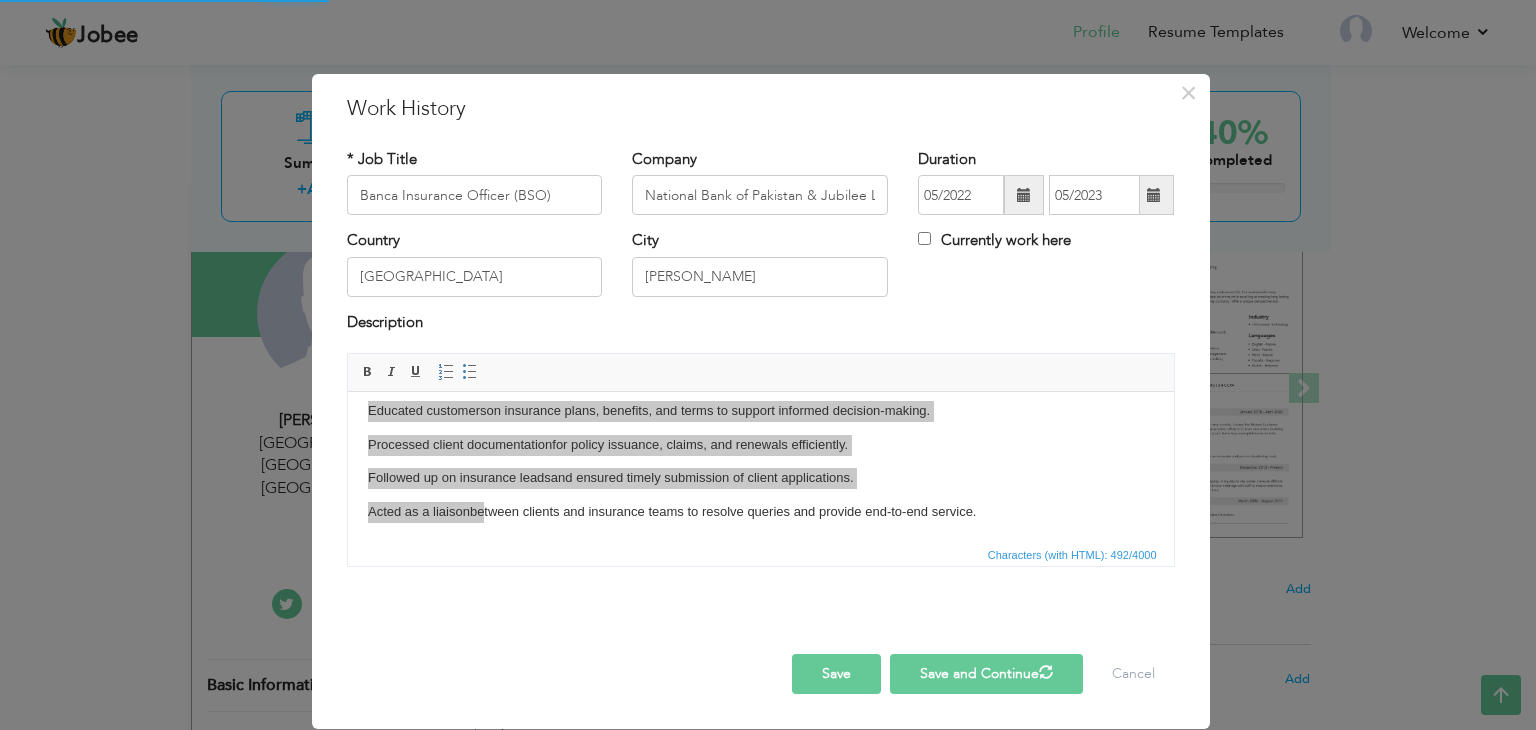 type 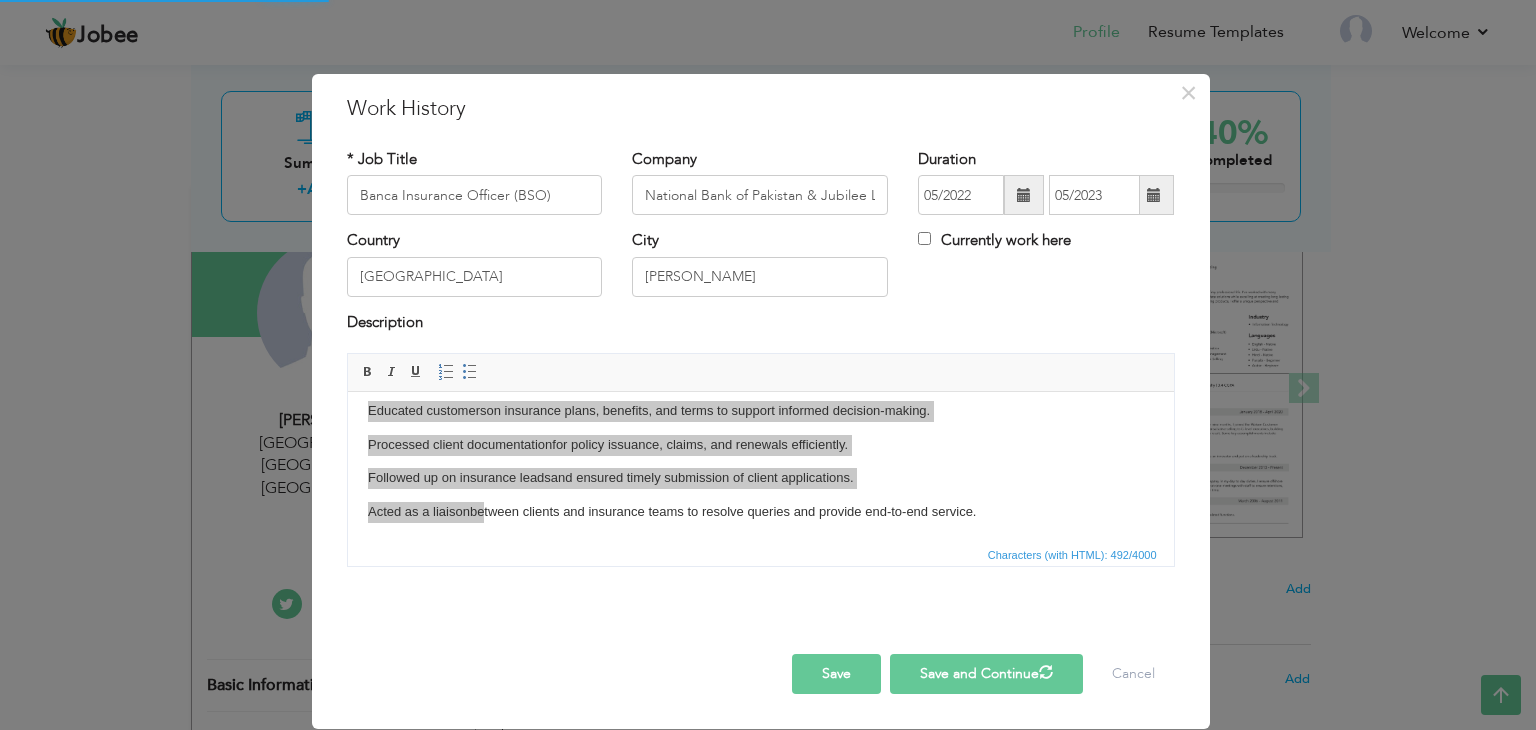 type 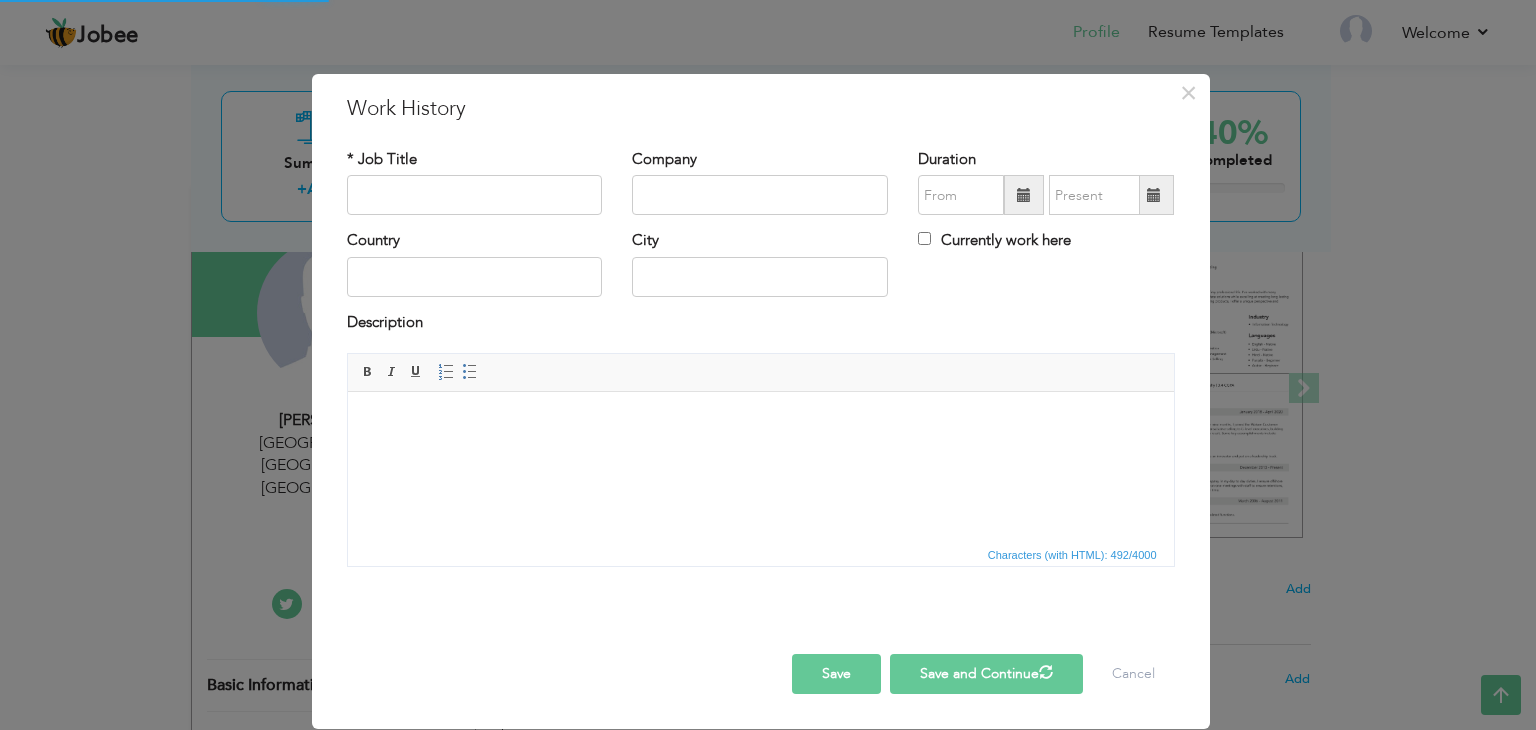 scroll, scrollTop: 0, scrollLeft: 0, axis: both 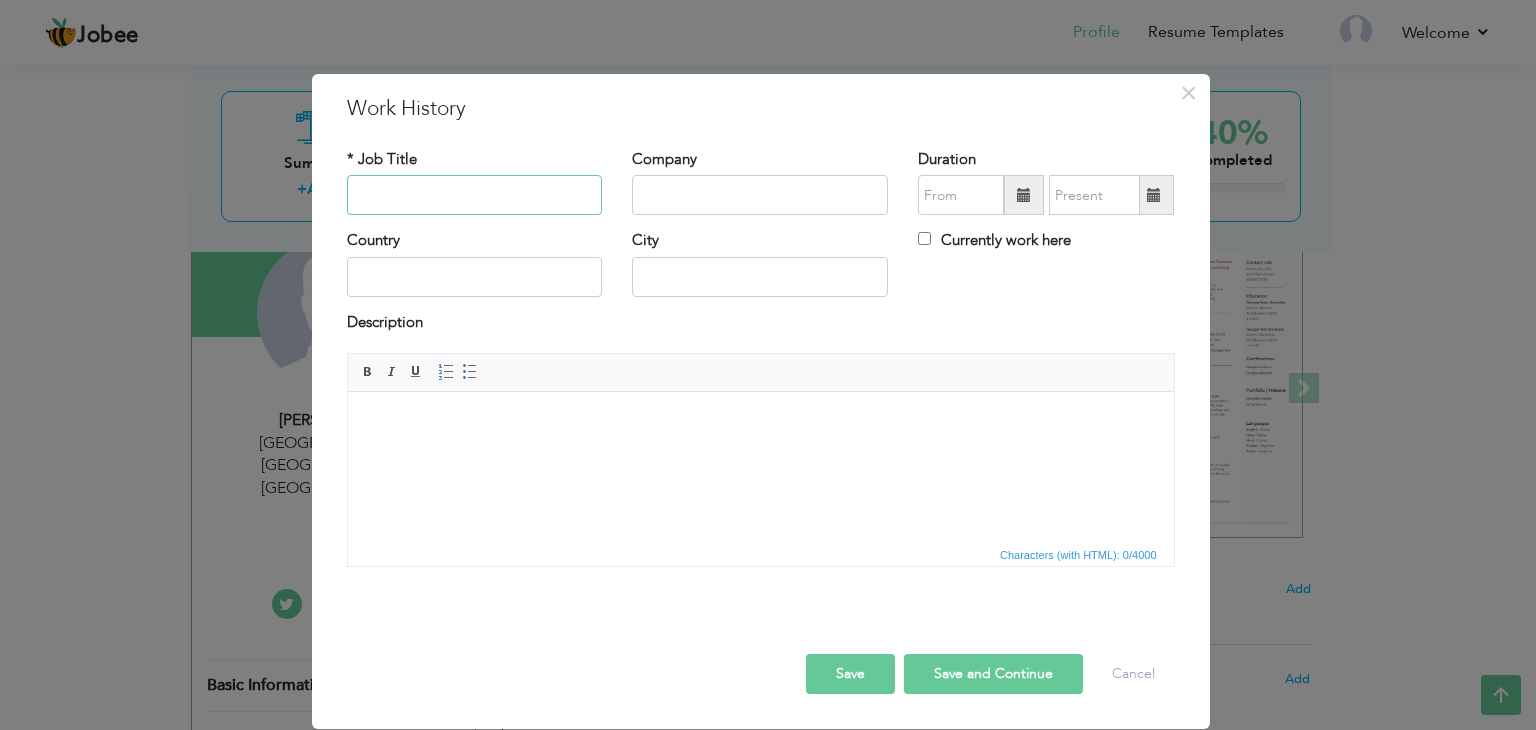 click at bounding box center (475, 195) 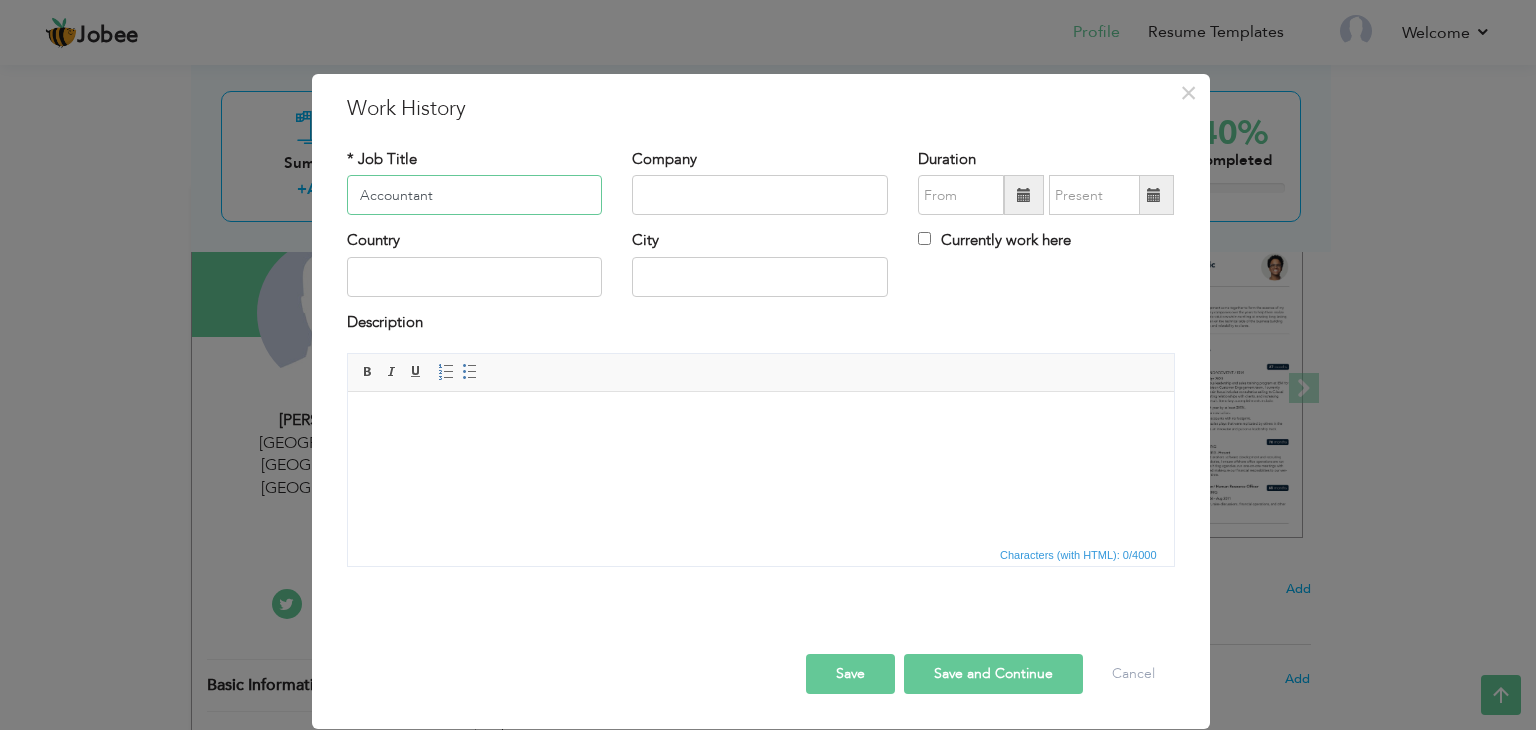 type on "Accountant" 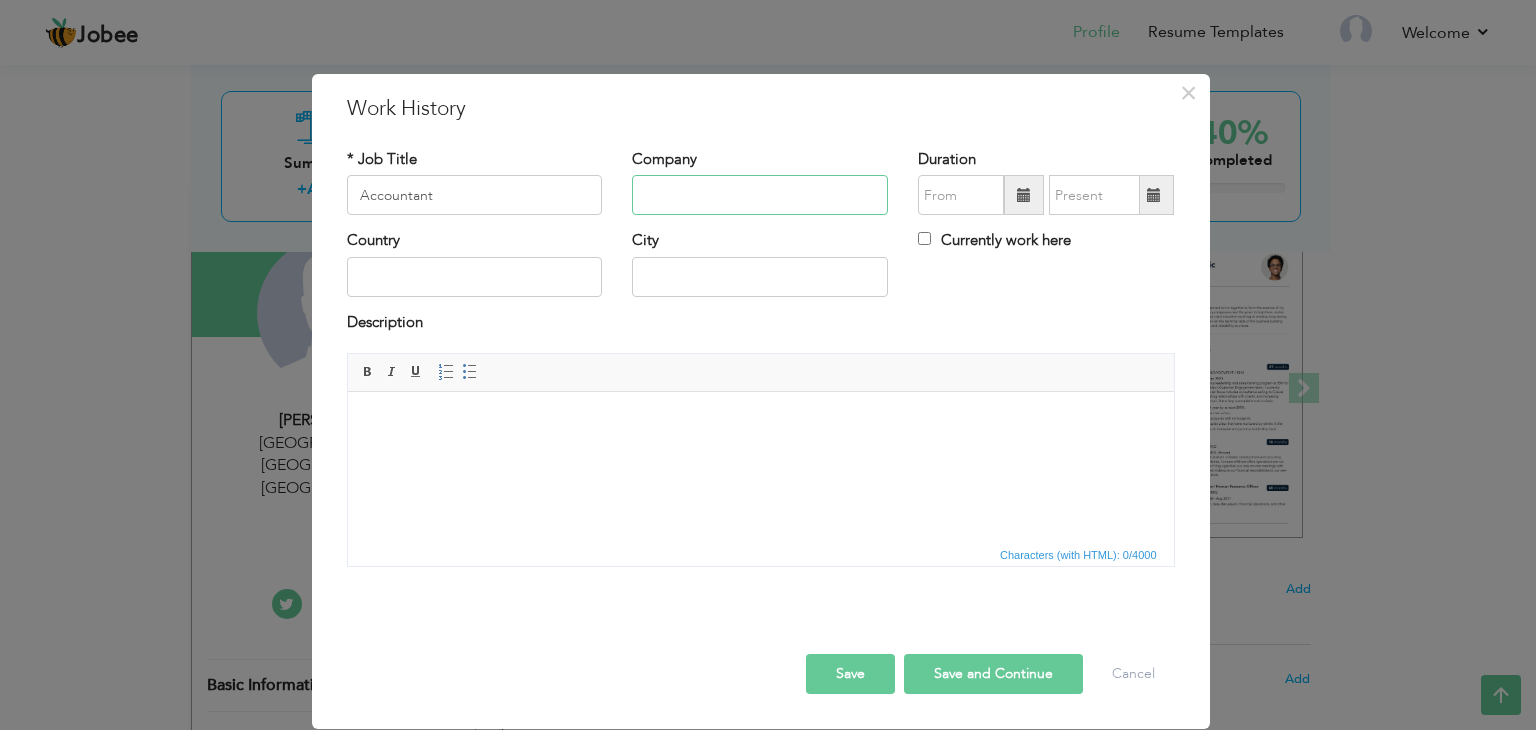 click at bounding box center [760, 195] 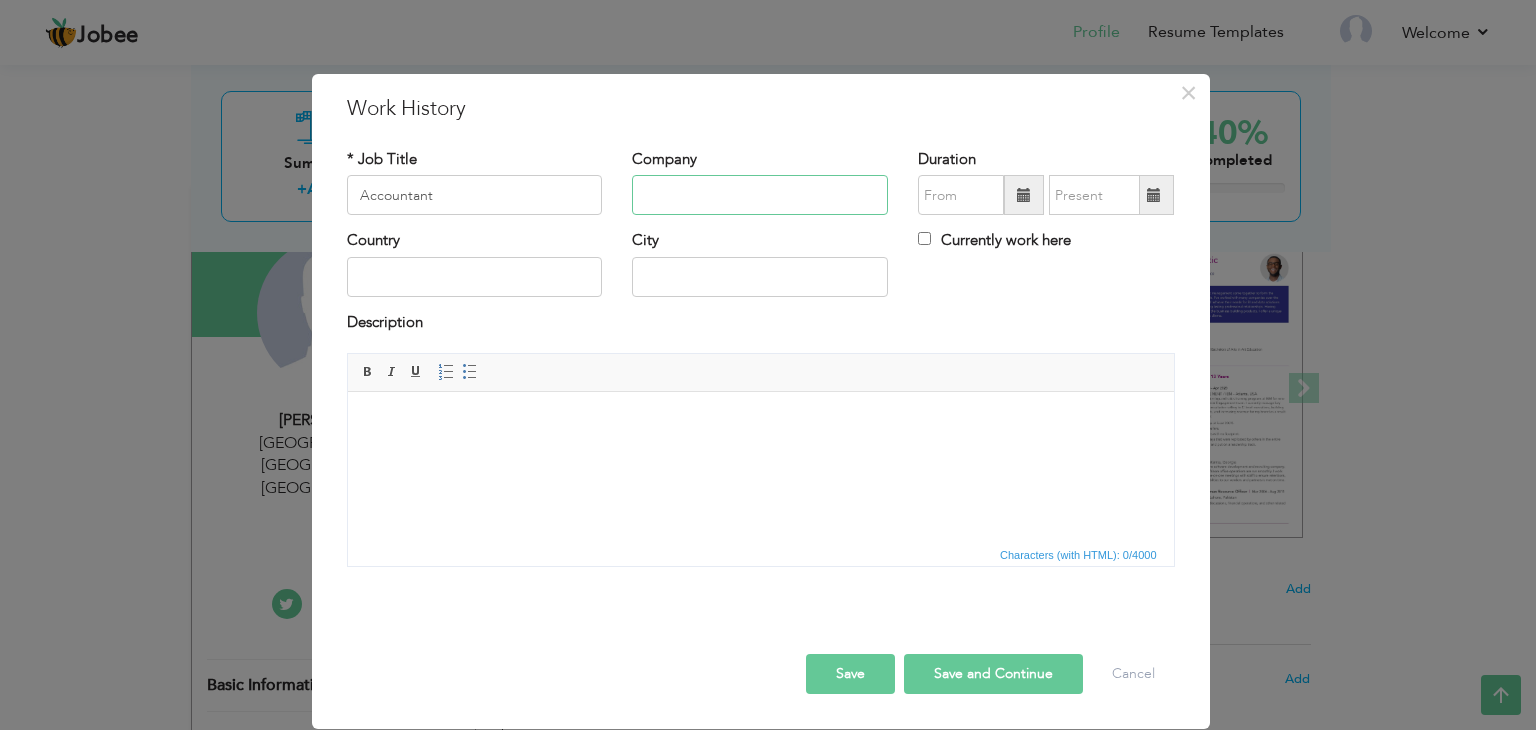 paste on "The Scholars Academy, Gilgit, Pakistan (Apr 2021 – Apr 2022):" 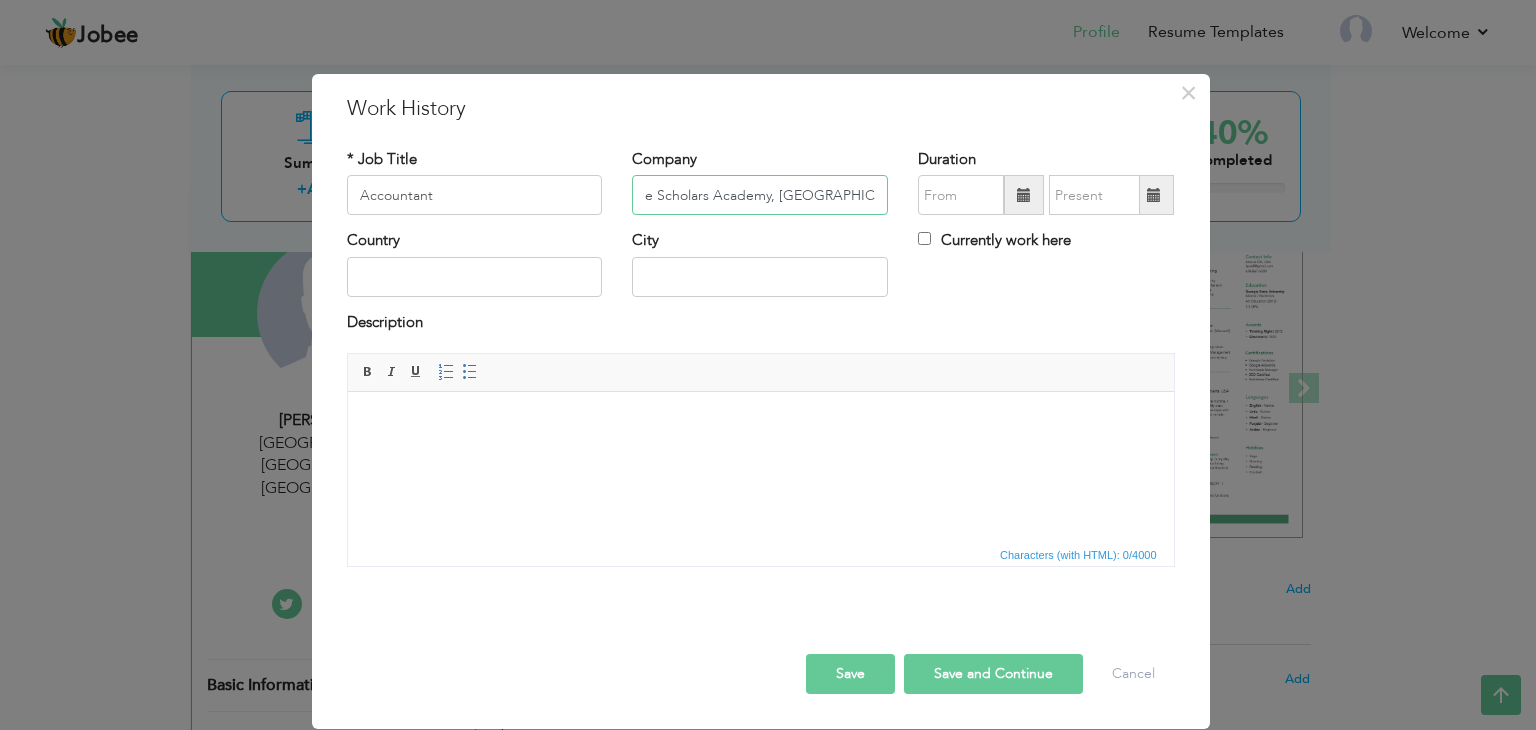 scroll, scrollTop: 0, scrollLeft: 12, axis: horizontal 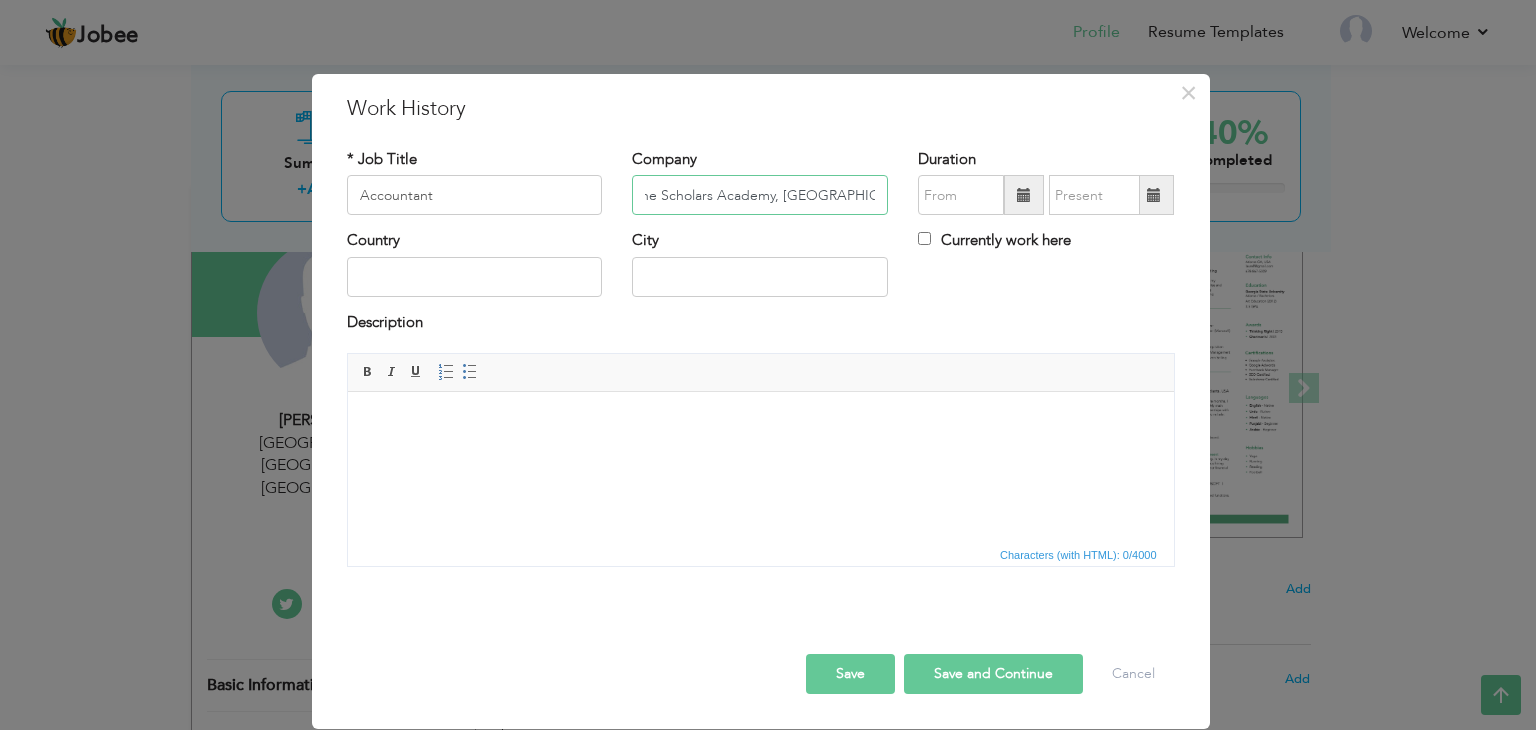 type on "The Scholars Academy, [GEOGRAPHIC_DATA], [GEOGRAPHIC_DATA]" 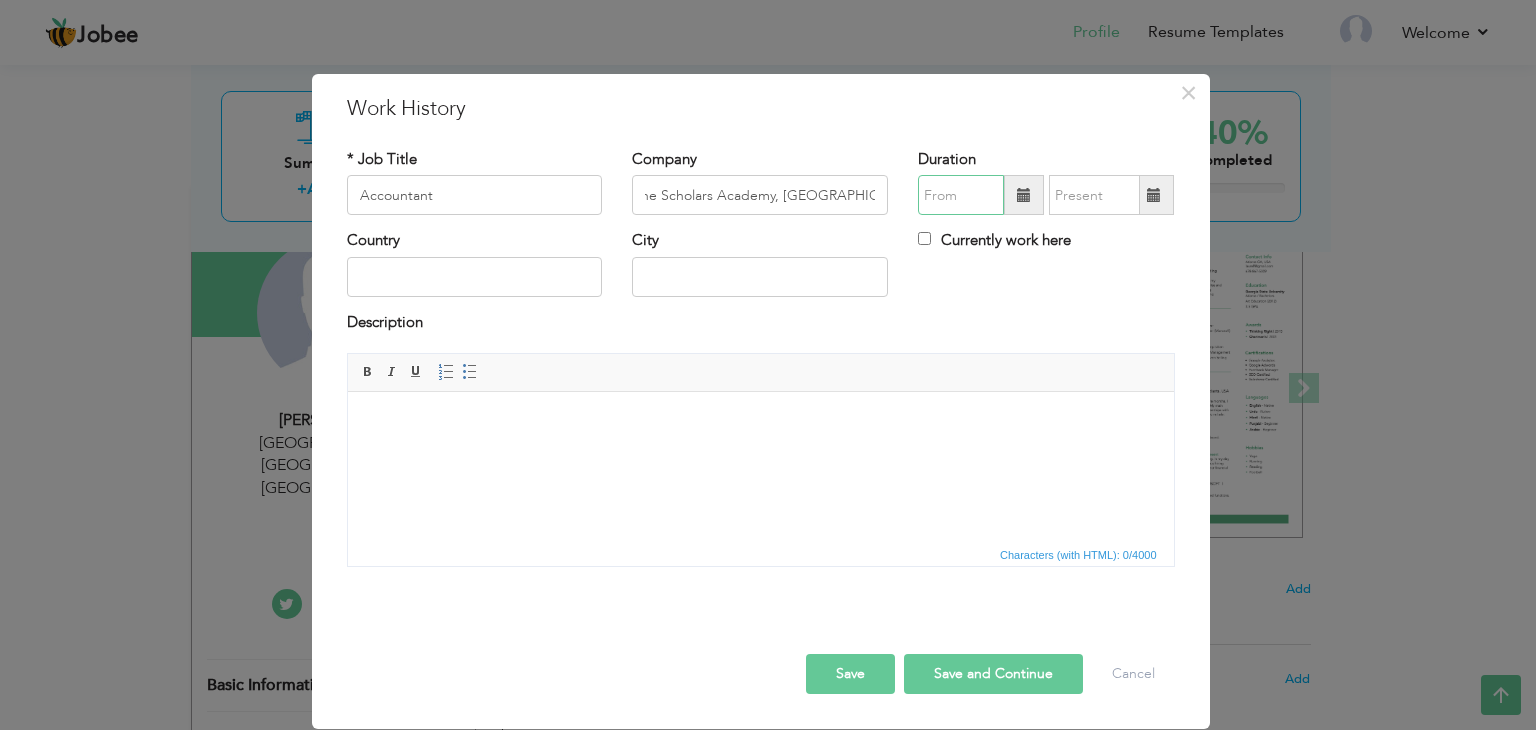 scroll, scrollTop: 0, scrollLeft: 0, axis: both 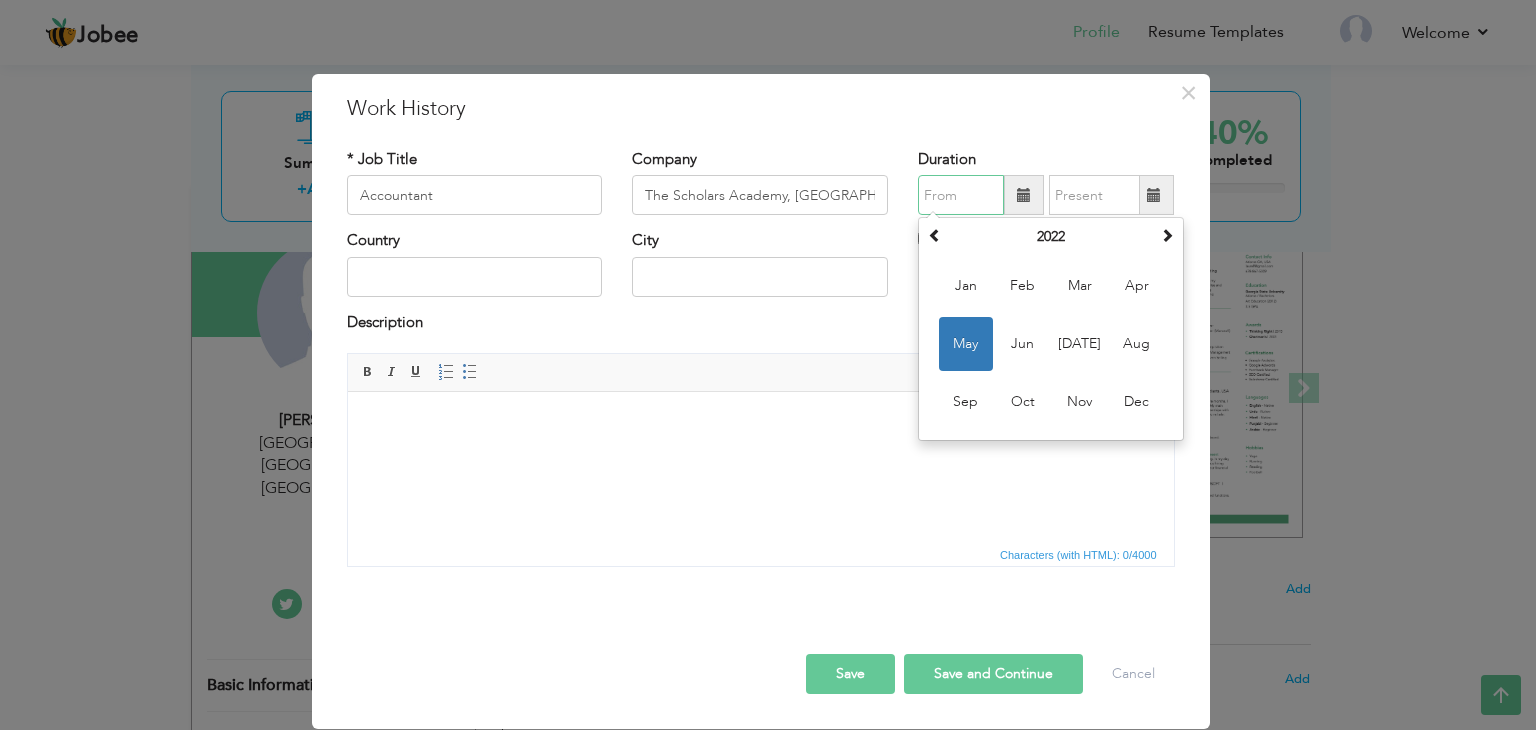 click at bounding box center [961, 195] 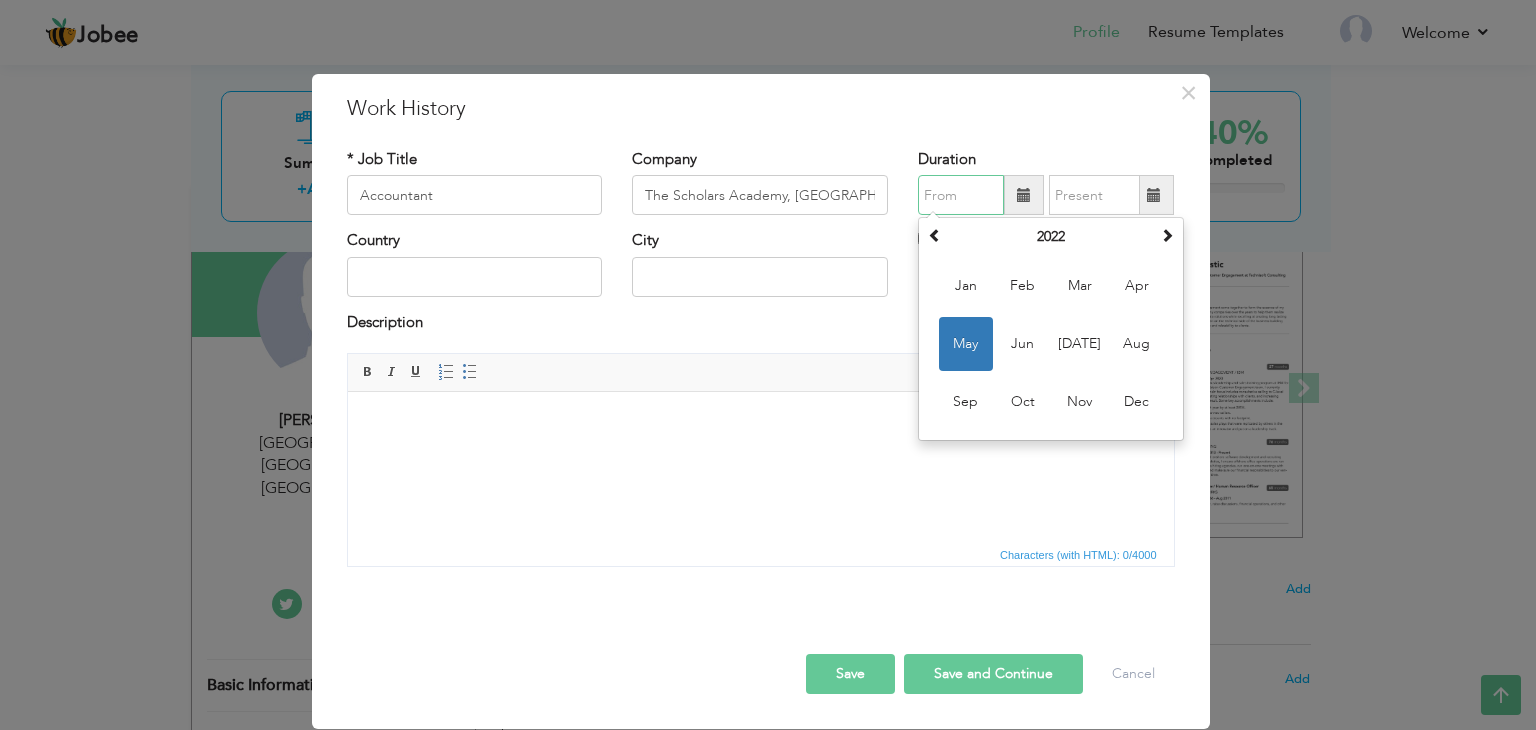 click on "Jan Feb Mar Apr May Jun Jul Aug Sep Oct Nov Dec" at bounding box center [1051, 344] 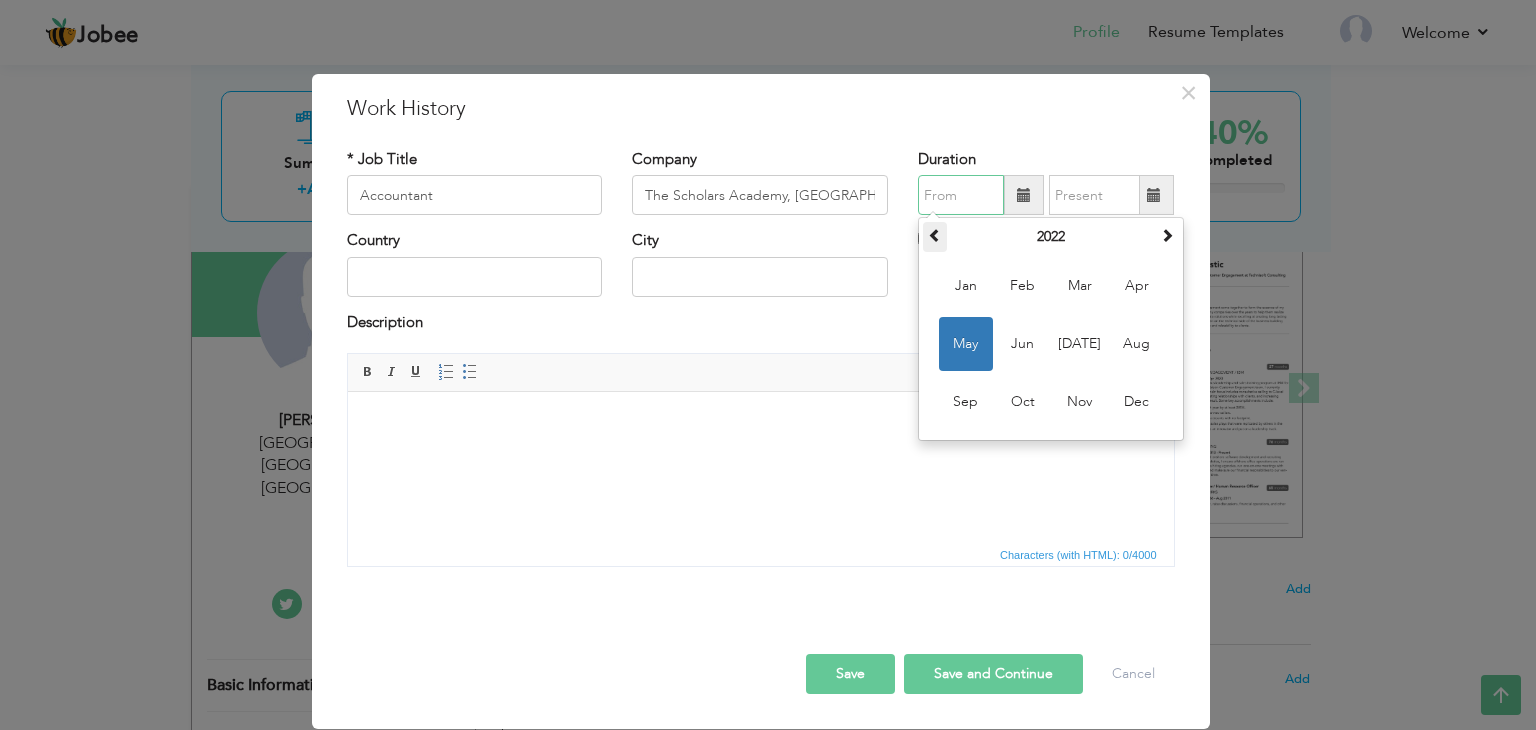 click at bounding box center (935, 235) 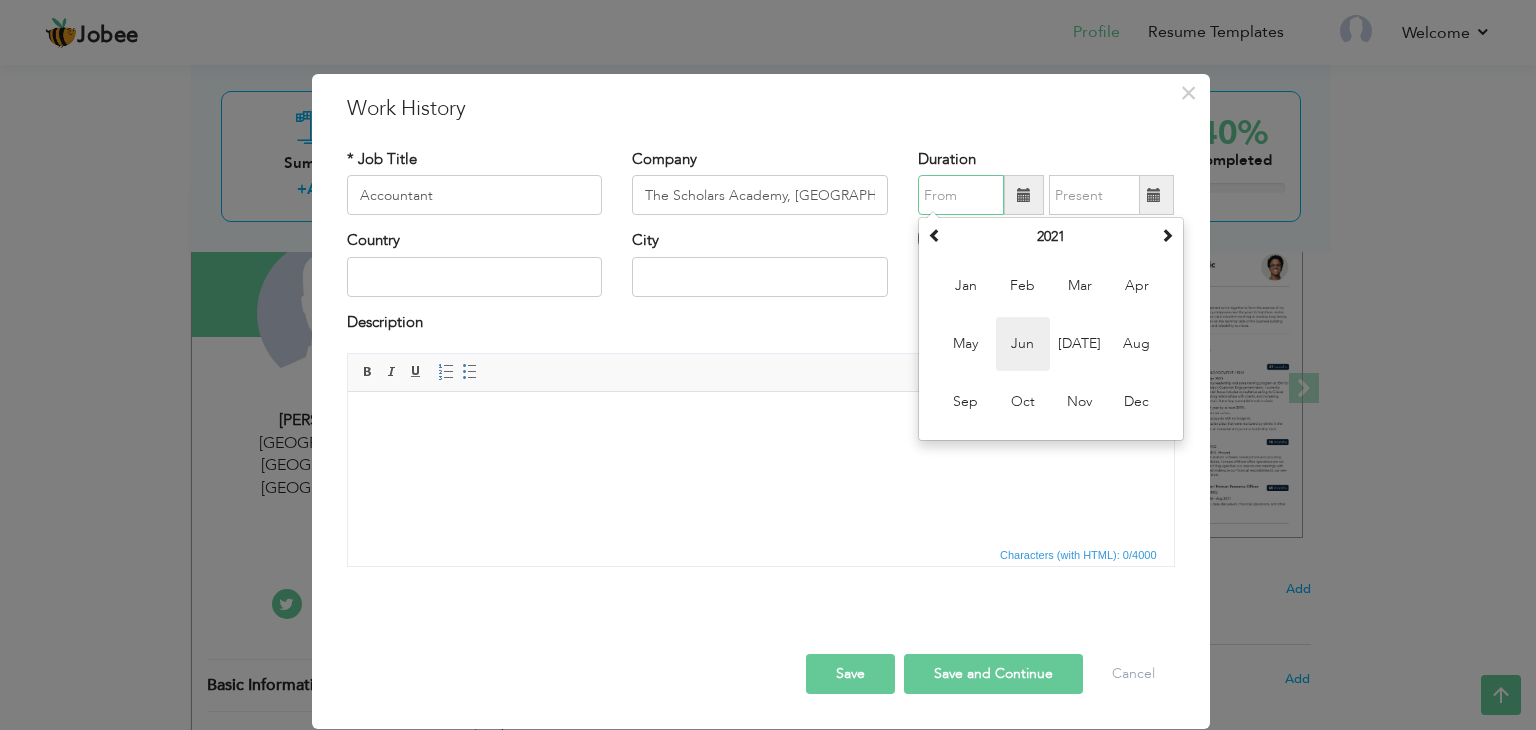 click on "Jun" at bounding box center [1023, 344] 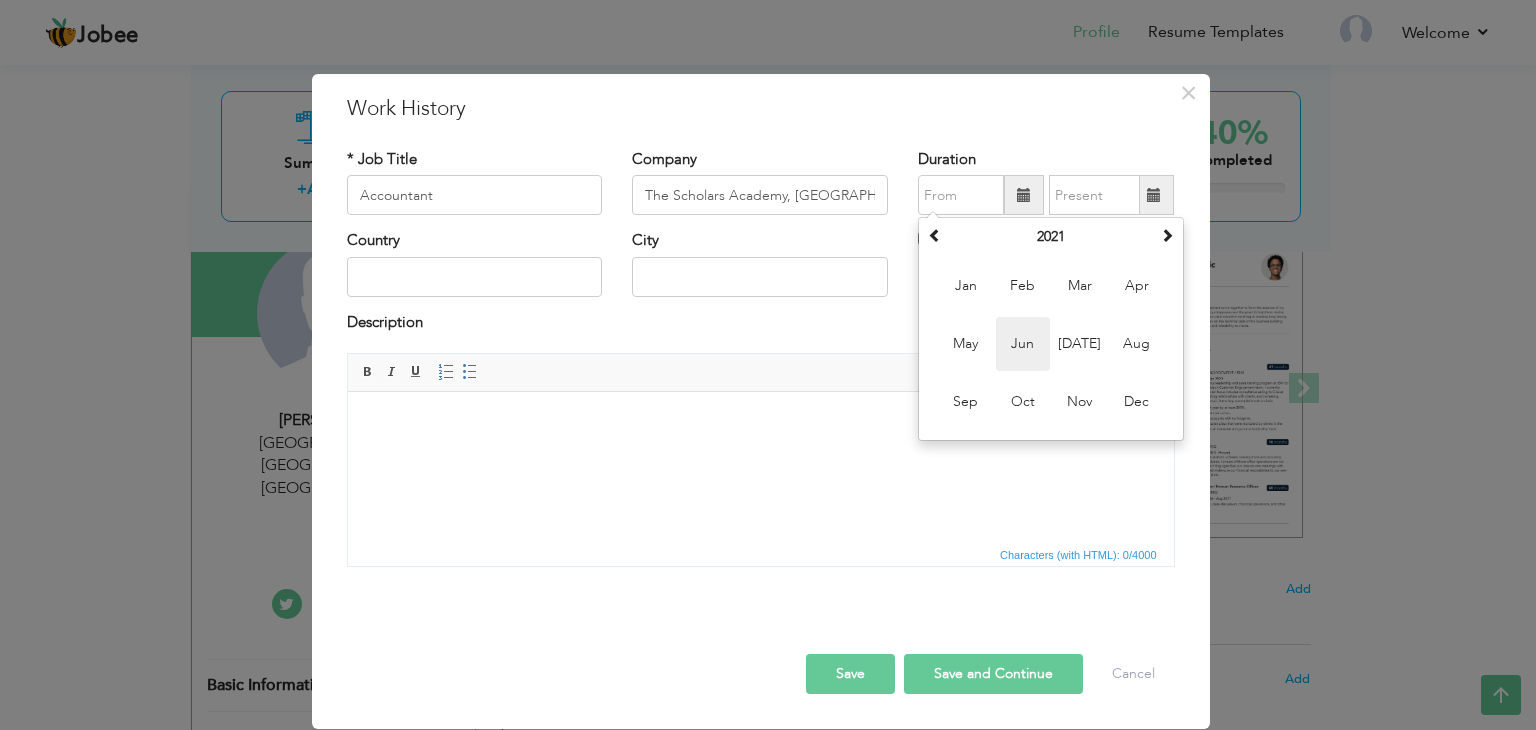 type on "06/2021" 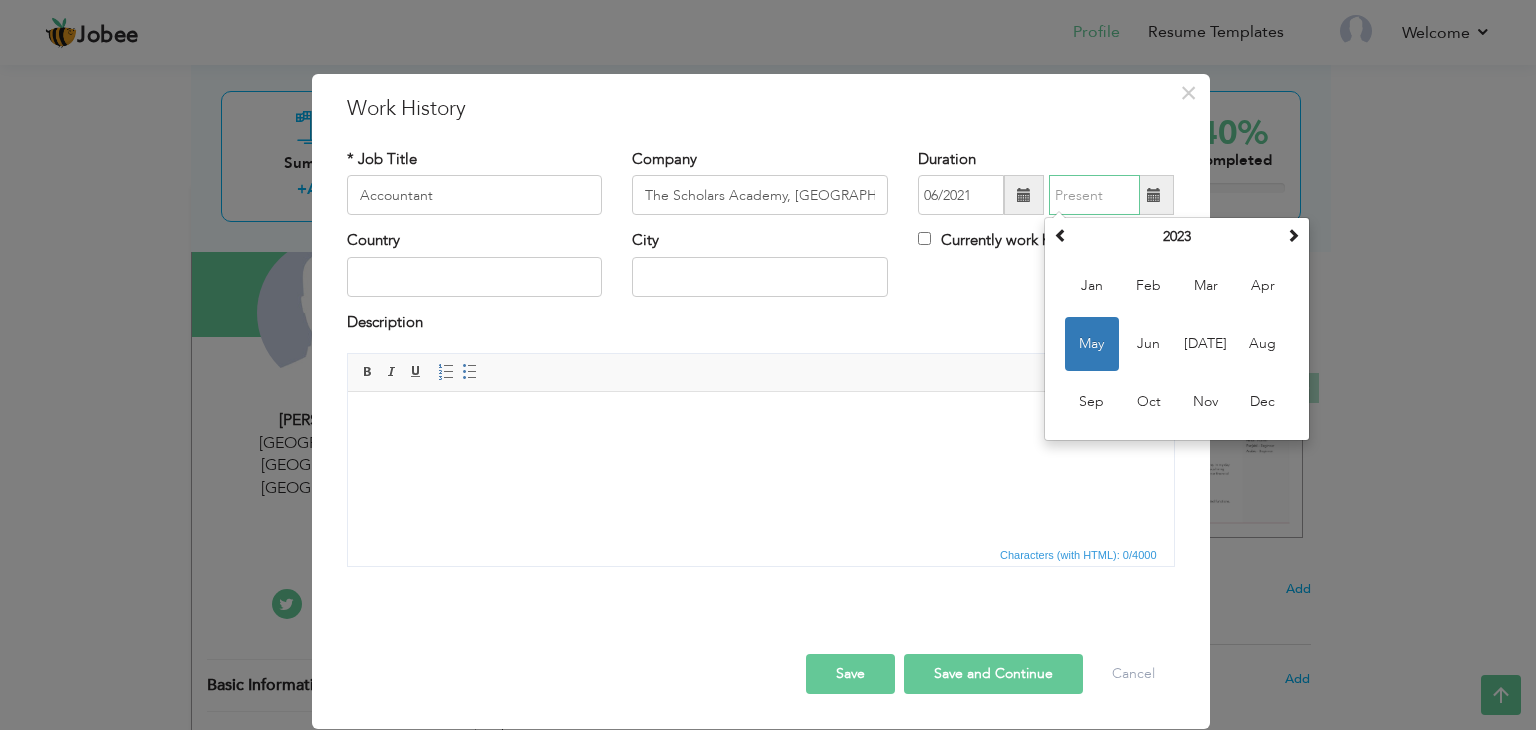 click at bounding box center (1094, 195) 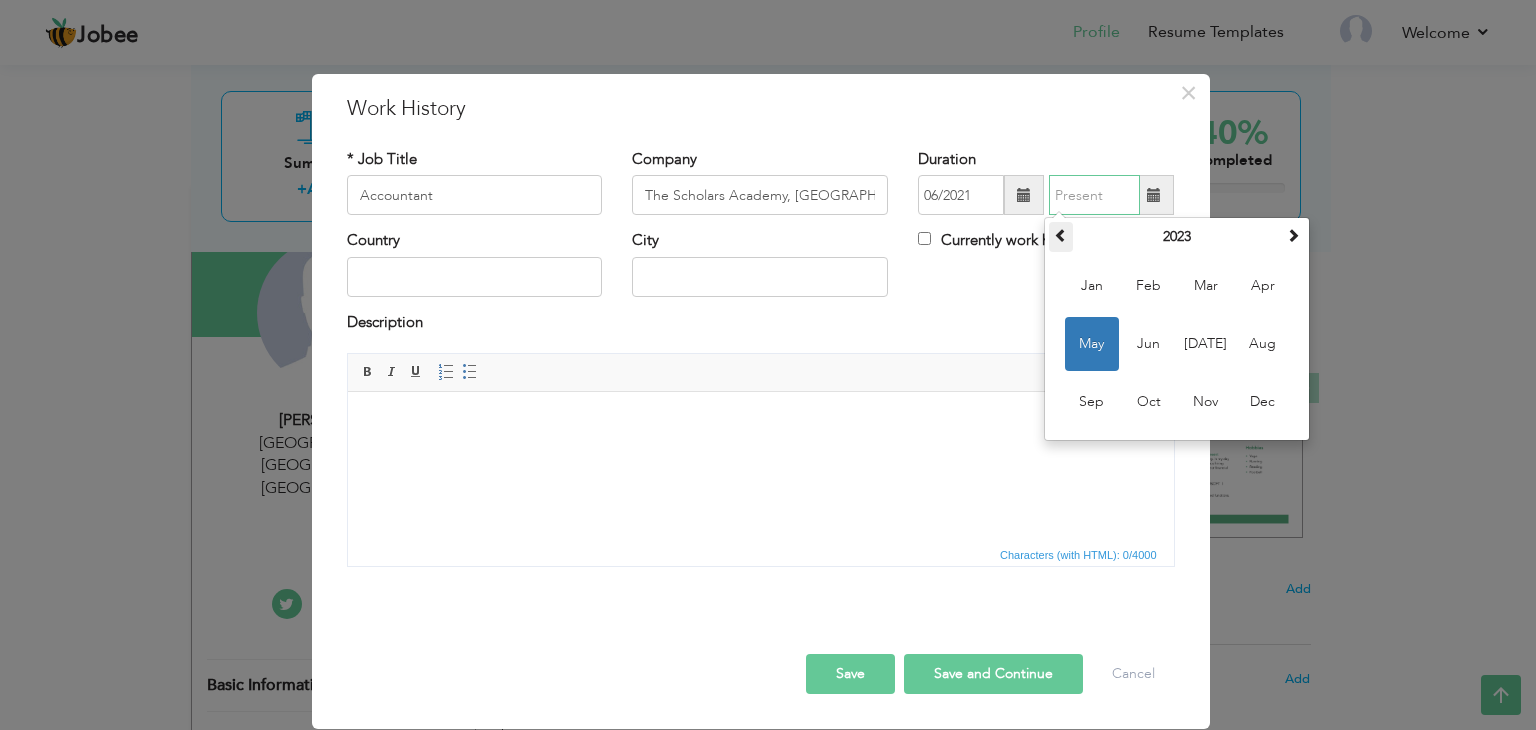 click at bounding box center (1061, 235) 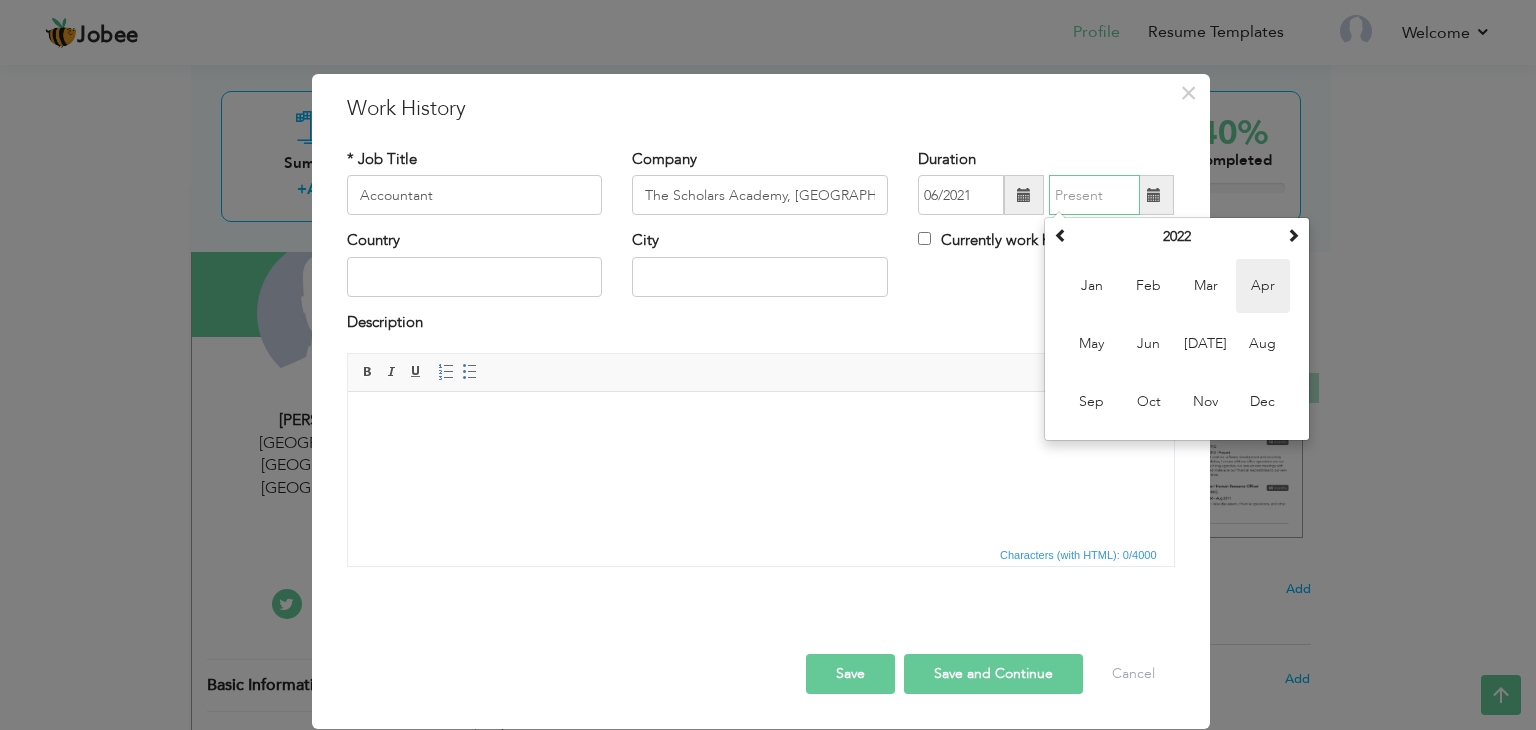 click on "Apr" at bounding box center [1263, 286] 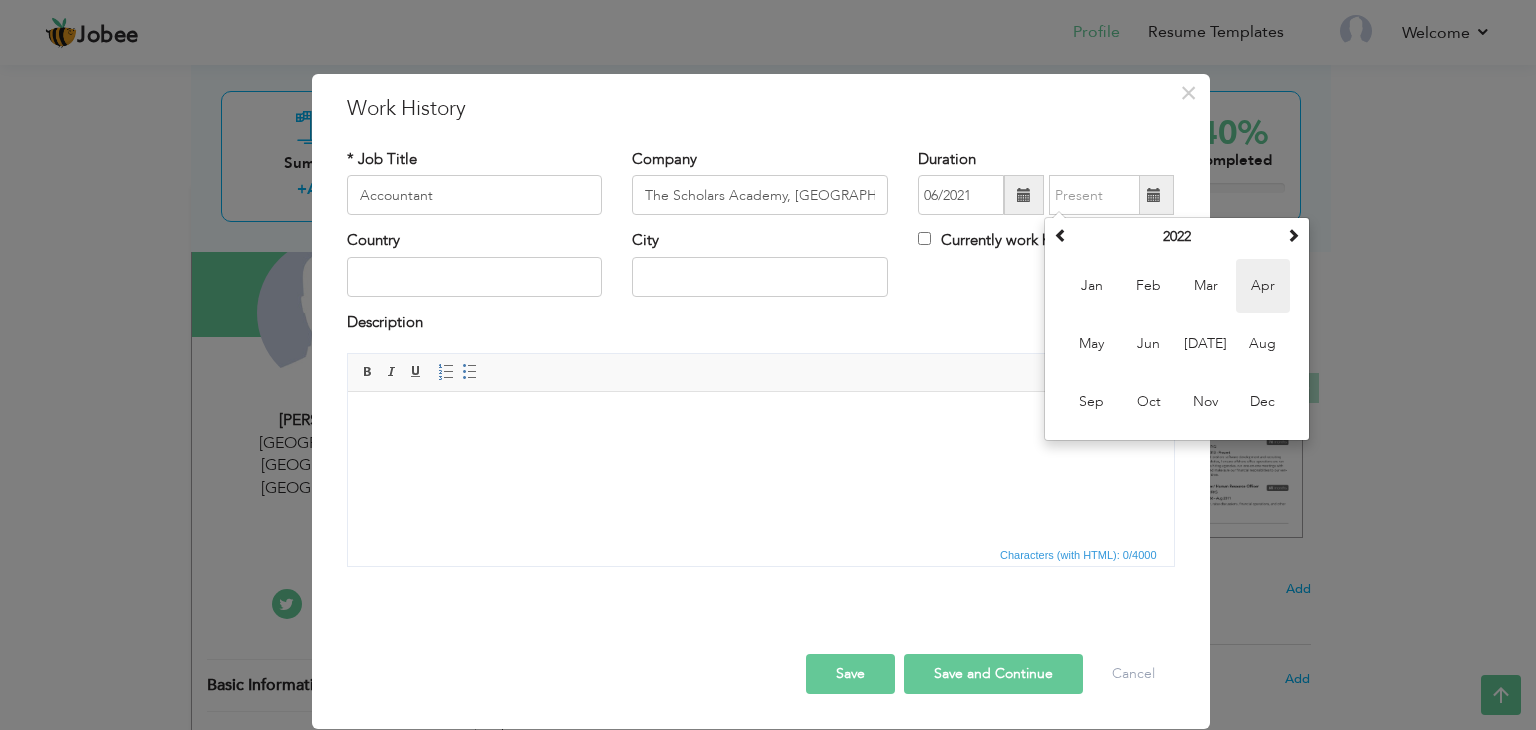 type on "04/2022" 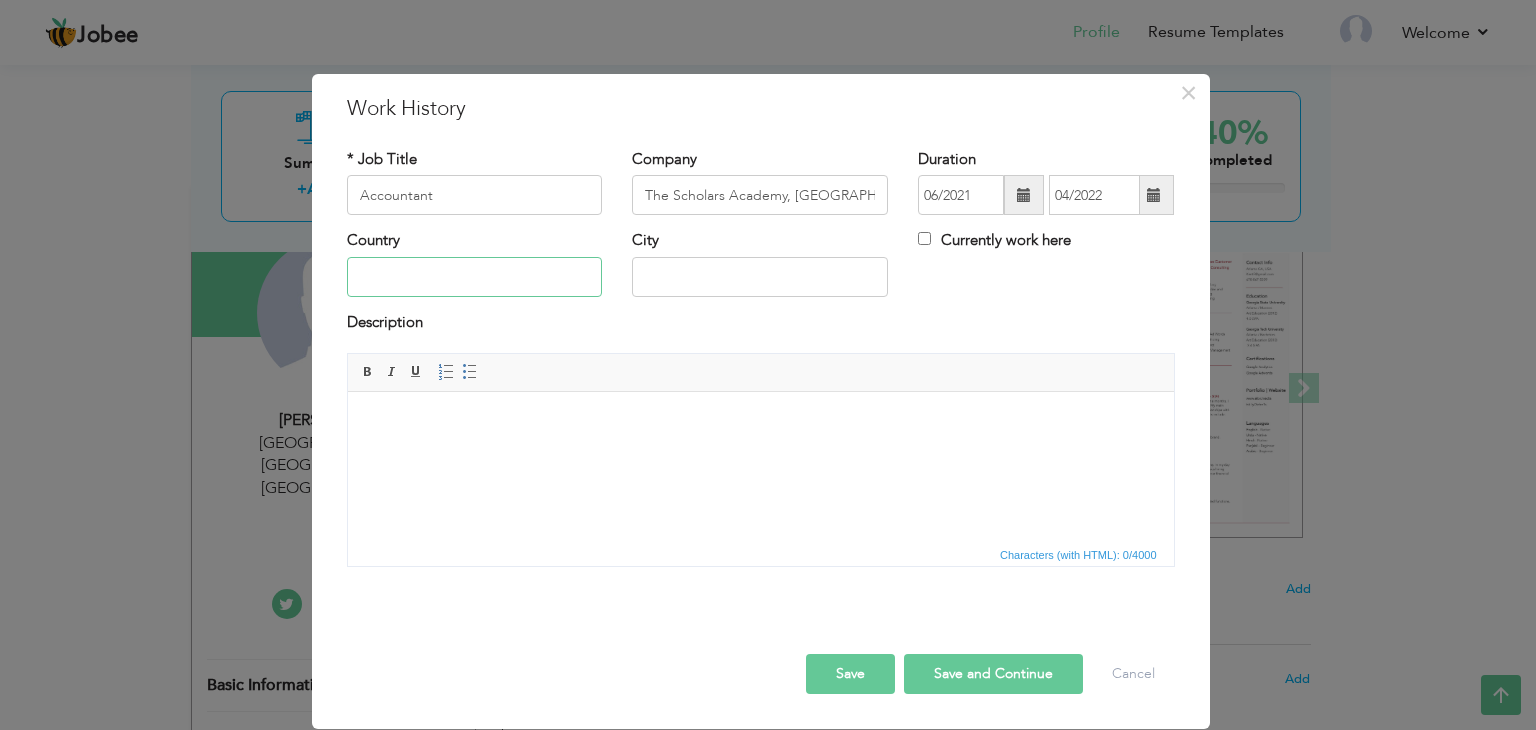 click at bounding box center [475, 277] 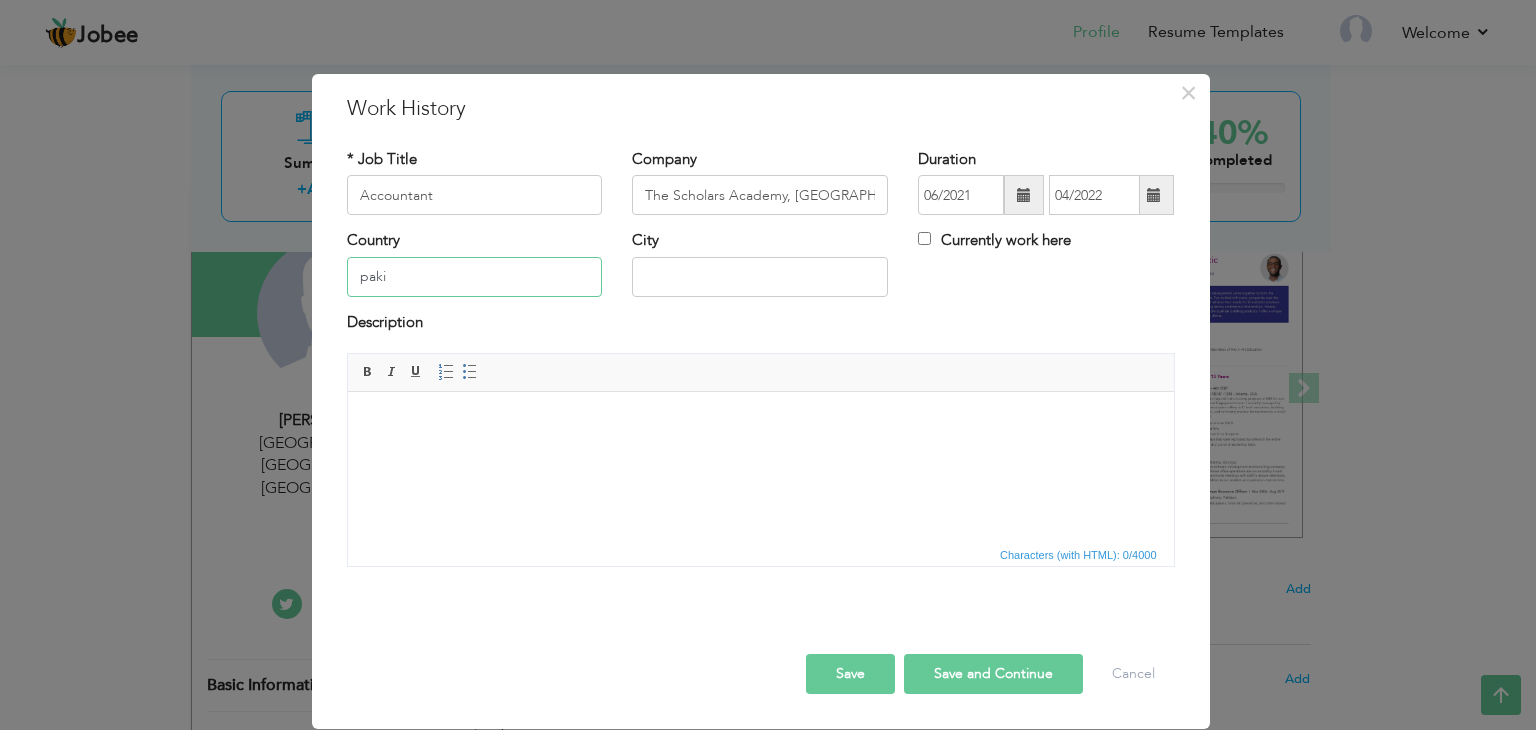 type on "[GEOGRAPHIC_DATA]" 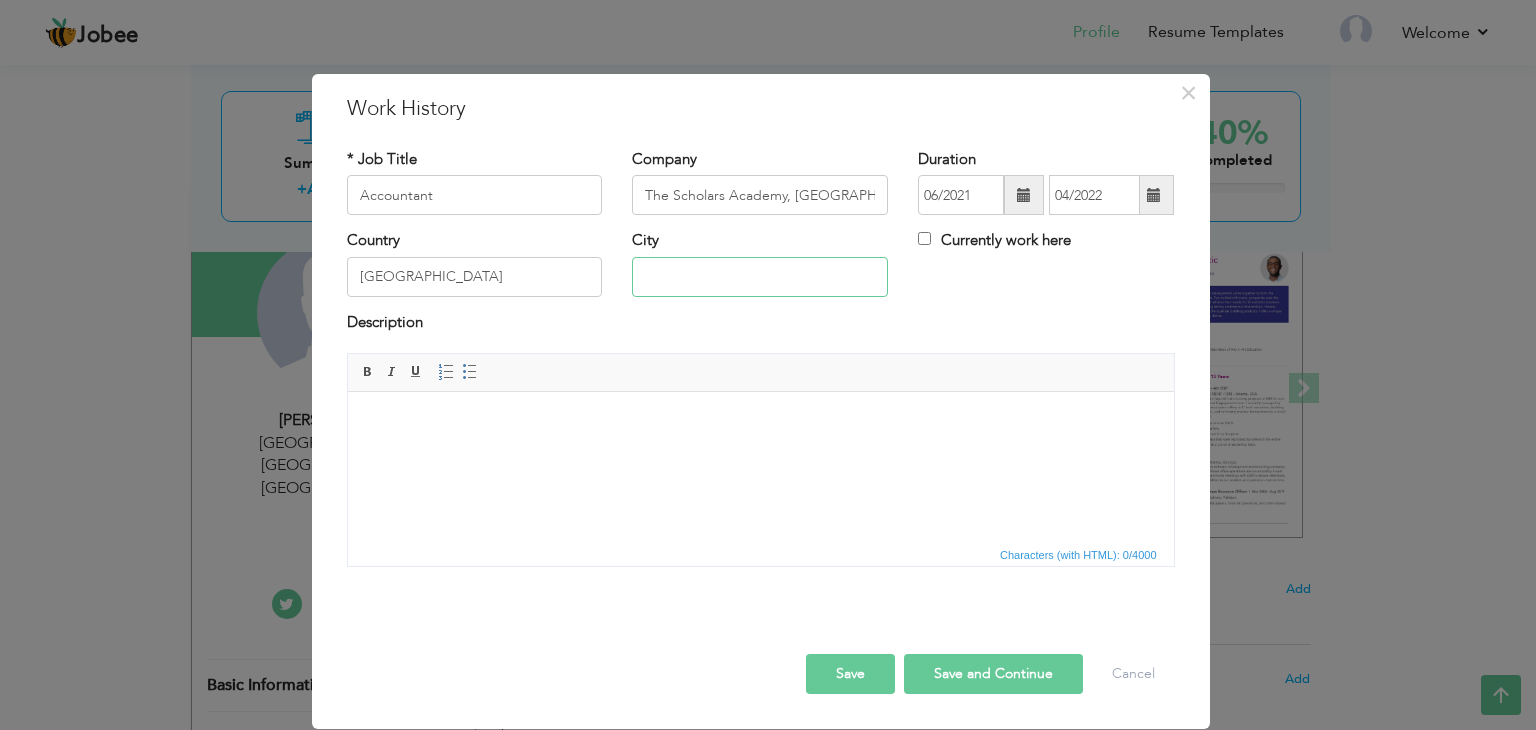 type on "0021" 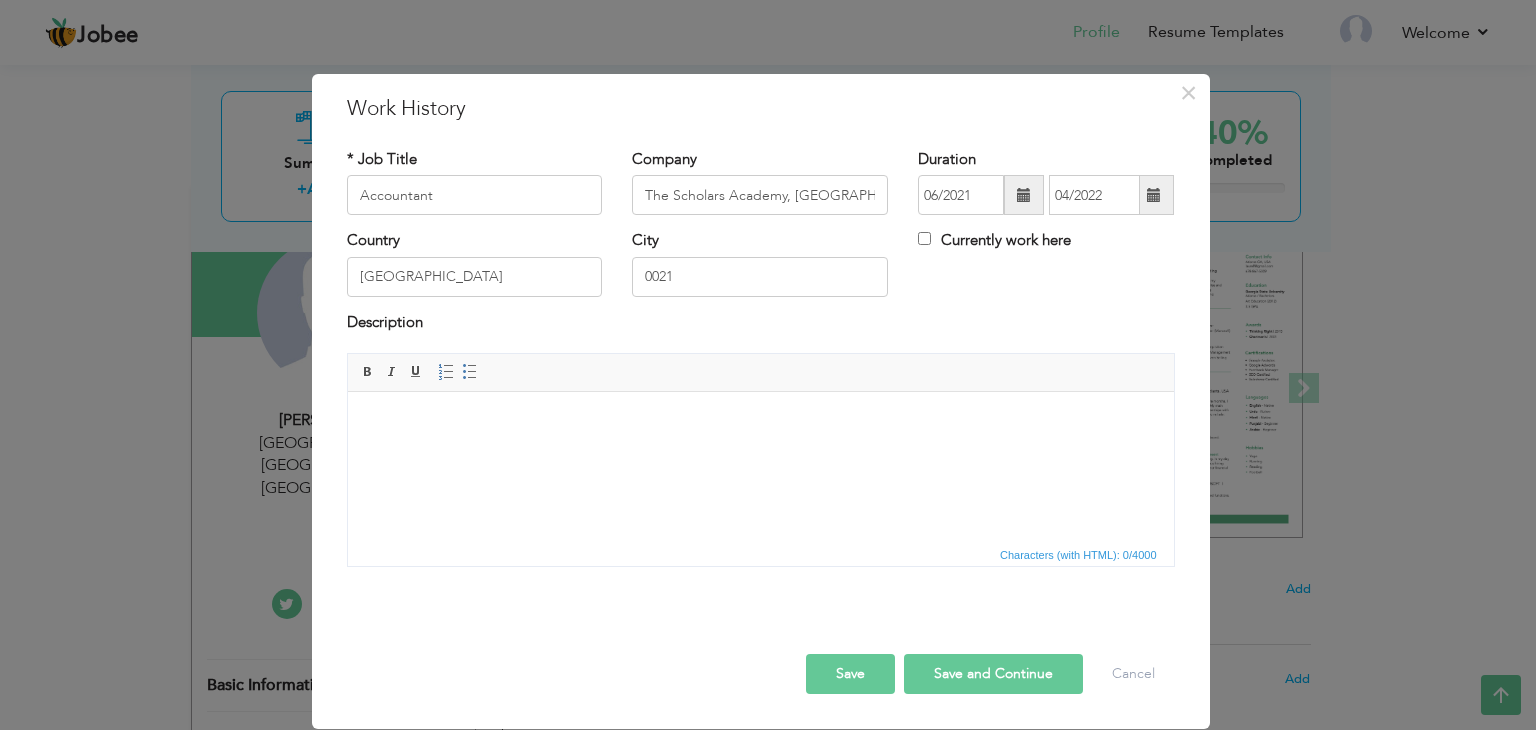 click at bounding box center [760, 422] 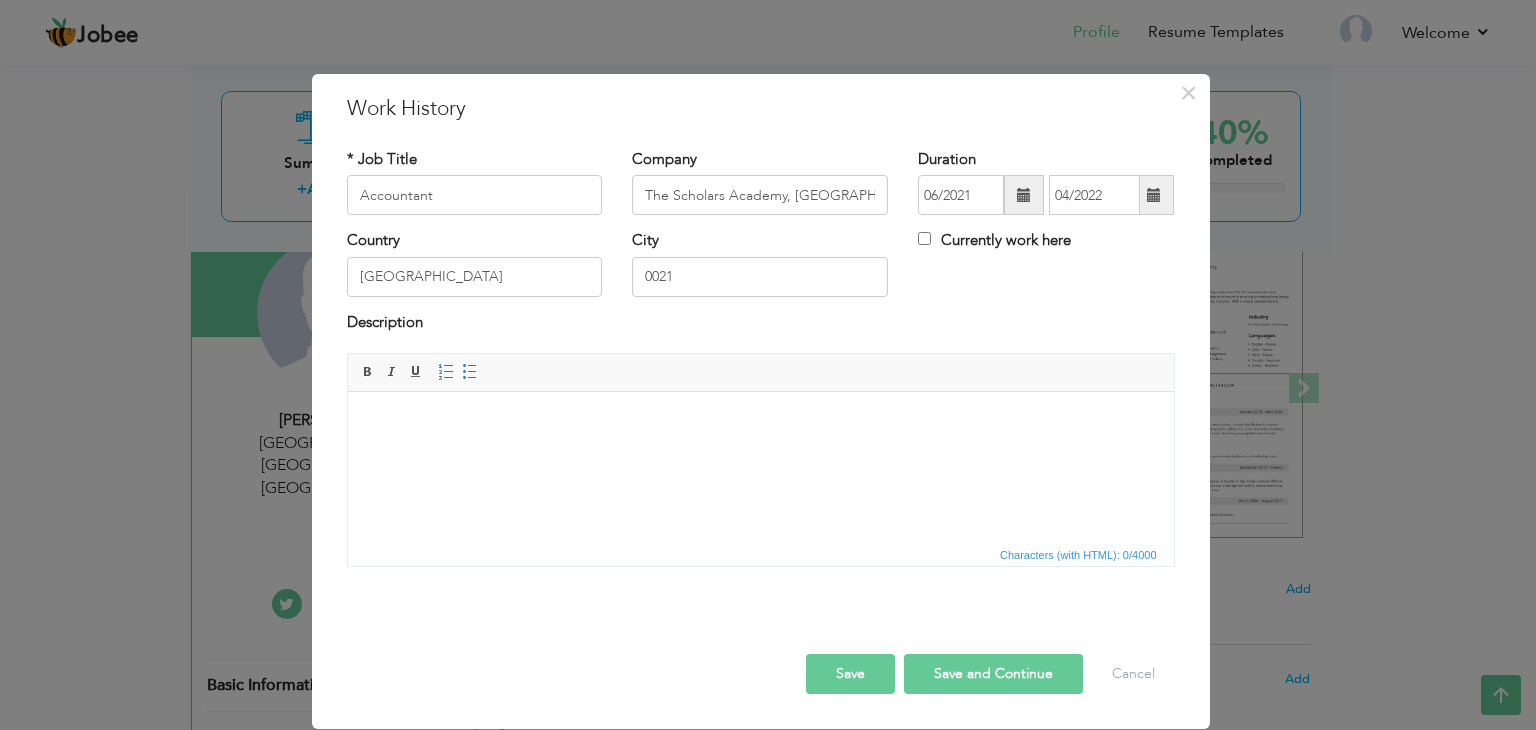 drag, startPoint x: 430, startPoint y: 434, endPoint x: 415, endPoint y: 416, distance: 23.43075 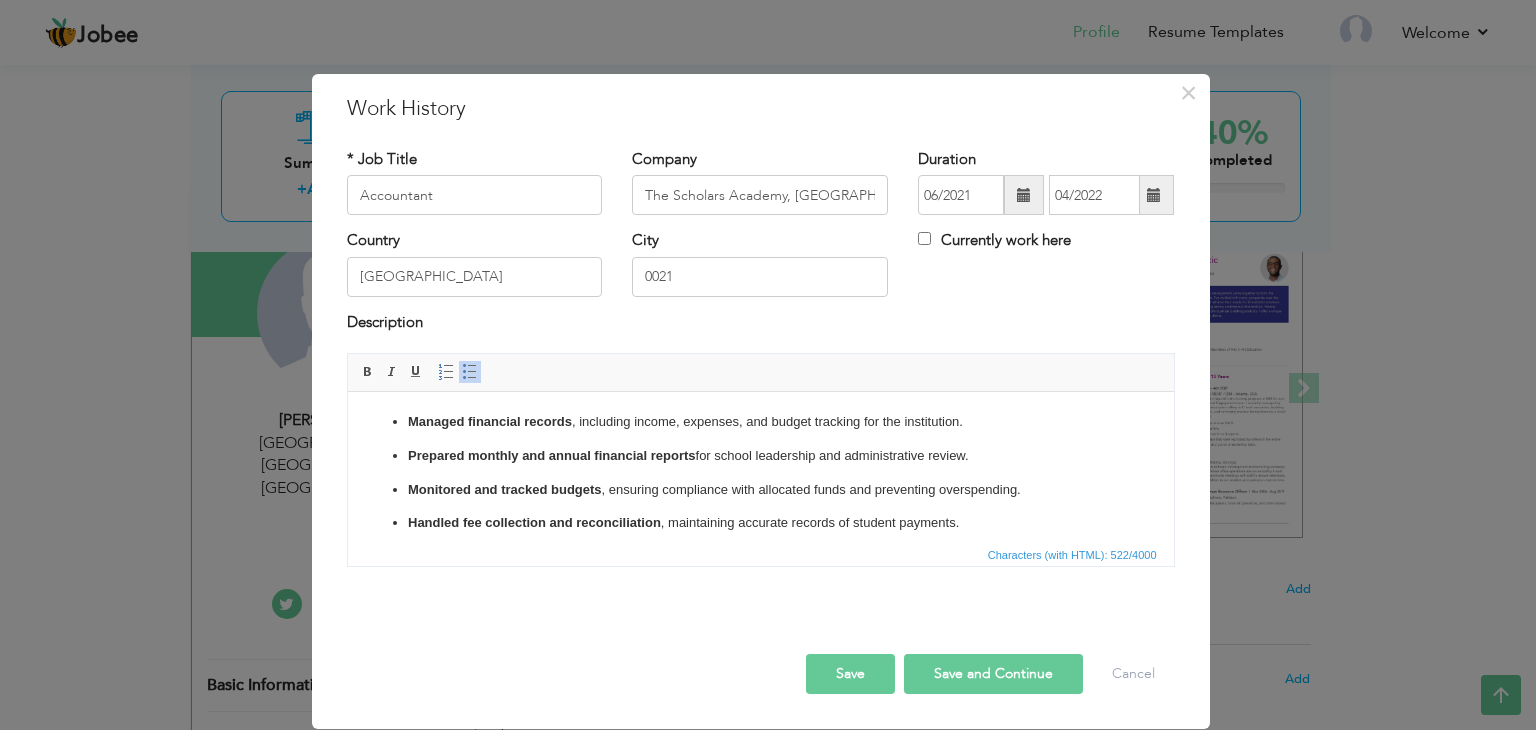 click on "Managed financial records , including income, expenses, and budget tracking for the institution. Prepared monthly and annual financial reports  for school leadership and administrative review. Monitored and tracked budgets , ensuring compliance with allocated funds and preventing overspending. Handled fee collection and reconciliation , maintaining accurate records of student payments." at bounding box center (760, 473) 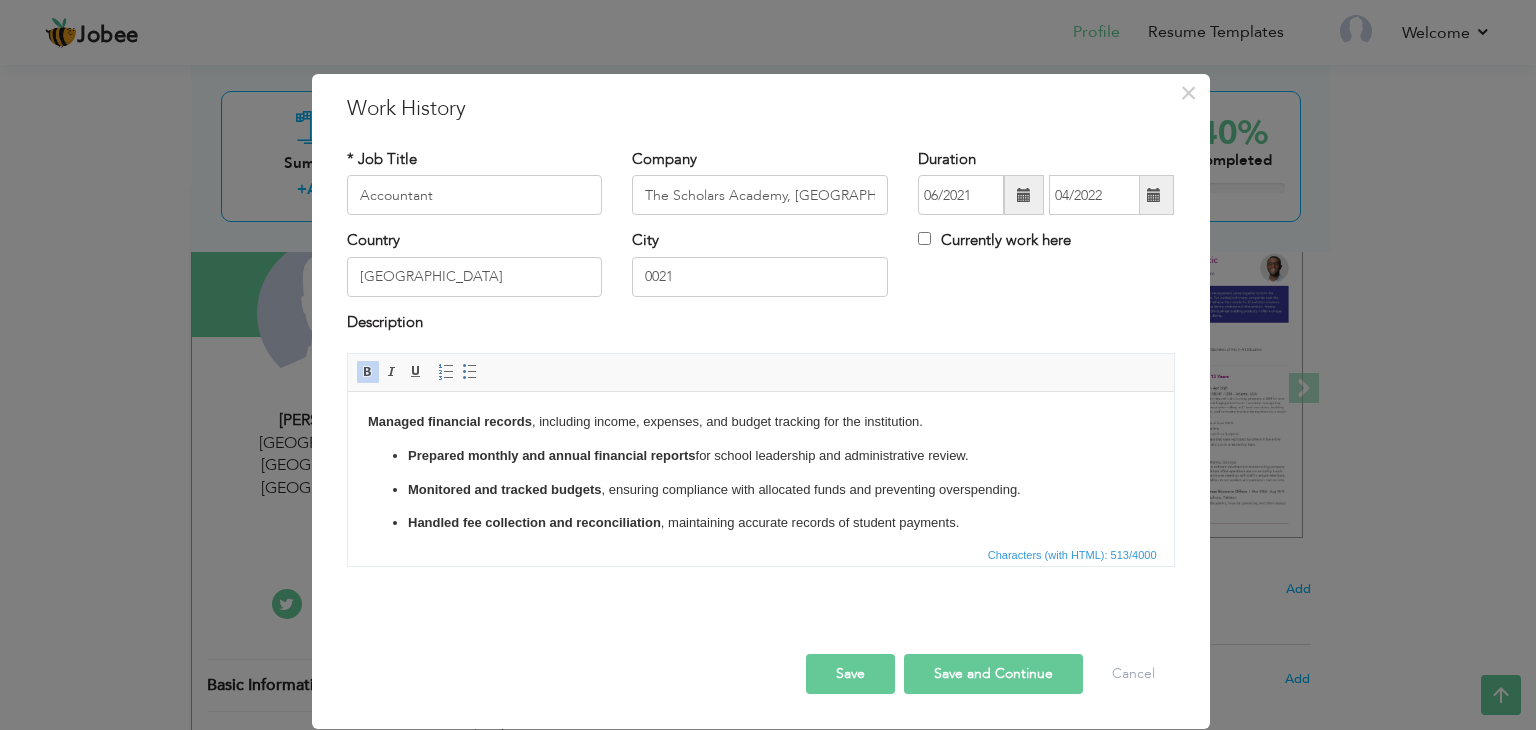 click on "Prepared monthly and annual financial reports  for school leadership and administrative review. Monitored and tracked budgets , ensuring compliance with allocated funds and preventing overspending. Handled fee collection and reconciliation , maintaining accurate records of student payments." at bounding box center (760, 490) 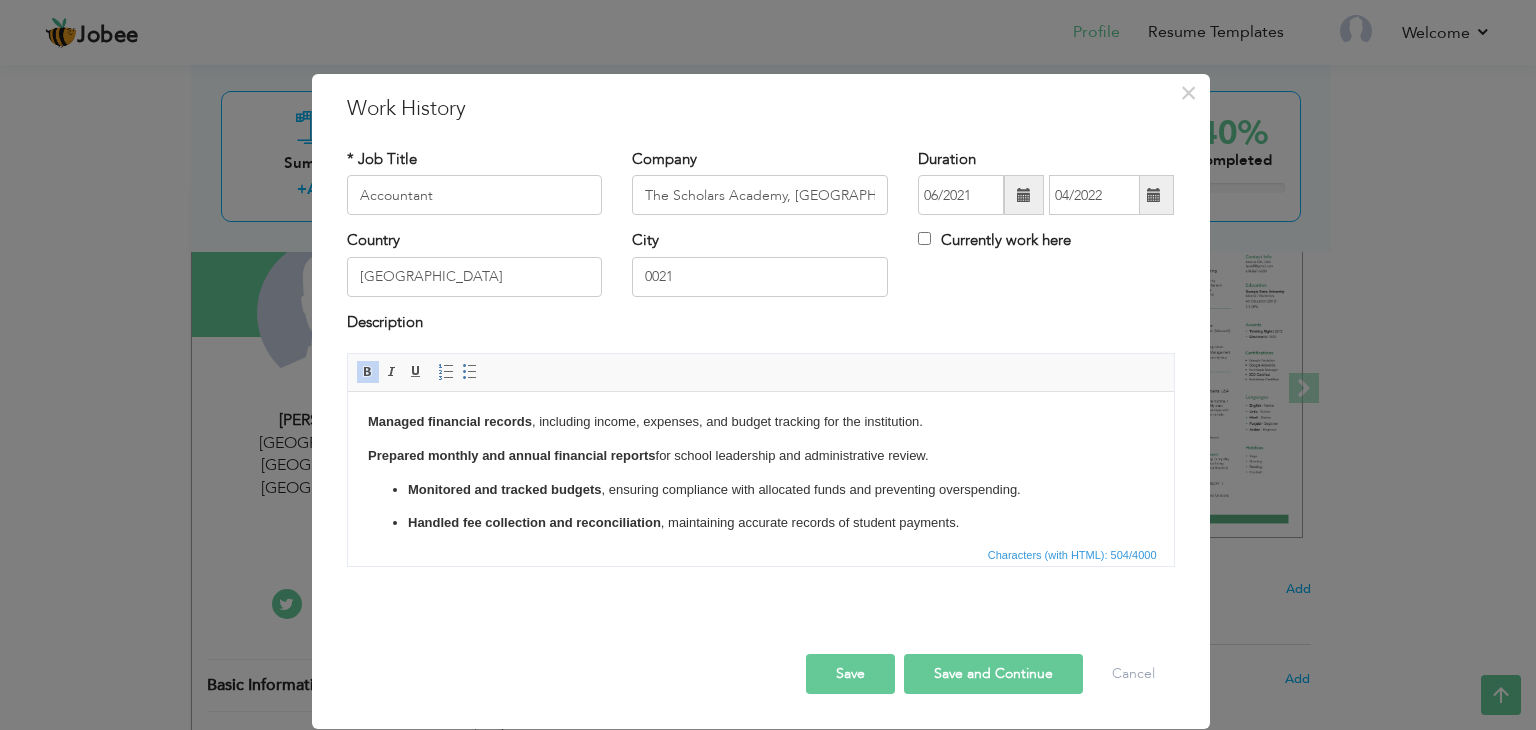 click on "Monitored and tracked budgets" at bounding box center (504, 489) 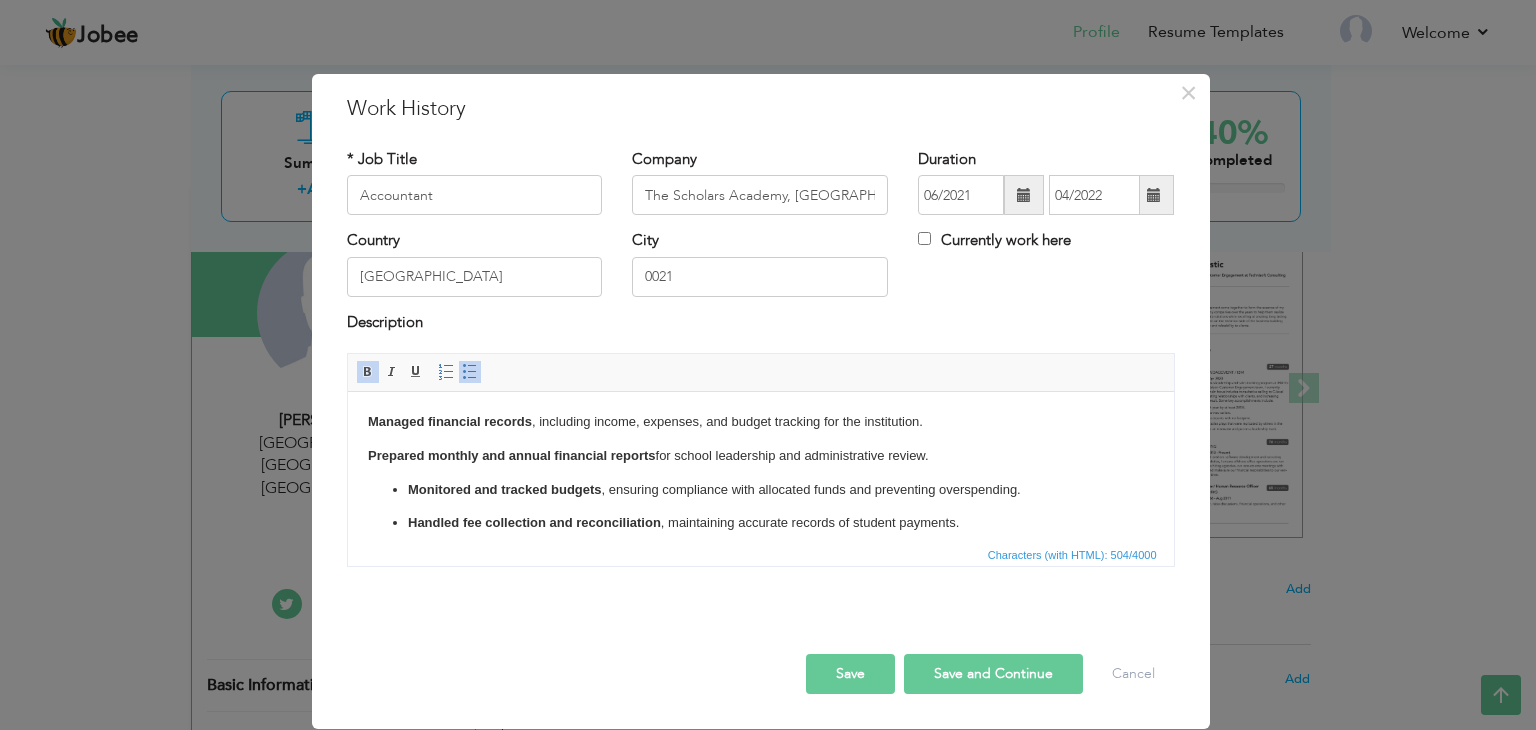 click on "Monitored and tracked budgets , ensuring compliance with allocated funds and preventing overspending. Handled fee collection and reconciliation , maintaining accurate records of student payments." at bounding box center [760, 507] 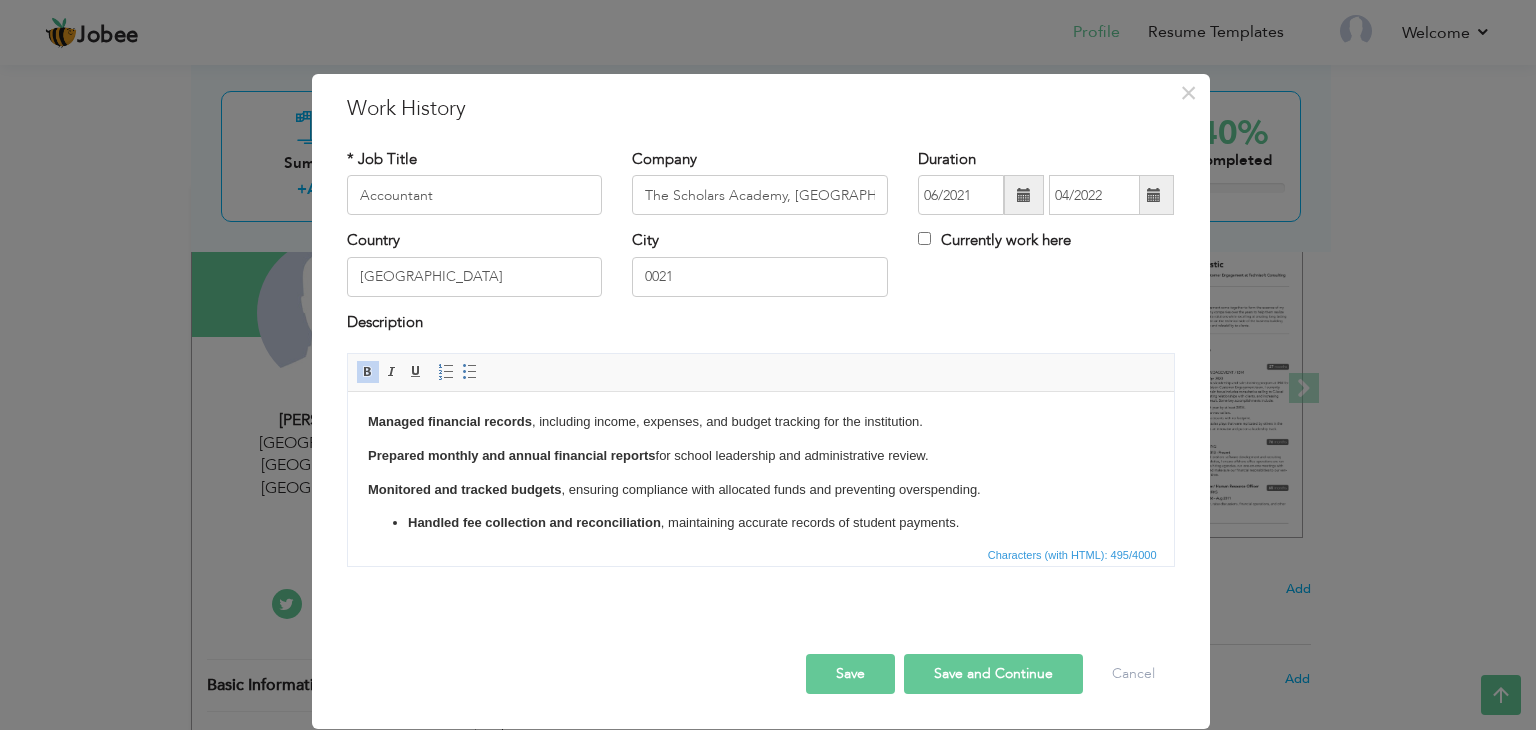 click on "Handled fee collection and reconciliation , maintaining accurate records of student payments." at bounding box center (760, 523) 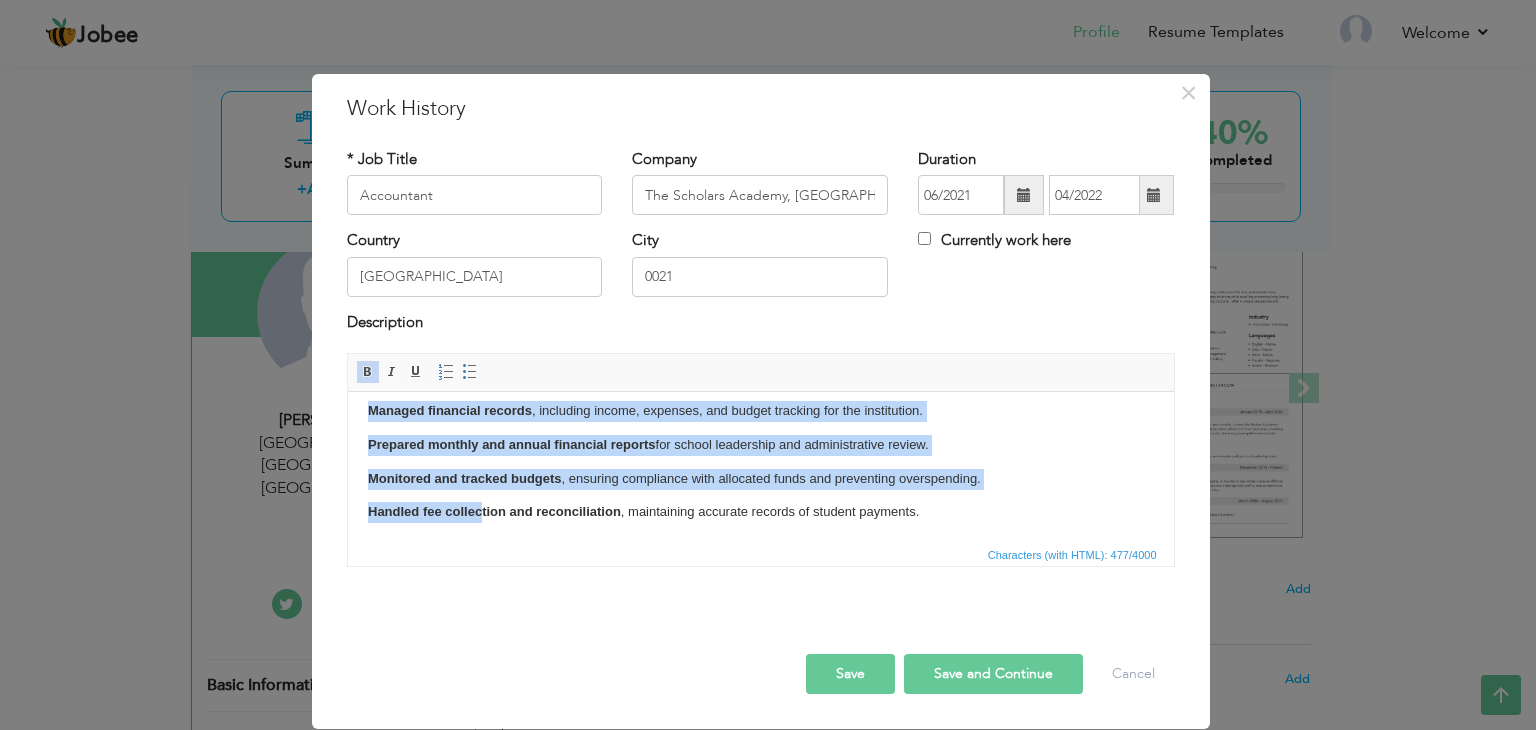 scroll, scrollTop: 12, scrollLeft: 0, axis: vertical 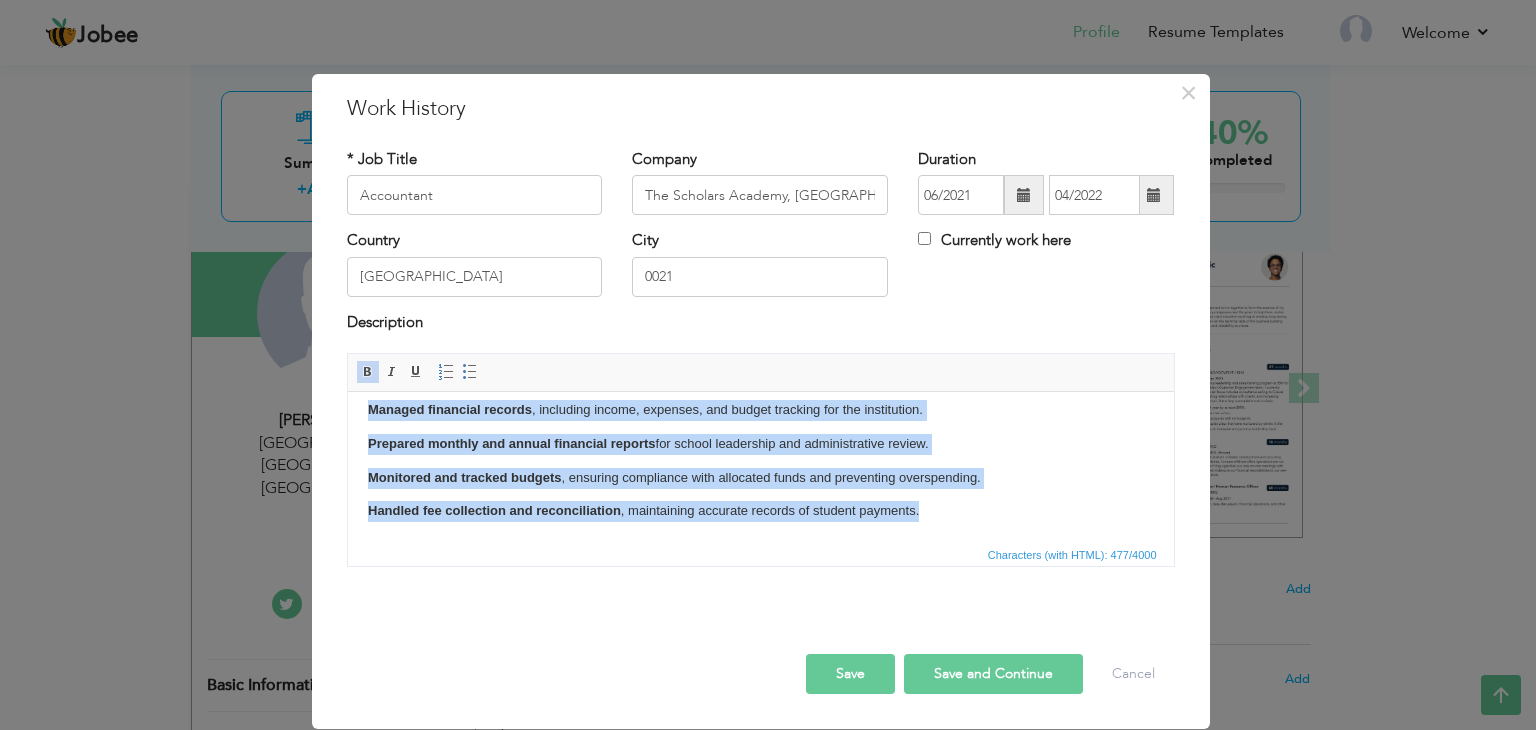 drag, startPoint x: 367, startPoint y: 421, endPoint x: 1276, endPoint y: 961, distance: 1057.299 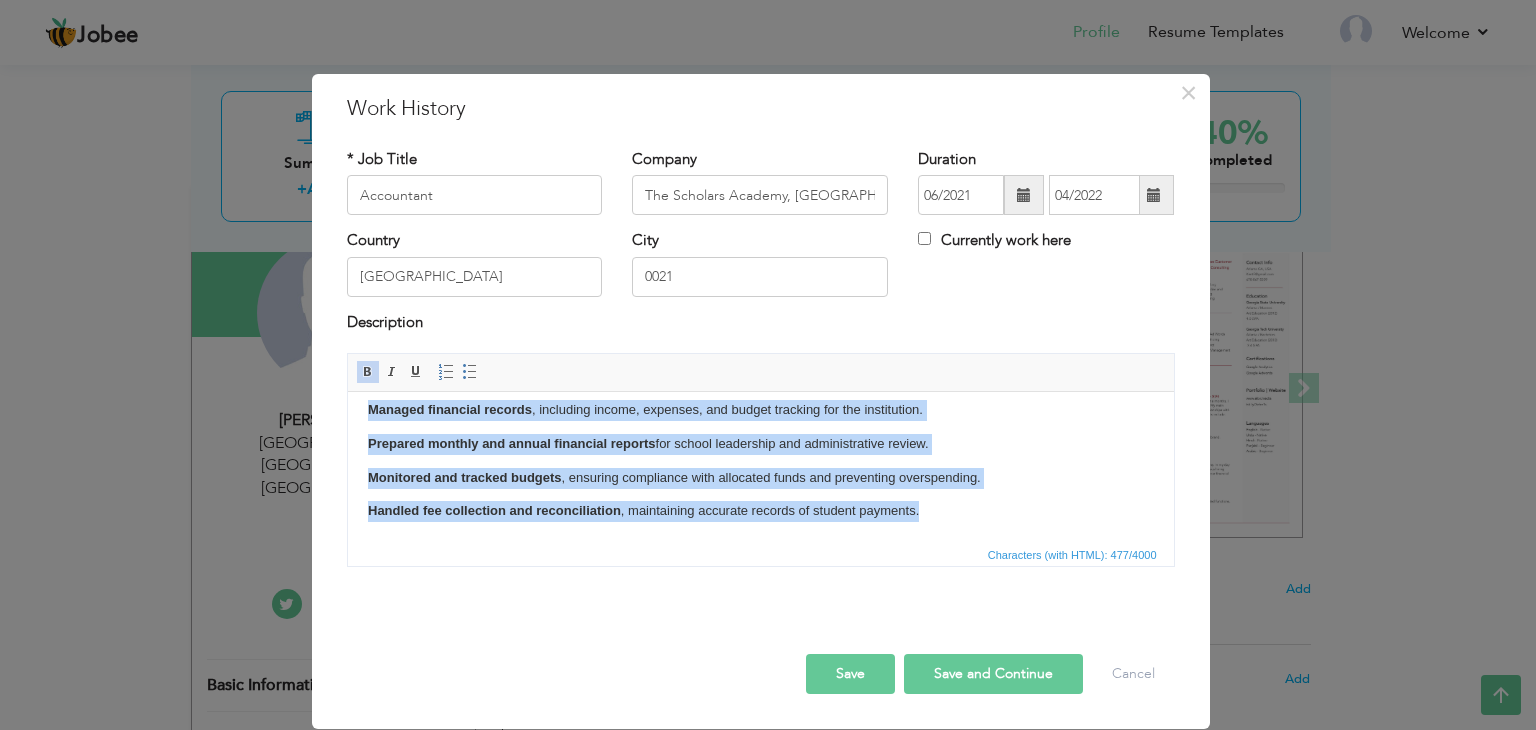 click at bounding box center (368, 372) 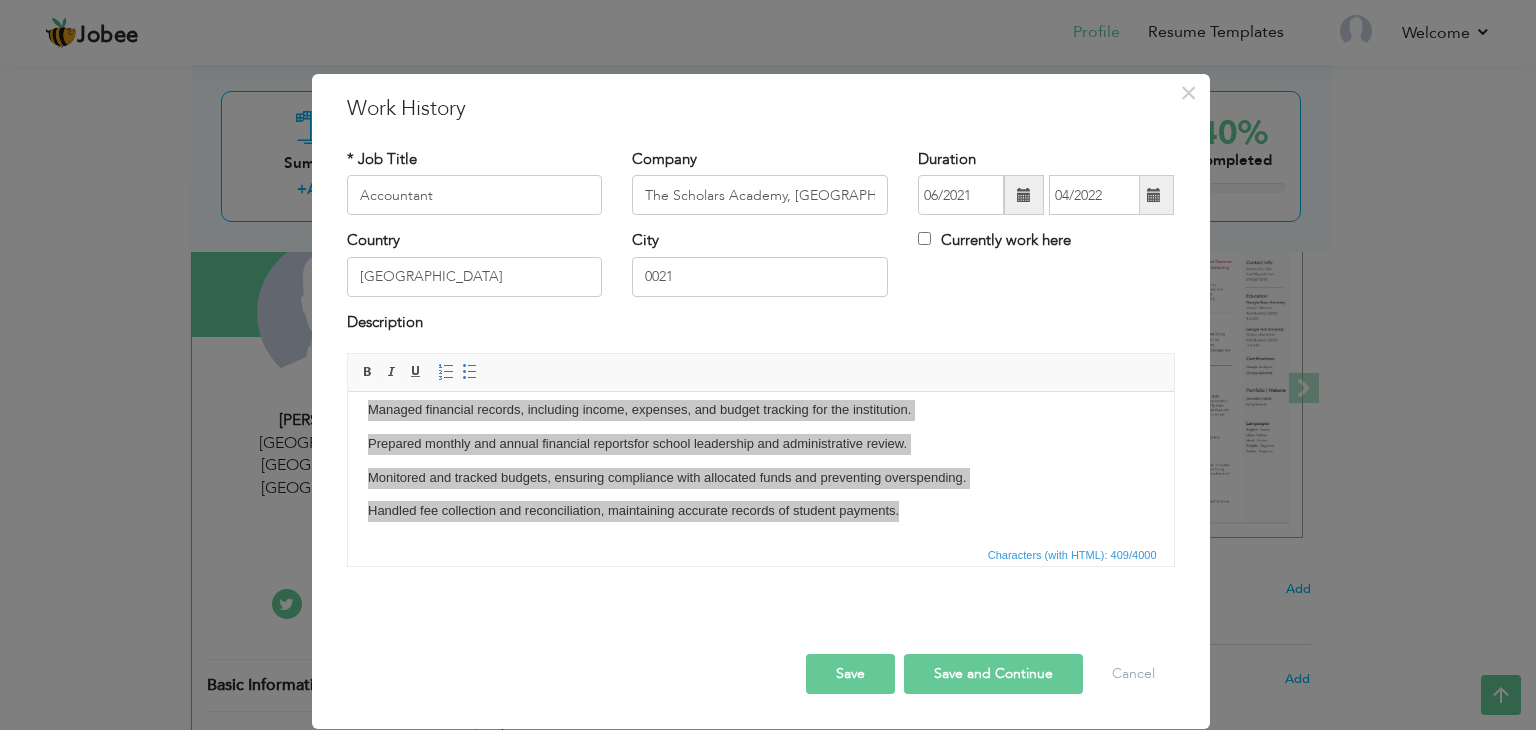 click on "Save and Continue" at bounding box center [993, 674] 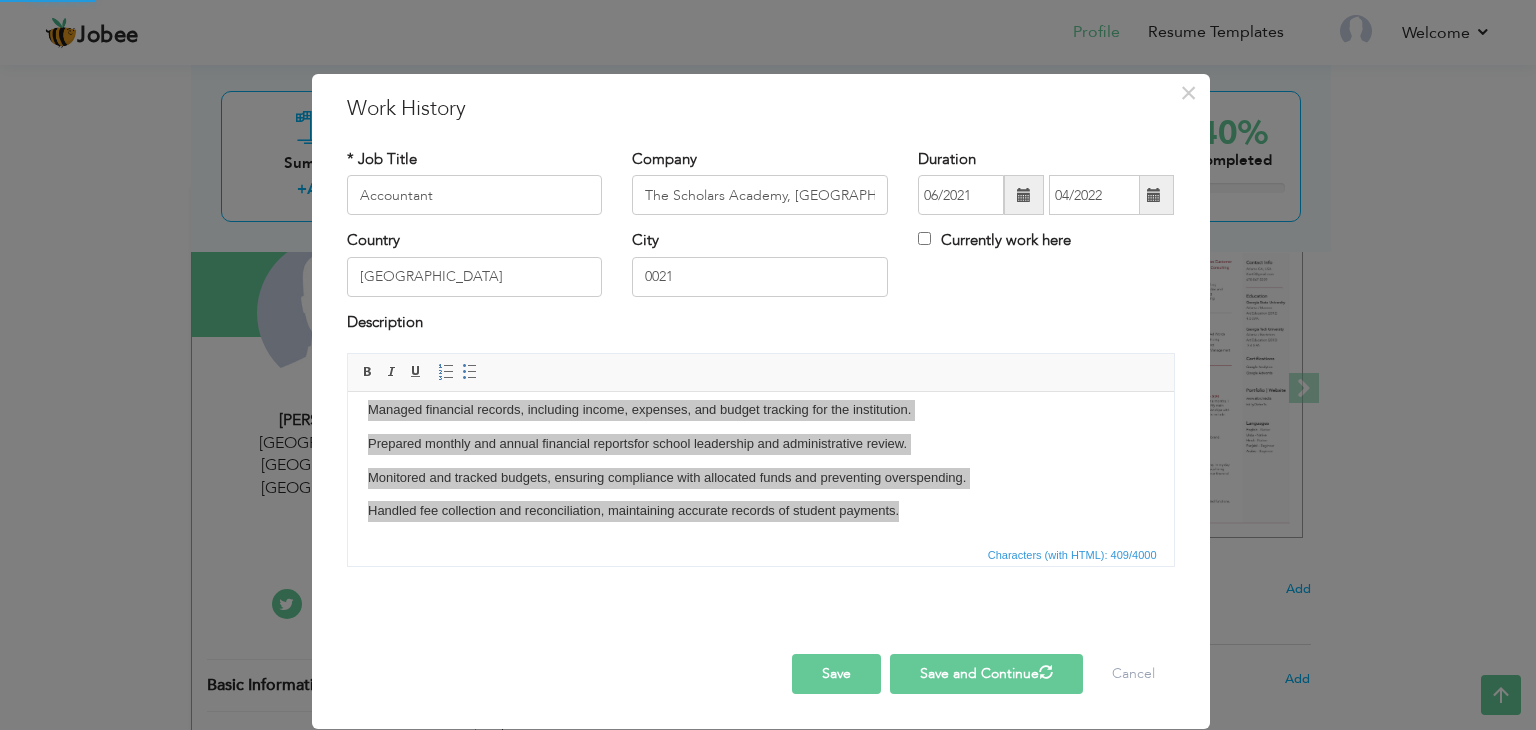 type 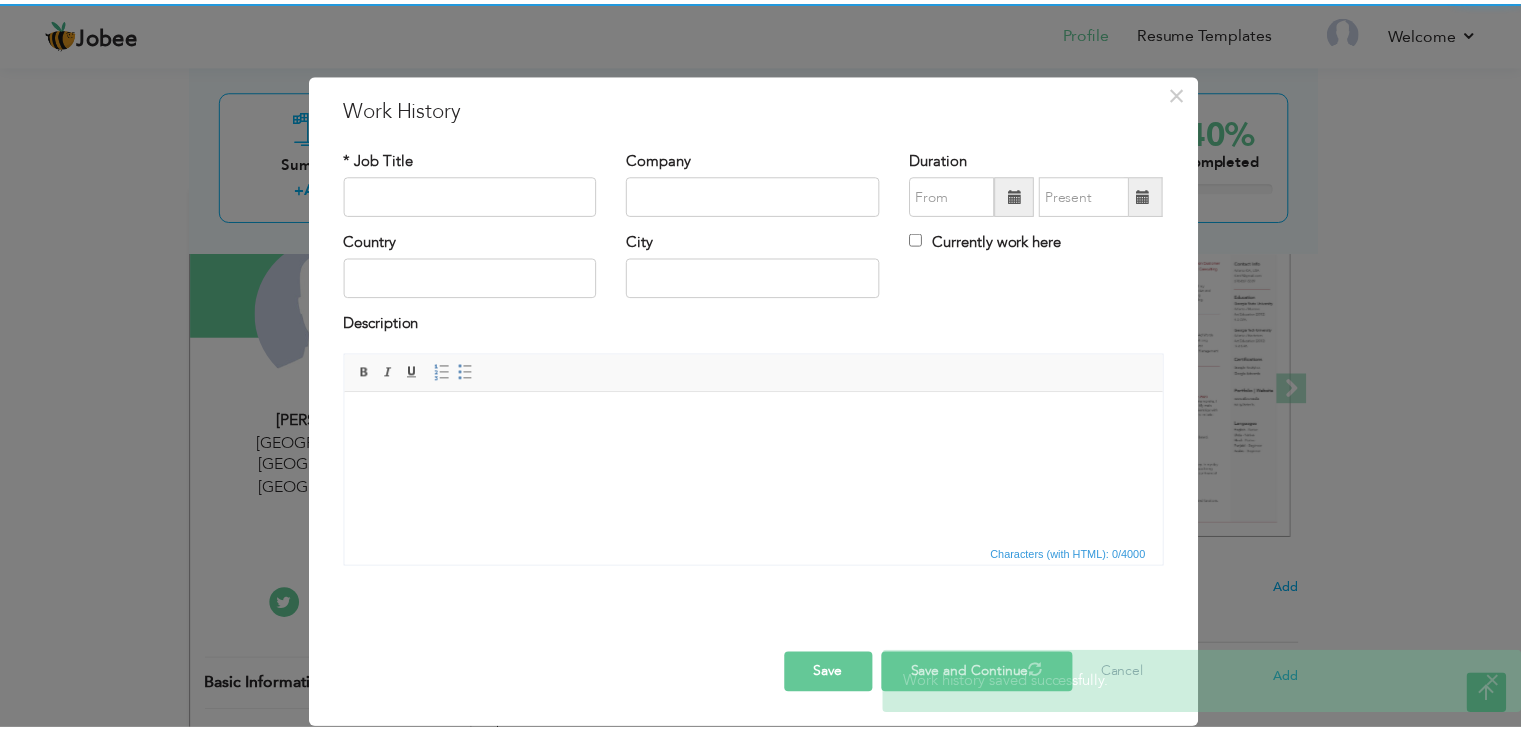 scroll, scrollTop: 0, scrollLeft: 0, axis: both 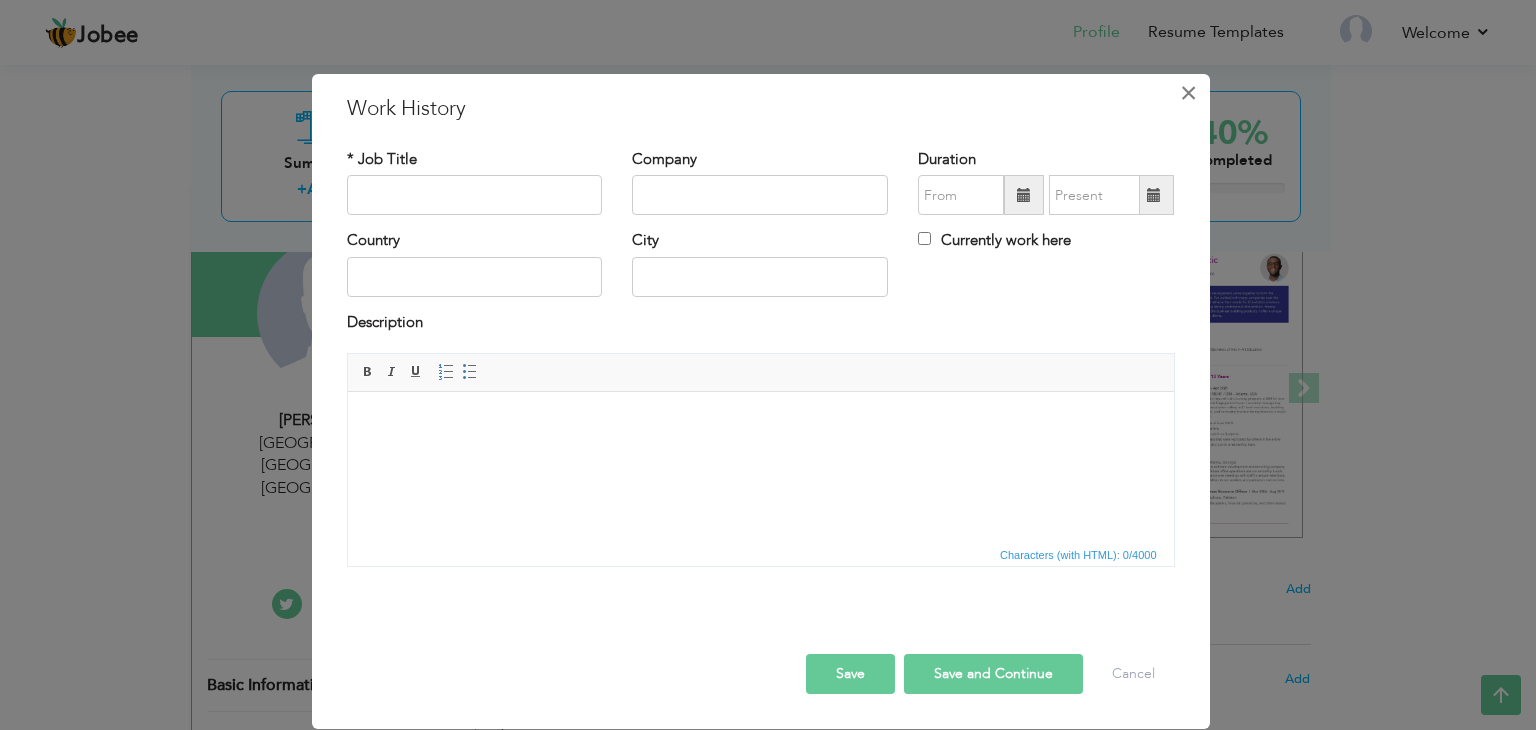 click on "×" at bounding box center (1188, 93) 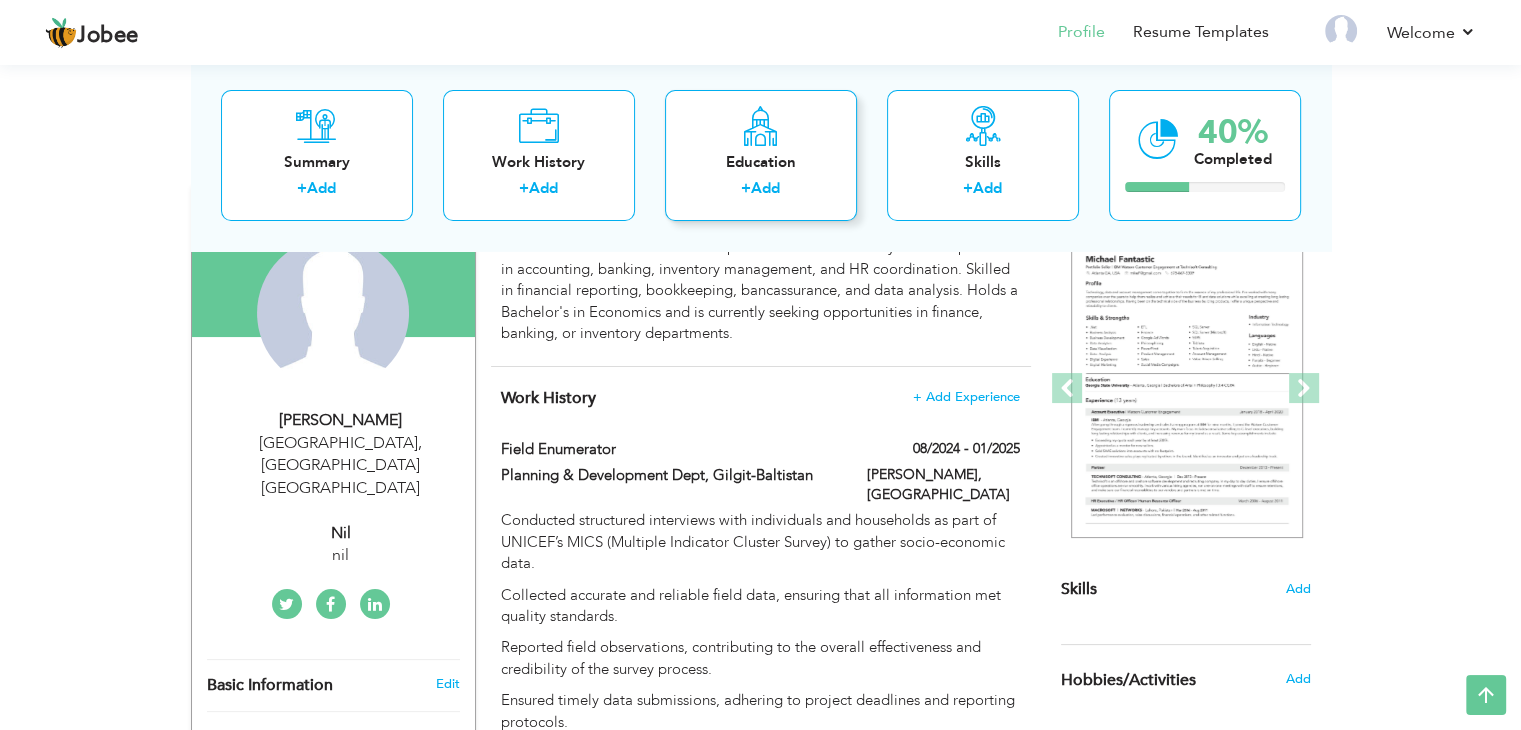 click on "+" at bounding box center (746, 189) 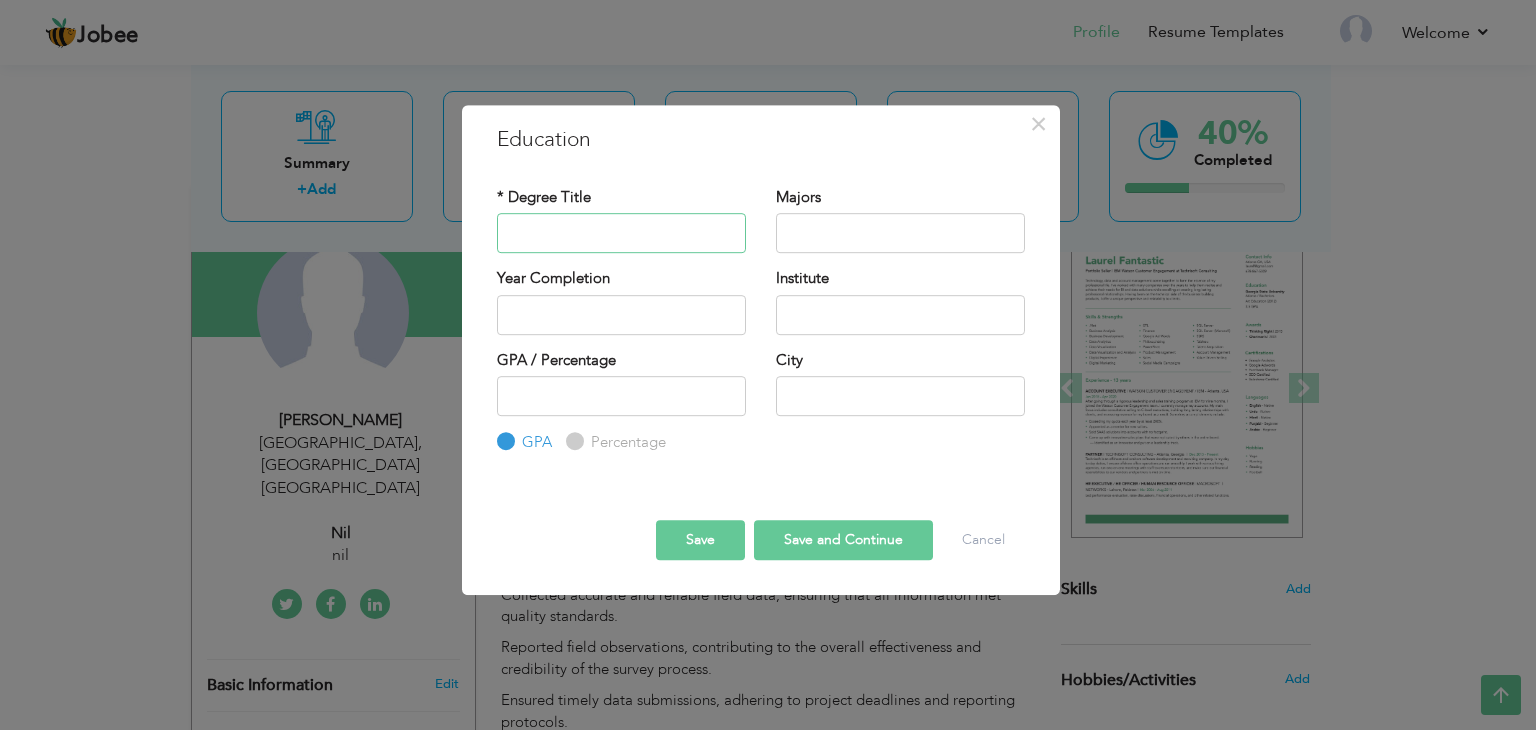 click at bounding box center (621, 233) 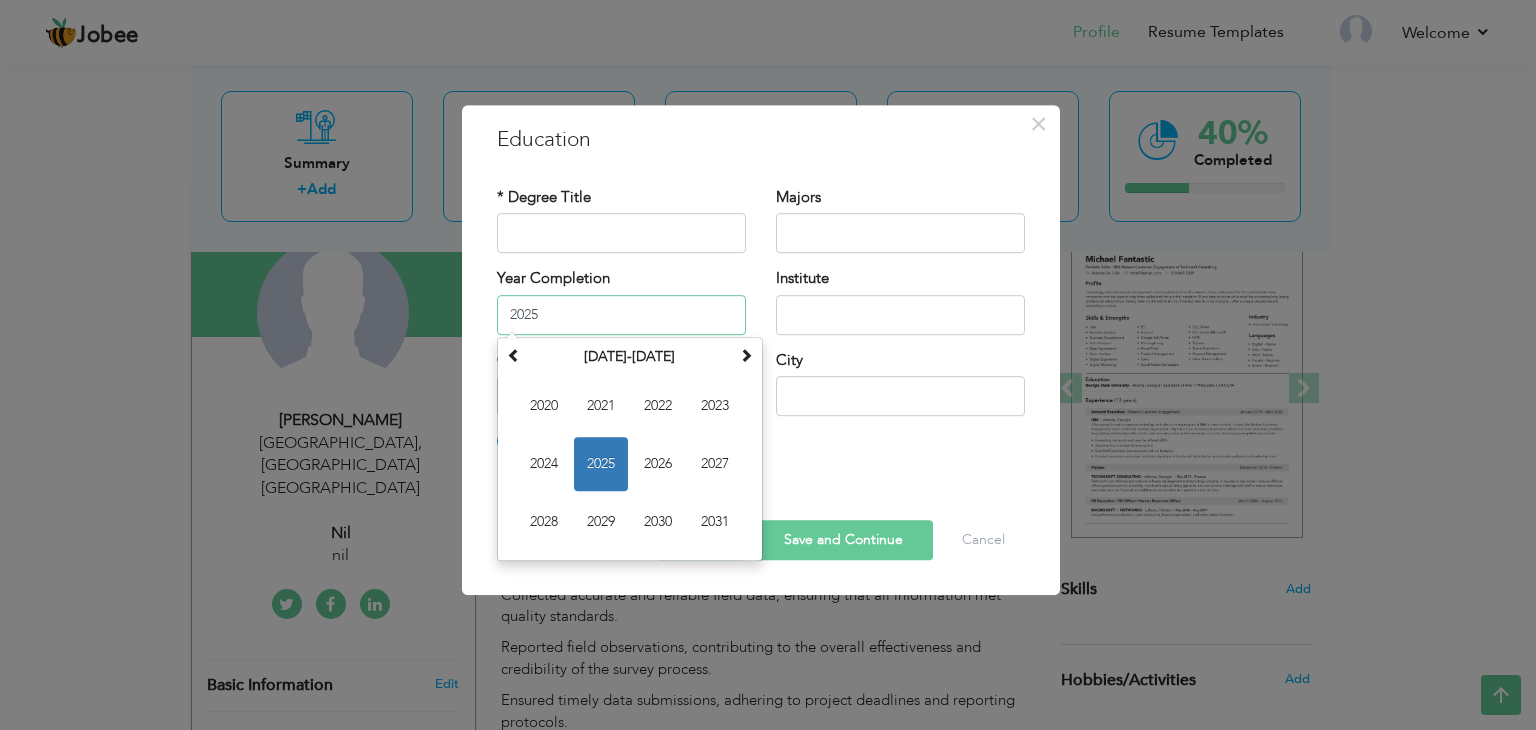 click on "2025" at bounding box center [621, 315] 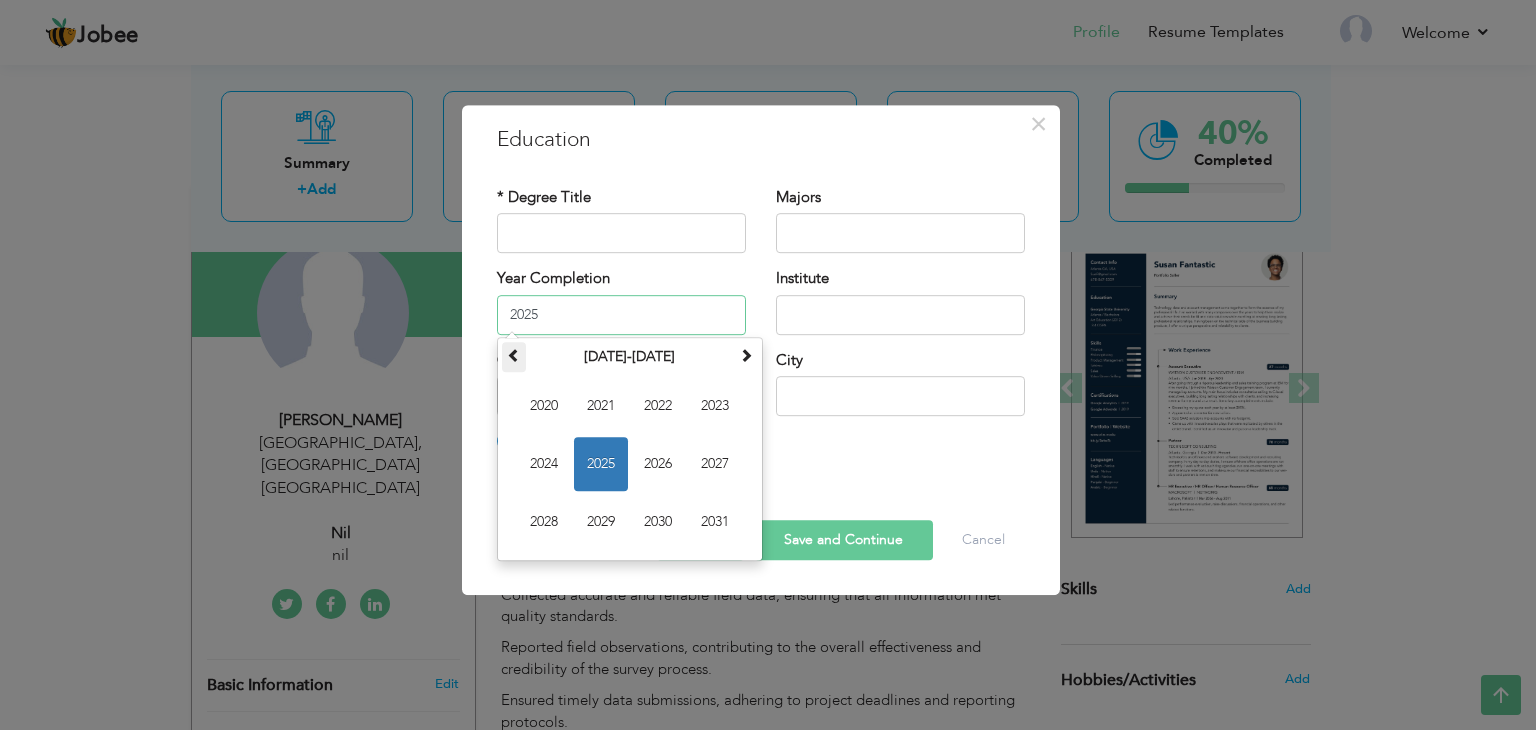 click at bounding box center (514, 357) 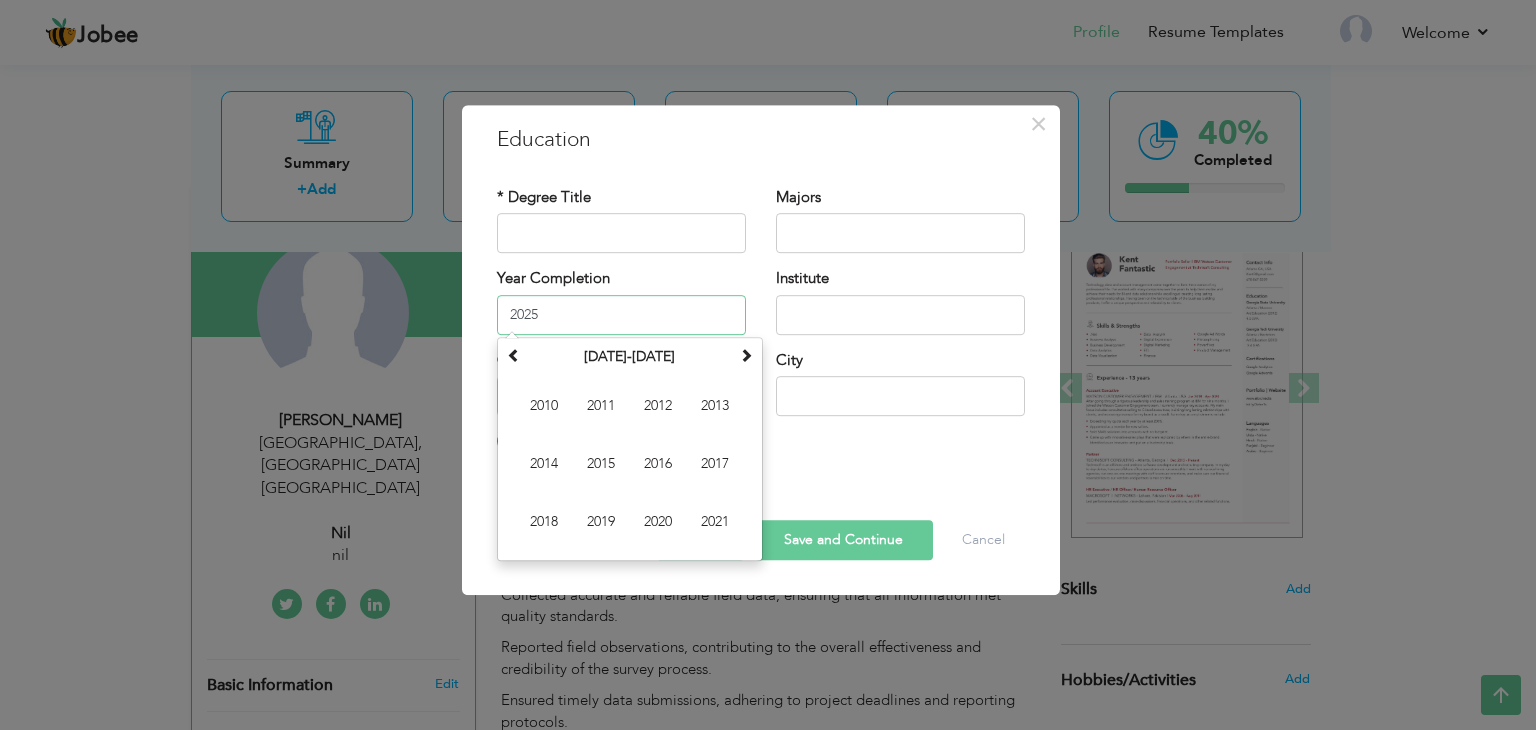 click on "2025" at bounding box center (621, 315) 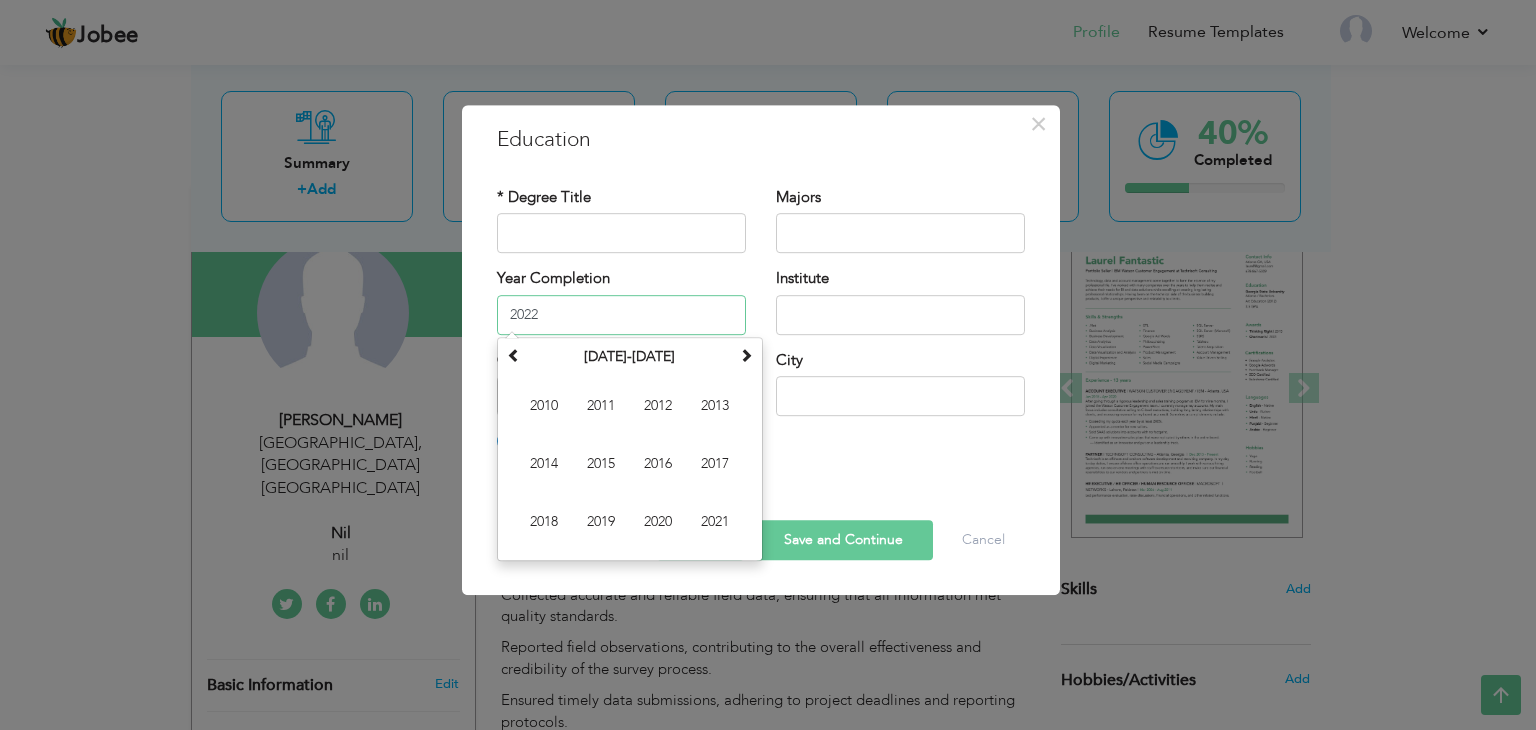 type on "2022" 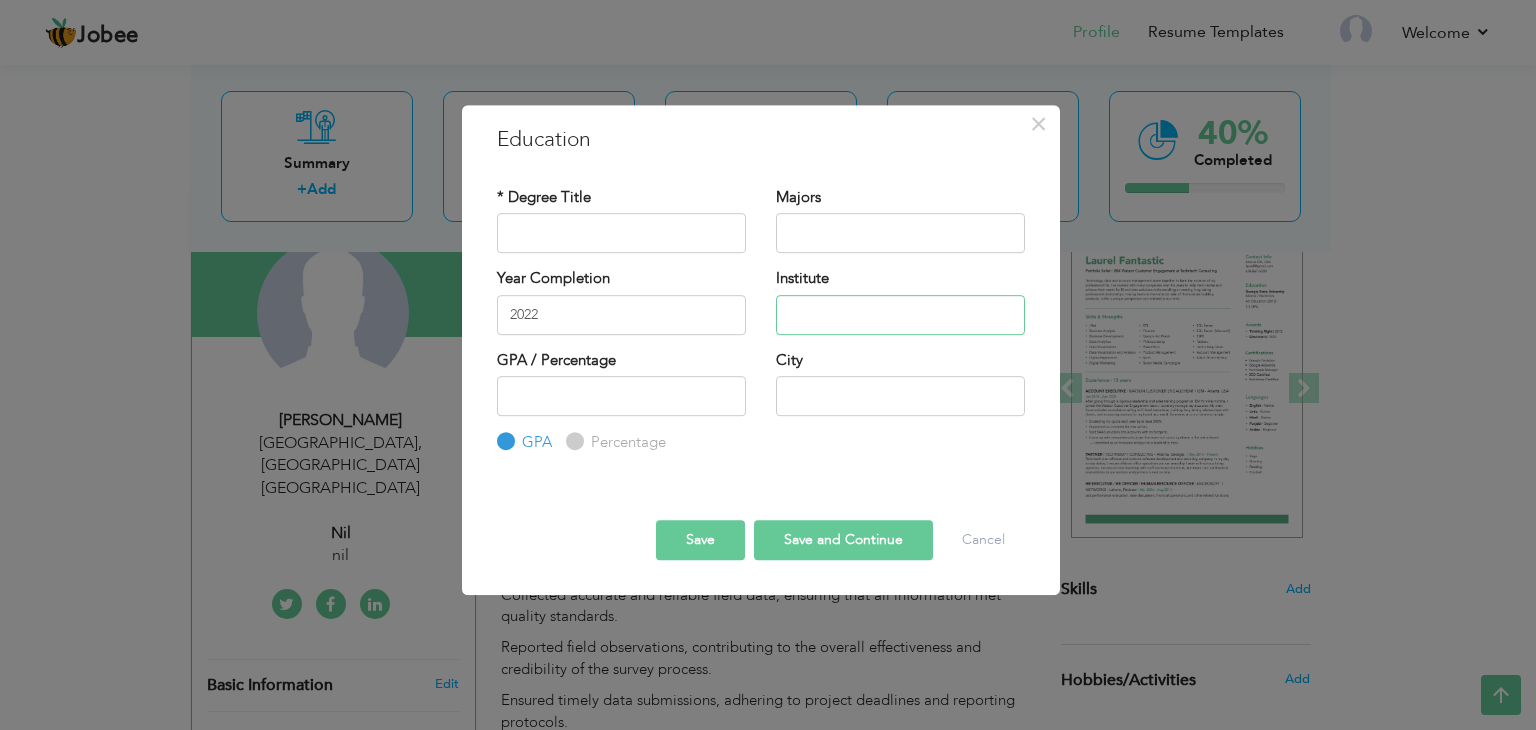 click at bounding box center (900, 315) 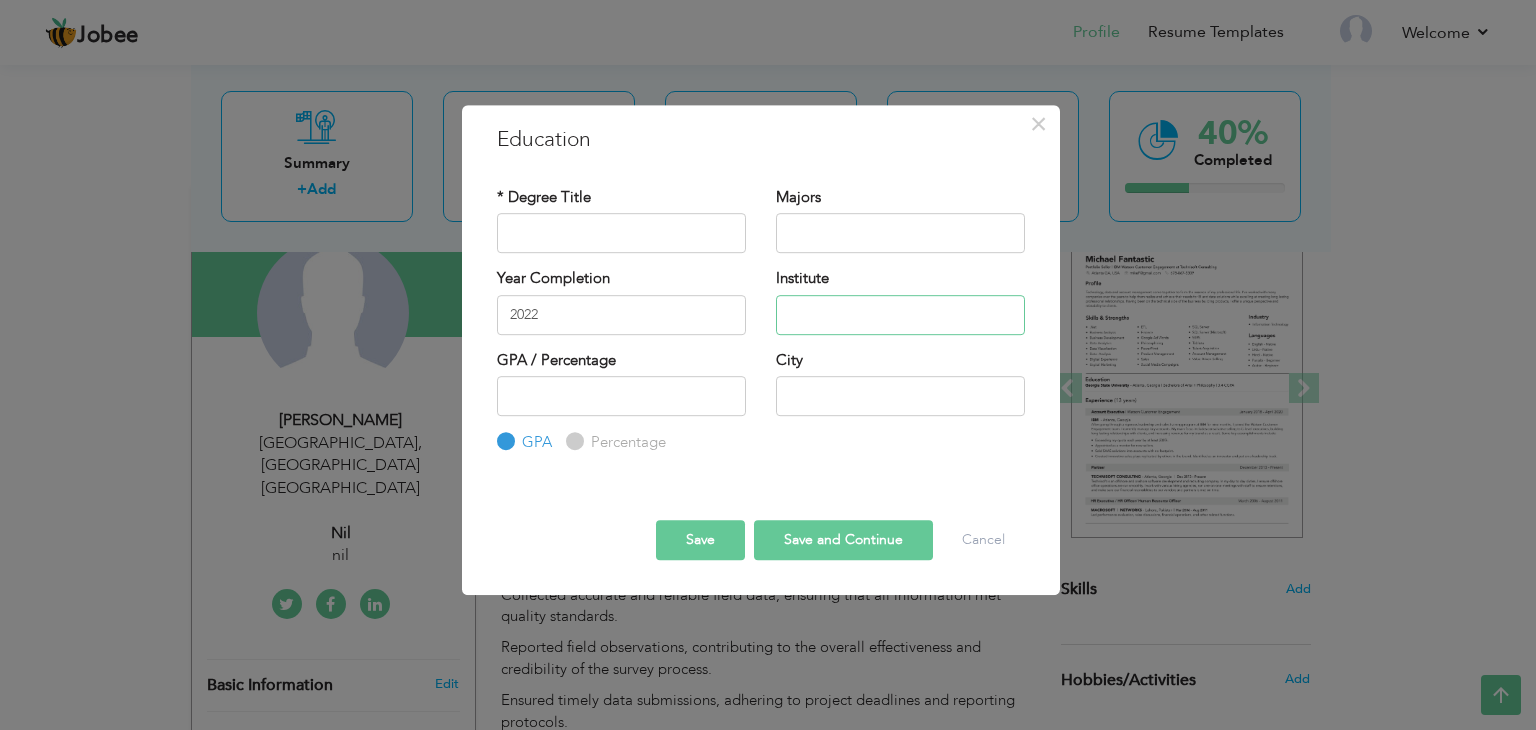 paste on "Karakoram International University" 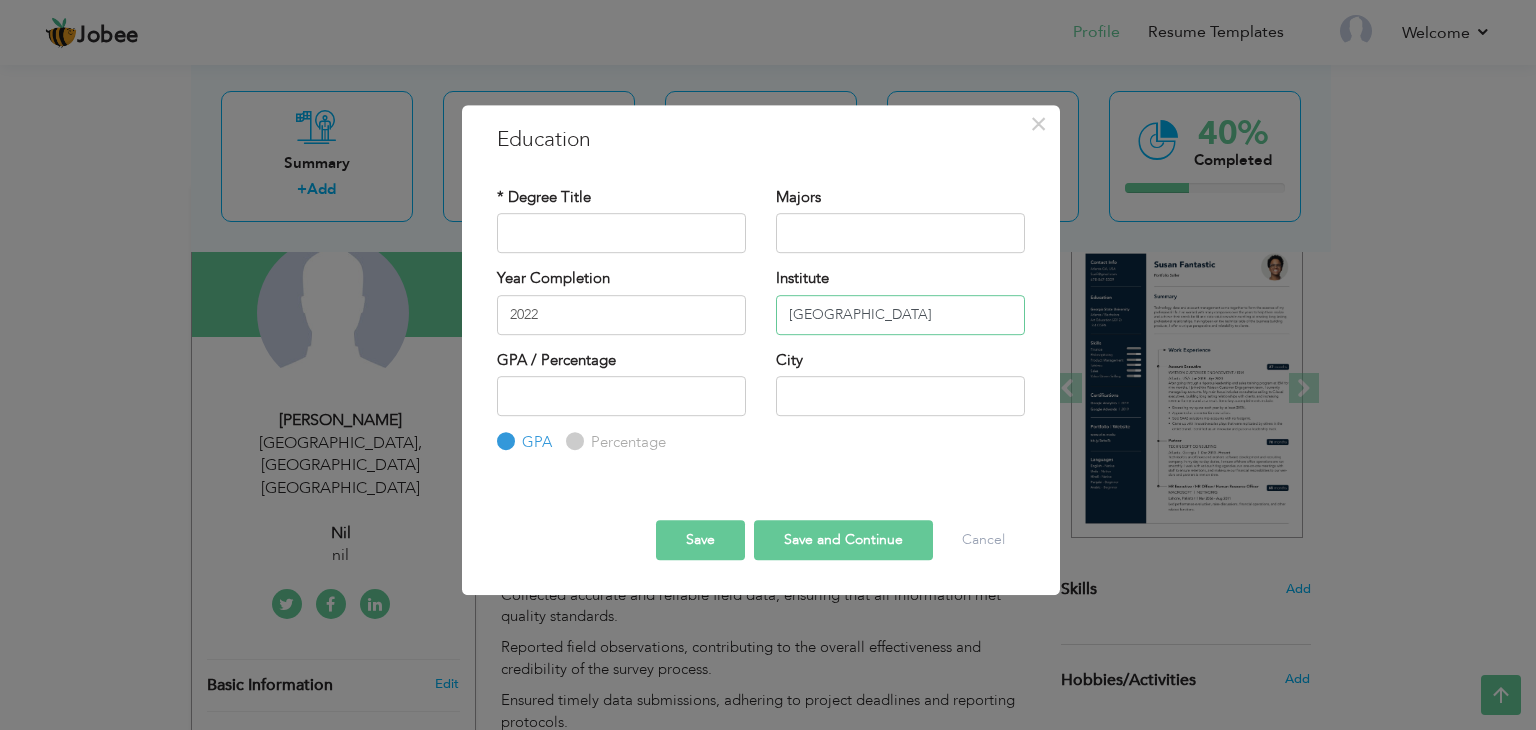 type on "Karakoram International University" 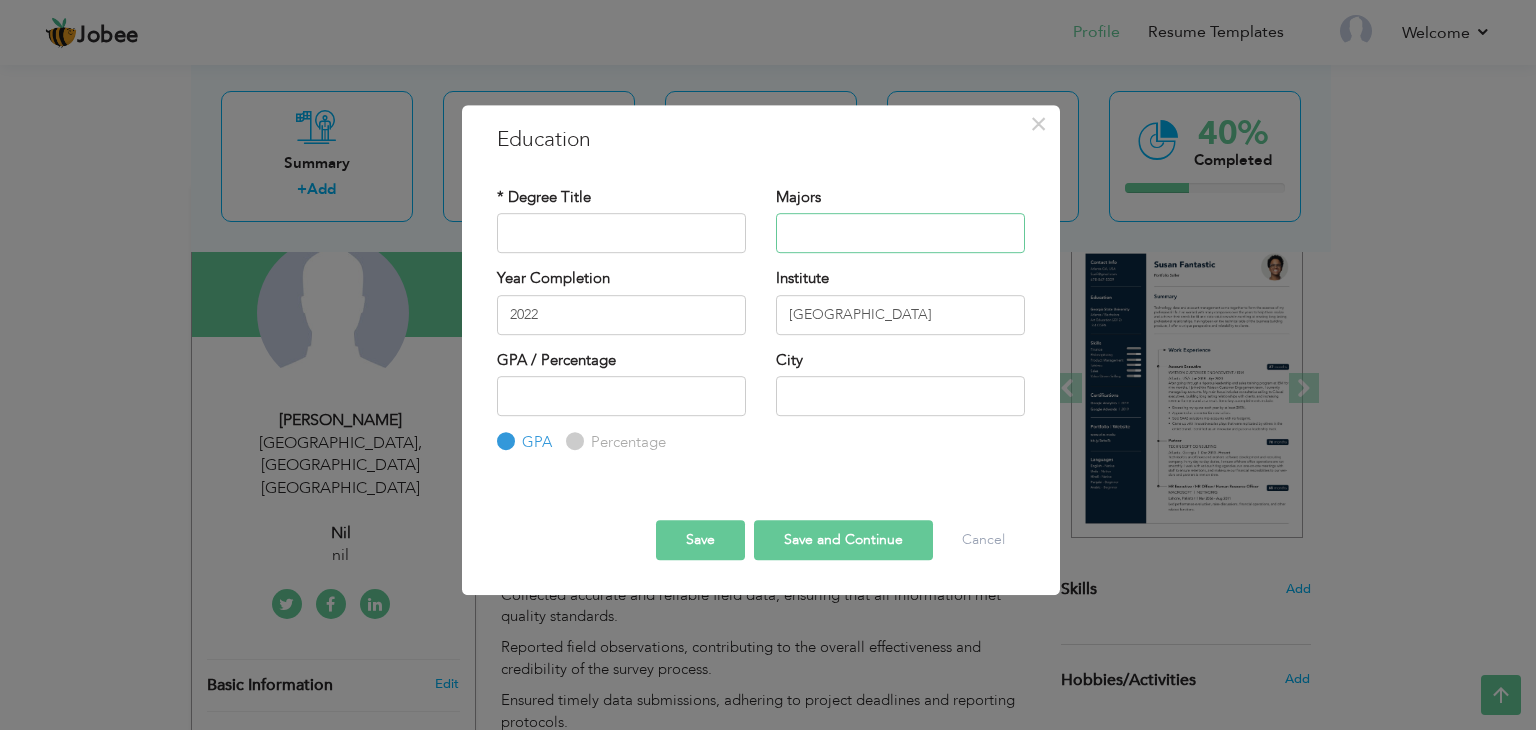 click at bounding box center [900, 233] 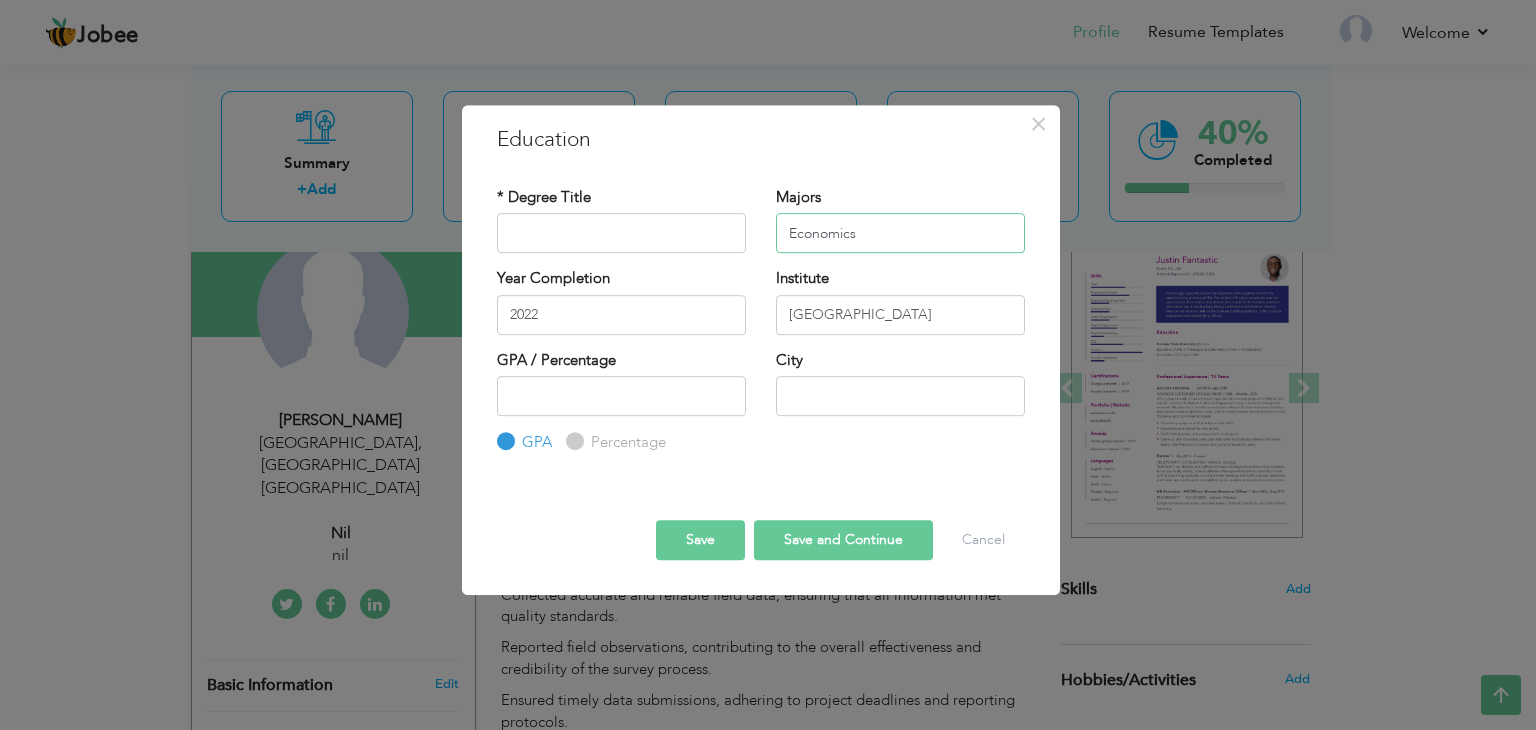 type on "Economics" 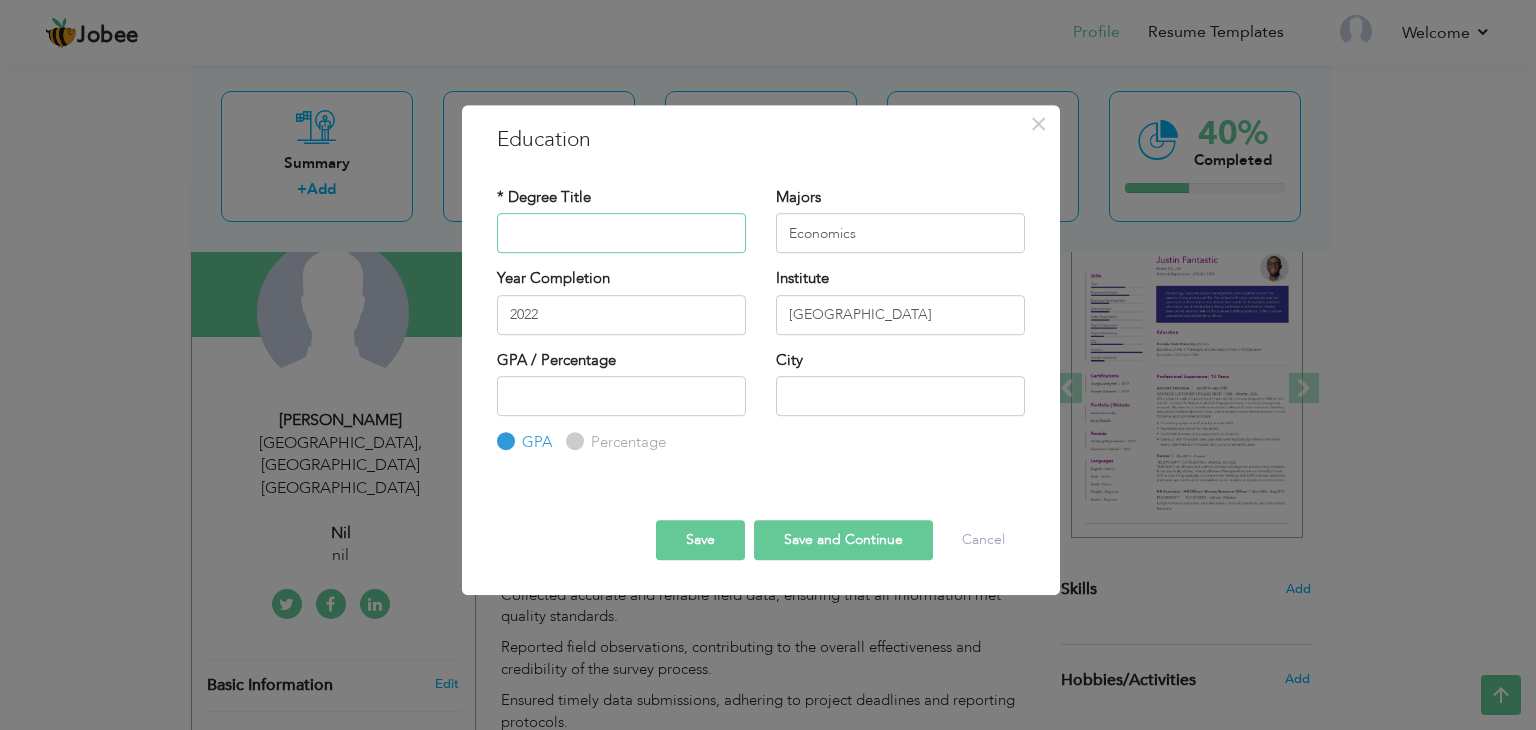click at bounding box center [621, 233] 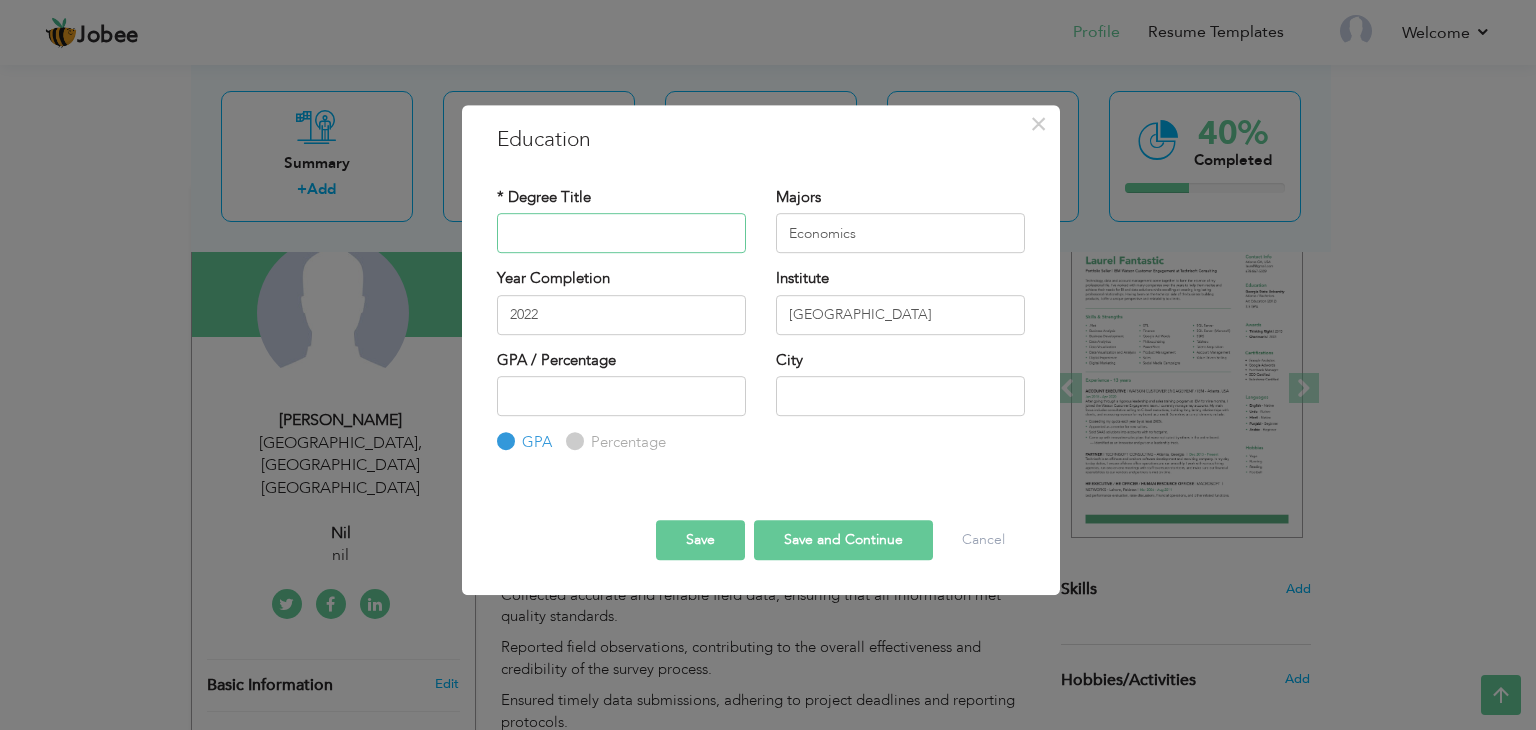paste on "Karakoram International University" 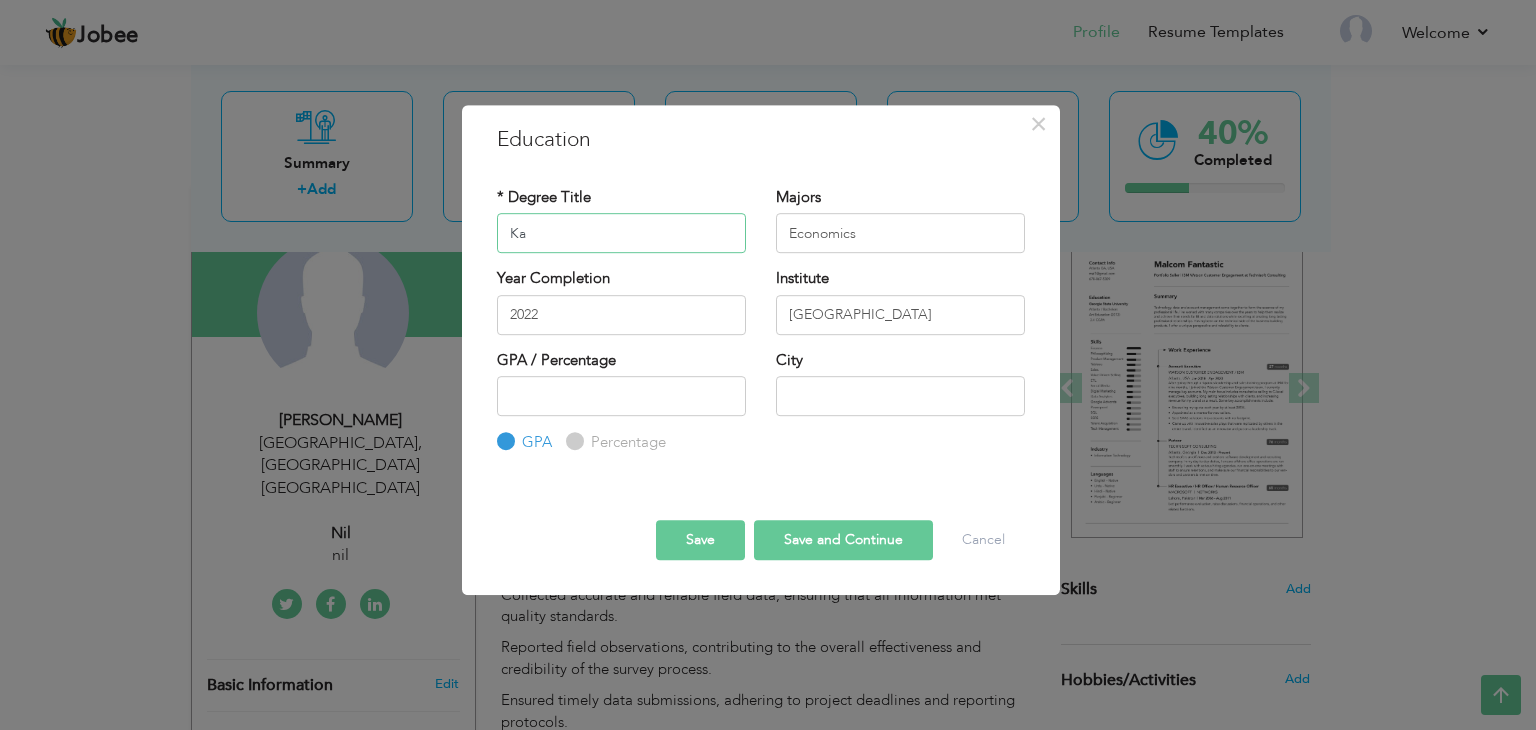 type on "K" 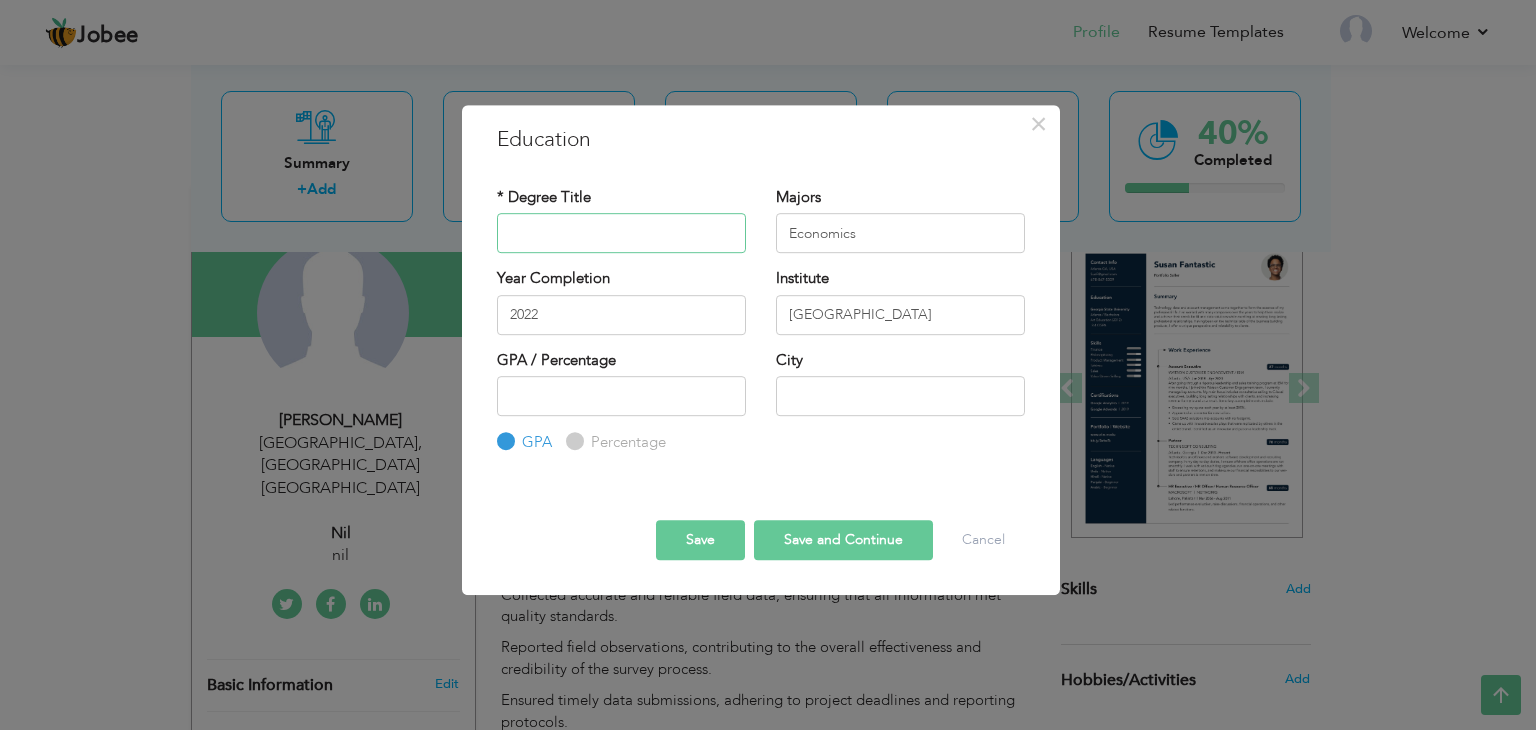 click at bounding box center (621, 233) 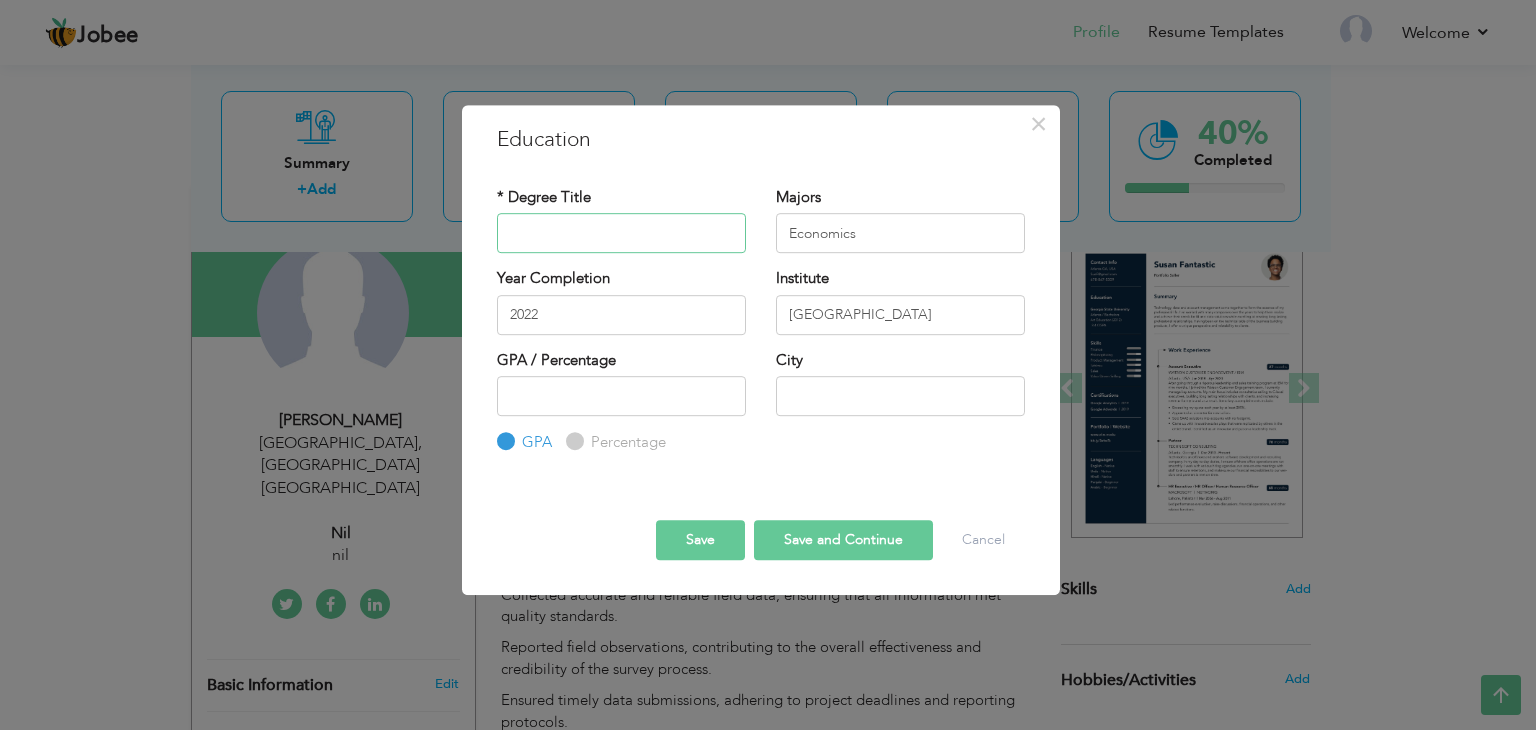 paste on "BS (Hons) Economics" 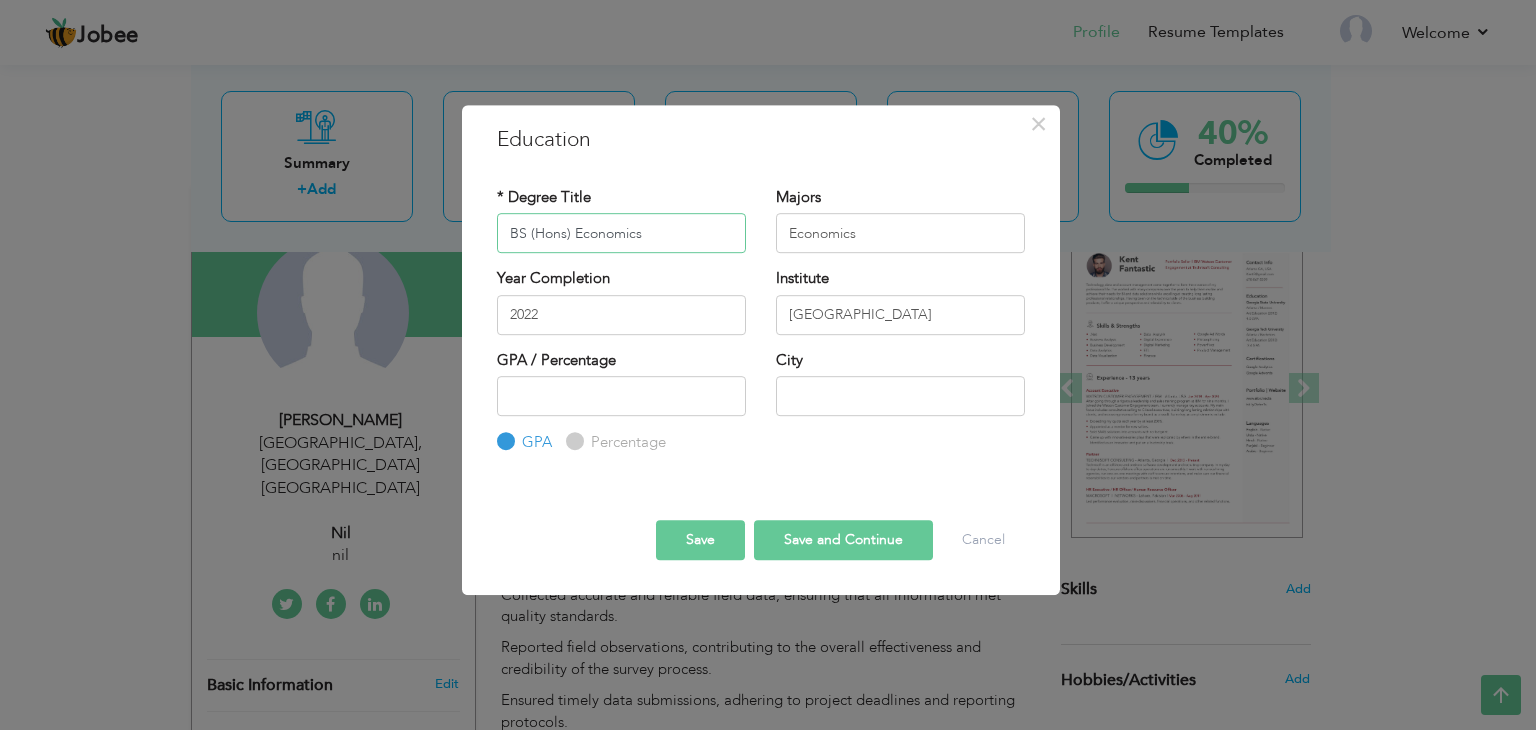 type on "BS (Hons) Economics" 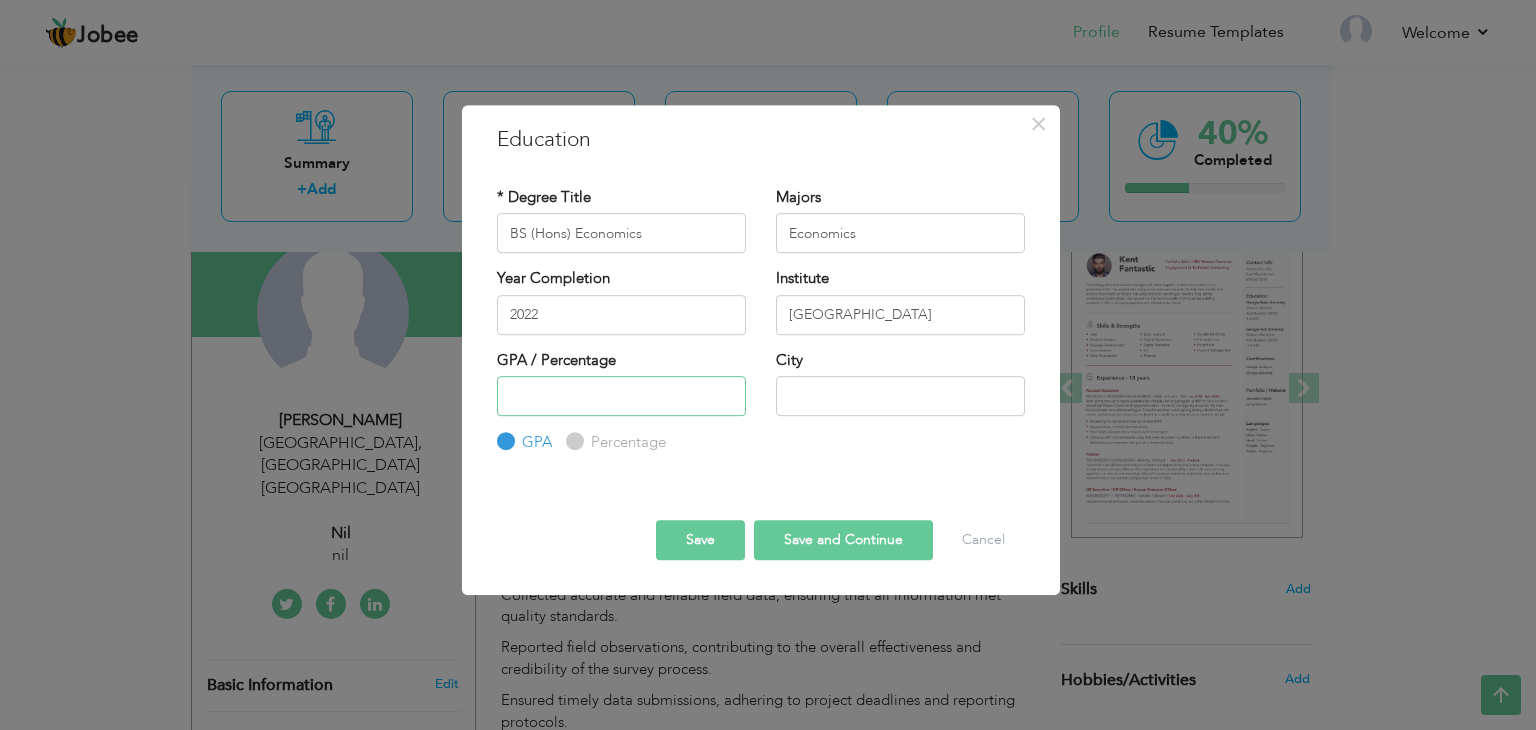 click at bounding box center [621, 396] 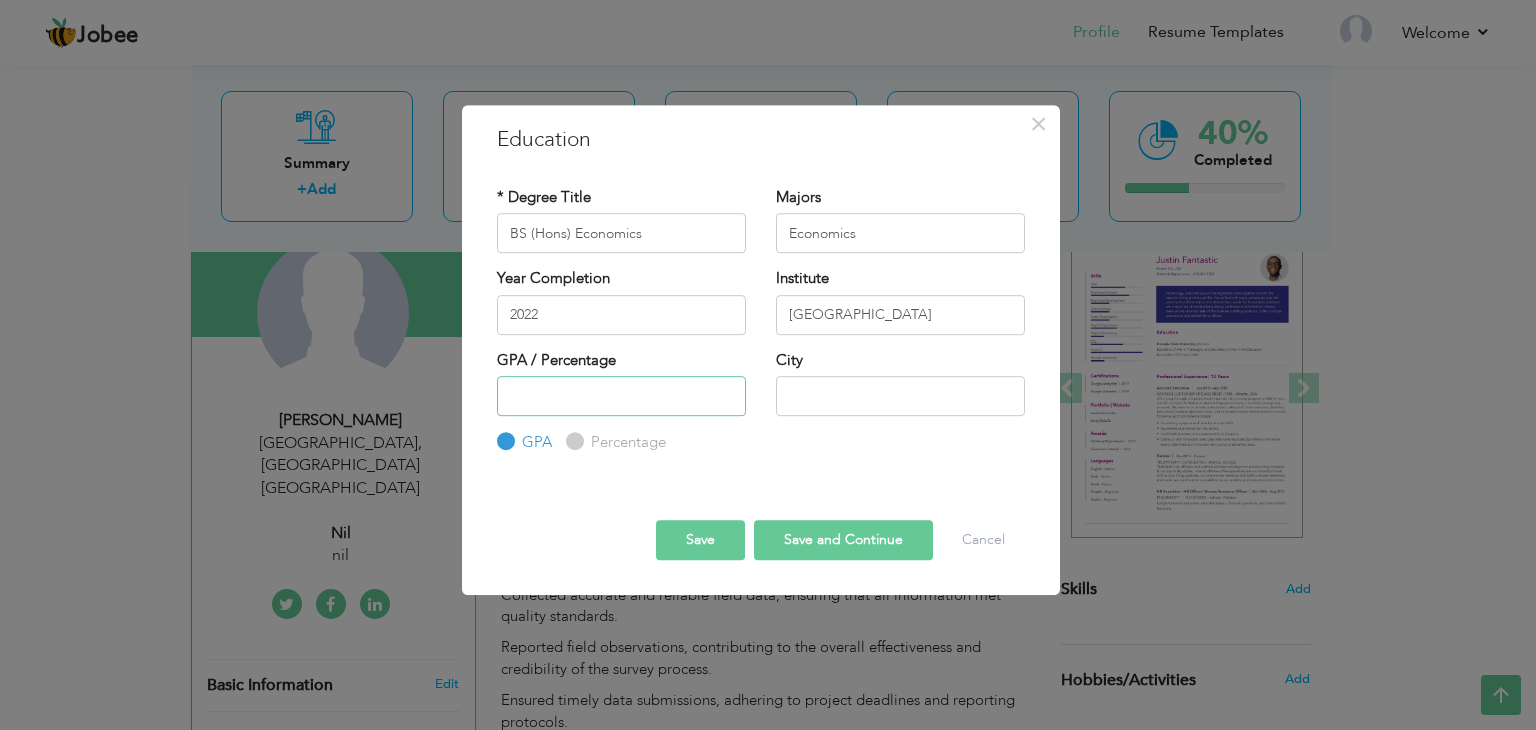 click at bounding box center [621, 396] 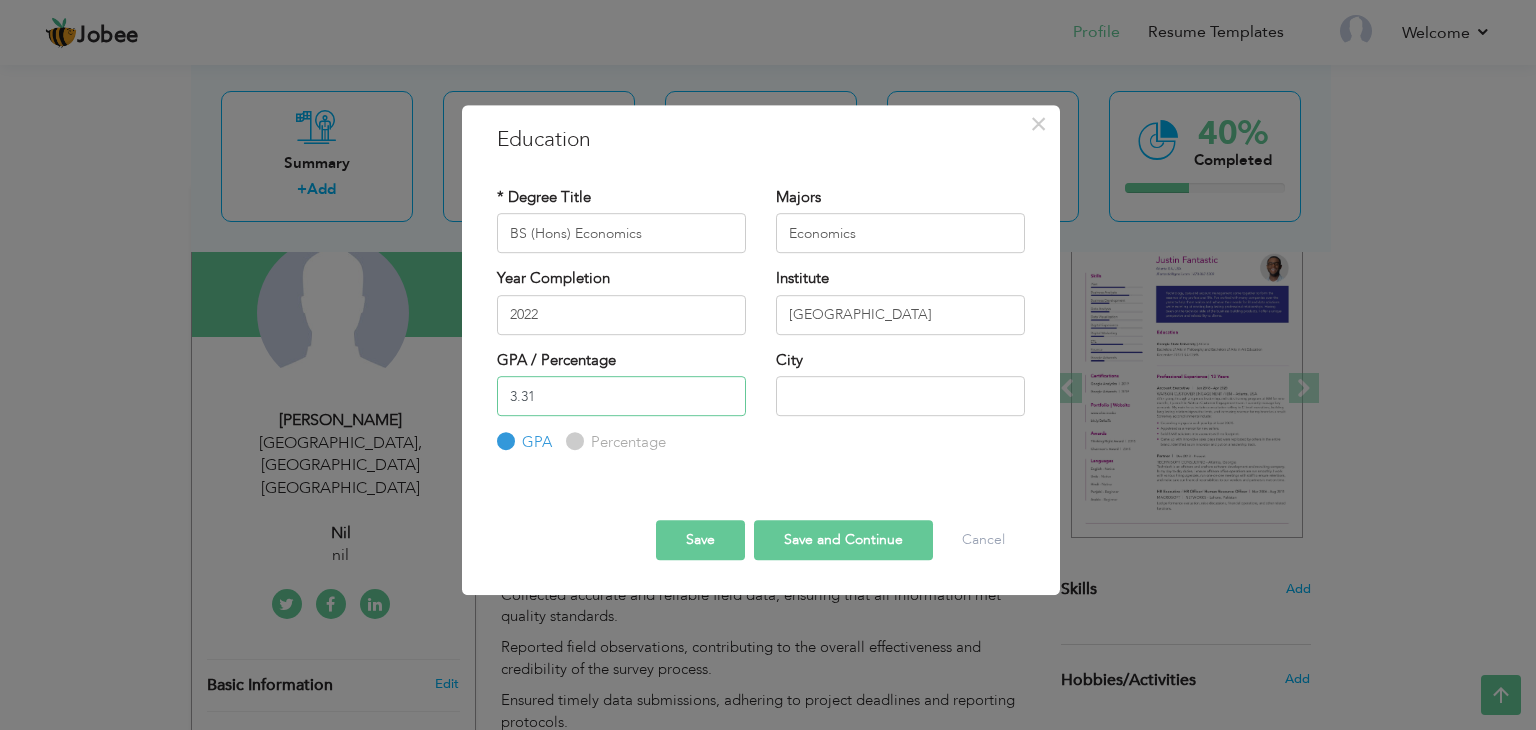 type on "3.31" 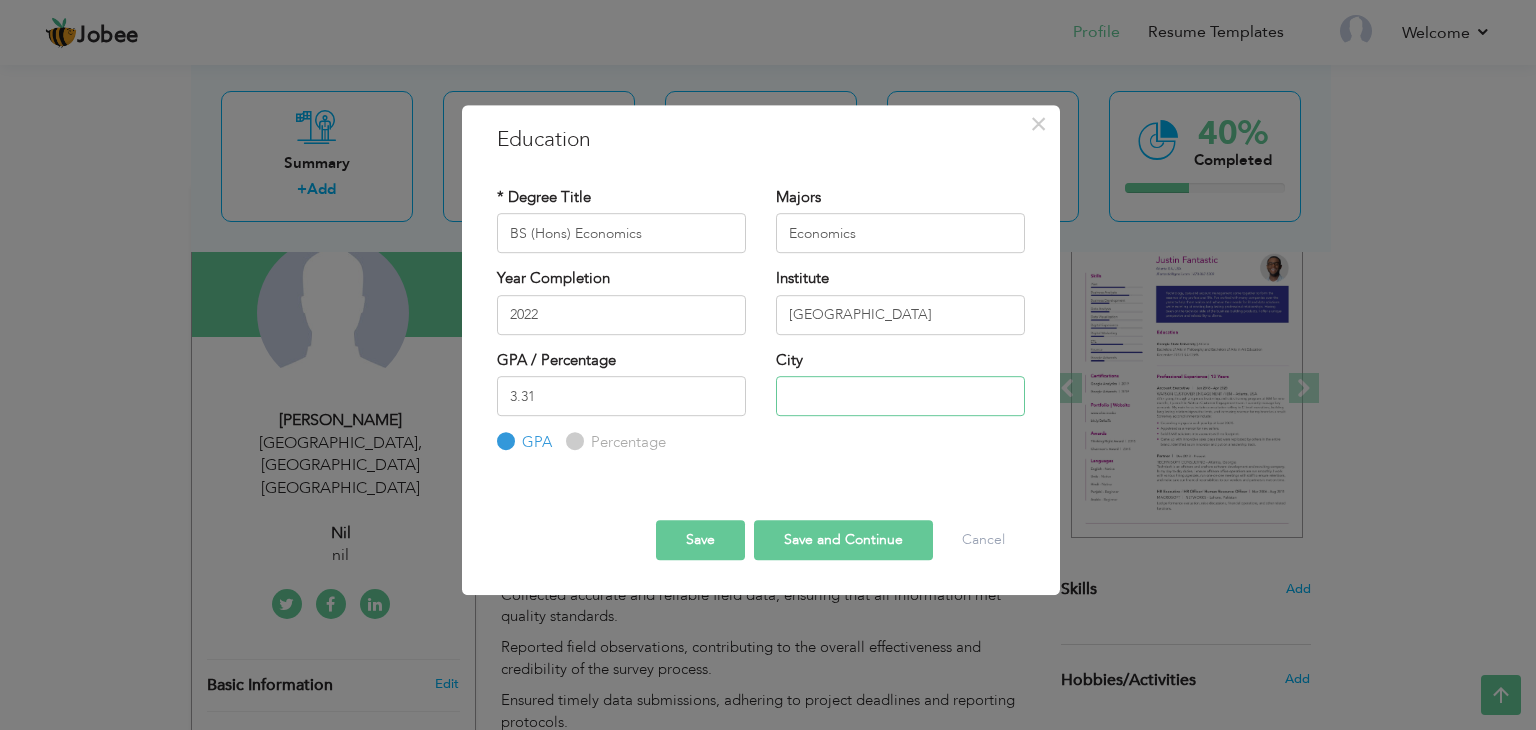 click at bounding box center (900, 396) 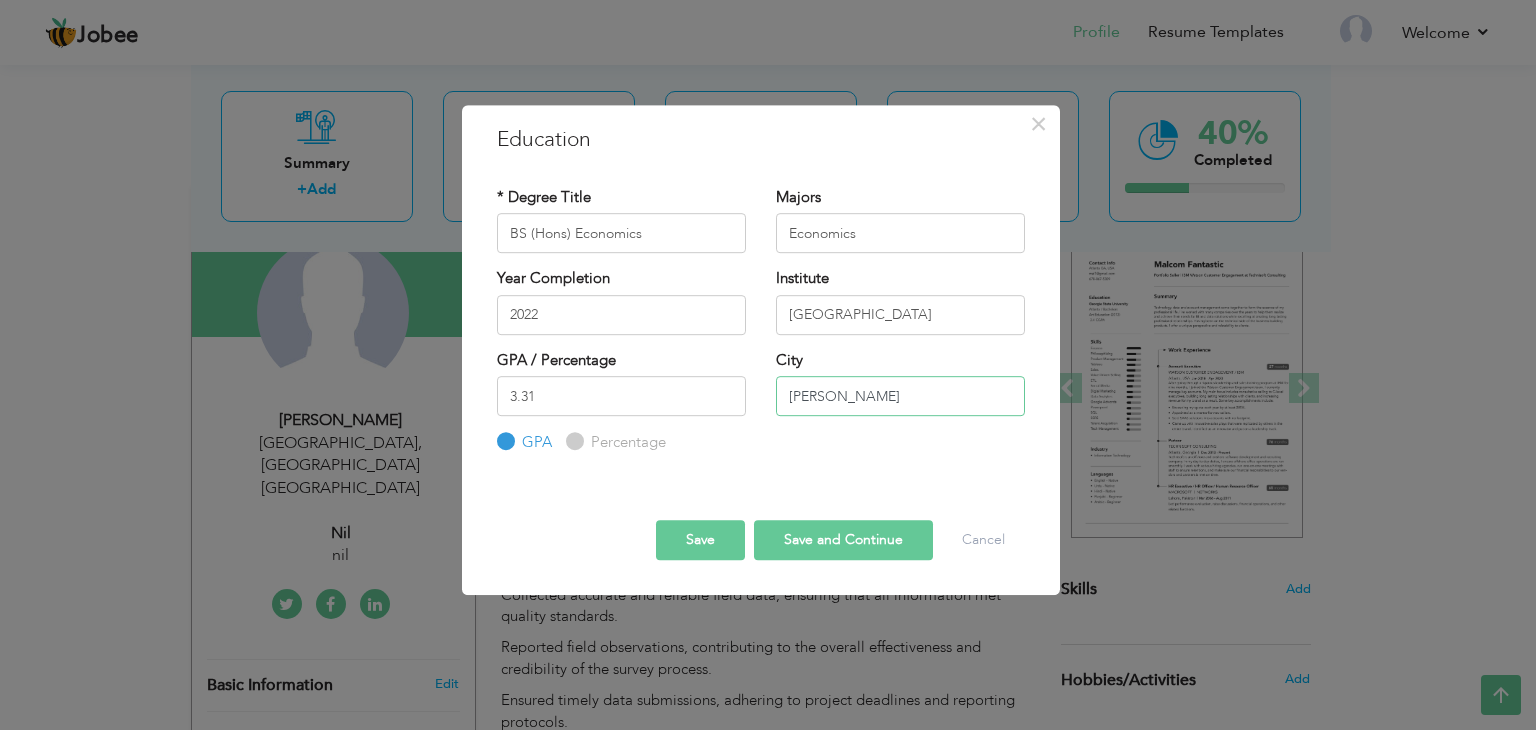 click on "Gilgit Balitistan" at bounding box center [900, 396] 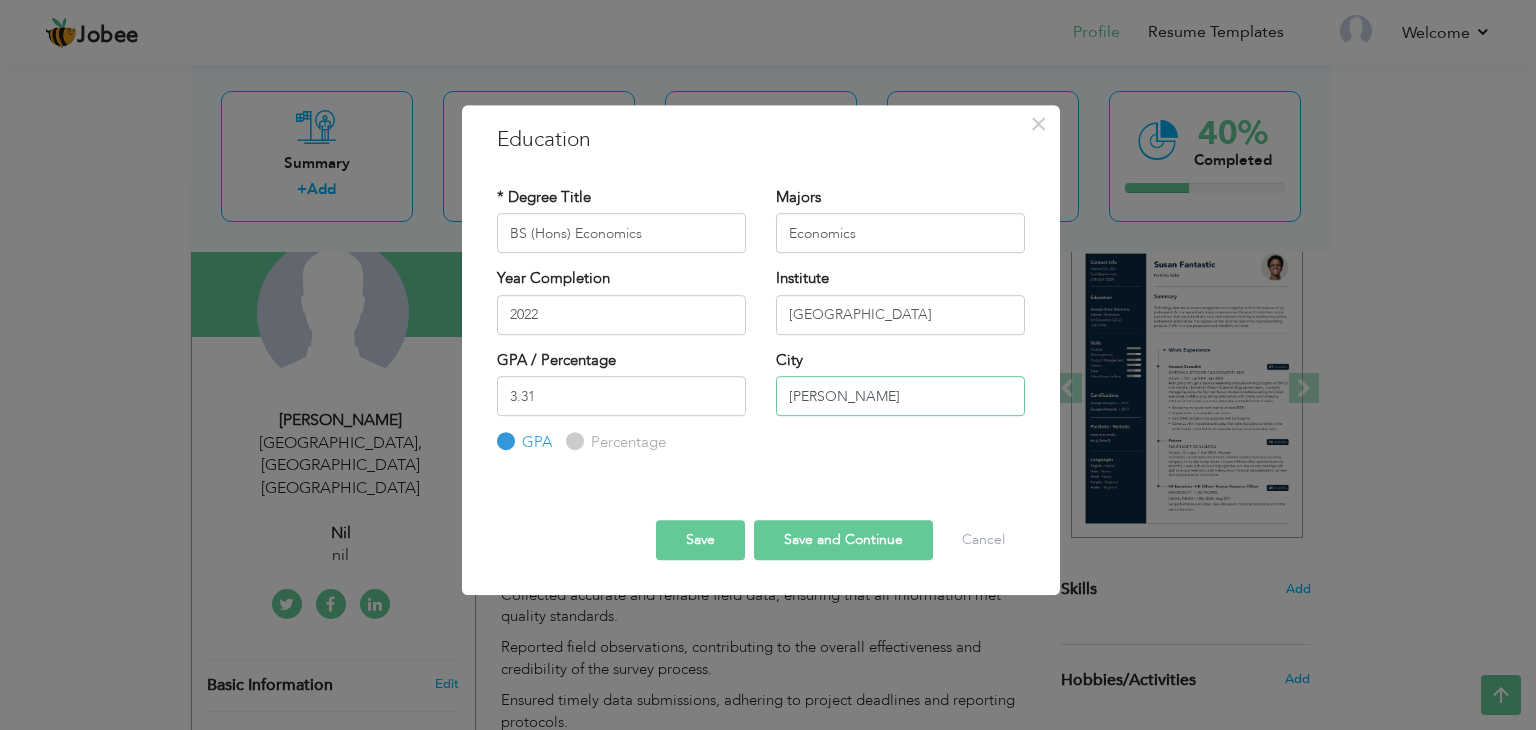 type on "Gilgit Baltistan" 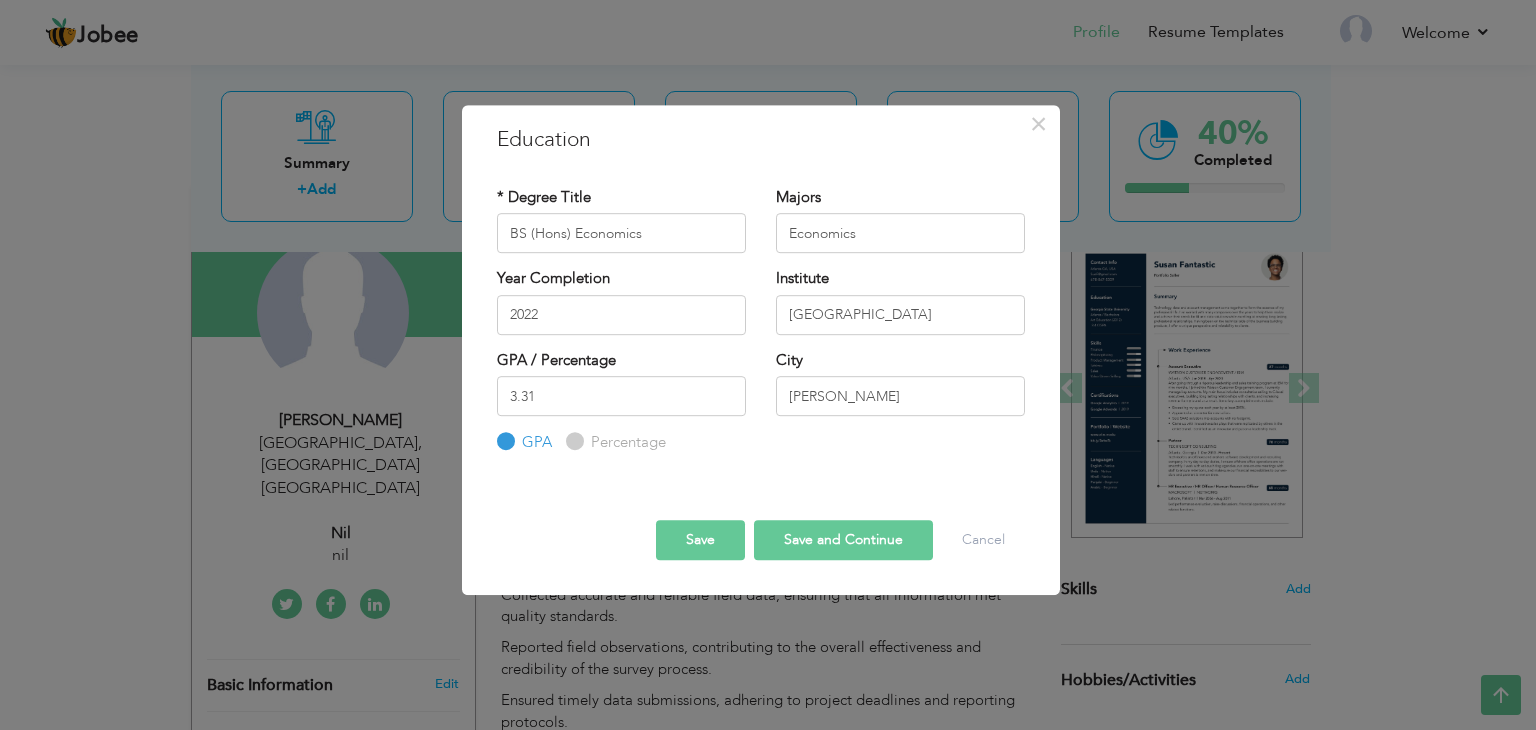 click on "GPA" at bounding box center [503, 442] 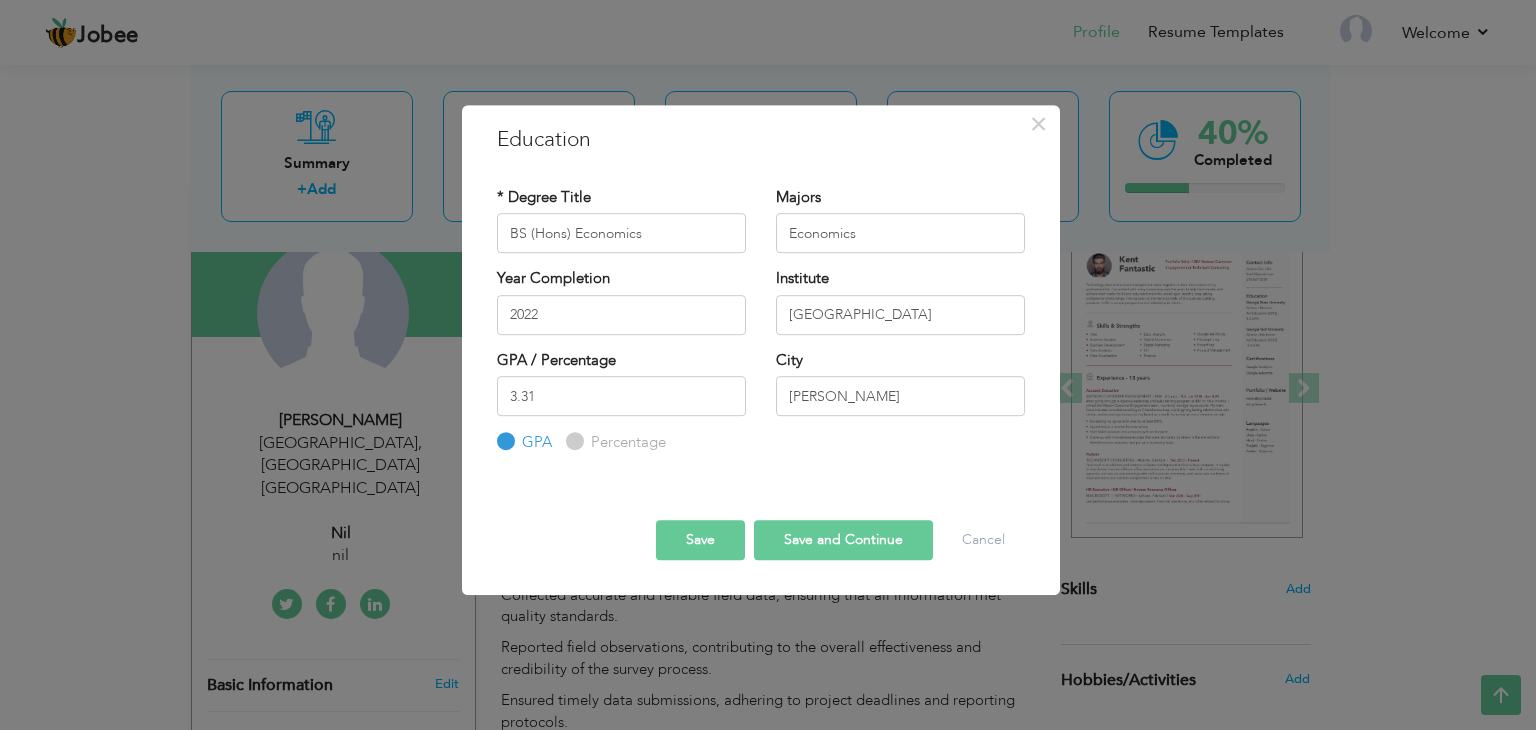 click on "Save and Continue" at bounding box center (843, 540) 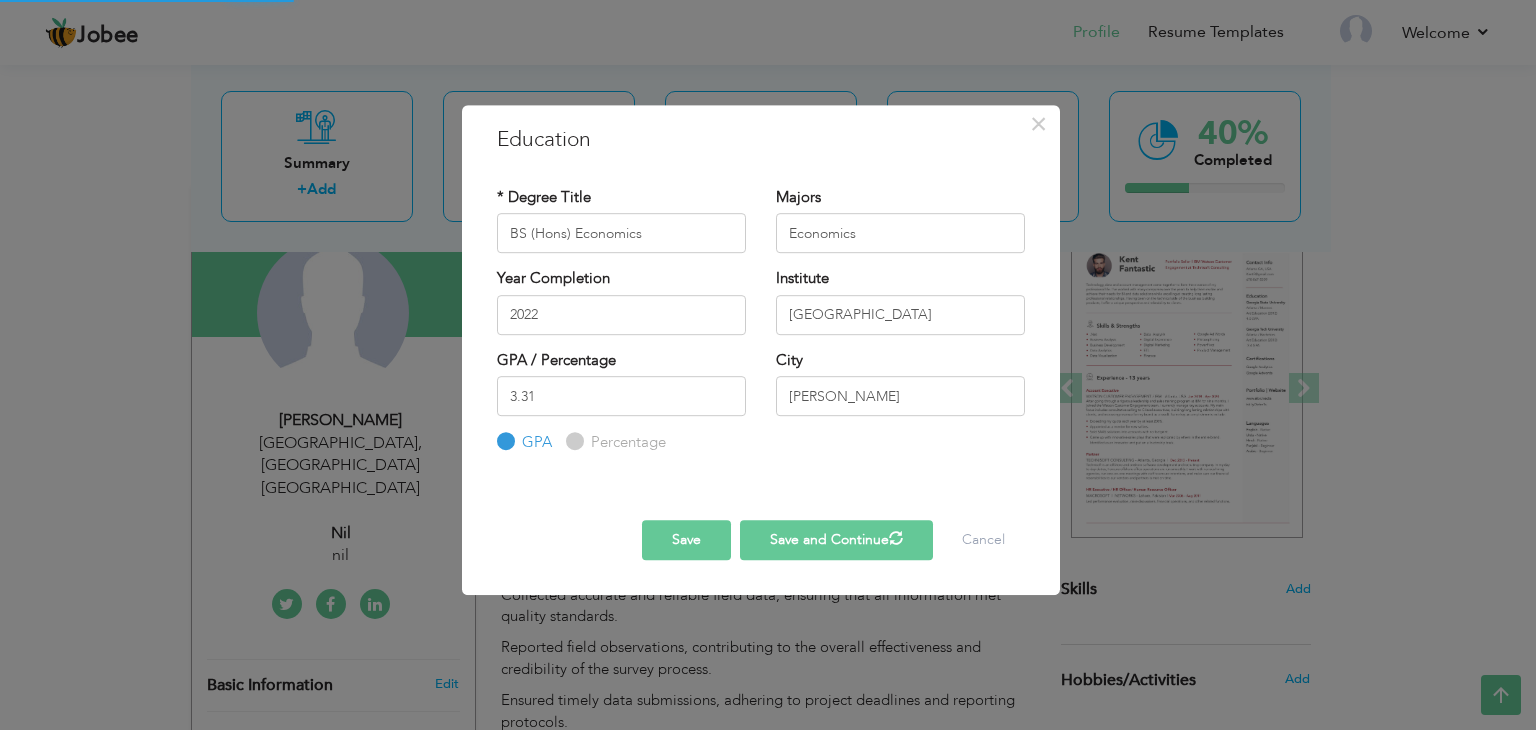 type 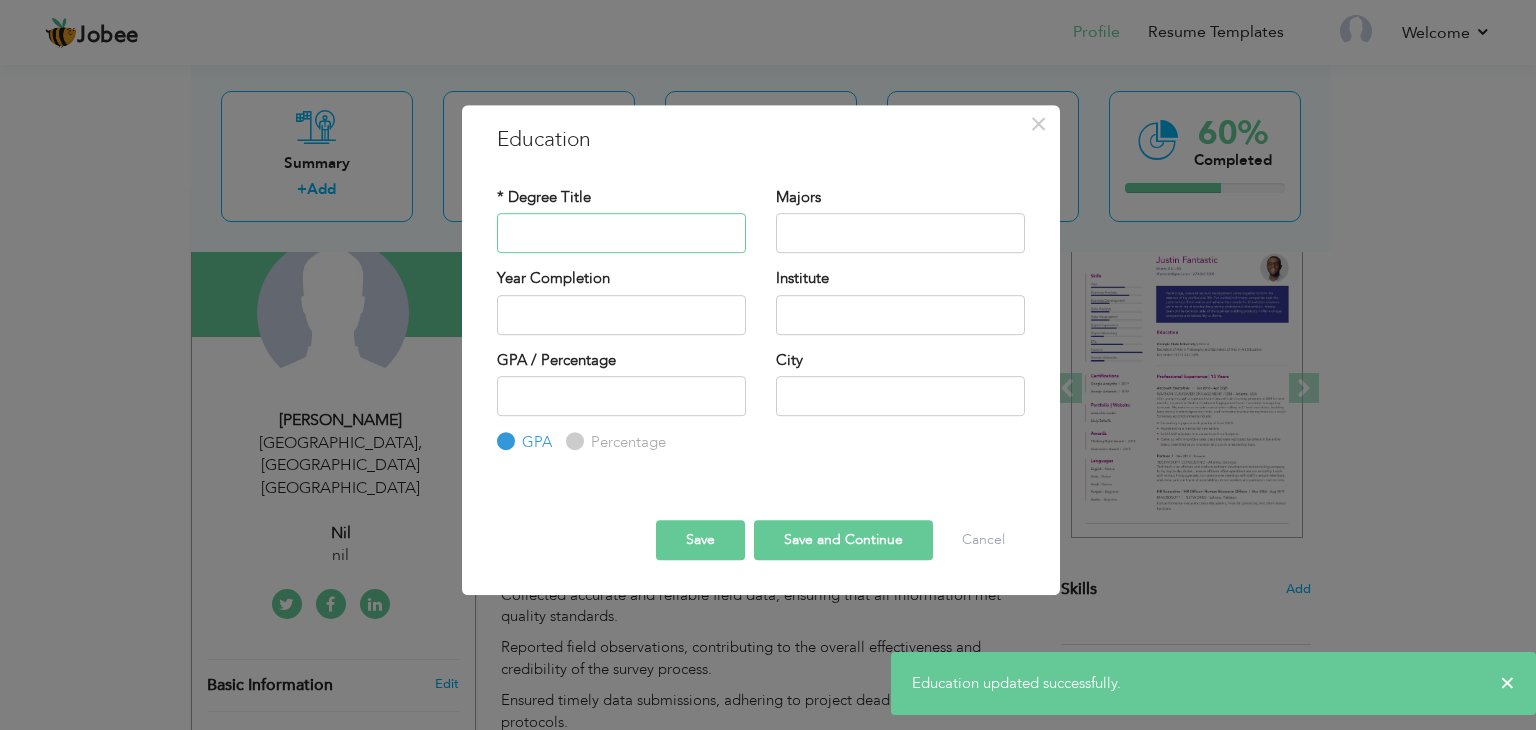 click at bounding box center [621, 233] 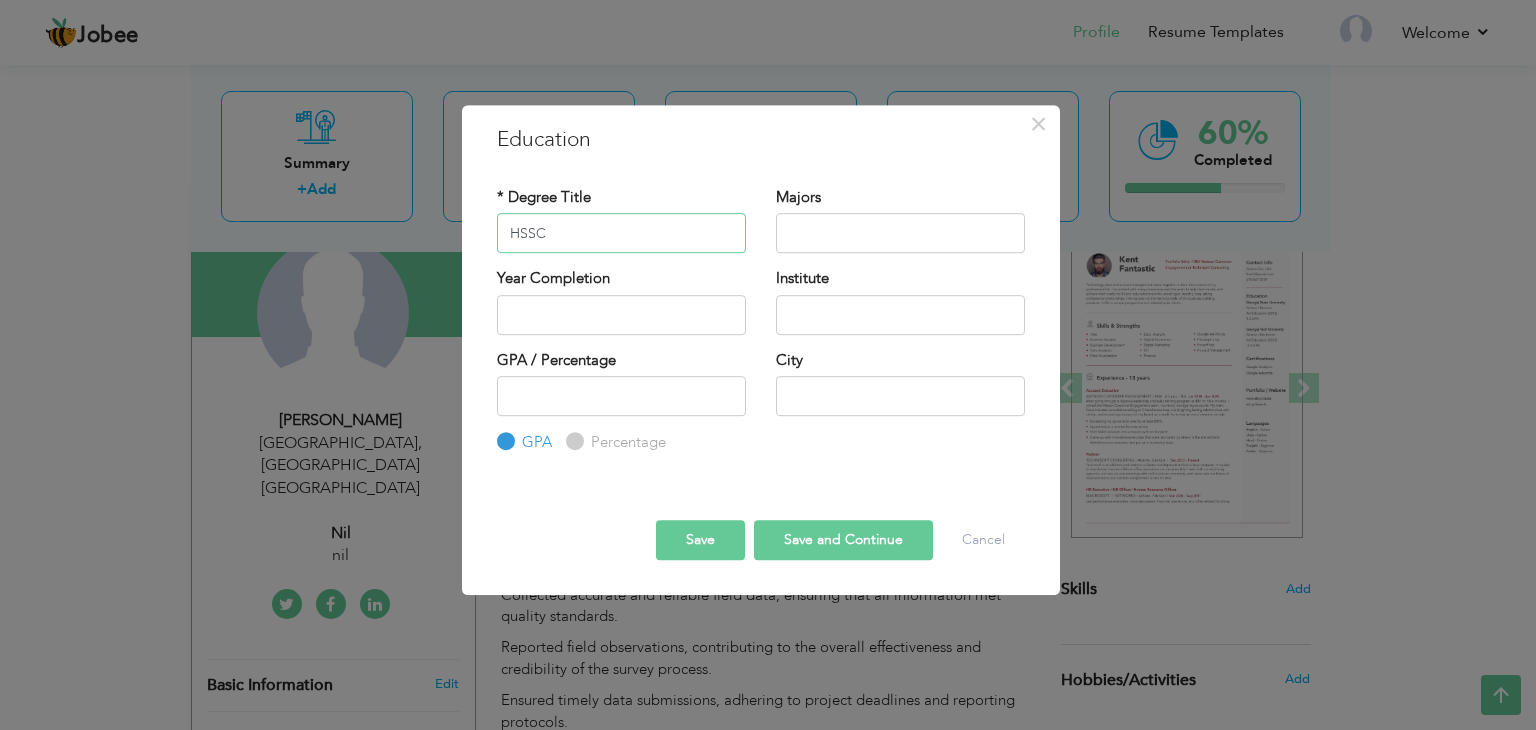 type on "HSSC" 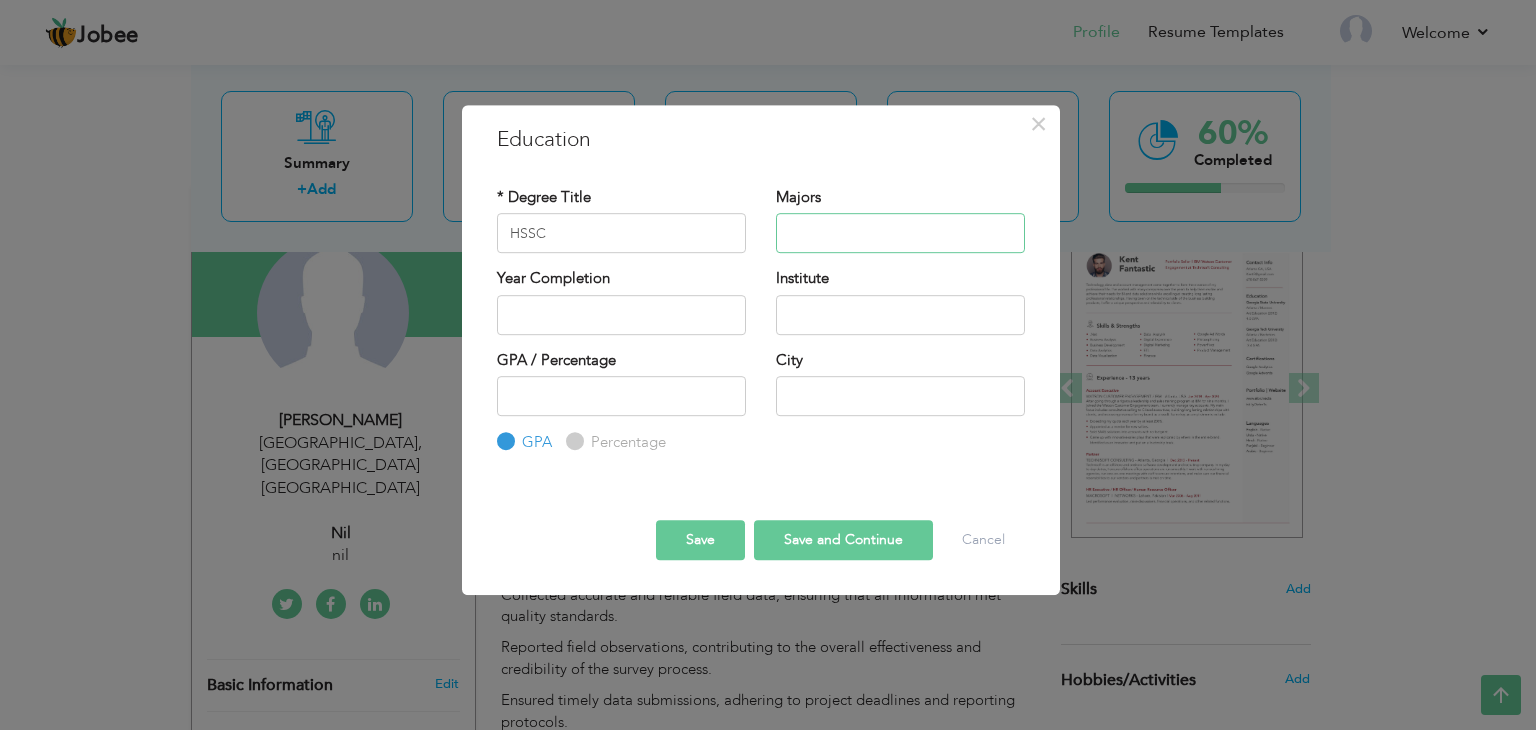 click at bounding box center (900, 233) 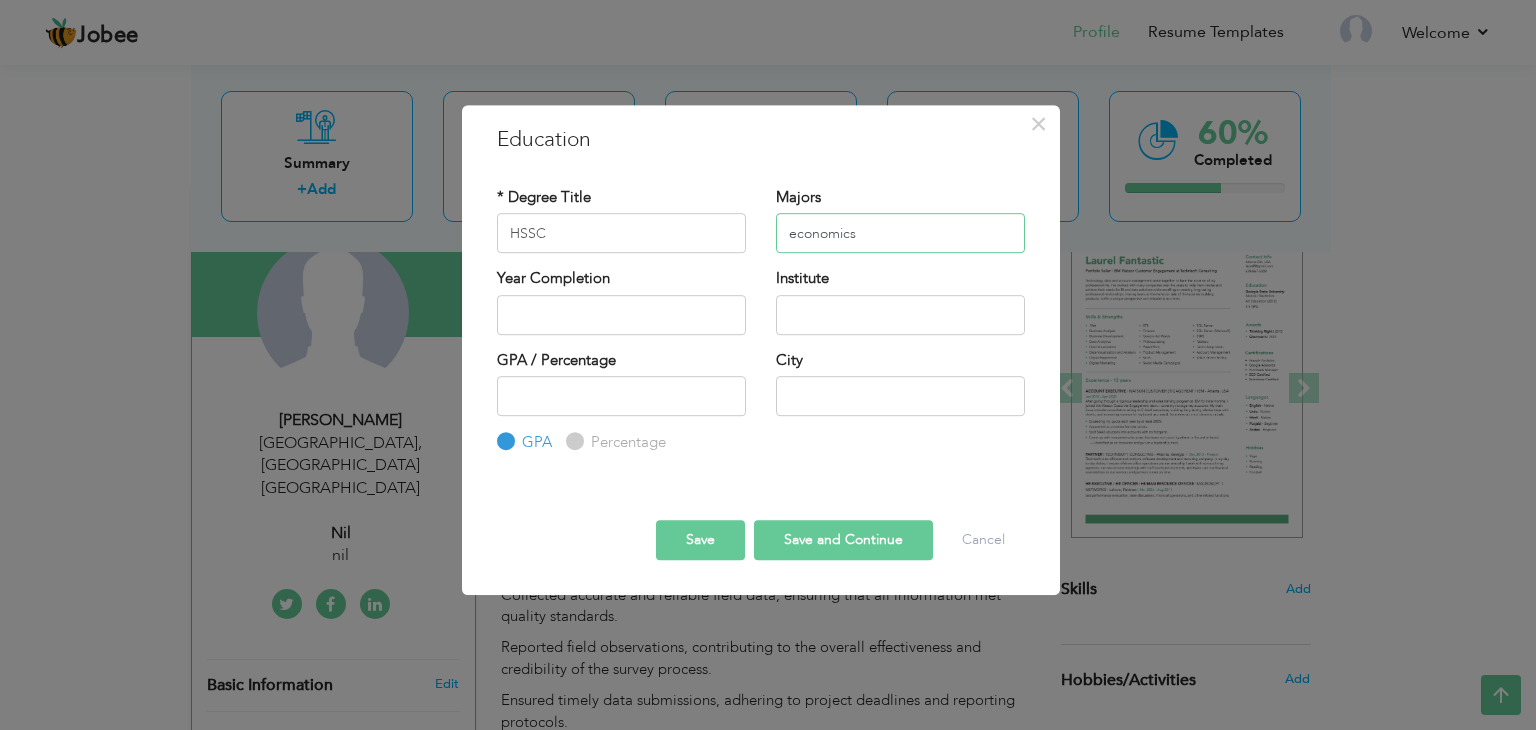 type on "economics" 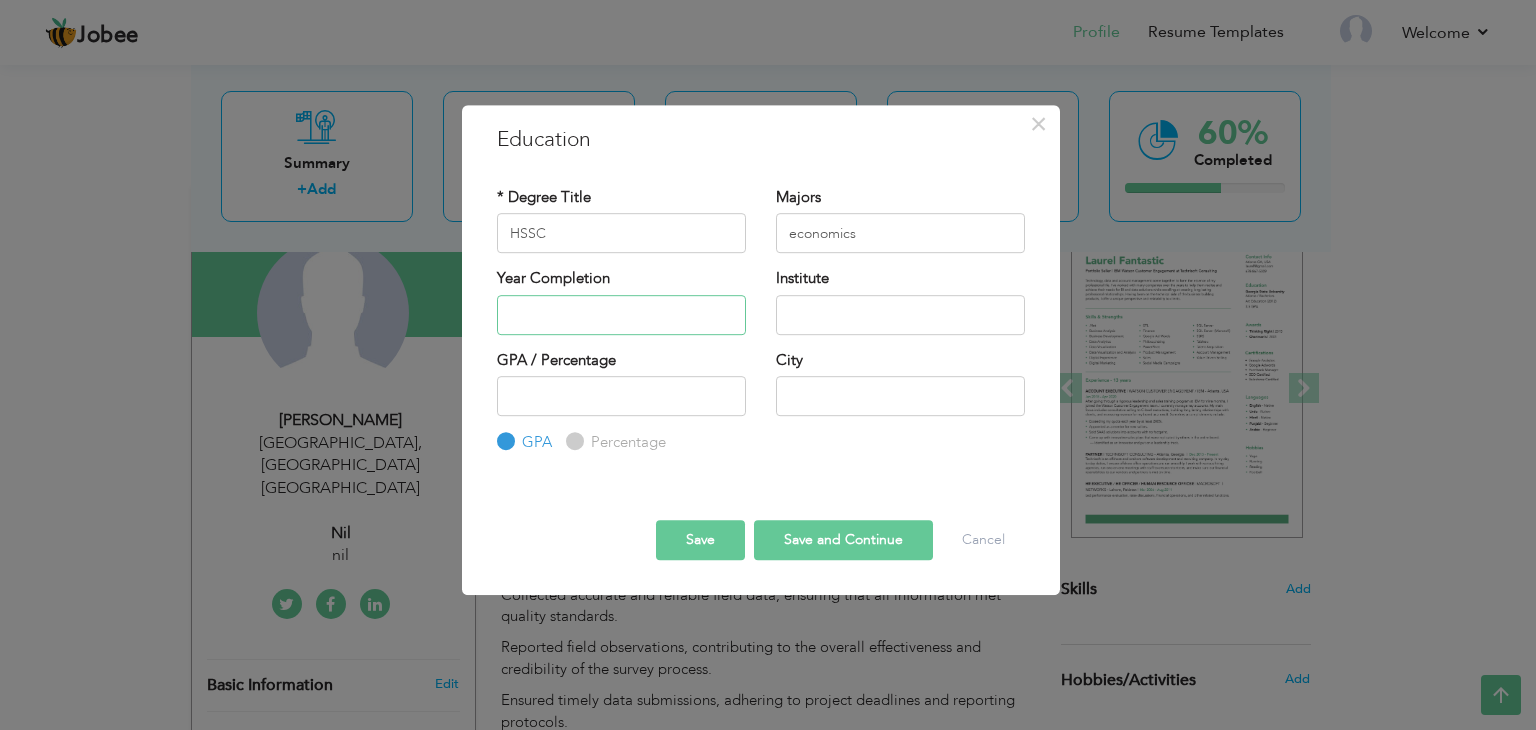 click at bounding box center [621, 315] 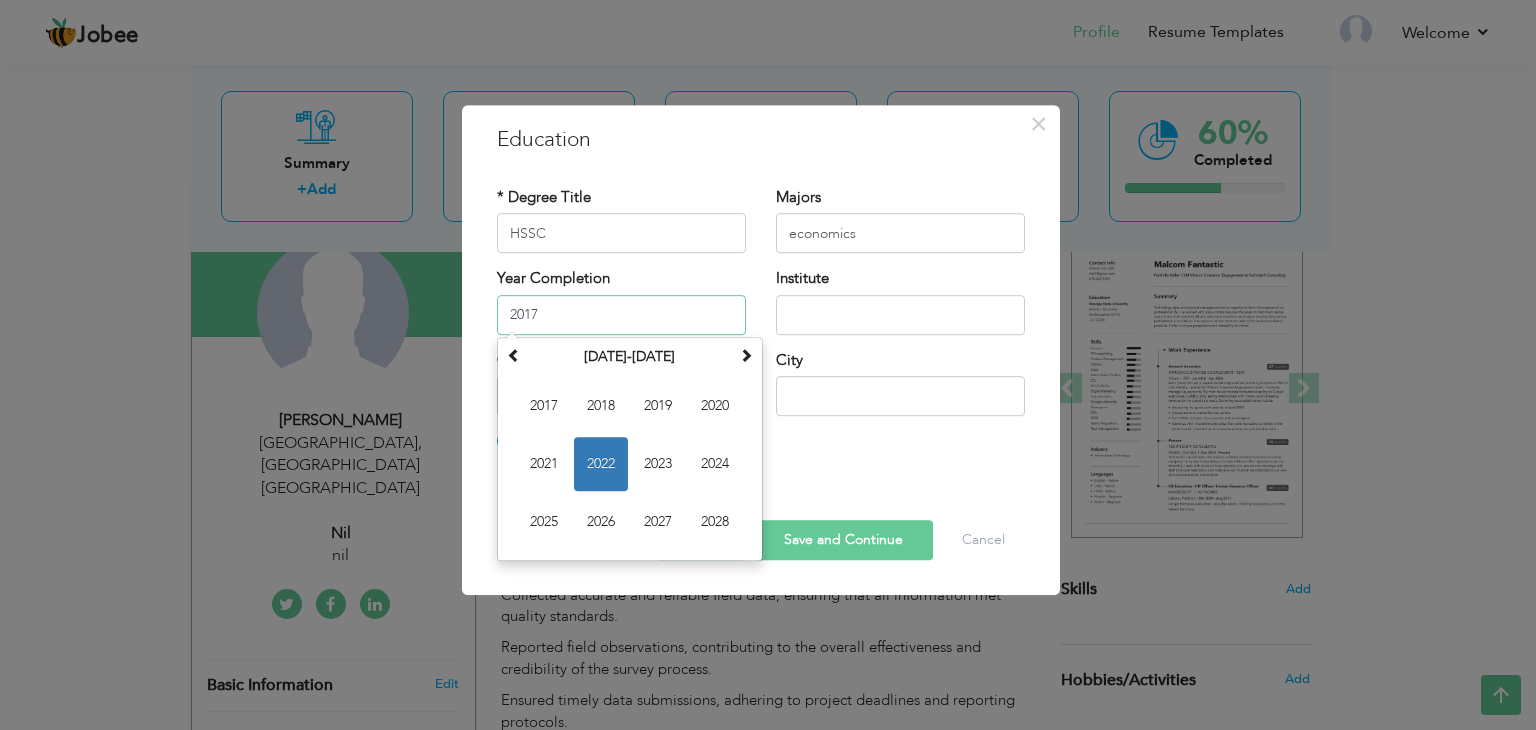 type on "2017" 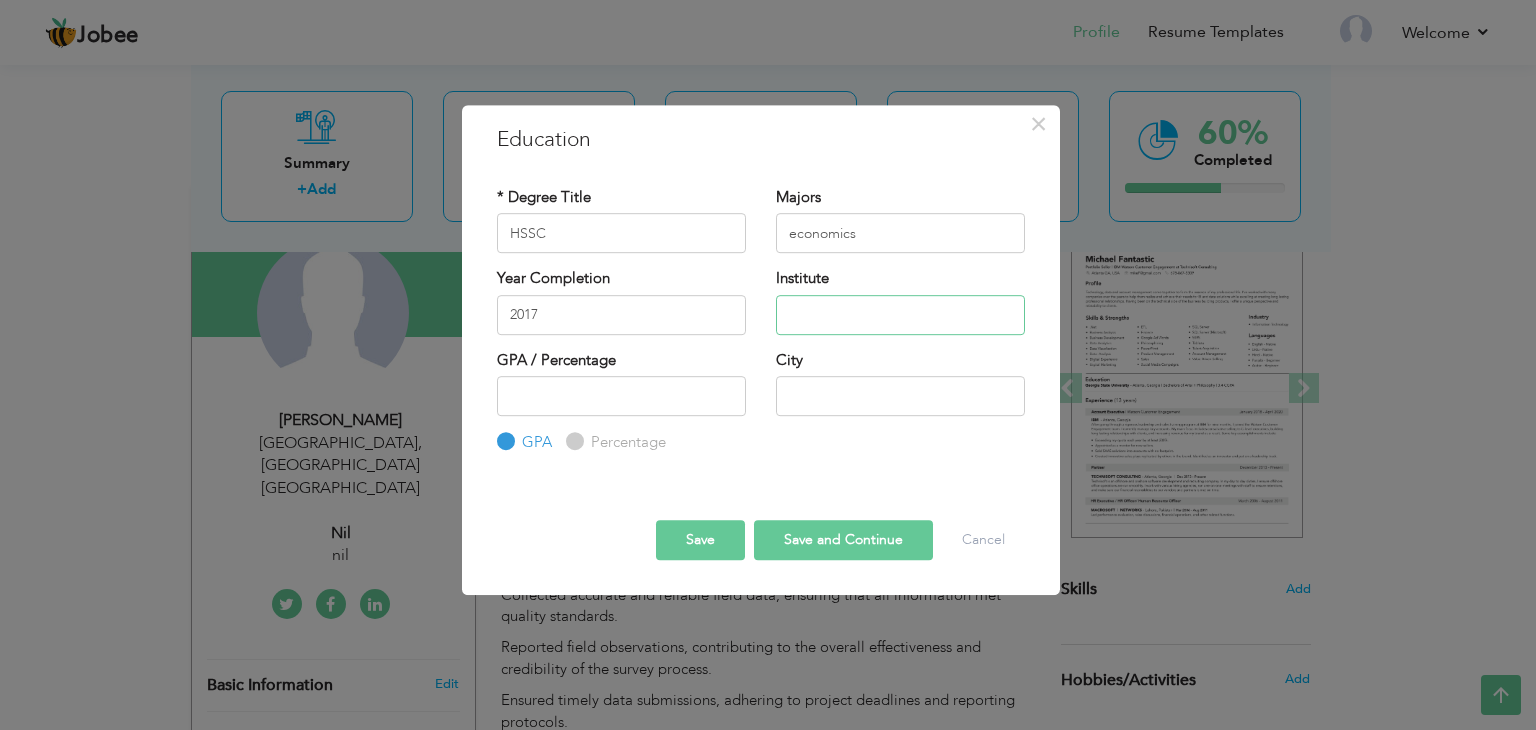 click at bounding box center [900, 315] 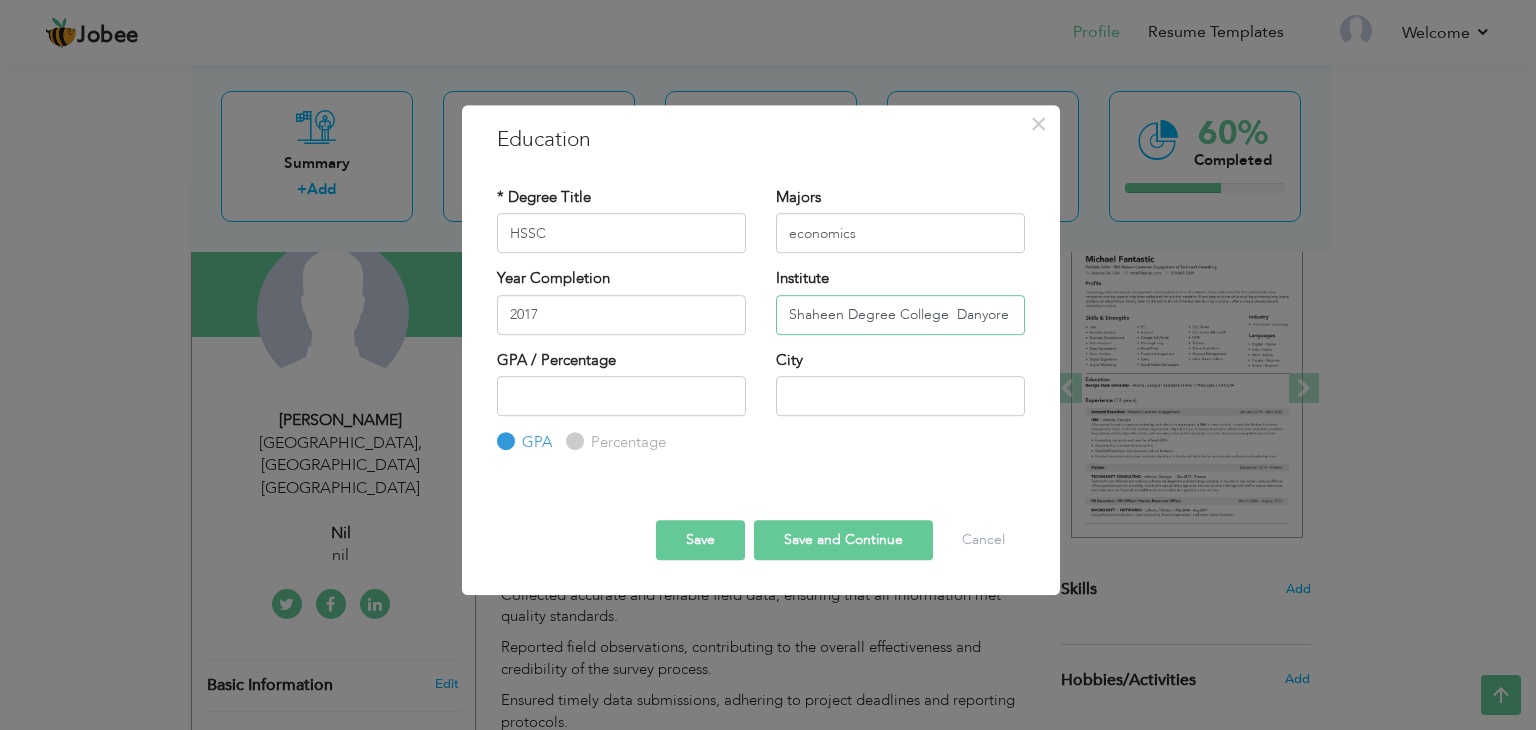 type on "Shaheen Degree College  Danyore" 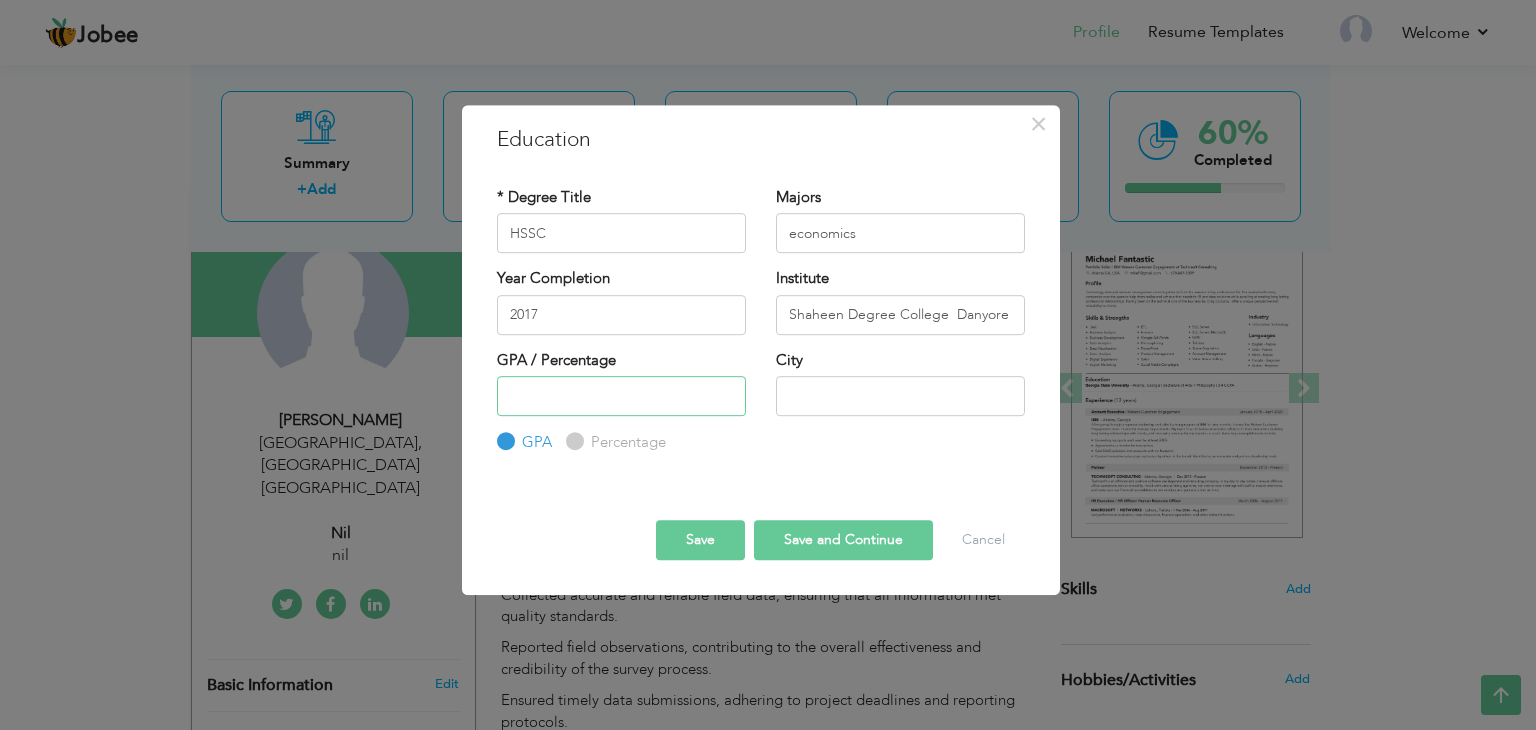 click at bounding box center [621, 396] 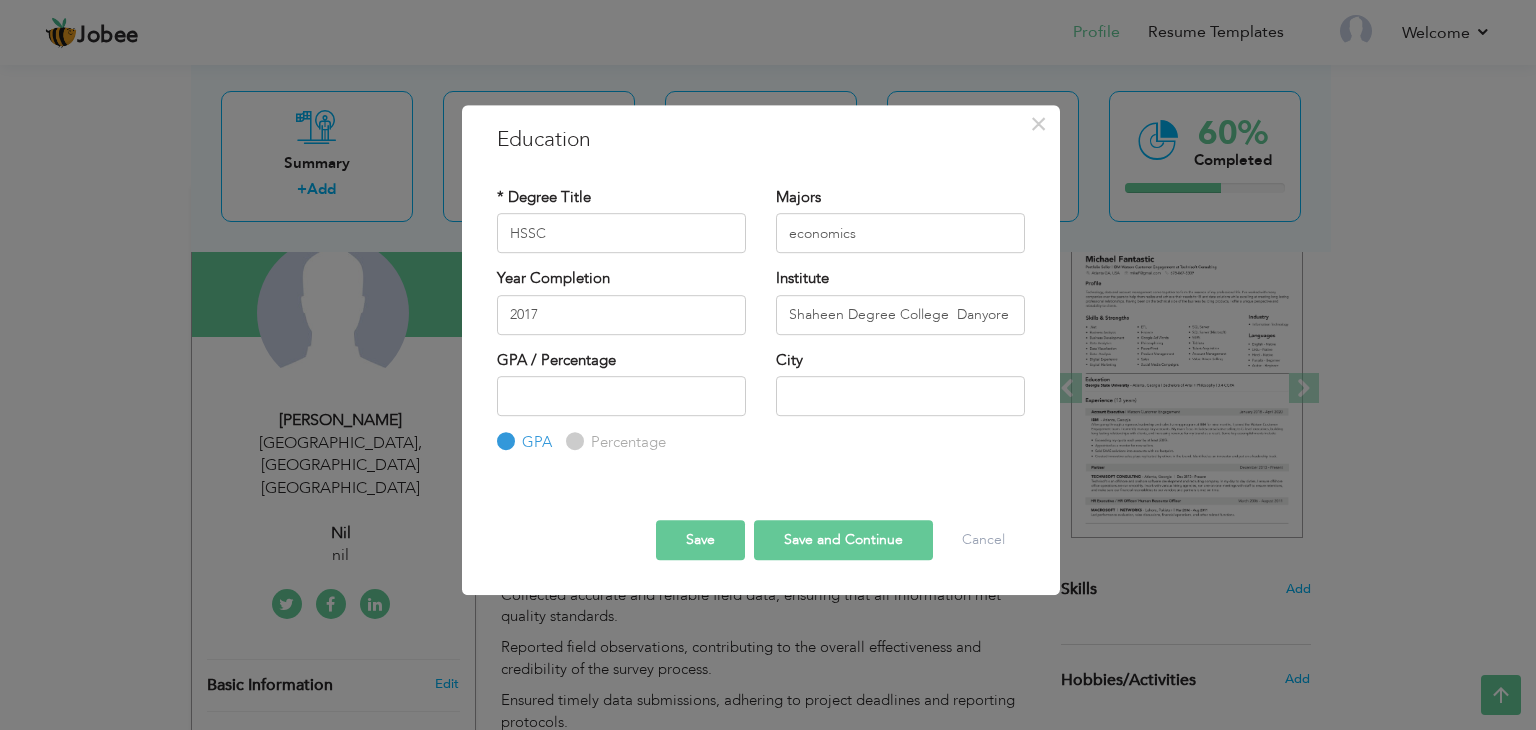 click on "Percentage" at bounding box center (572, 442) 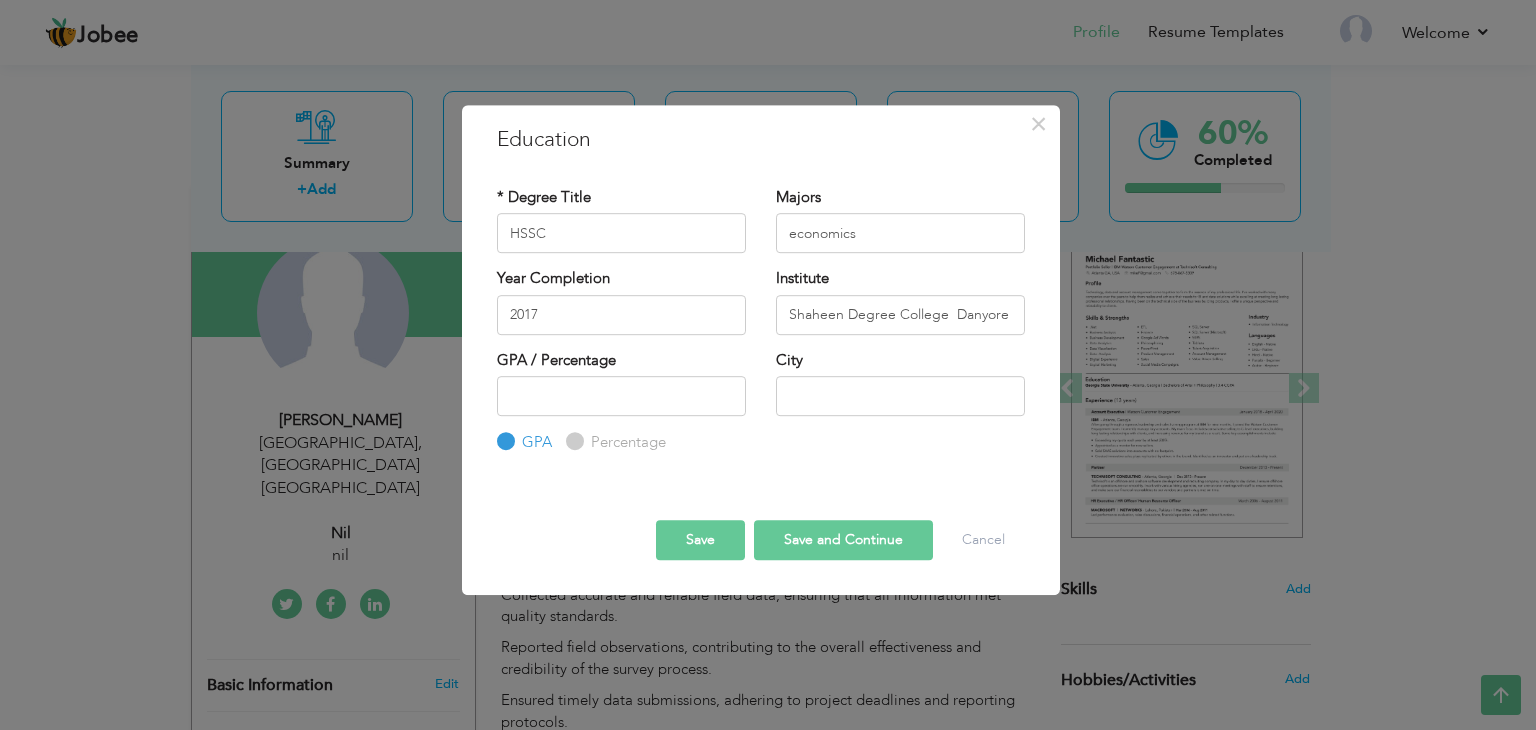 radio on "true" 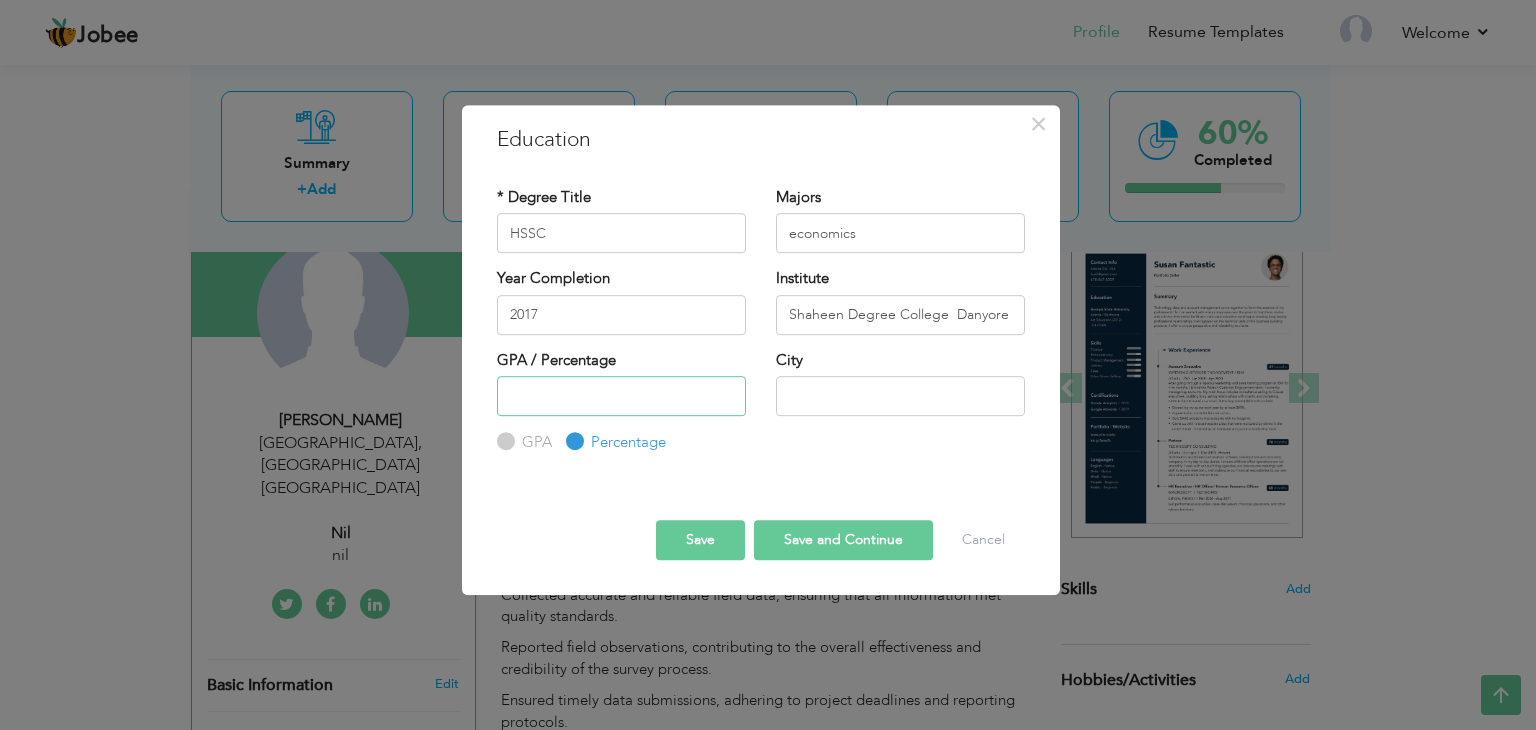 click at bounding box center [621, 396] 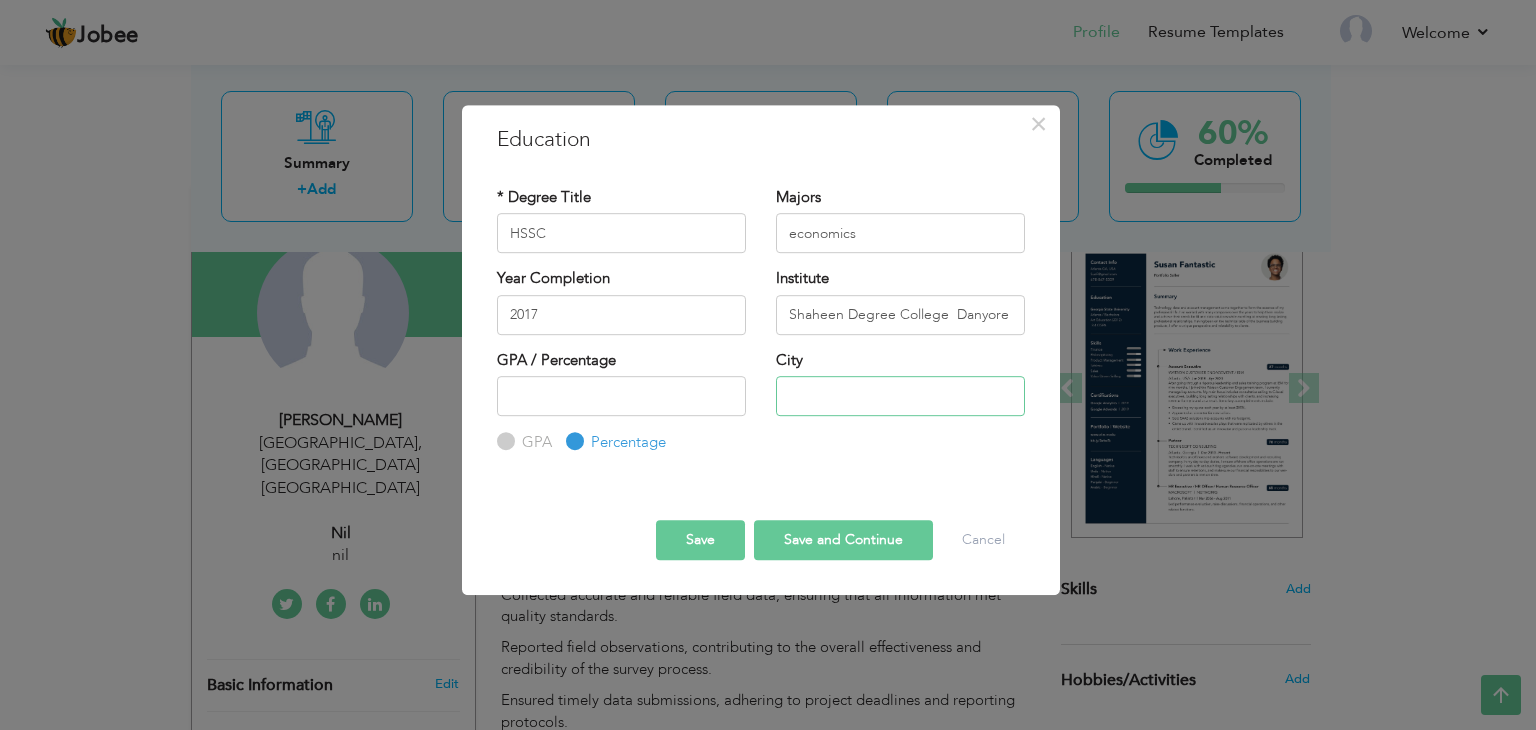 click at bounding box center [900, 396] 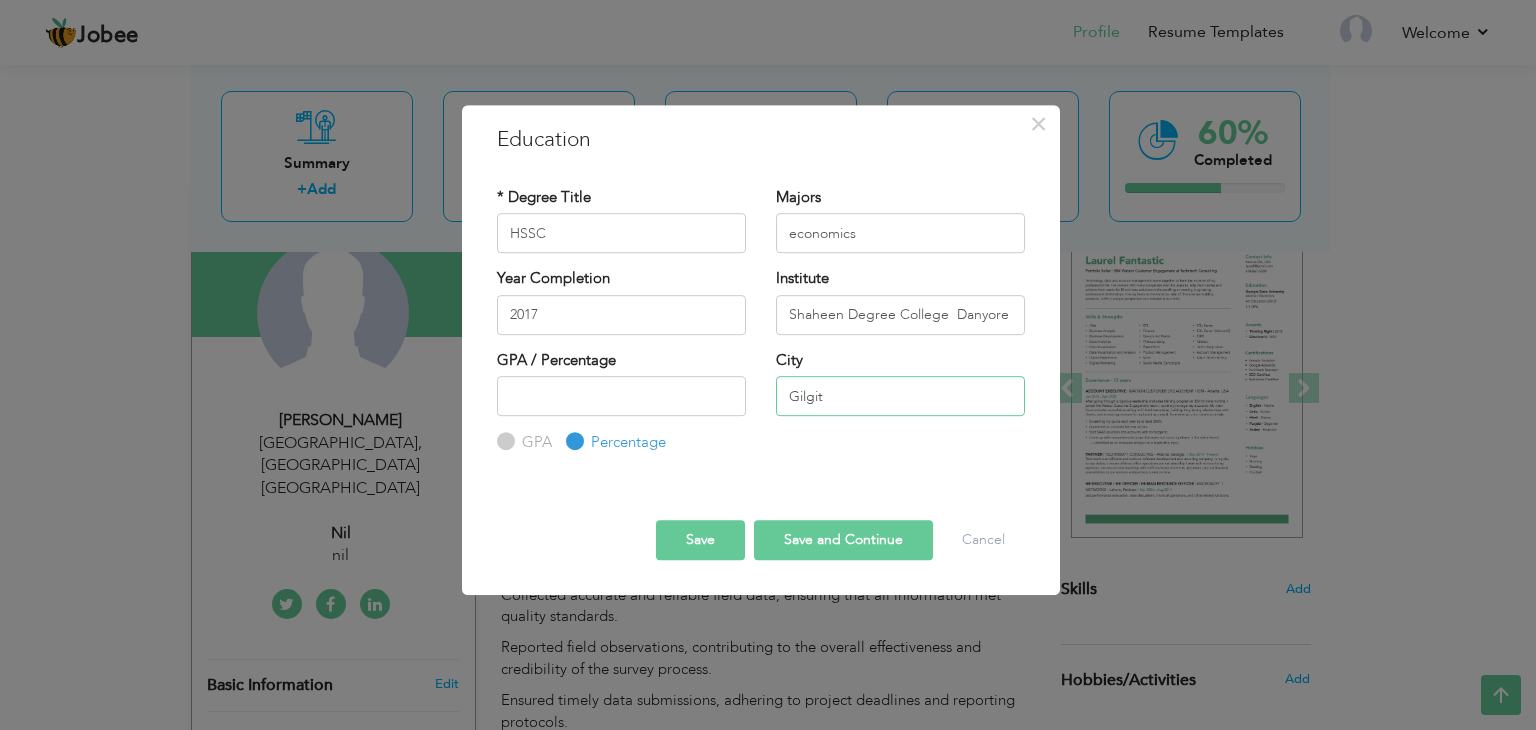 type on "Gilgit" 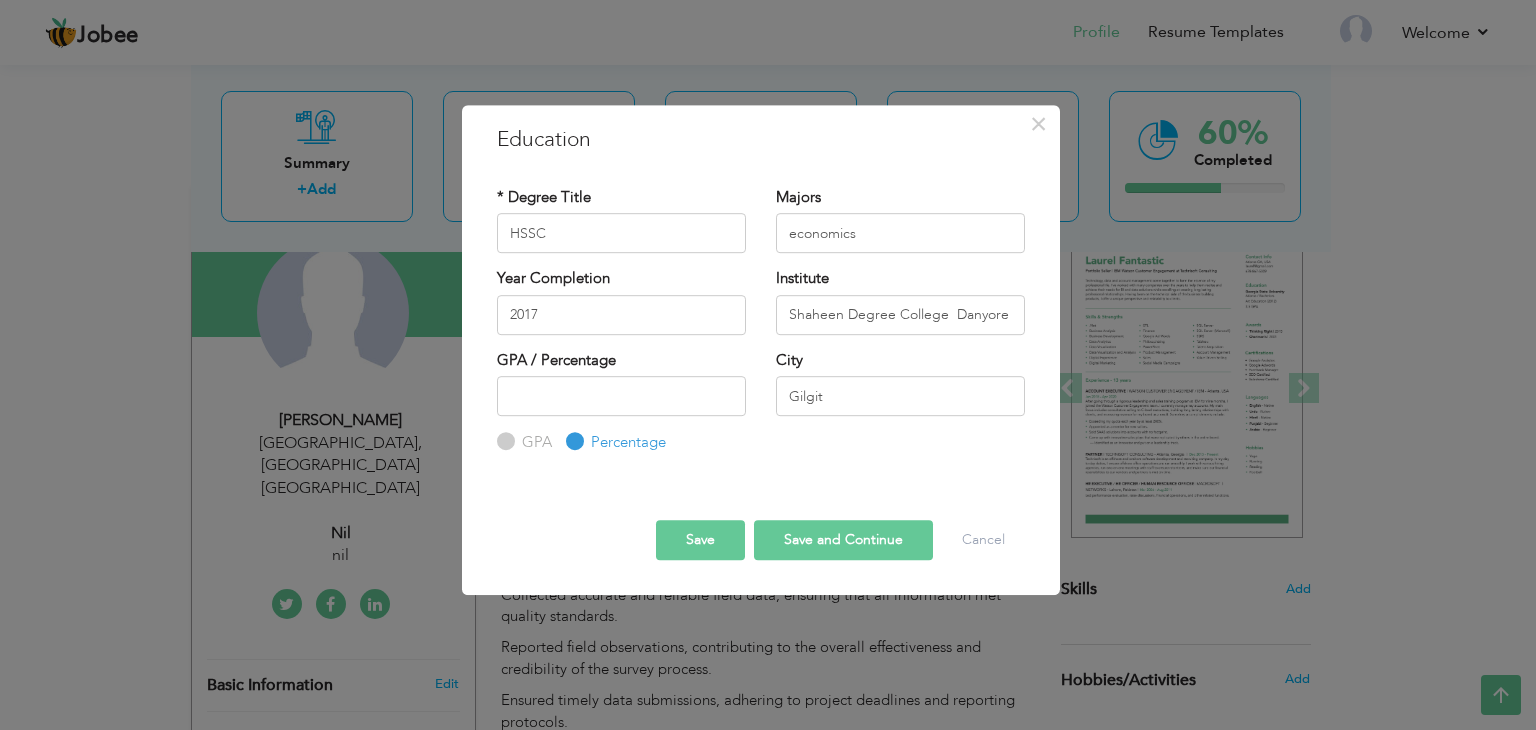 click on "Save and Continue" at bounding box center (843, 540) 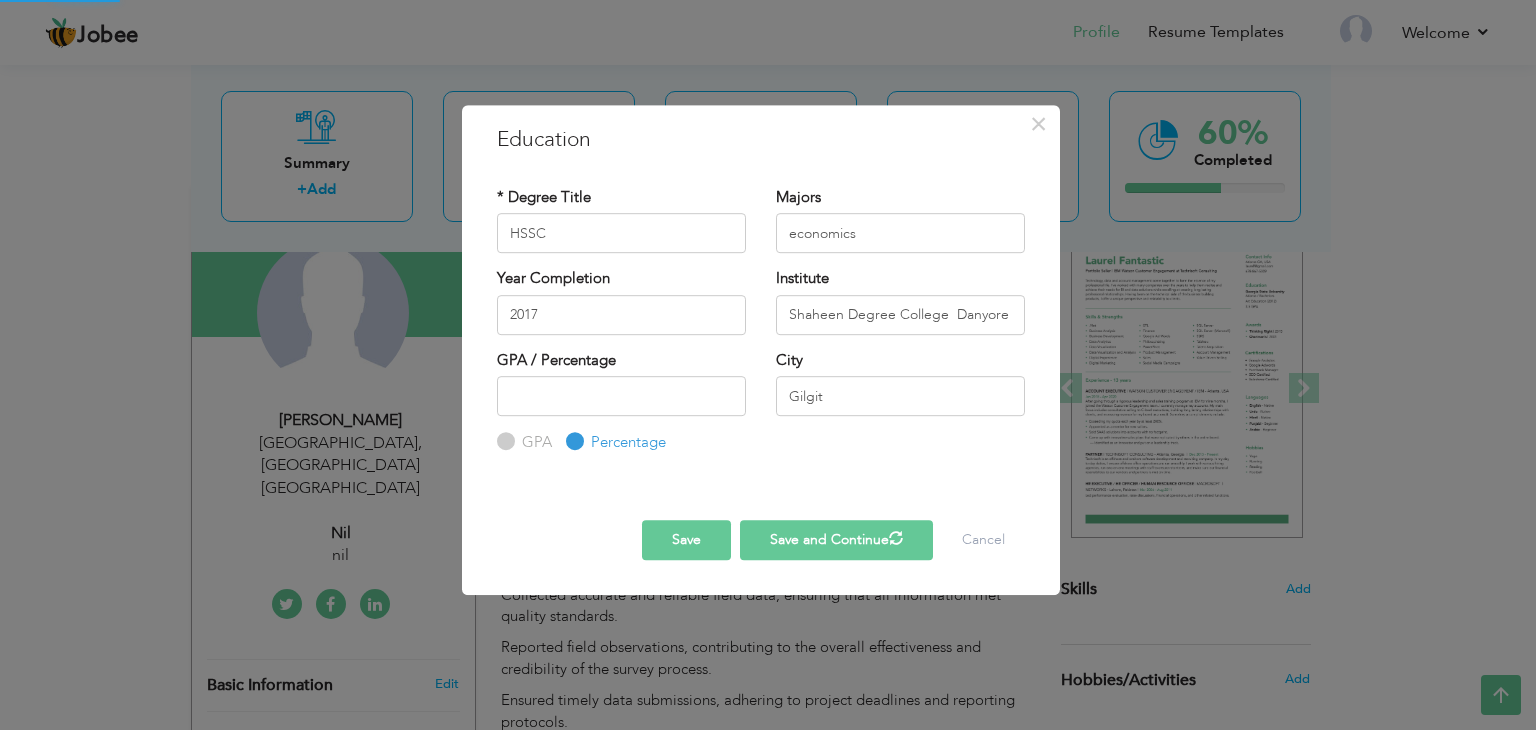 type 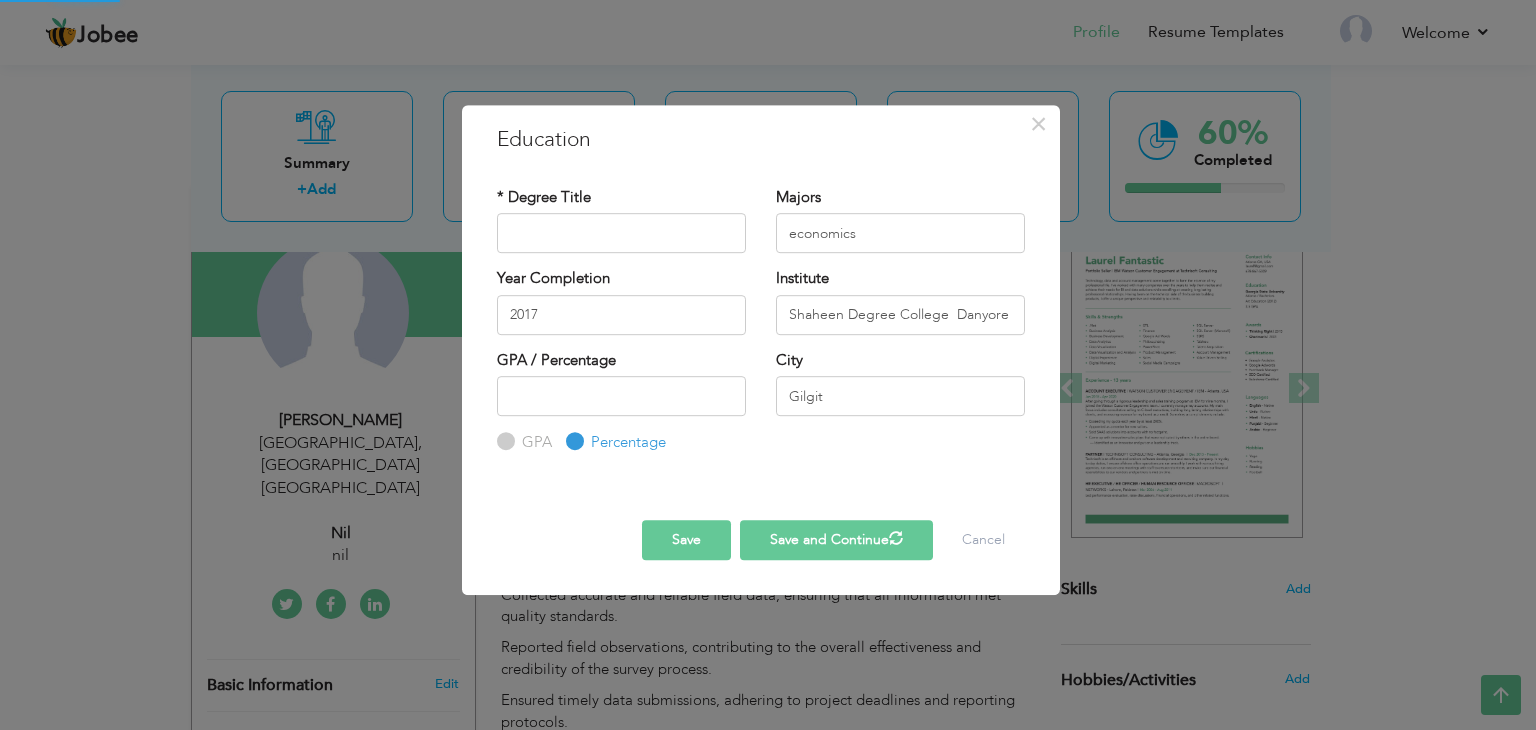 type 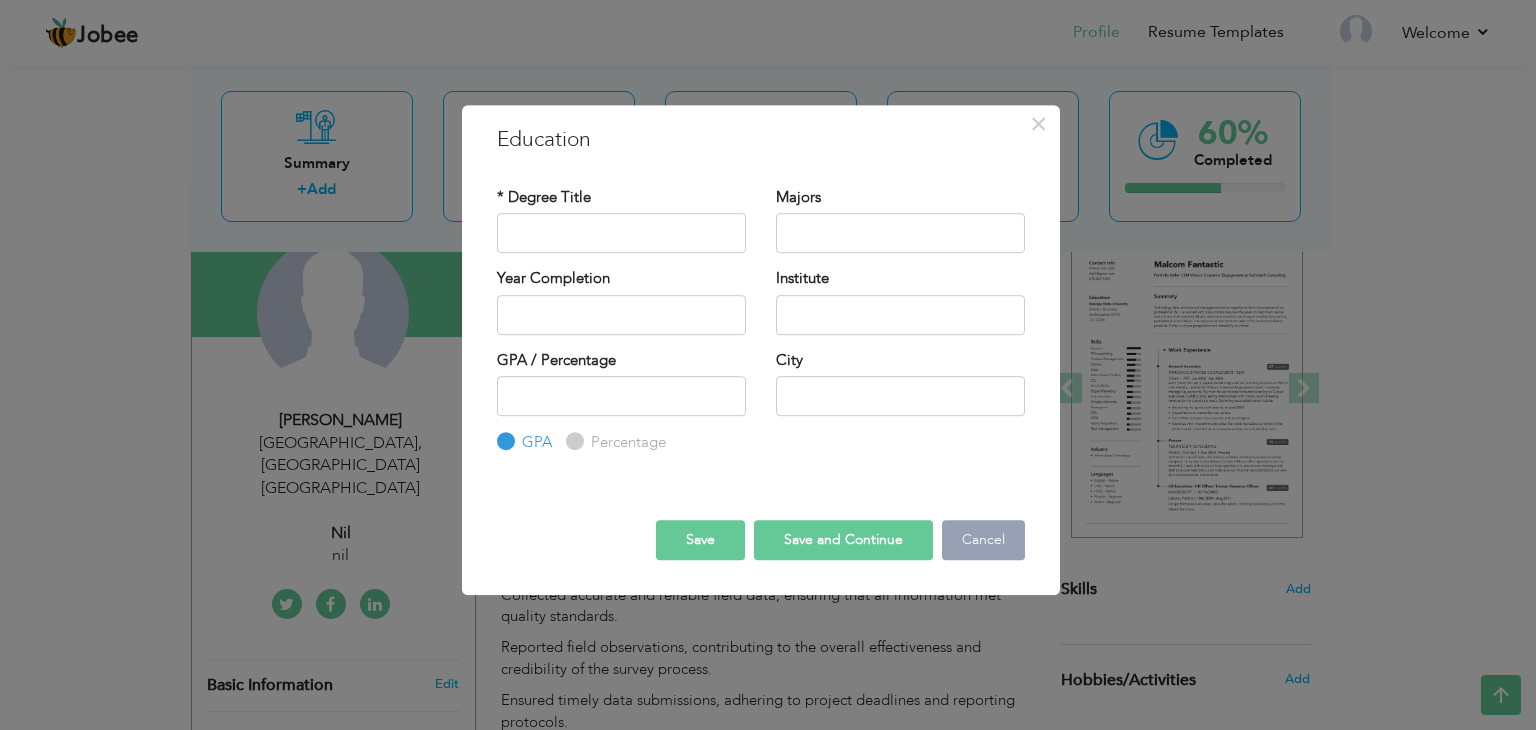 click on "Cancel" at bounding box center [983, 540] 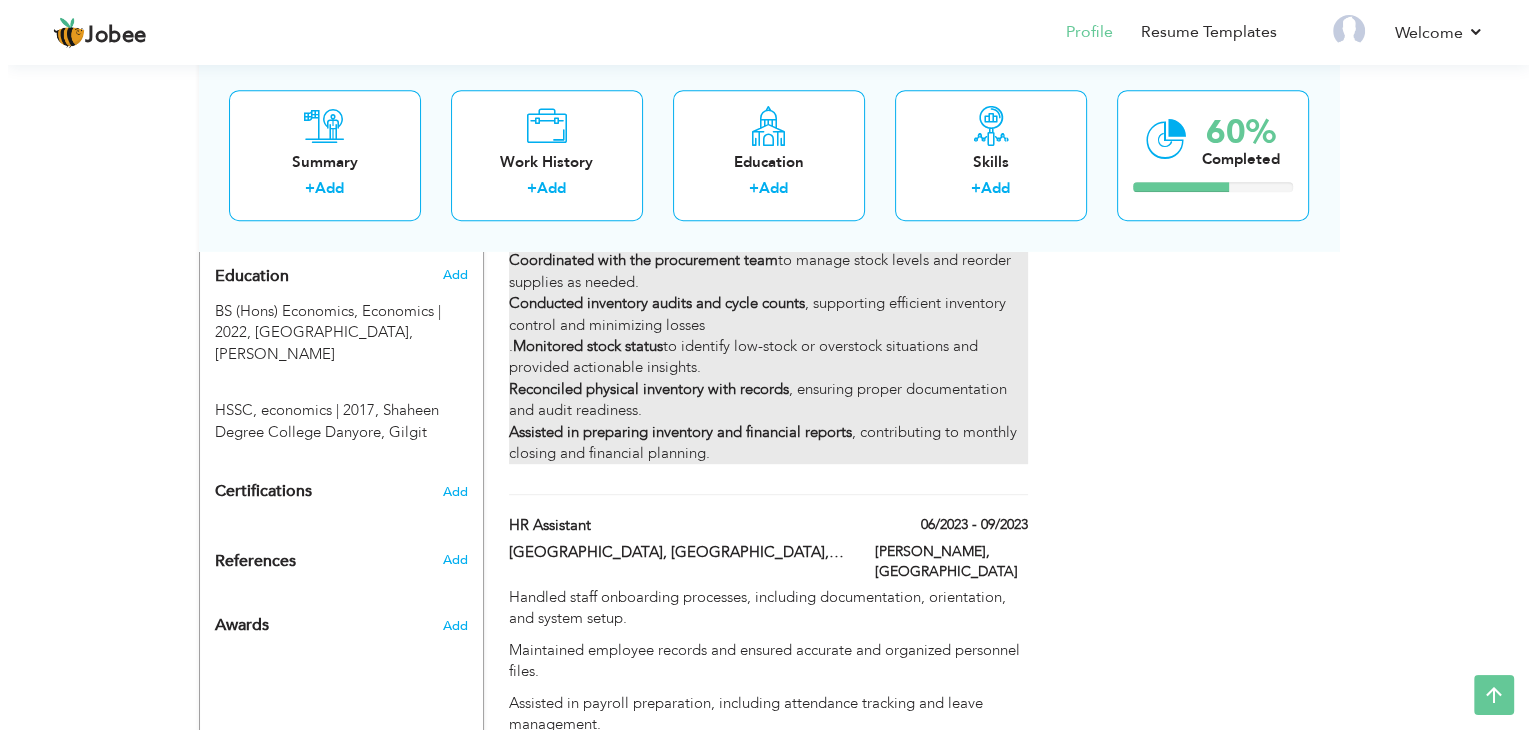 scroll, scrollTop: 868, scrollLeft: 0, axis: vertical 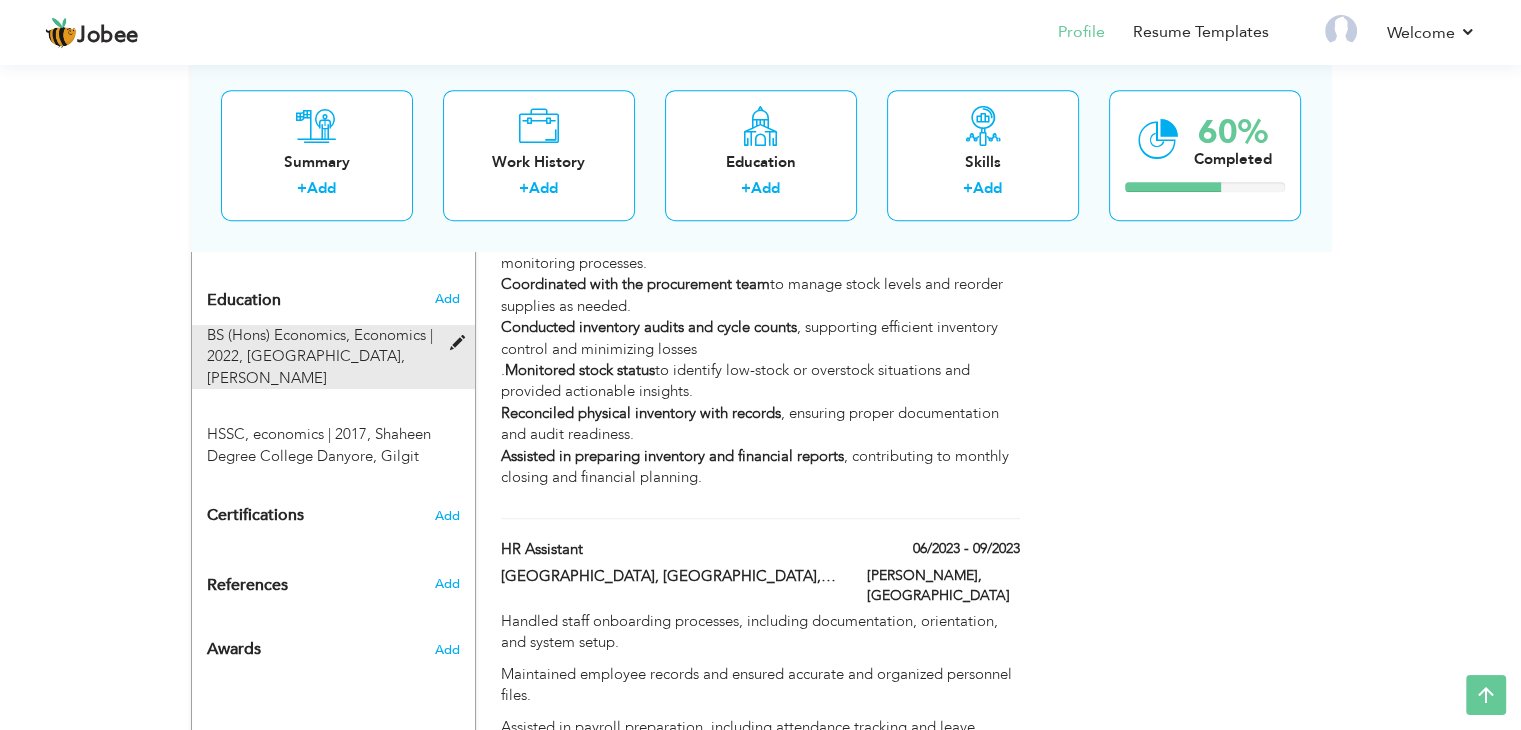 click at bounding box center (461, 343) 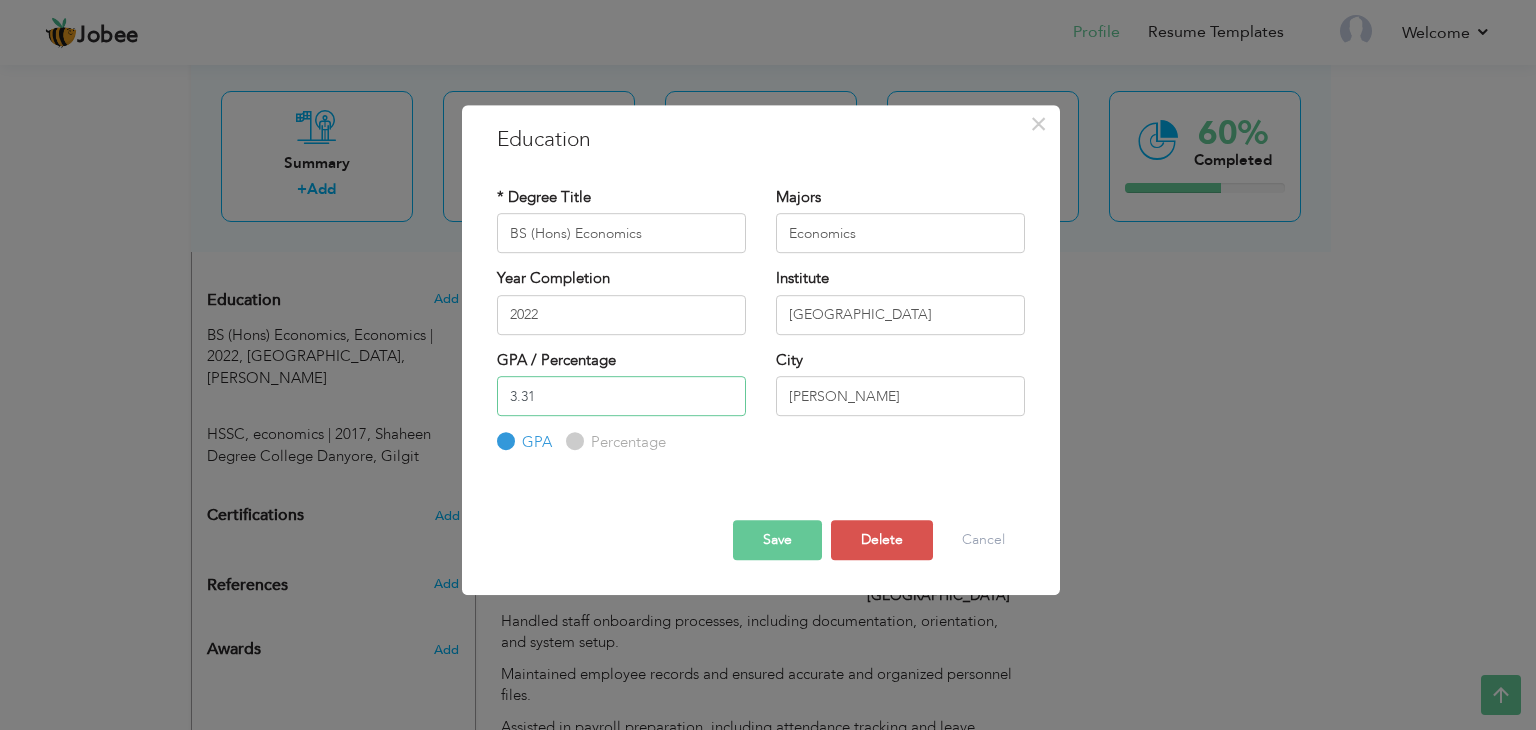 click on "3.31" at bounding box center (621, 396) 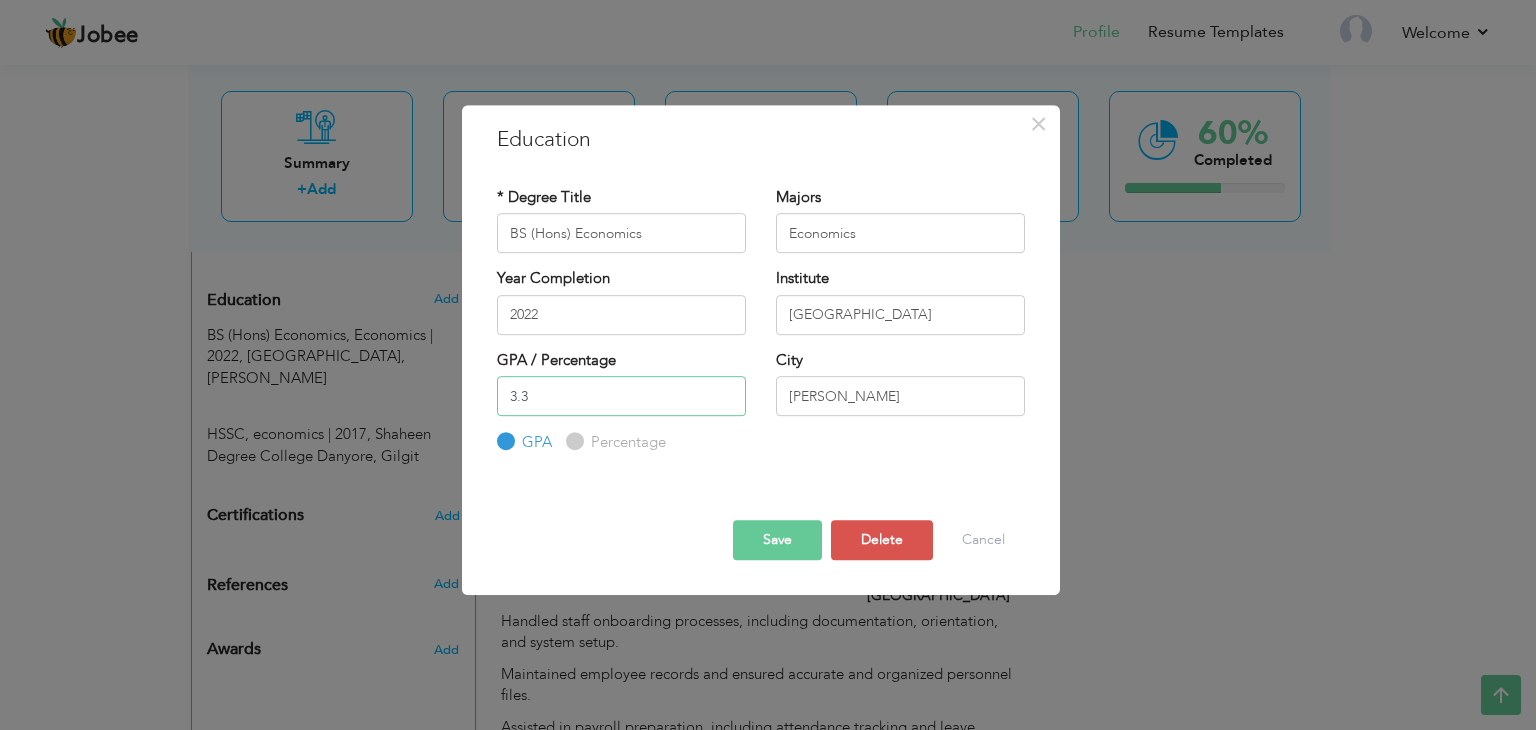 type on "3" 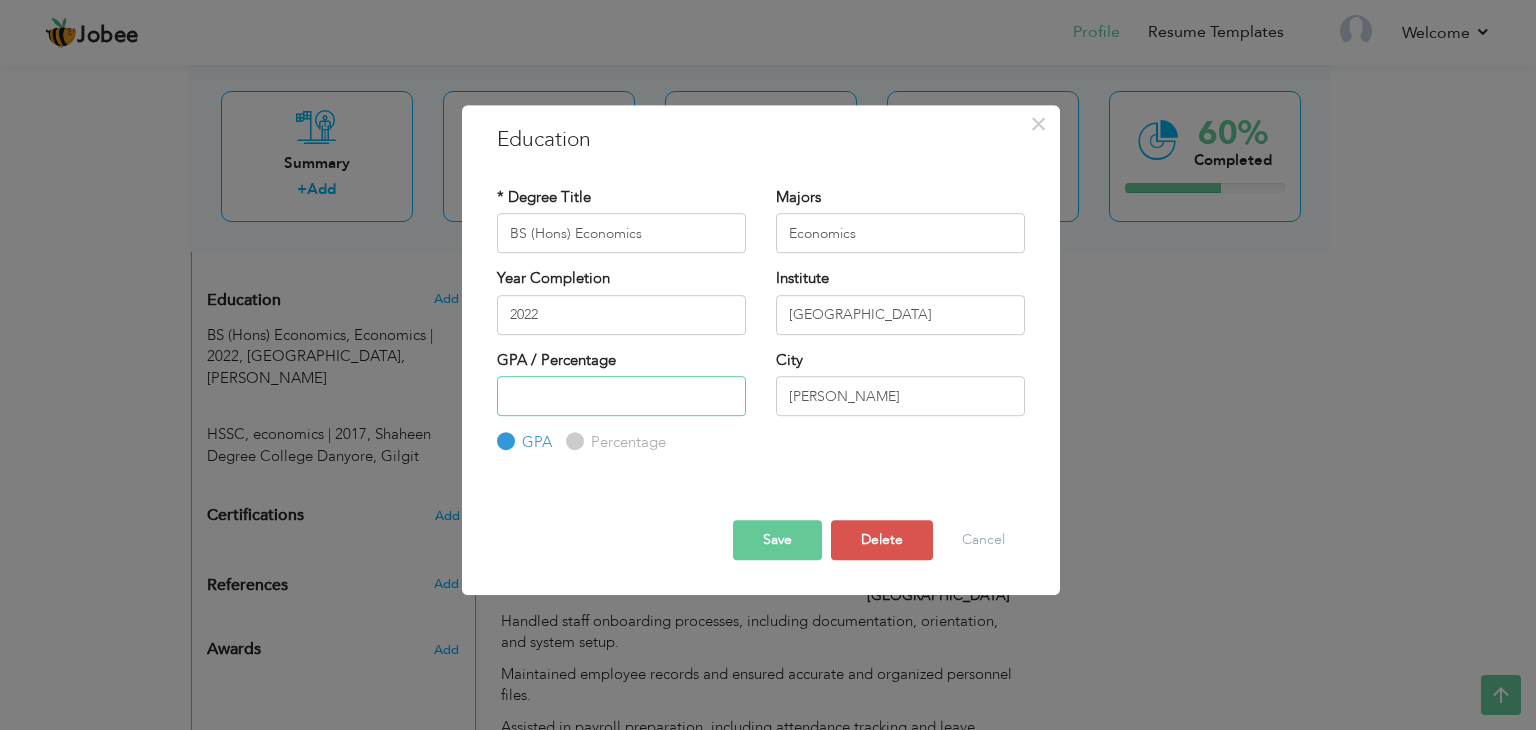 type 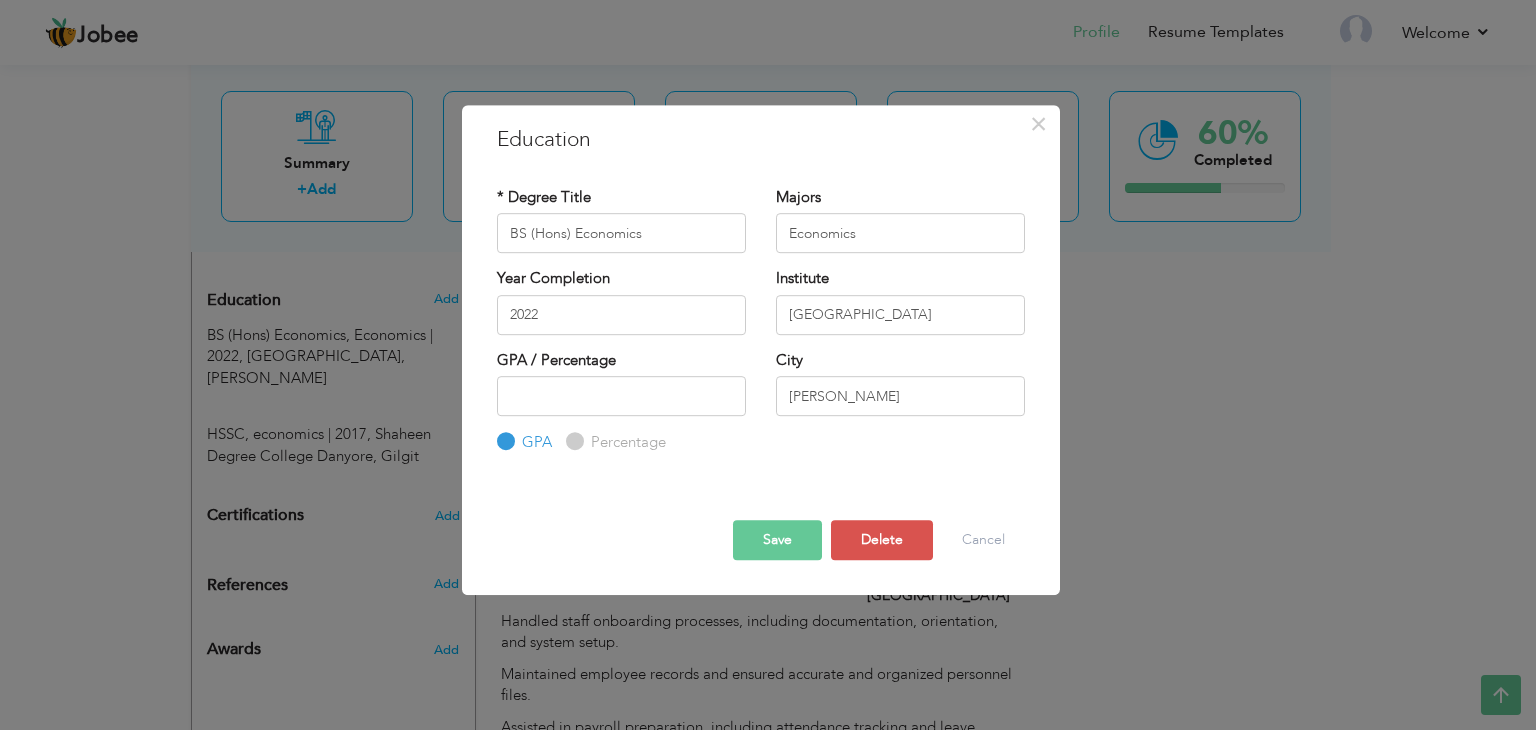 click on "Save" at bounding box center [777, 540] 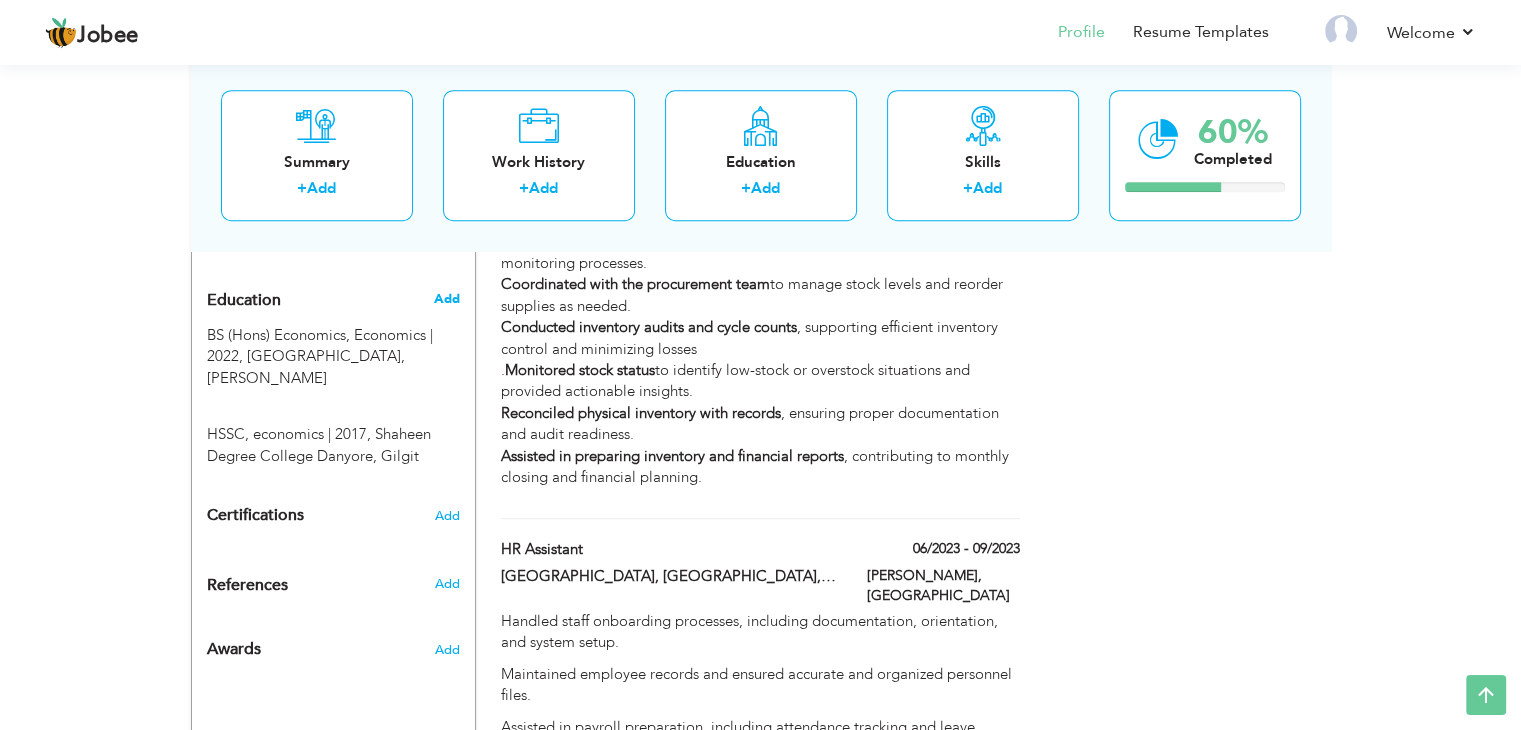click on "Add" at bounding box center (446, 299) 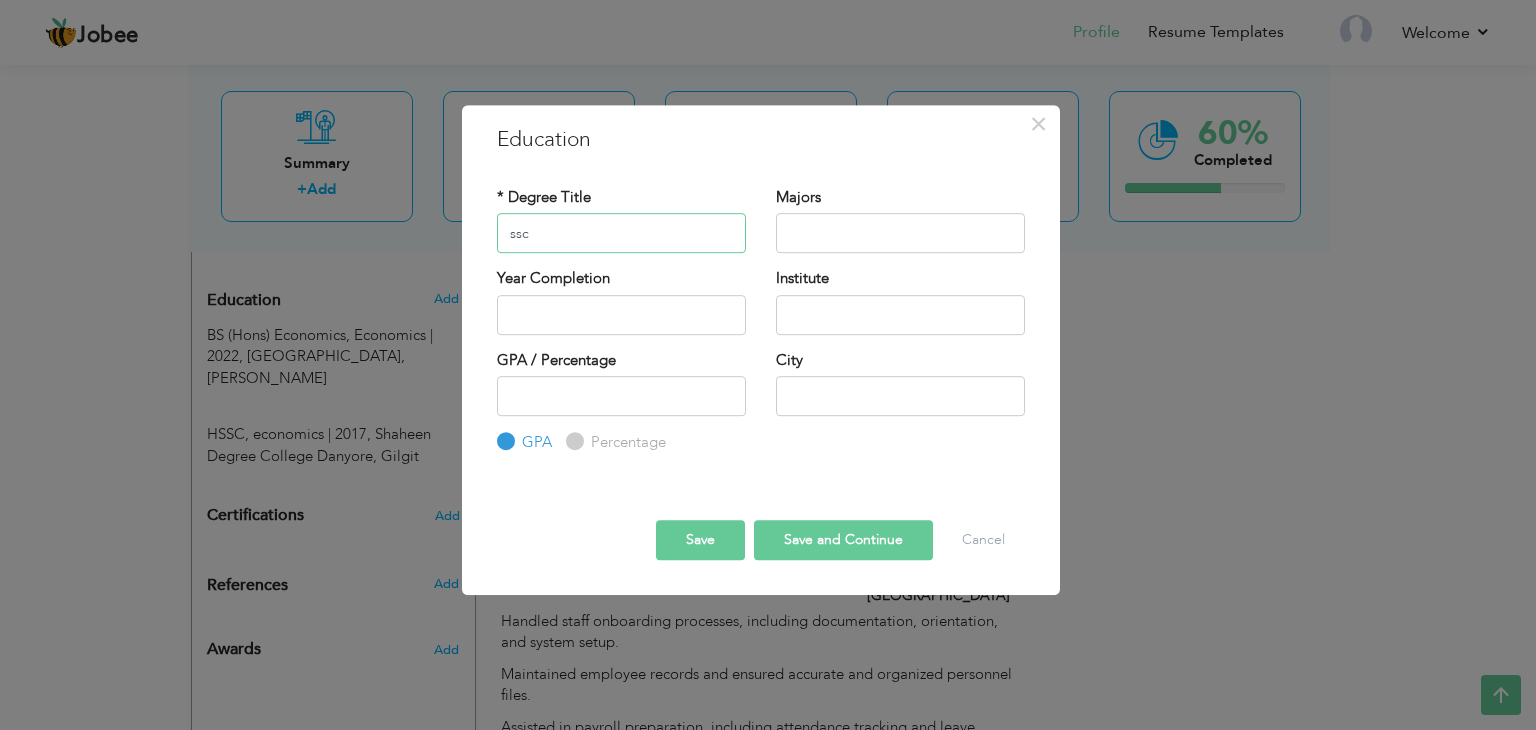 type on "ssc" 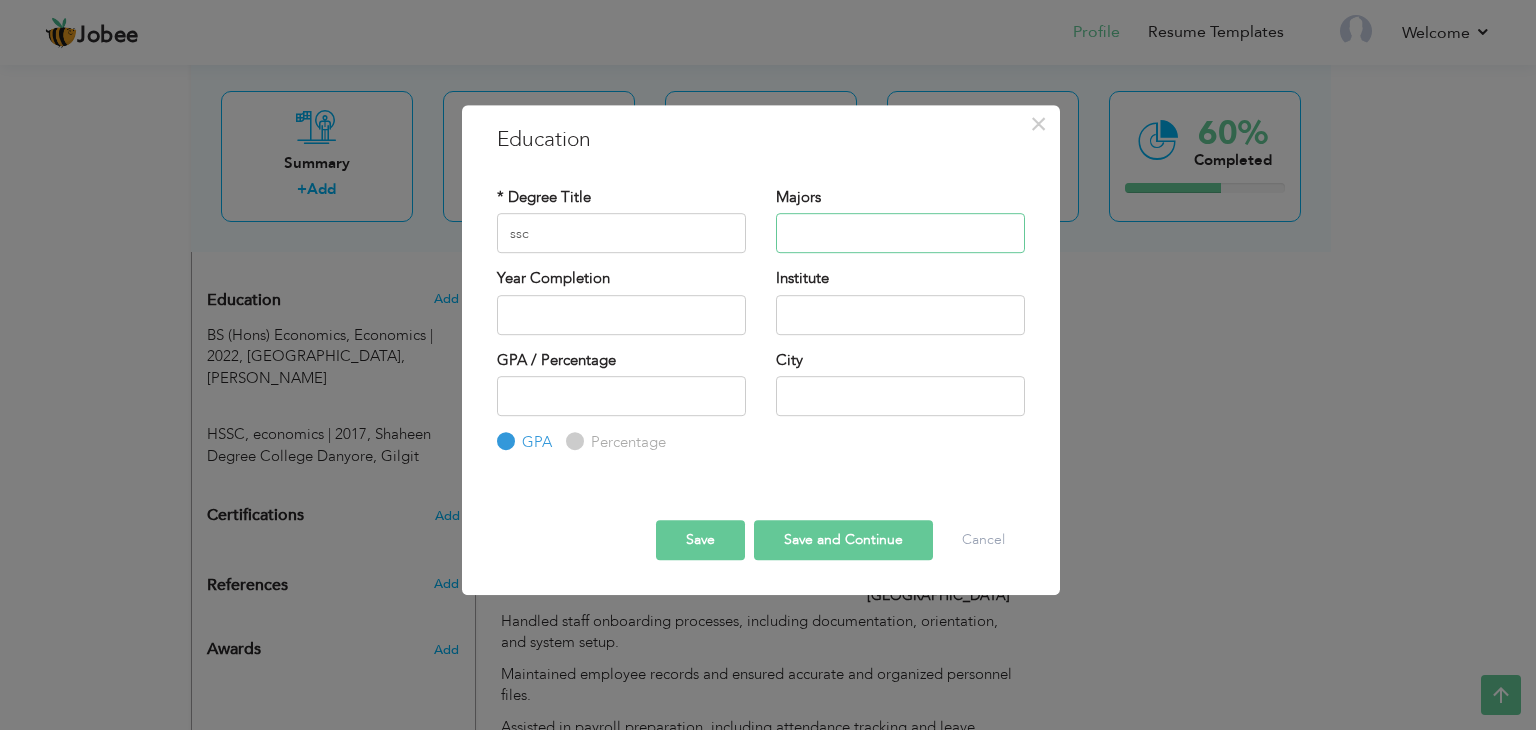 click at bounding box center (900, 233) 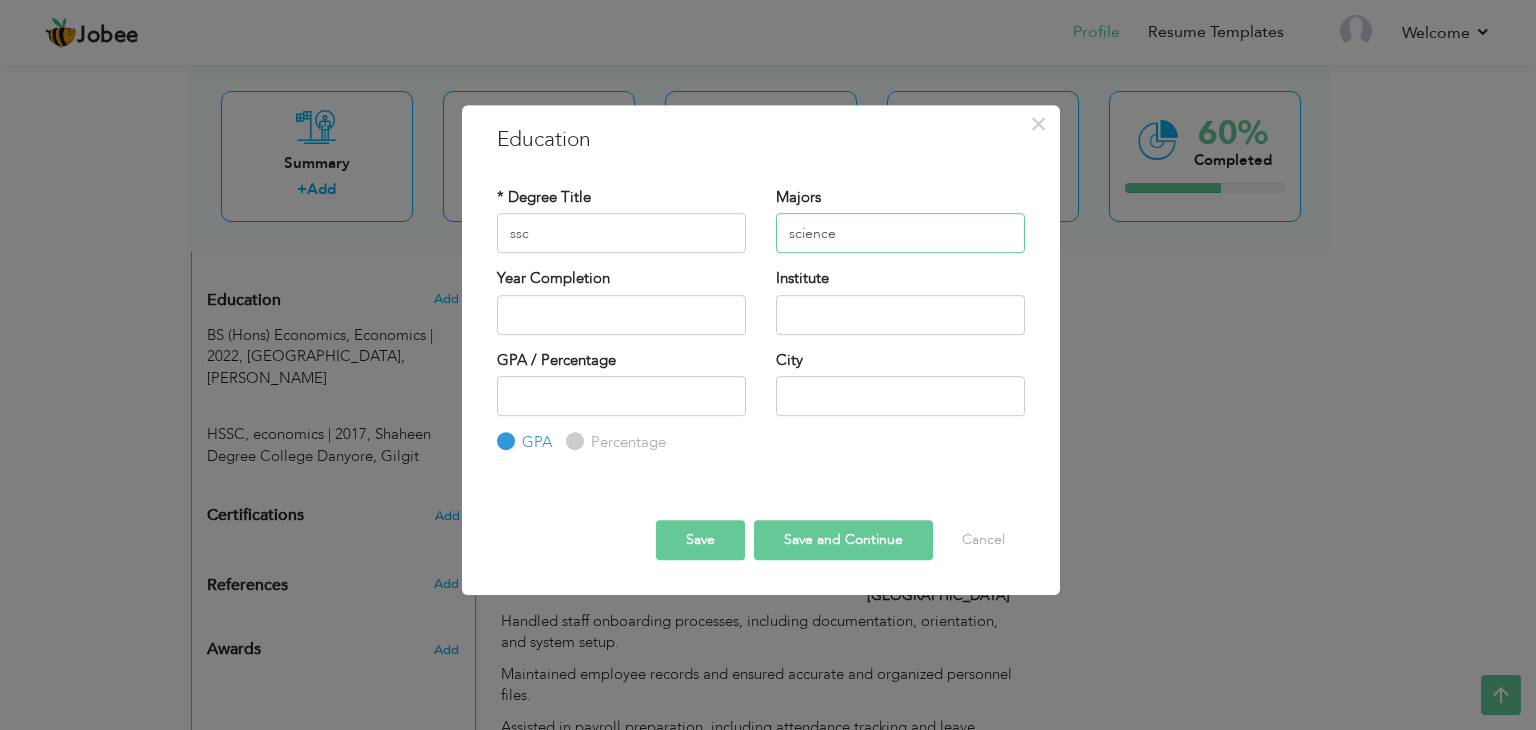 type on "science" 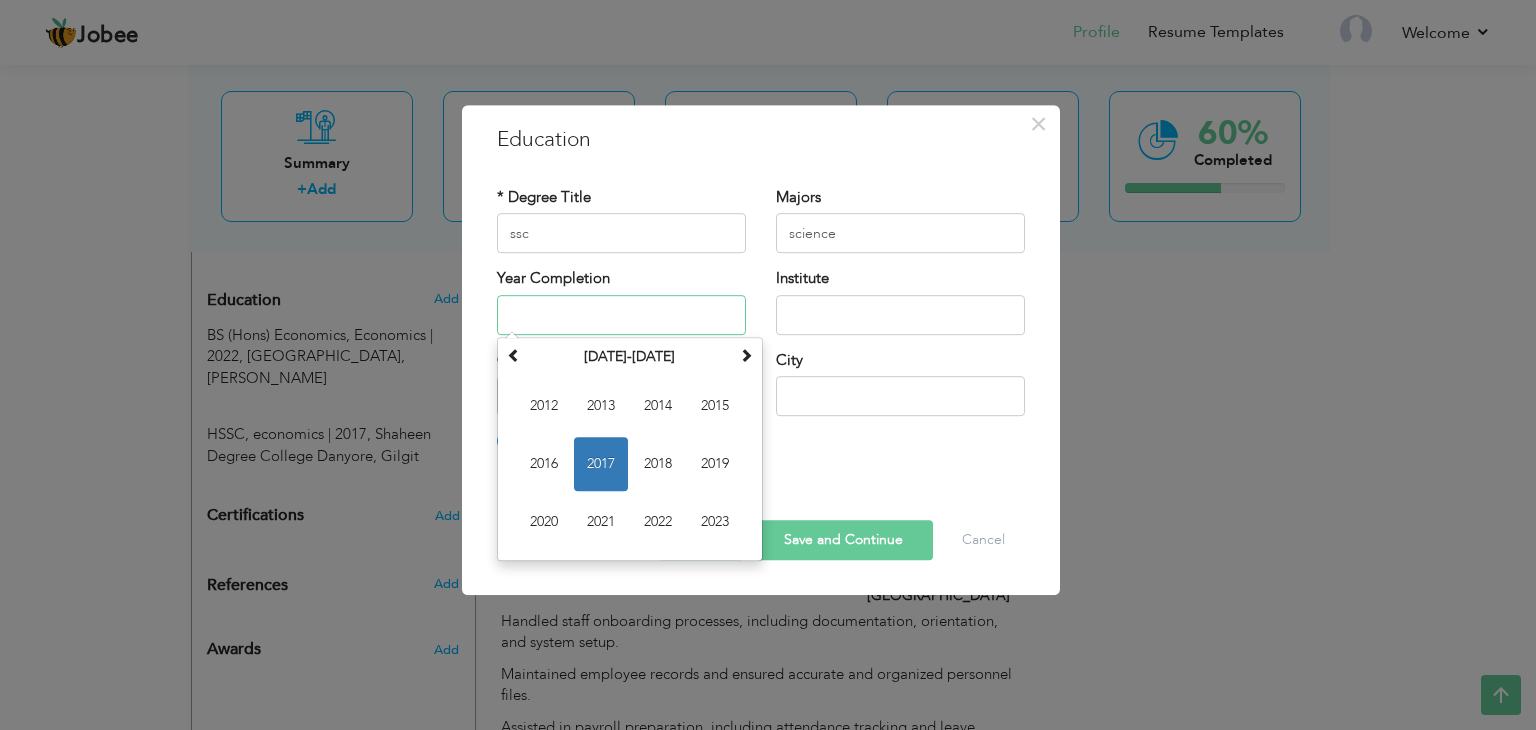 click at bounding box center (621, 315) 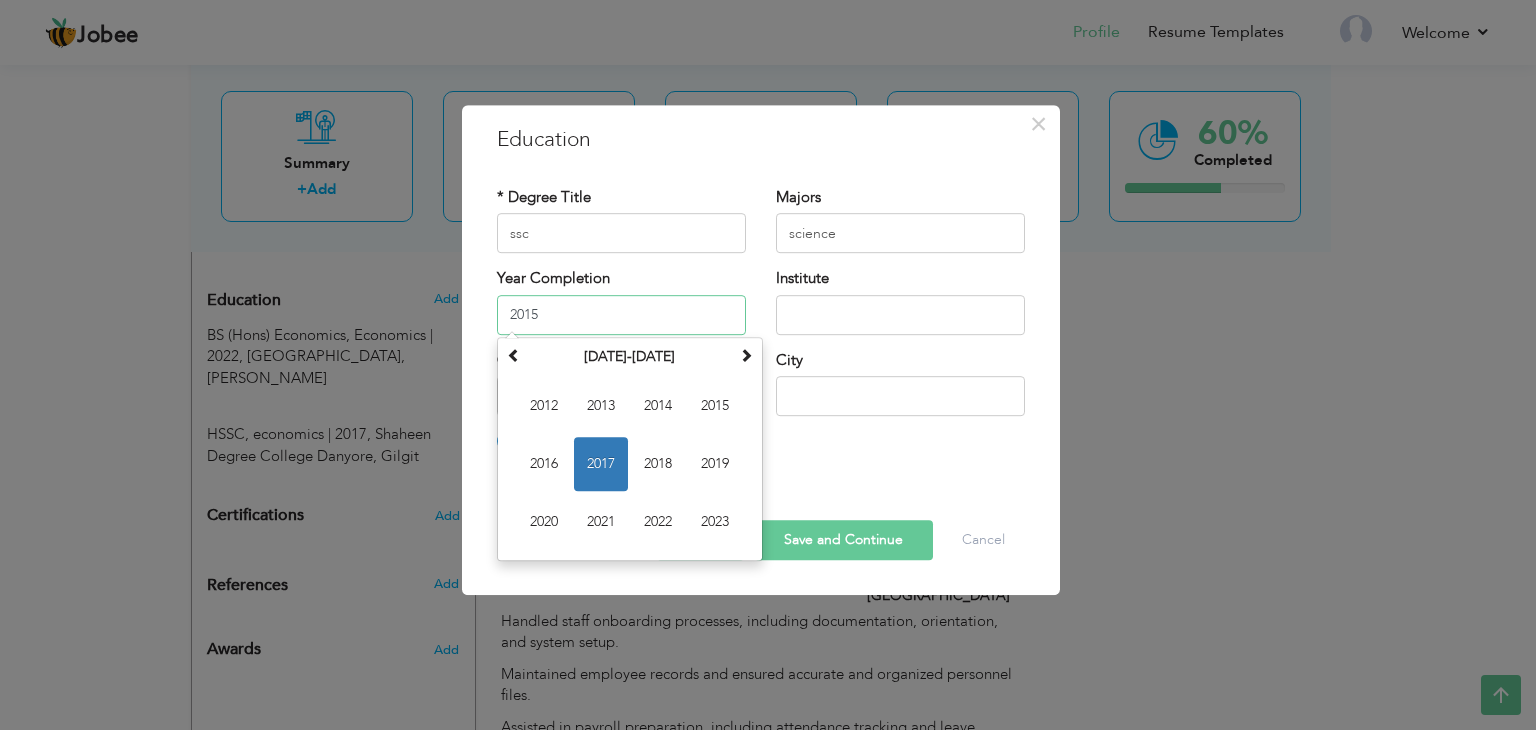 type on "2015" 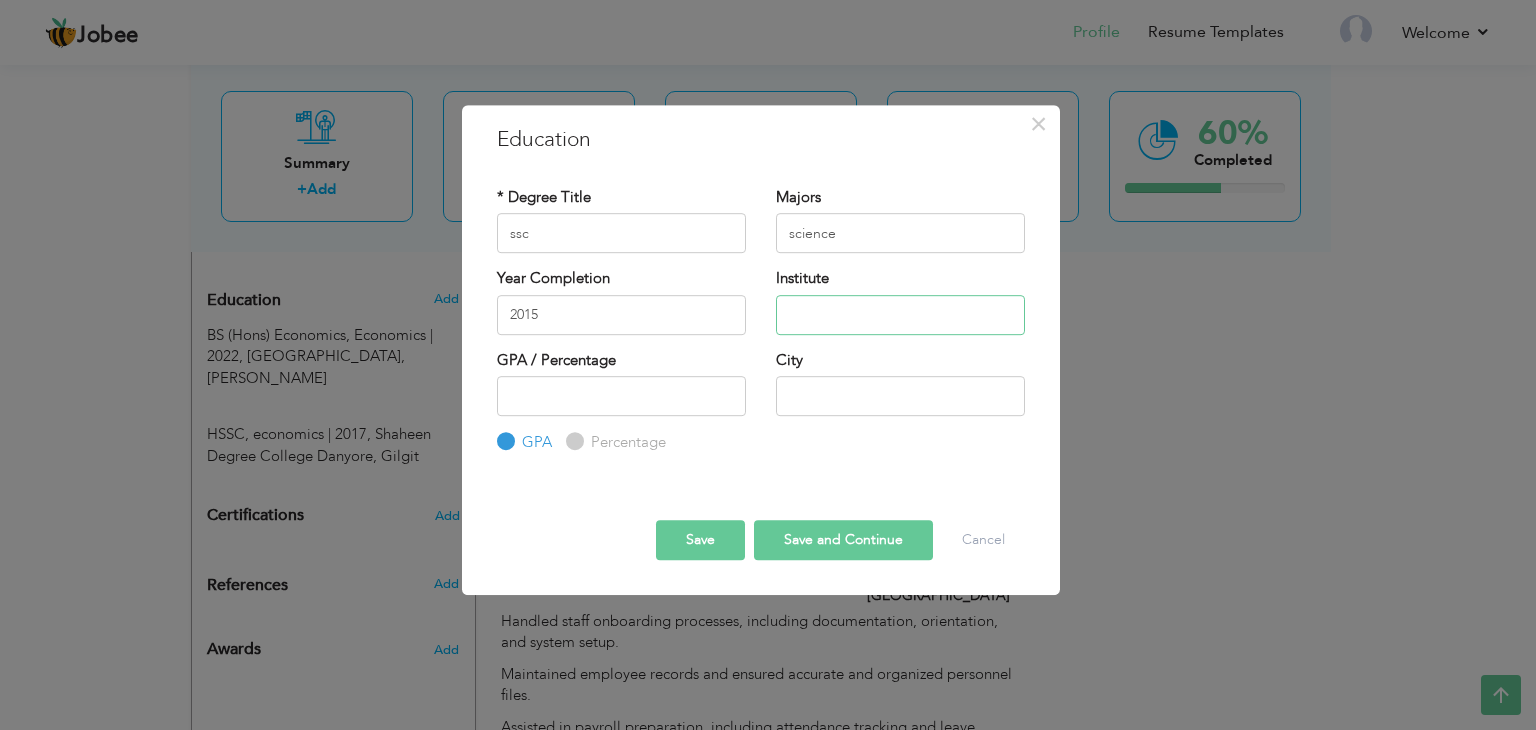 click at bounding box center [900, 315] 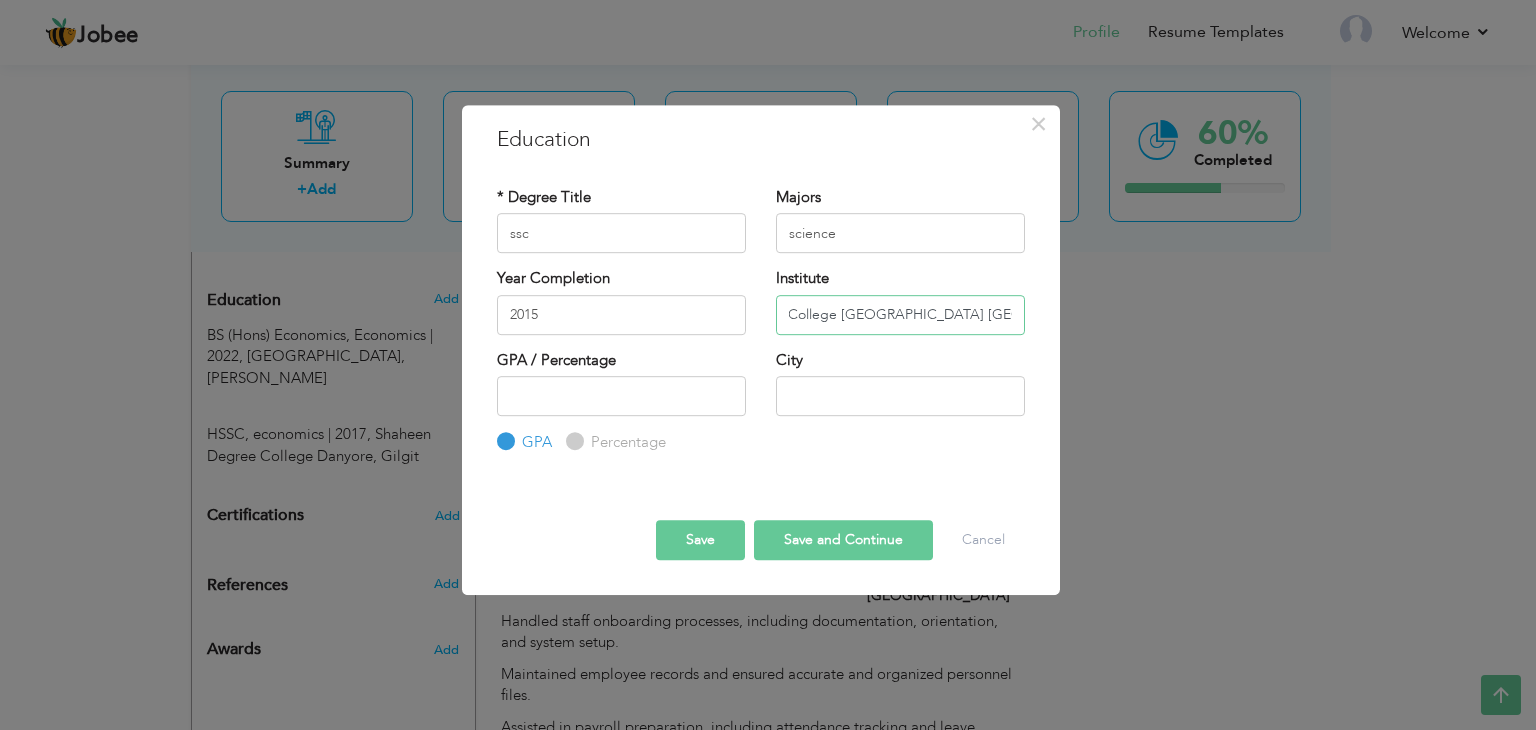 scroll, scrollTop: 0, scrollLeft: 186, axis: horizontal 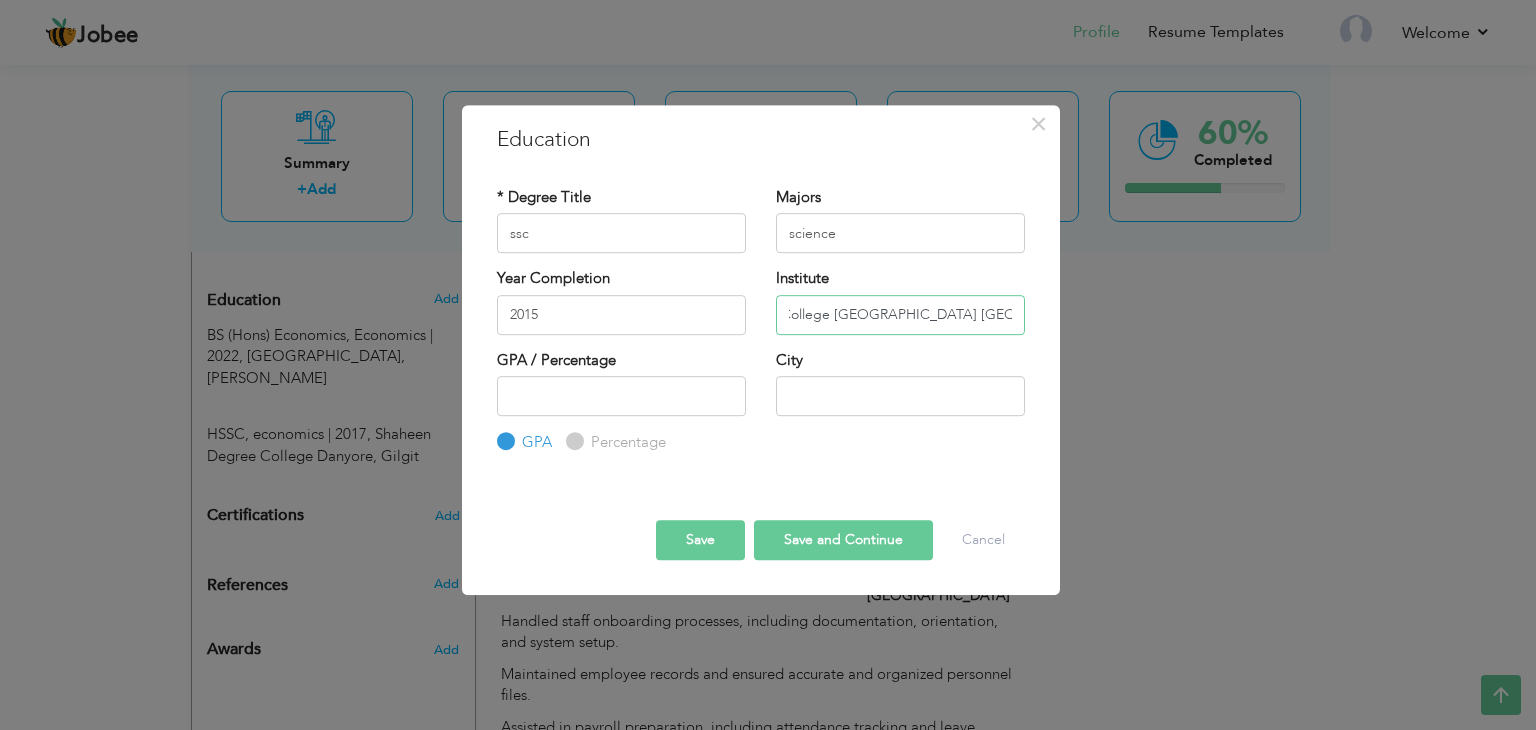 type on "Hasegawa Memorial public School And College Karimabad Hunza" 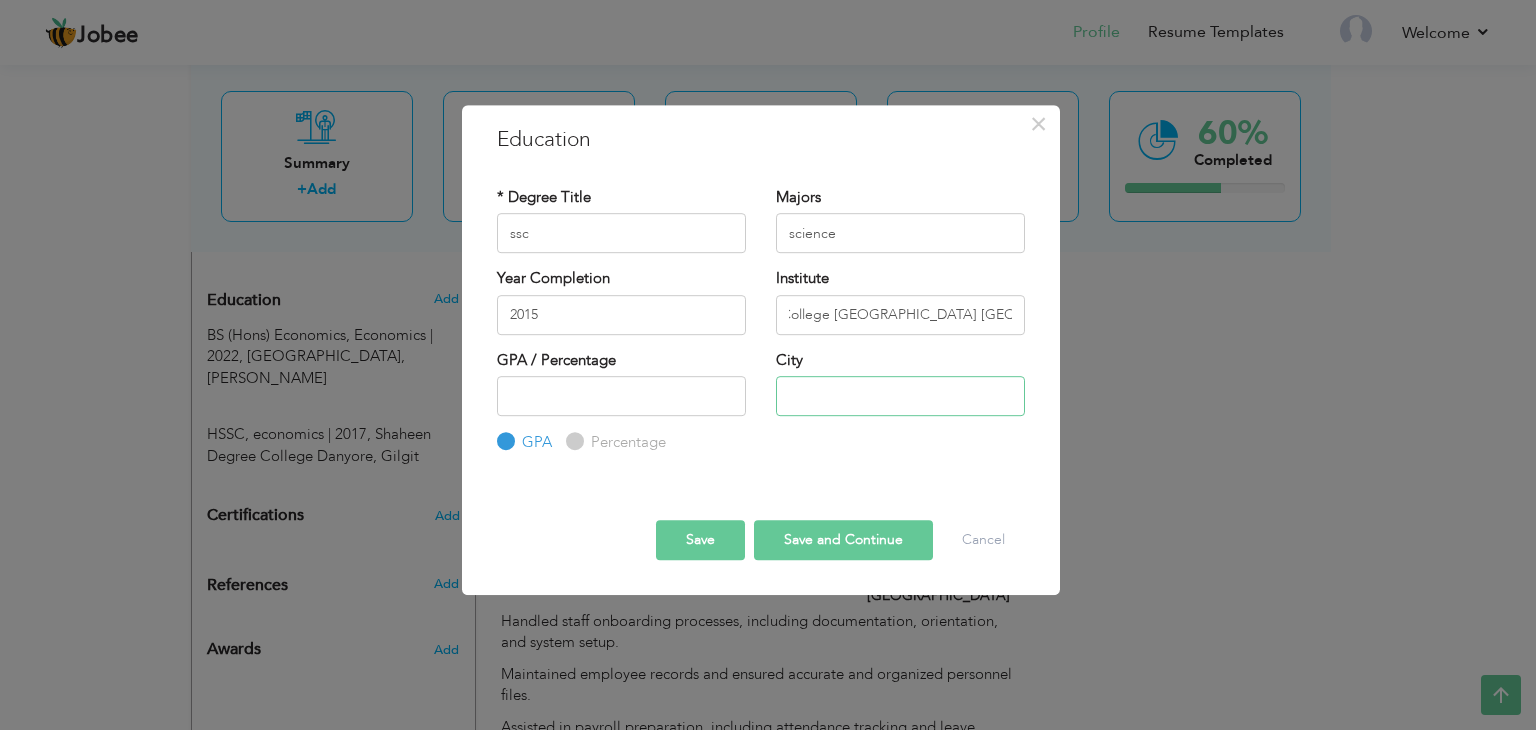 scroll, scrollTop: 0, scrollLeft: 0, axis: both 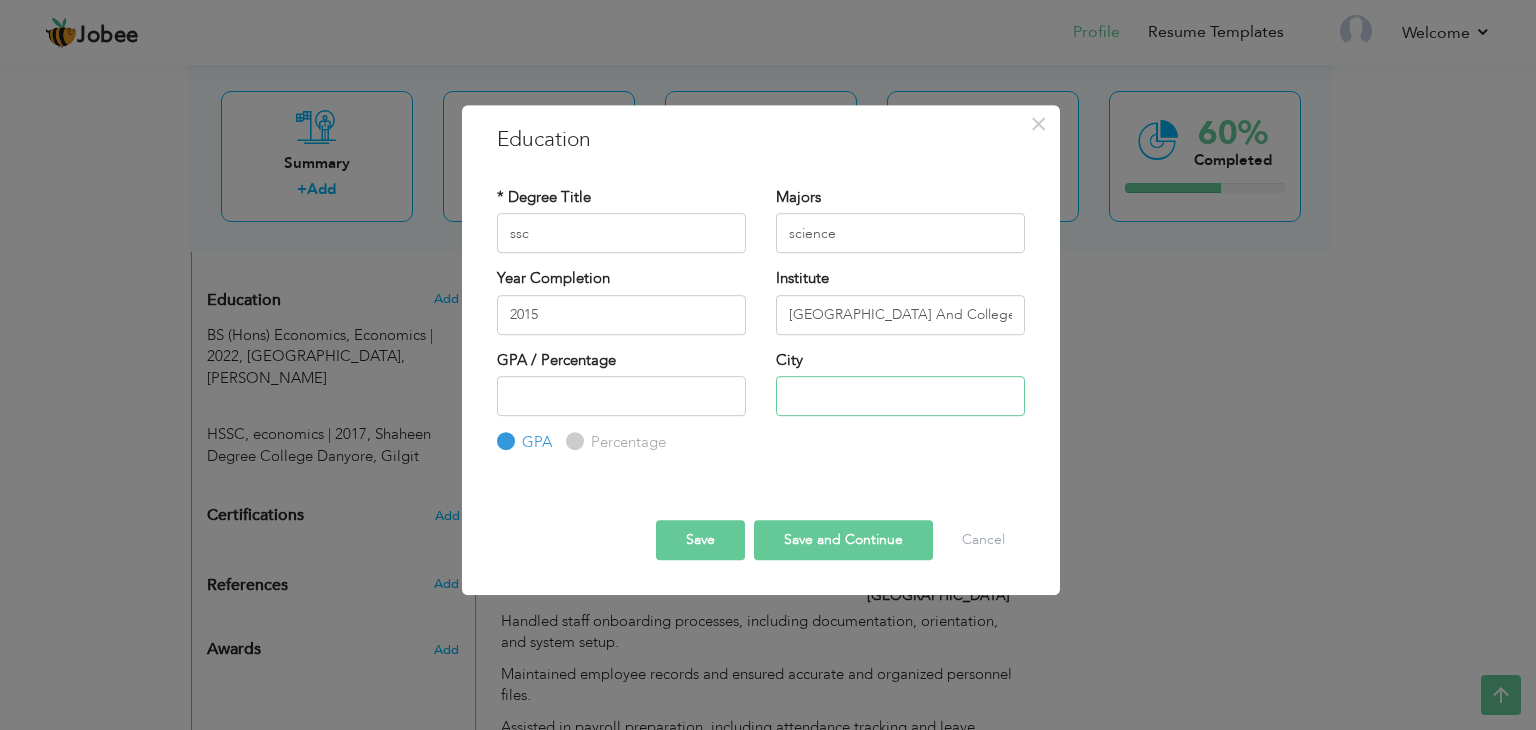 click at bounding box center [900, 396] 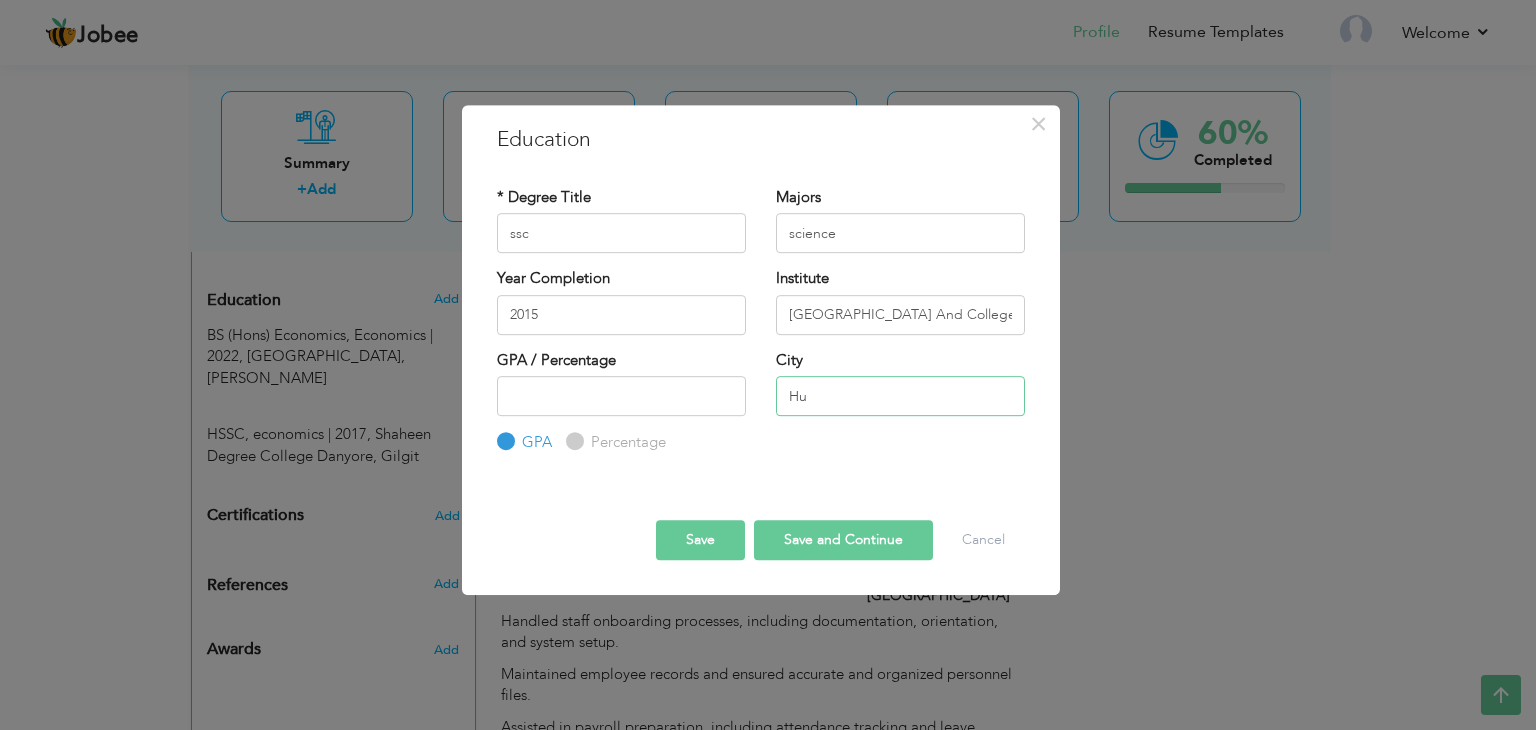 type on "H" 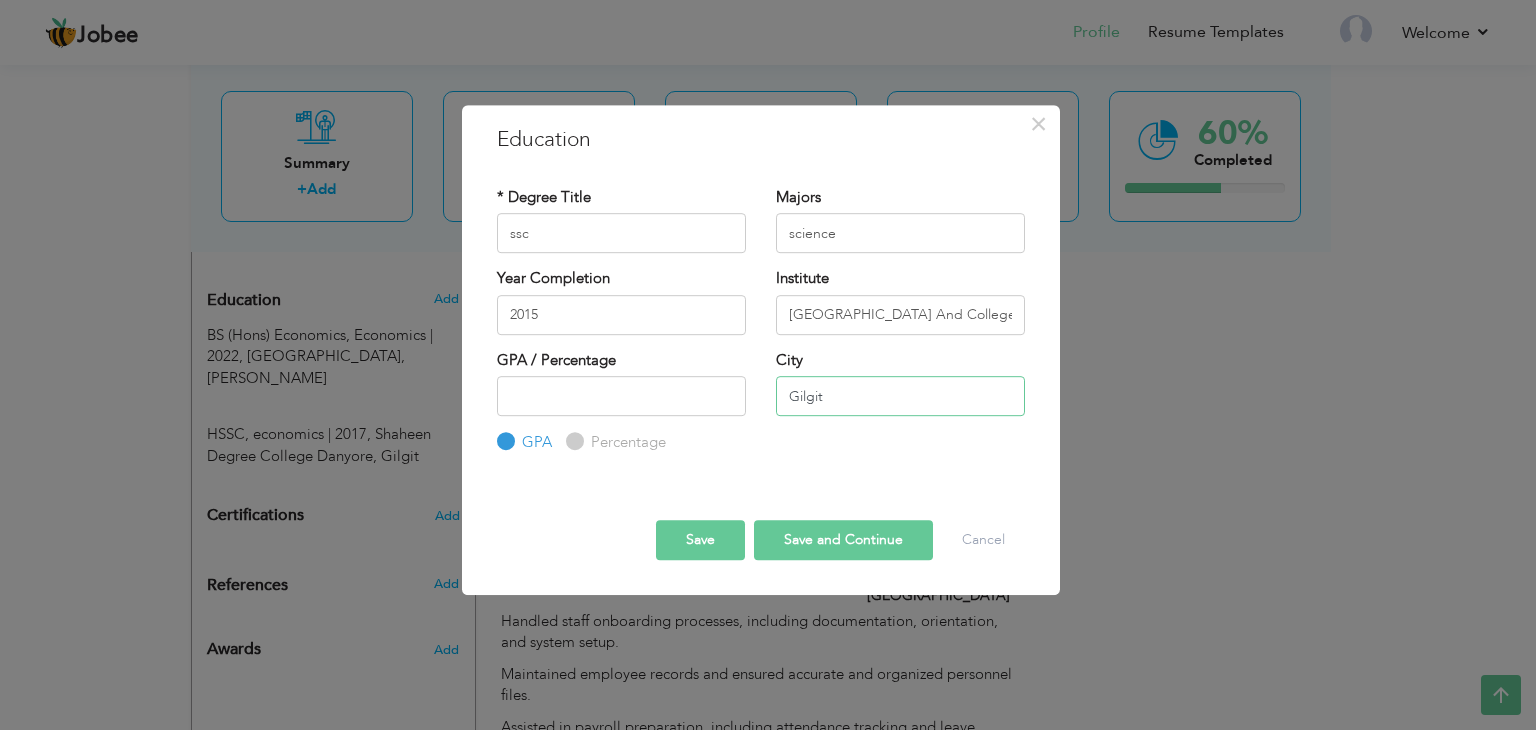 type on "Gilgit Baltistan" 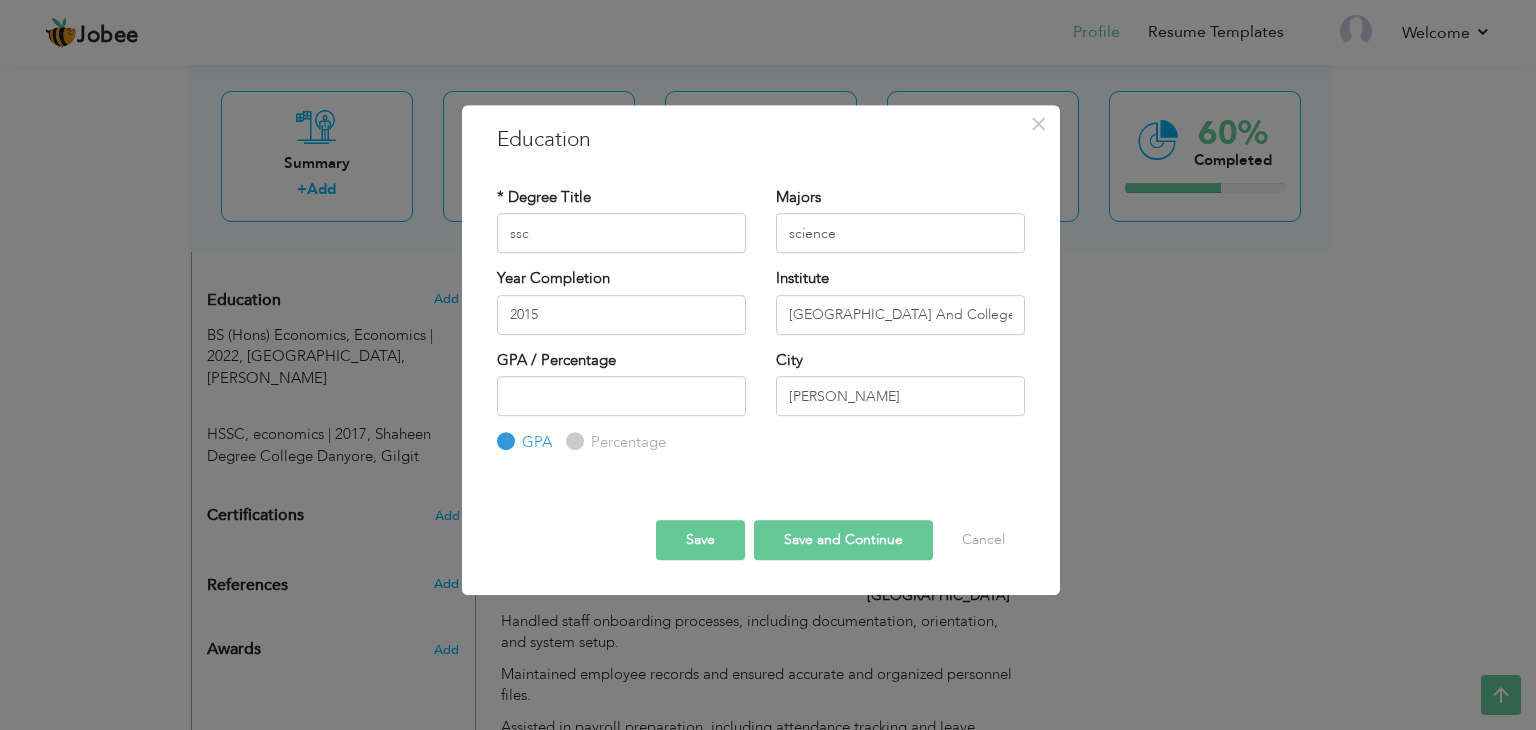 click on "Save and Continue" at bounding box center (843, 540) 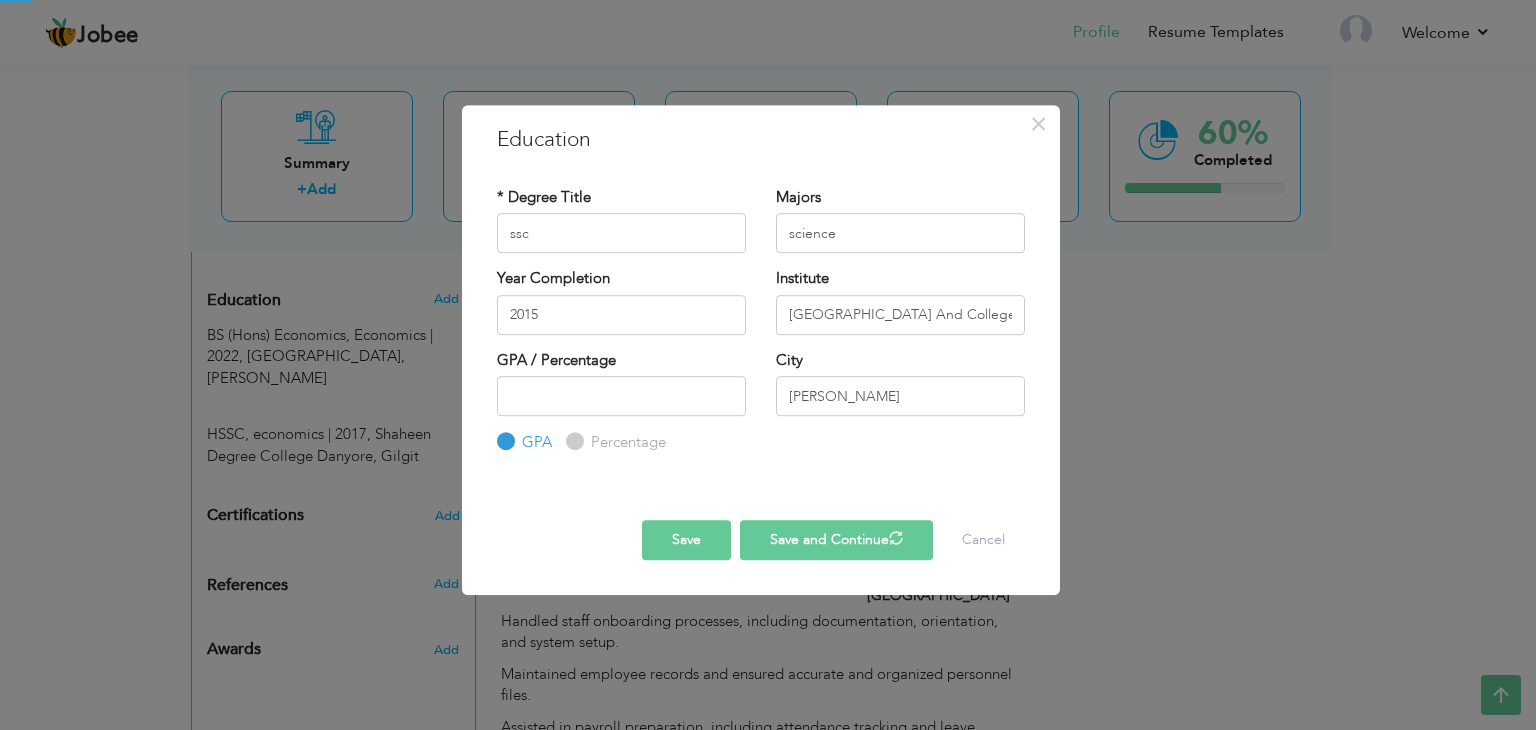type 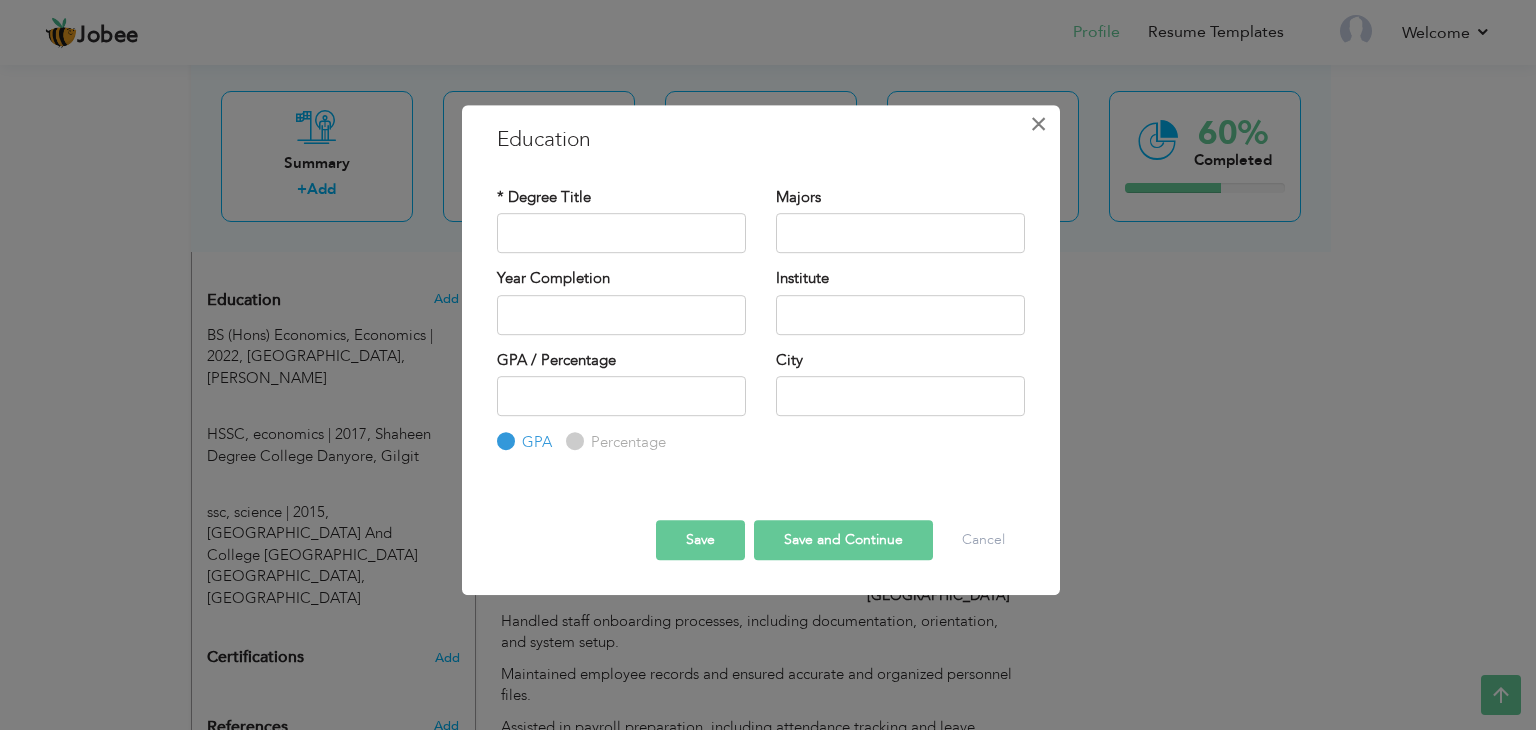 click on "×" at bounding box center (1038, 124) 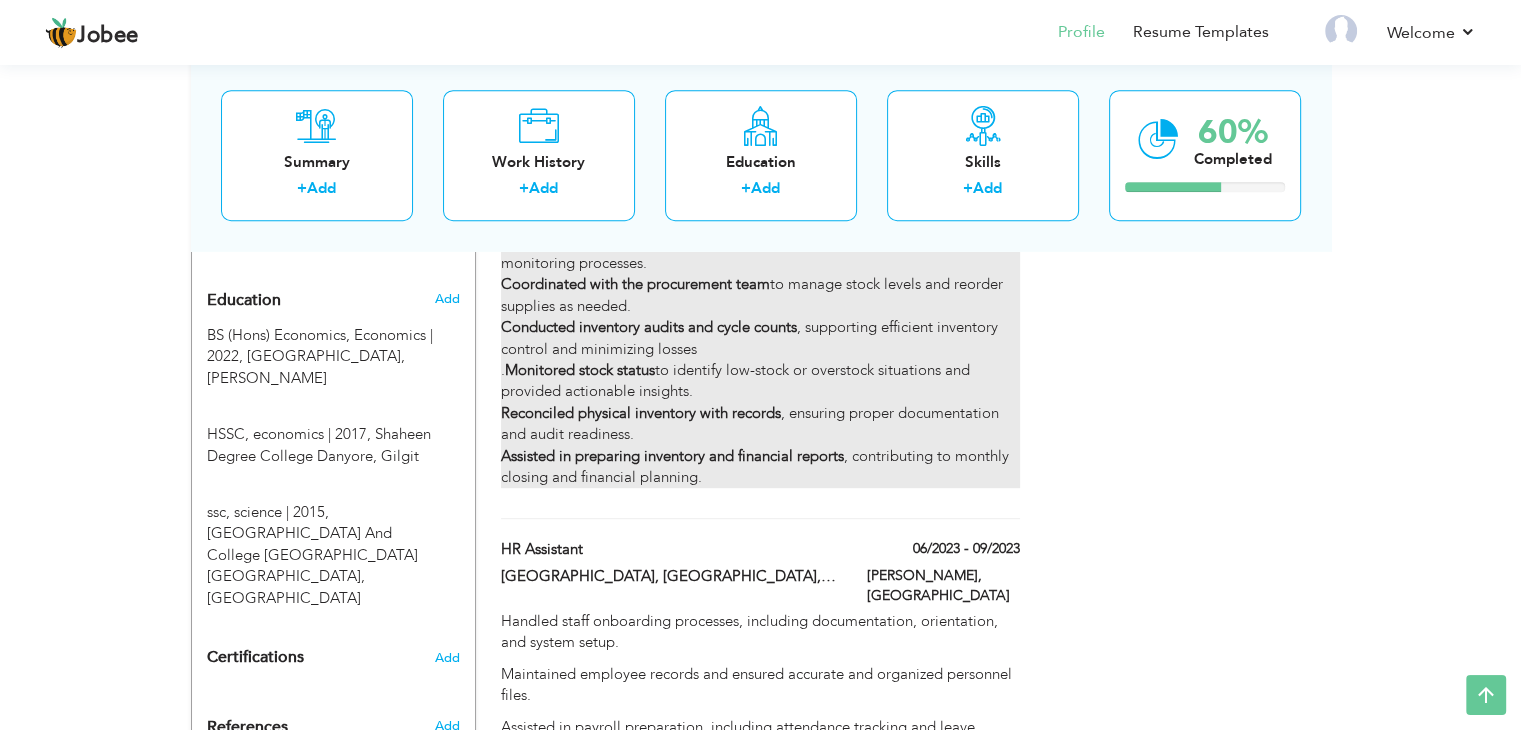 click on "Monitored stock status" at bounding box center (580, 370) 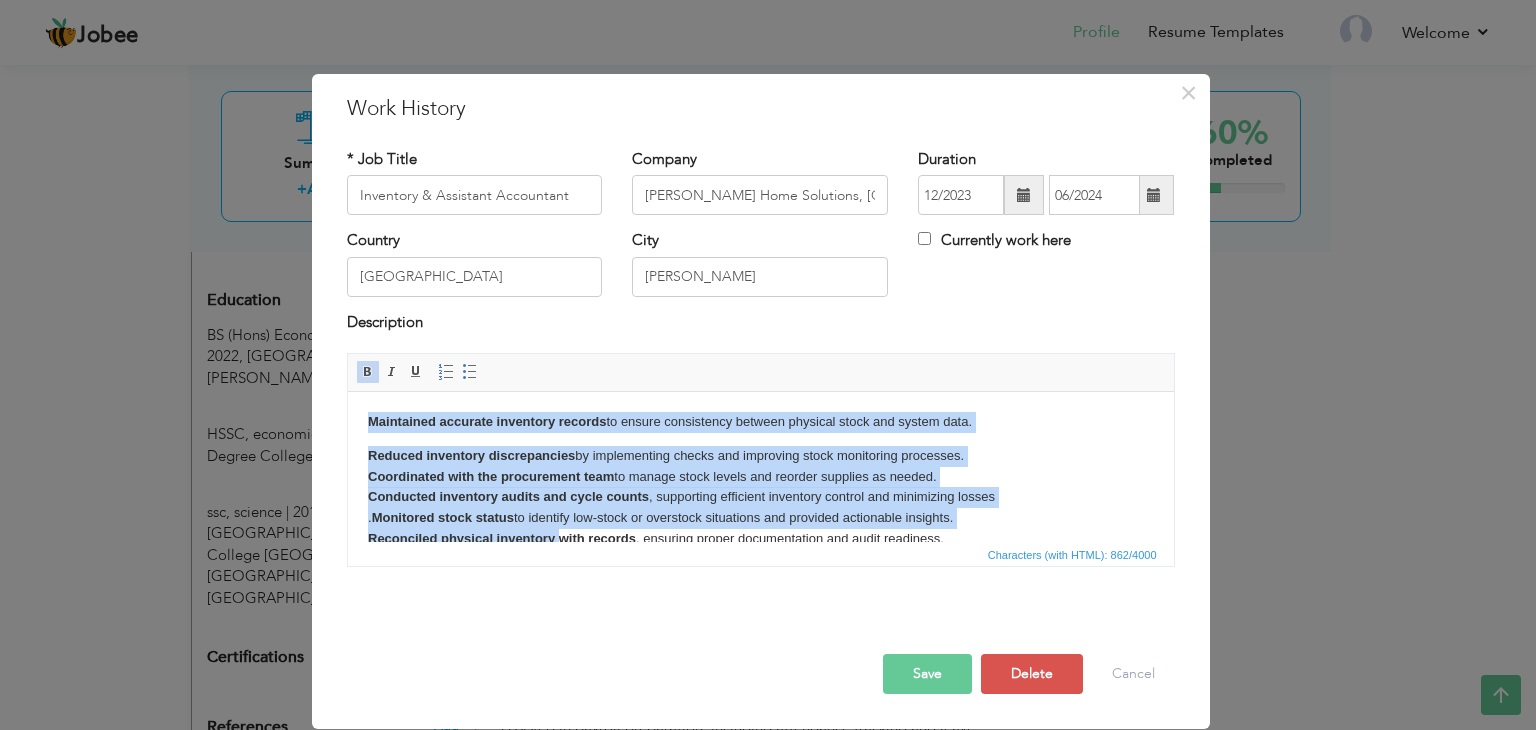 scroll, scrollTop: 48, scrollLeft: 0, axis: vertical 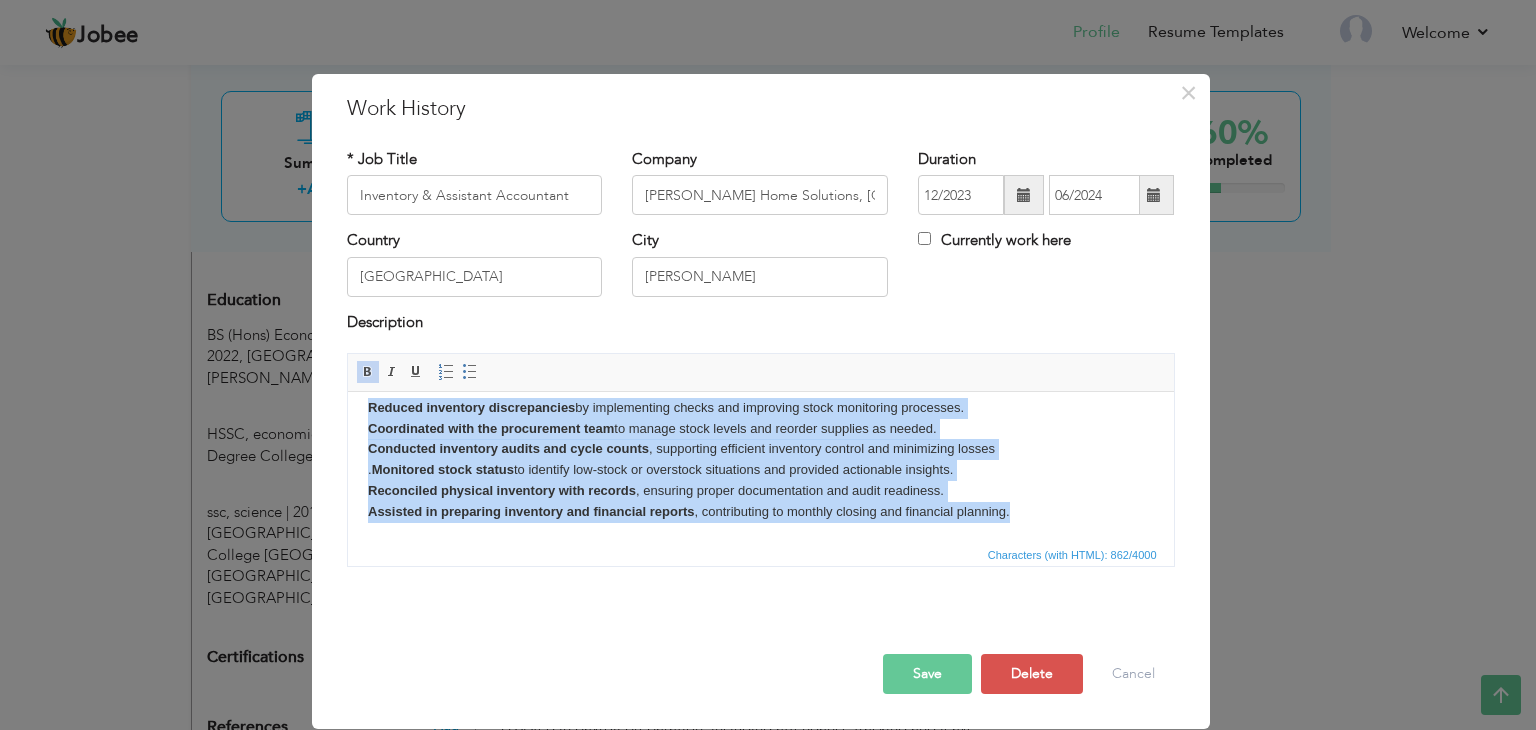drag, startPoint x: 364, startPoint y: 424, endPoint x: 1016, endPoint y: 544, distance: 662.951 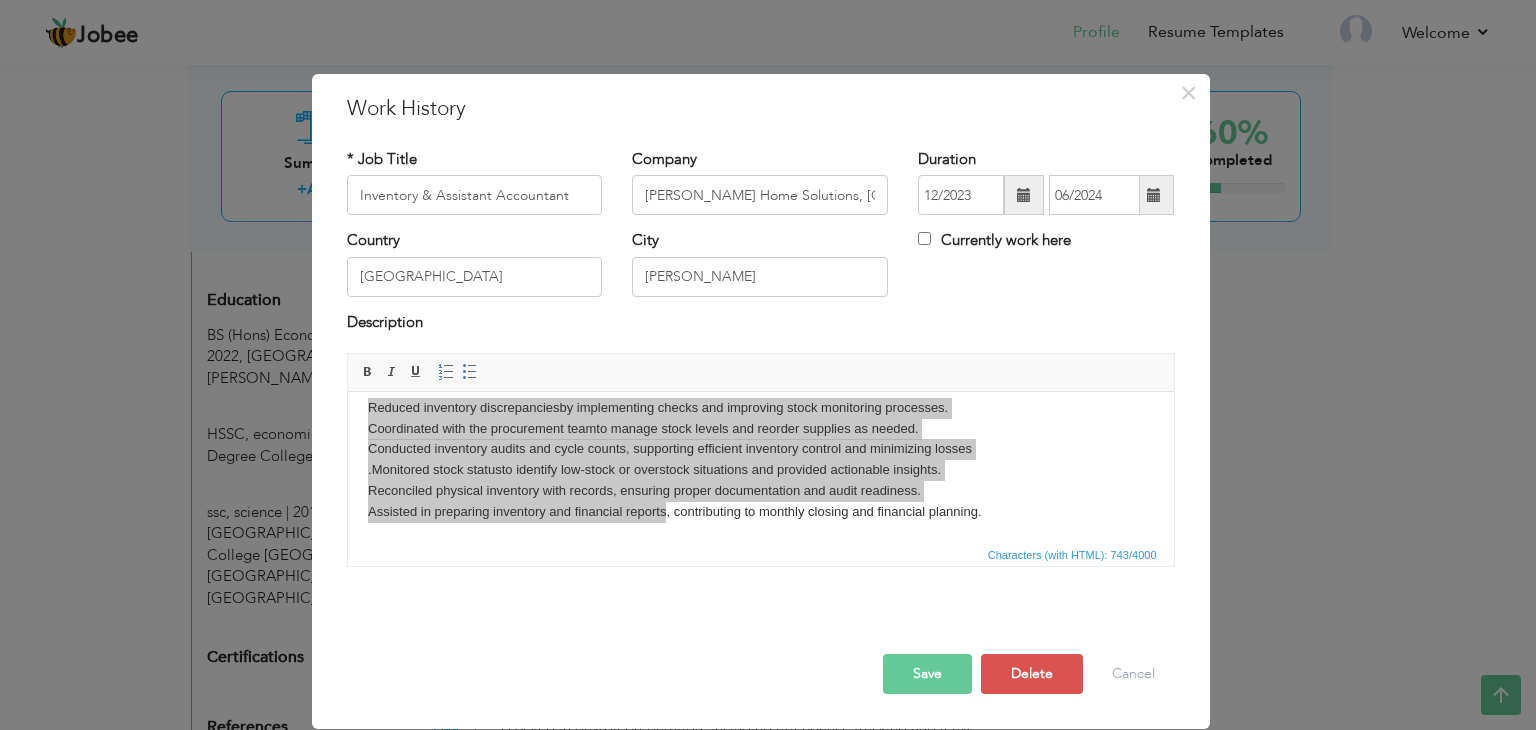 click on "Characters (with HTML): 743/4000" at bounding box center [761, 554] 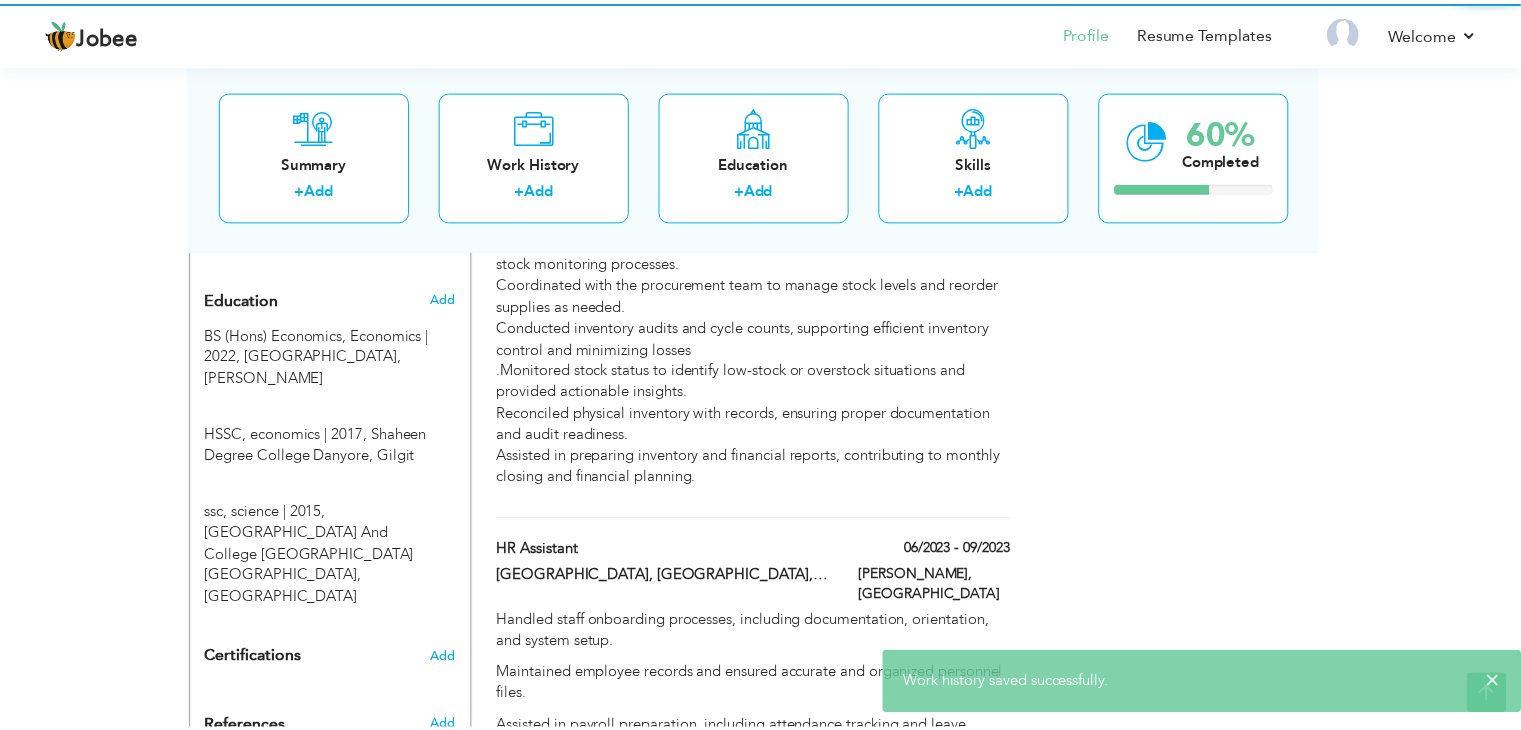 scroll, scrollTop: 0, scrollLeft: 0, axis: both 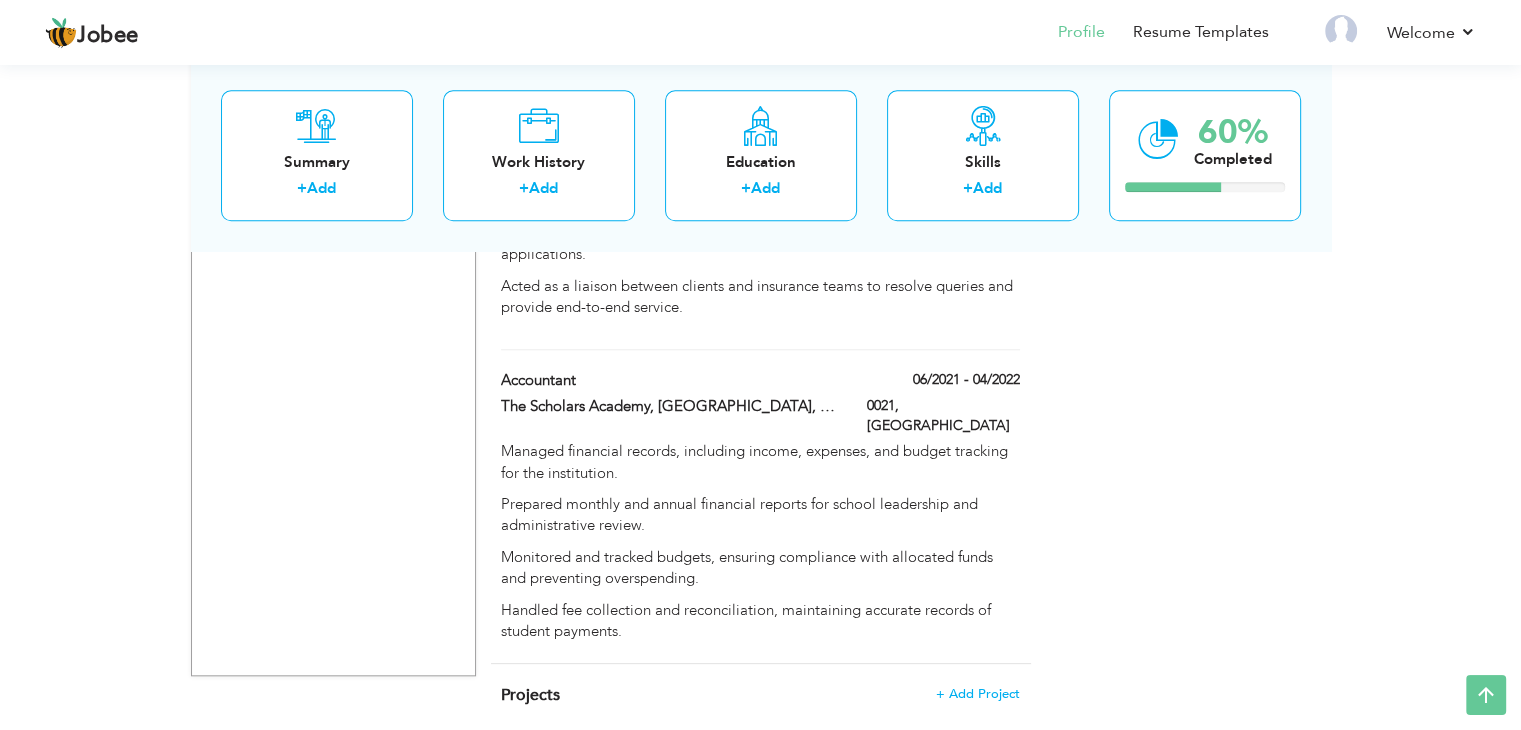 click on "Projects" at bounding box center (530, 695) 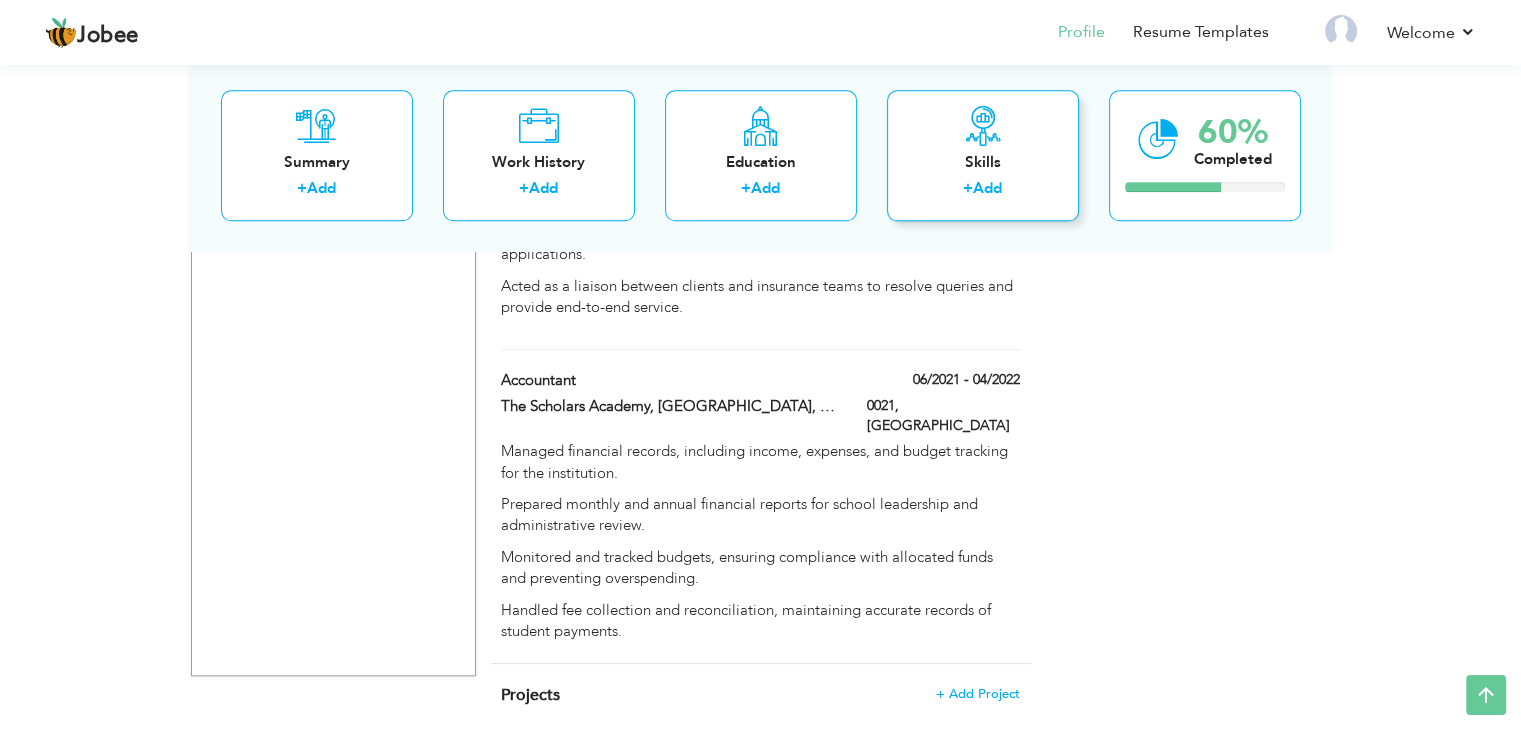 click on "Add" at bounding box center [987, 189] 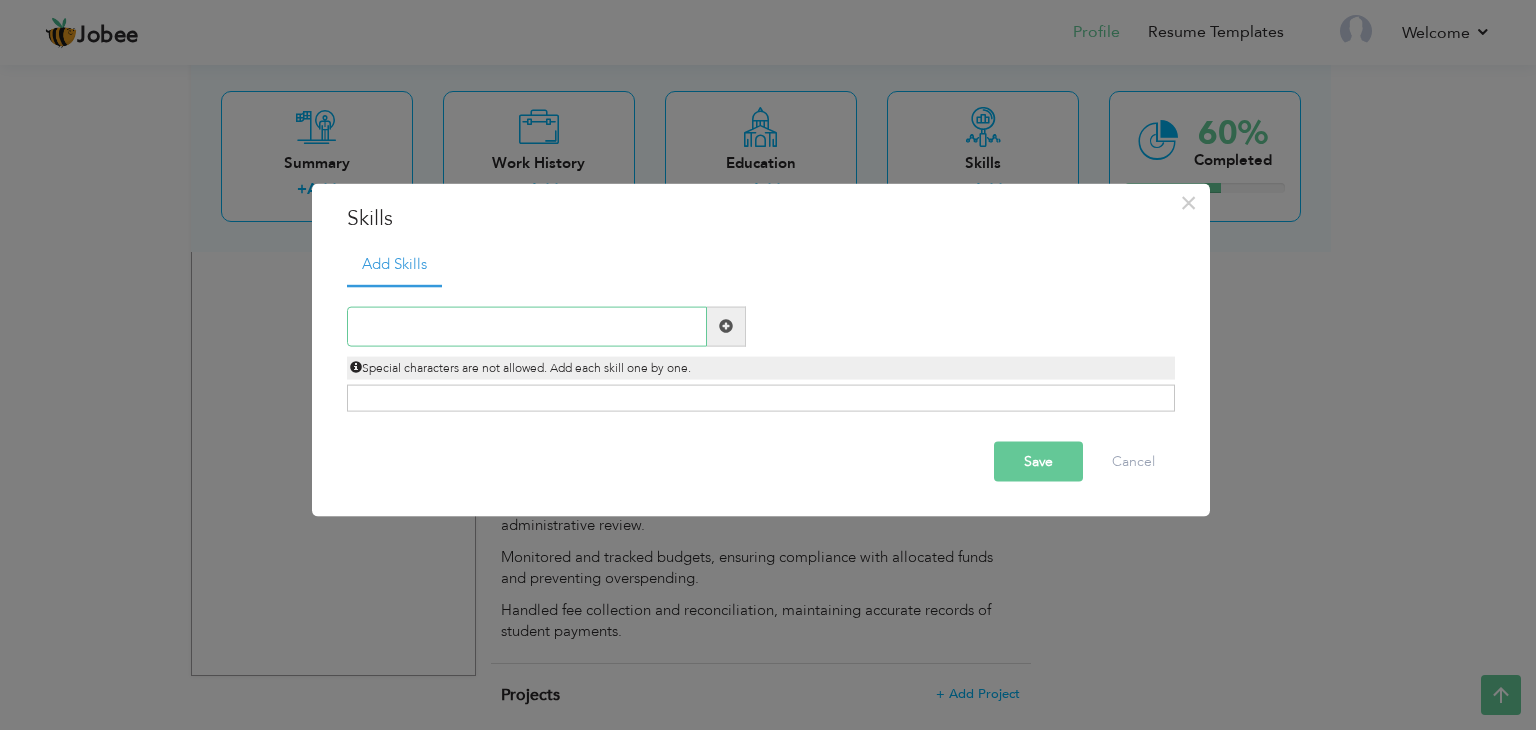 click at bounding box center (527, 326) 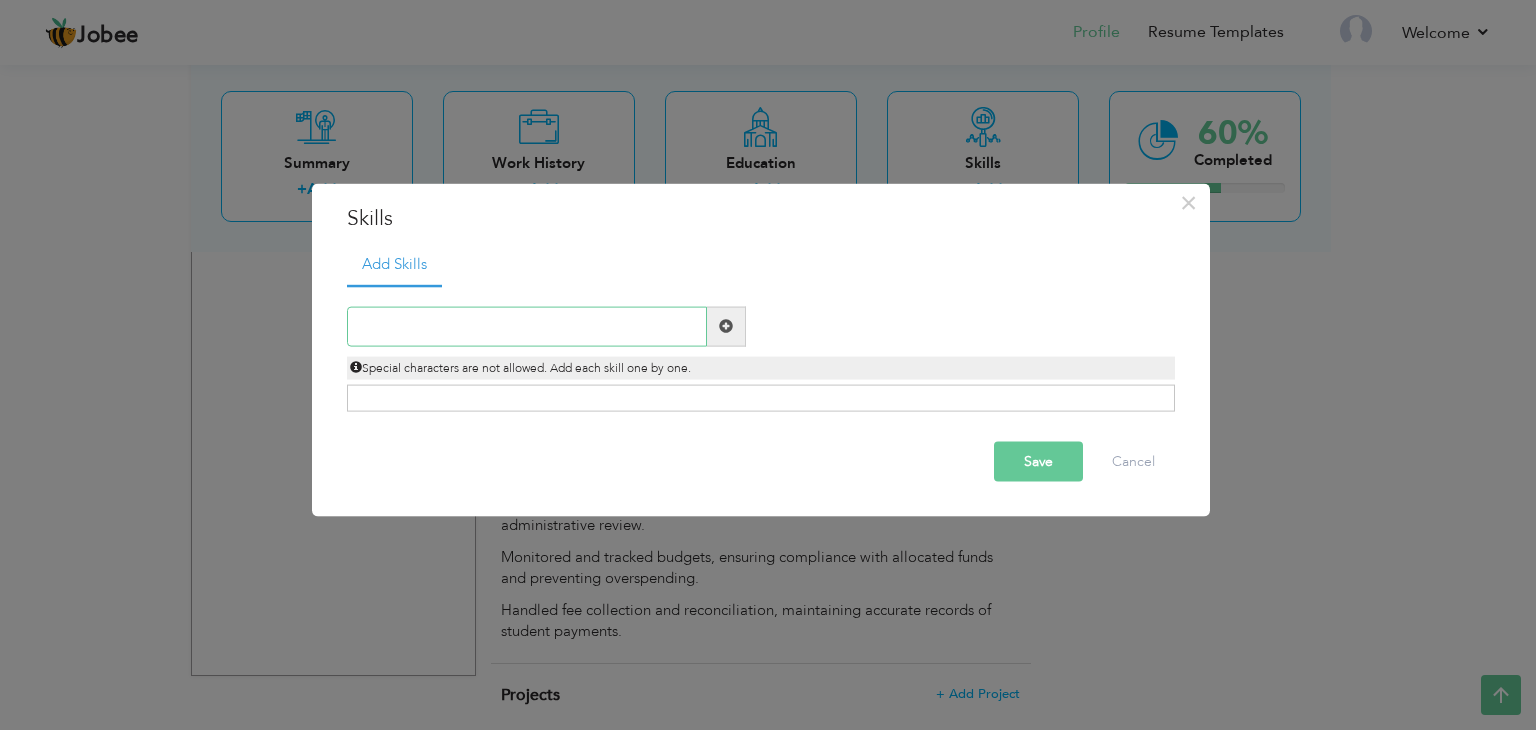 click at bounding box center [527, 326] 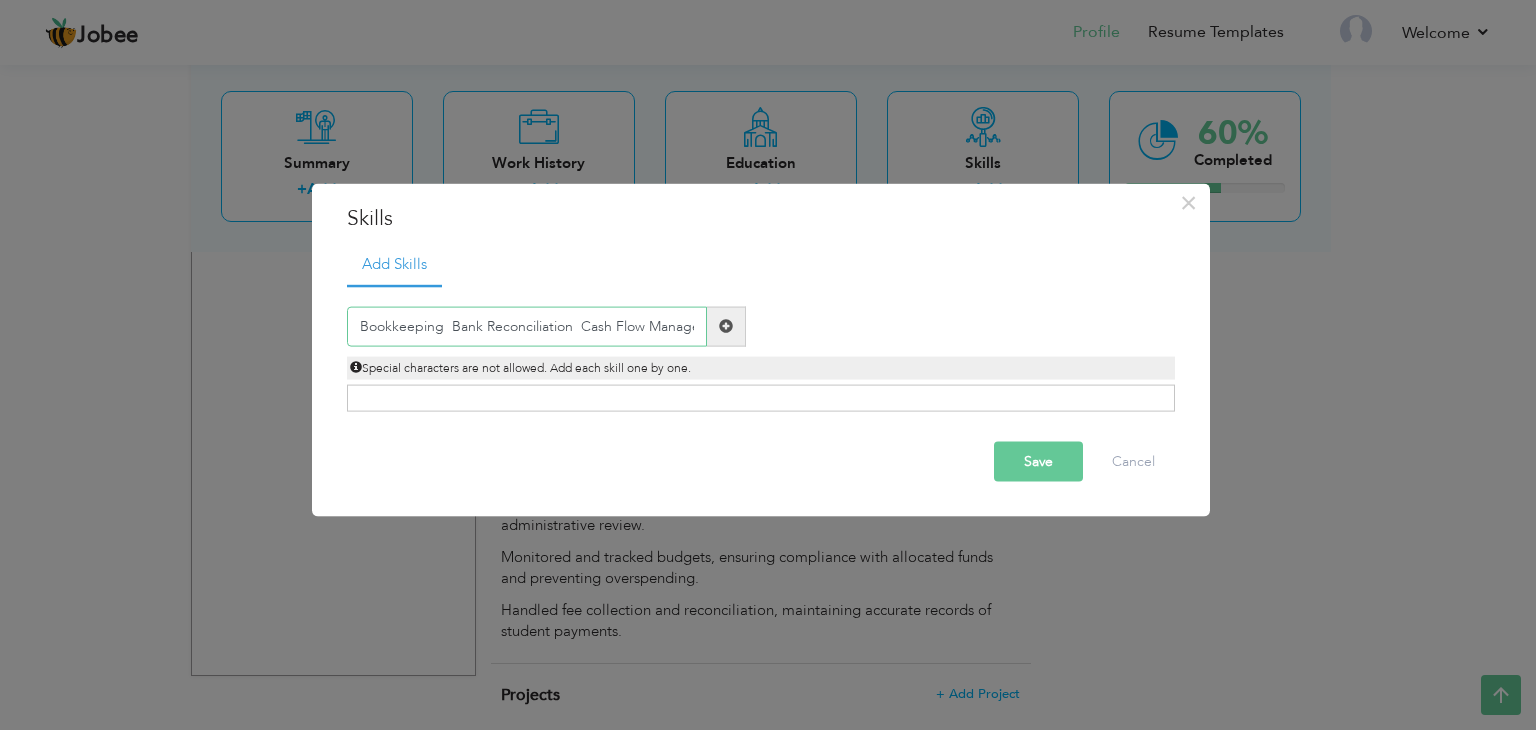 scroll, scrollTop: 0, scrollLeft: 2, axis: horizontal 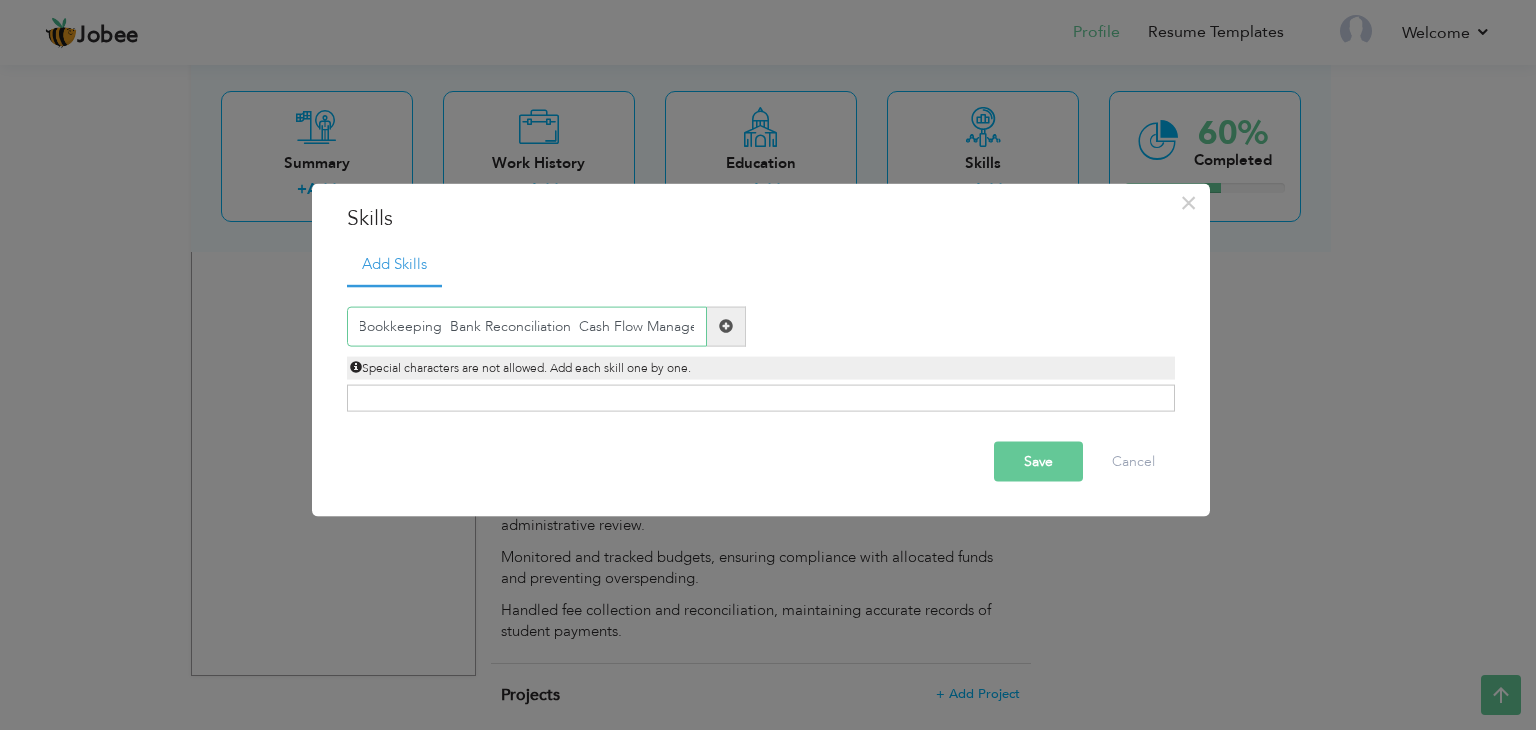 click on "Bookkeeping  Bank Reconciliation  Cash Flow Manage" at bounding box center (527, 326) 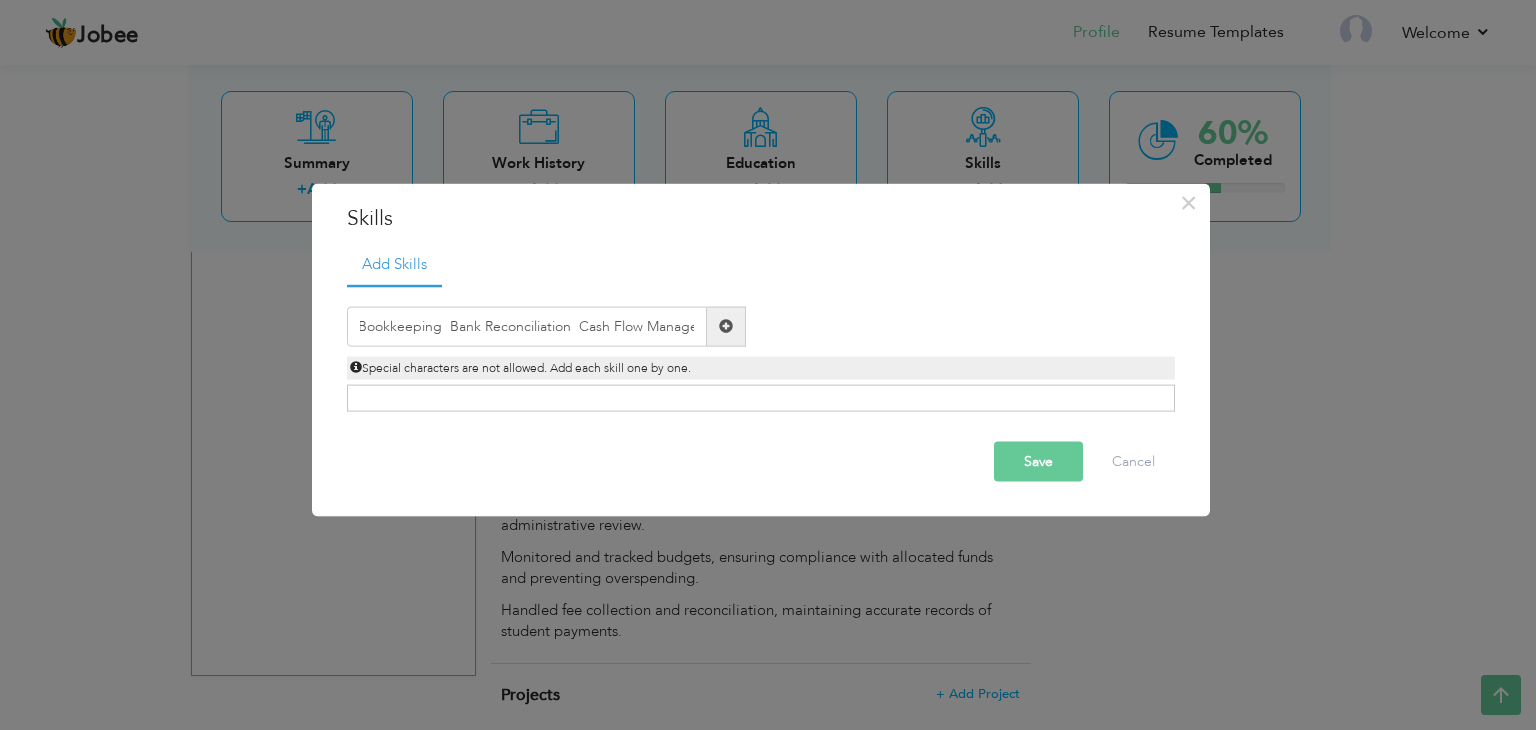 scroll, scrollTop: 0, scrollLeft: 0, axis: both 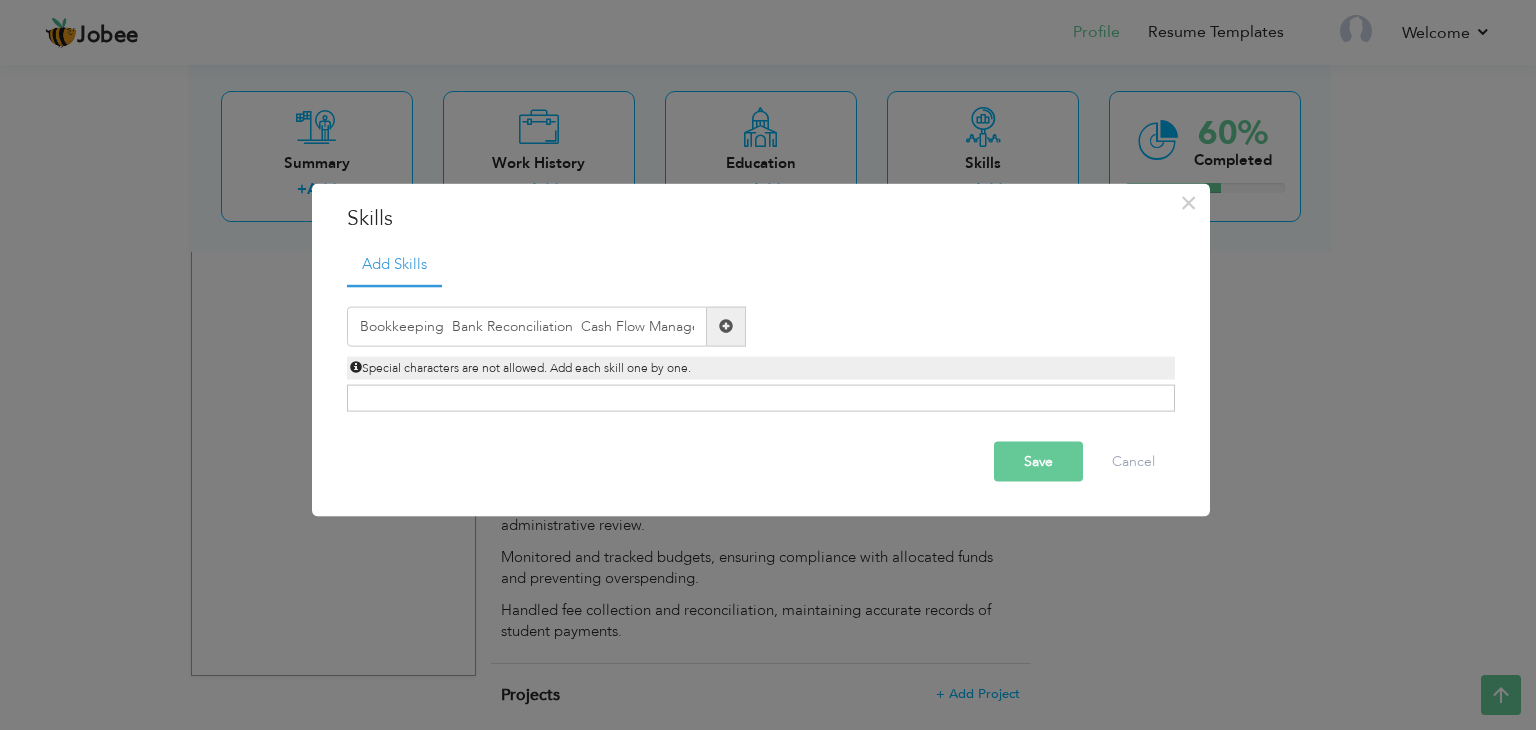 click on "Click on  , to mark skill as primary." at bounding box center (761, 398) 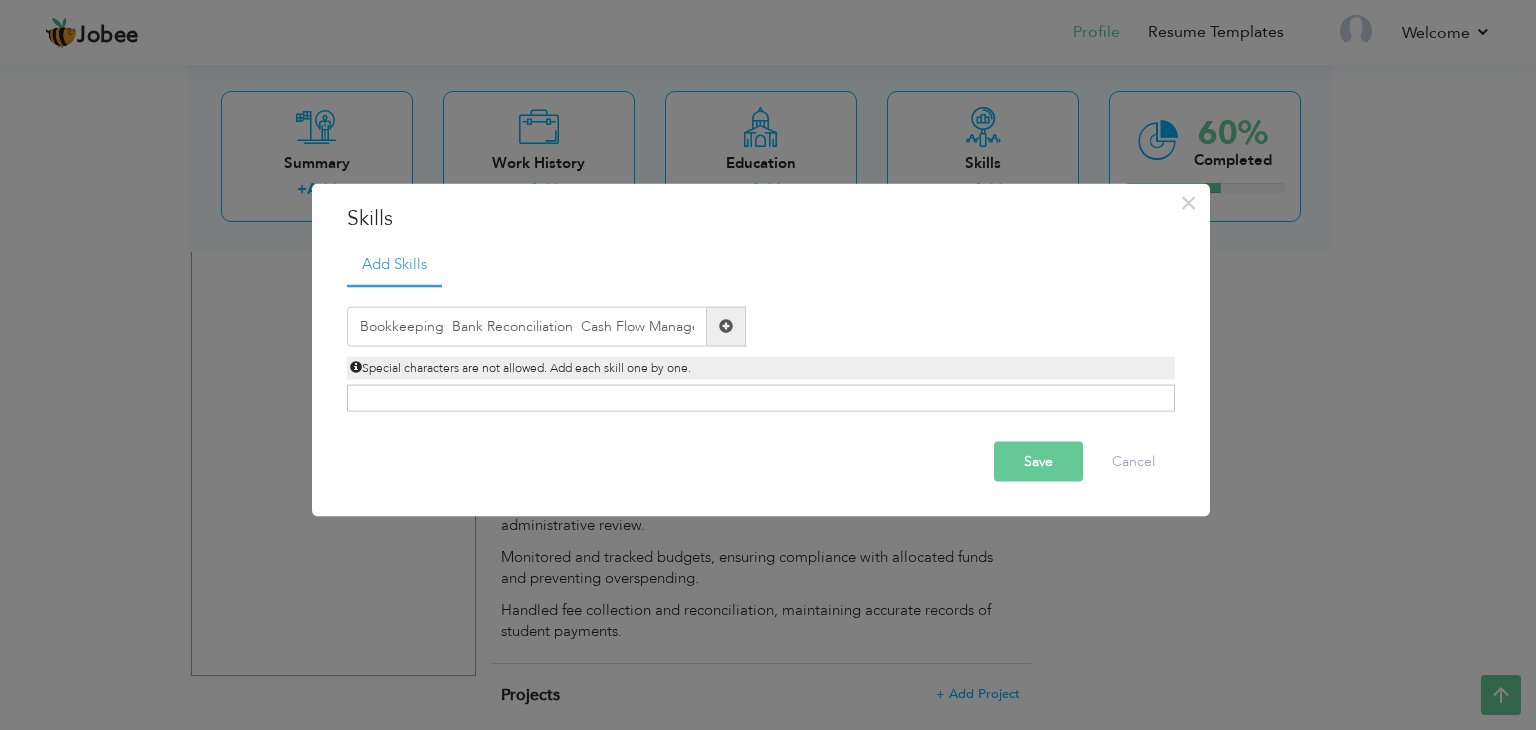 click at bounding box center (726, 326) 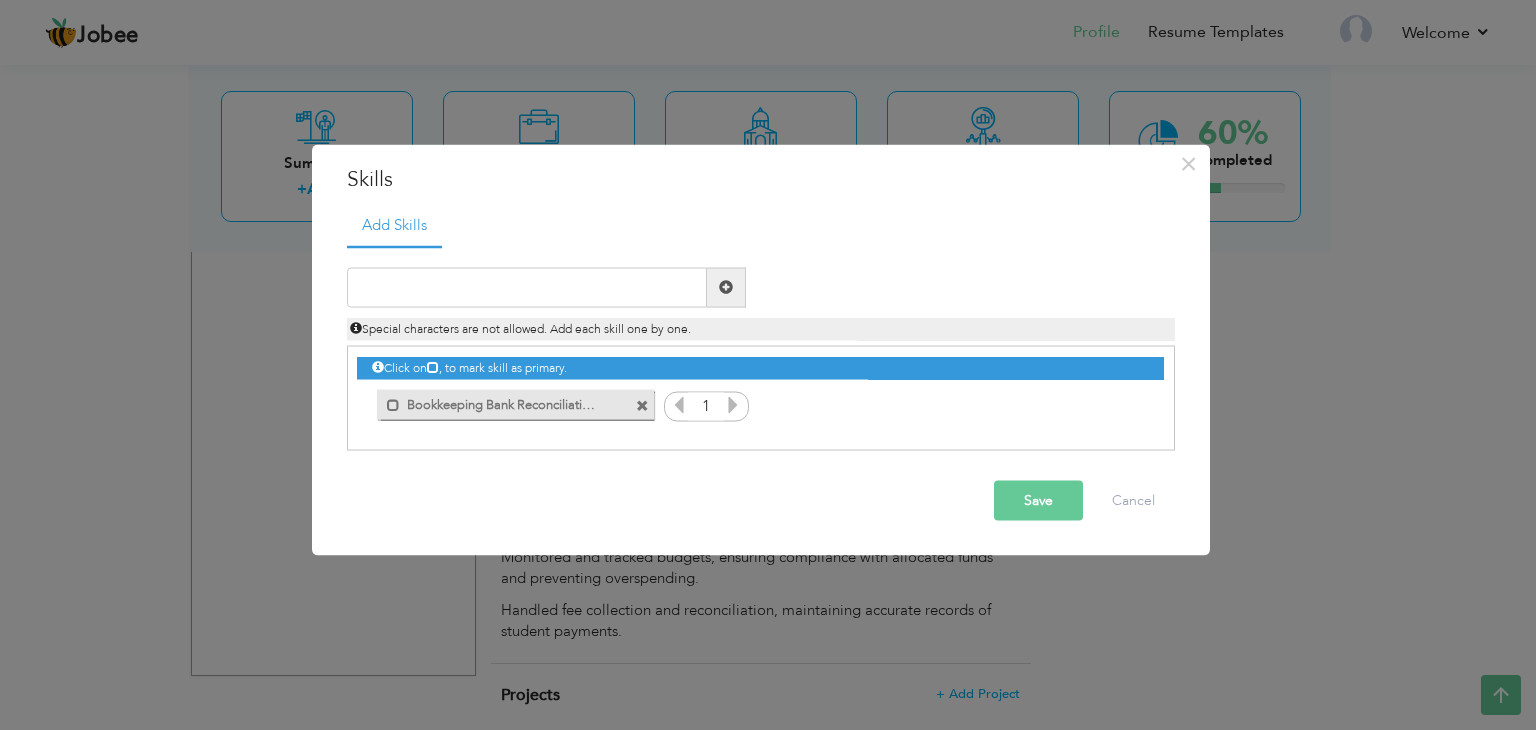 click at bounding box center (642, 406) 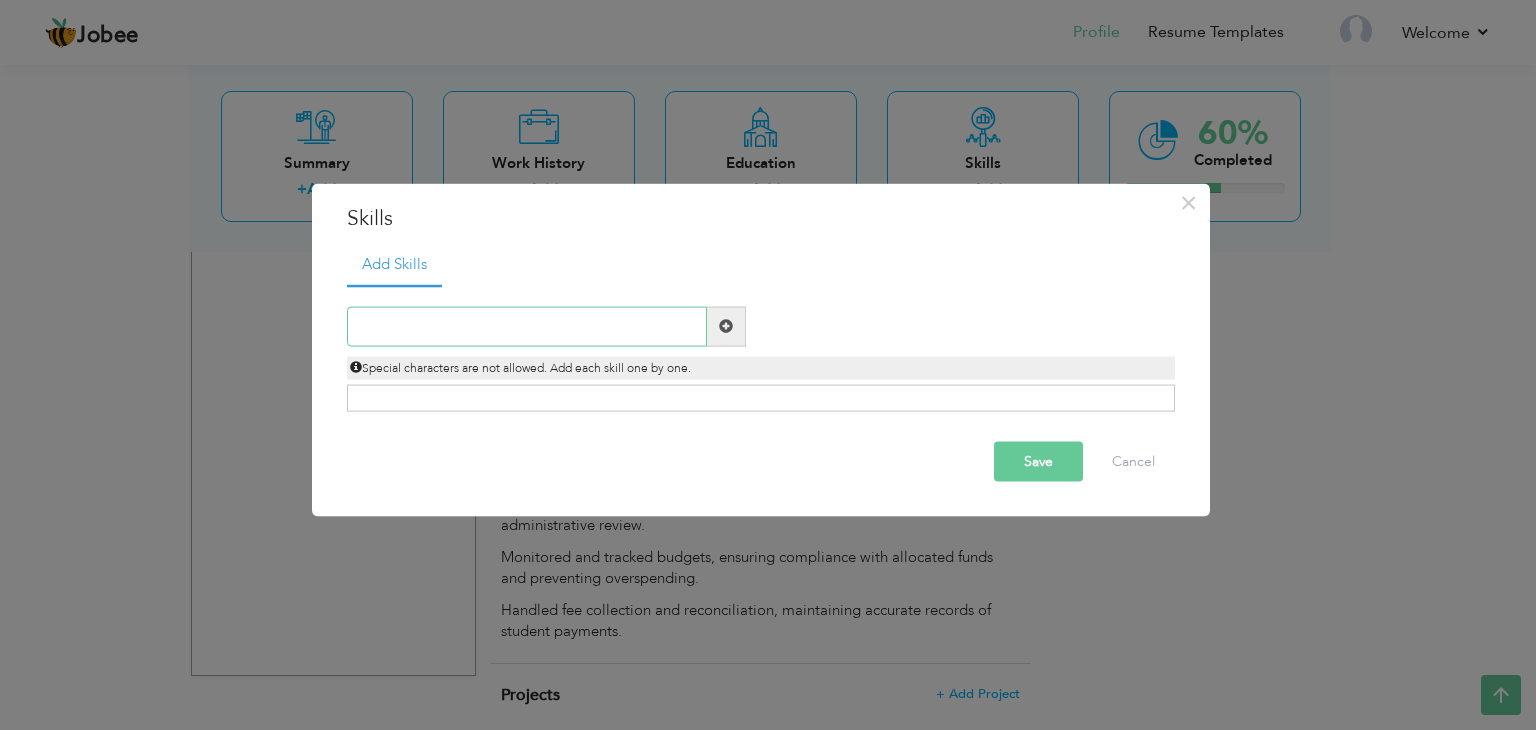 paste on "Bookkeeping  Bank Reconciliation  Cash Flow Manage" 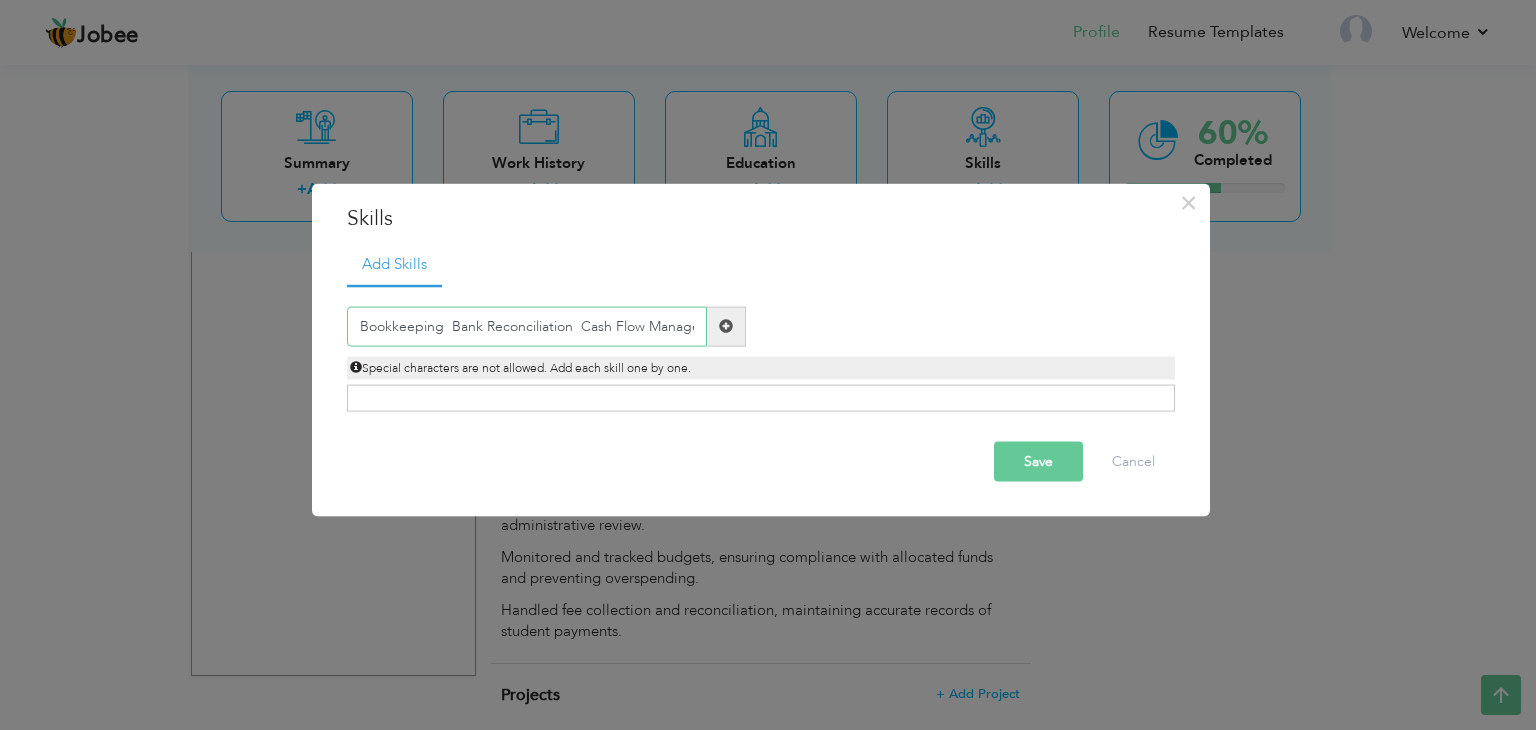 scroll, scrollTop: 0, scrollLeft: 2, axis: horizontal 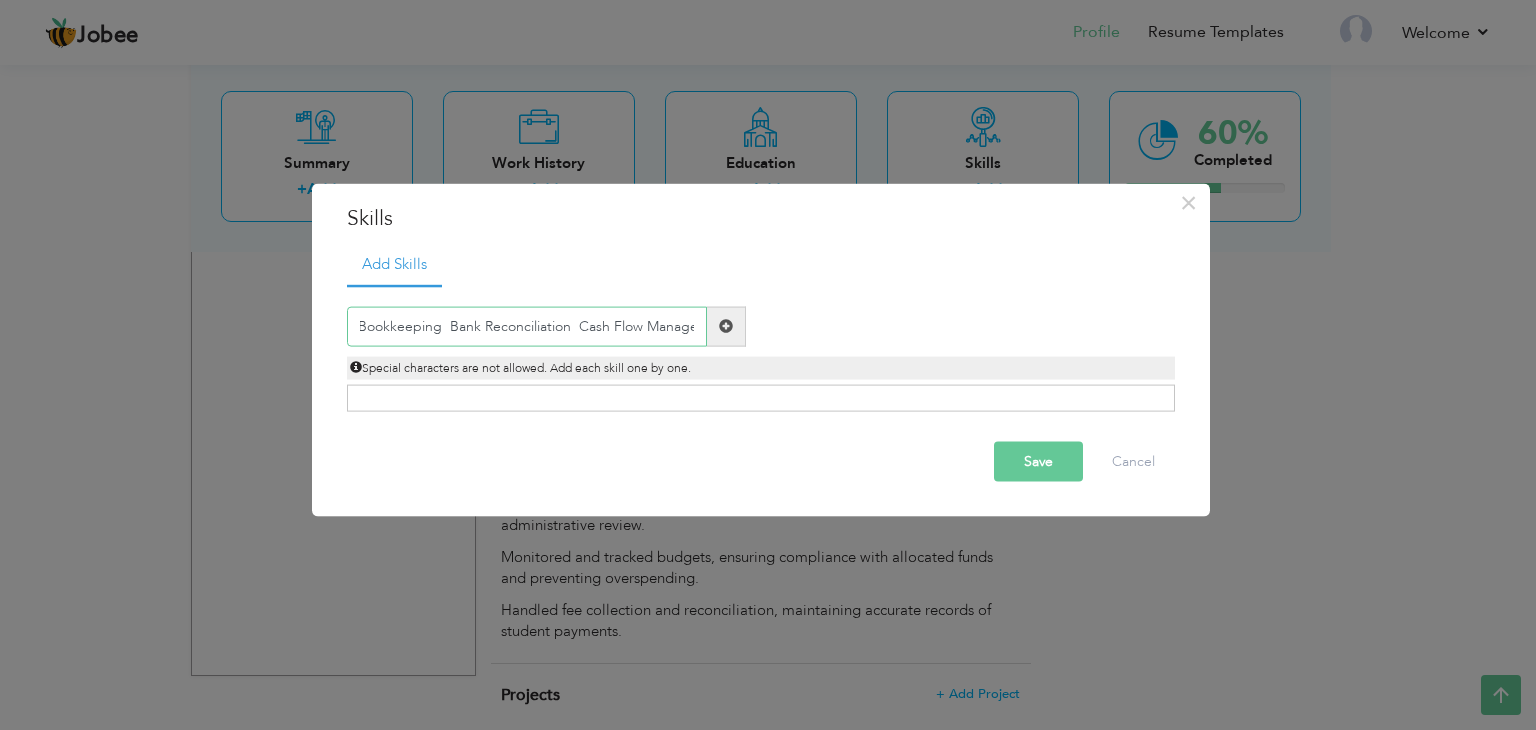 click on "Bookkeeping  Bank Reconciliation  Cash Flow Manage" at bounding box center (527, 326) 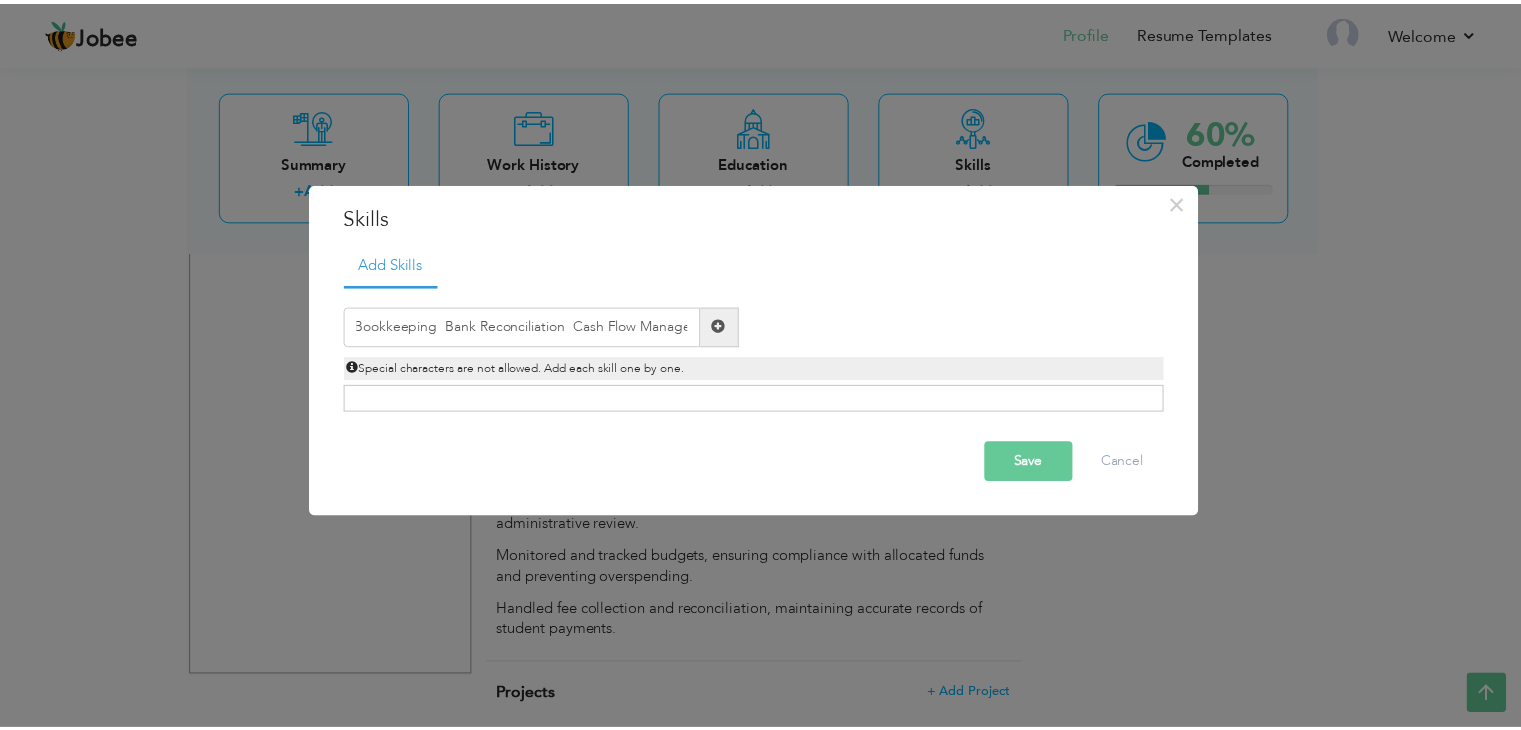 scroll, scrollTop: 0, scrollLeft: 0, axis: both 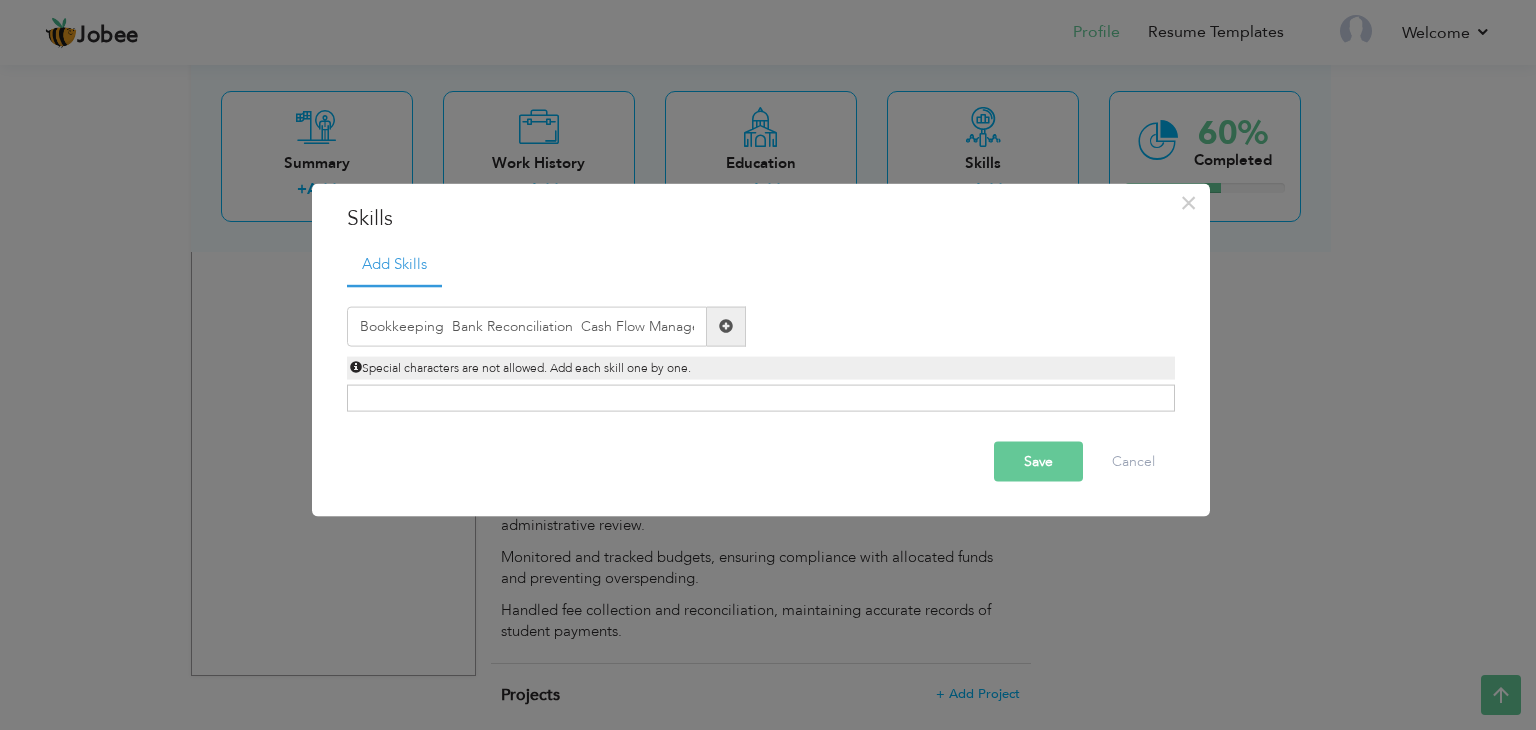click at bounding box center (726, 326) 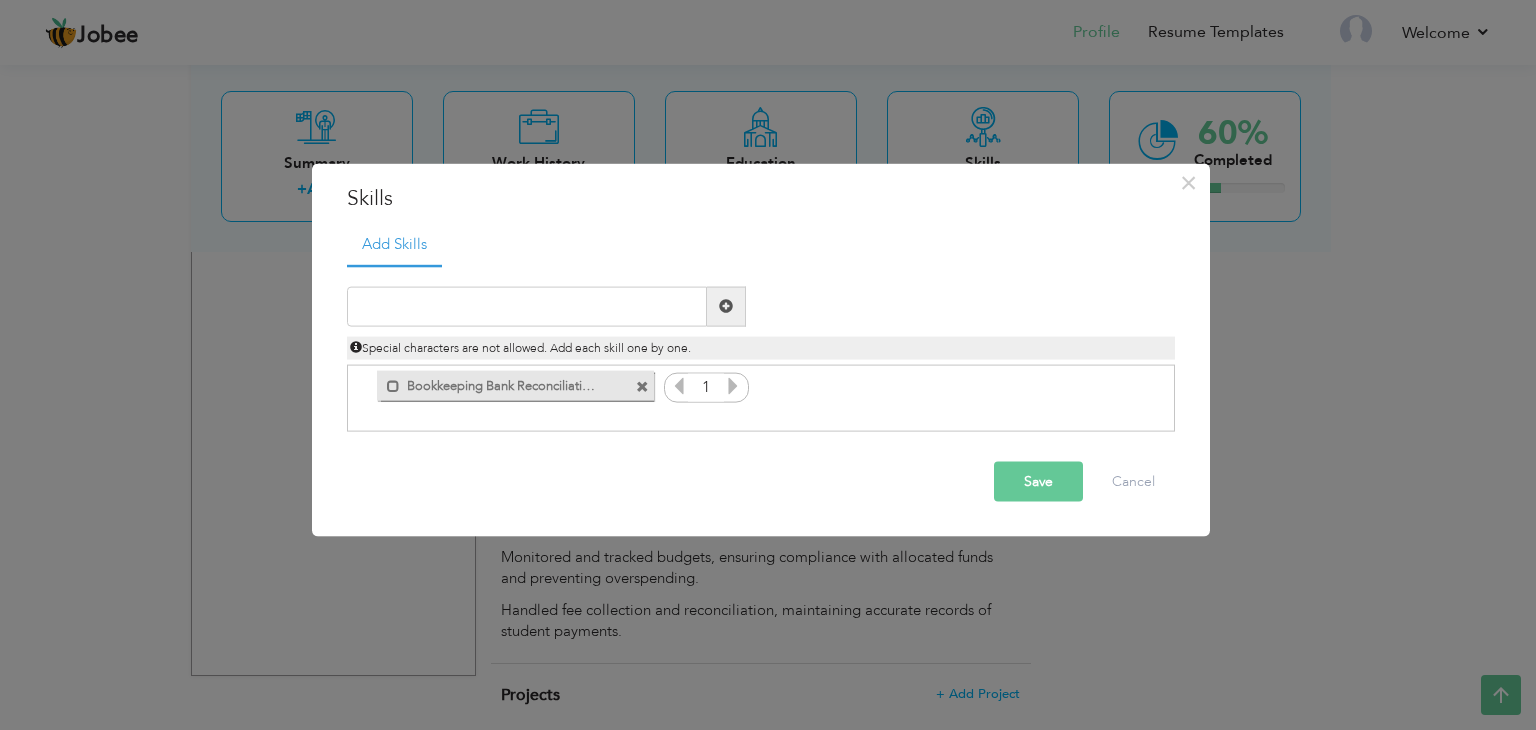 click at bounding box center (726, 306) 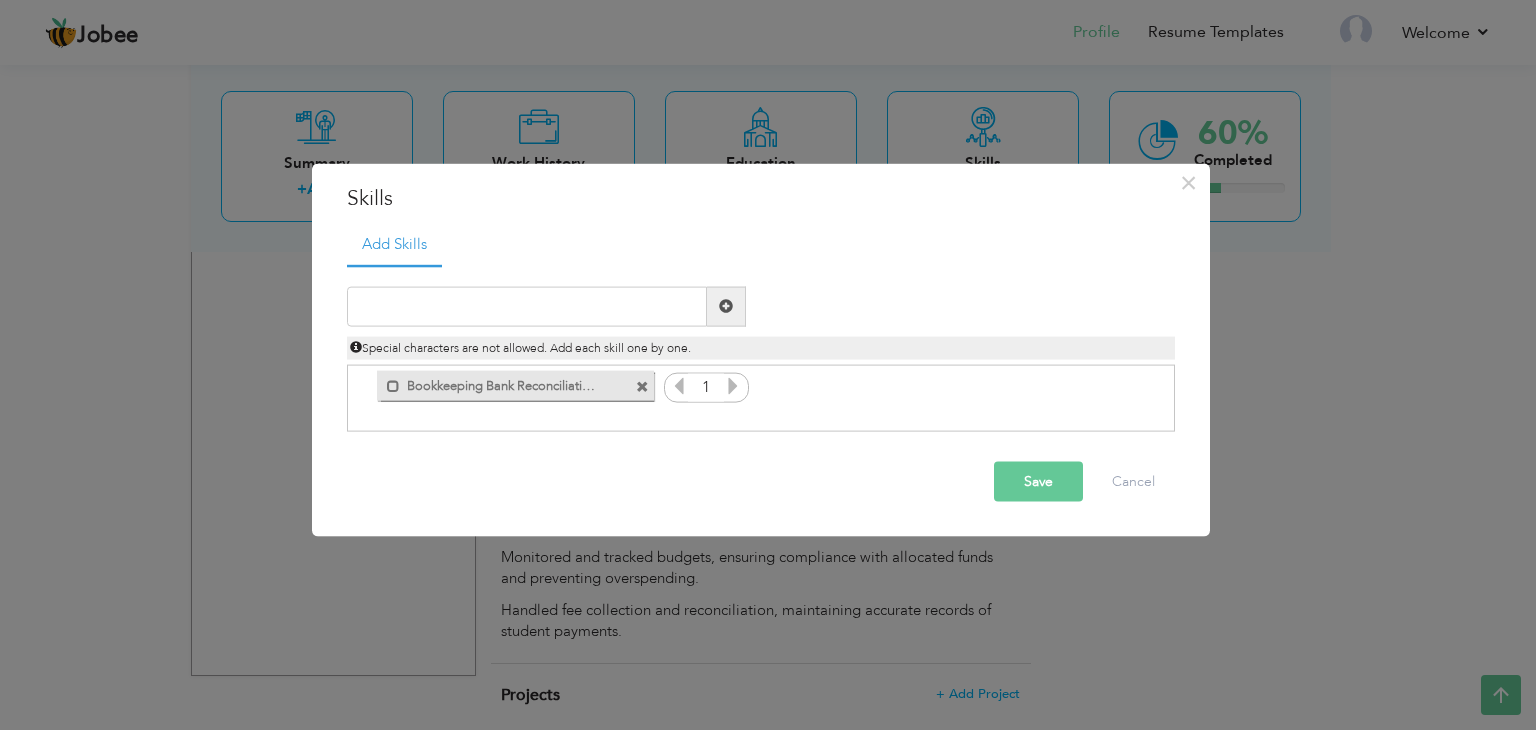 click at bounding box center [726, 306] 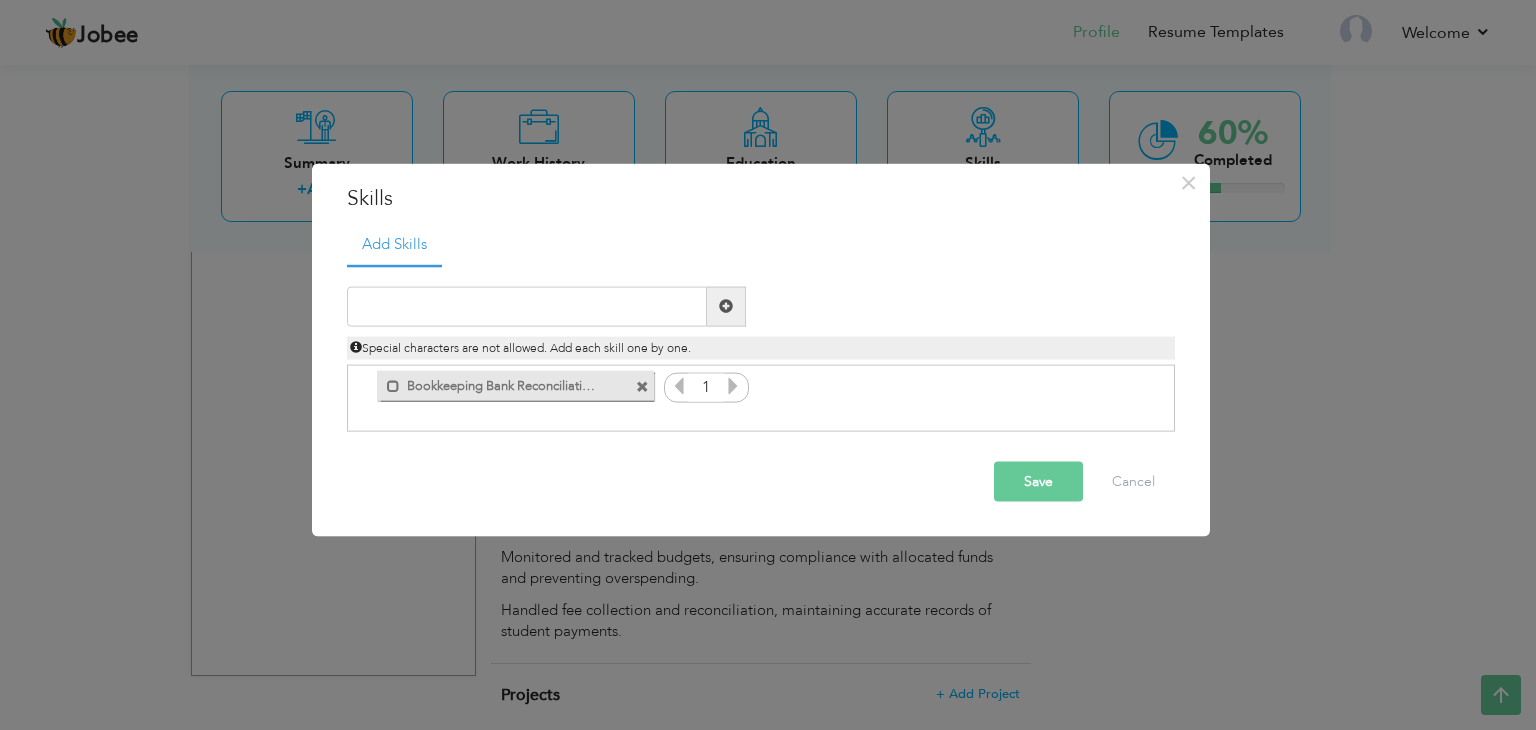 click at bounding box center [733, 385] 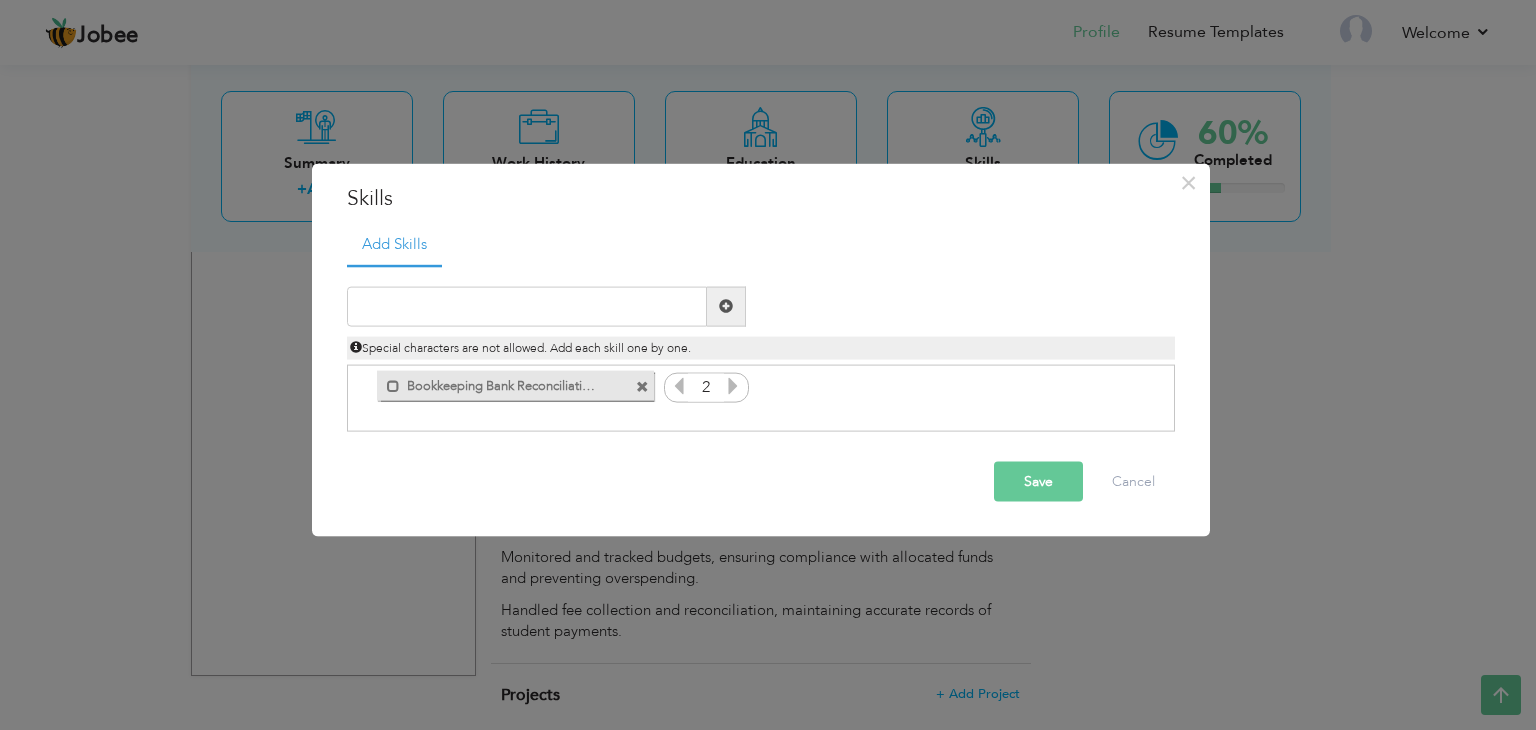 click at bounding box center [642, 387] 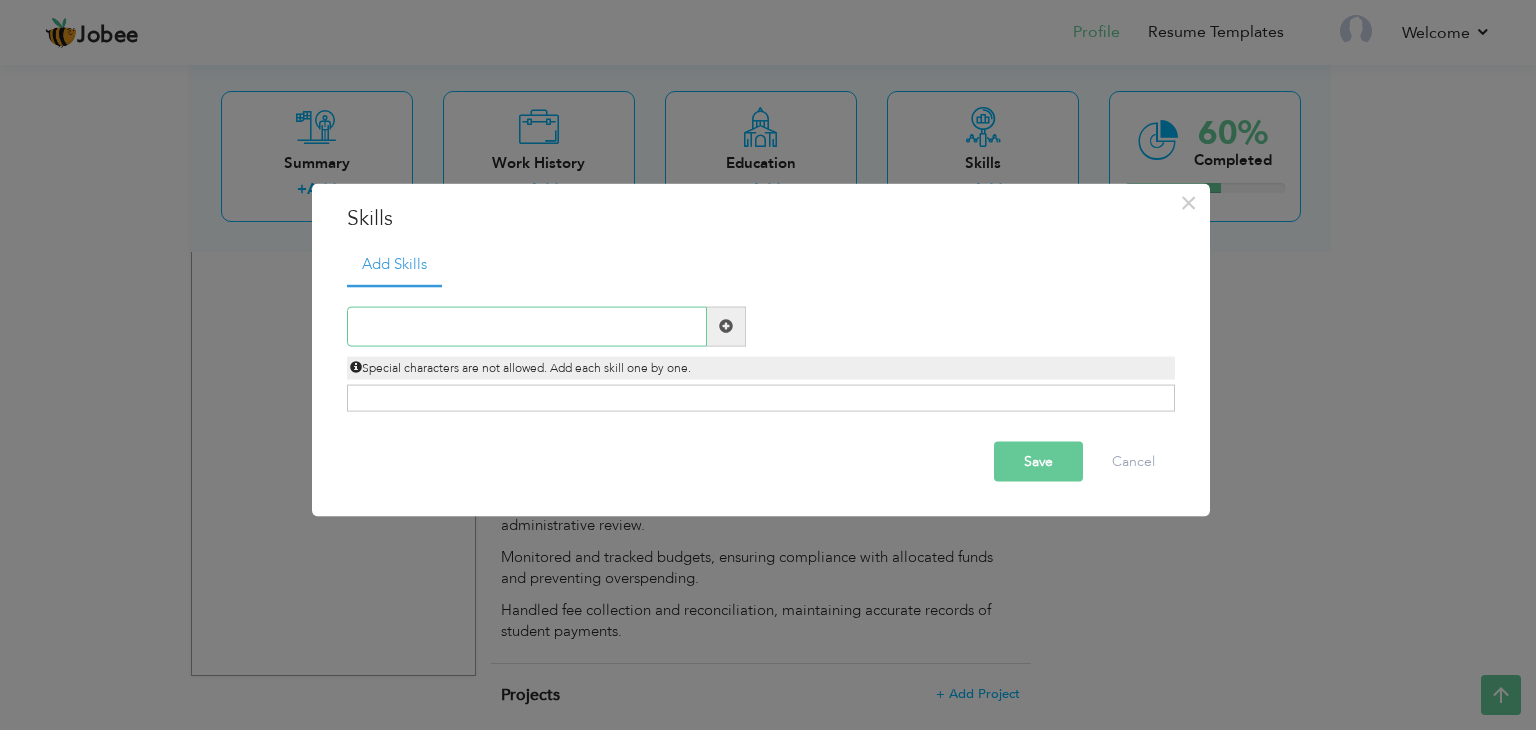 click at bounding box center [527, 326] 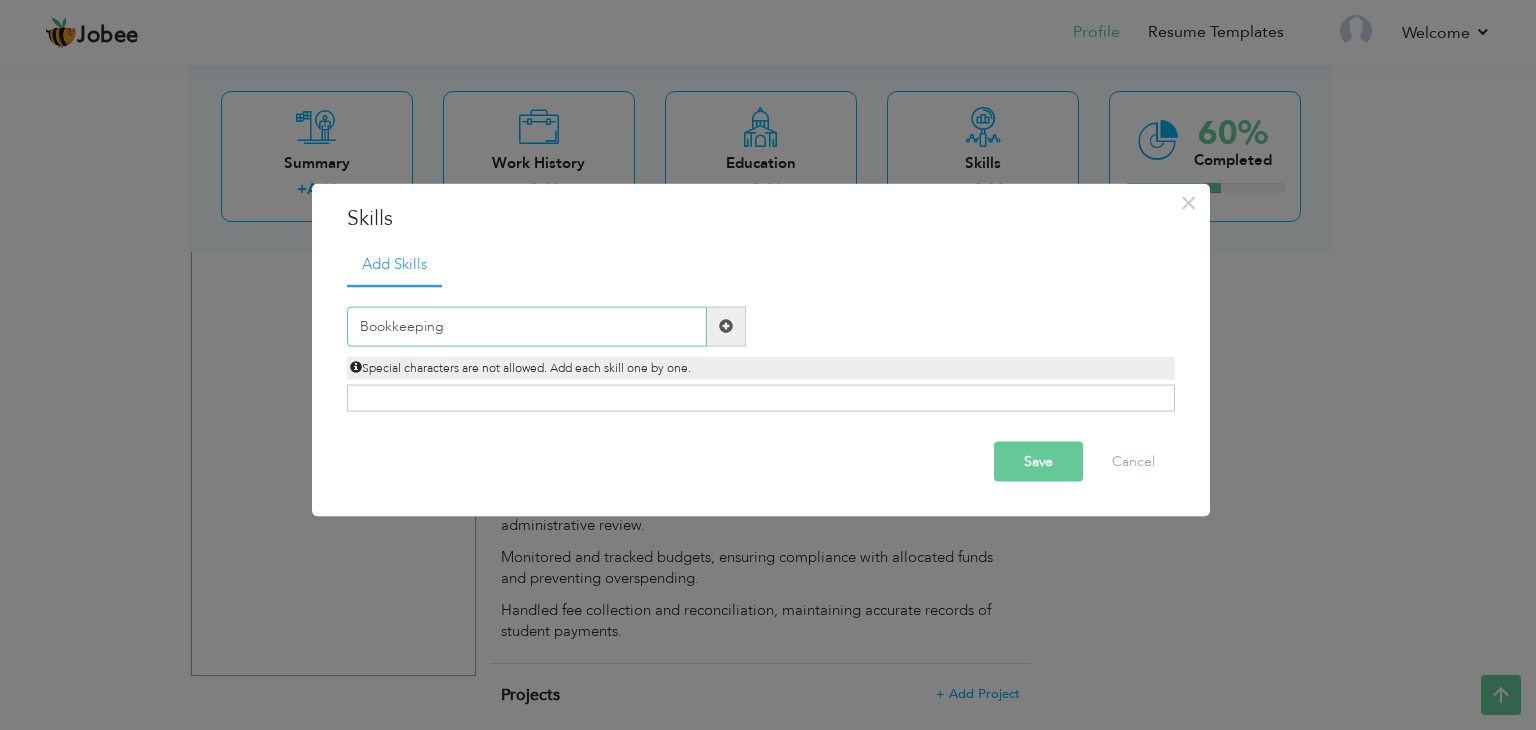 type on "Bookkeeping" 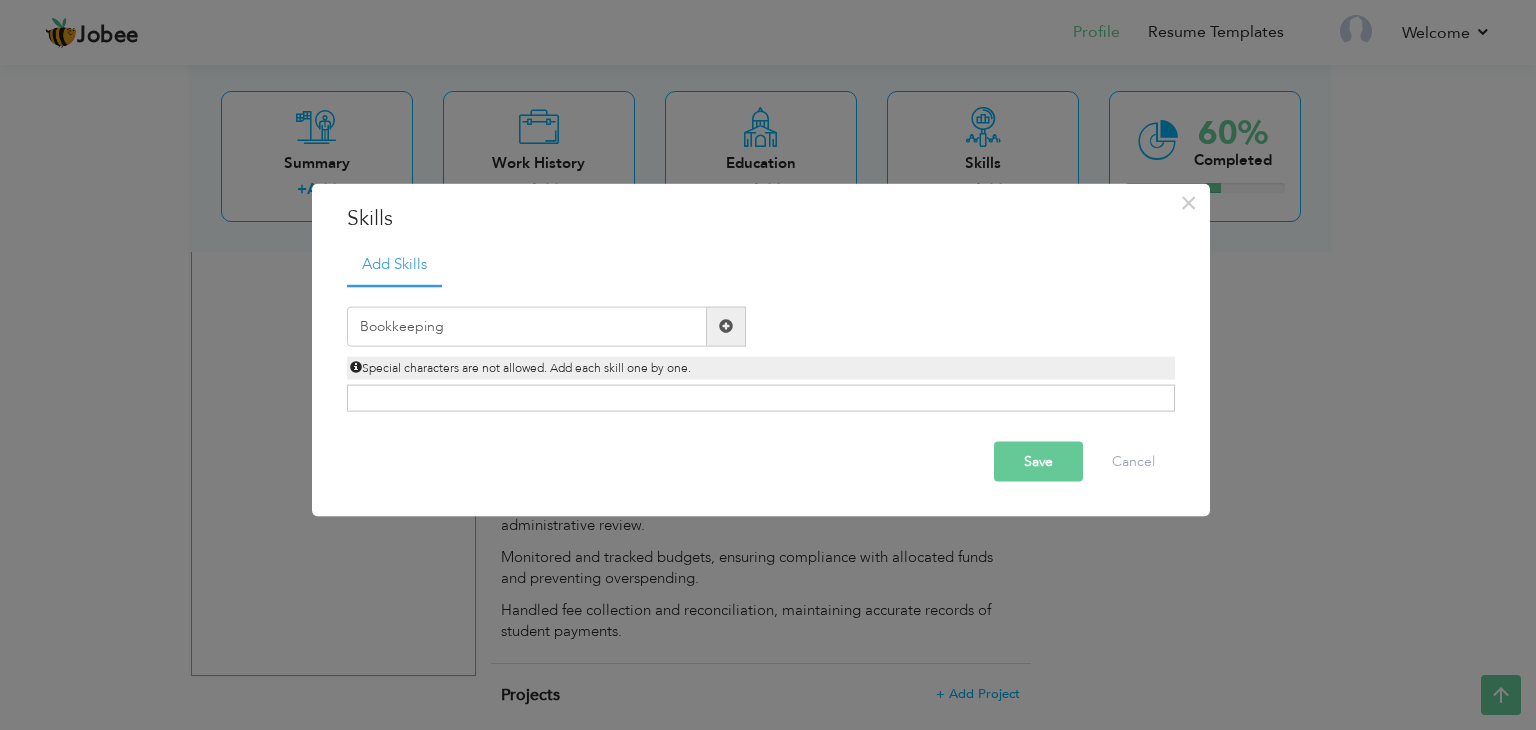 click at bounding box center [726, 326] 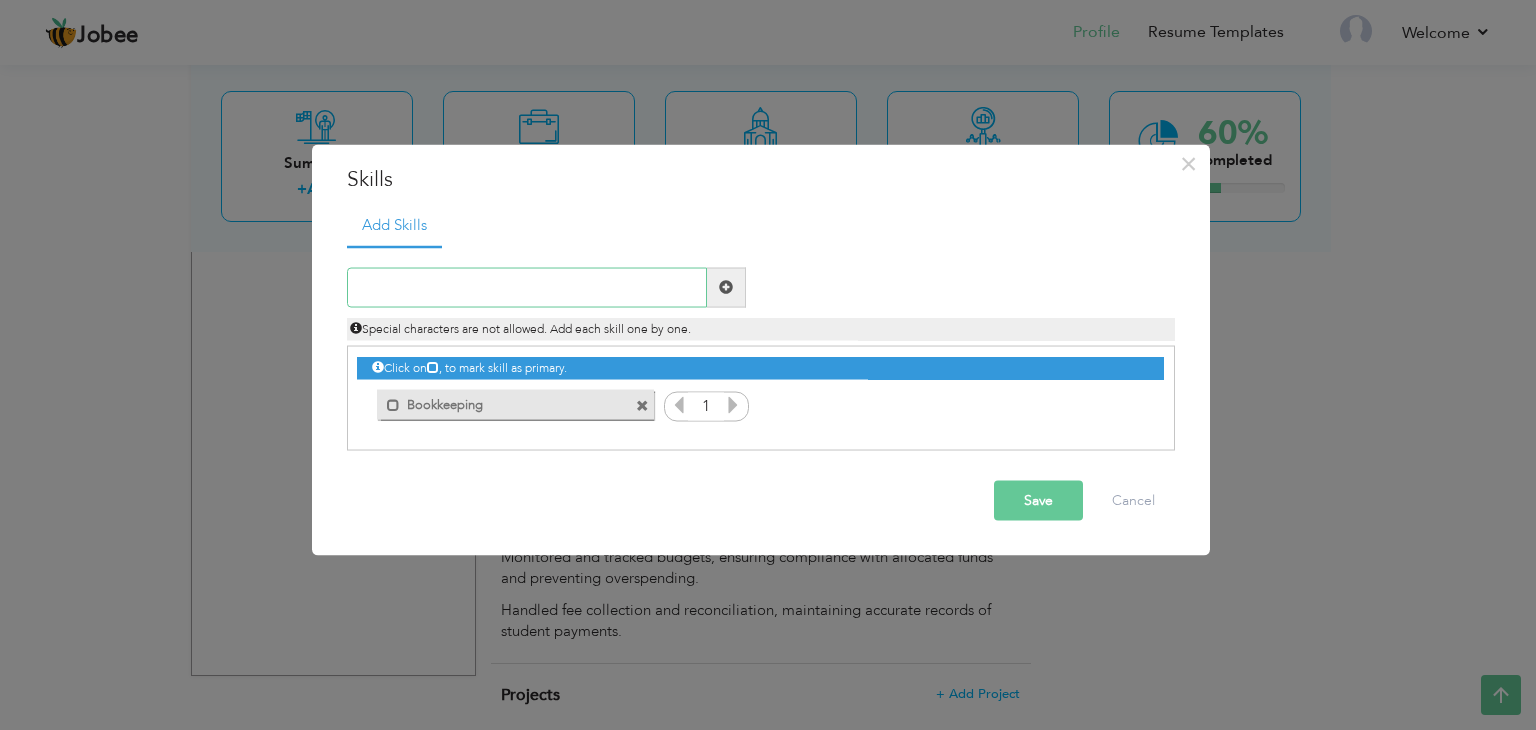 click at bounding box center [527, 287] 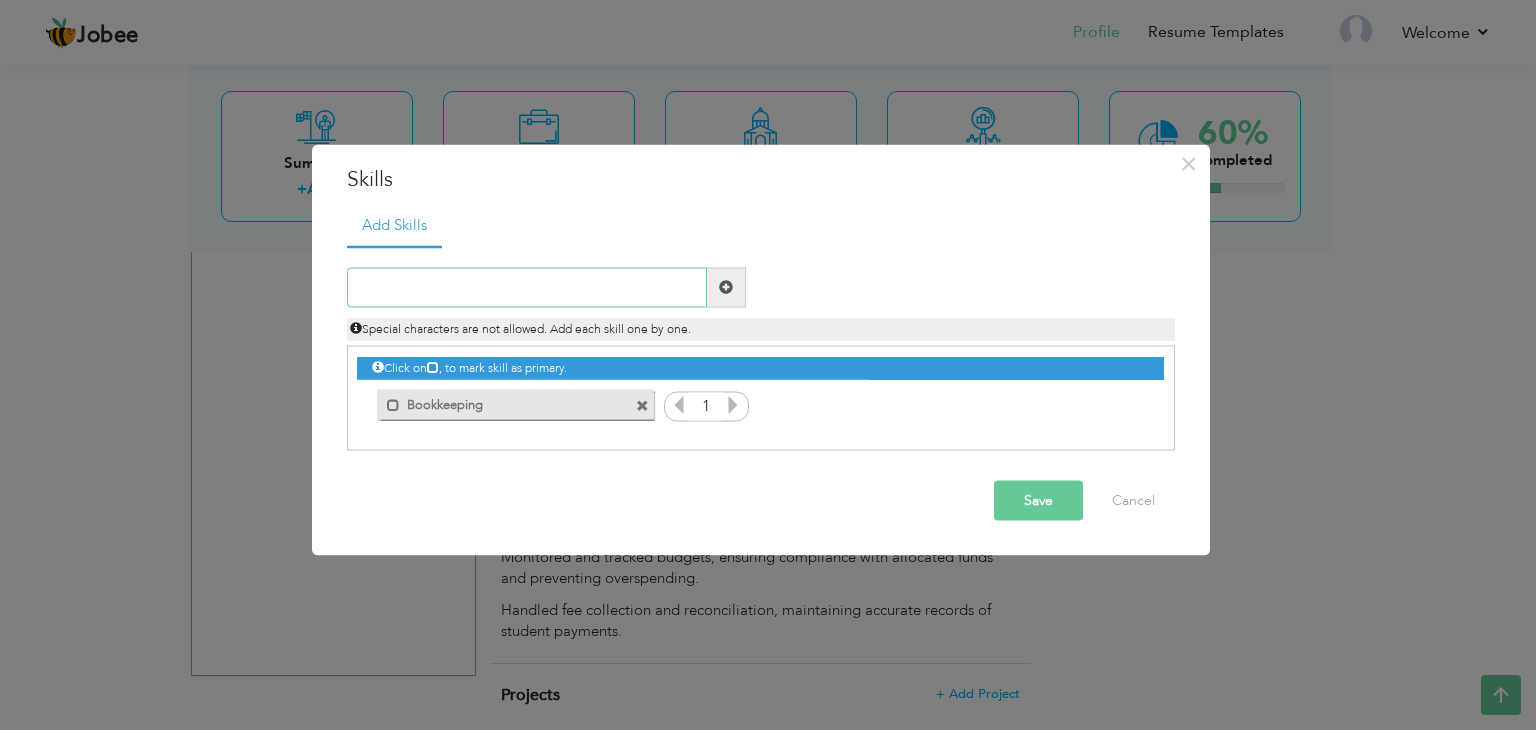 paste on "Bank Reconciliation" 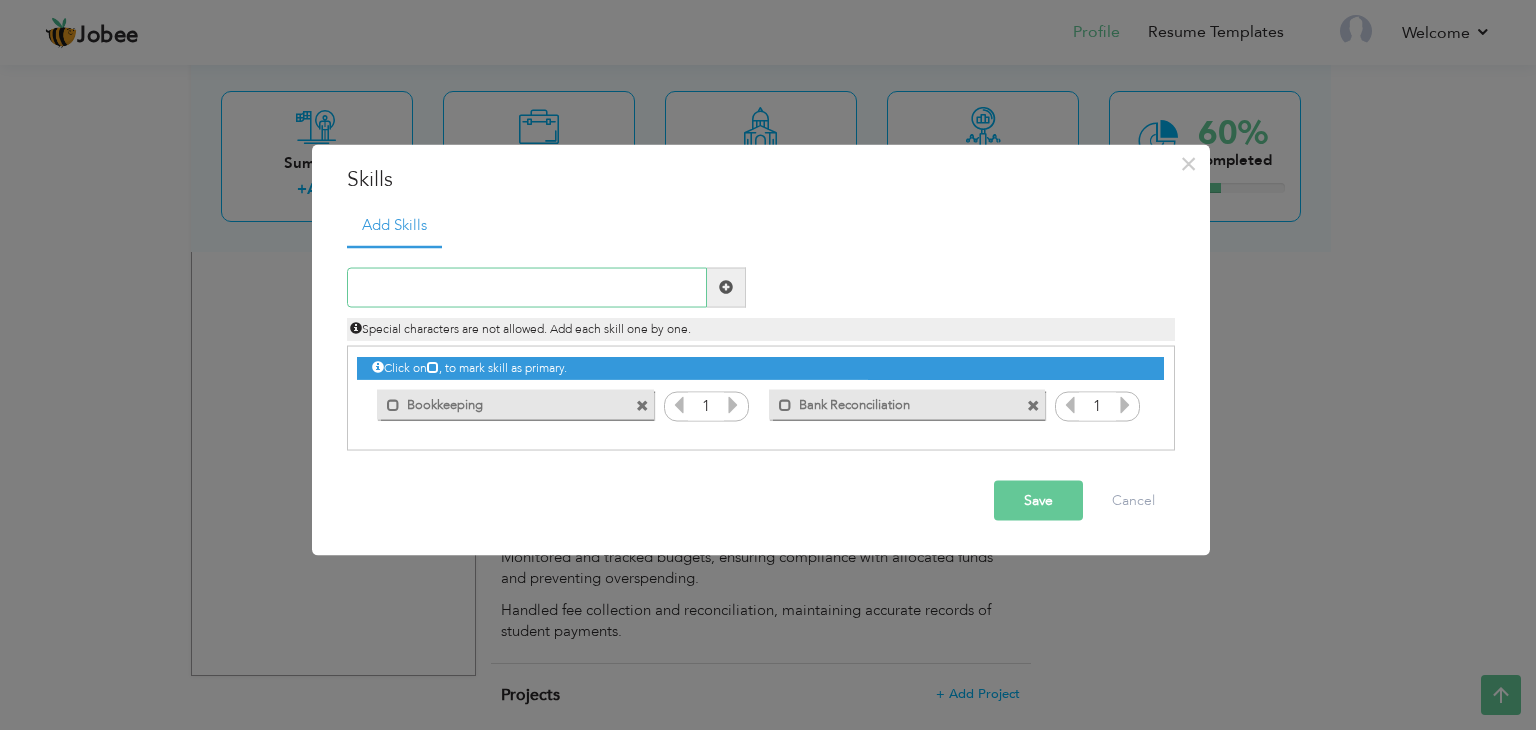 click at bounding box center (527, 287) 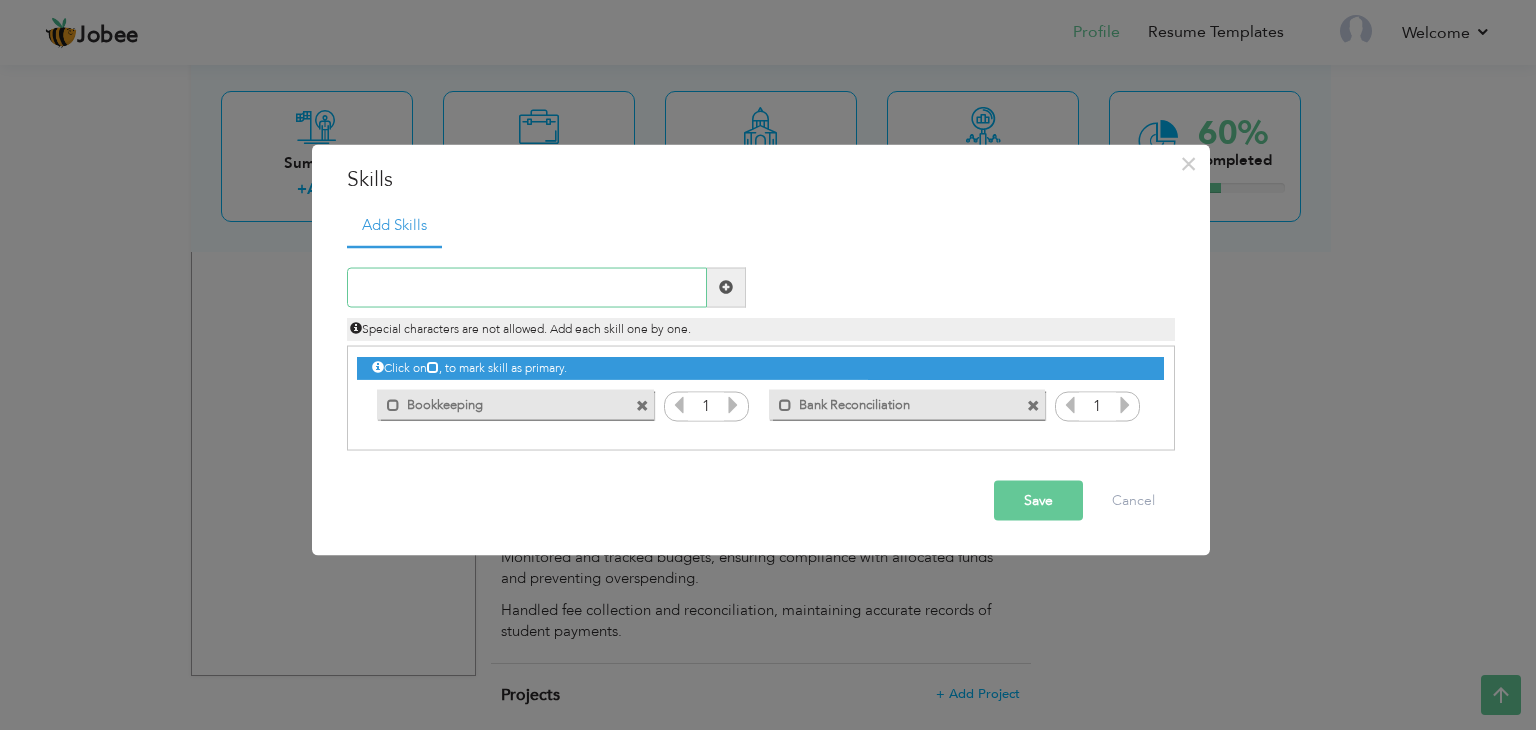 paste on "Cash Flow Management" 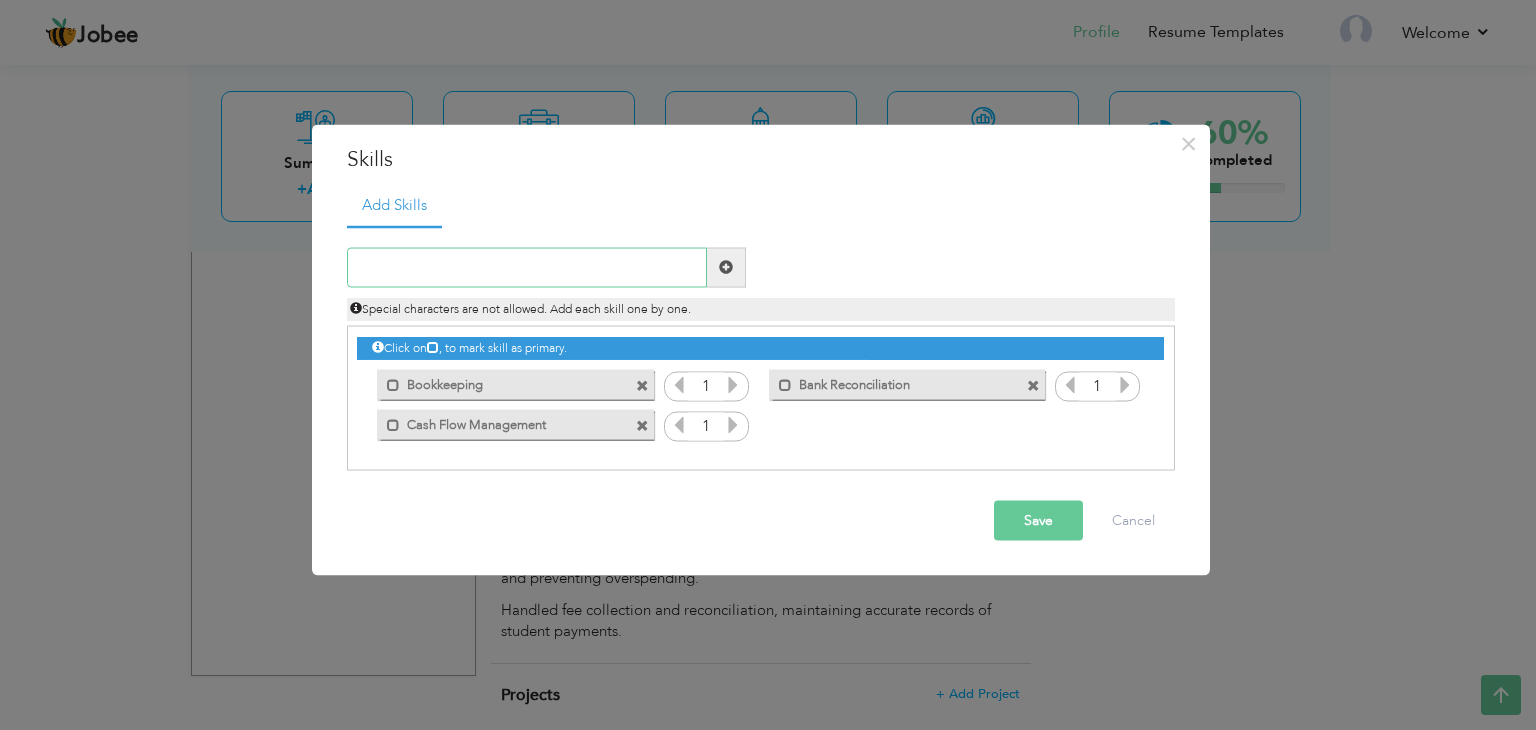 click at bounding box center (527, 267) 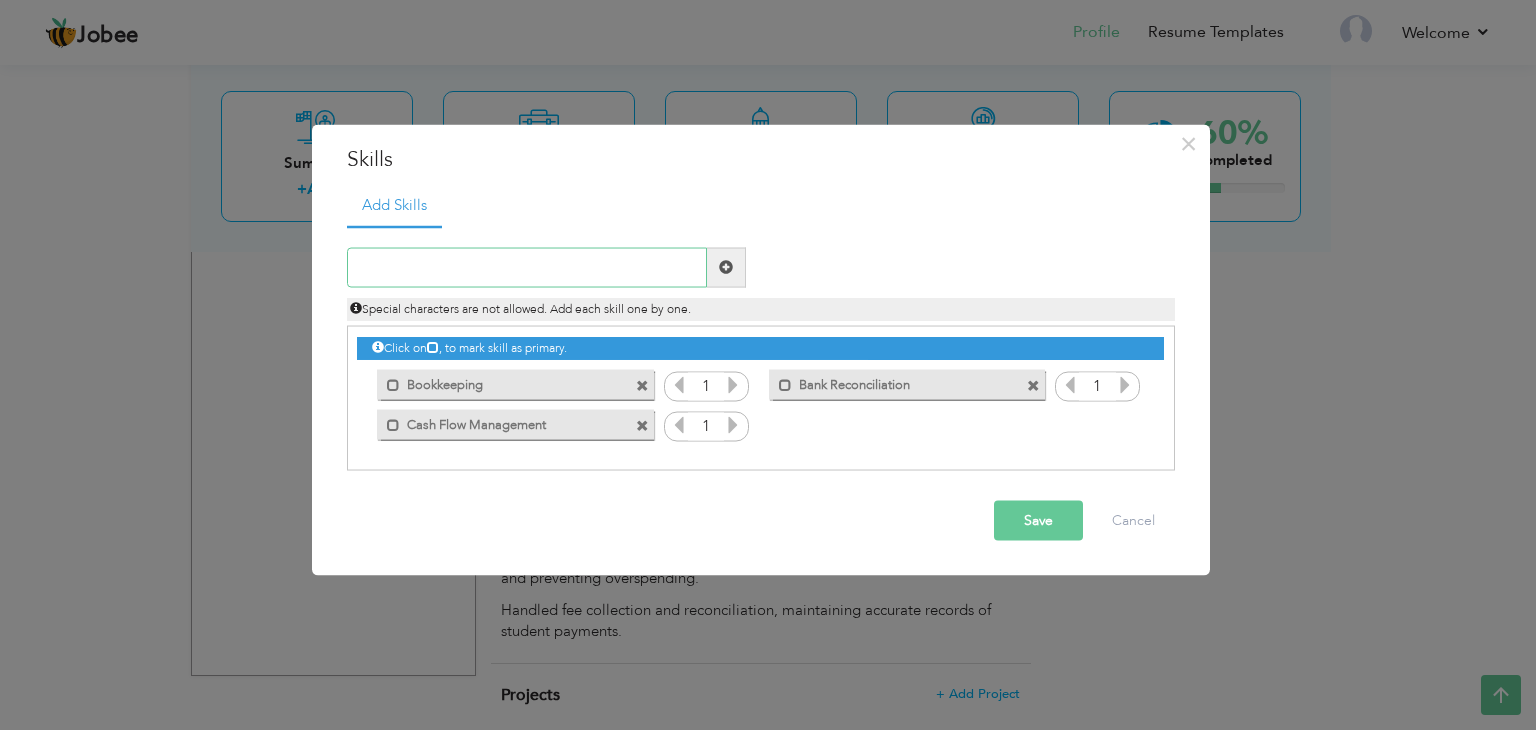 paste on "Budgeting & Expense Tracking" 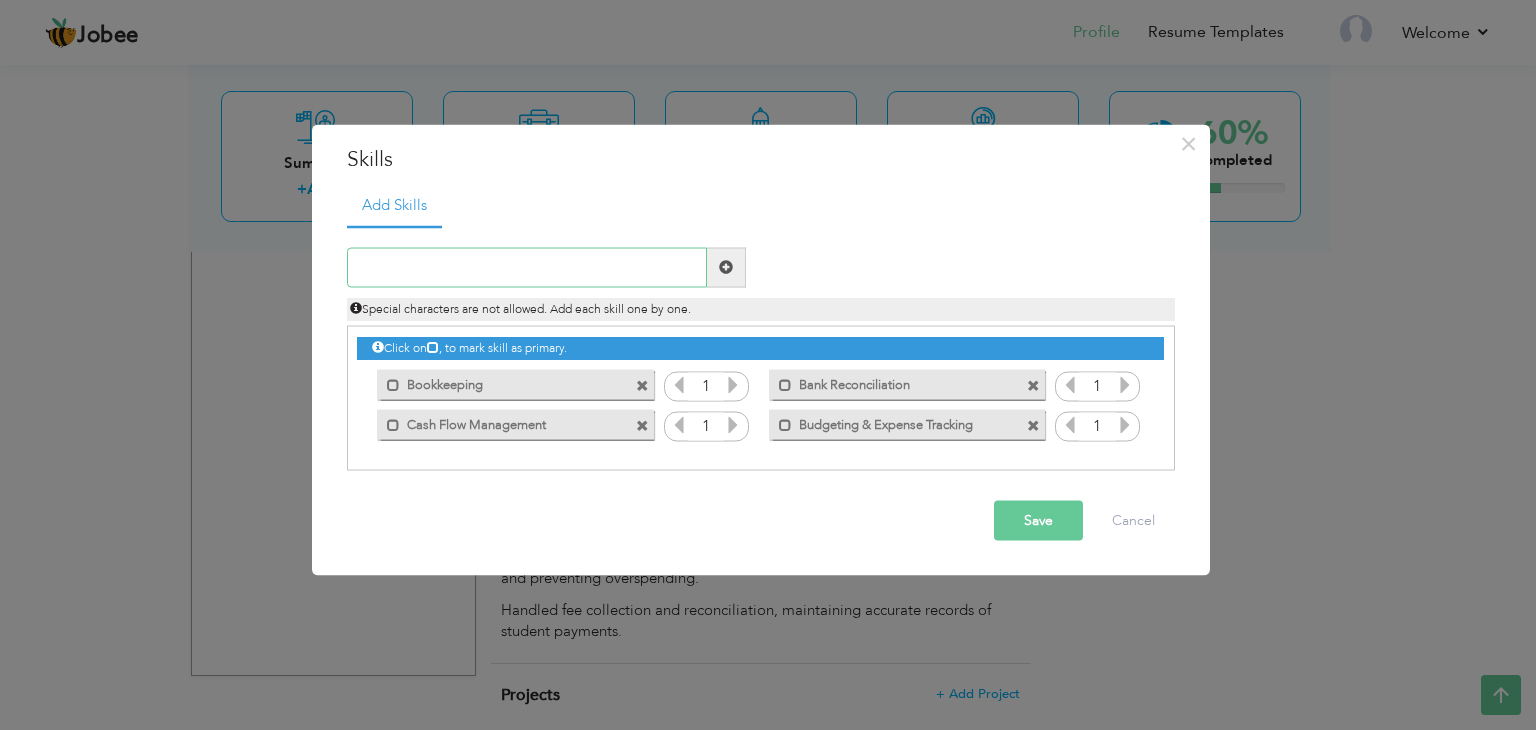 click at bounding box center [527, 267] 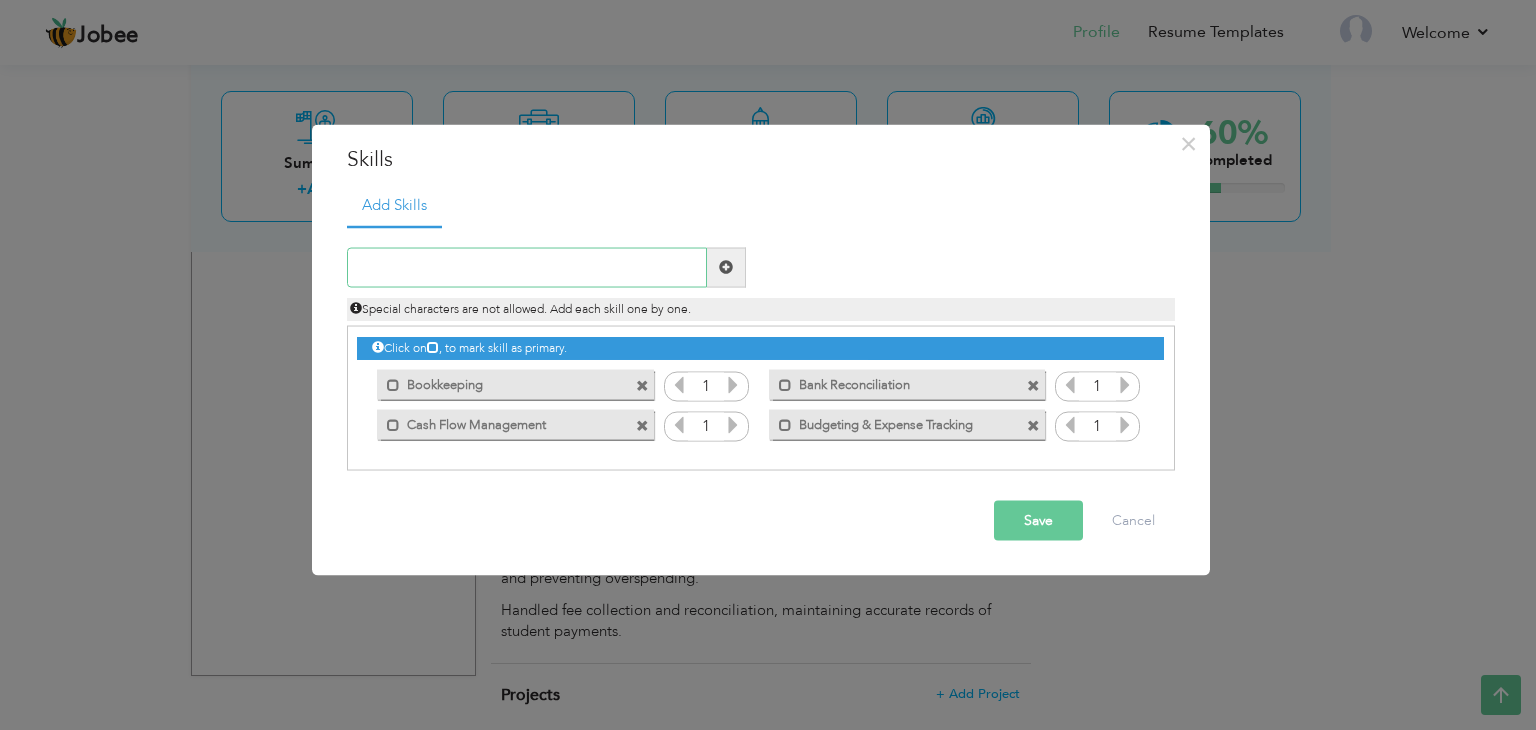 paste on "Financial Reporting" 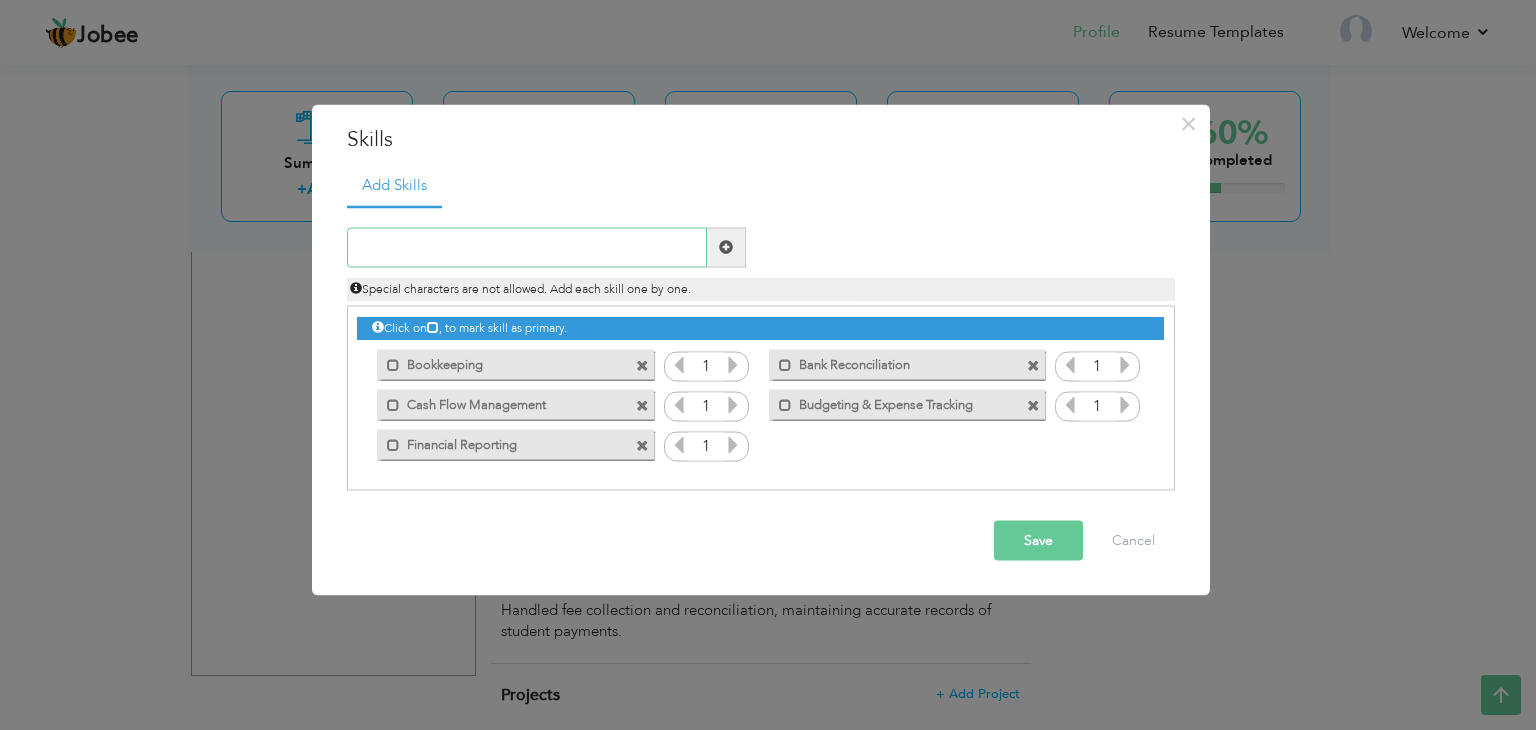 paste on "Inventory Audits & Stock Reconciliation" 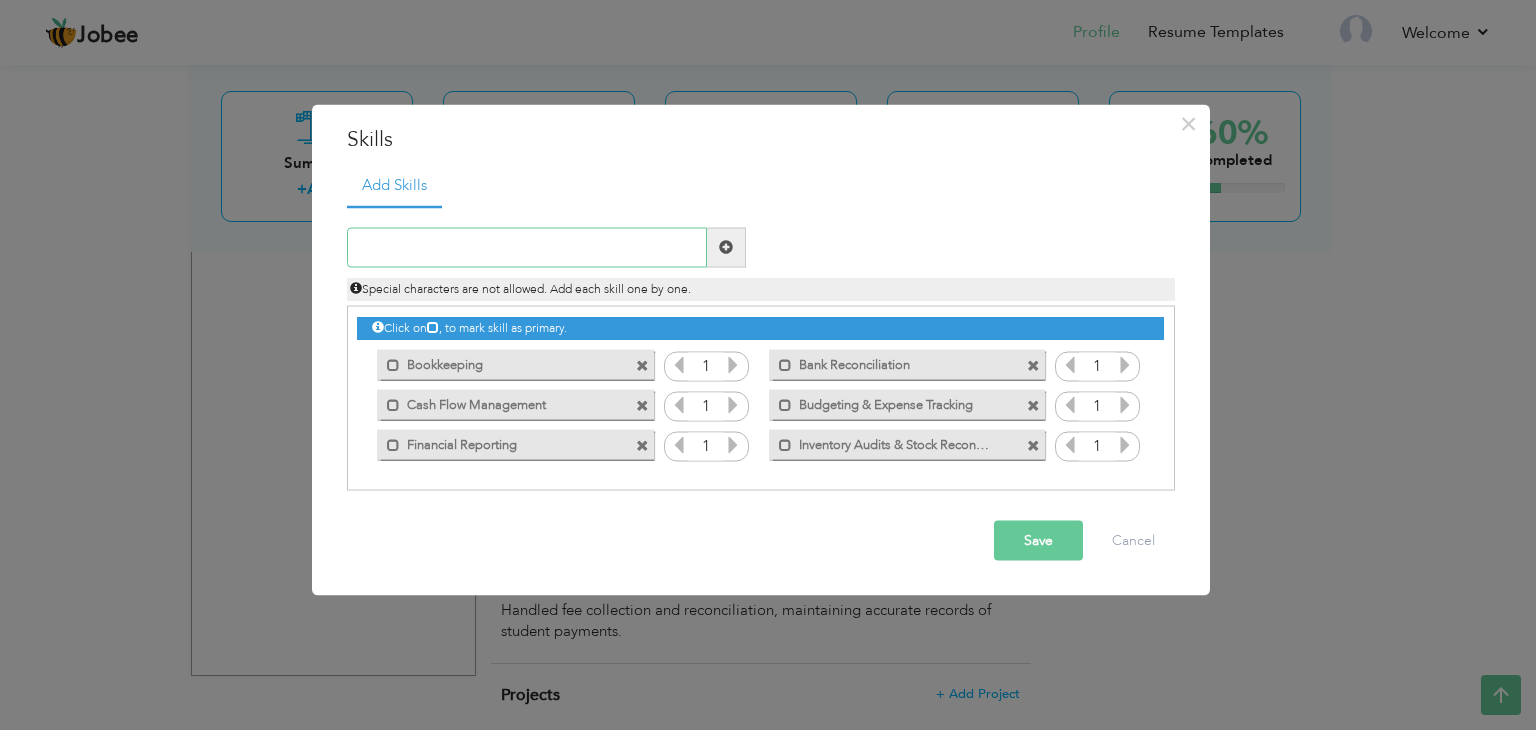 paste on "Fee Collection & Record Maintenance" 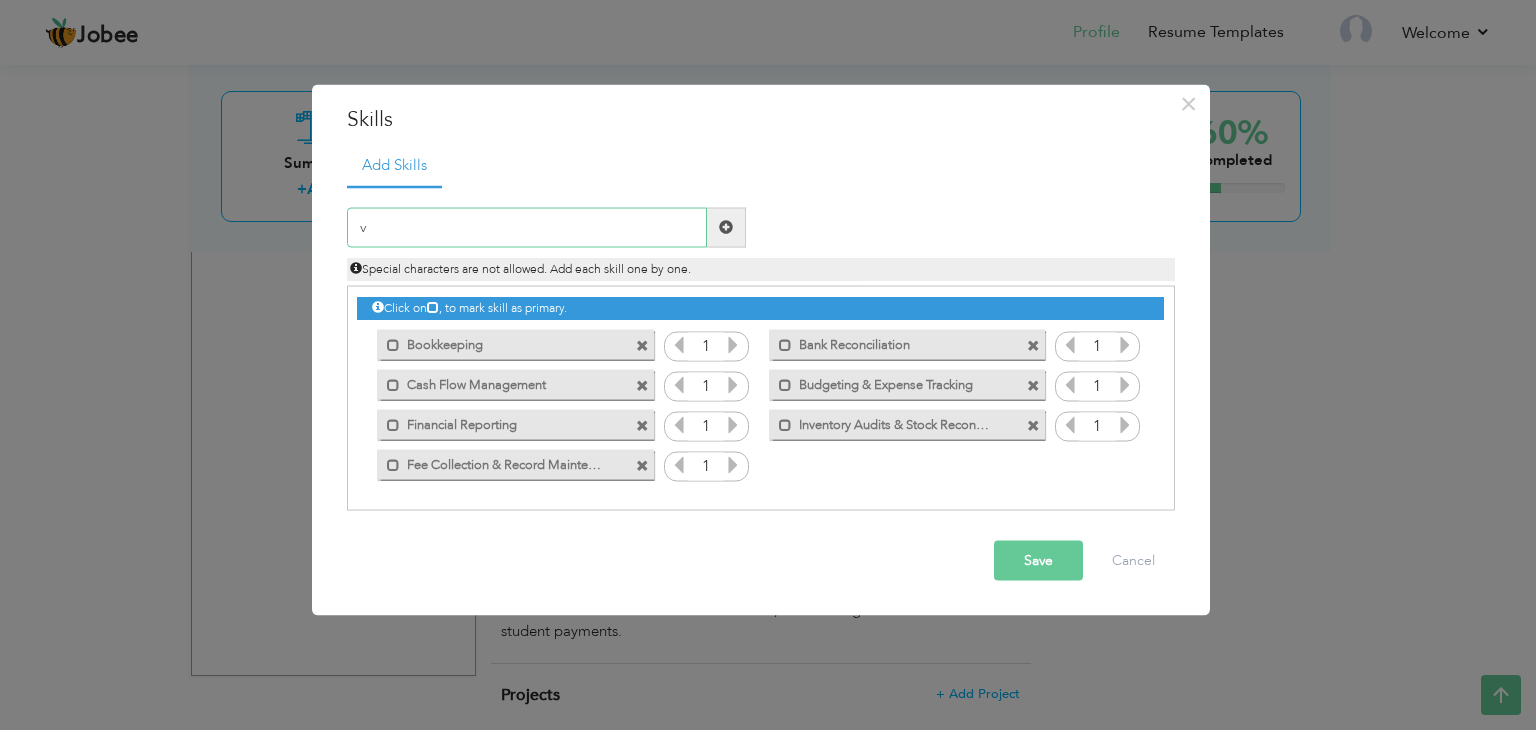 type on "v" 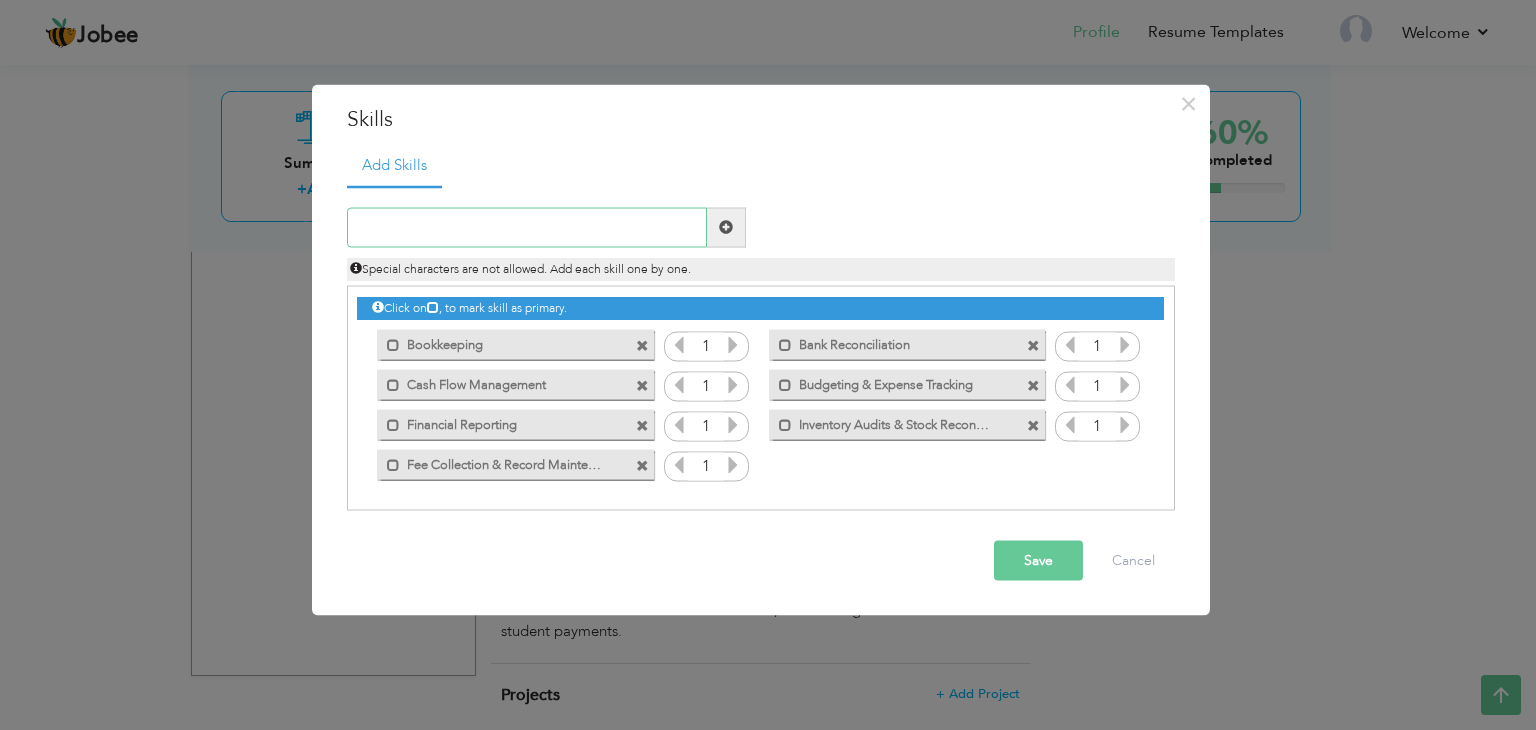 paste on "Payroll Preparation" 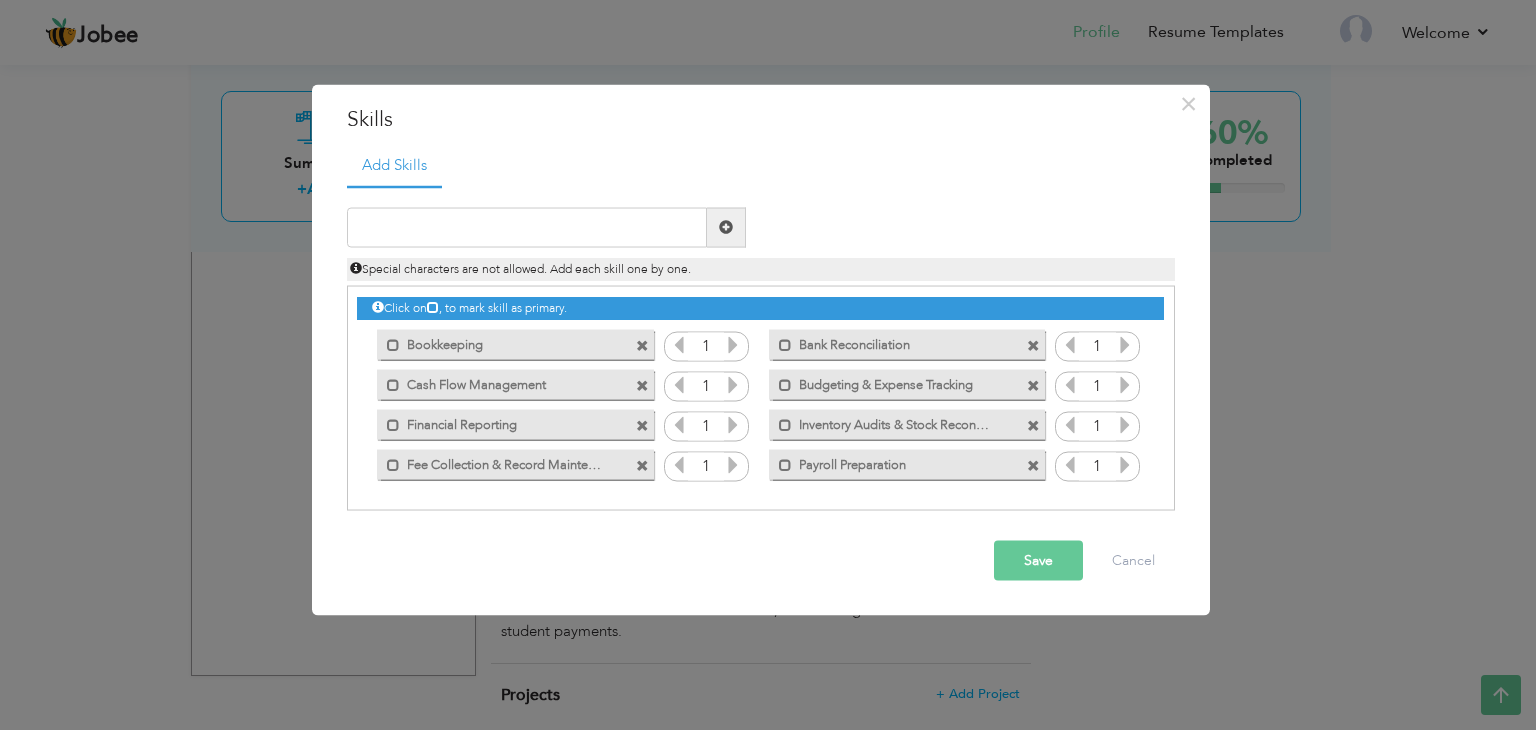 click at bounding box center (1033, 386) 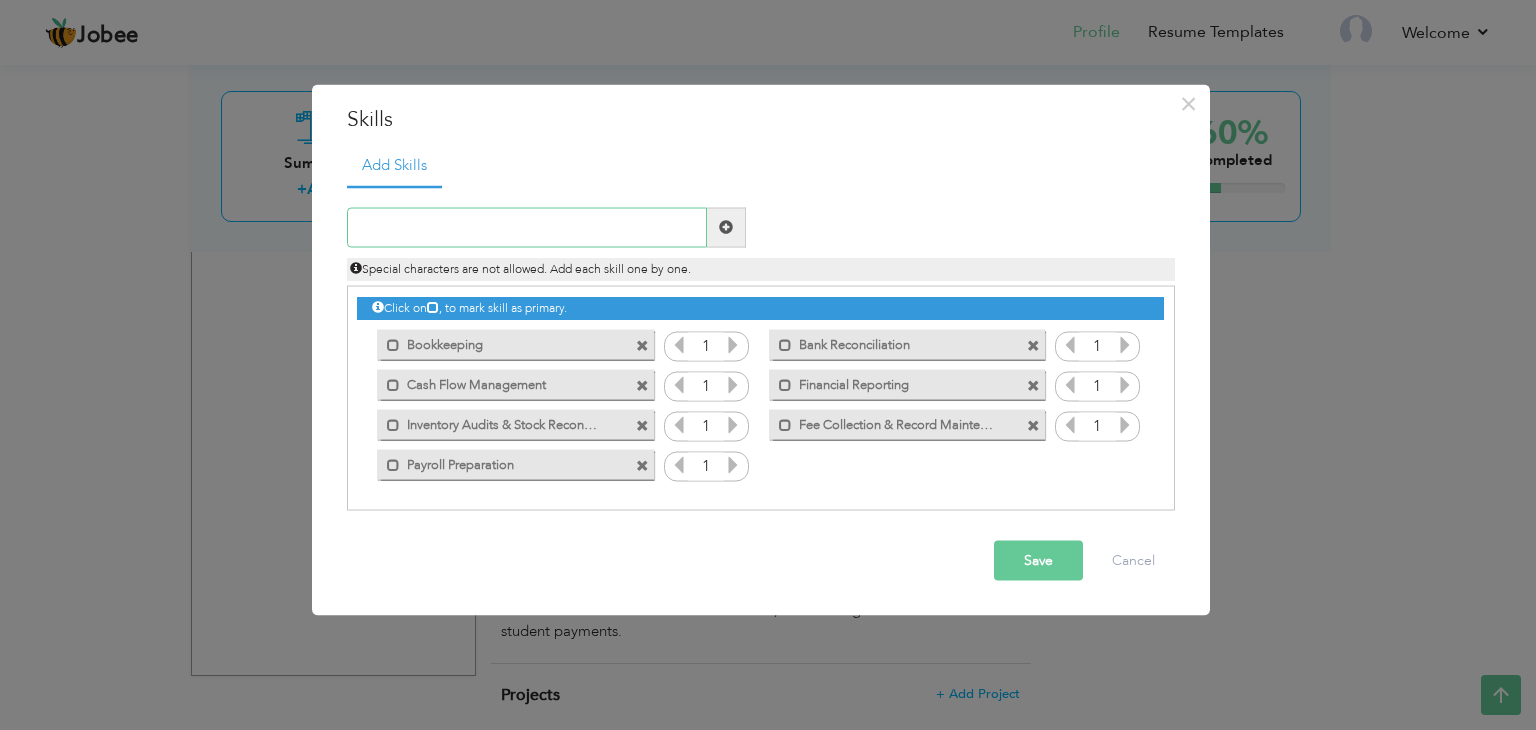 click at bounding box center [527, 227] 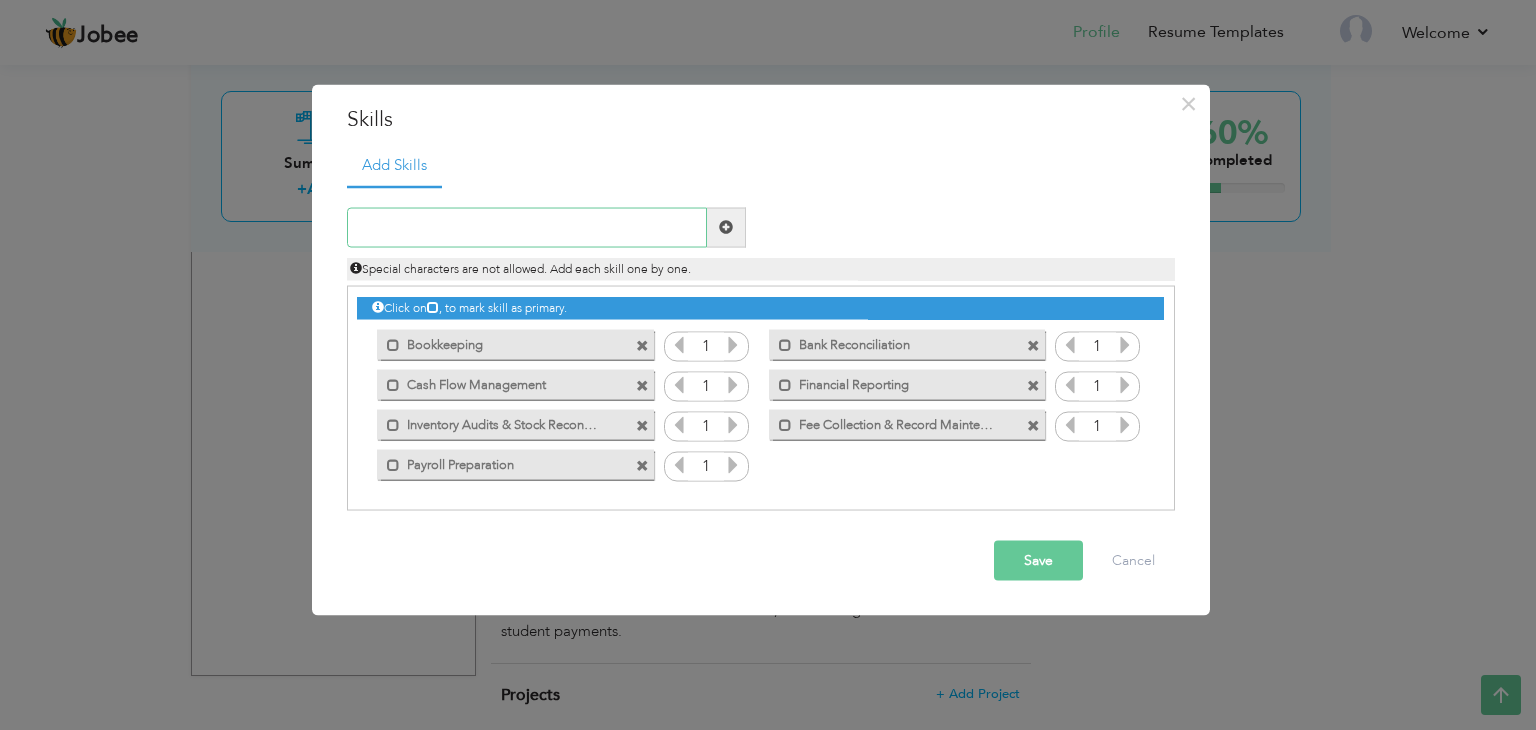 paste on "Attendance Management" 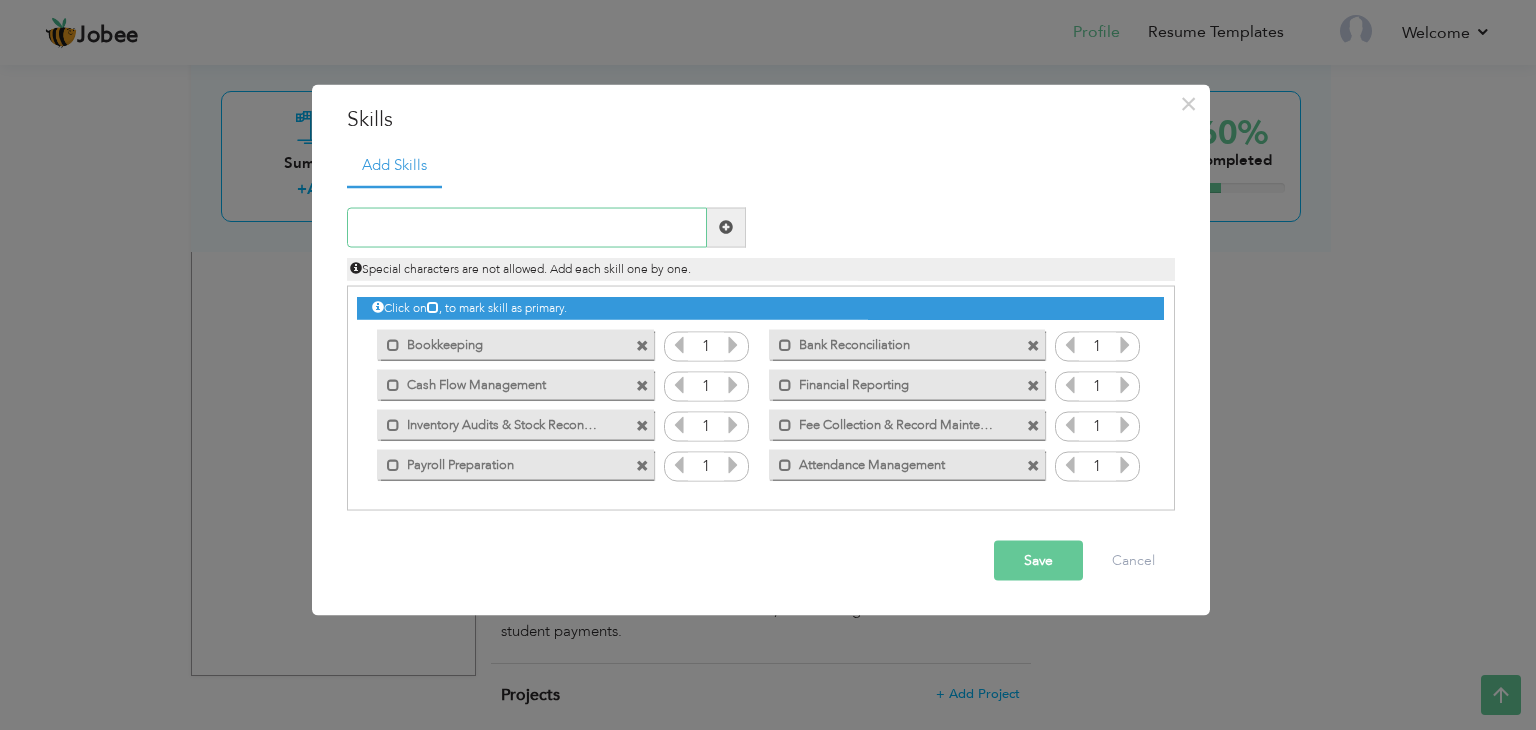 paste on "HR Coordination & Onboarding" 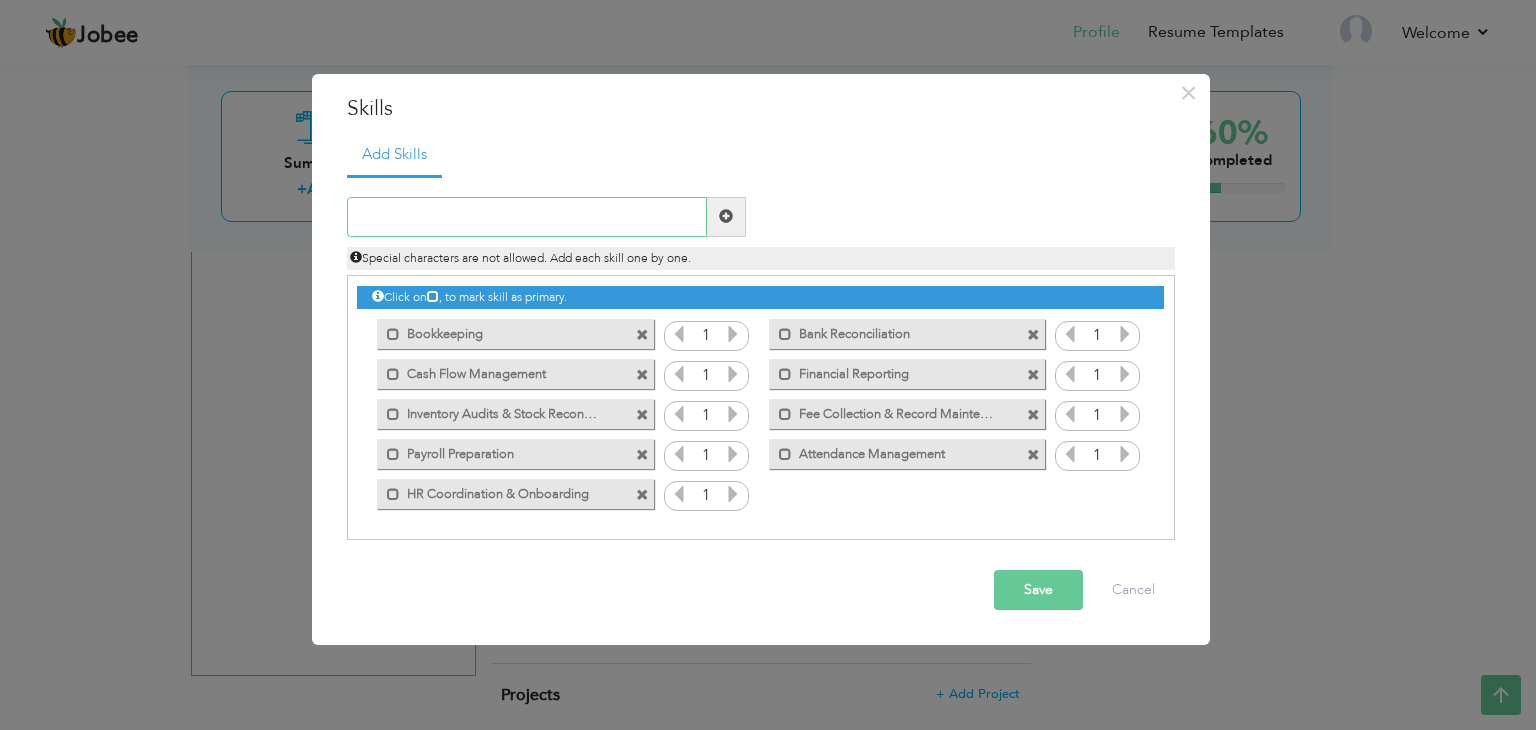 paste on "Employee Records Management" 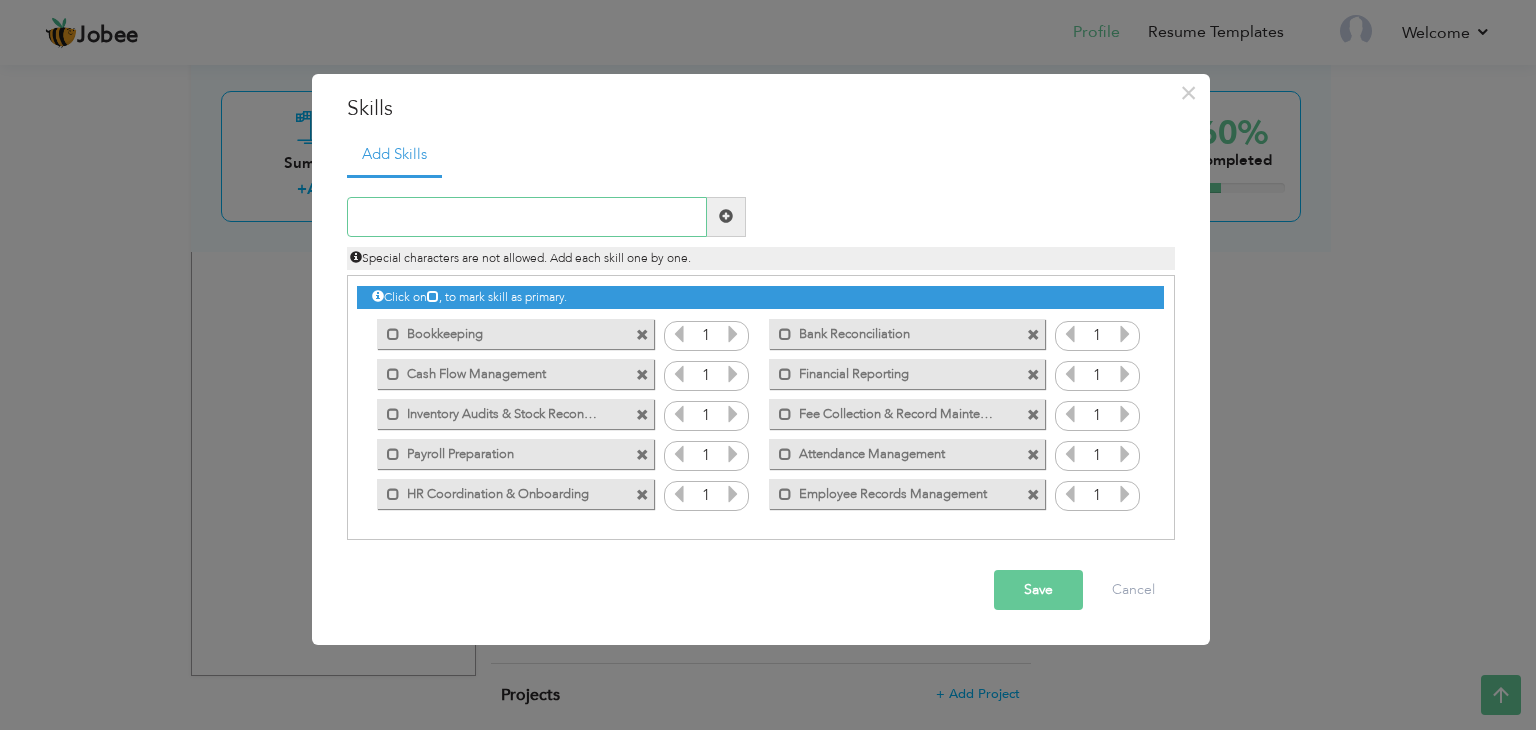 paste on "Administrative Support" 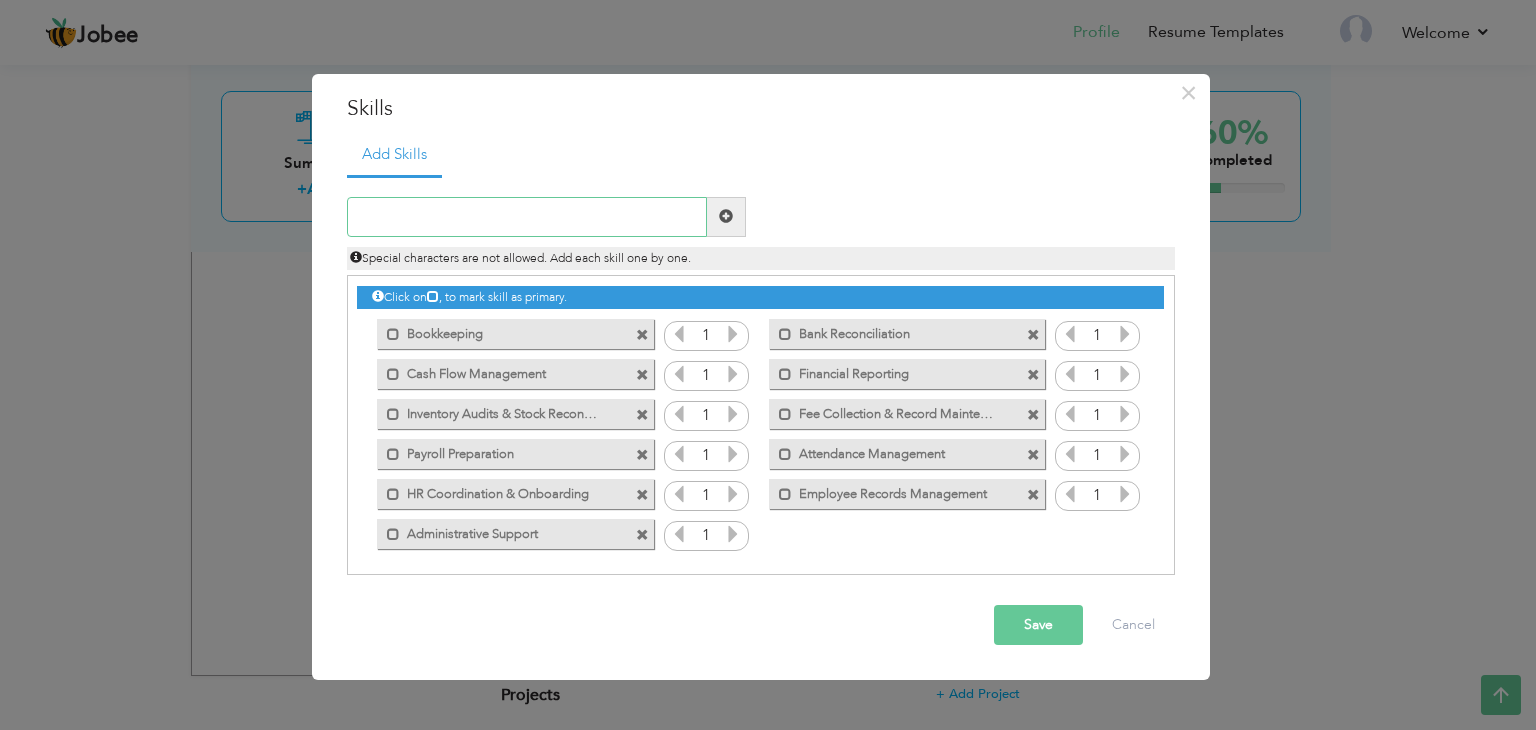 paste on "Internal Communication" 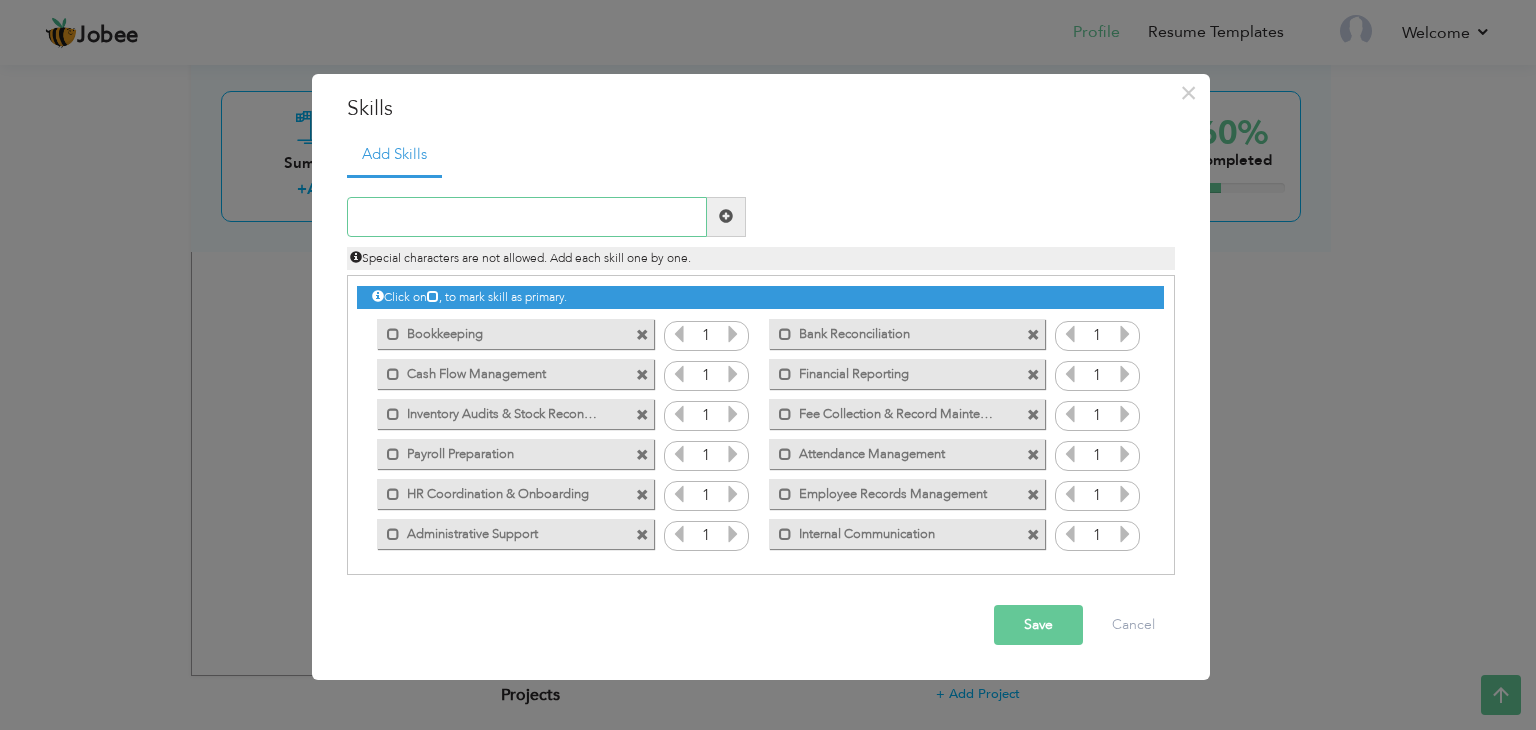 paste on "Customer Engagement & Support" 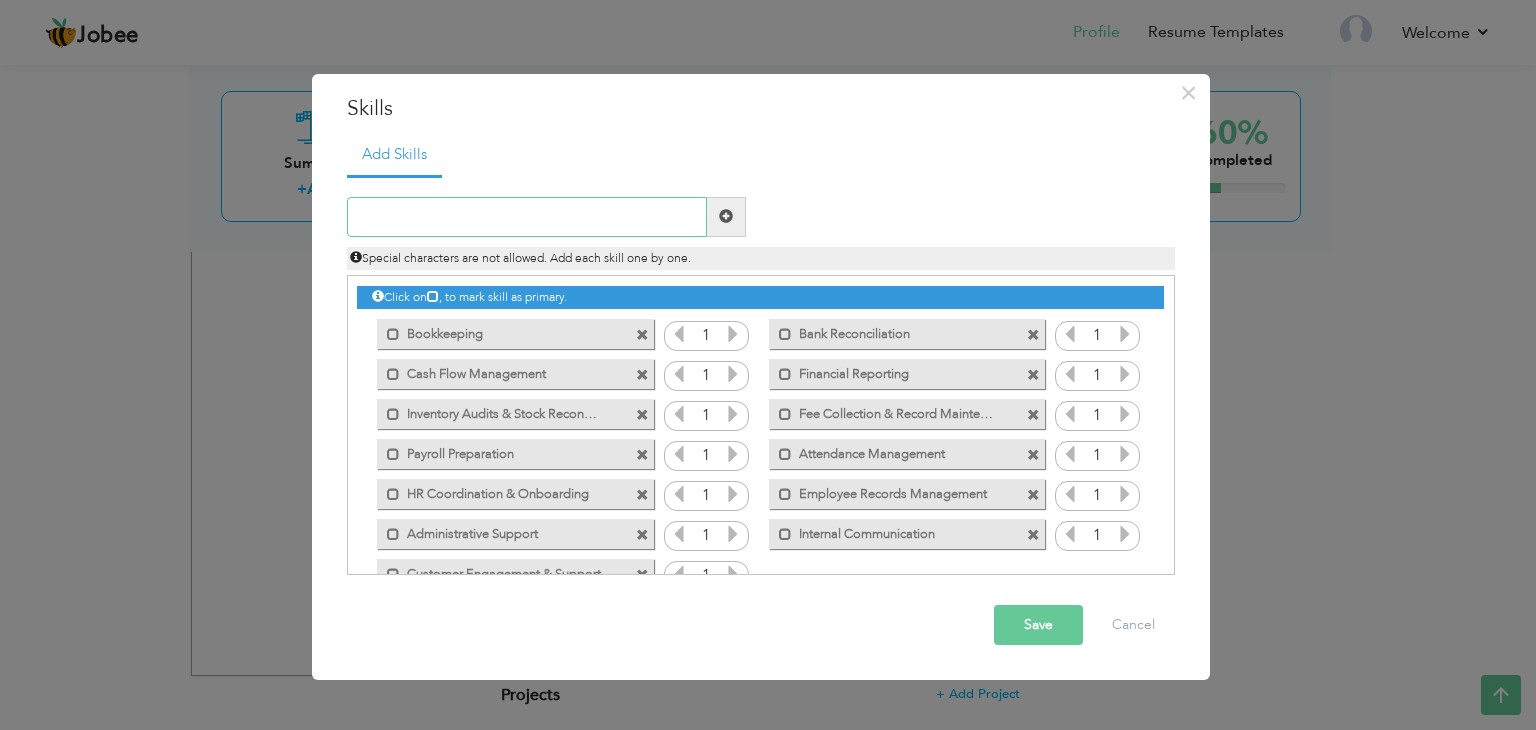 paste on "Client Documentation Handling" 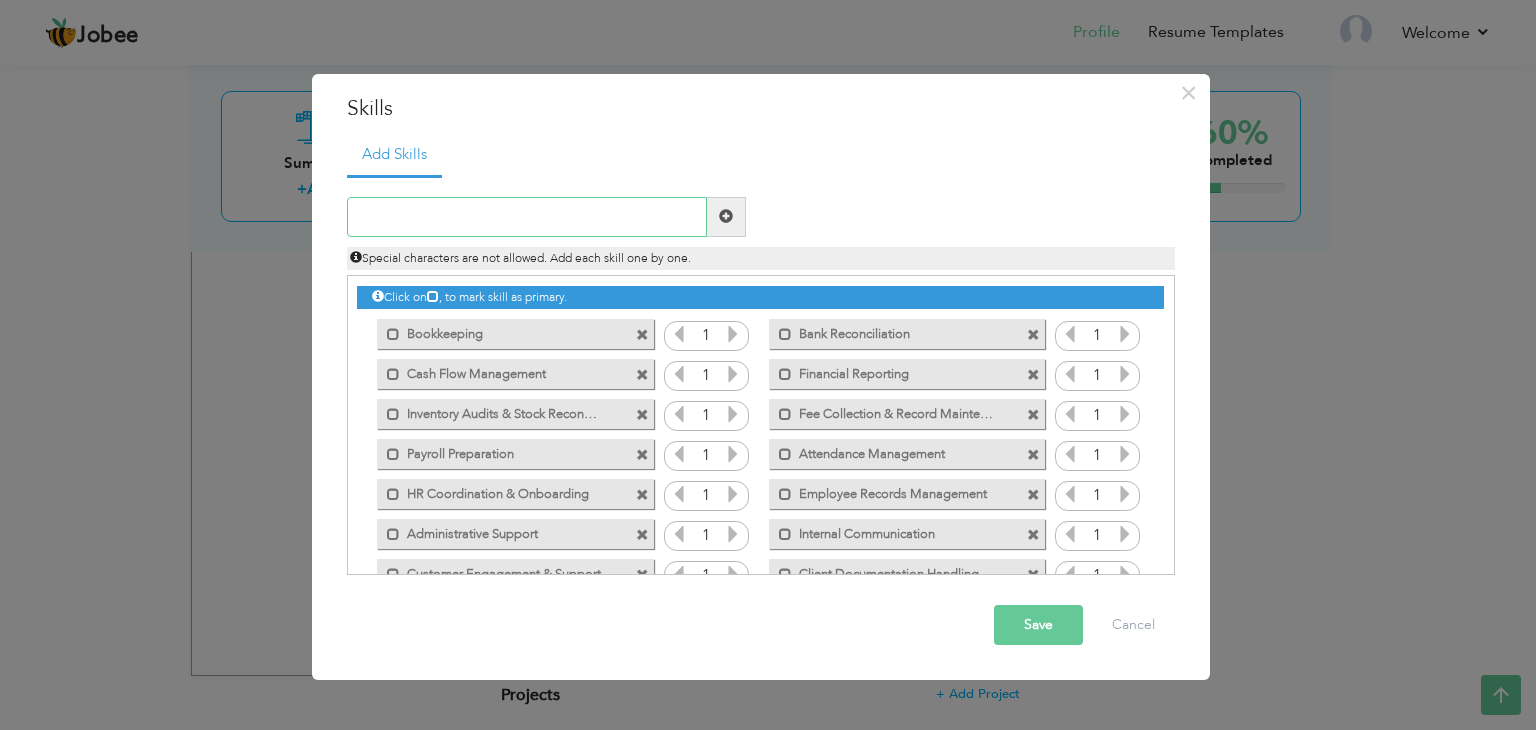 paste on "Microsoft Office (Excel, Word, PowerPoint" 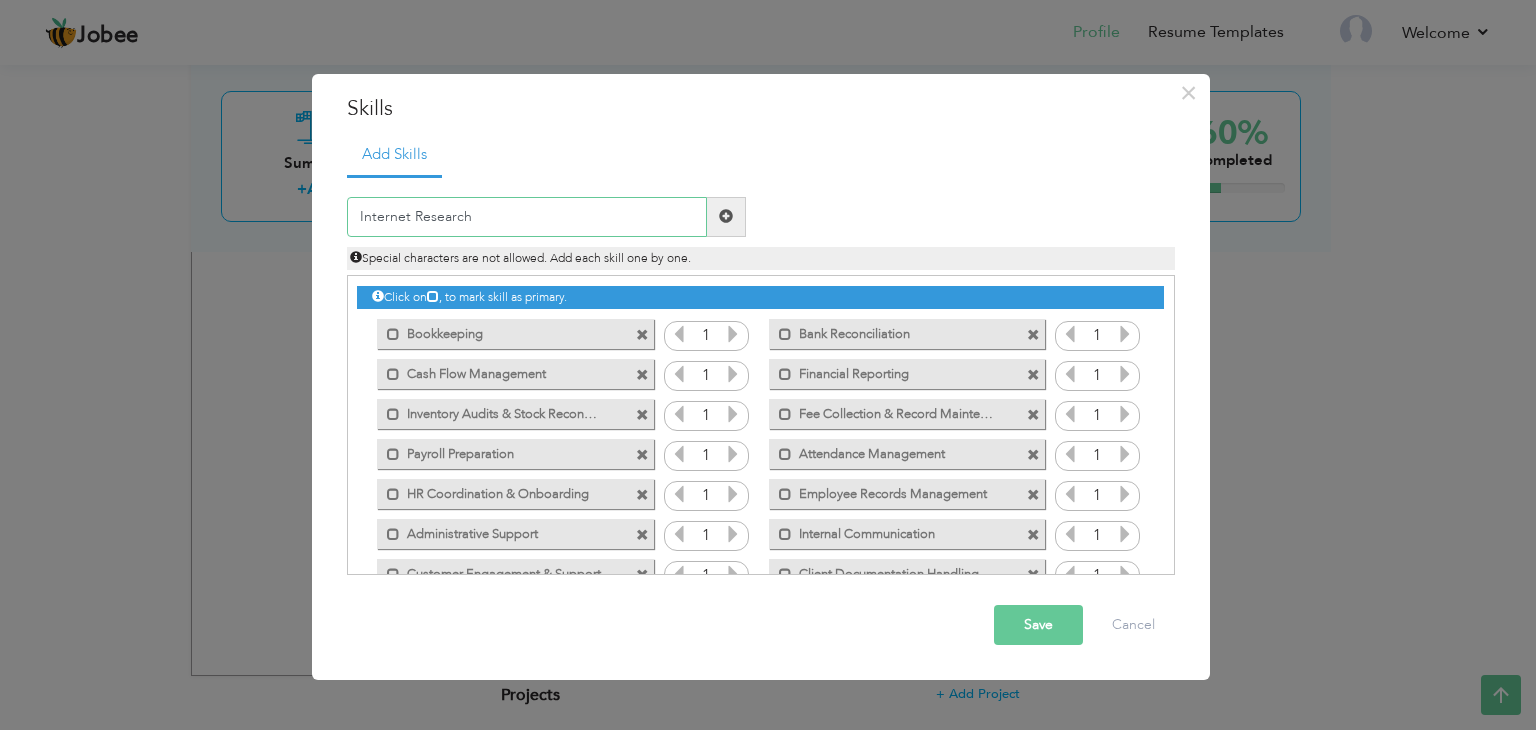 type on "Internet Research" 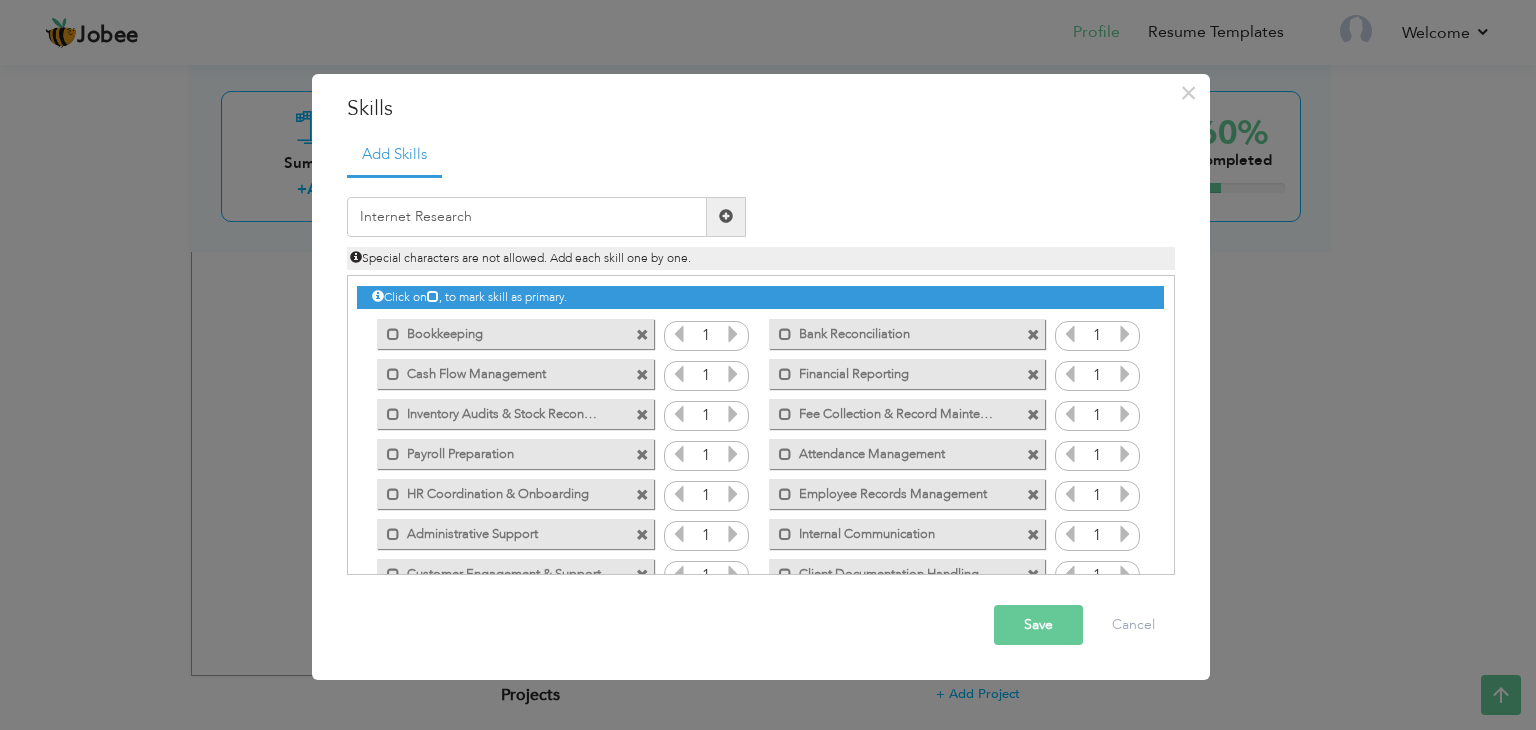 click on "Save" at bounding box center (1038, 625) 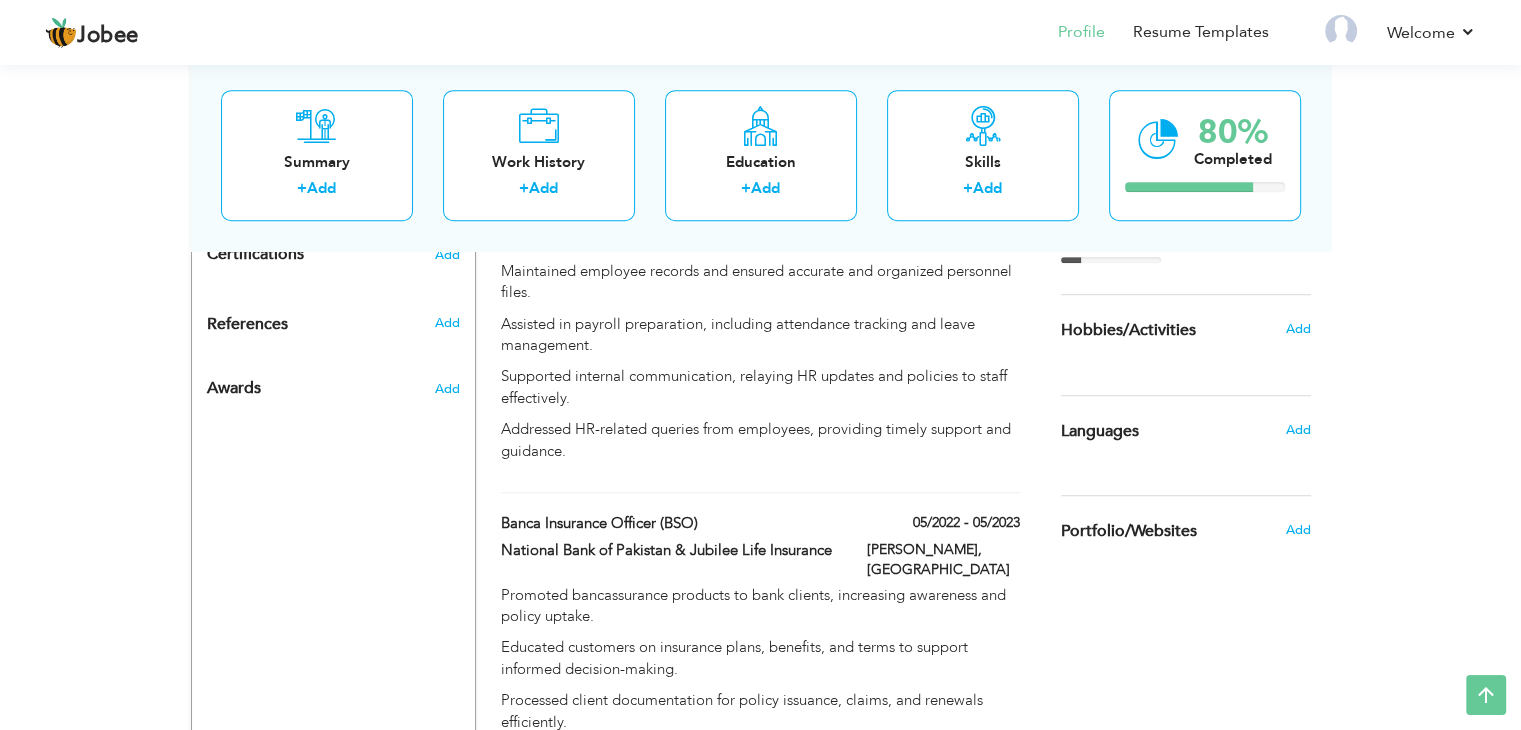 scroll, scrollTop: 1285, scrollLeft: 0, axis: vertical 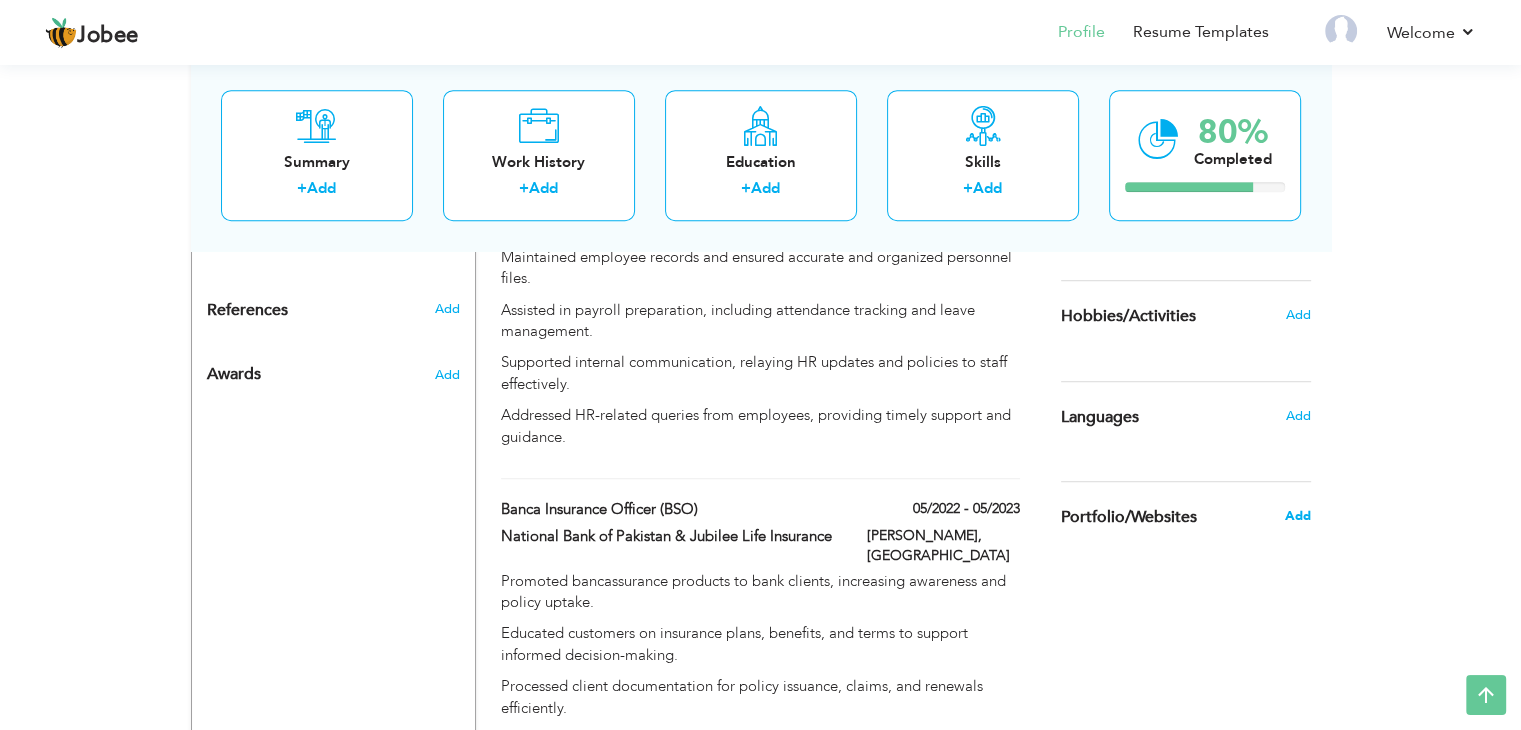 click on "Add" at bounding box center (1297, 516) 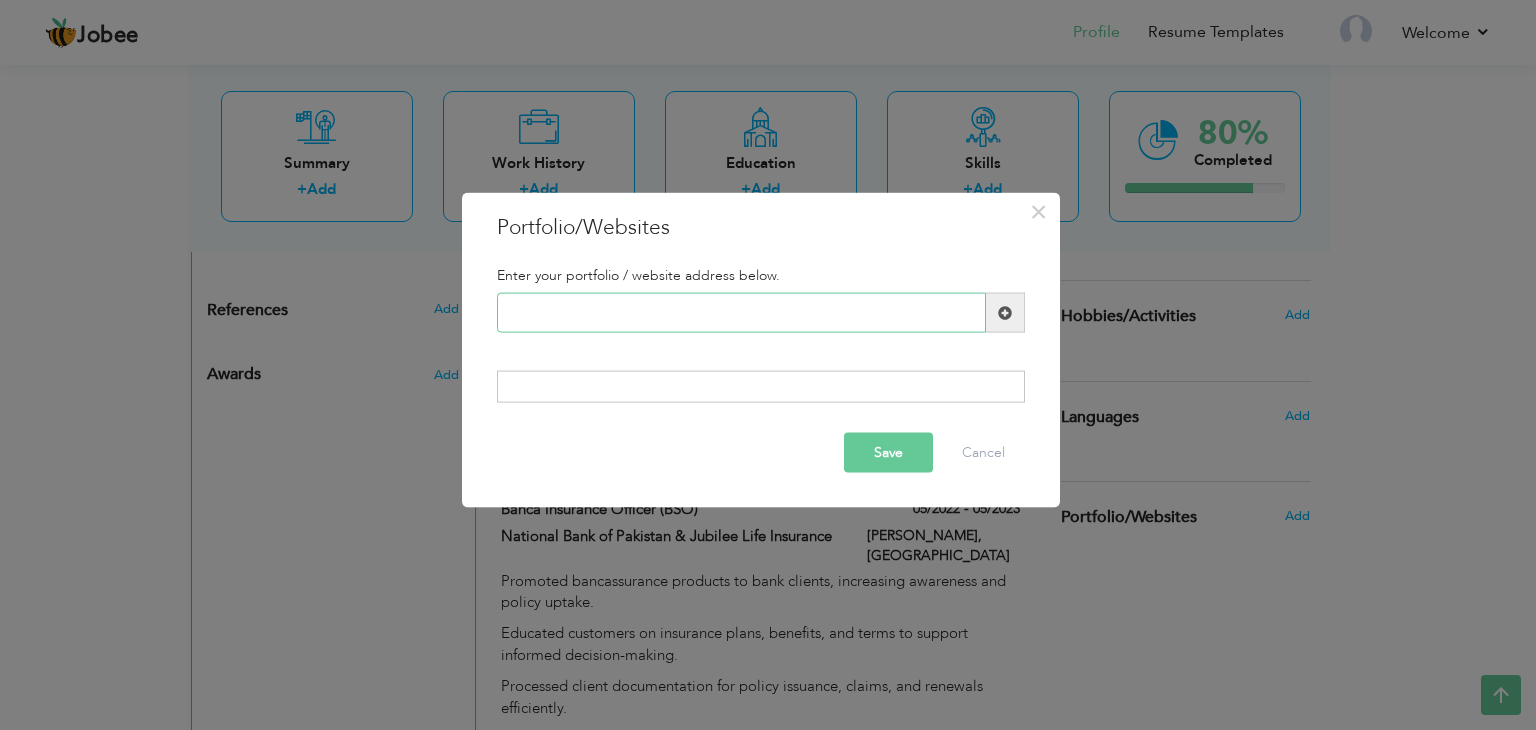 paste on ".[DOMAIN_NAME][URL][PERSON_NAME]" 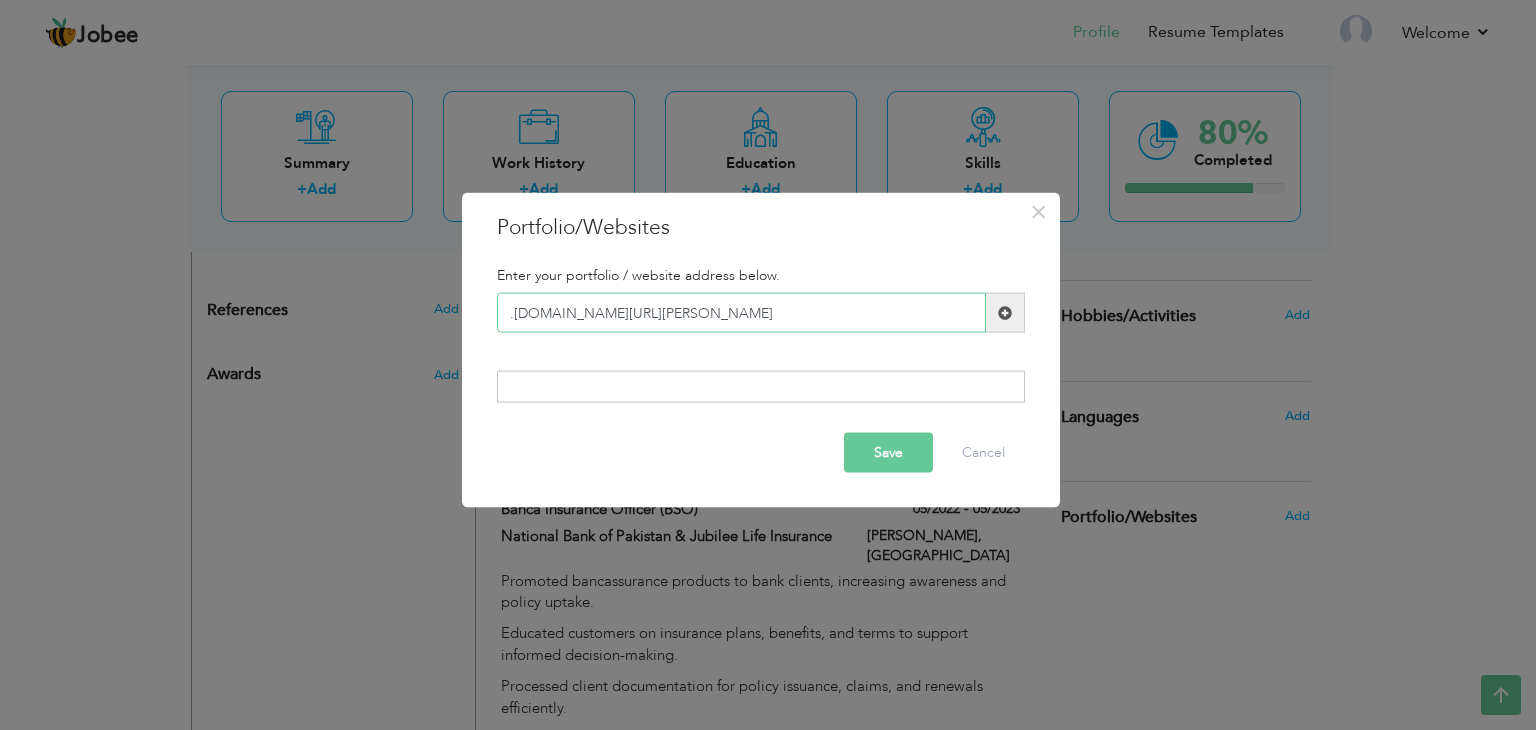 type on ".[DOMAIN_NAME][URL][PERSON_NAME]" 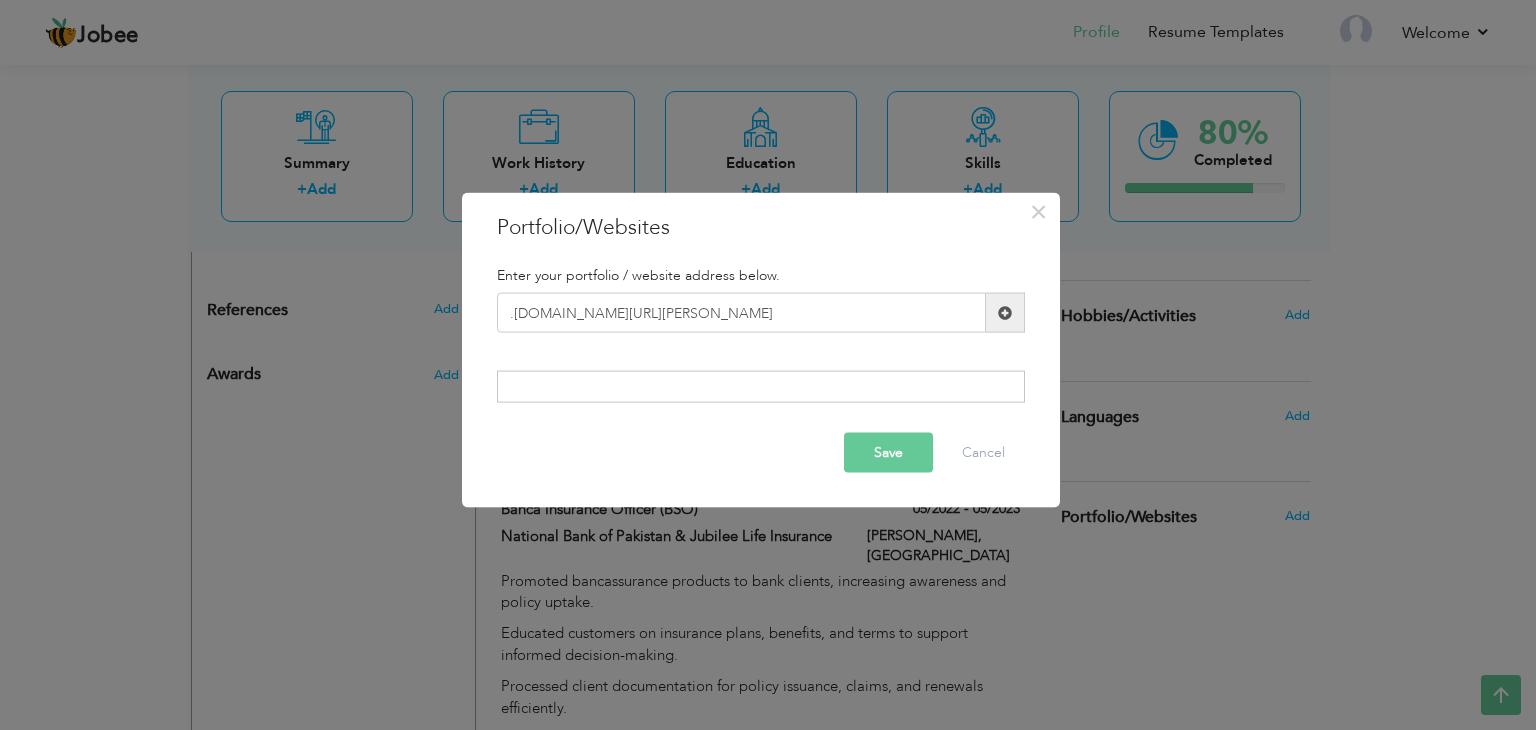 click at bounding box center (1005, 312) 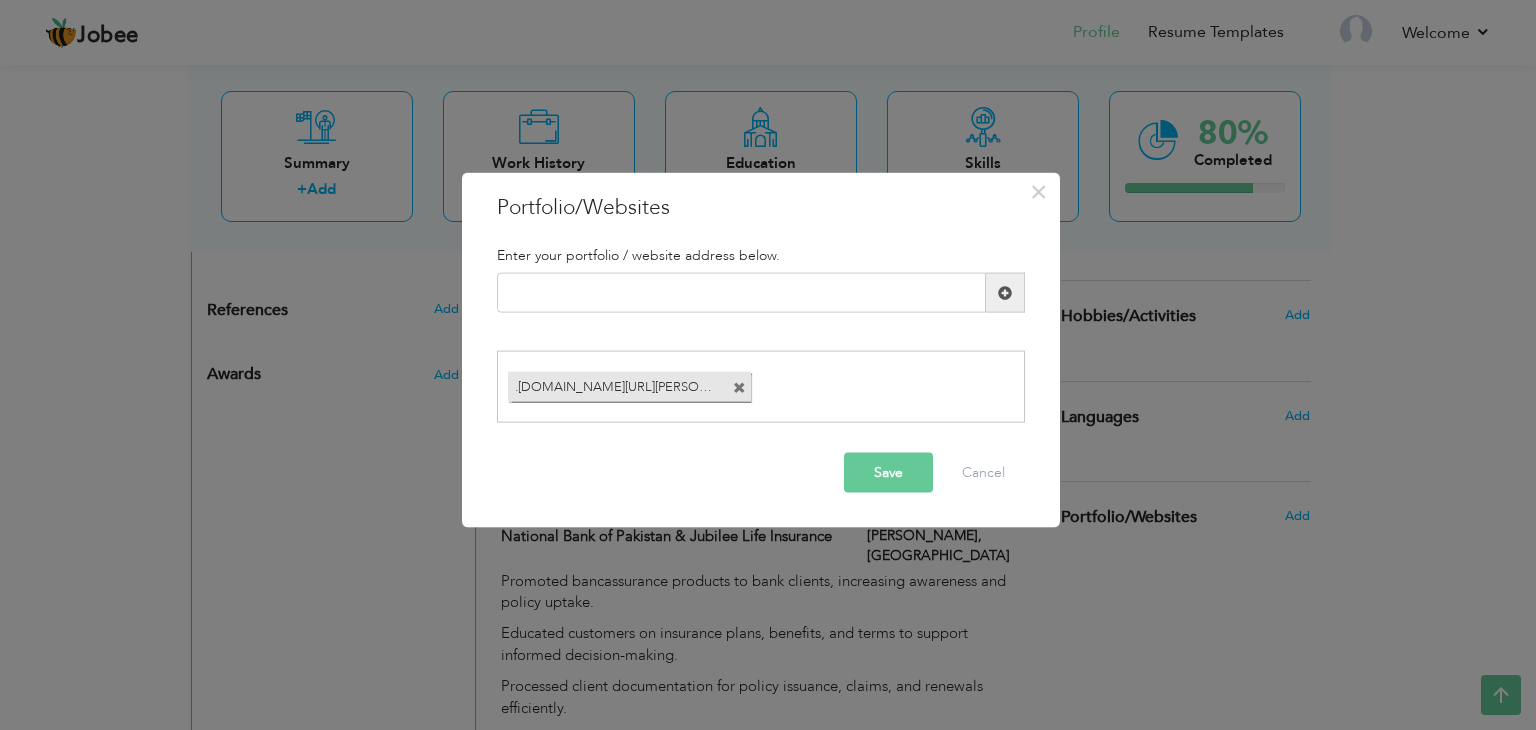 click on "Save" at bounding box center [888, 472] 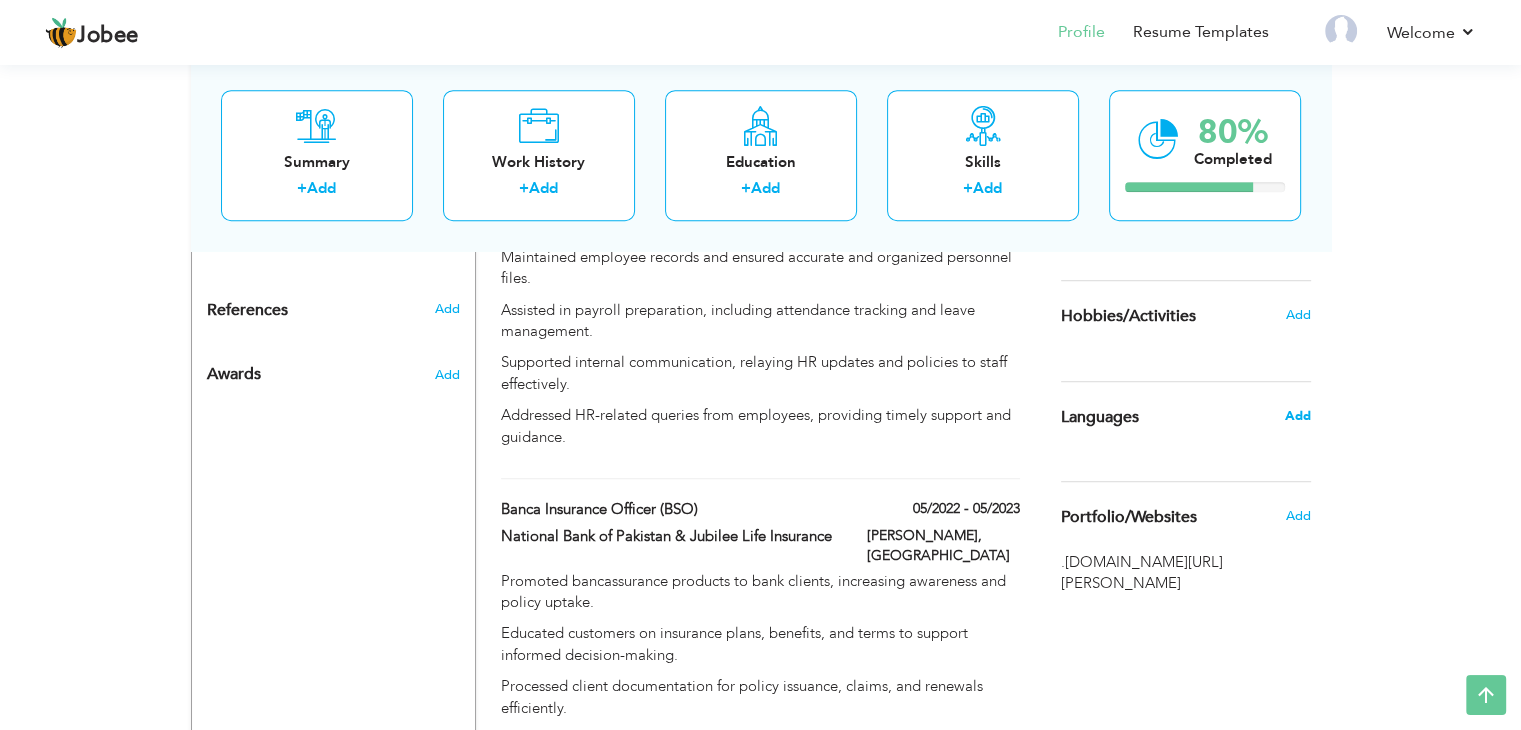 click on "Add" at bounding box center [1297, 416] 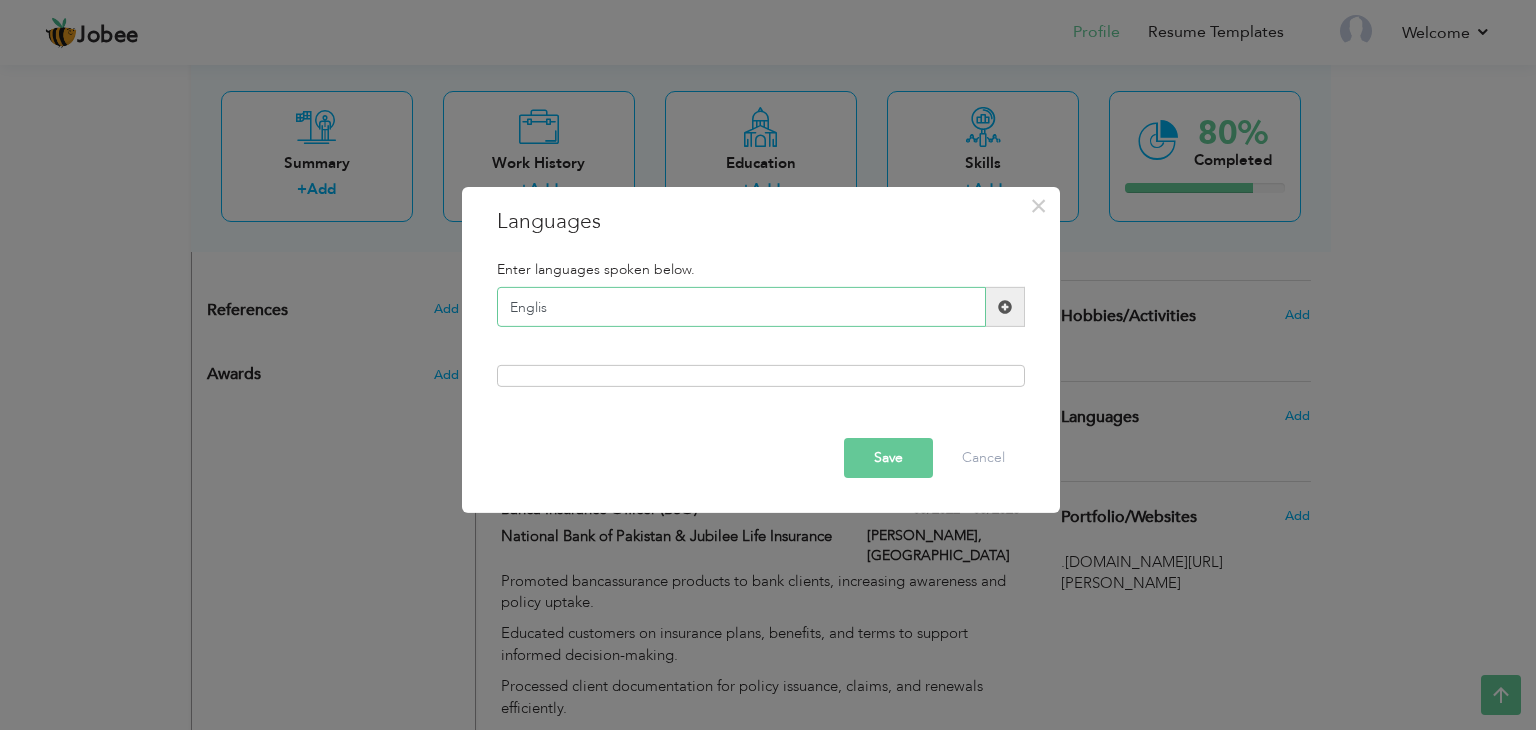 type on "English" 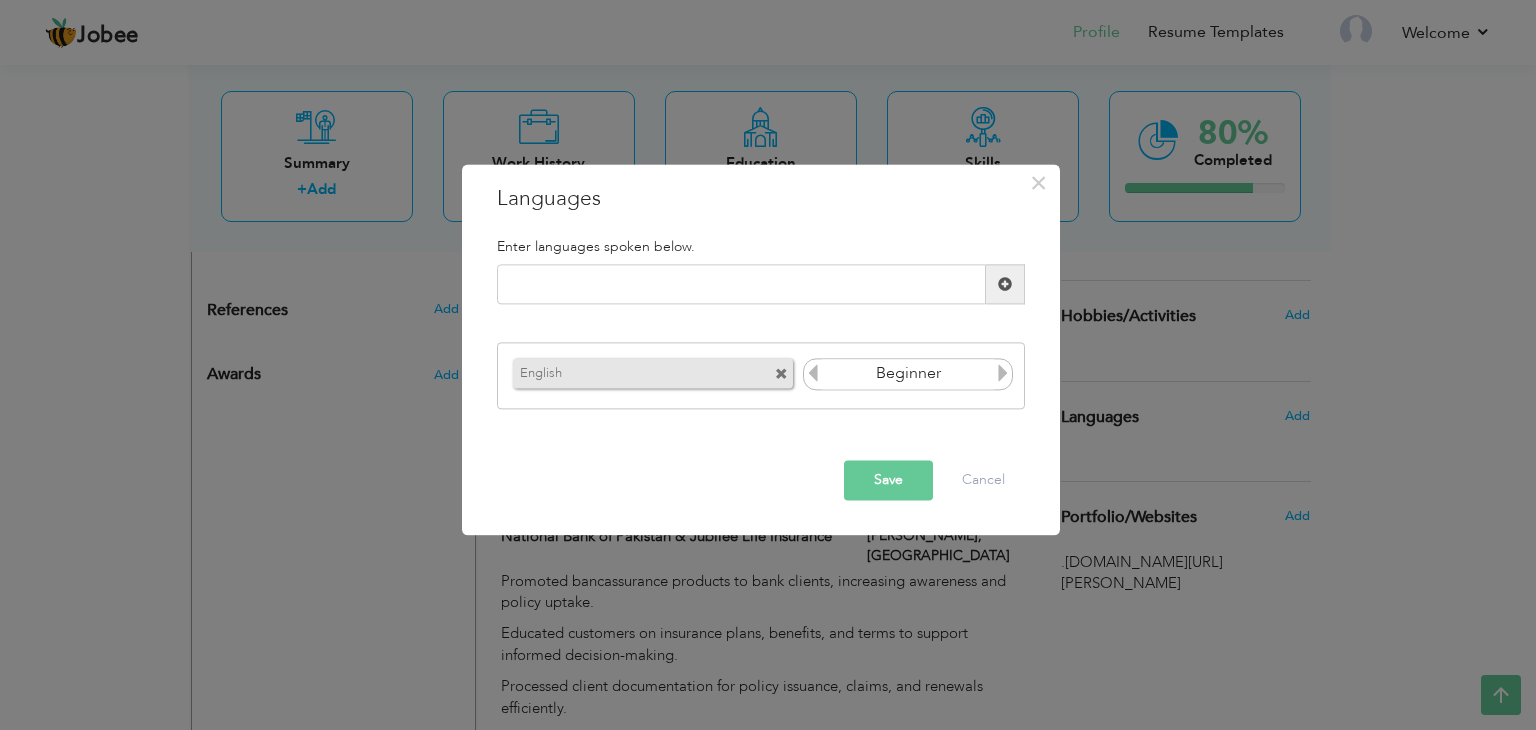 click on "Beginner" at bounding box center [908, 374] 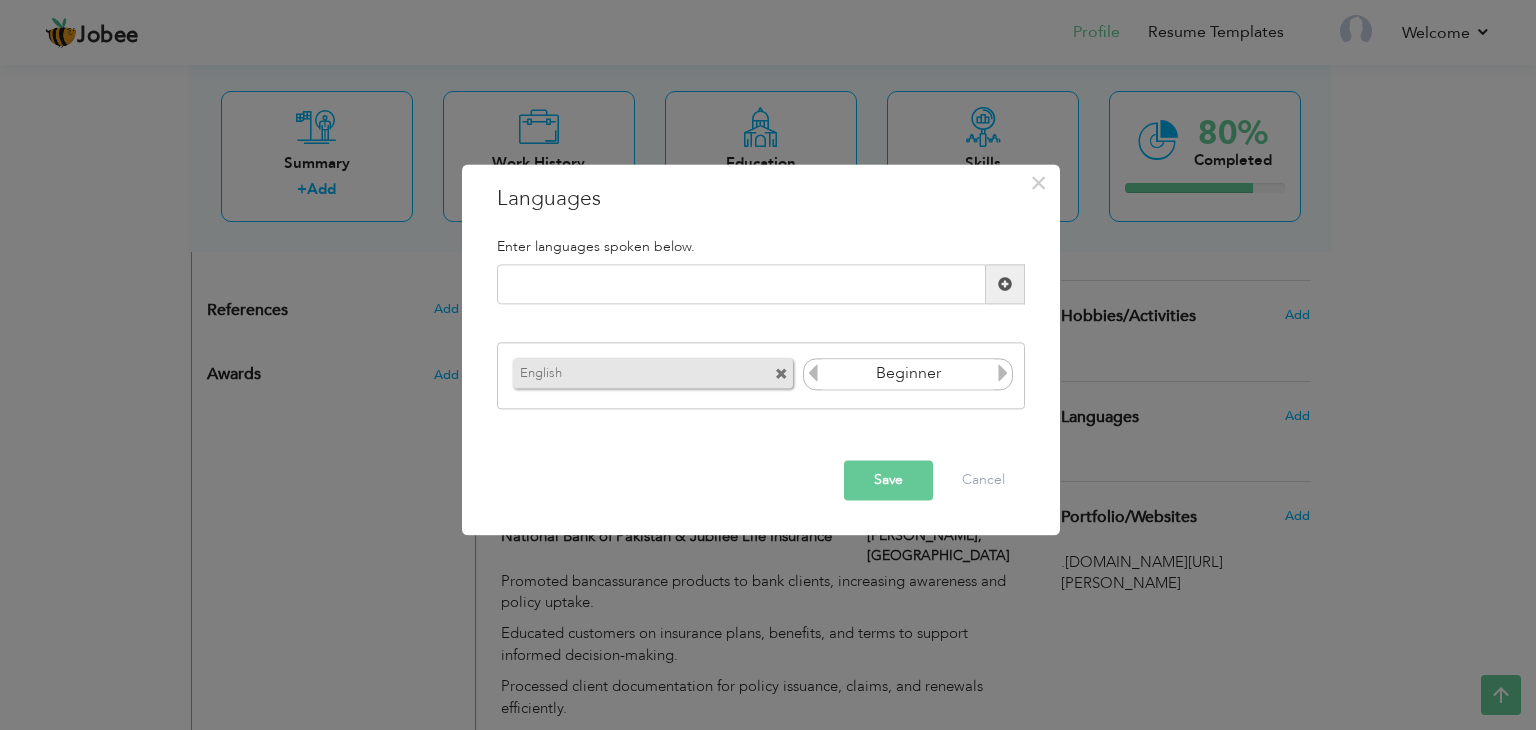 click at bounding box center (1003, 373) 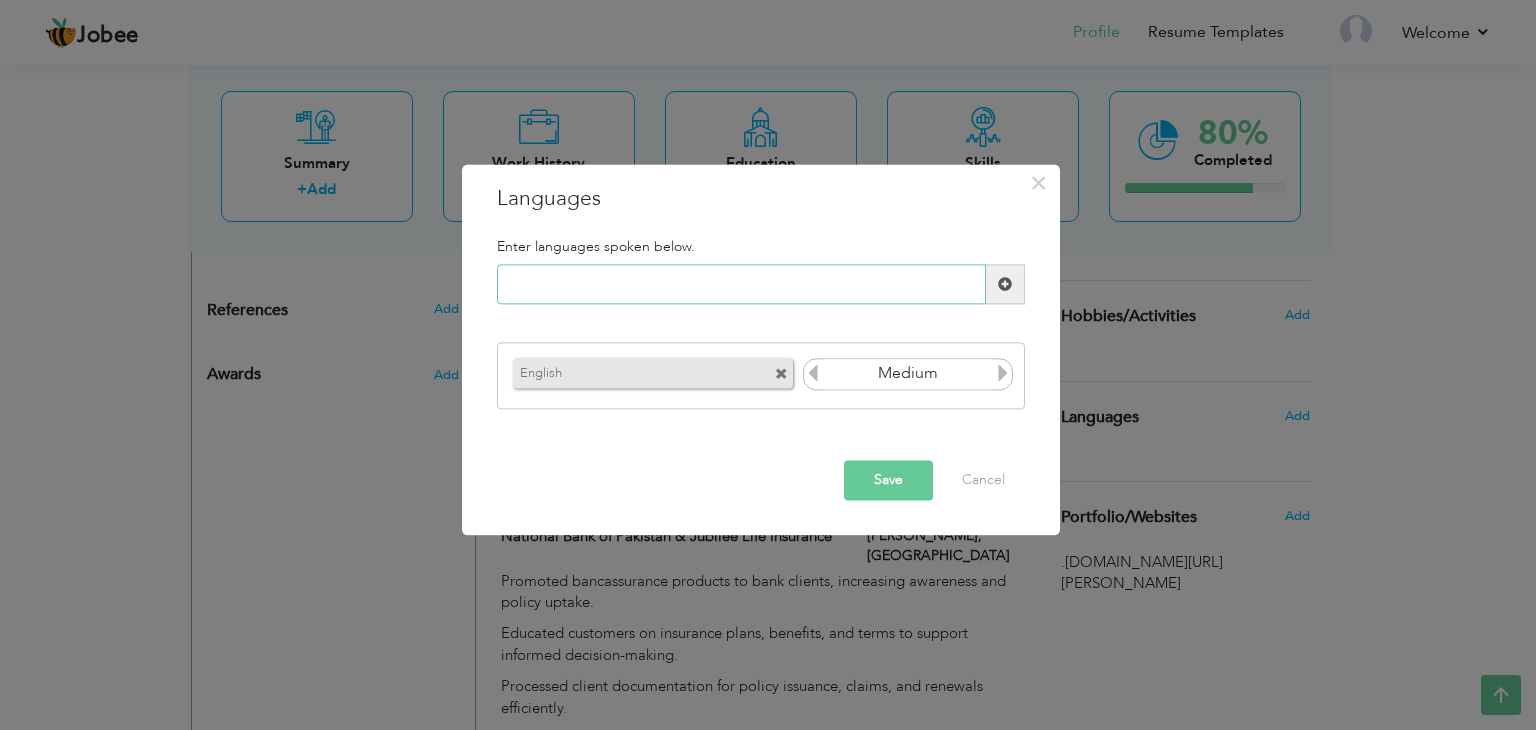 click at bounding box center (741, 285) 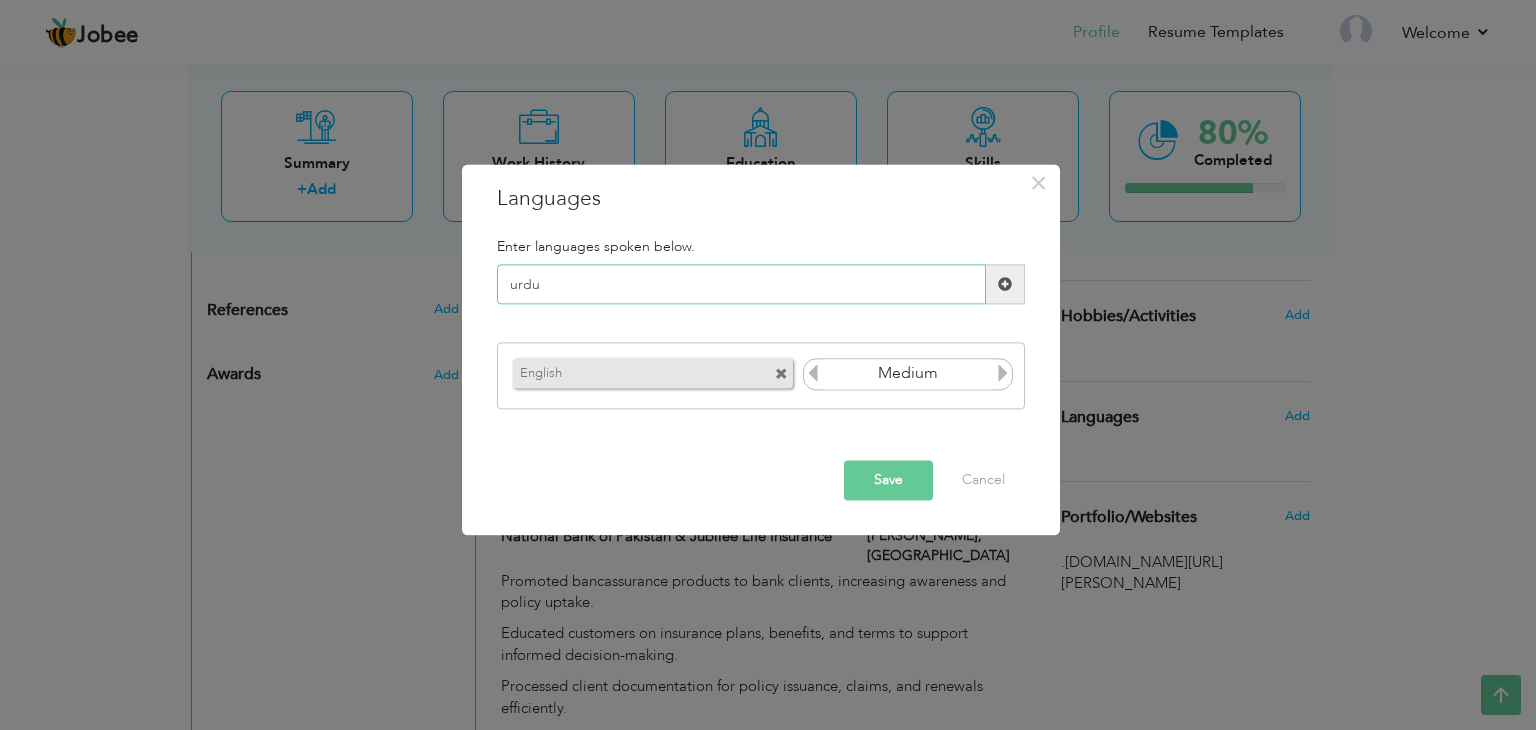 type on "urdu" 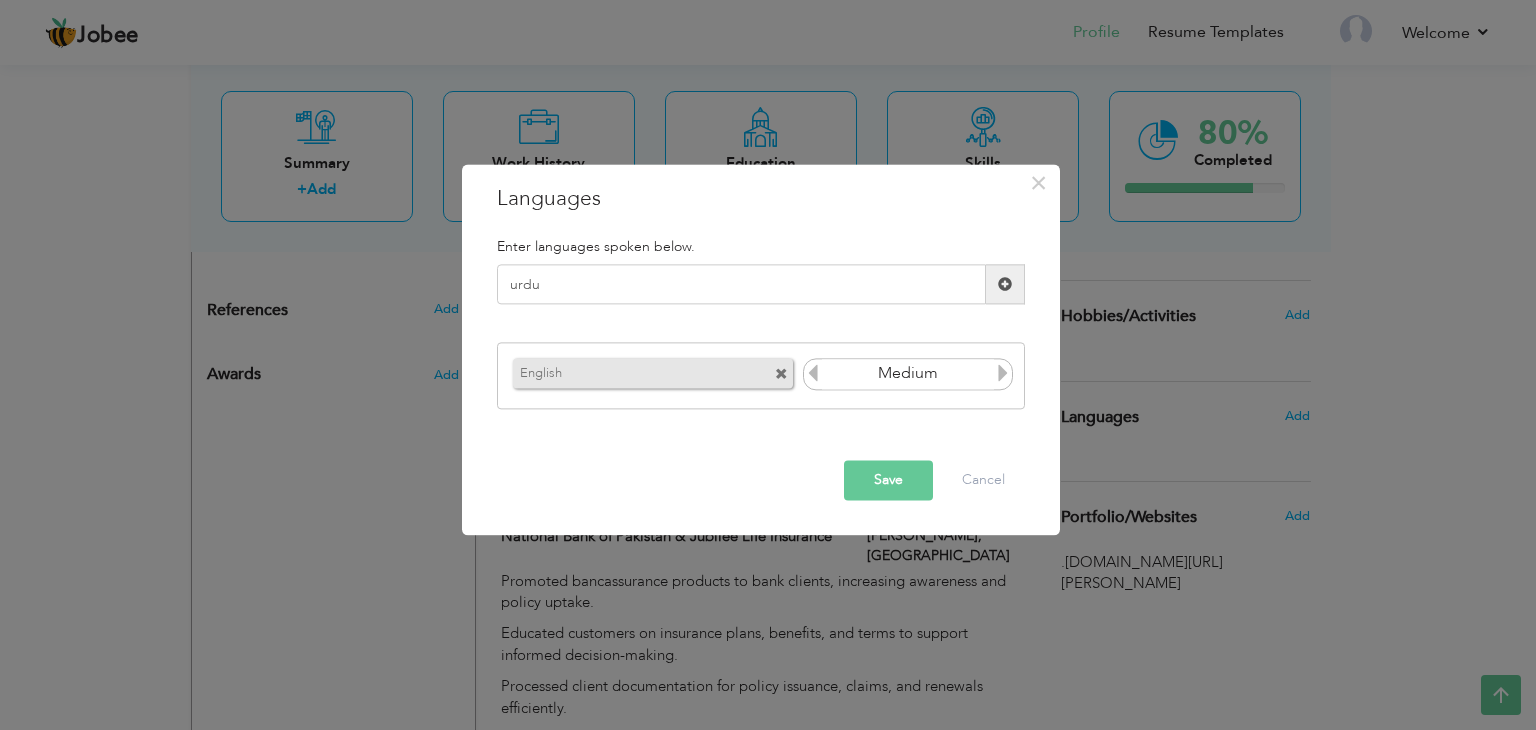 click at bounding box center (1005, 285) 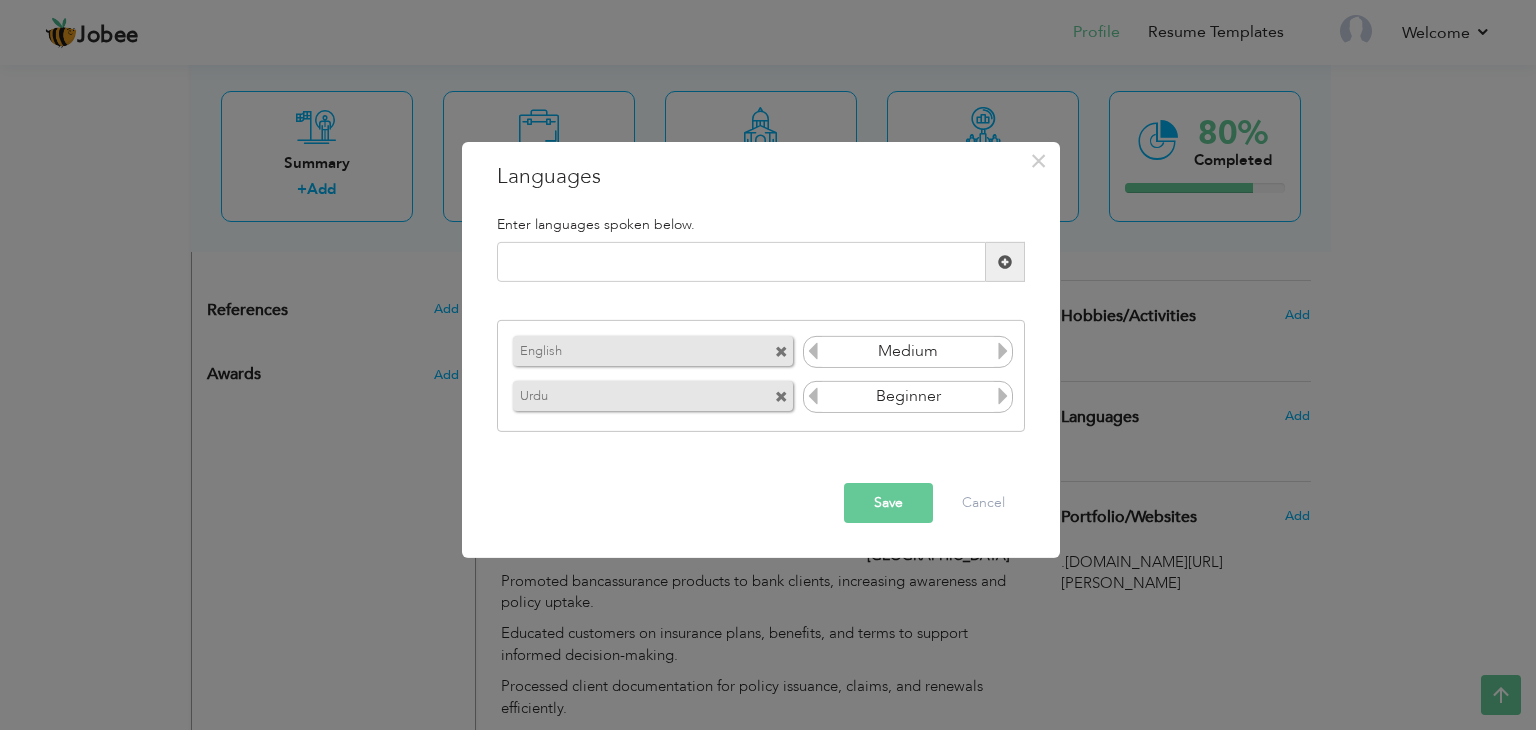 click at bounding box center [1003, 396] 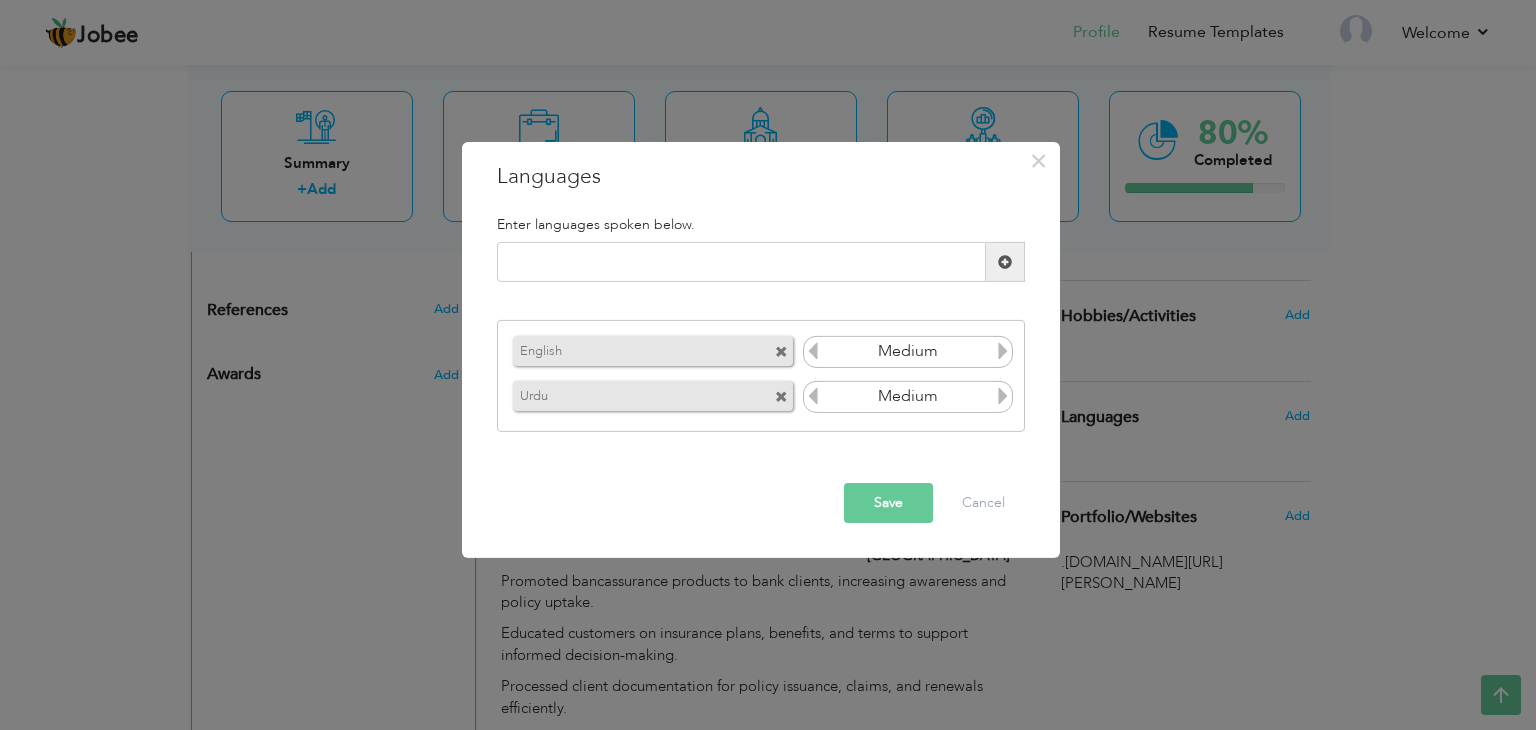 click at bounding box center [1003, 396] 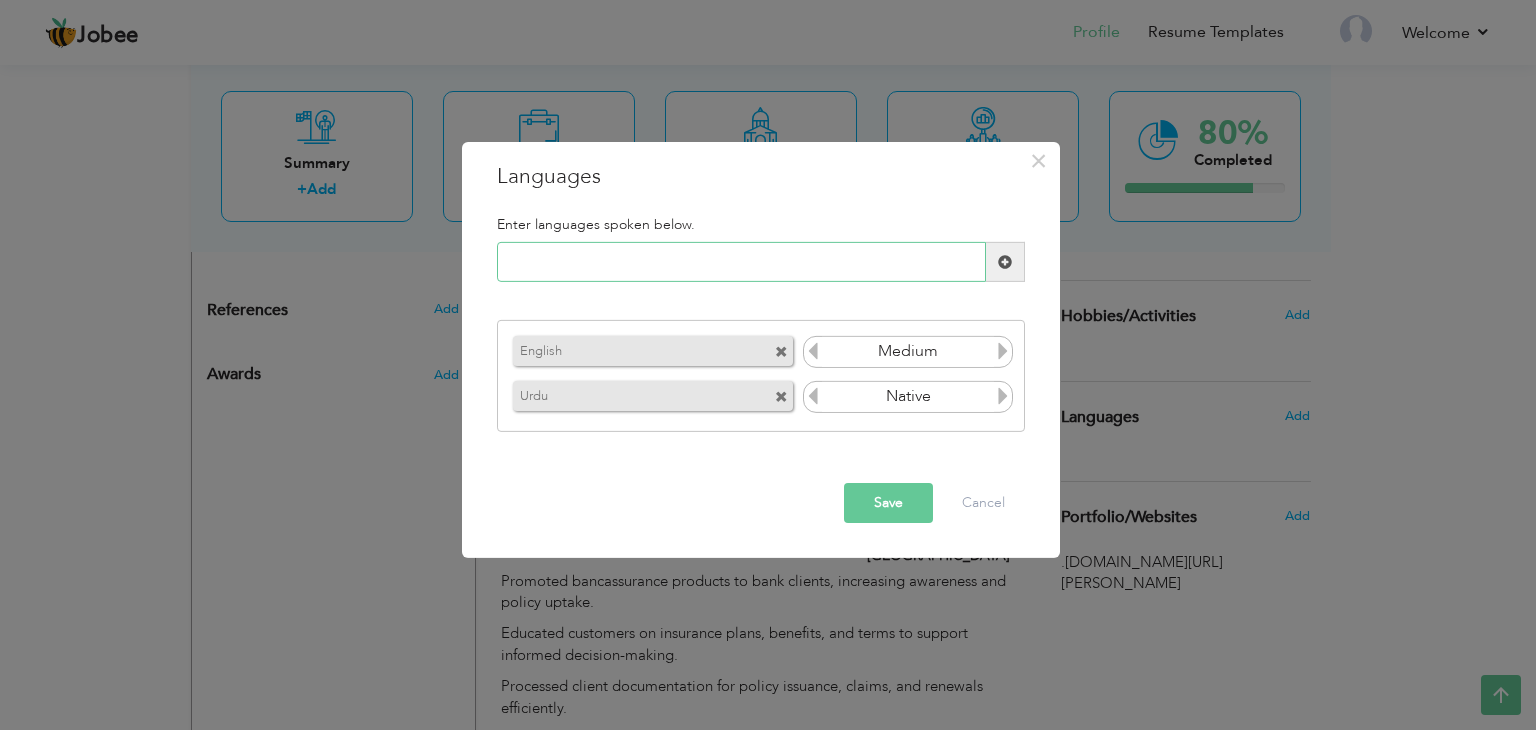 click at bounding box center [741, 262] 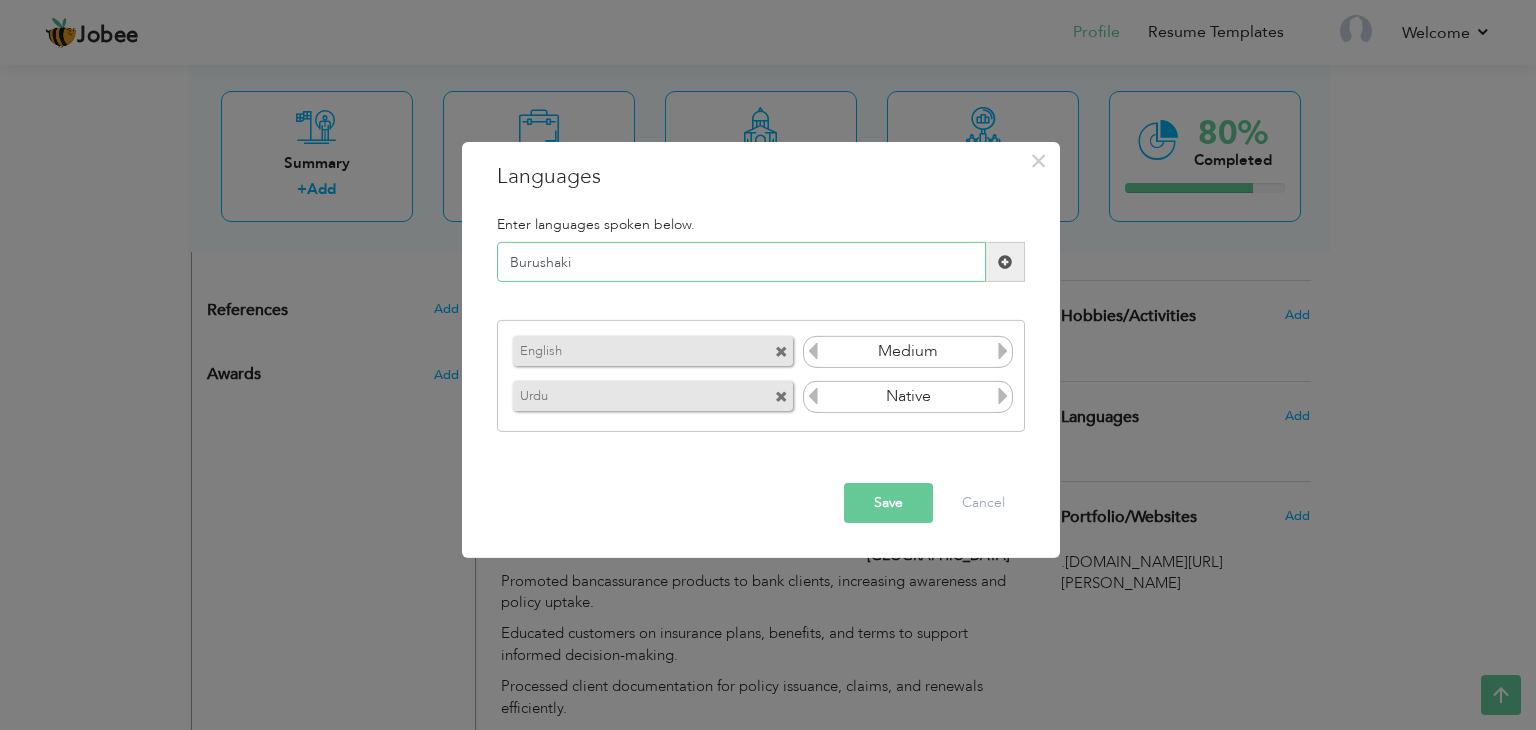 type on "Burushaki" 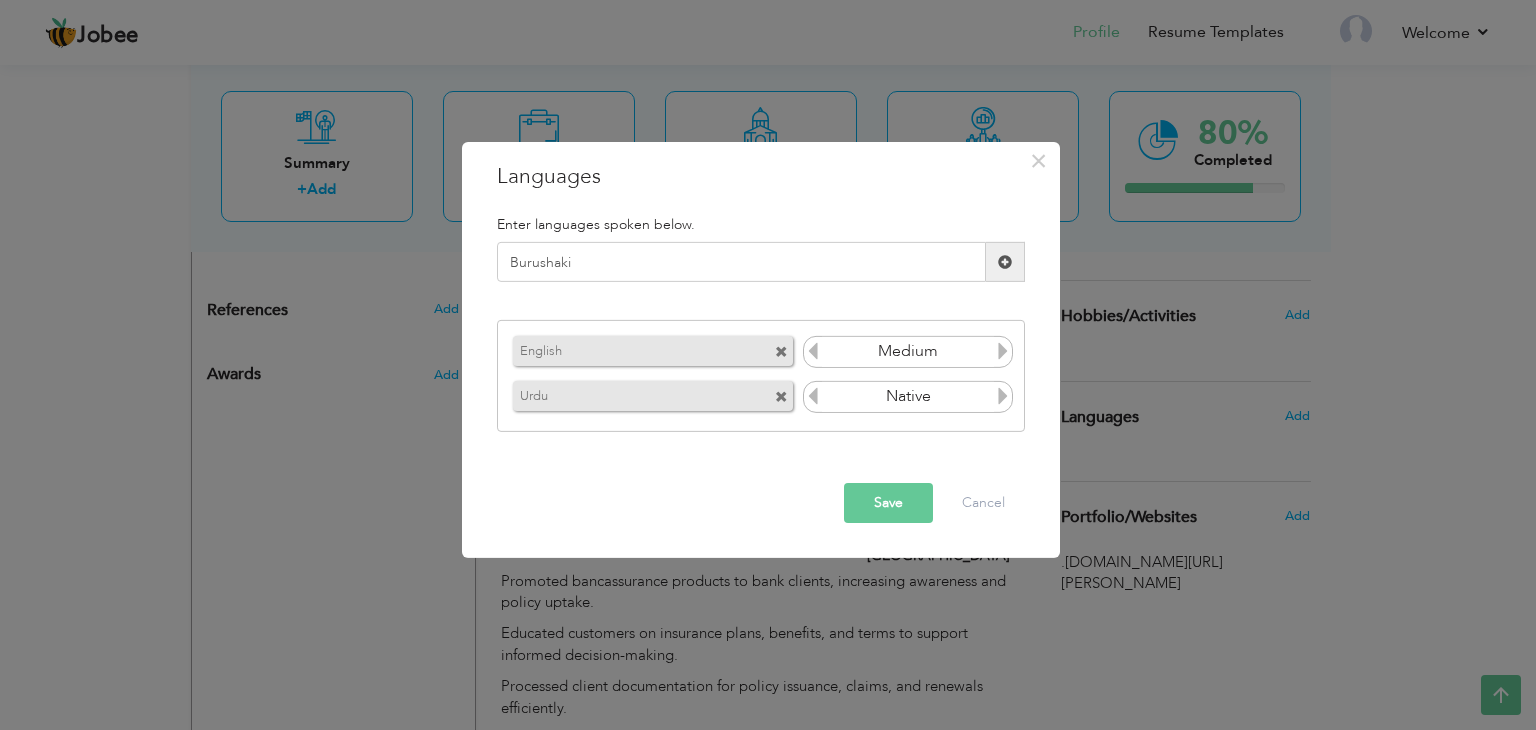 click at bounding box center (1005, 262) 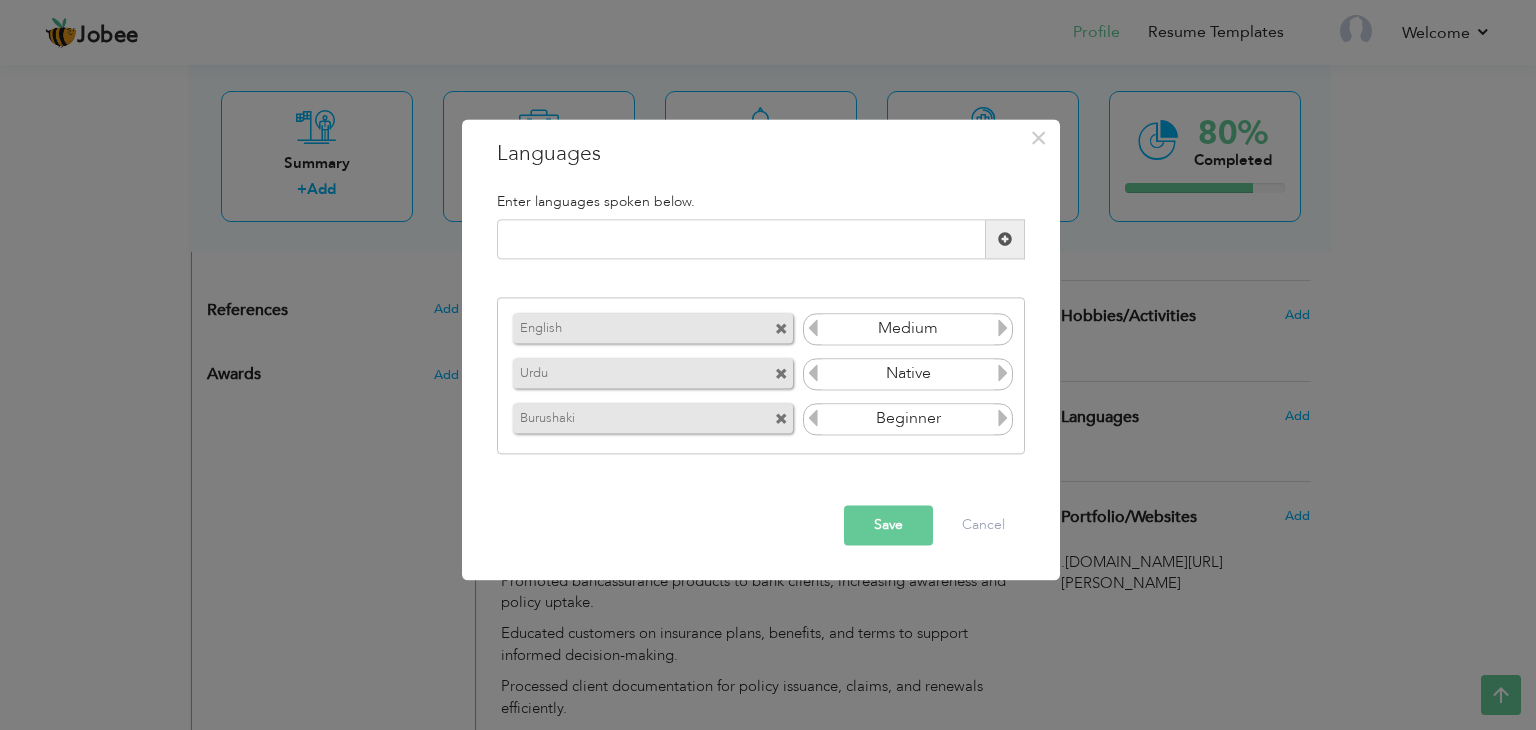 click at bounding box center [1003, 418] 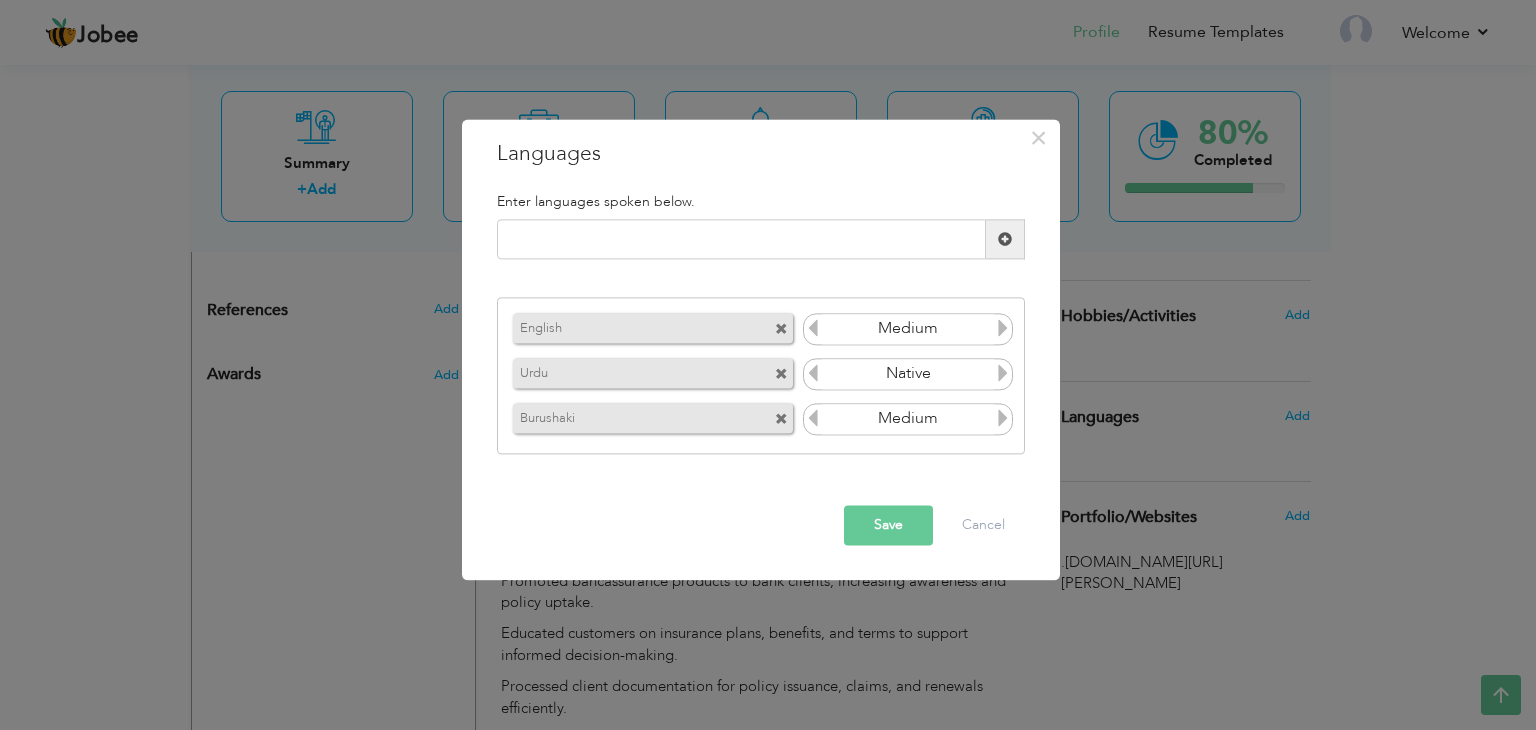 click at bounding box center [1003, 418] 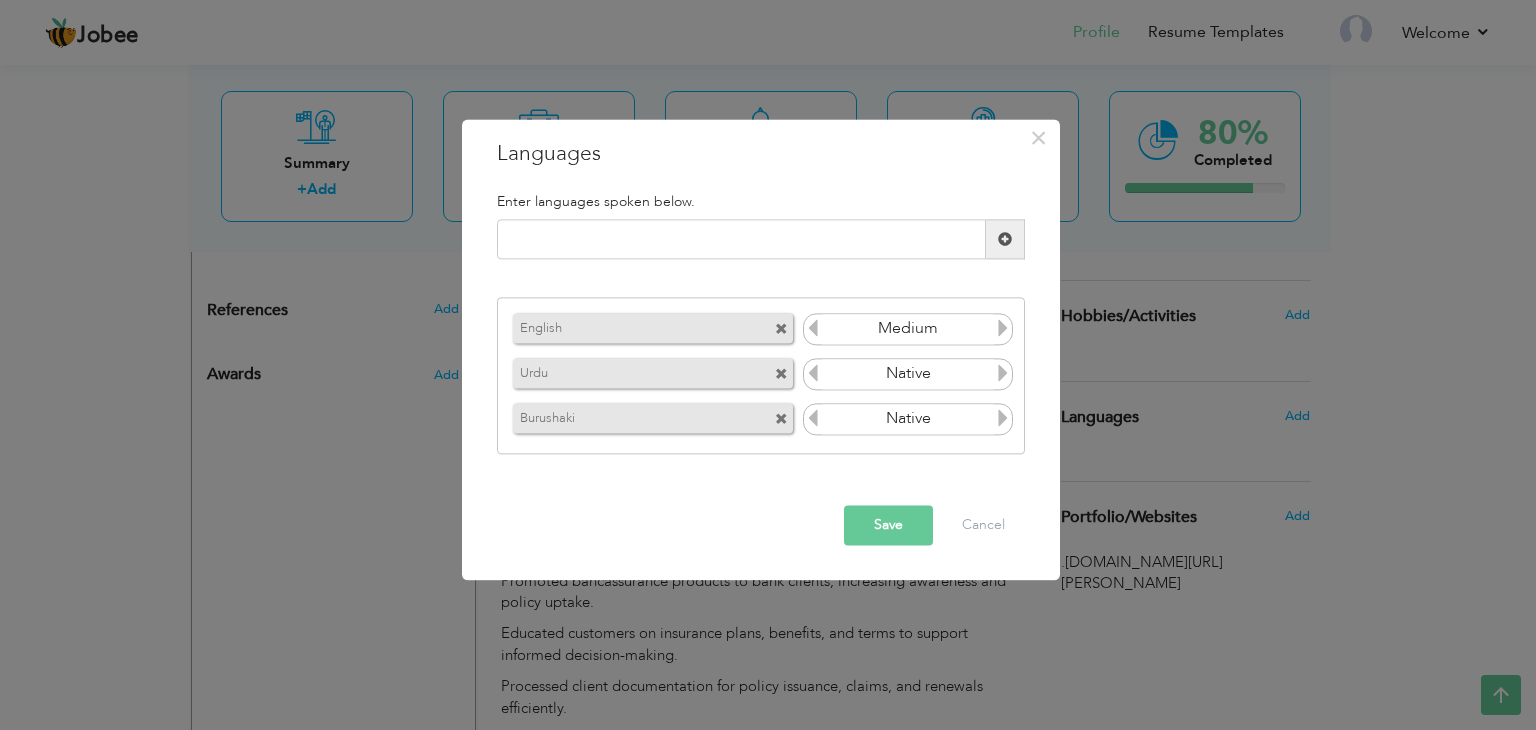 click at bounding box center [1003, 418] 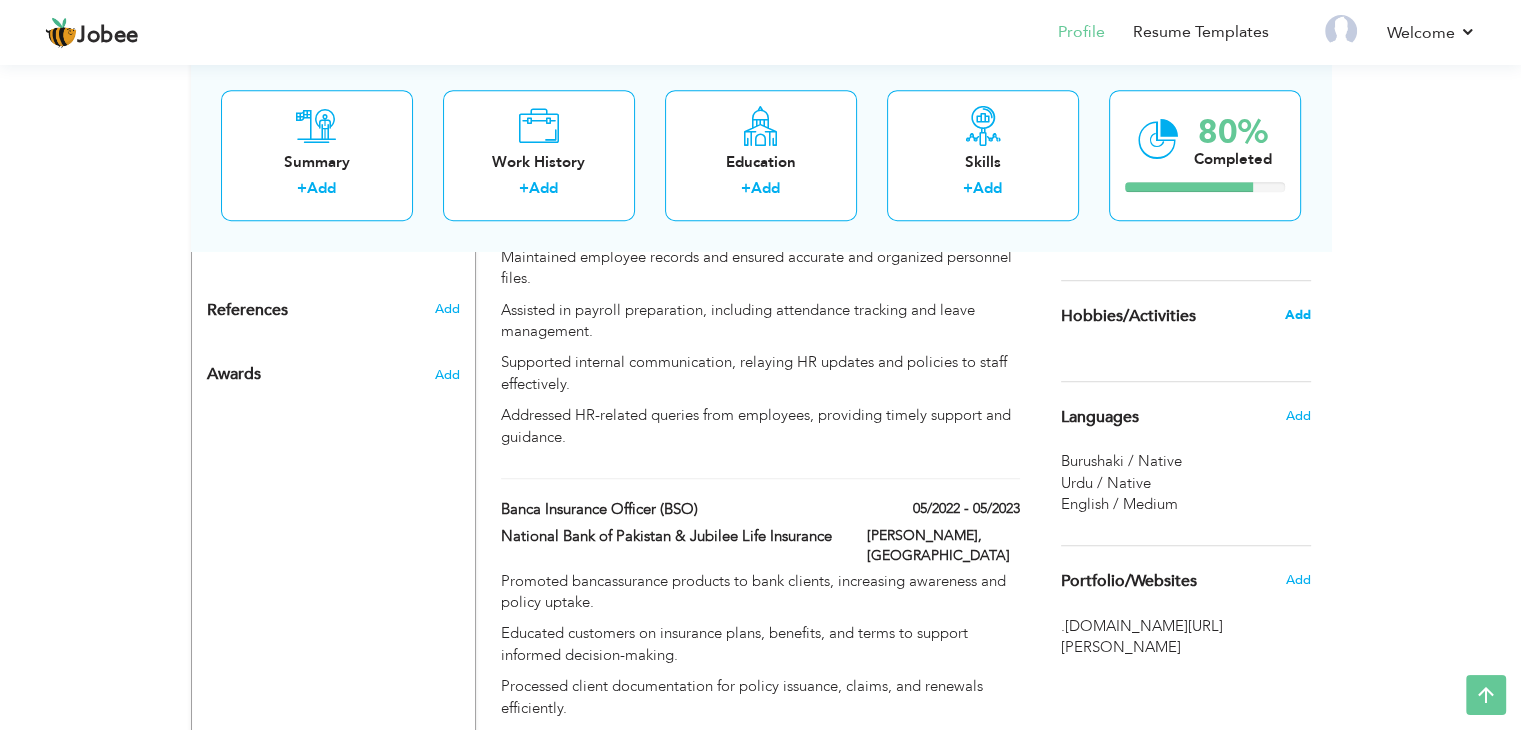 click on "Add" at bounding box center (1297, 315) 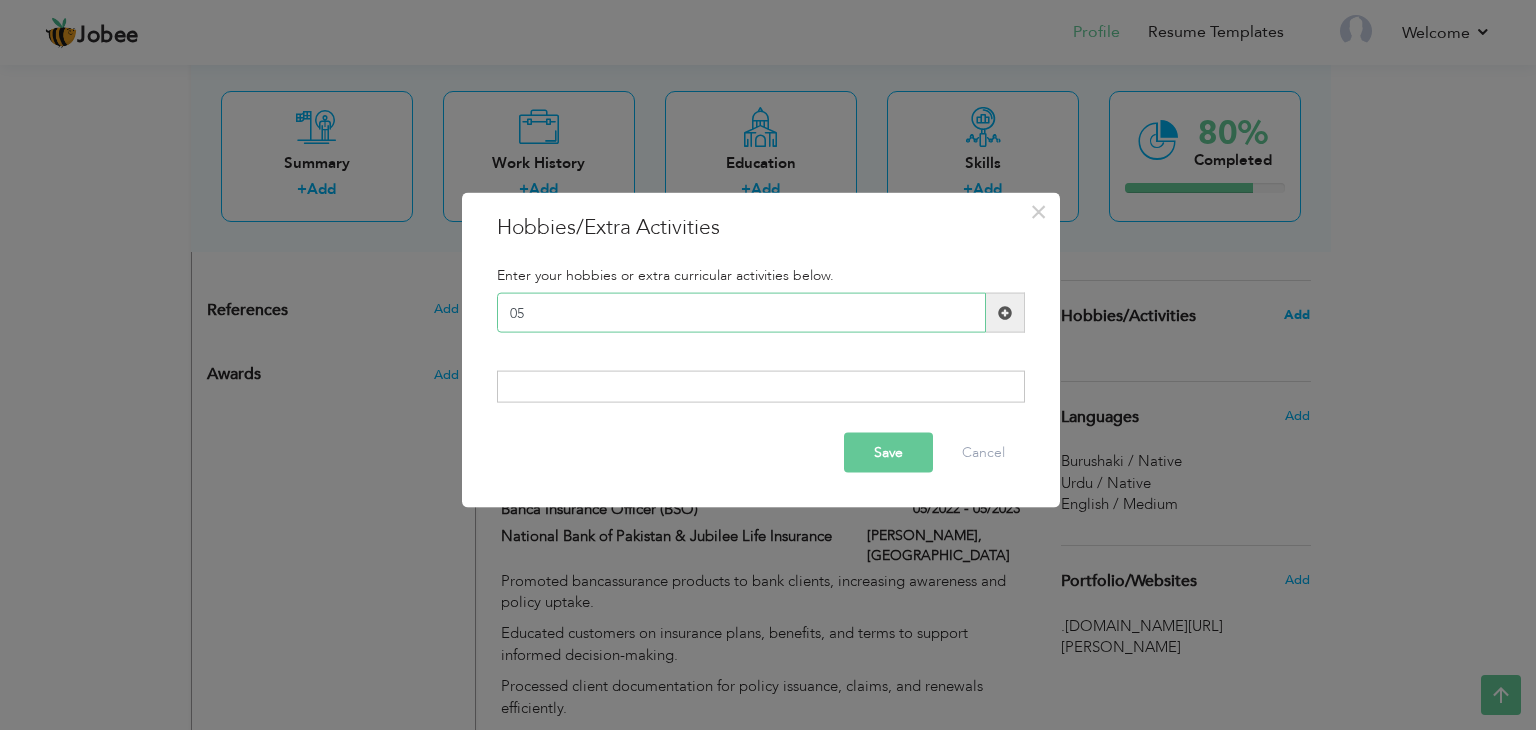 type on "0" 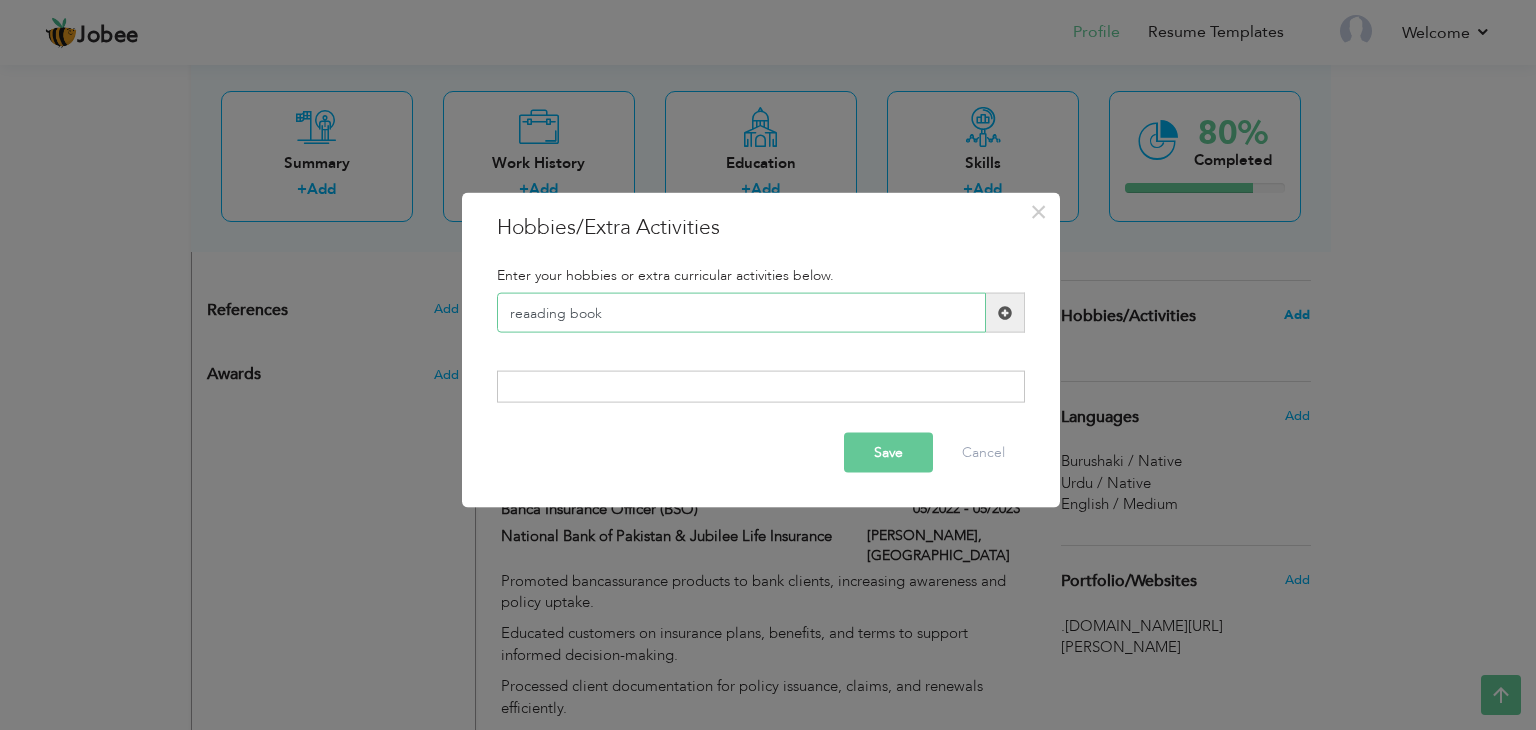 type on "reaading books" 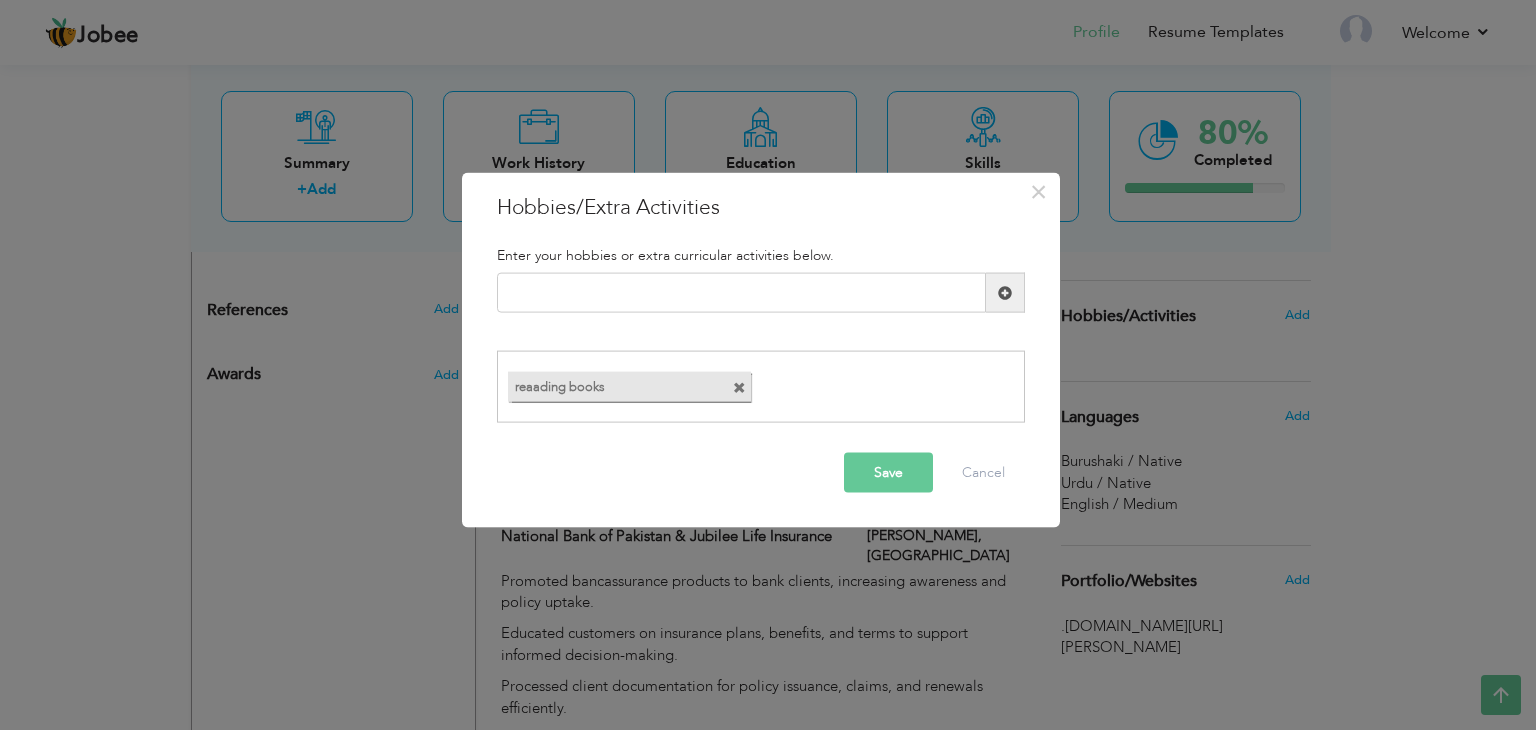 click at bounding box center [739, 387] 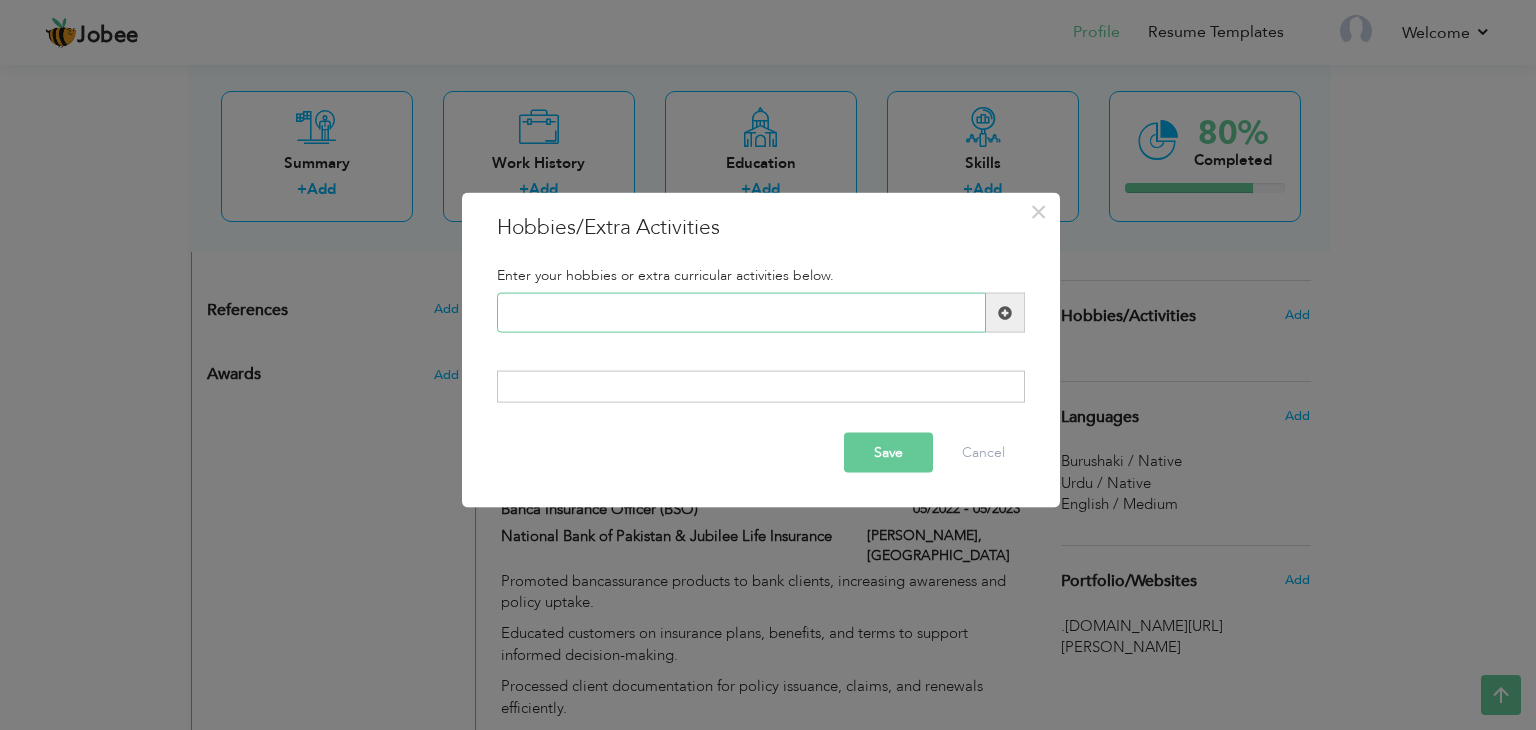 click at bounding box center (741, 313) 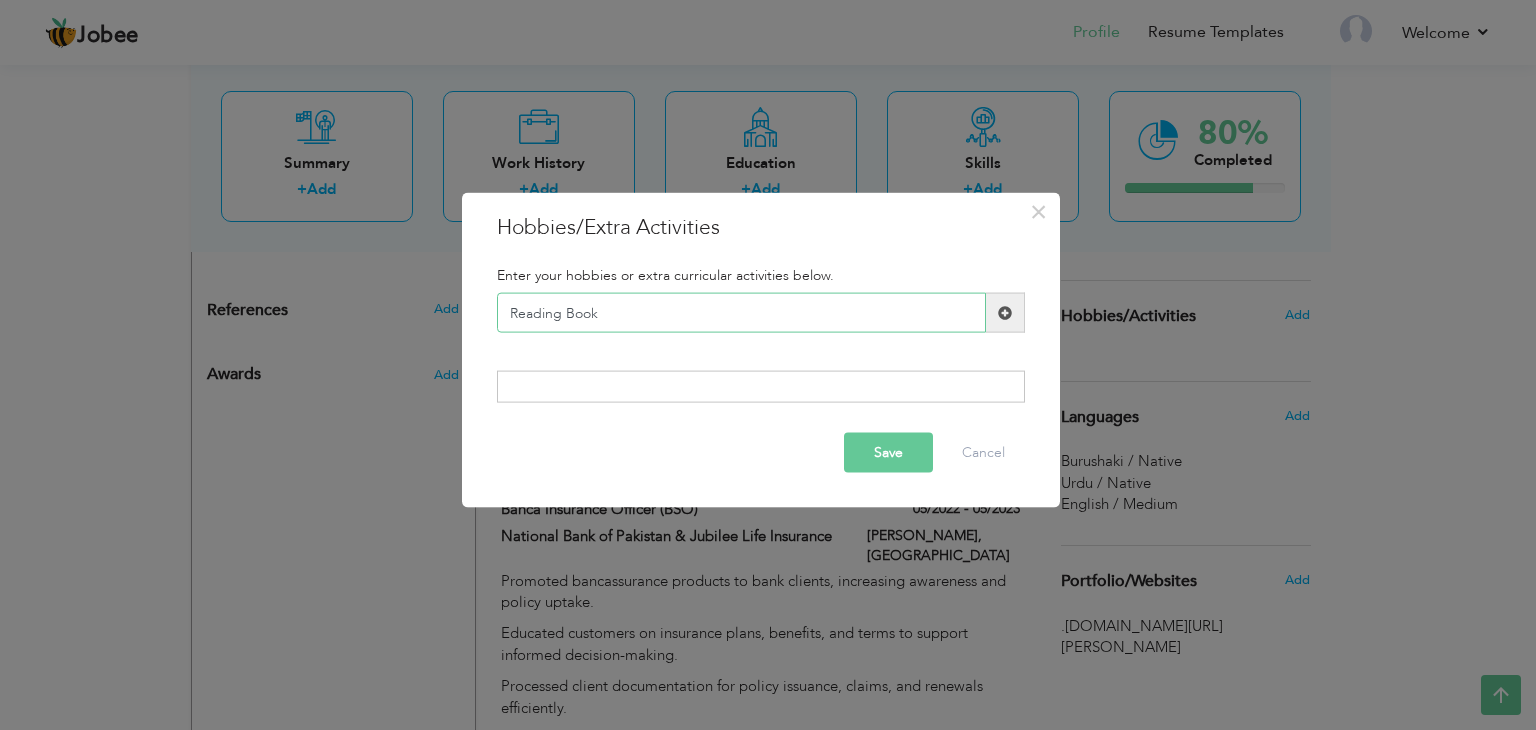 type on "Reading Books" 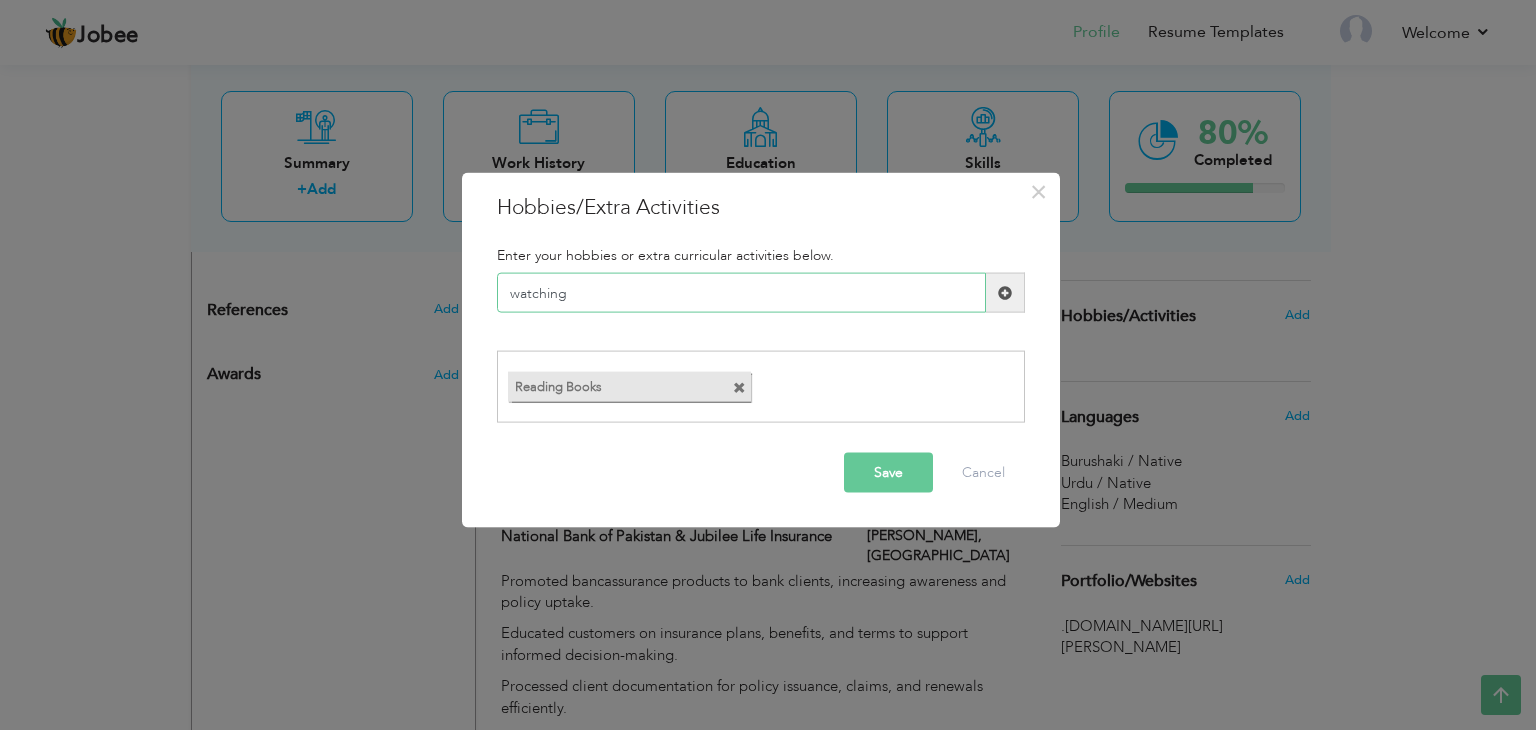 type on "watching" 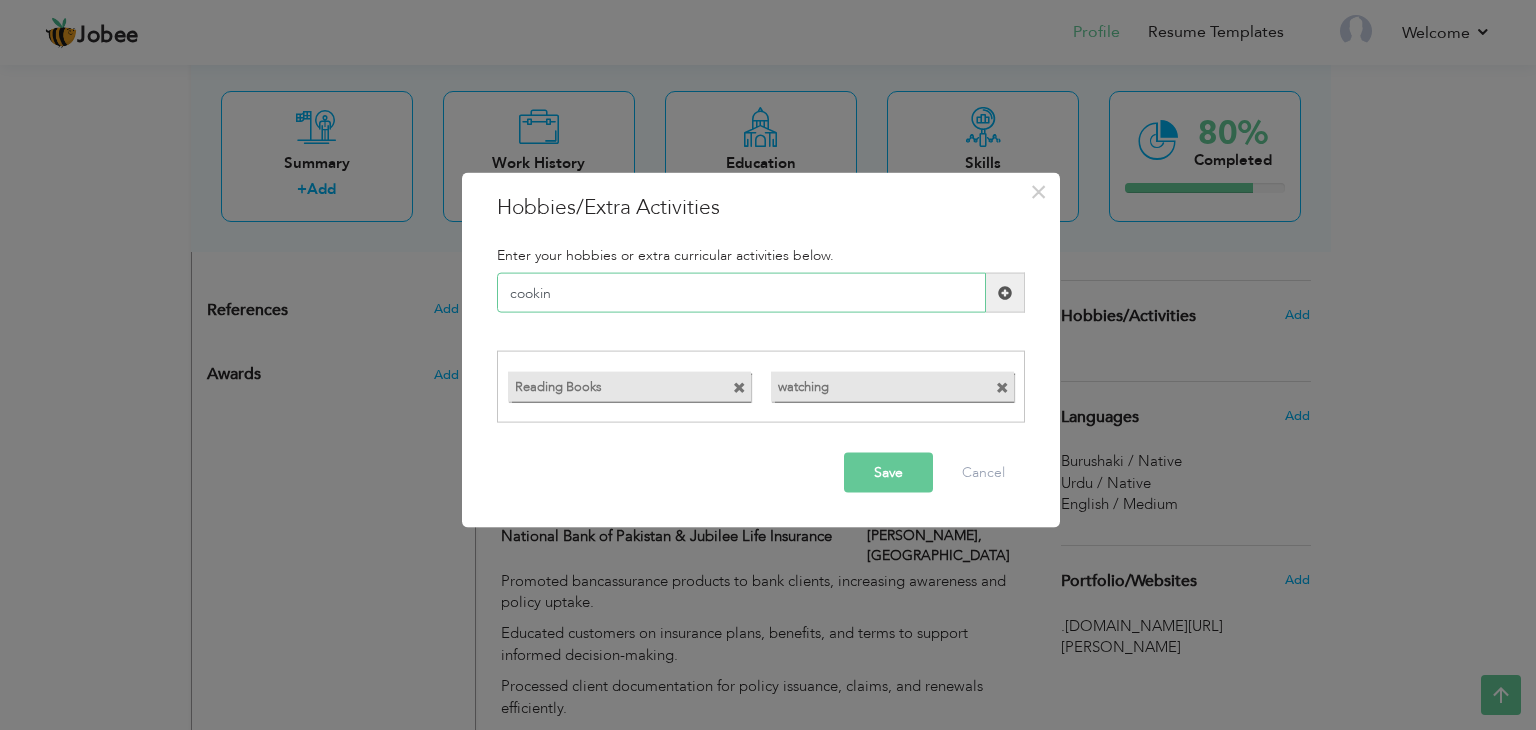 type on "cooking" 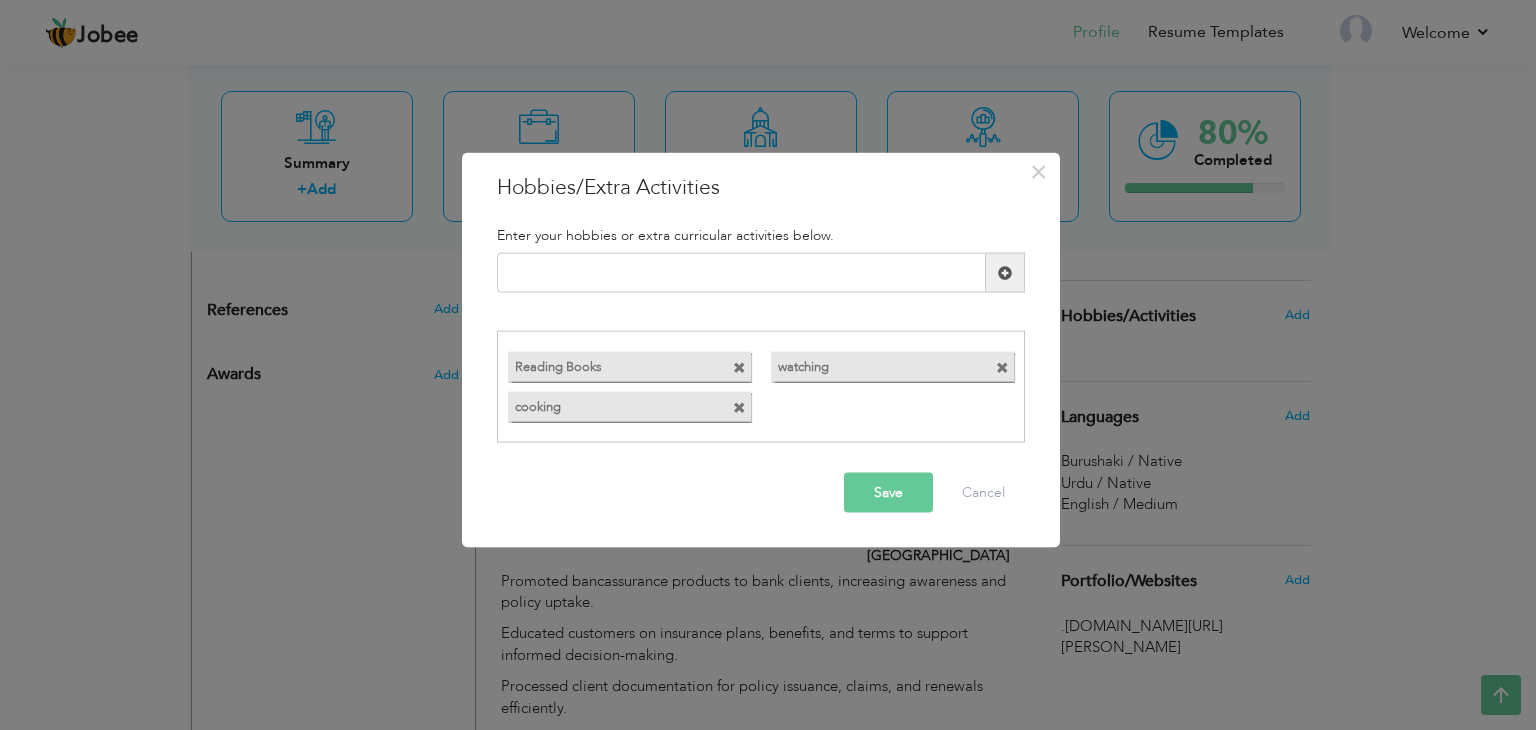 click at bounding box center (1002, 367) 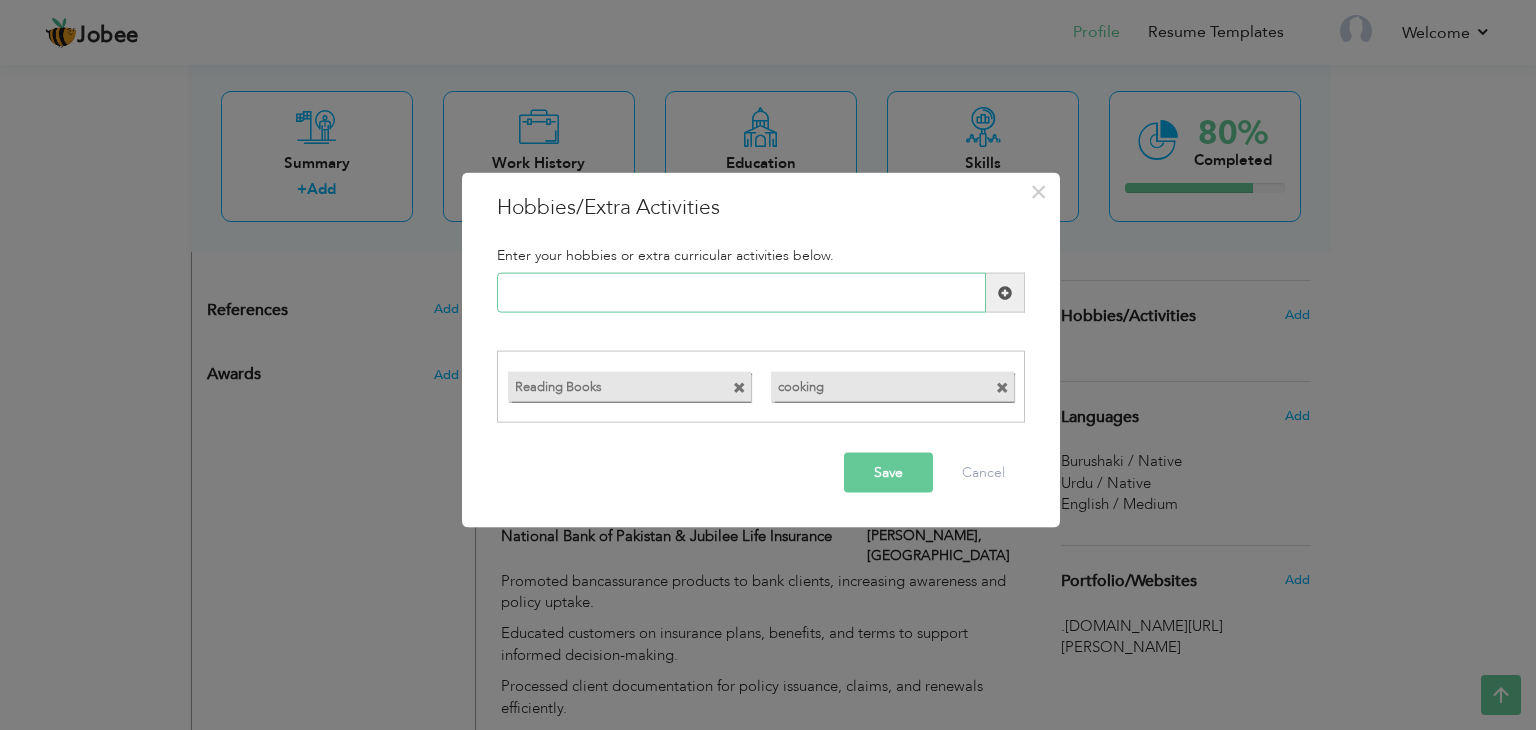 click at bounding box center [741, 293] 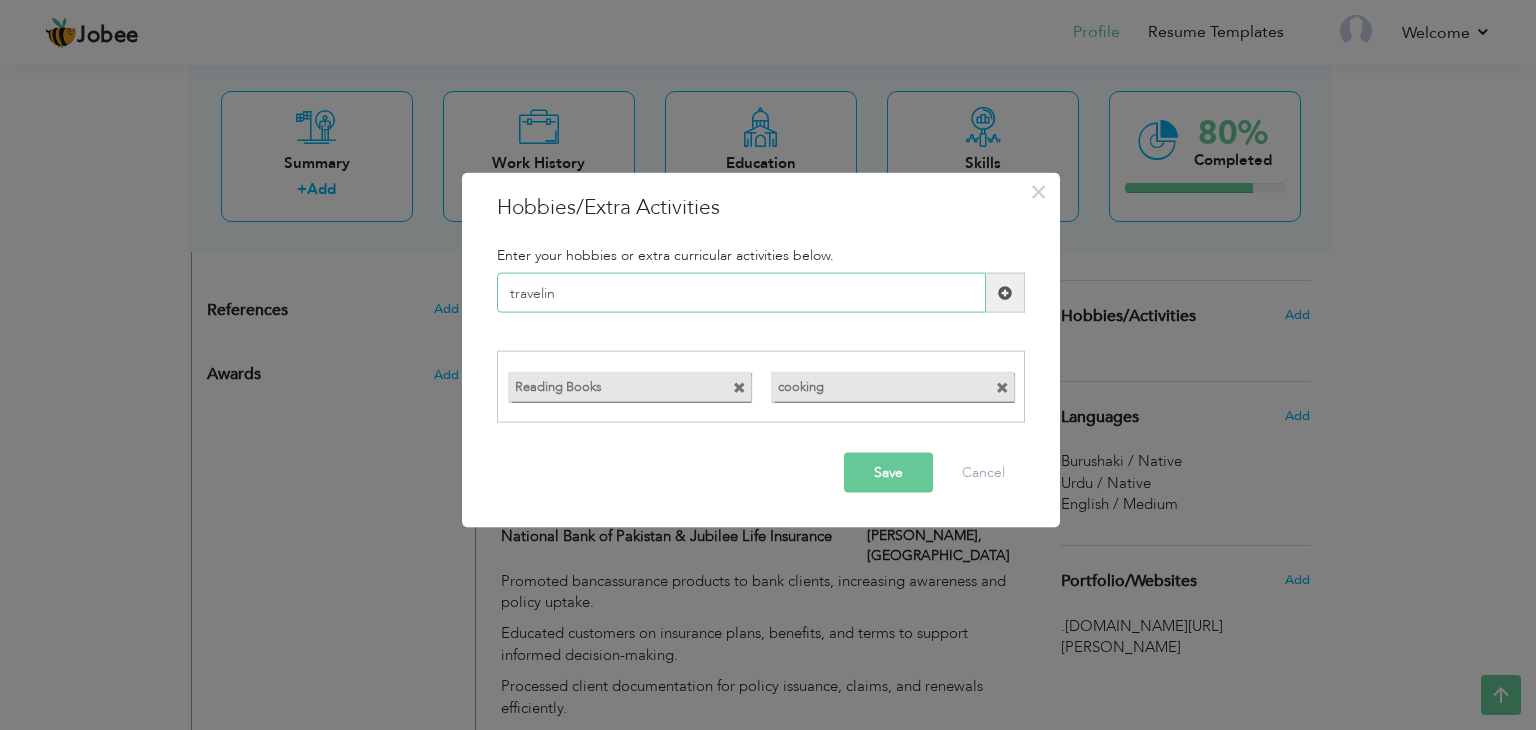 type on "traveling" 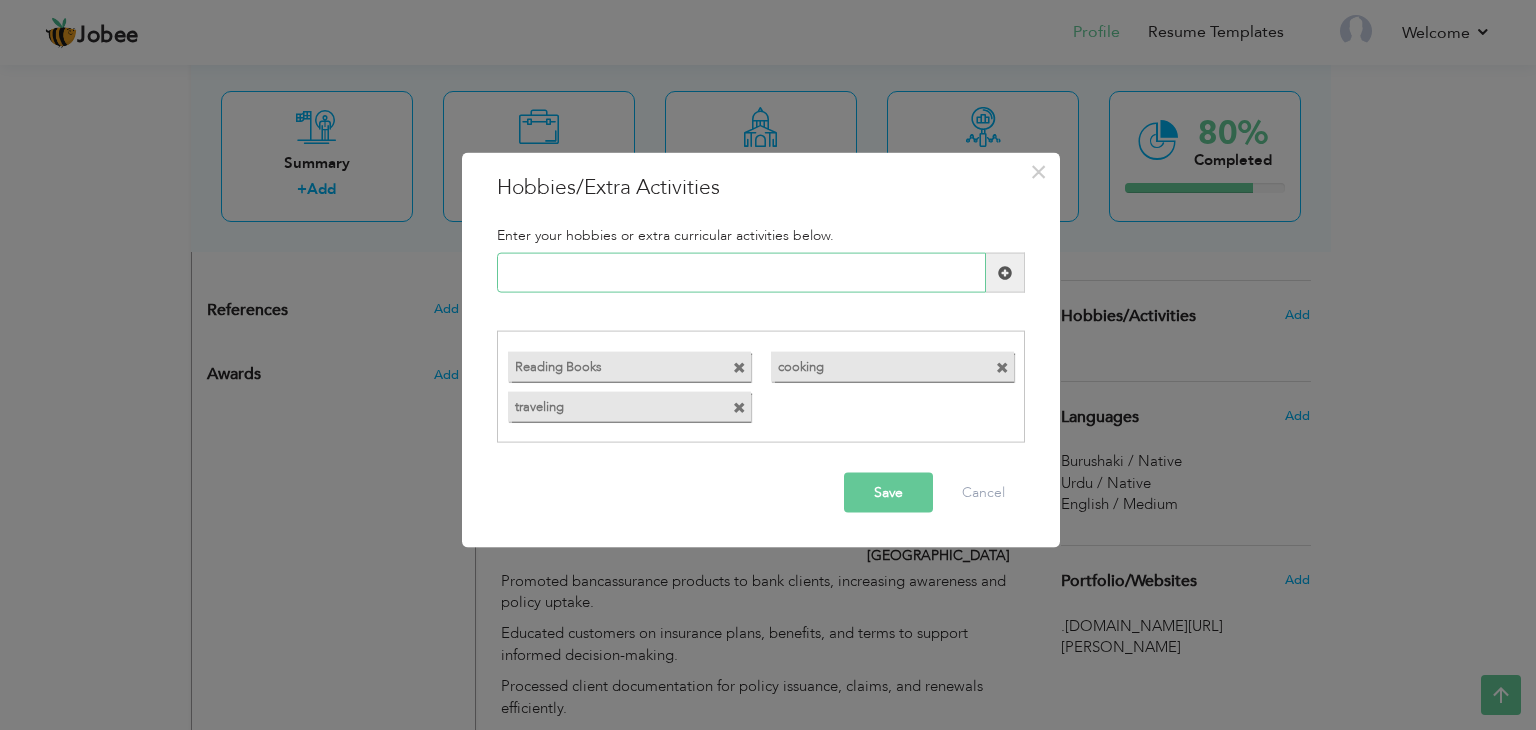 paste on "Enjoys using and improvin" 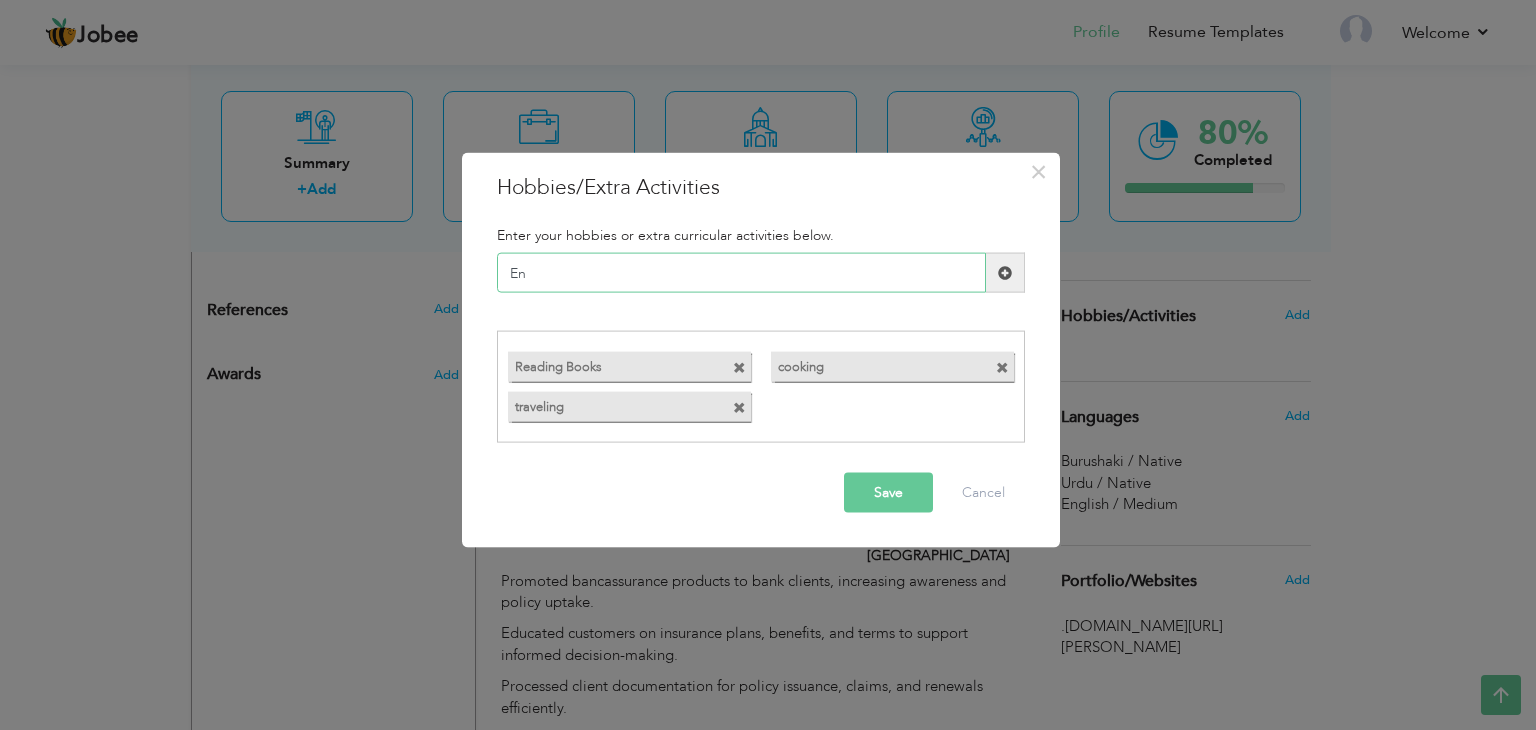 type on "E" 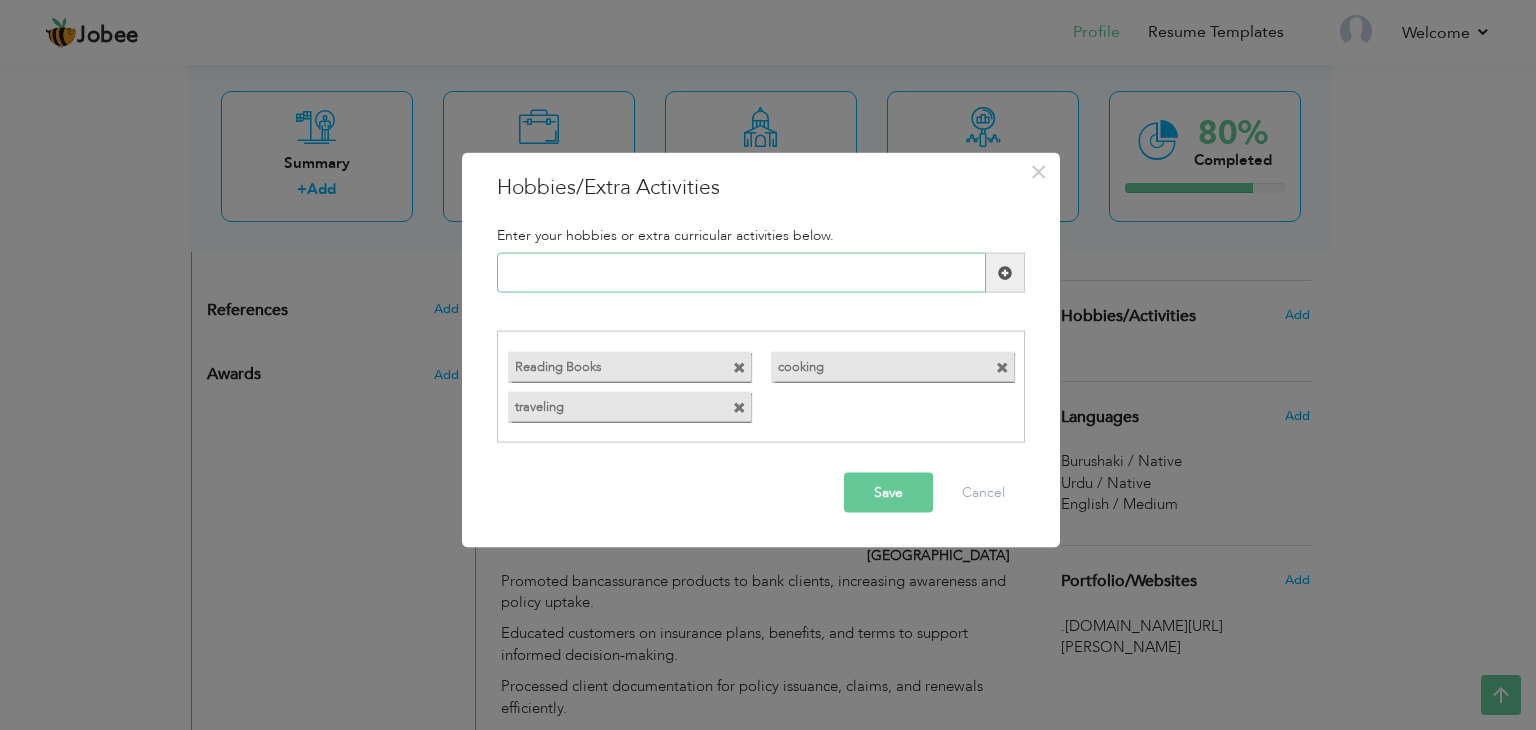 paste on "Multilingual Communicatio" 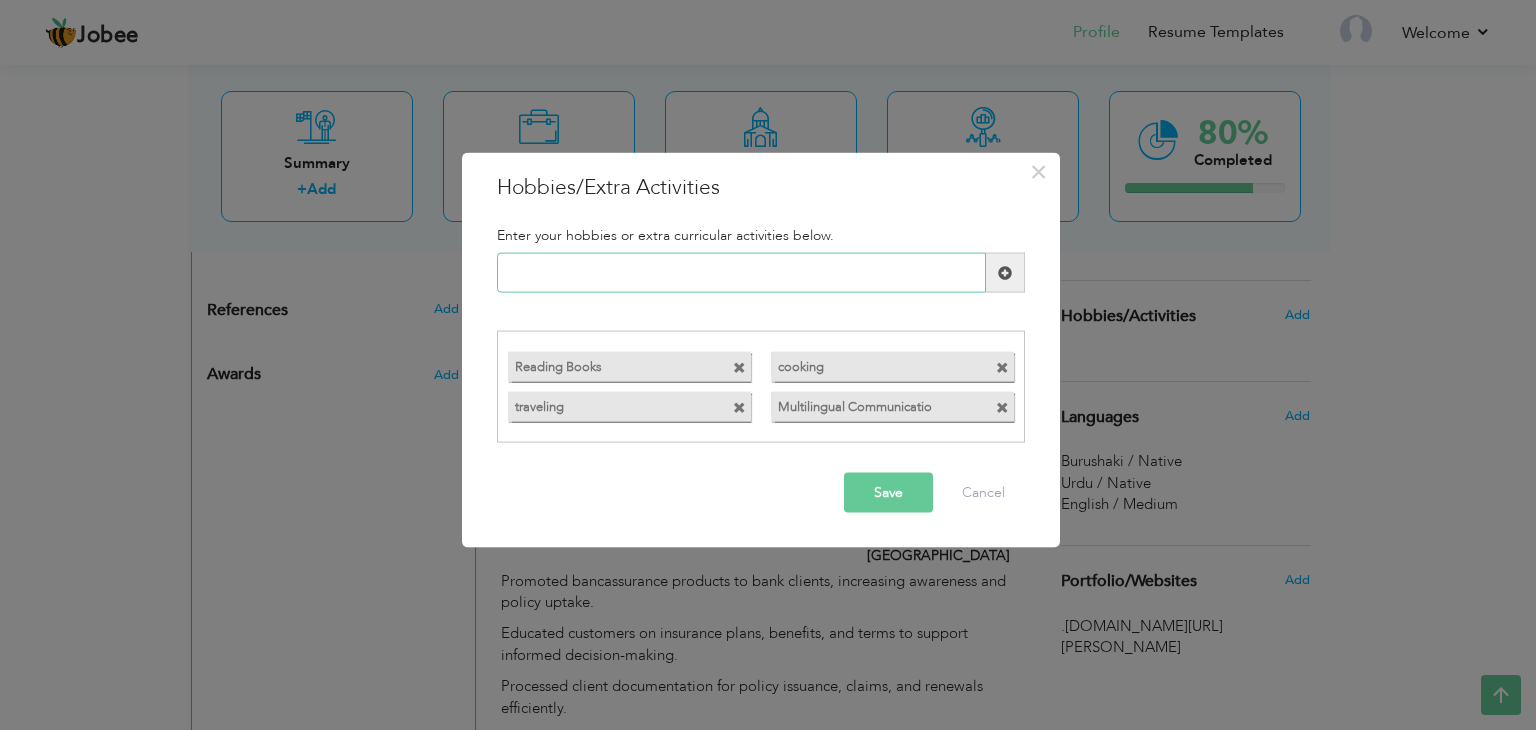paste on "Volunteering or Community" 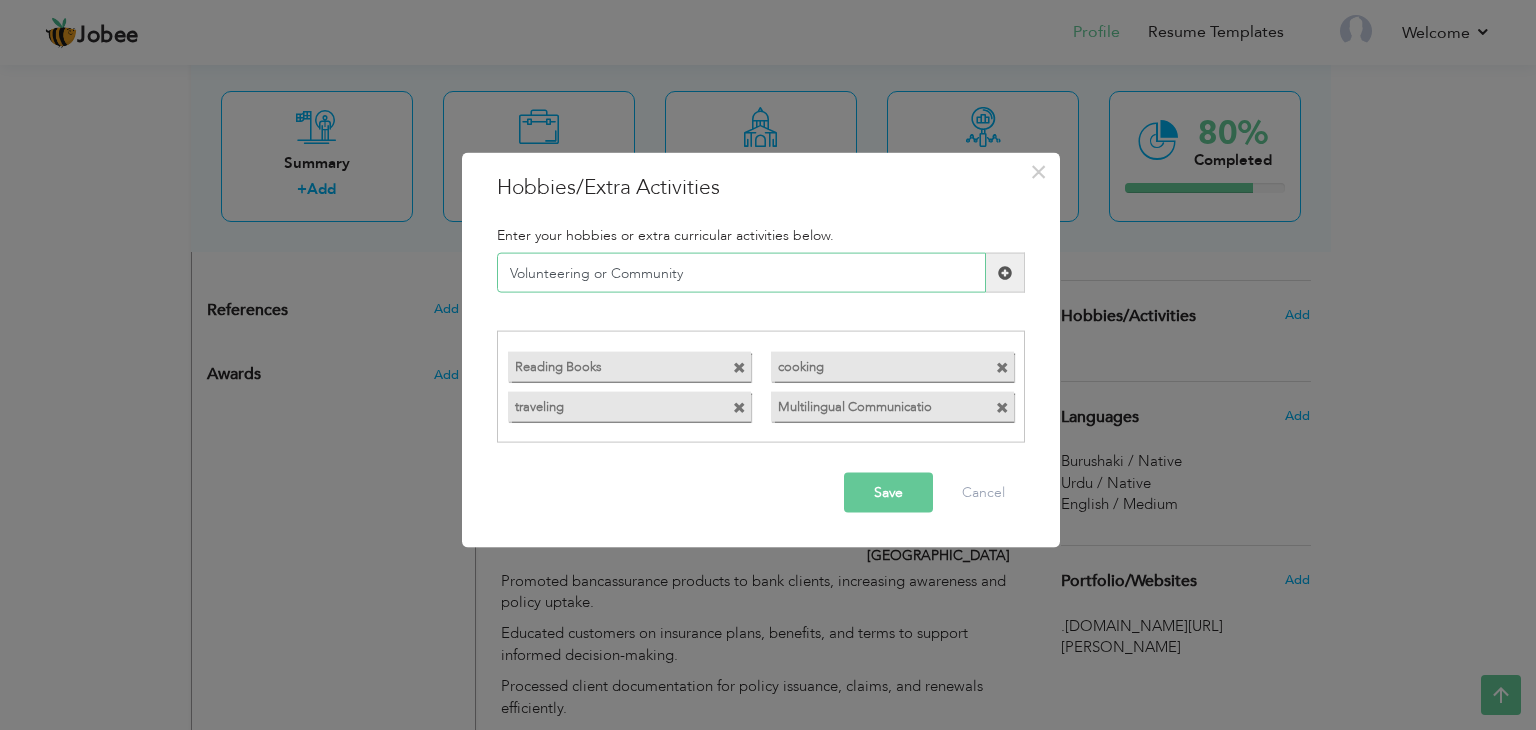 type 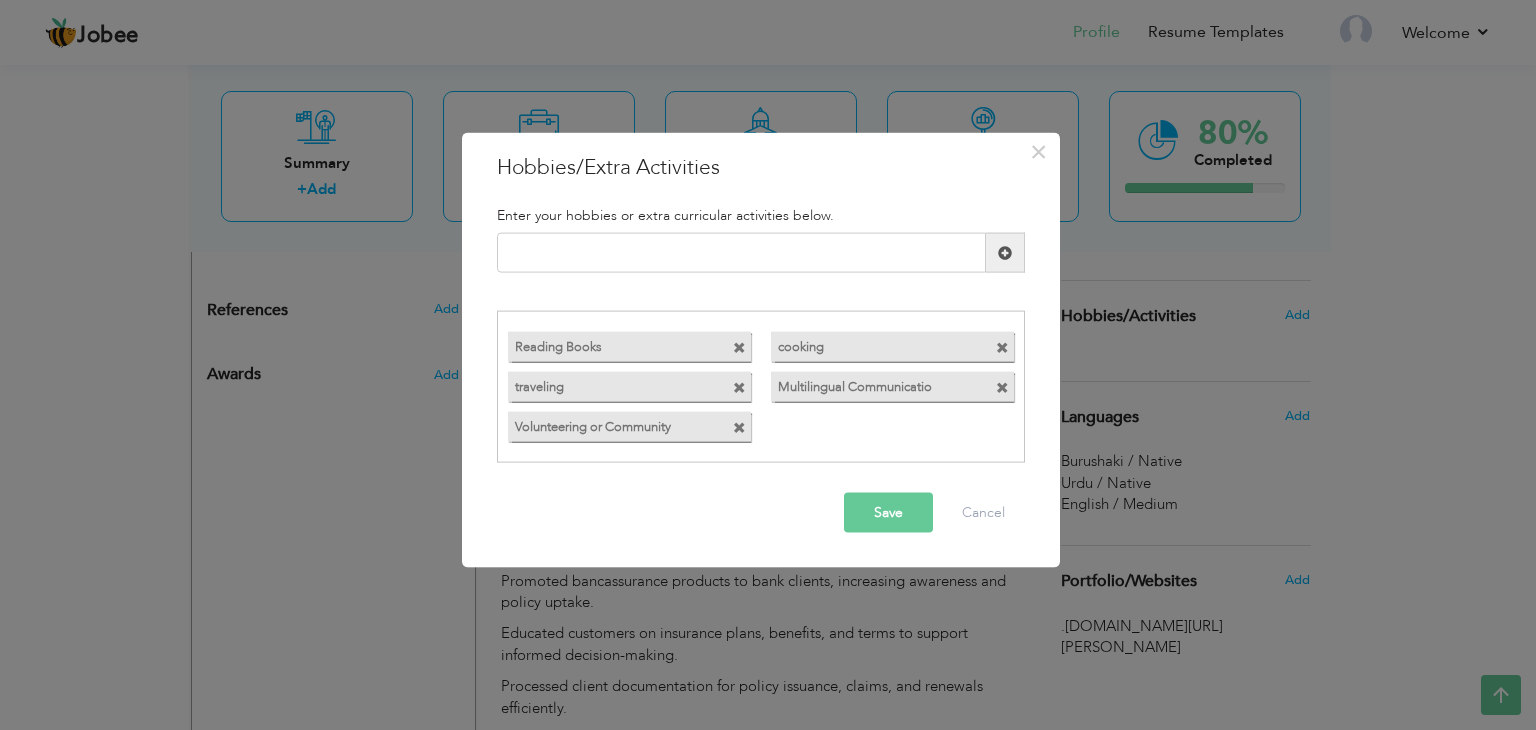 click on "Save" at bounding box center [888, 512] 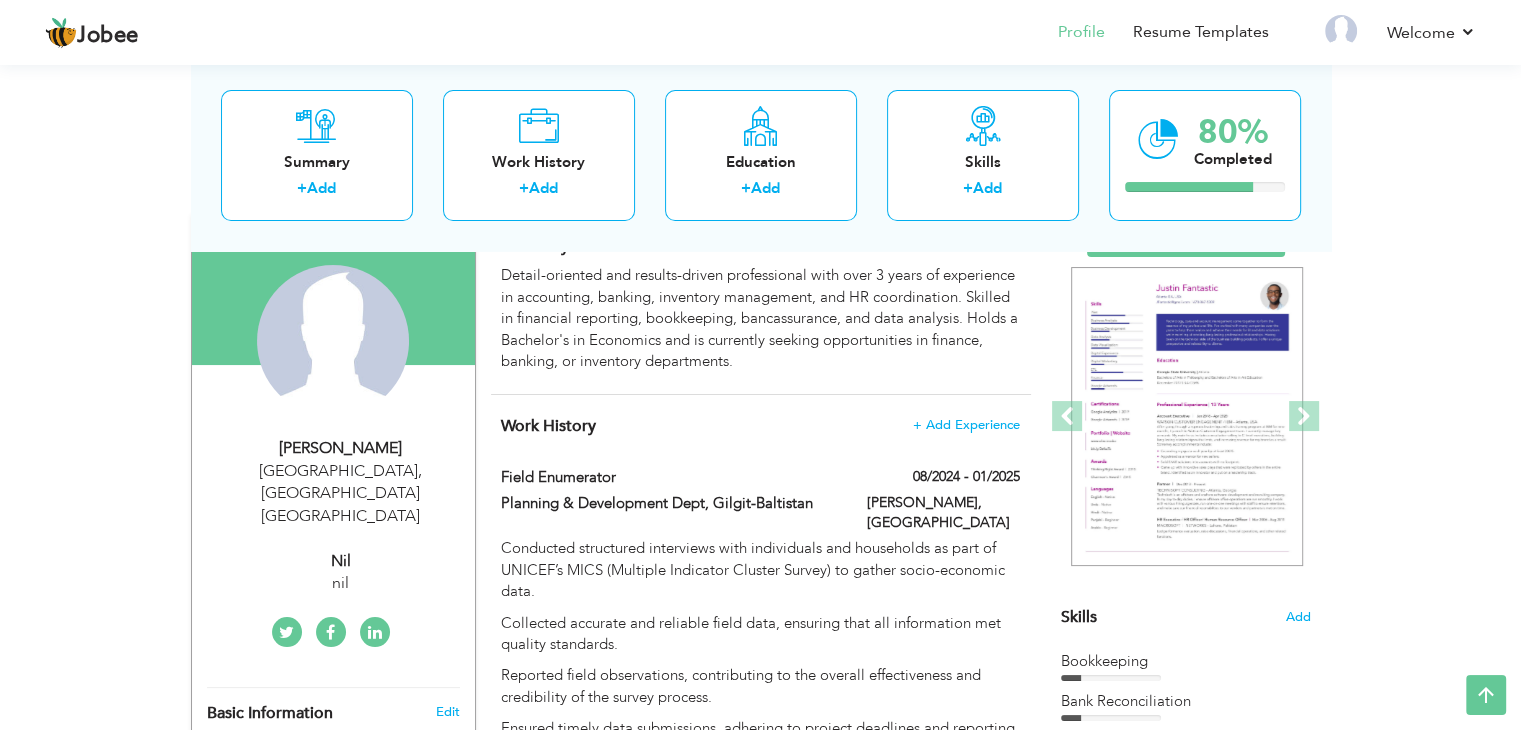 scroll, scrollTop: 159, scrollLeft: 0, axis: vertical 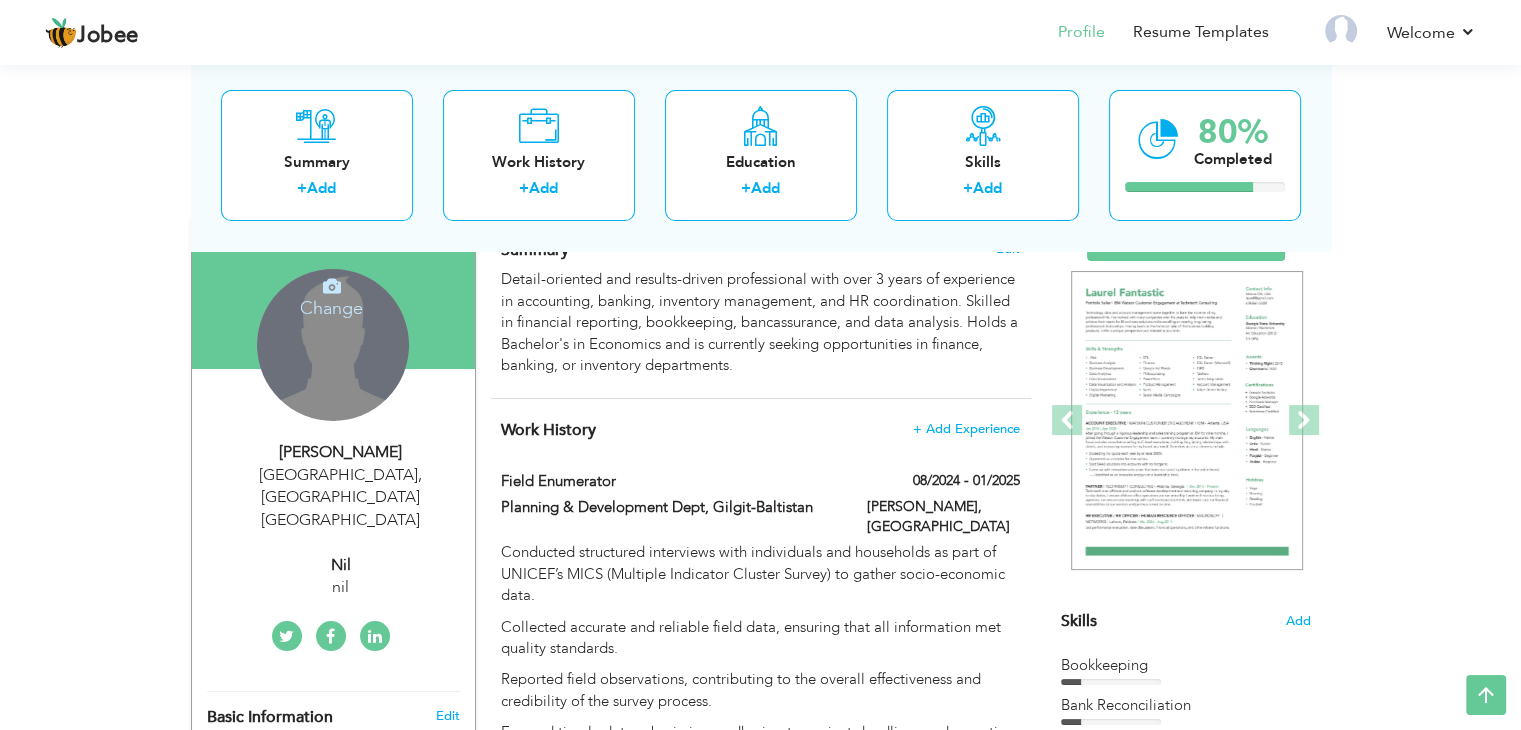 click on "Change
Remove" at bounding box center (333, 345) 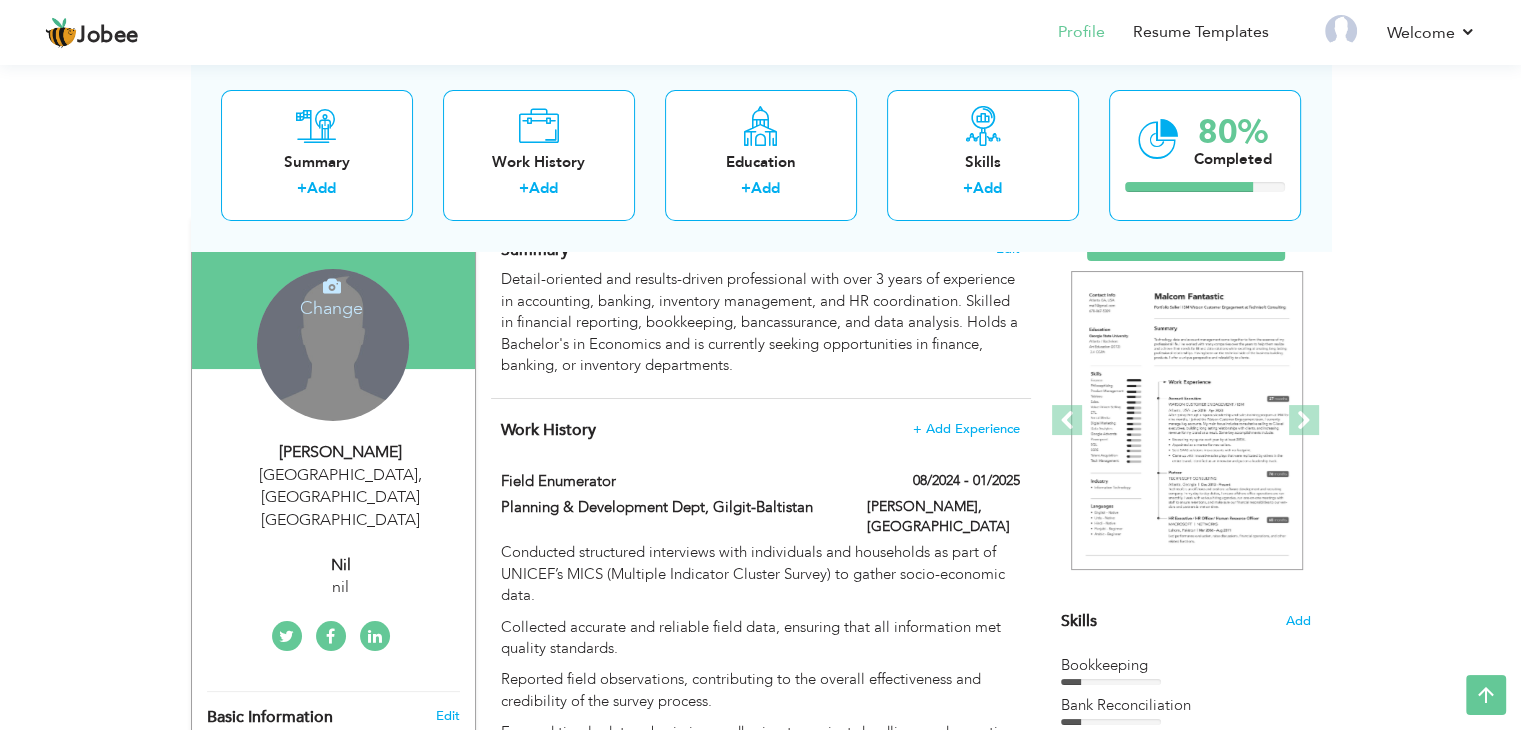 click at bounding box center (332, 286) 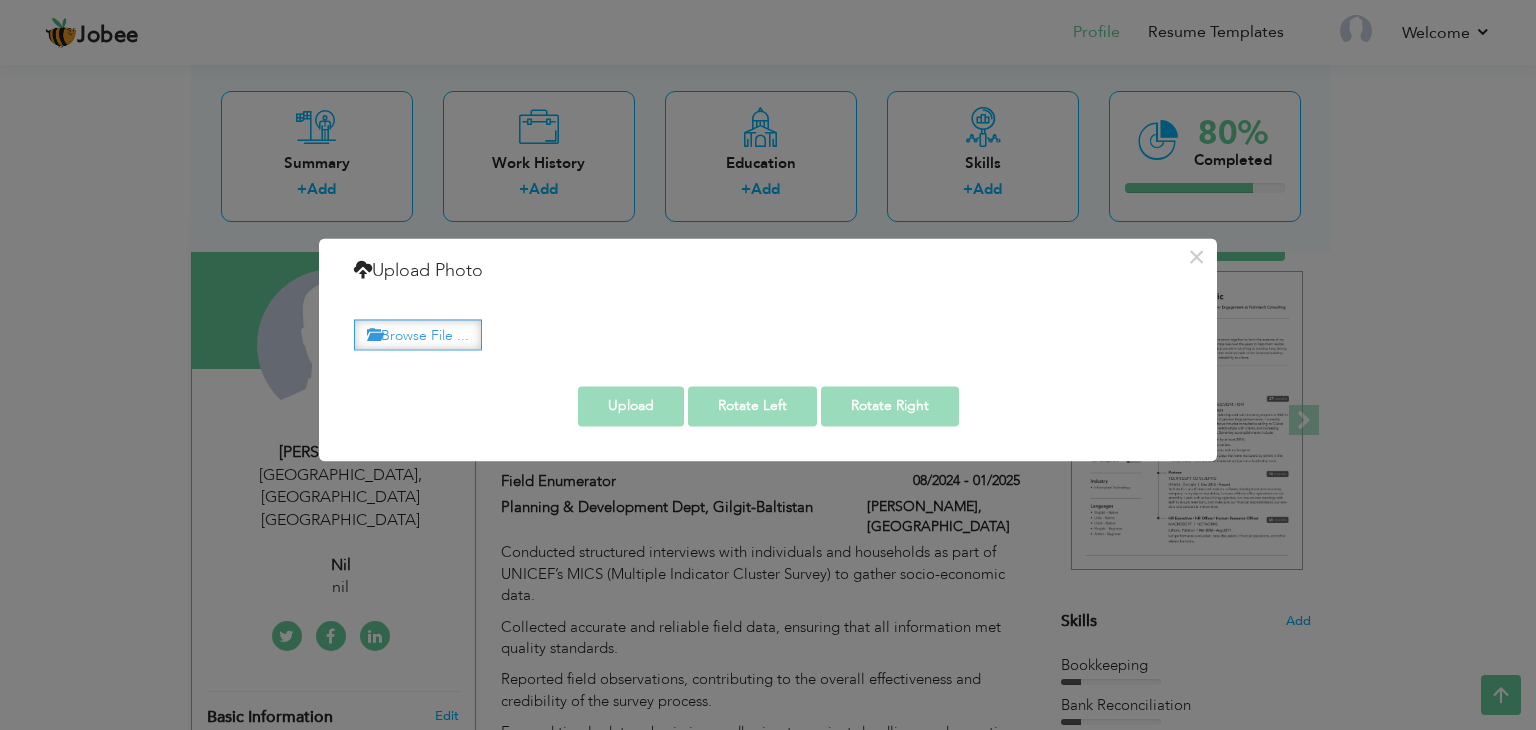 click on "Browse File ..." at bounding box center (418, 334) 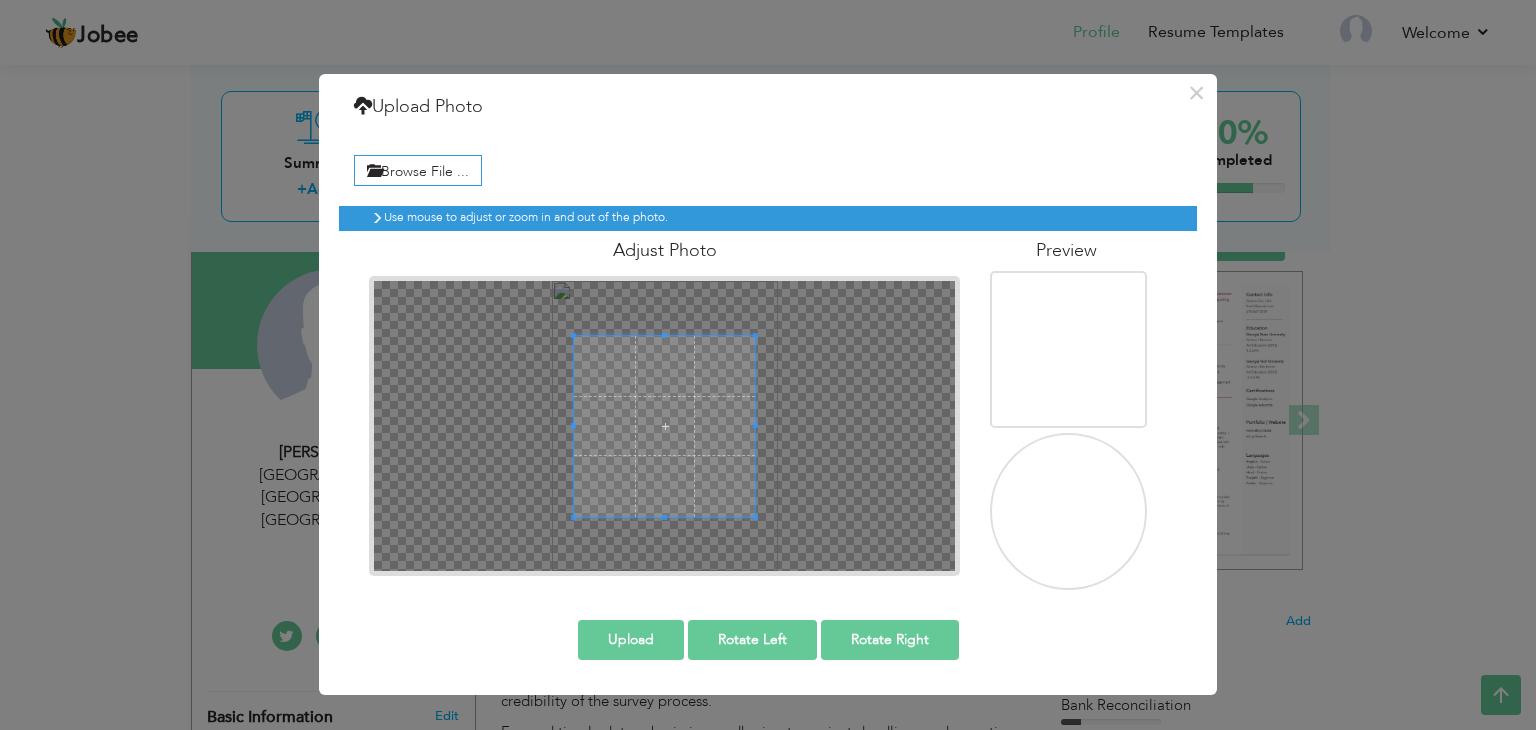 click at bounding box center [1070, 351] 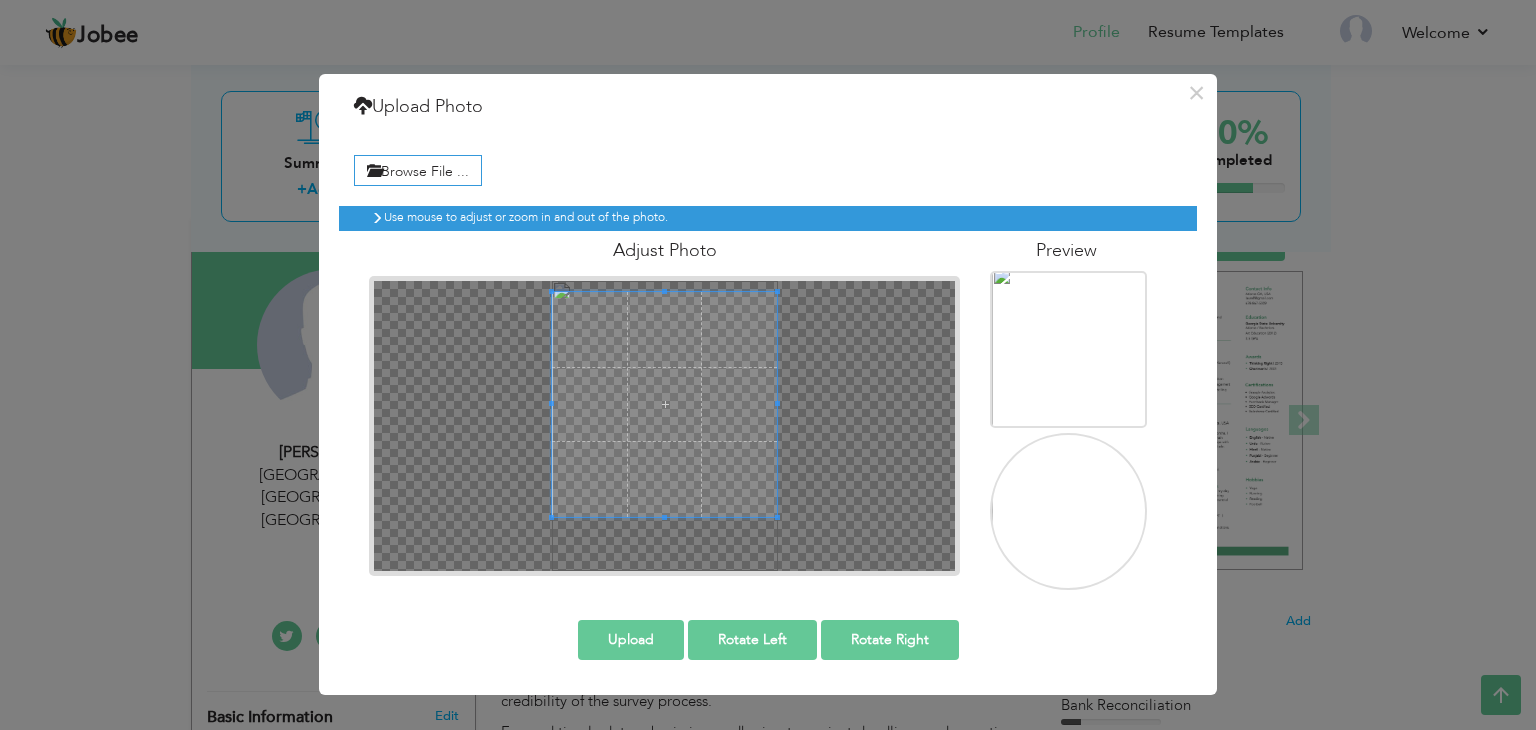 click at bounding box center (664, 404) 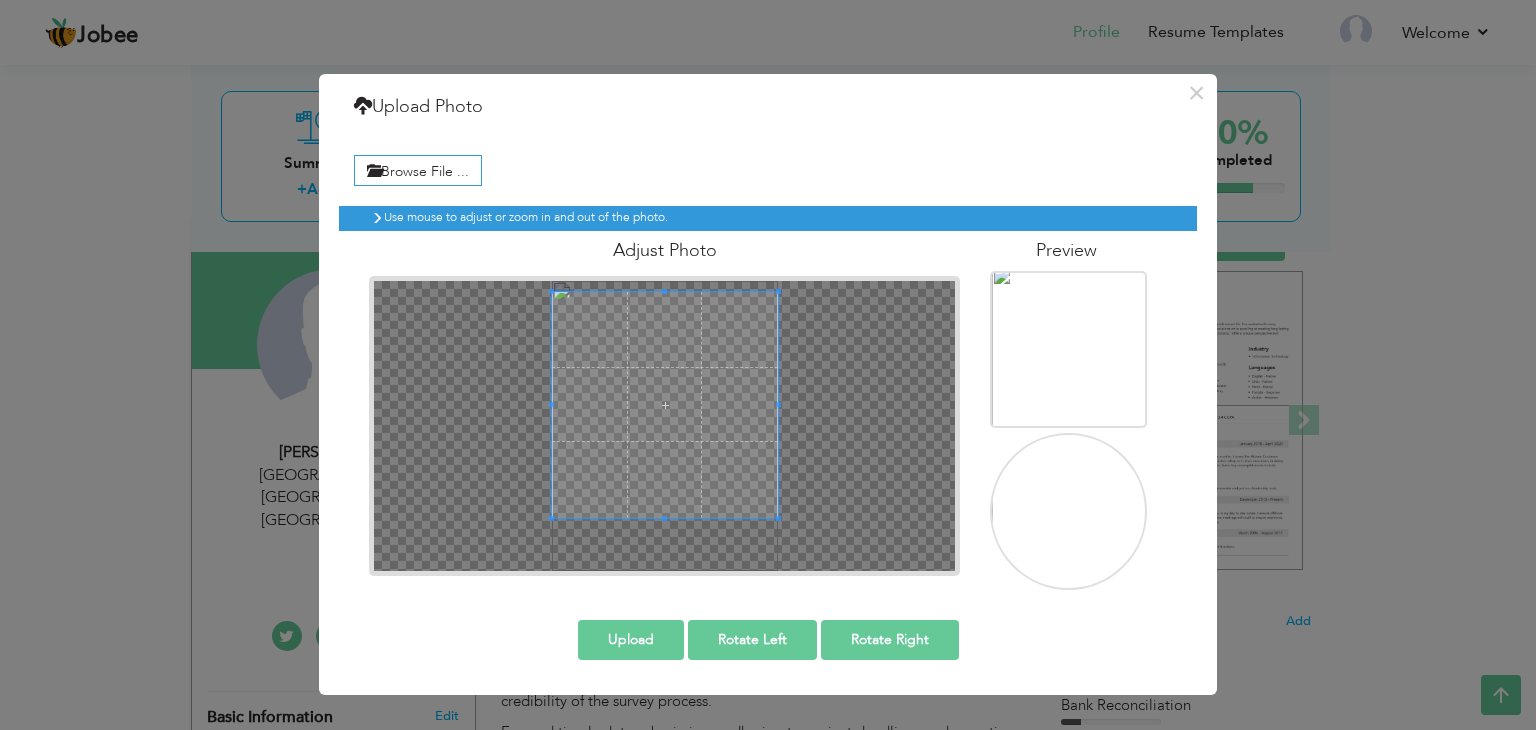 click at bounding box center [664, 426] 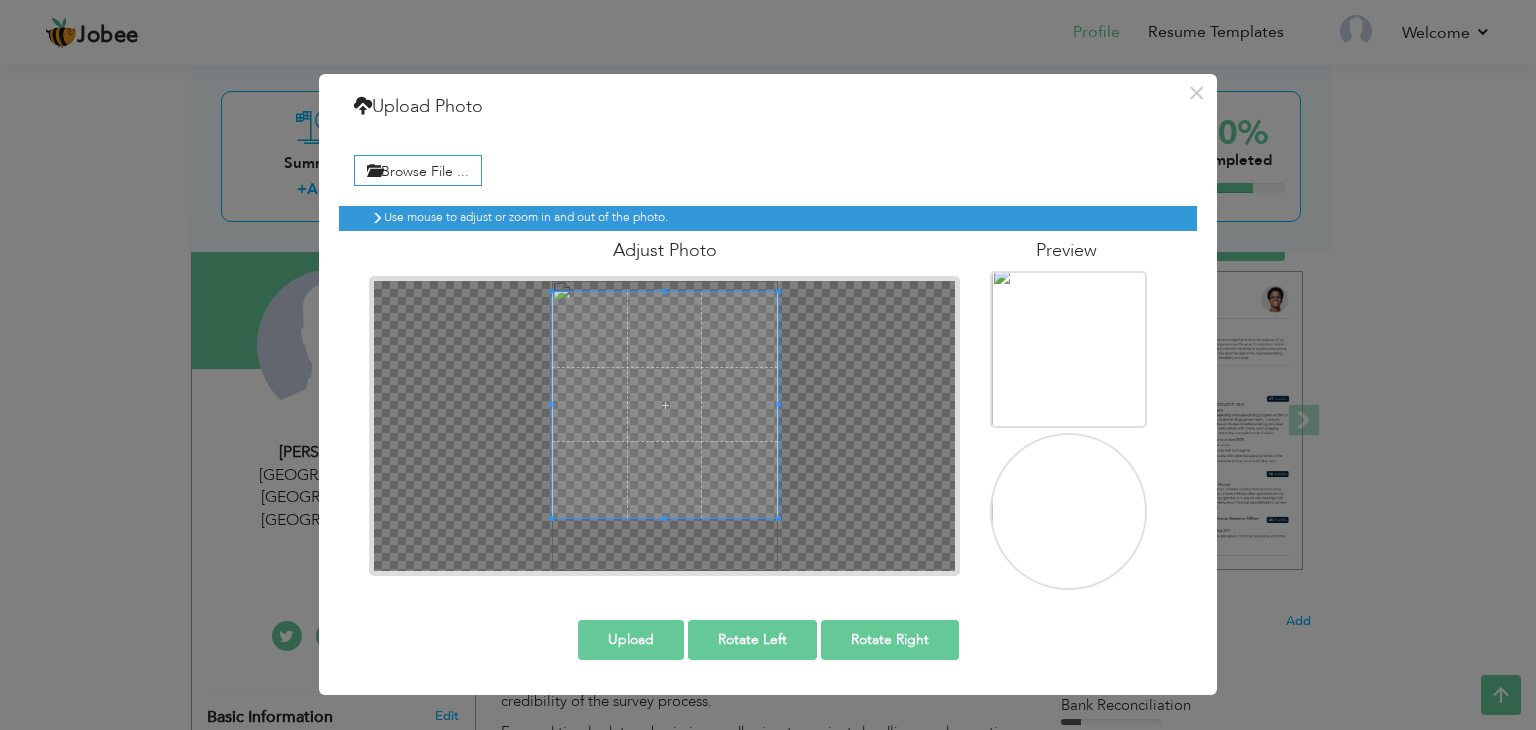 click on "Use mouse to adjust or zoom in and out of the photo.
Adjust Photo" at bounding box center [768, 390] 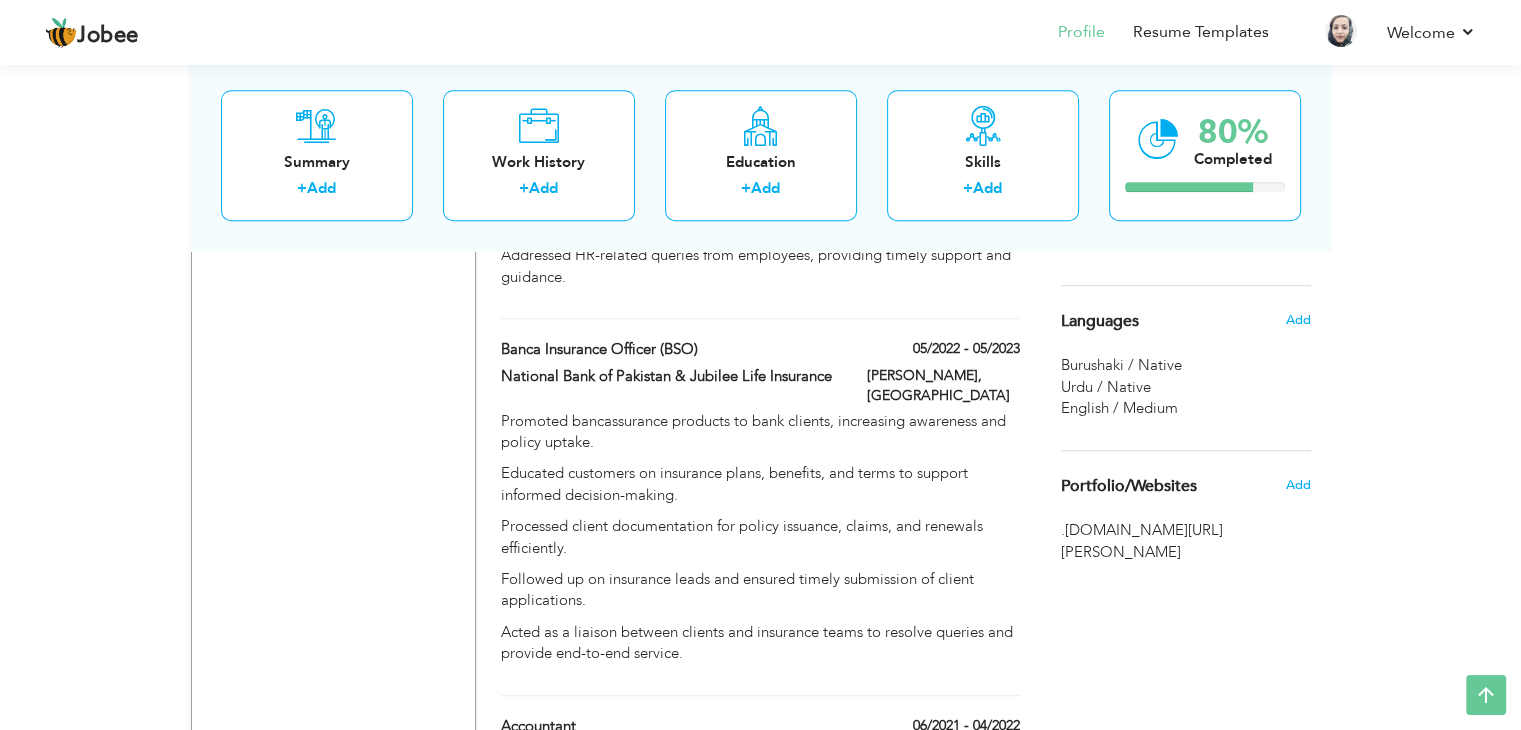 scroll, scrollTop: 1446, scrollLeft: 0, axis: vertical 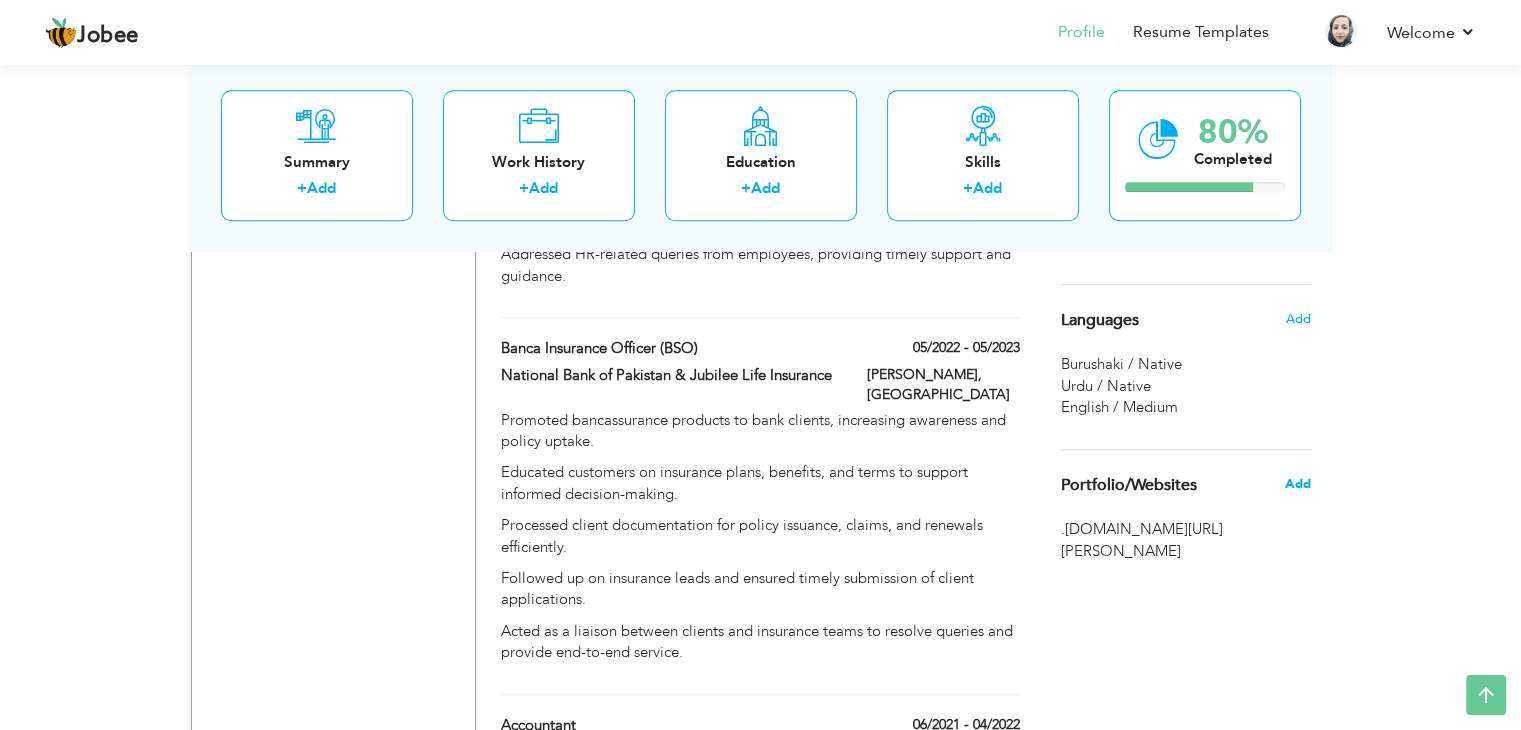 click on "Add" at bounding box center (1297, 484) 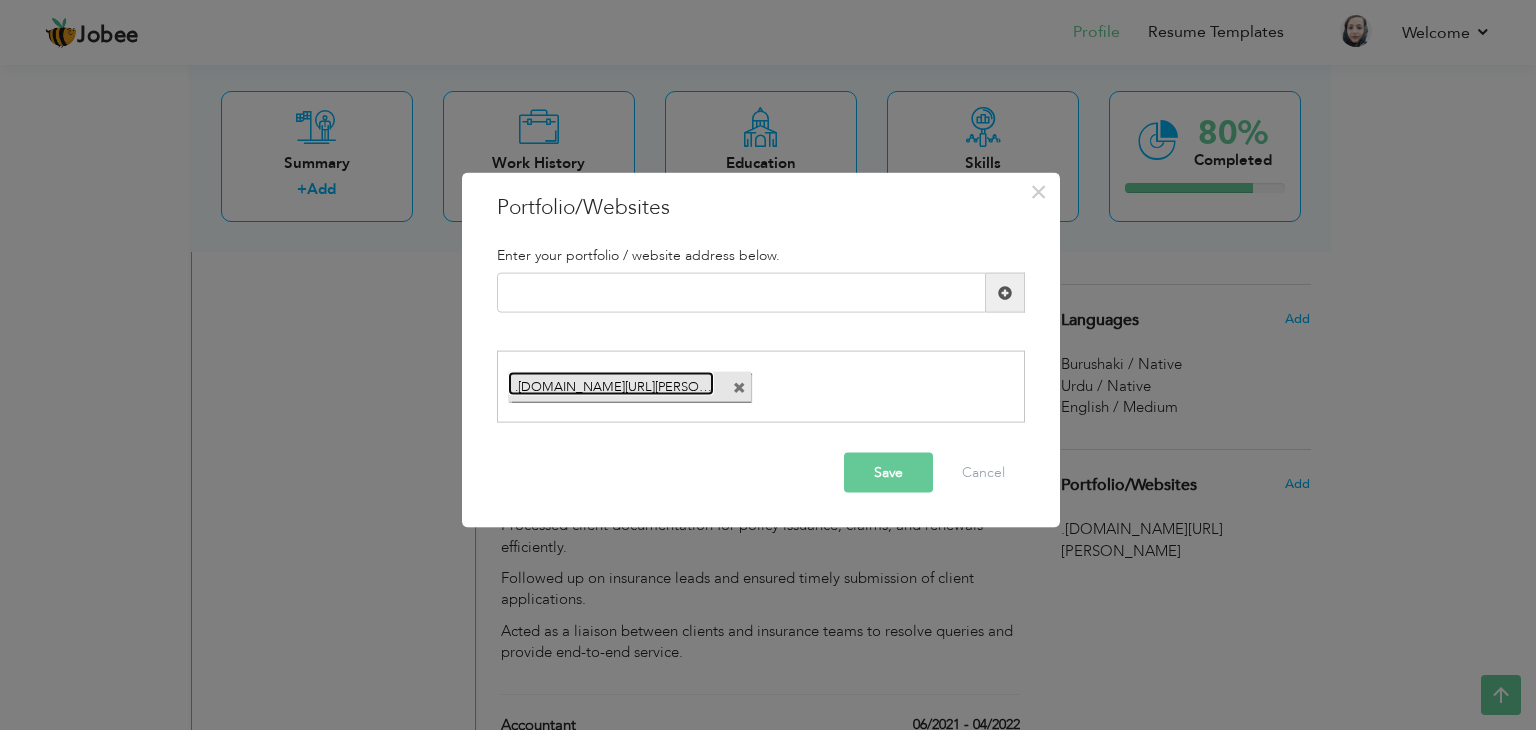 click on ".[DOMAIN_NAME][URL][PERSON_NAME]" at bounding box center (611, 383) 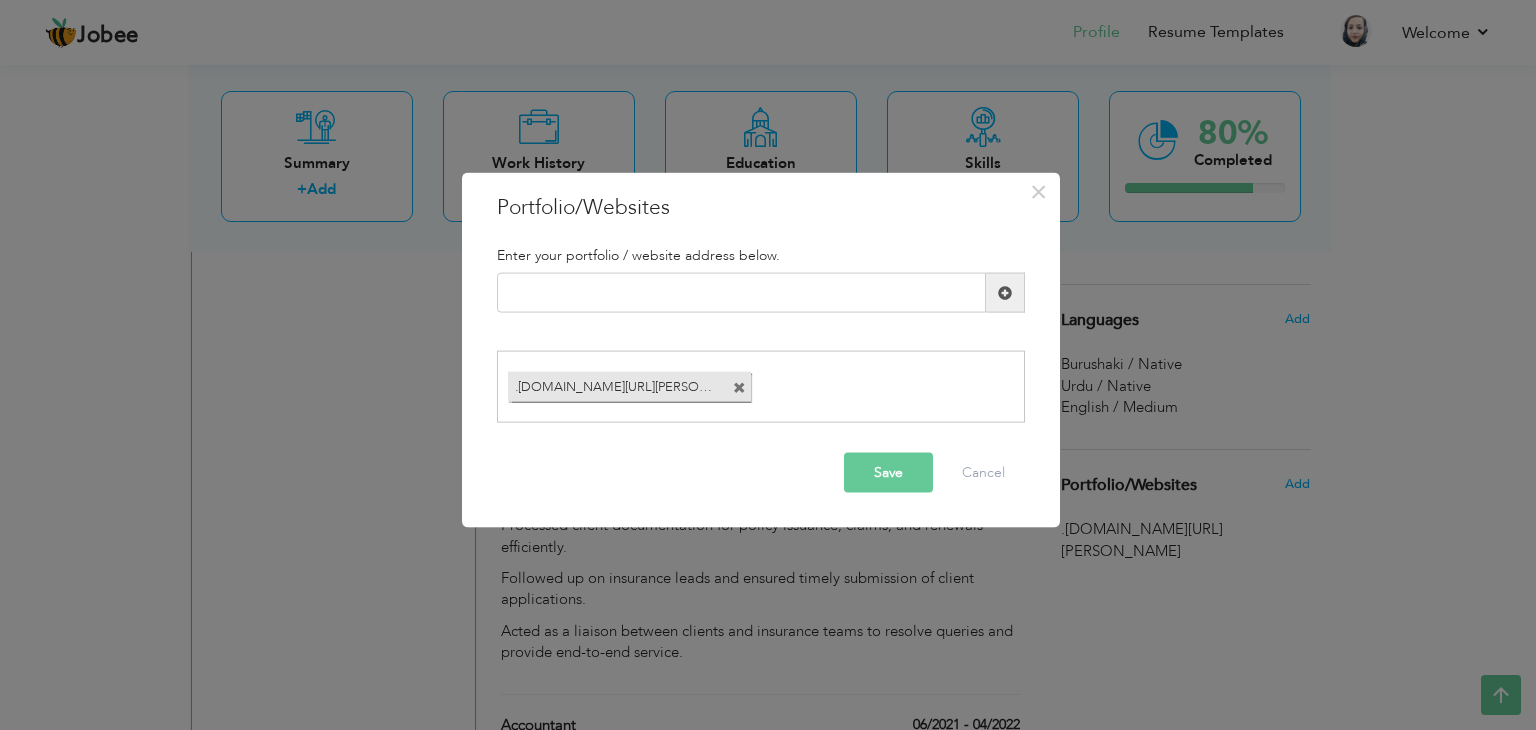 click at bounding box center [742, 381] 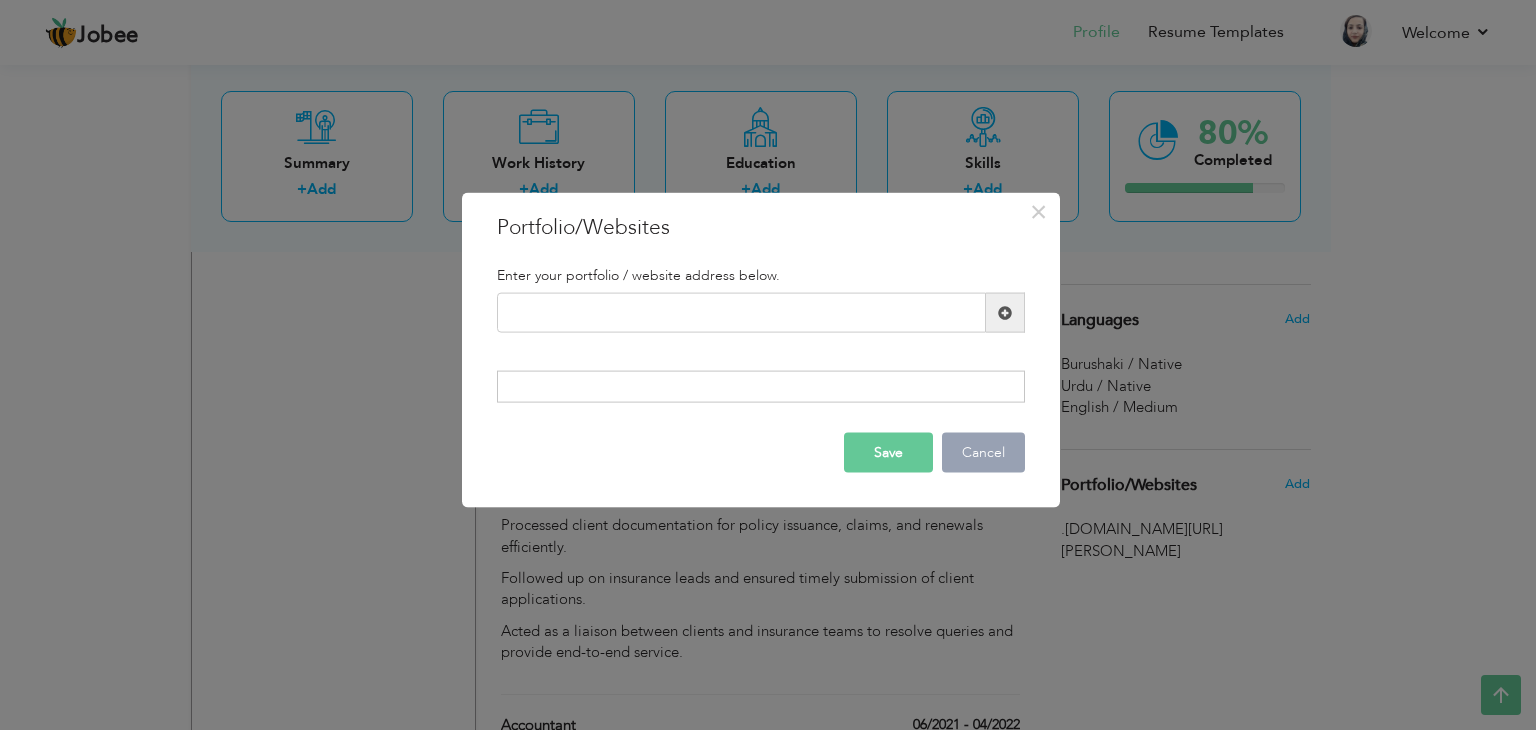 click on "Cancel" at bounding box center (983, 452) 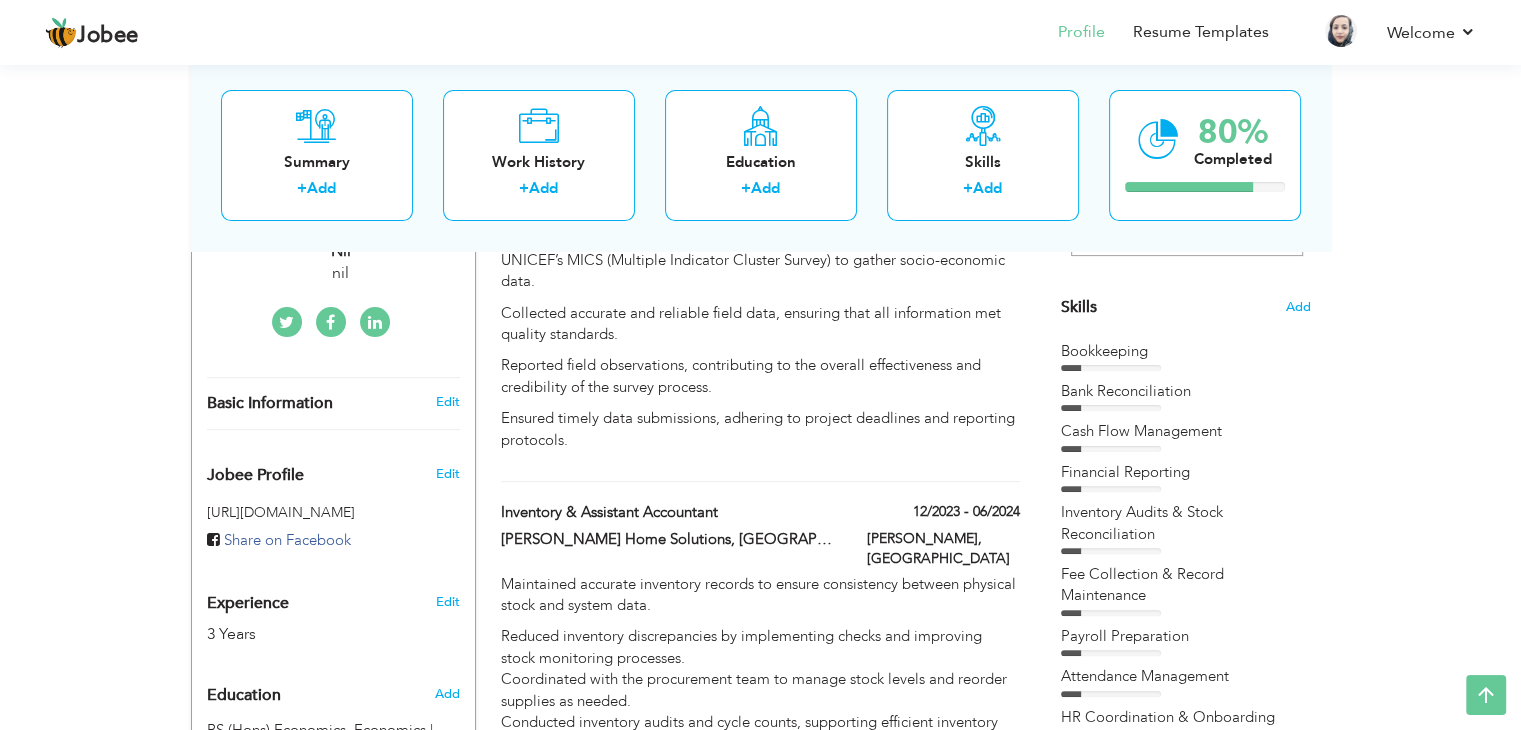 scroll, scrollTop: 472, scrollLeft: 0, axis: vertical 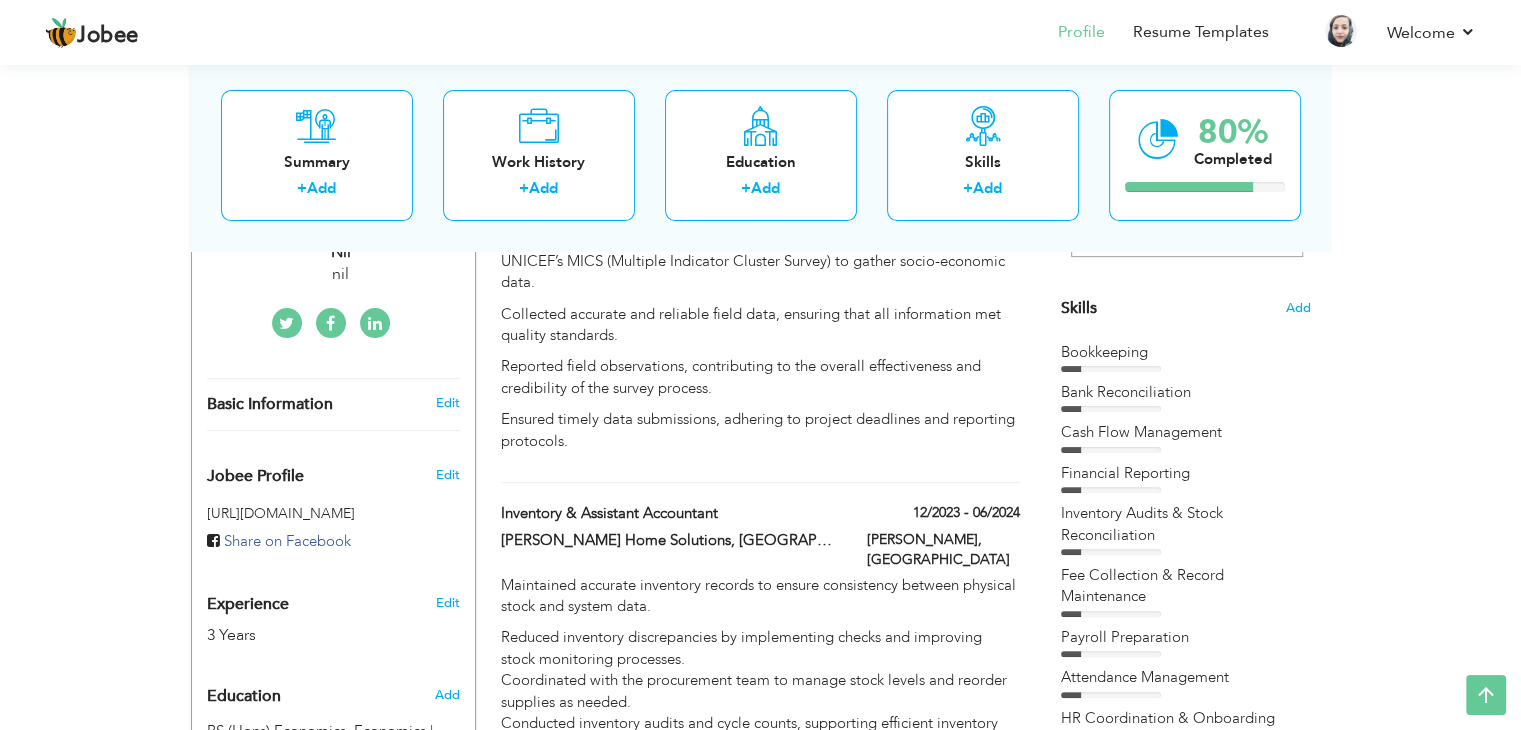 click at bounding box center (375, 324) 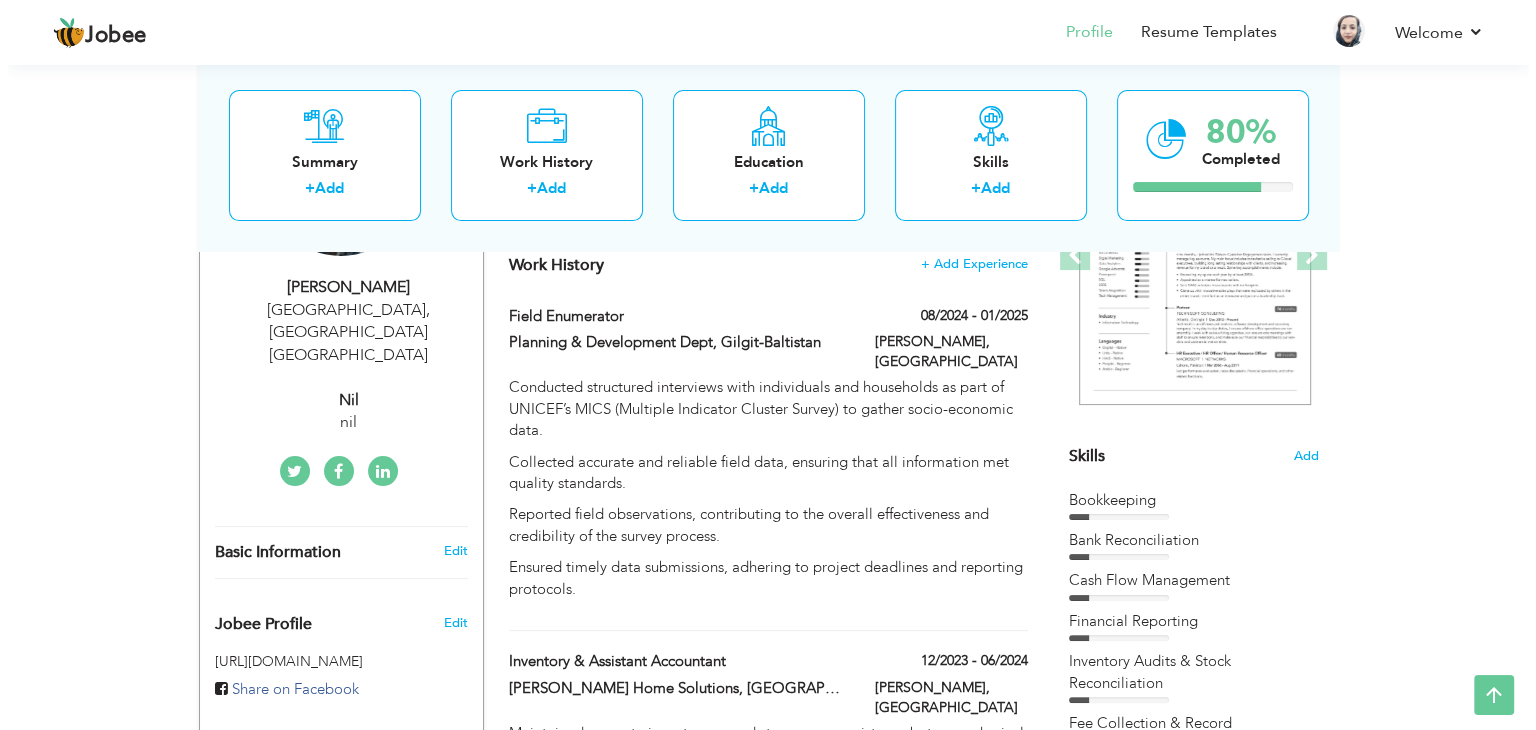 scroll, scrollTop: 321, scrollLeft: 0, axis: vertical 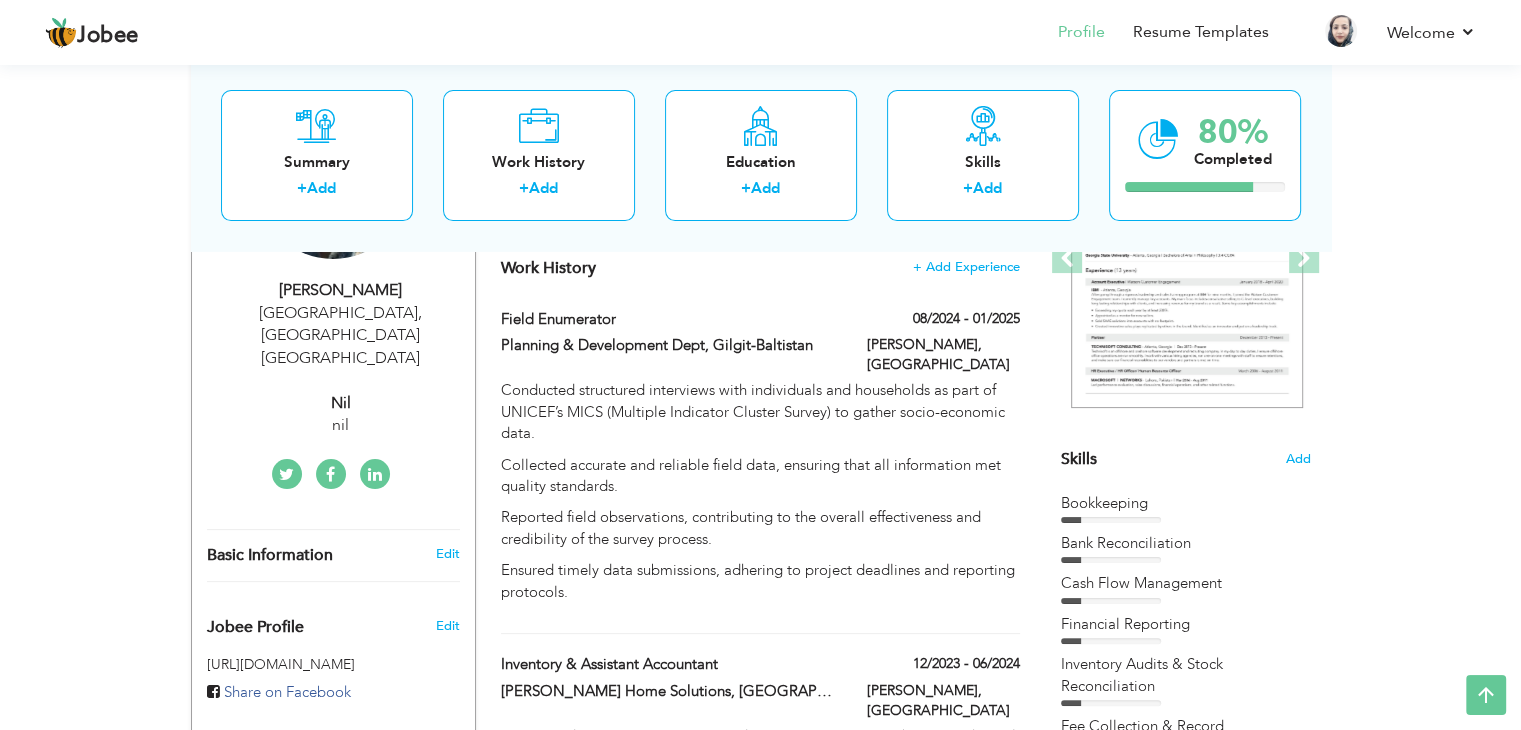 click at bounding box center (375, 475) 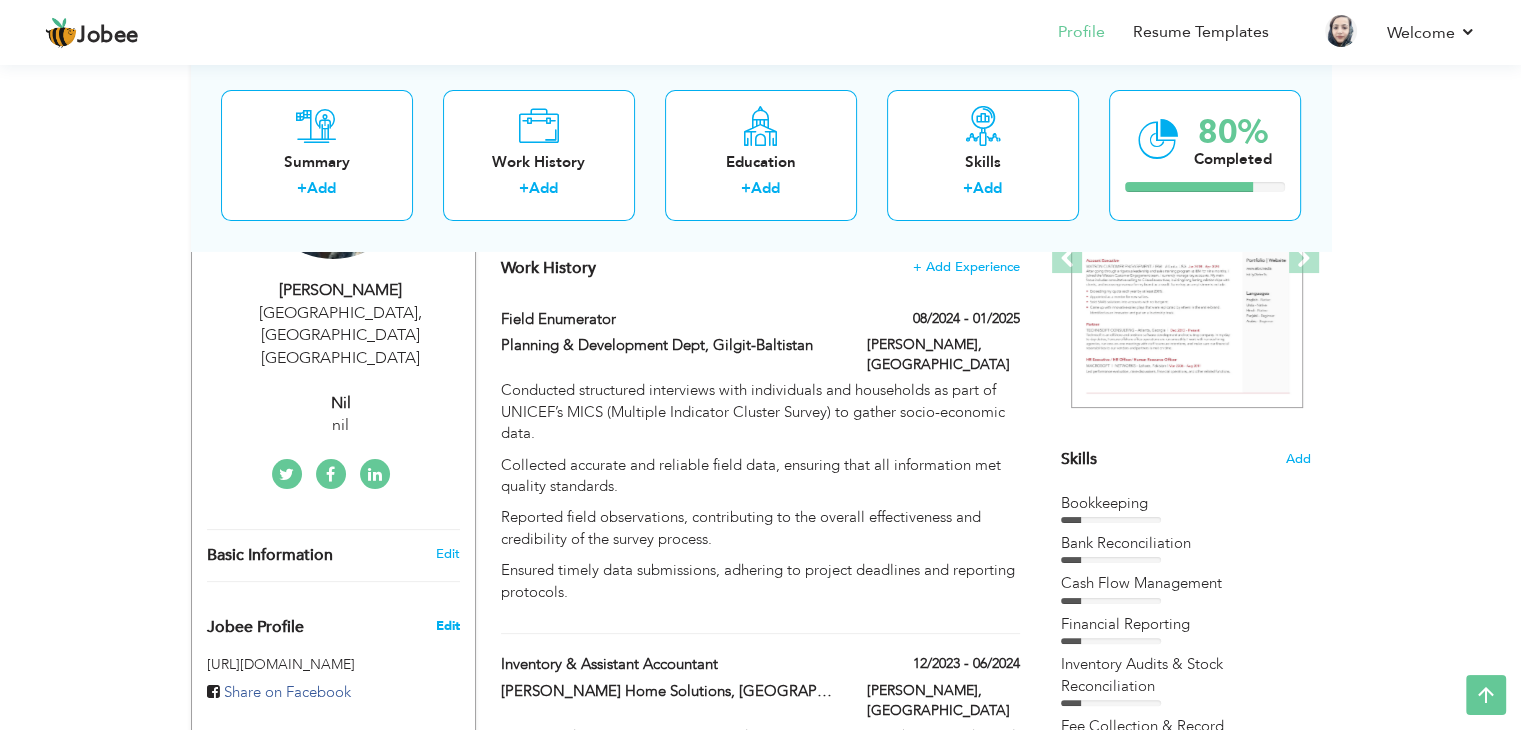 click on "Edit" at bounding box center [447, 626] 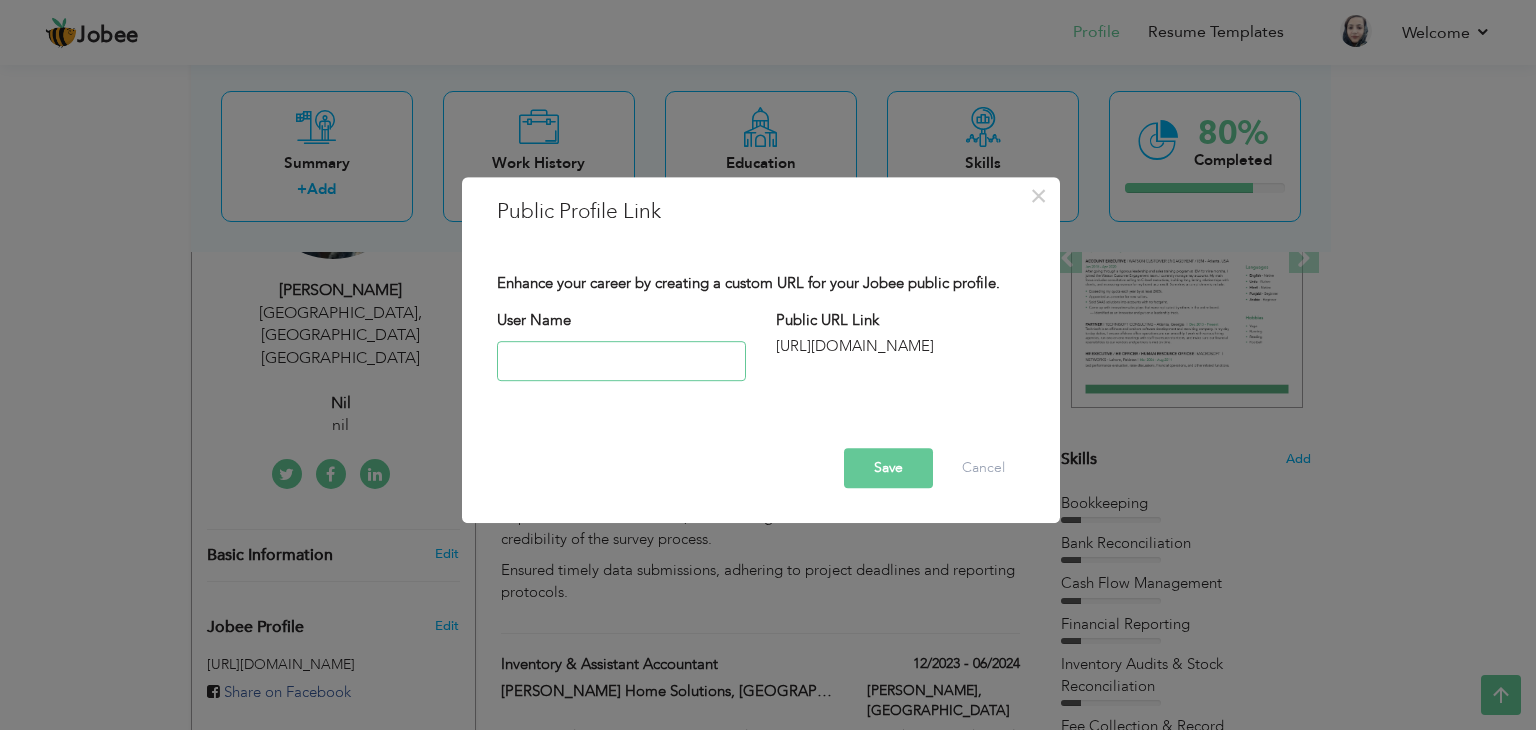 click at bounding box center [621, 361] 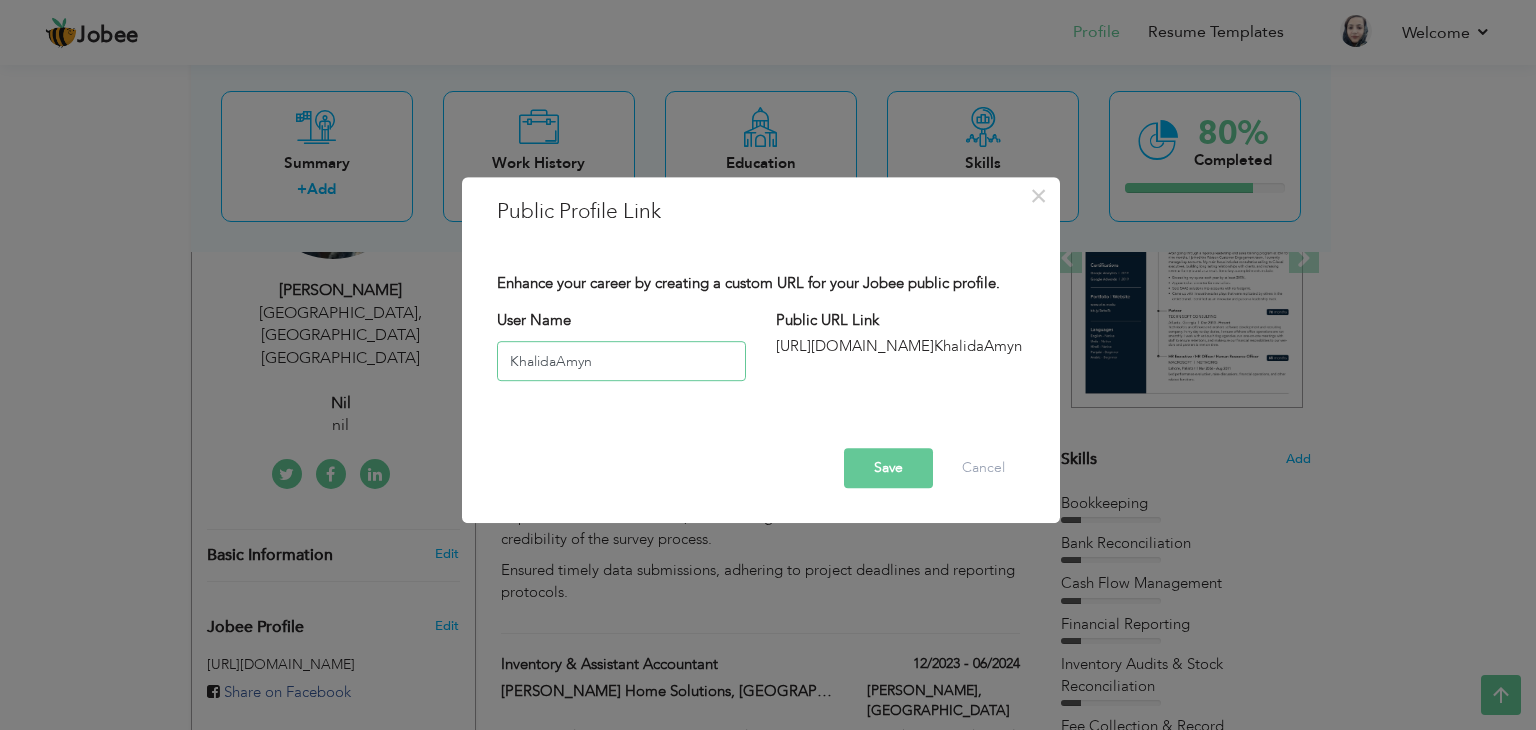 click on "KhalidaAmyn" at bounding box center [621, 361] 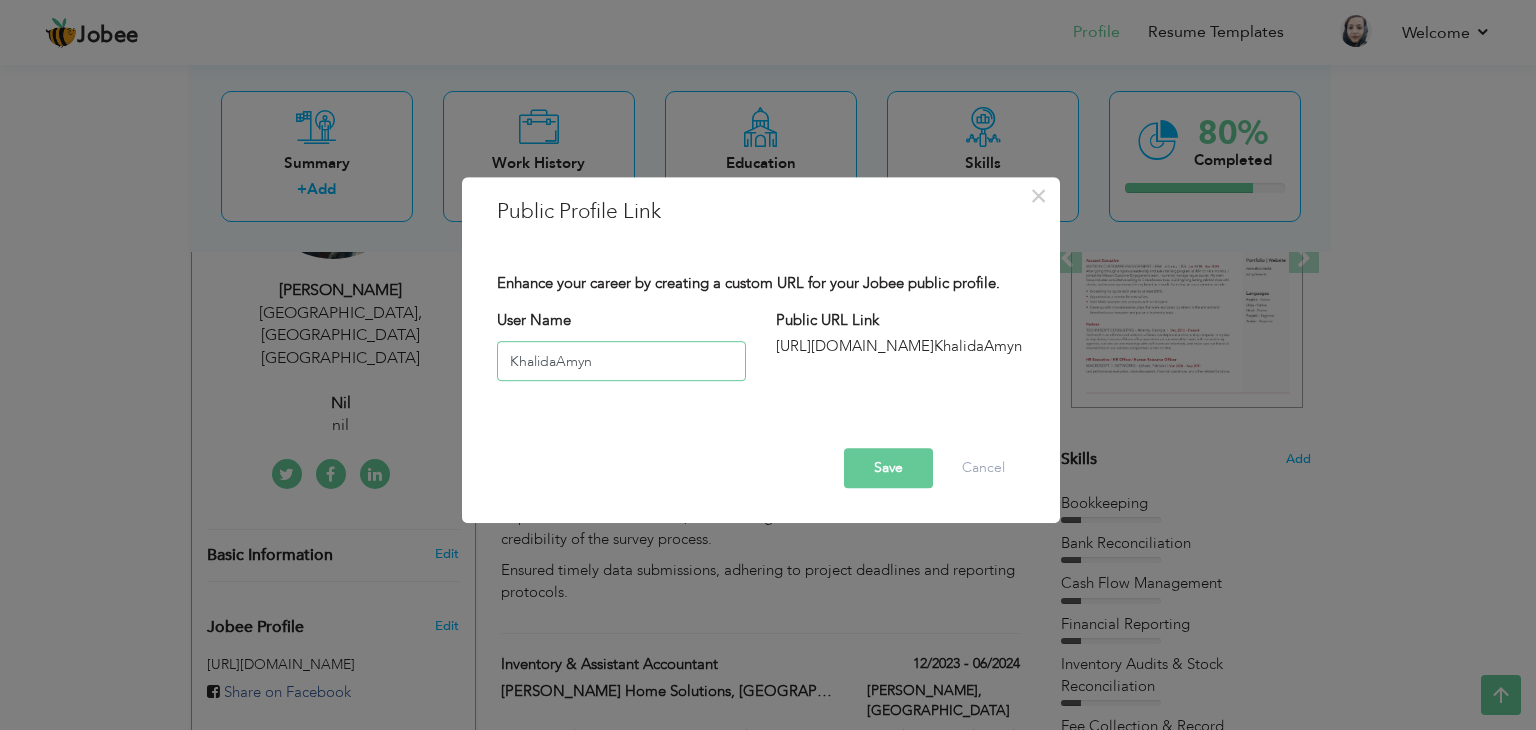 click on "KhalidaAmyn" at bounding box center (621, 361) 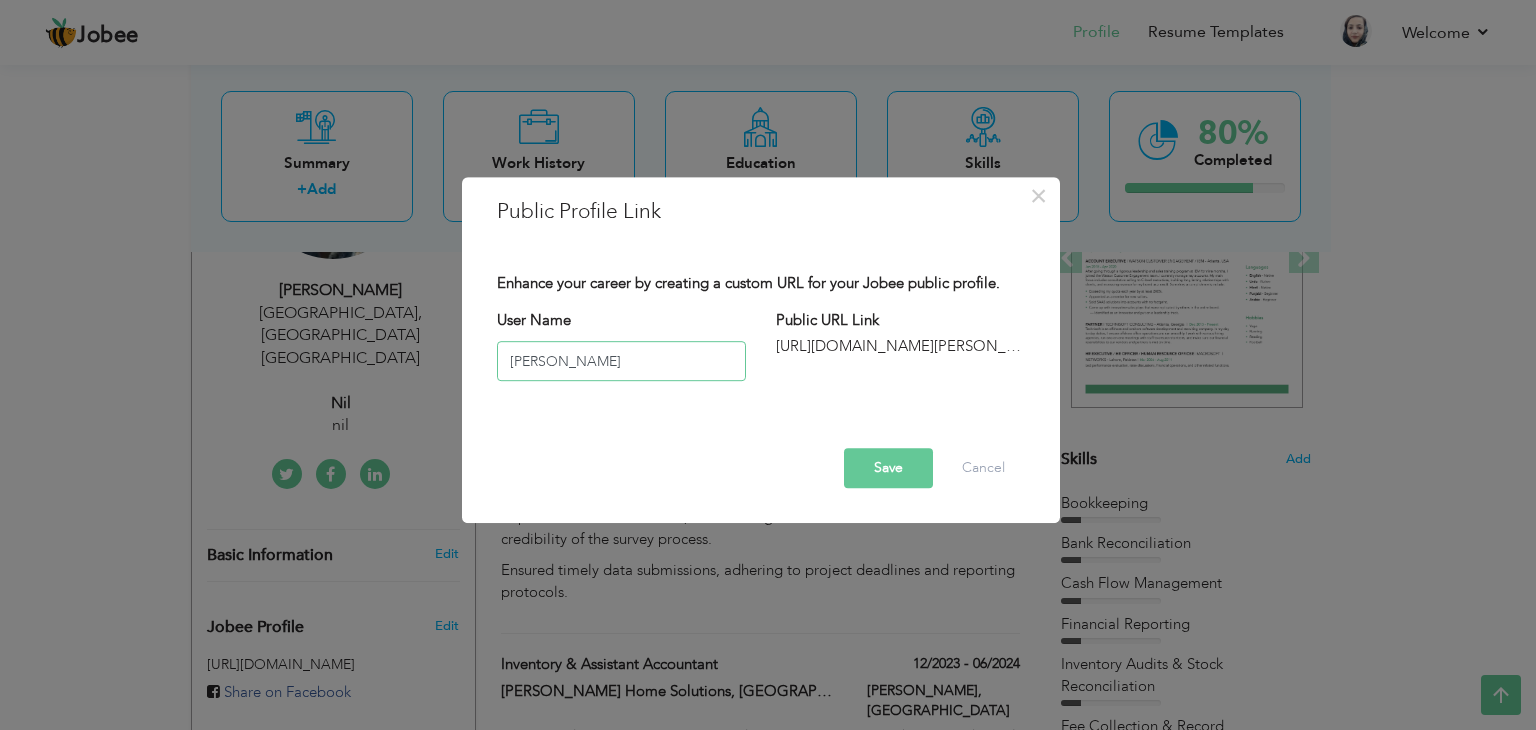 type on "Khalida" 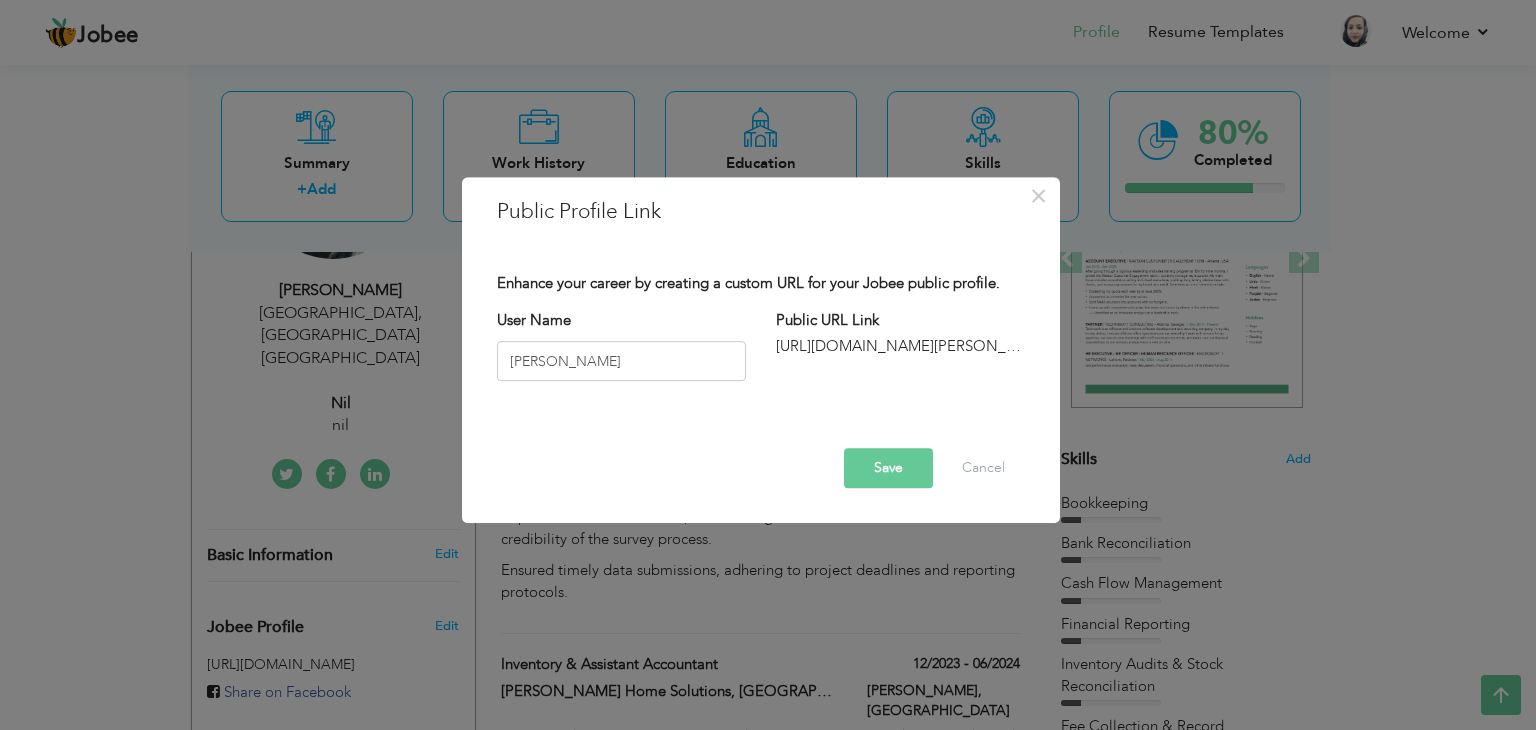 click on "Save" at bounding box center [888, 468] 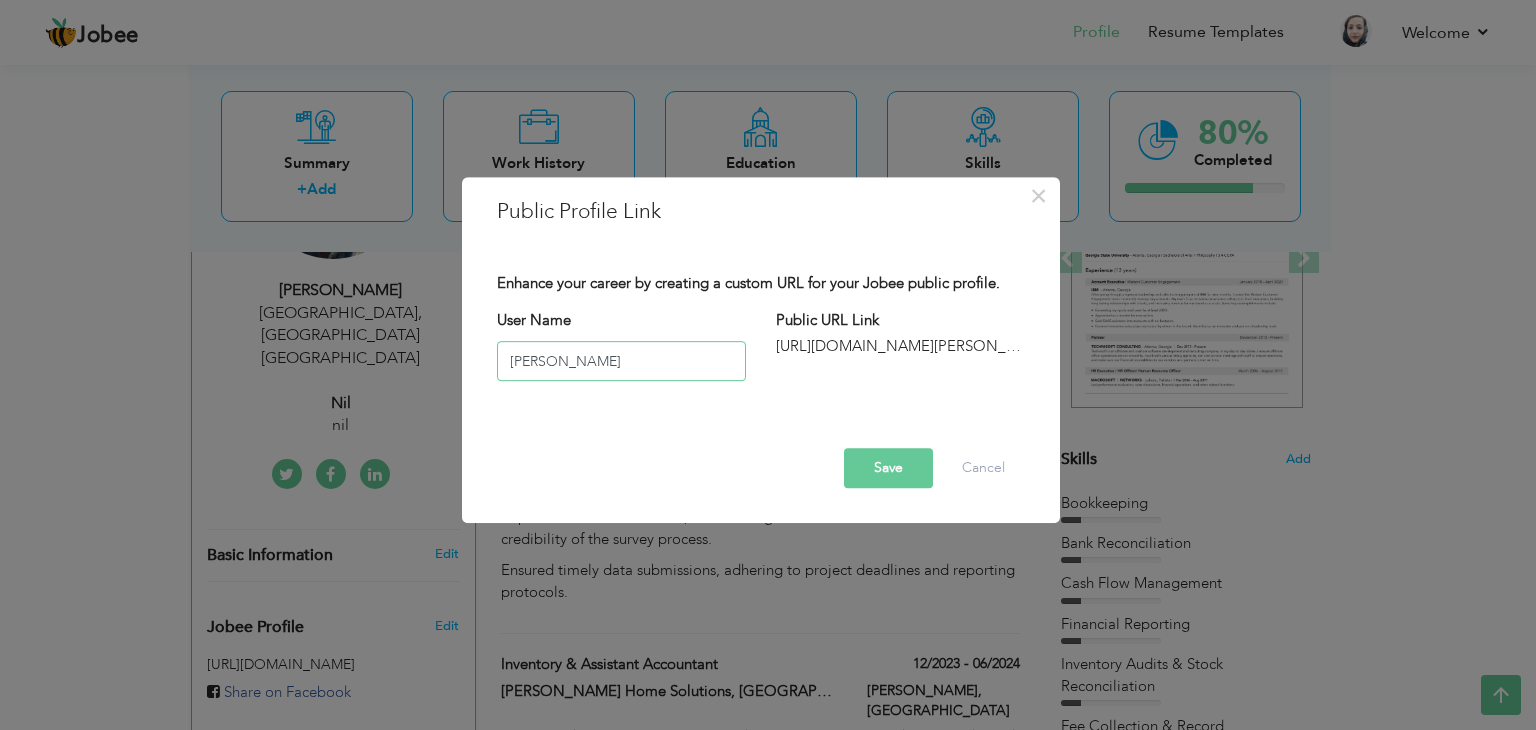 click on "Khalida" at bounding box center [621, 361] 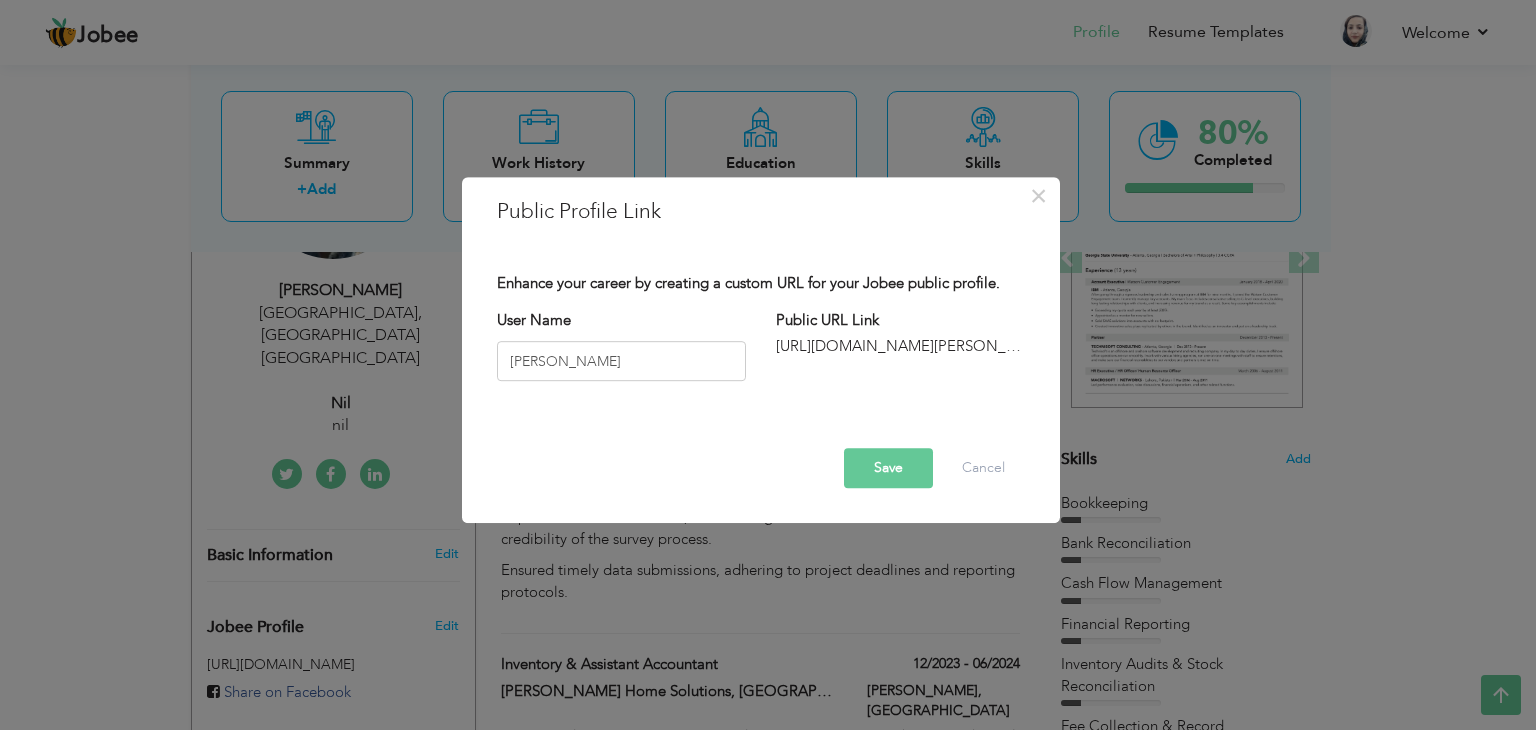 click on "Save" at bounding box center (888, 468) 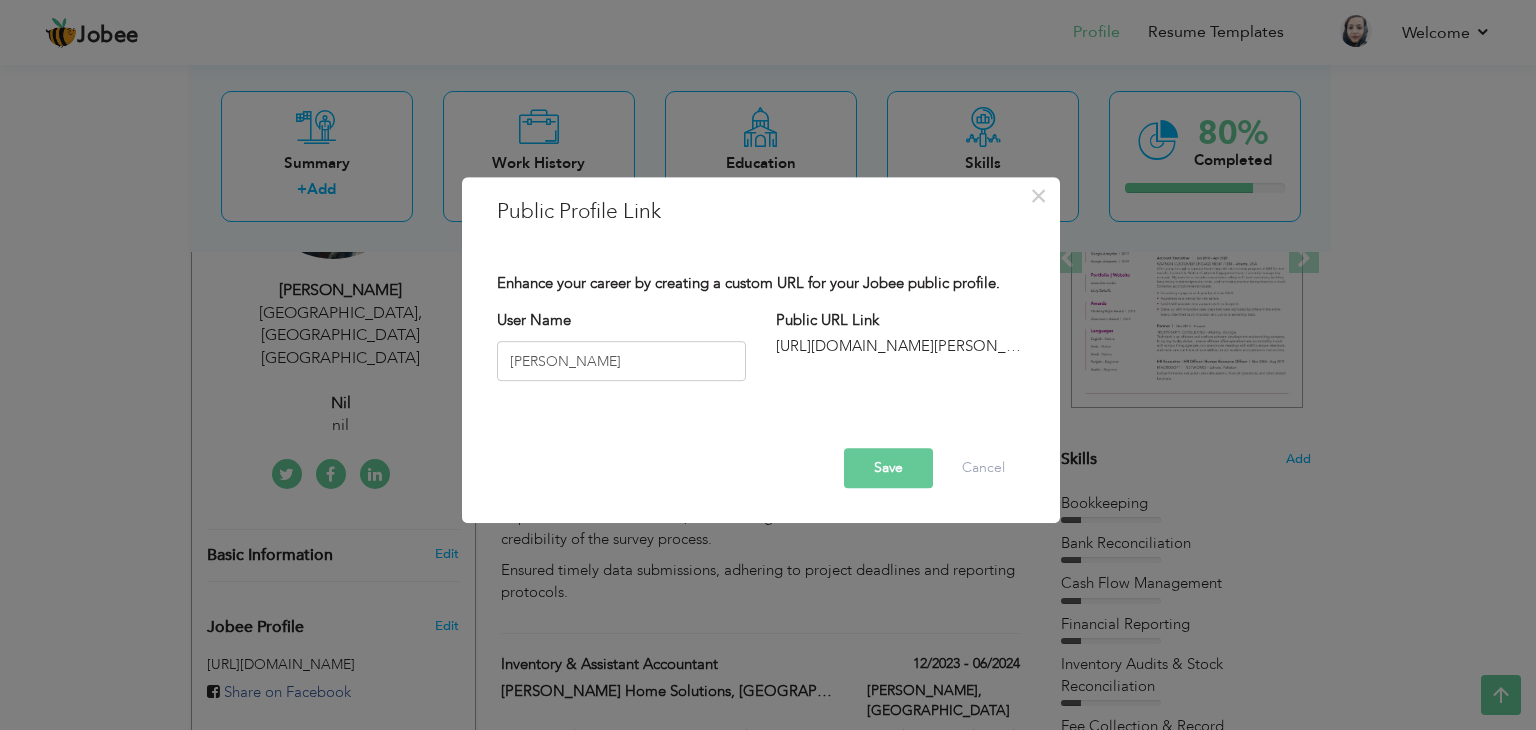 click on "Save" at bounding box center [888, 468] 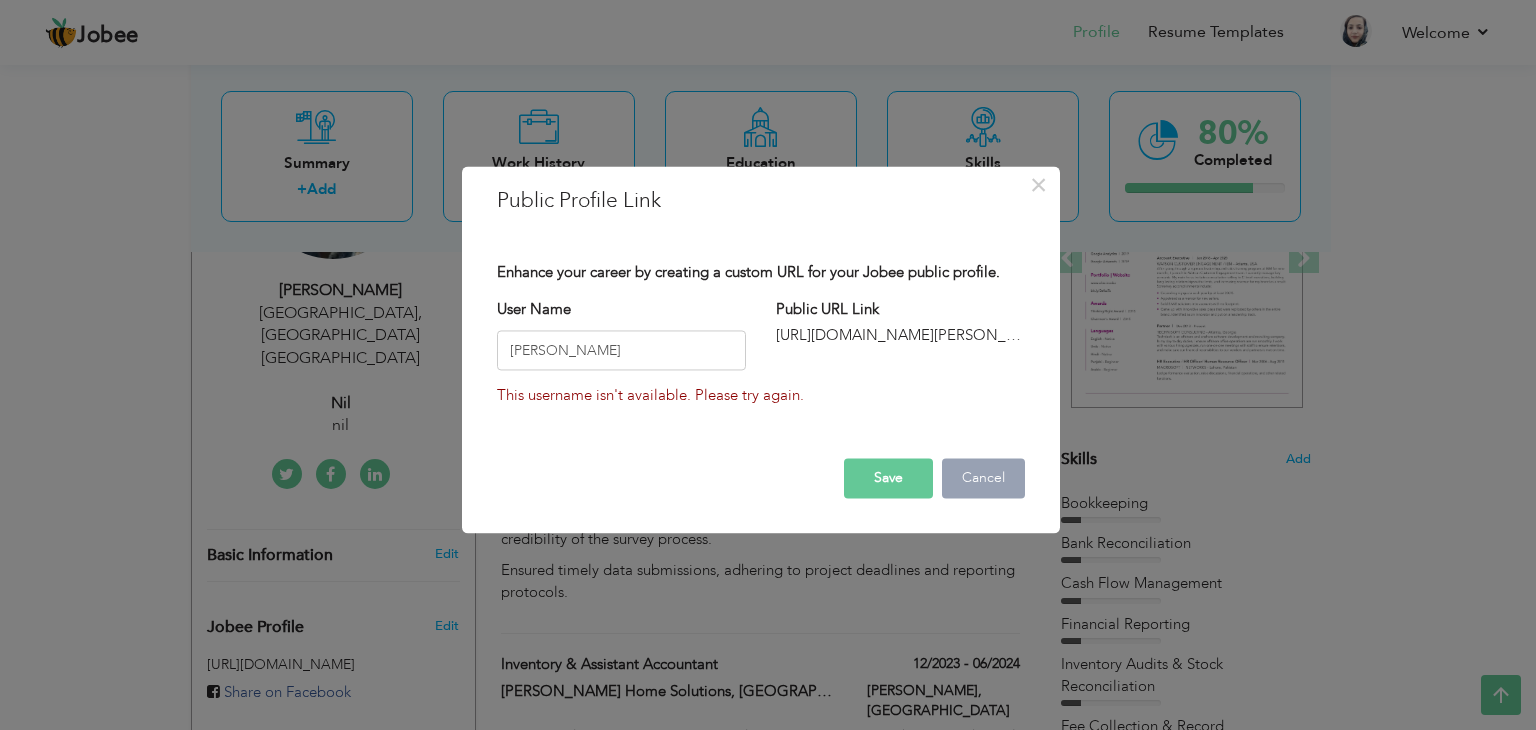 click on "Cancel" at bounding box center (983, 479) 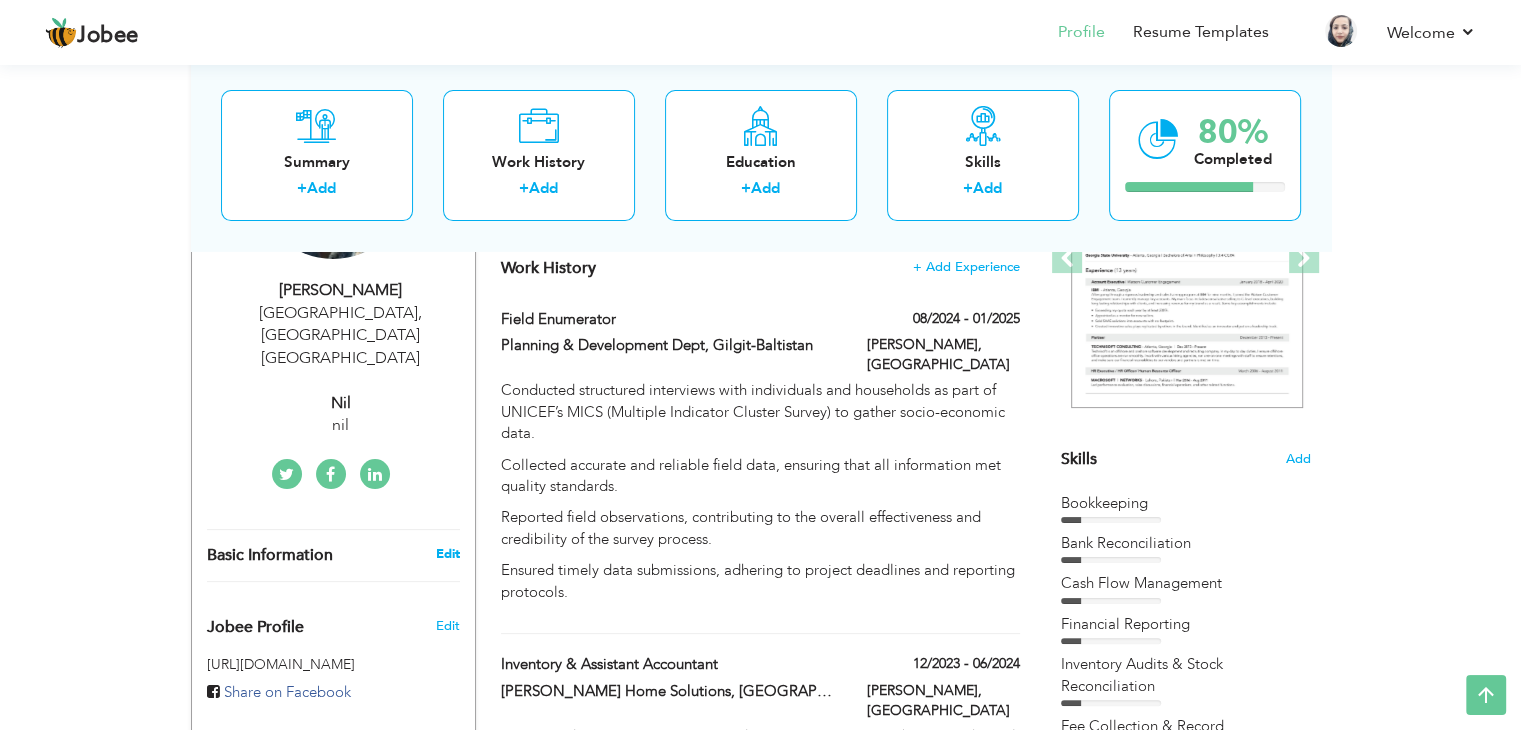click on "Edit" at bounding box center (447, 554) 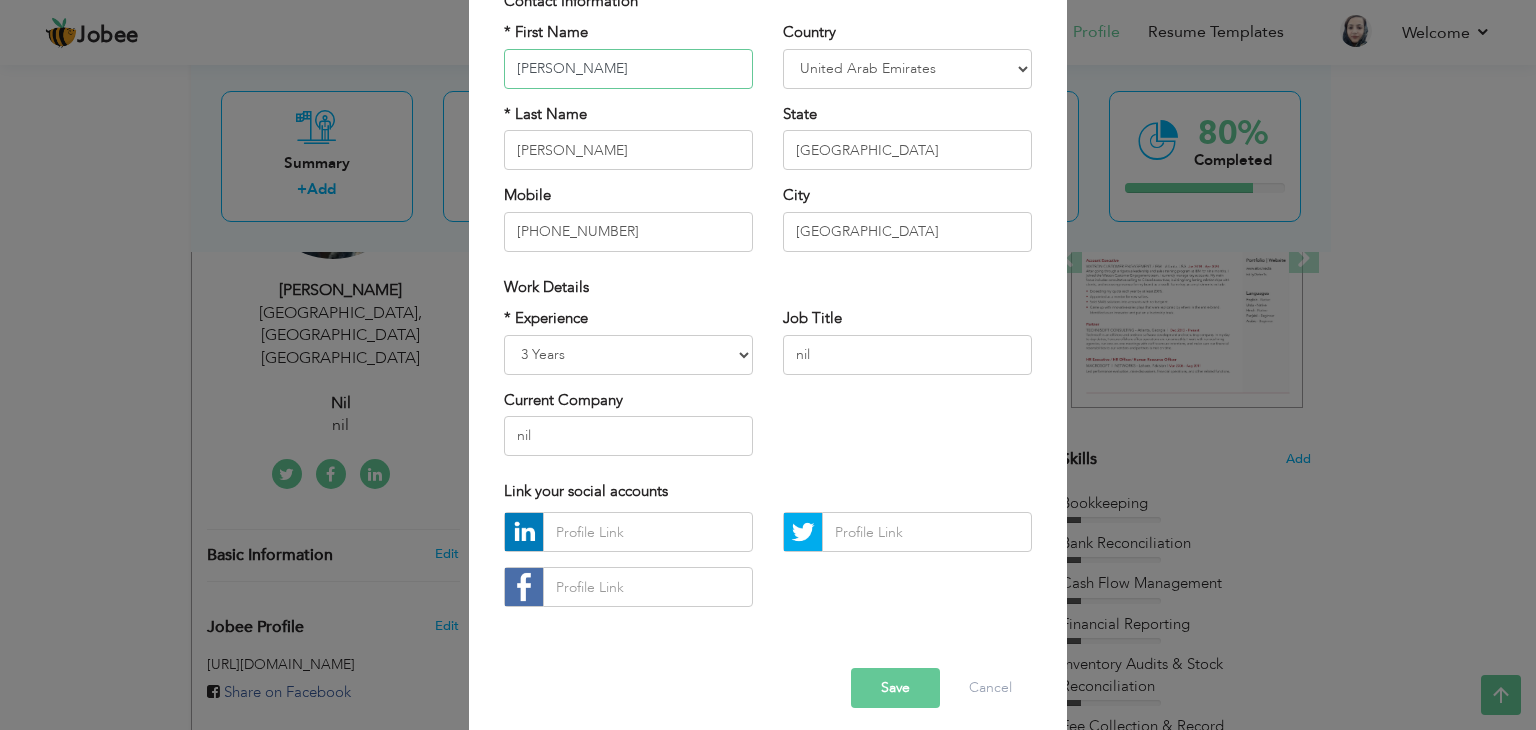 scroll, scrollTop: 181, scrollLeft: 0, axis: vertical 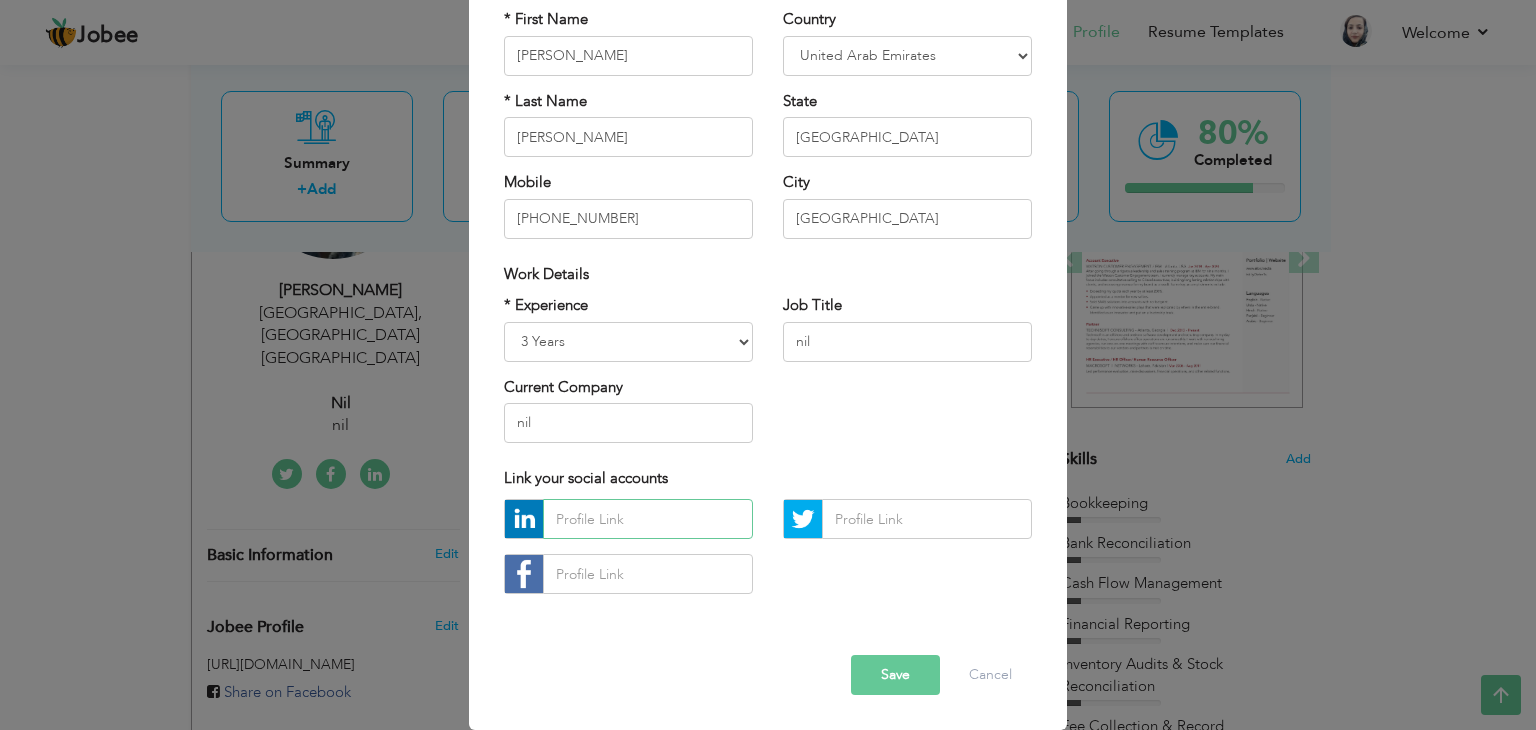 click at bounding box center (648, 519) 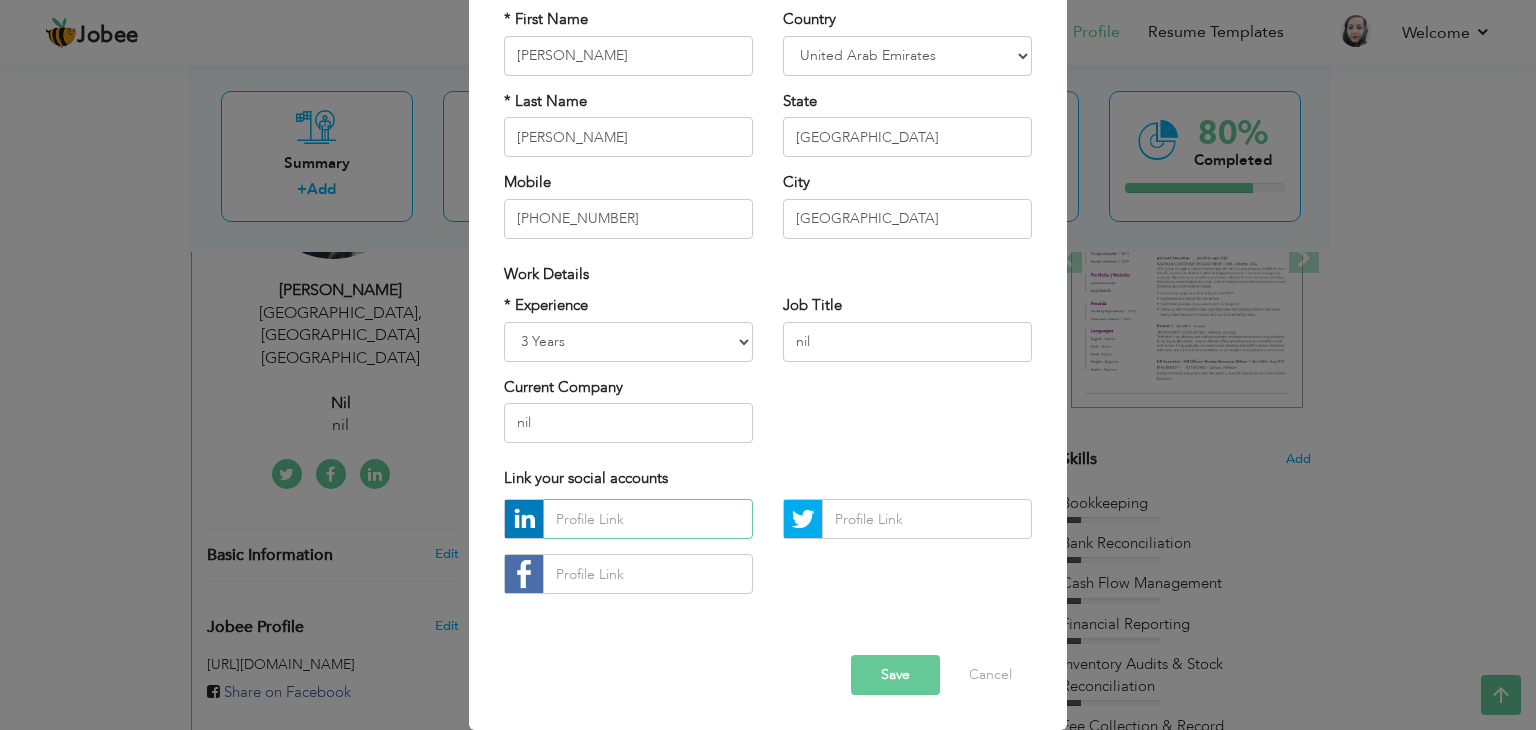 paste on "[DOMAIN_NAME][URL][PERSON_NAME]" 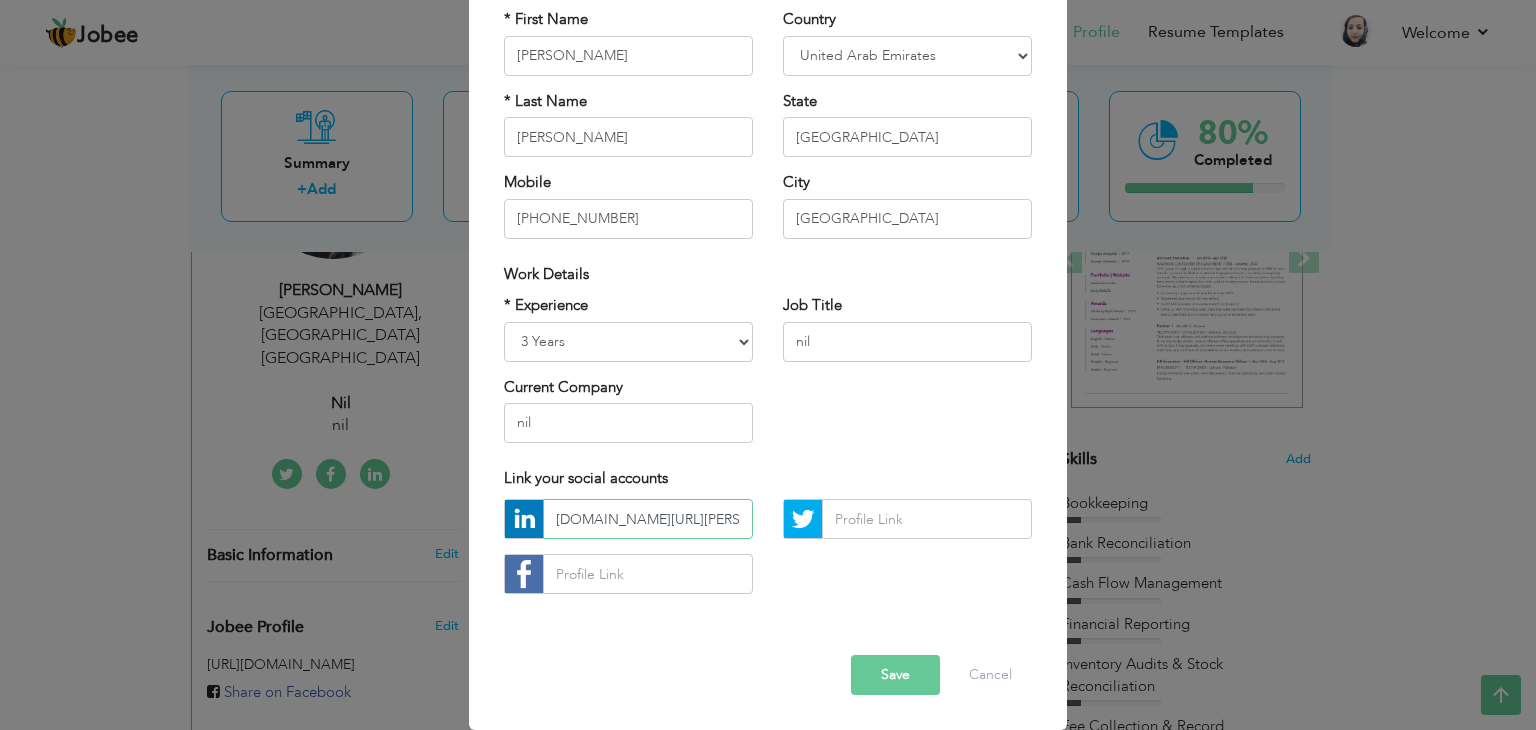 scroll, scrollTop: 0, scrollLeft: 91, axis: horizontal 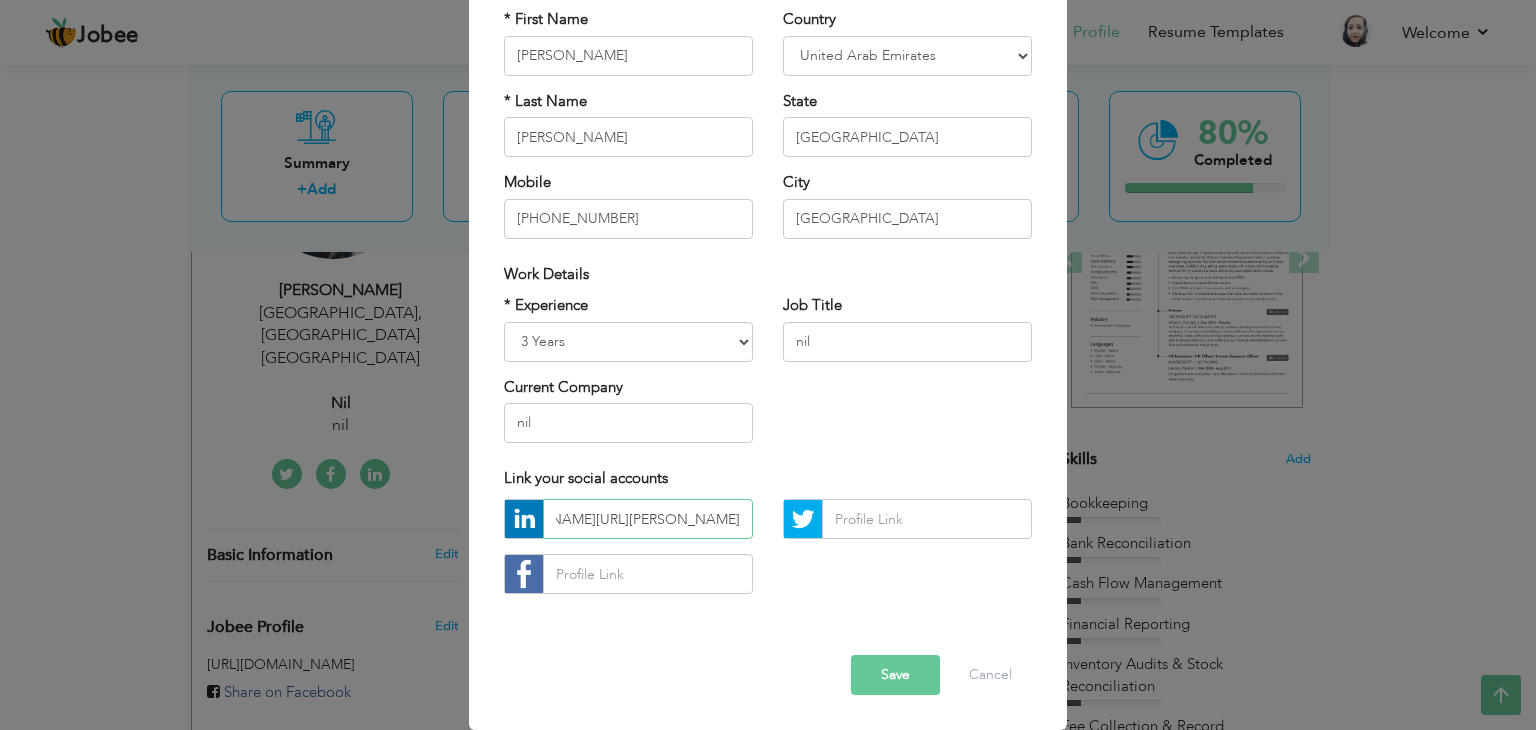 type on "[DOMAIN_NAME][URL][PERSON_NAME]" 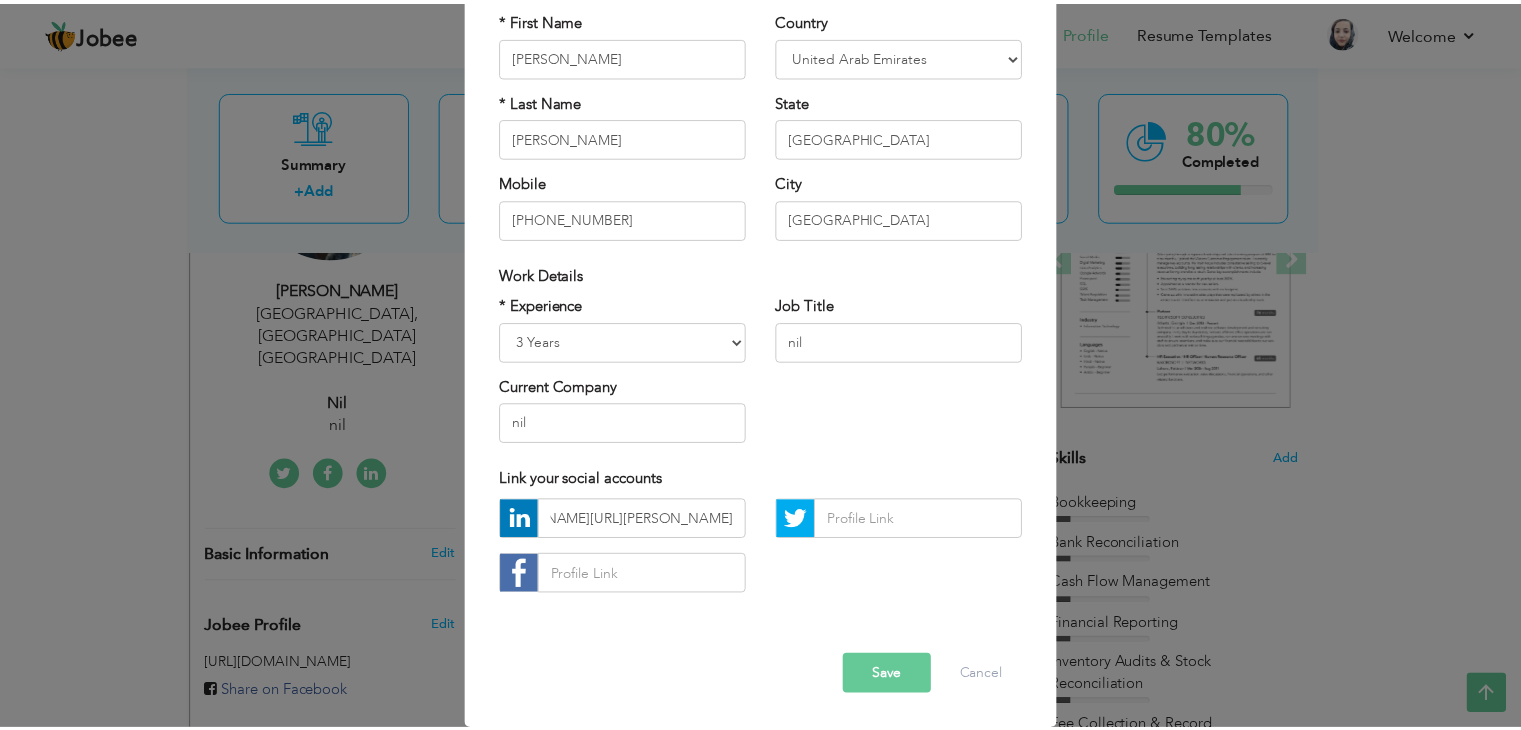scroll, scrollTop: 0, scrollLeft: 0, axis: both 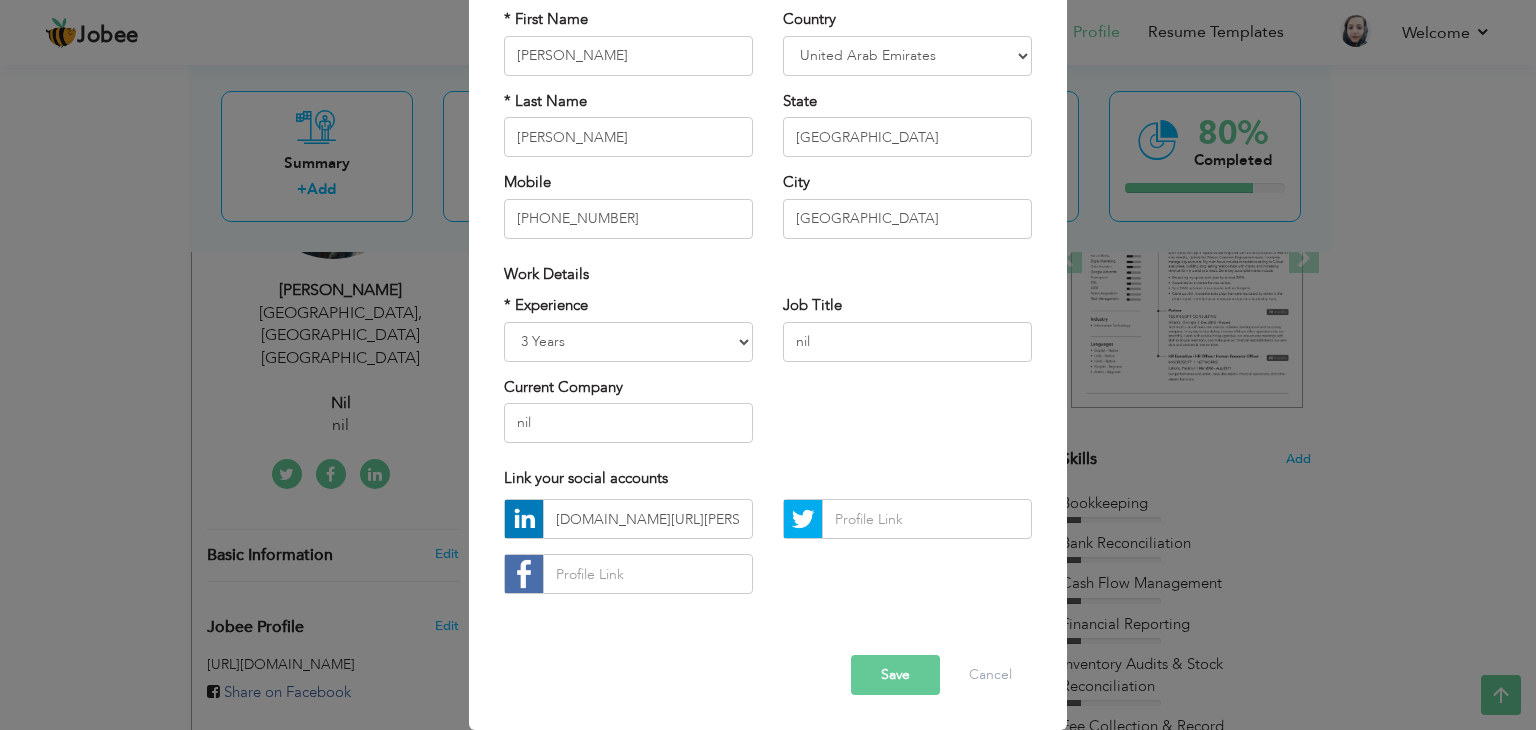 click on "Save" at bounding box center [895, 675] 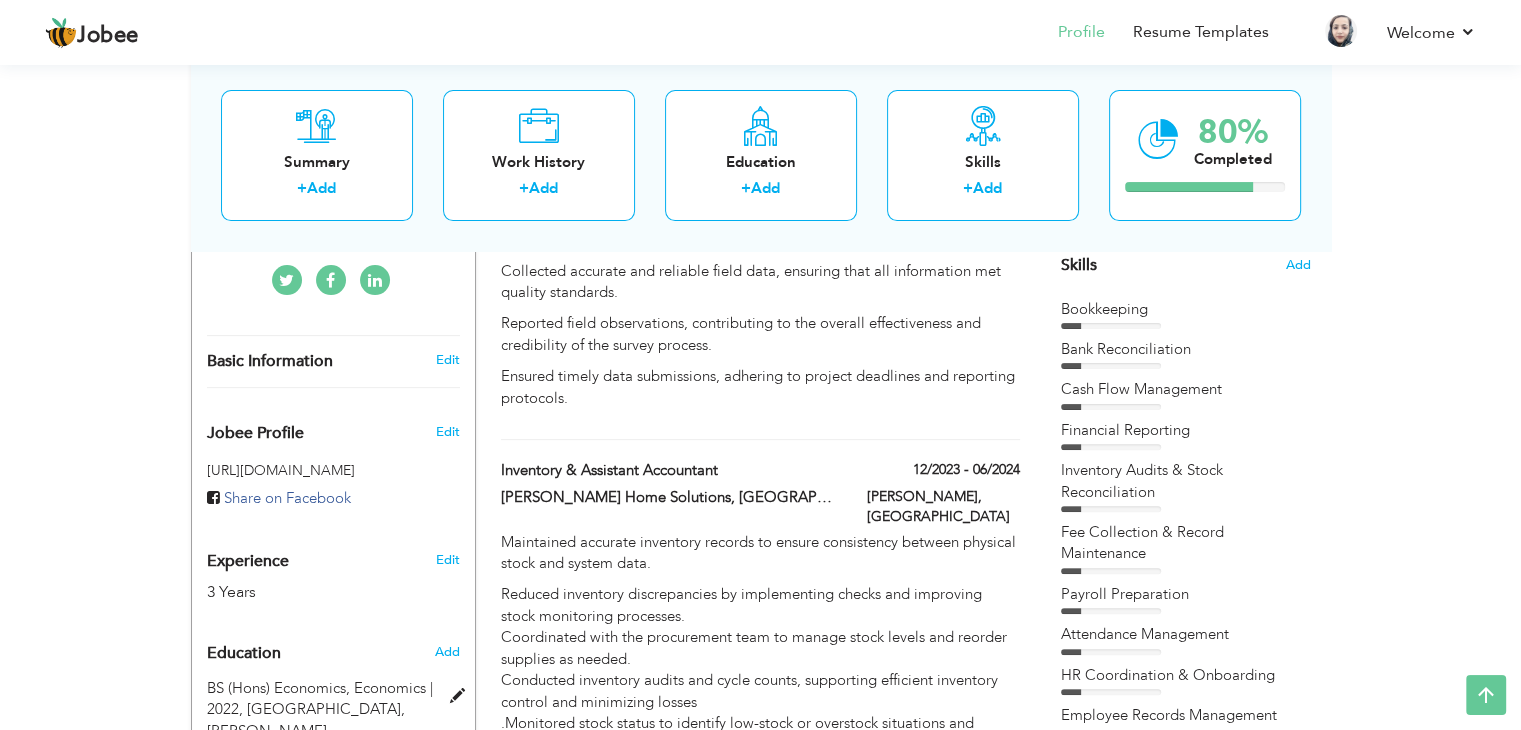 scroll, scrollTop: 521, scrollLeft: 0, axis: vertical 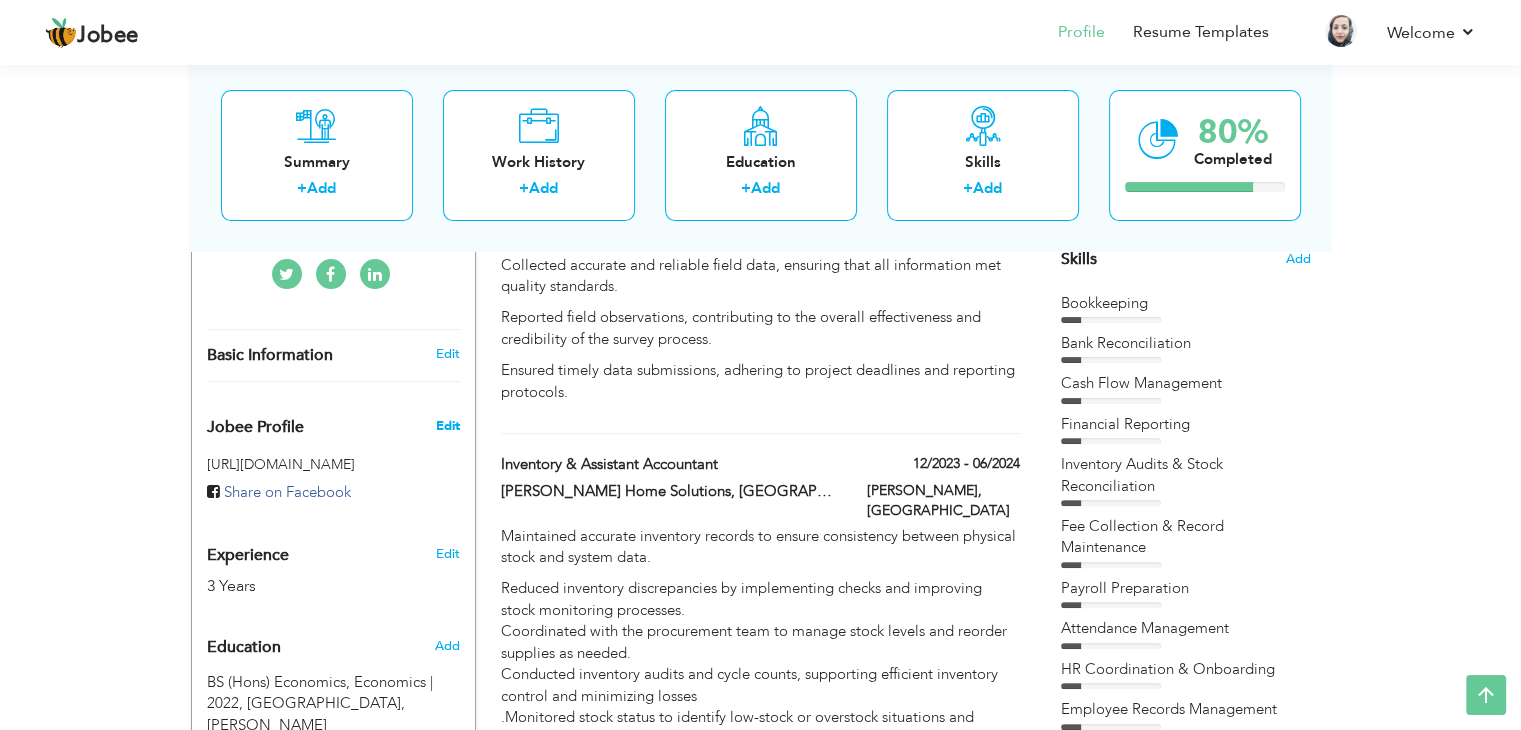 click on "Edit" at bounding box center (447, 426) 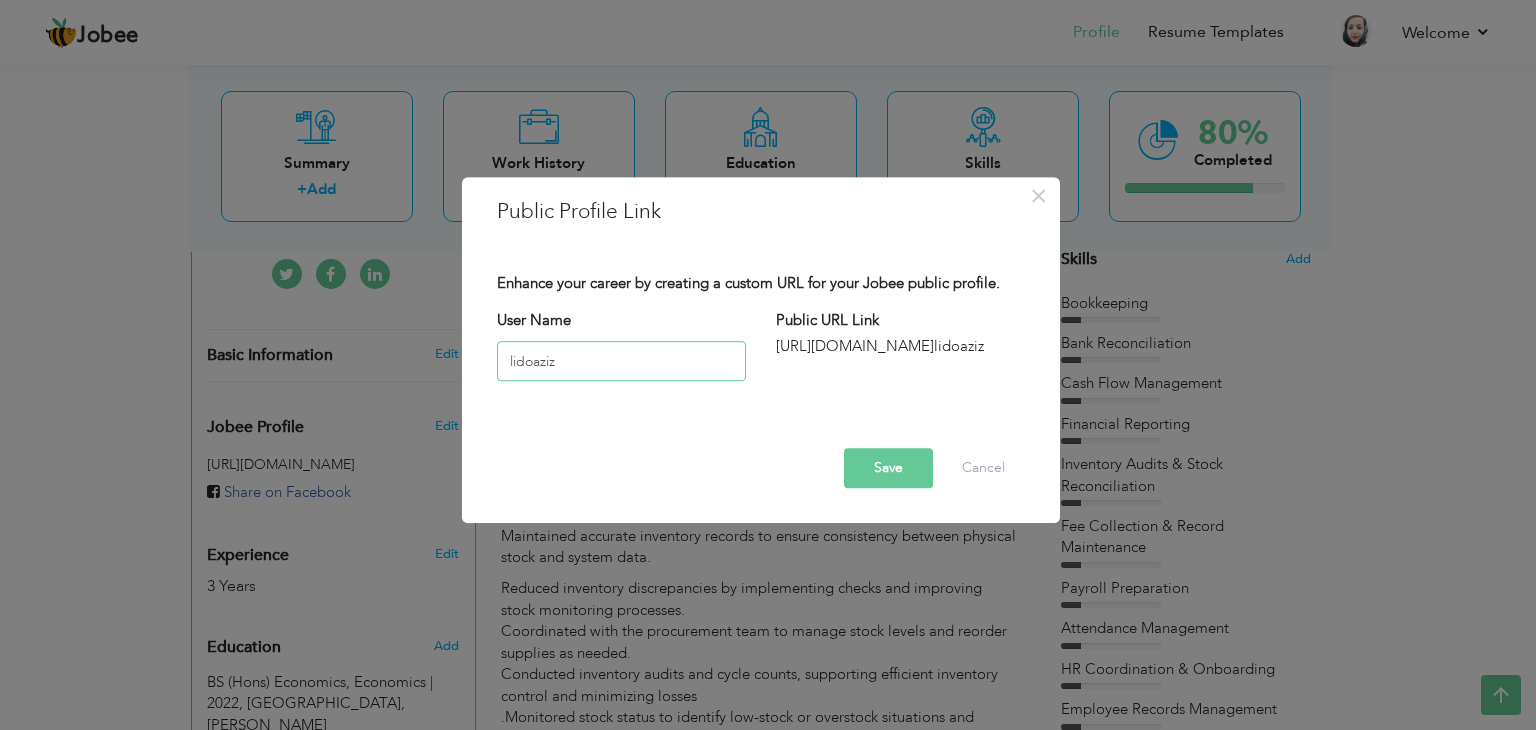 type on "lidoaziz" 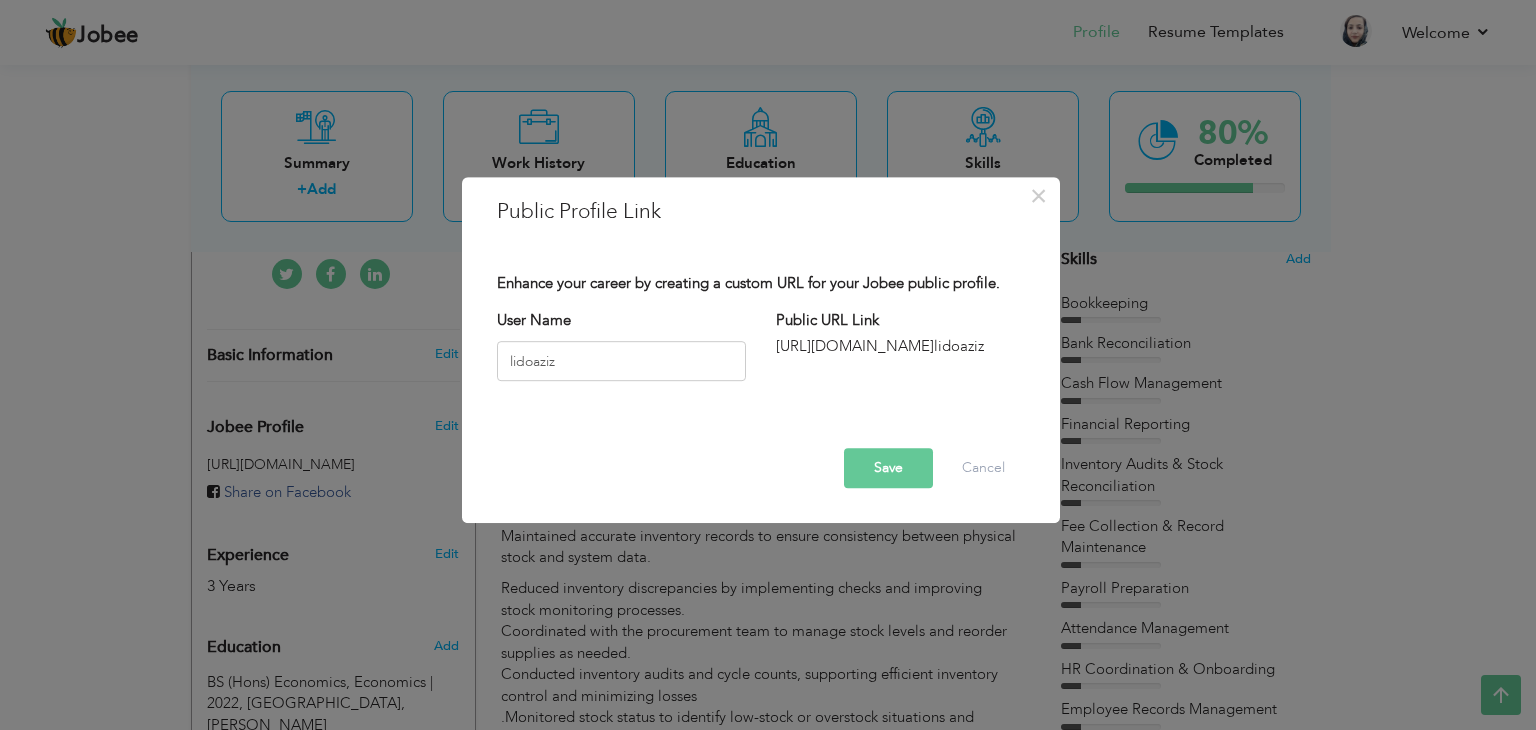 click on "Save" at bounding box center [888, 468] 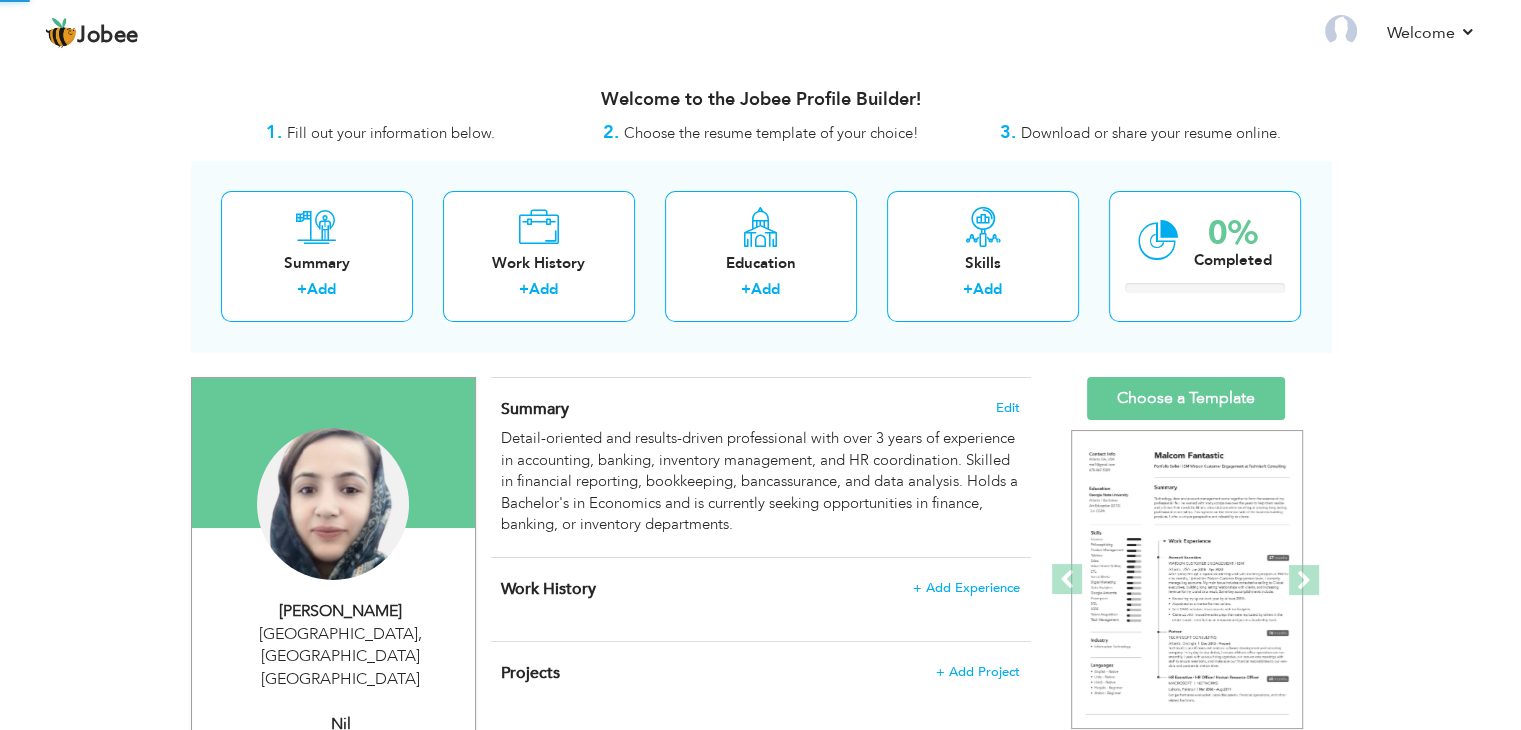 scroll, scrollTop: 0, scrollLeft: 0, axis: both 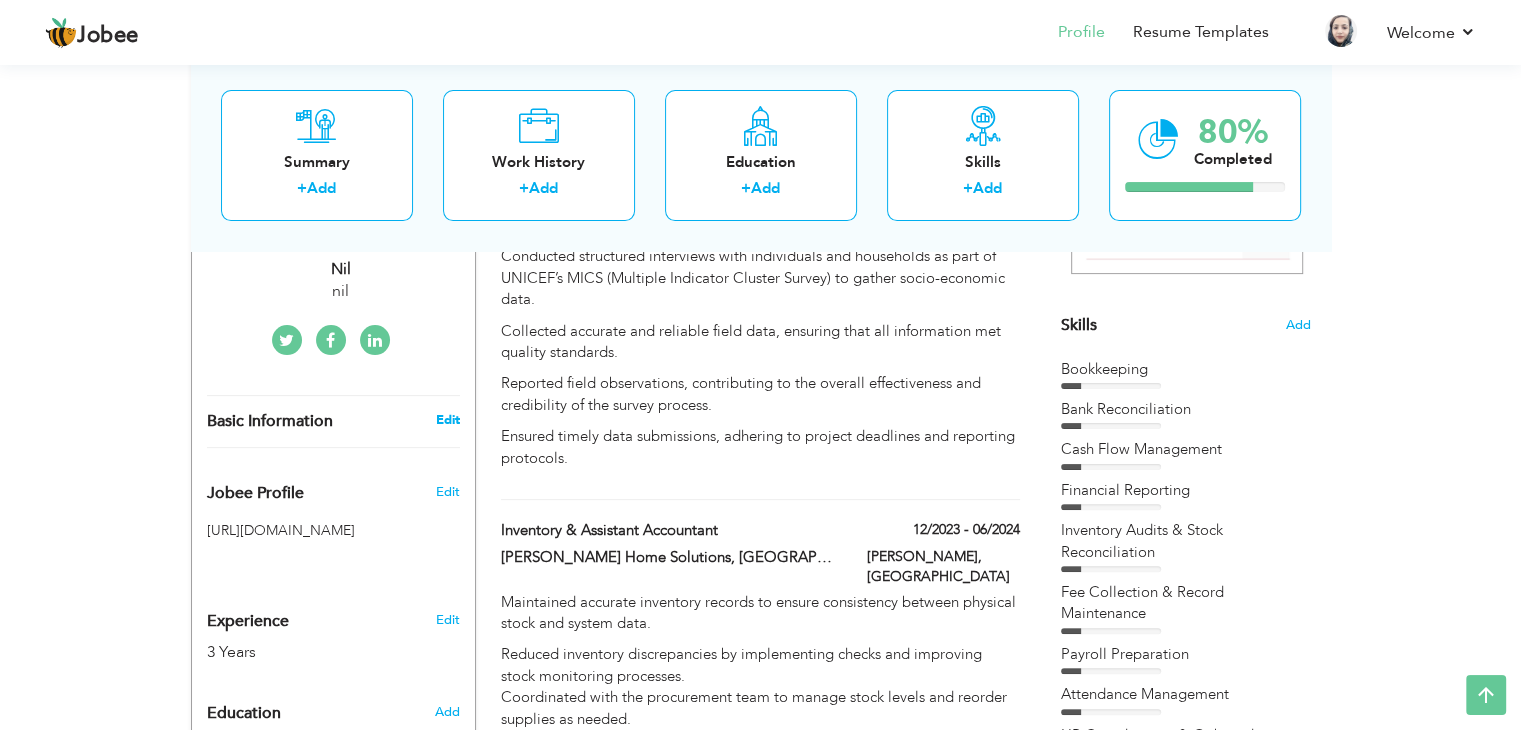 click on "Edit" at bounding box center [447, 420] 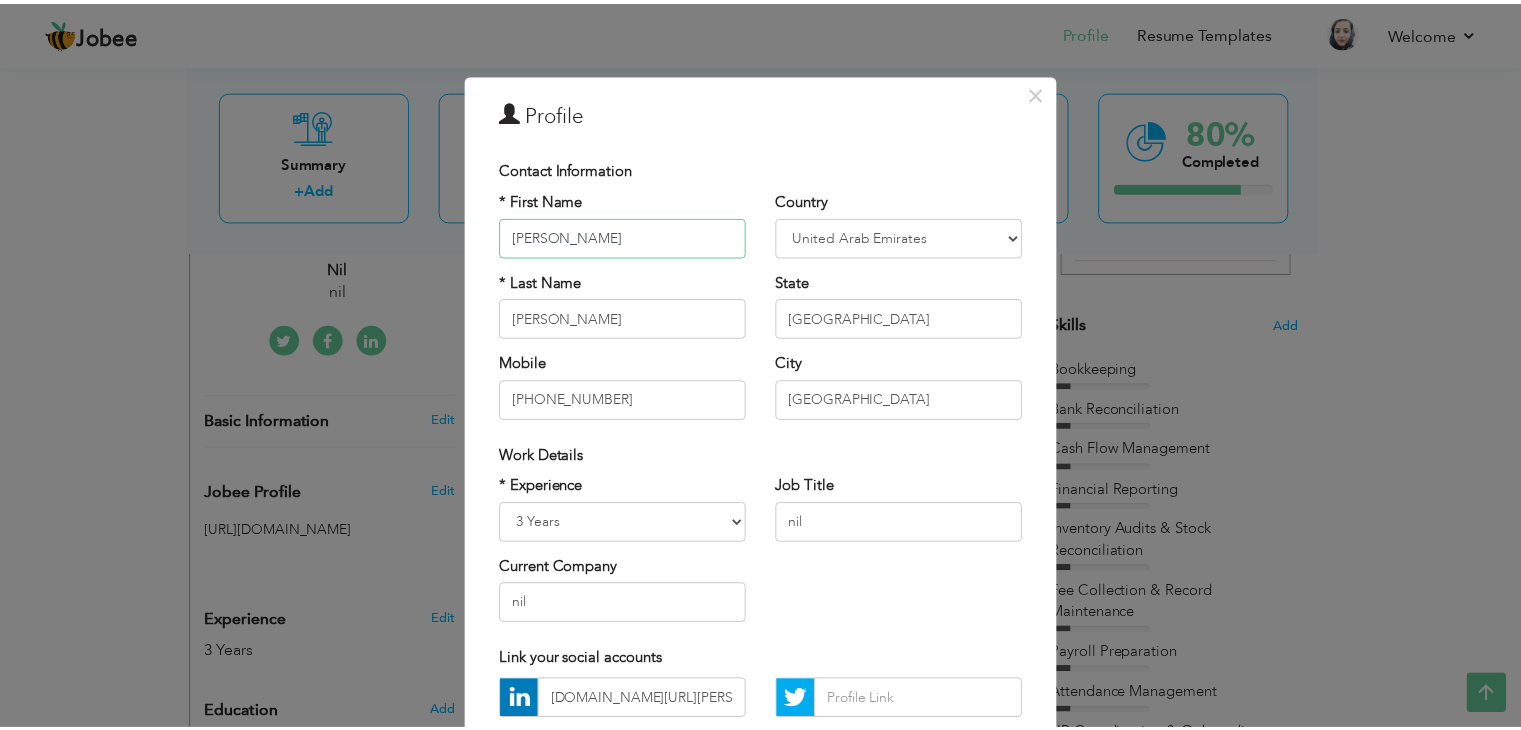 scroll, scrollTop: 181, scrollLeft: 0, axis: vertical 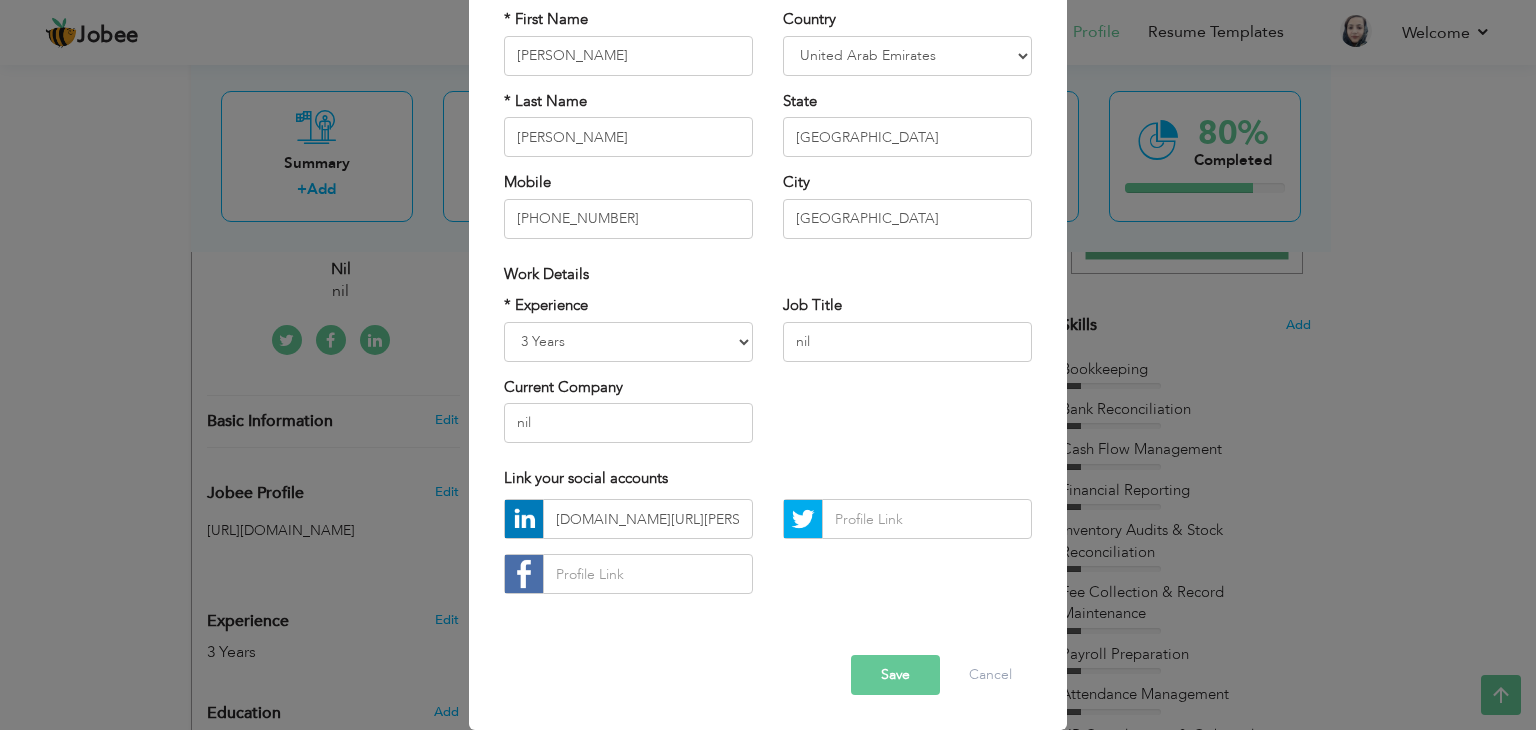 click on "Save" at bounding box center (895, 675) 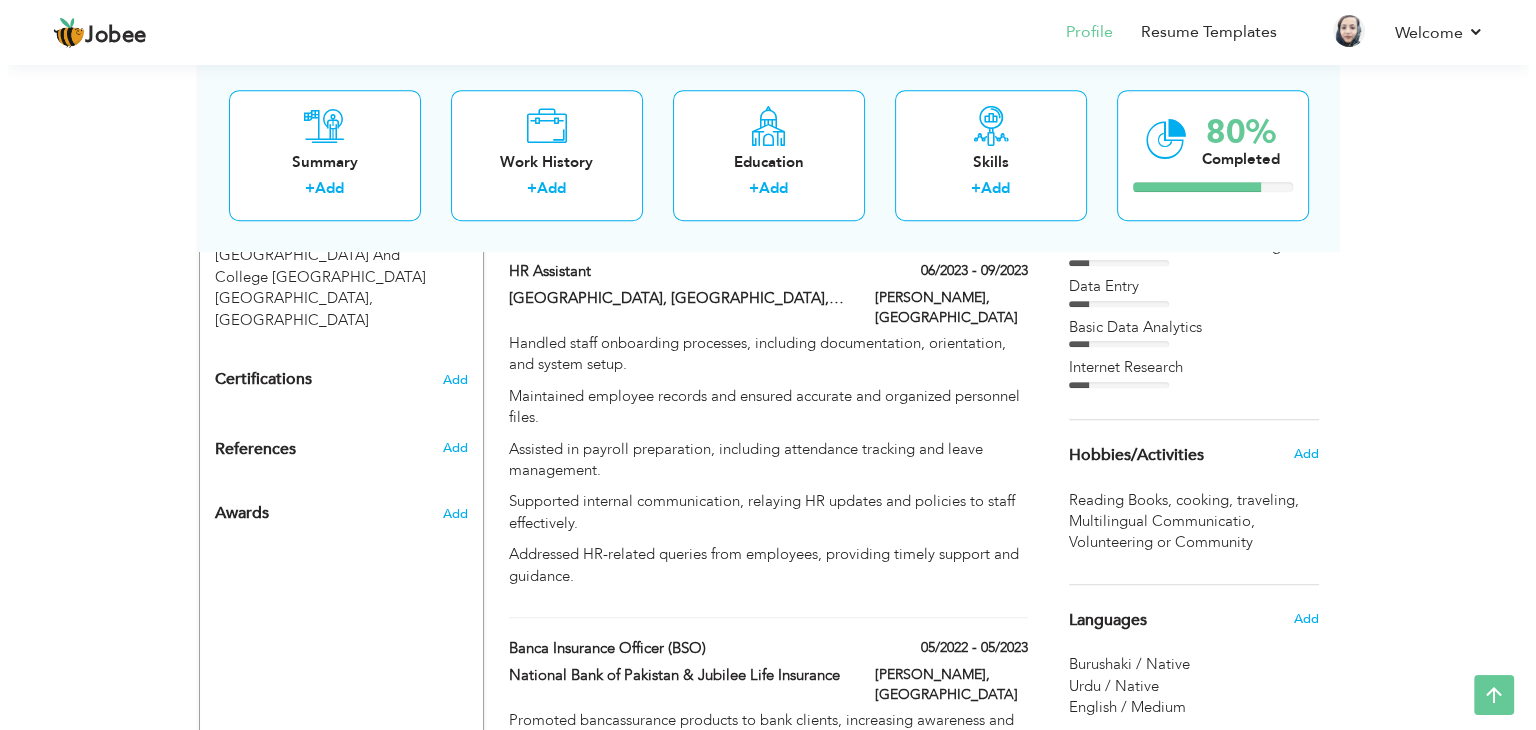 scroll, scrollTop: 1150, scrollLeft: 0, axis: vertical 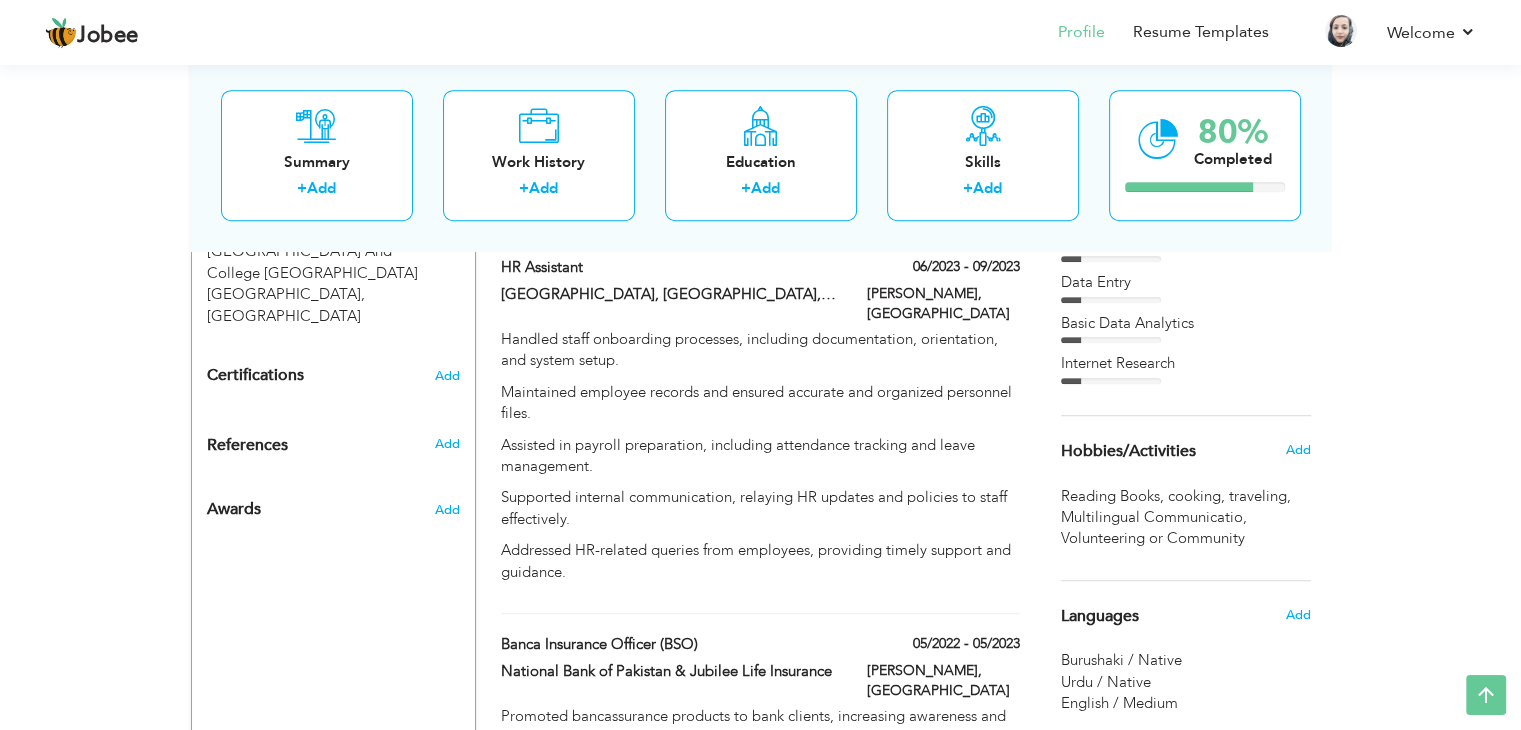 click on "Certifications
Add" at bounding box center (333, 376) 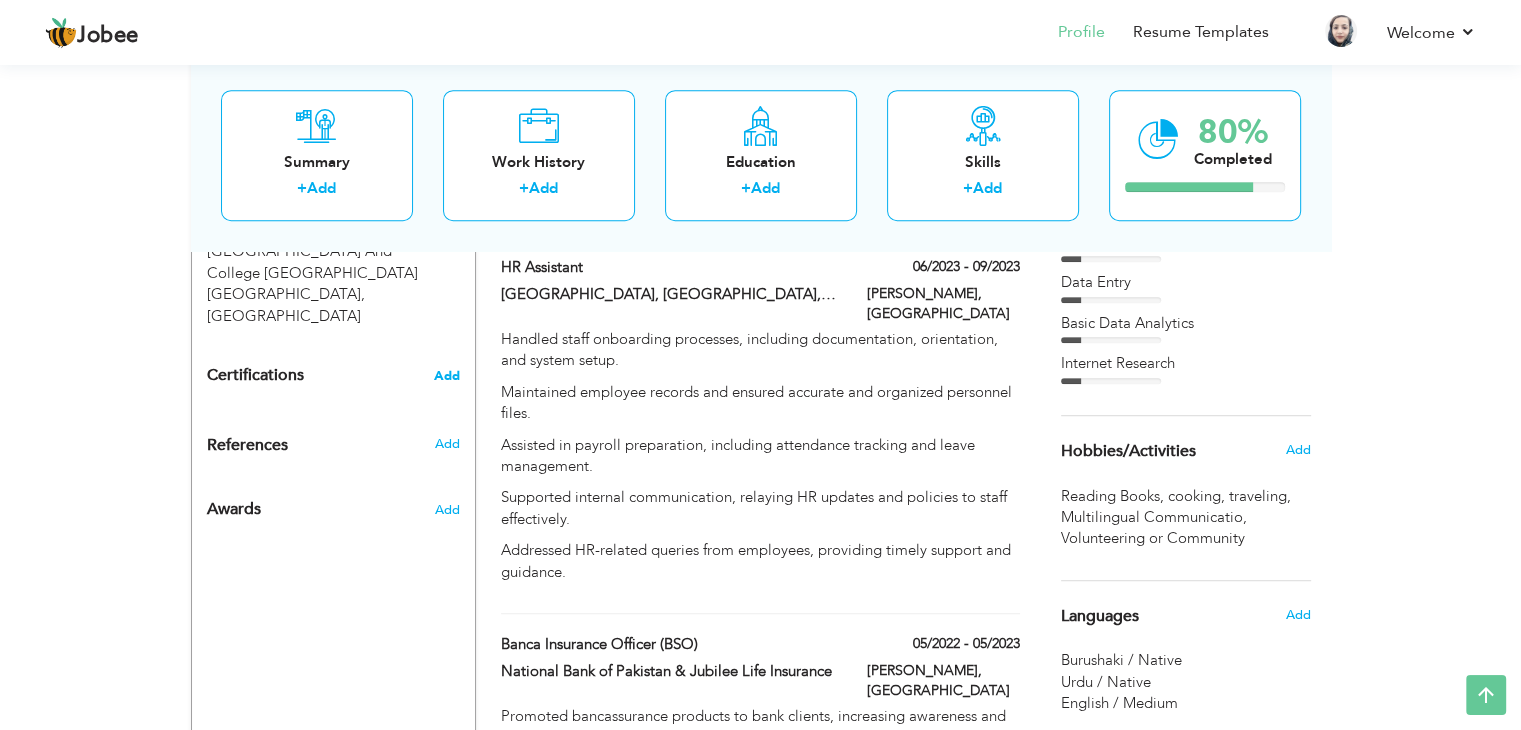 click on "Add" at bounding box center (447, 376) 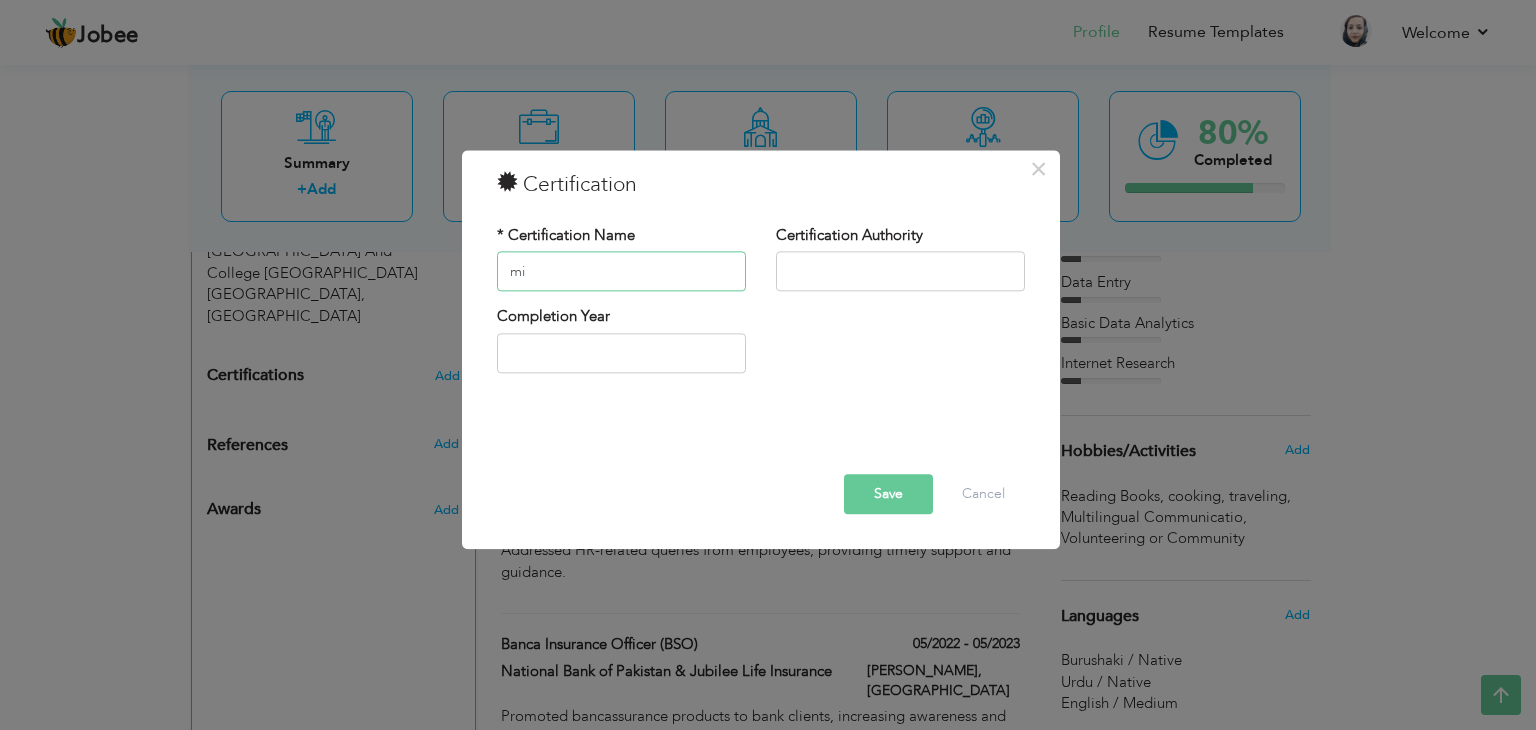 type on "m" 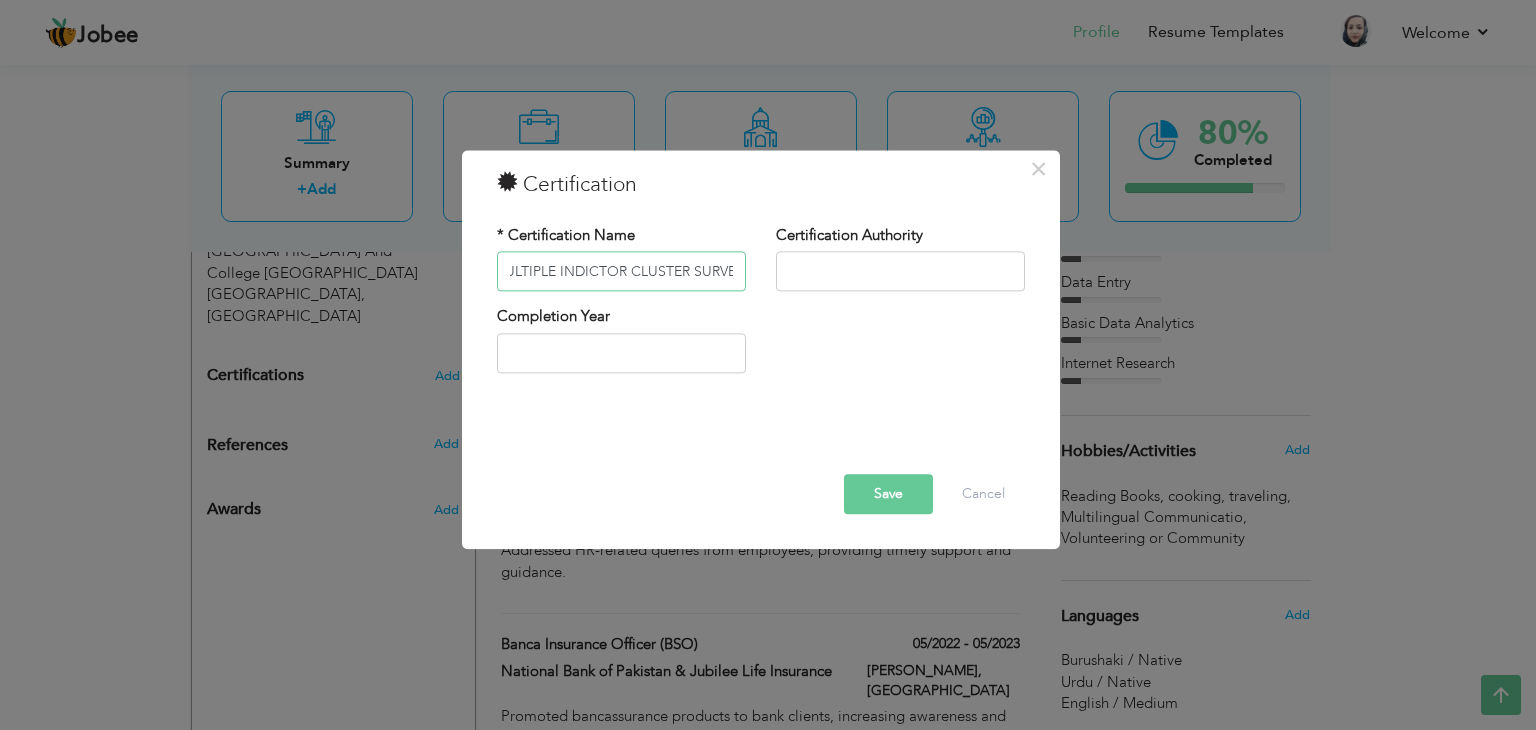 scroll, scrollTop: 0, scrollLeft: 25, axis: horizontal 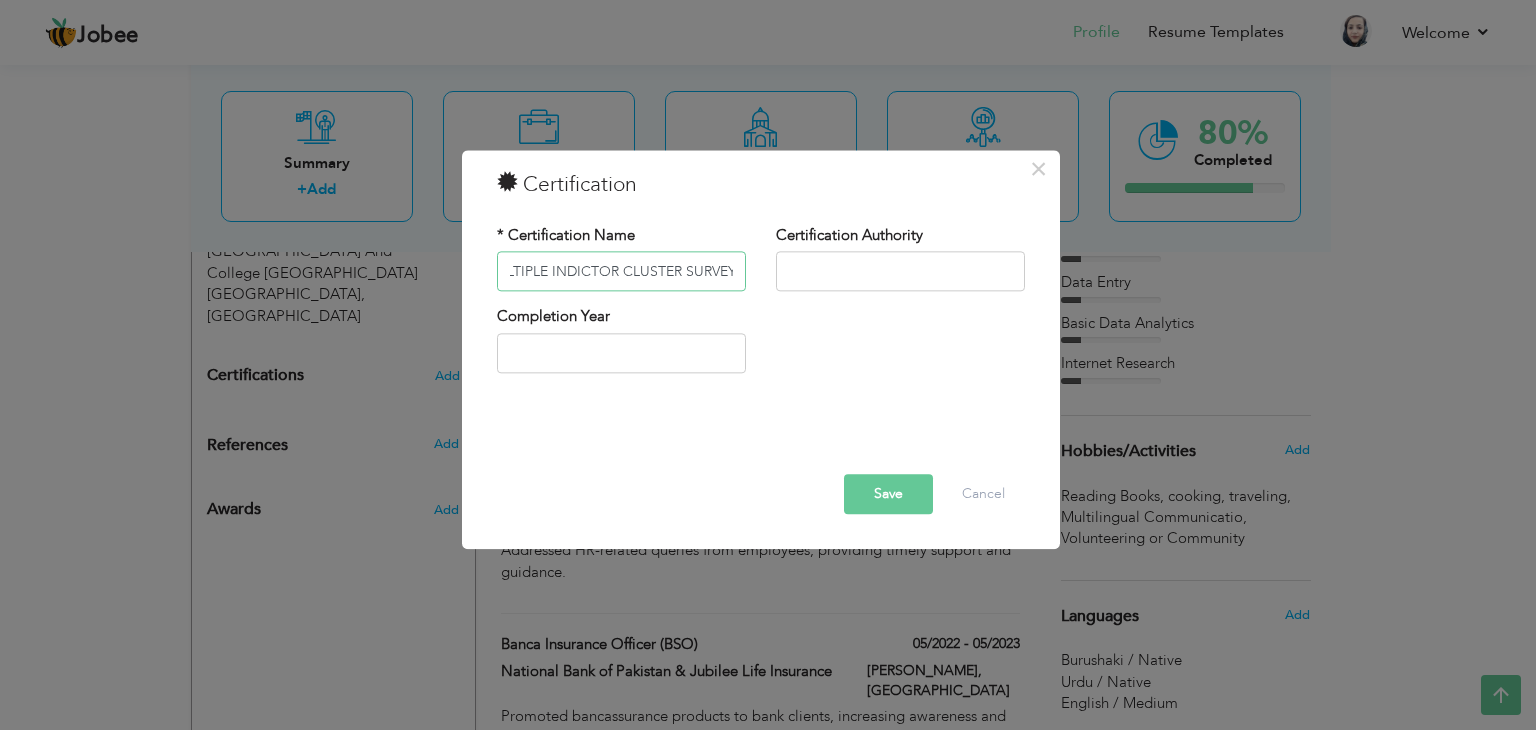 type on "MULTIPLE INDICTOR CLUSTER SURVEY" 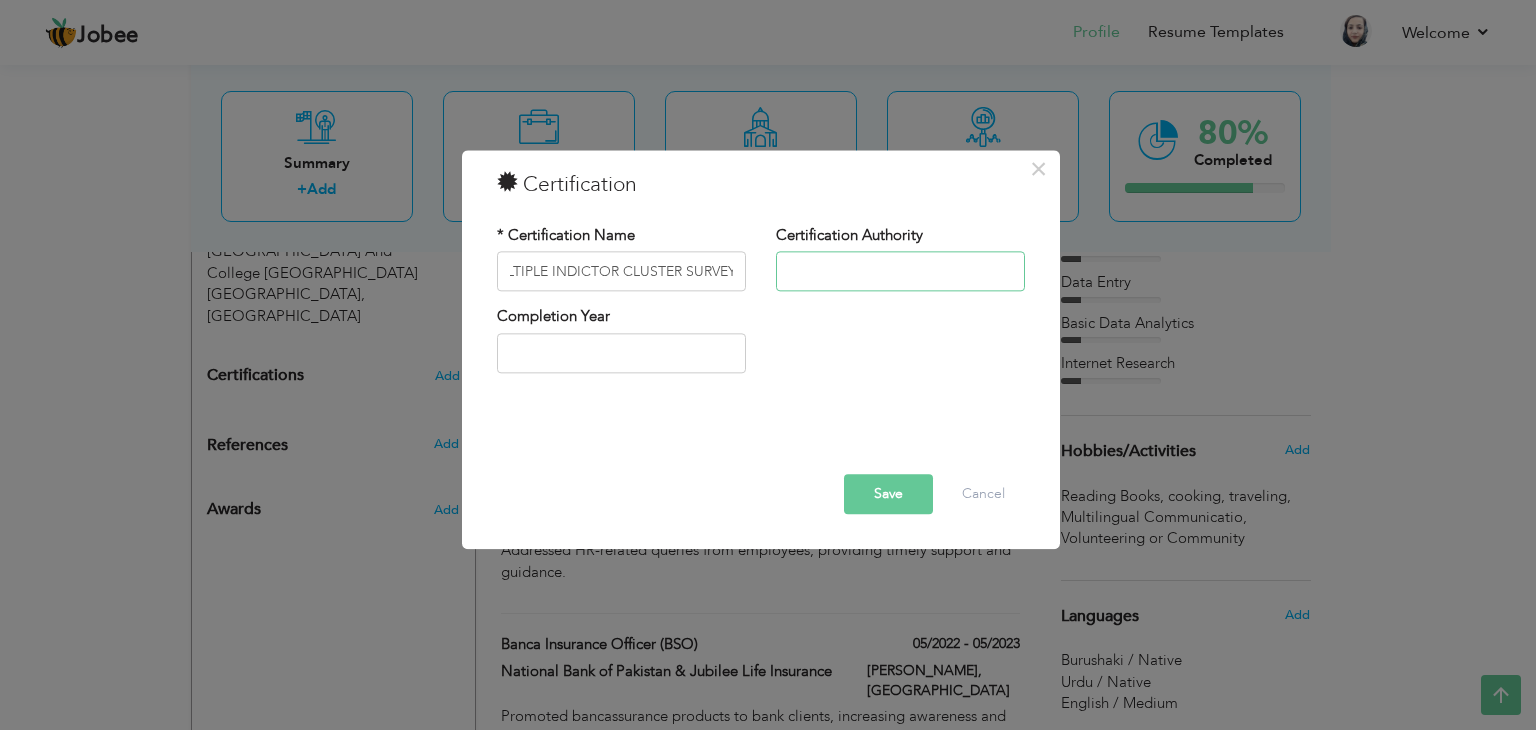 scroll, scrollTop: 0, scrollLeft: 0, axis: both 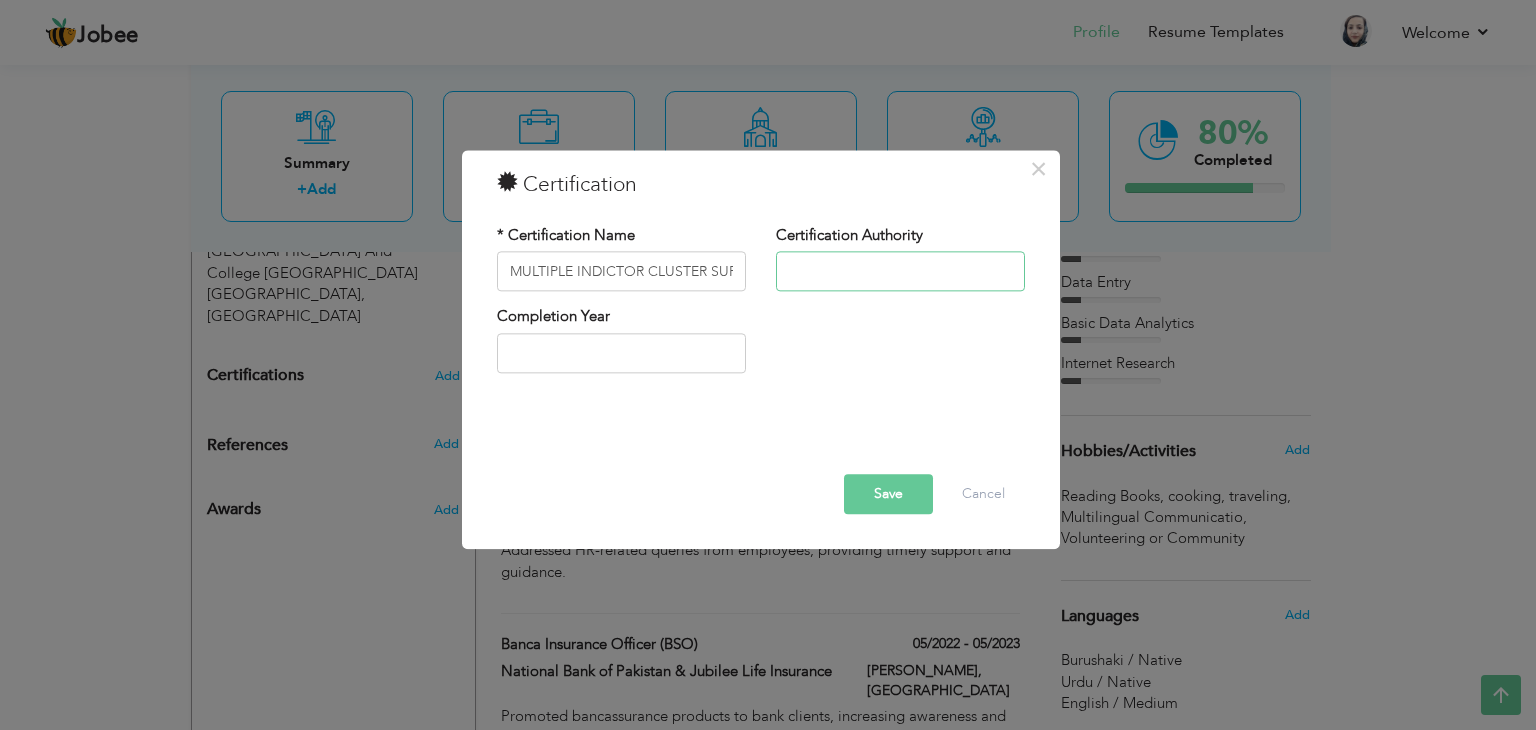 click at bounding box center [900, 272] 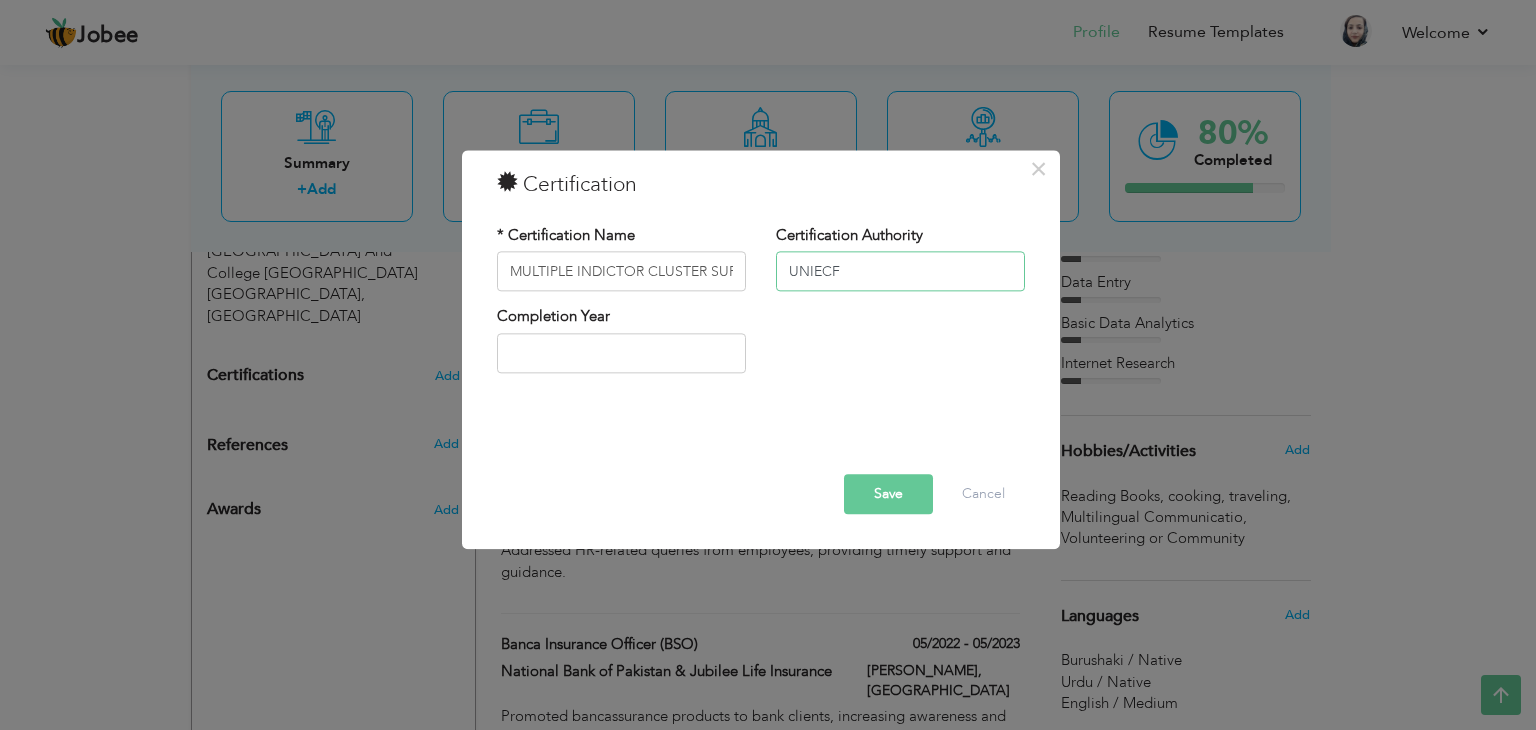 type on "UNIECF" 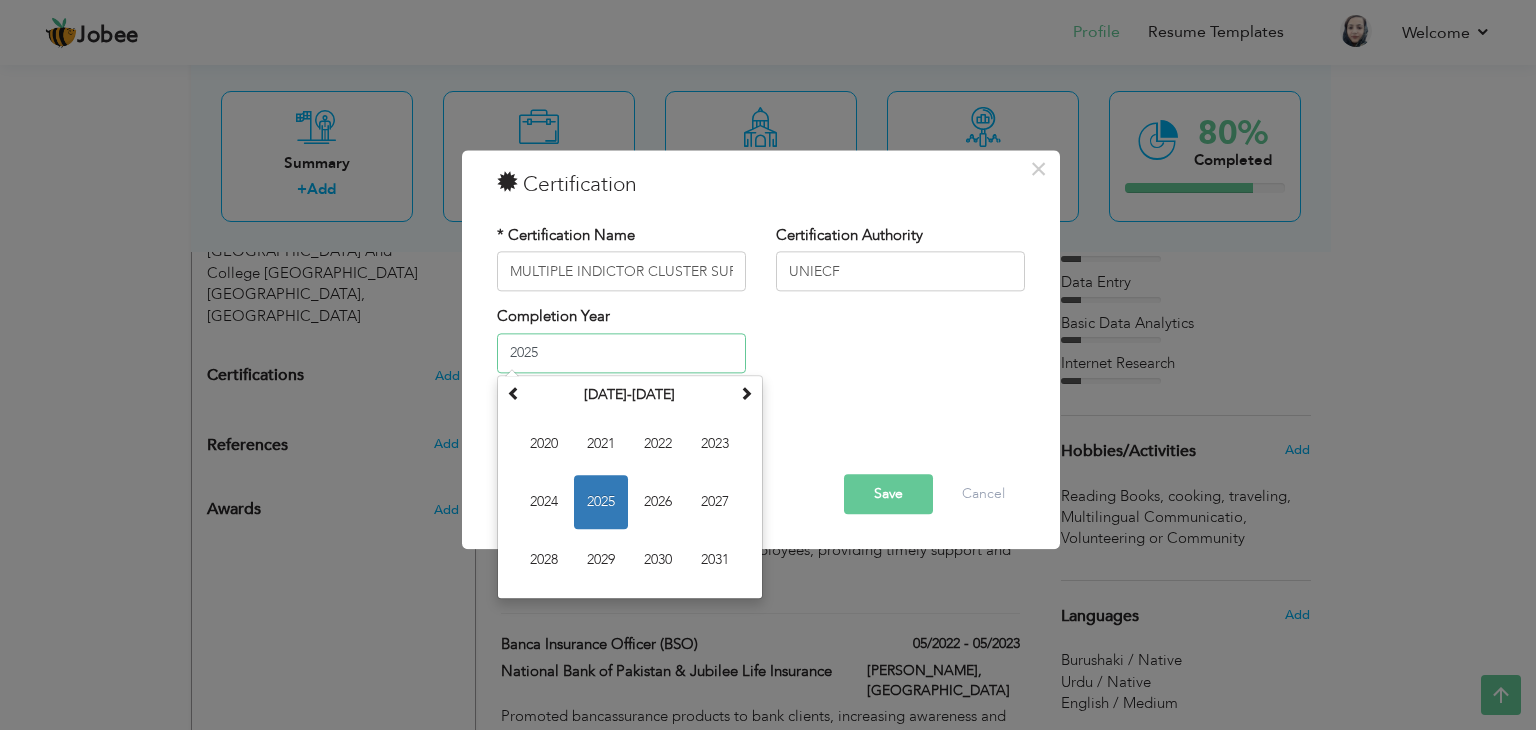 click on "2025" at bounding box center [621, 353] 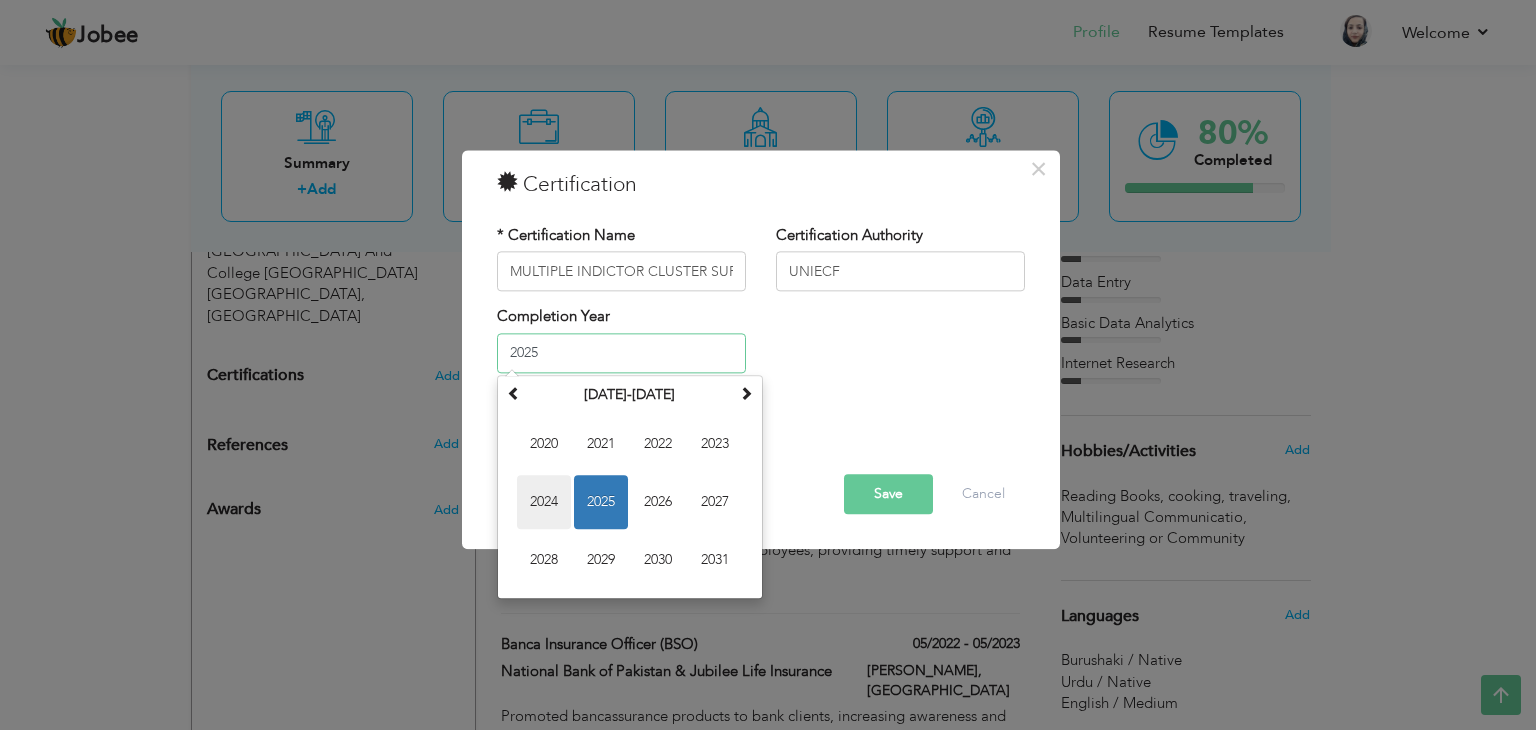 click on "2024" at bounding box center (544, 502) 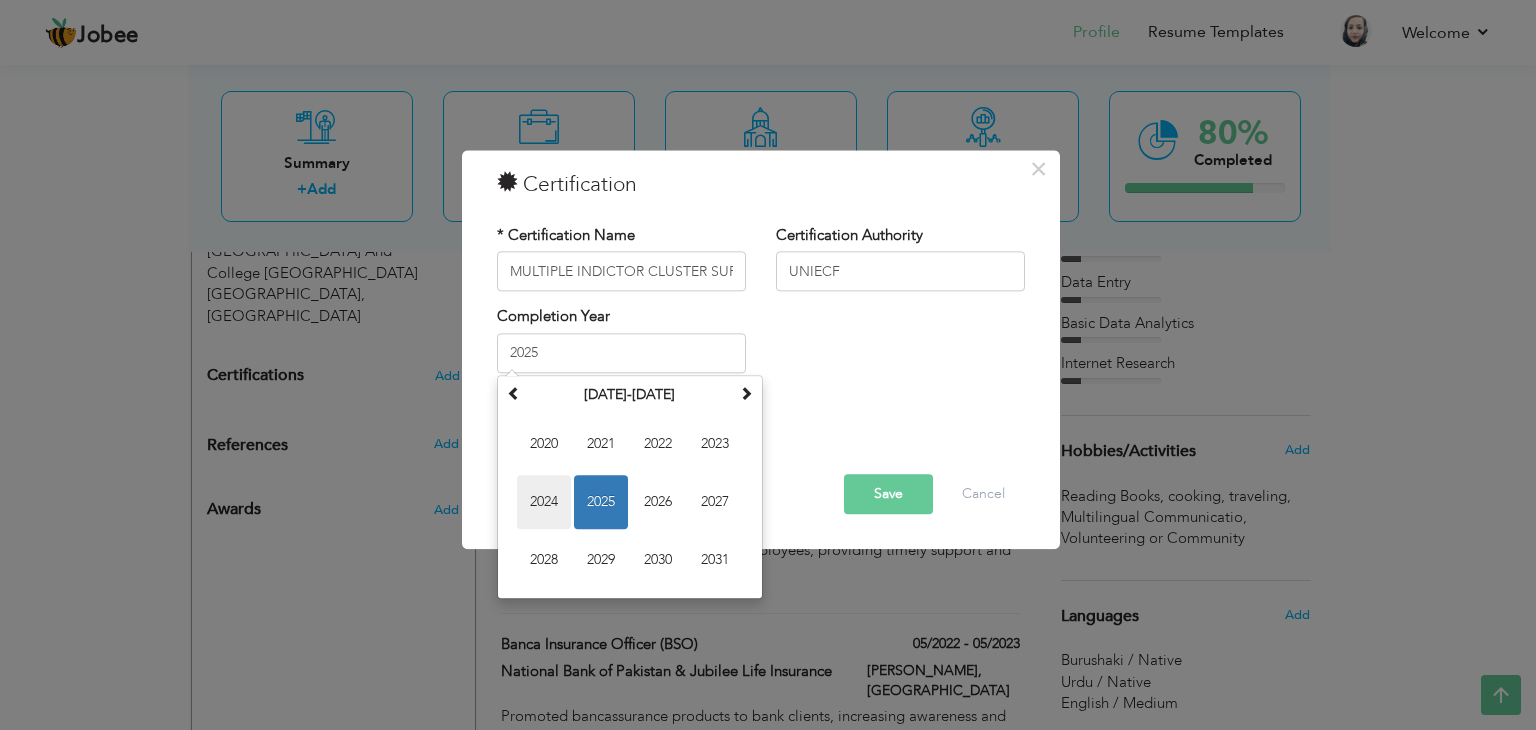 type on "2024" 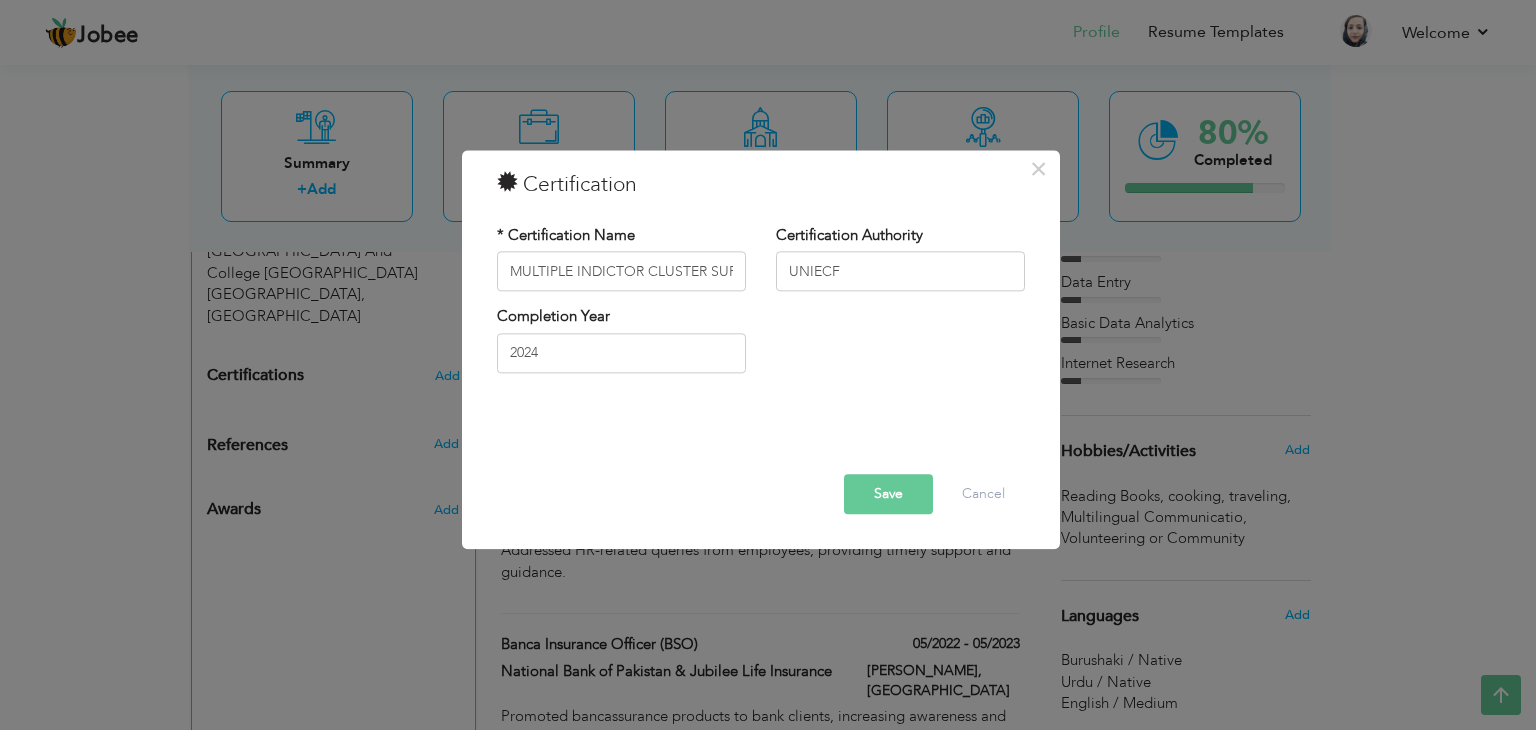 click on "Save" at bounding box center (888, 495) 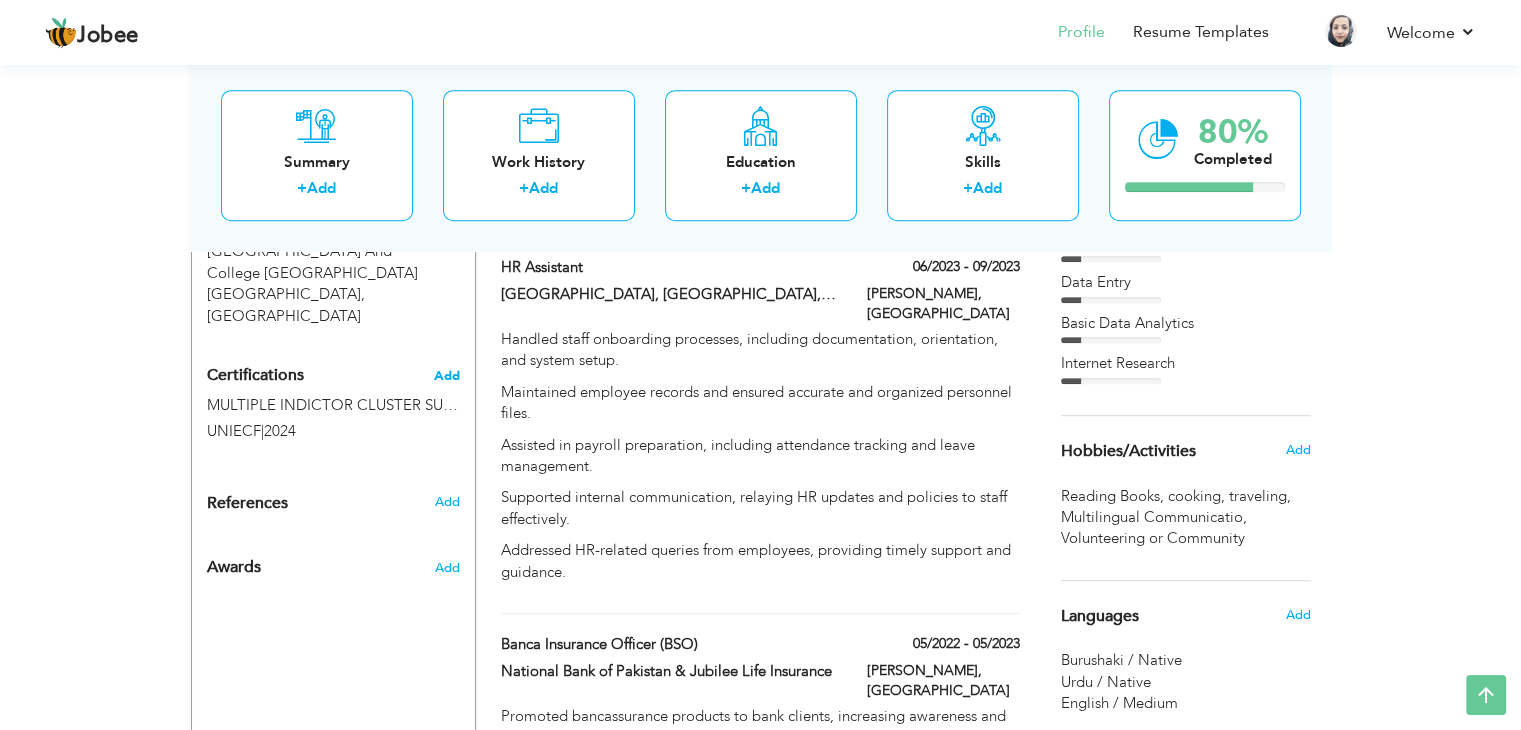 click on "Add" at bounding box center [447, 376] 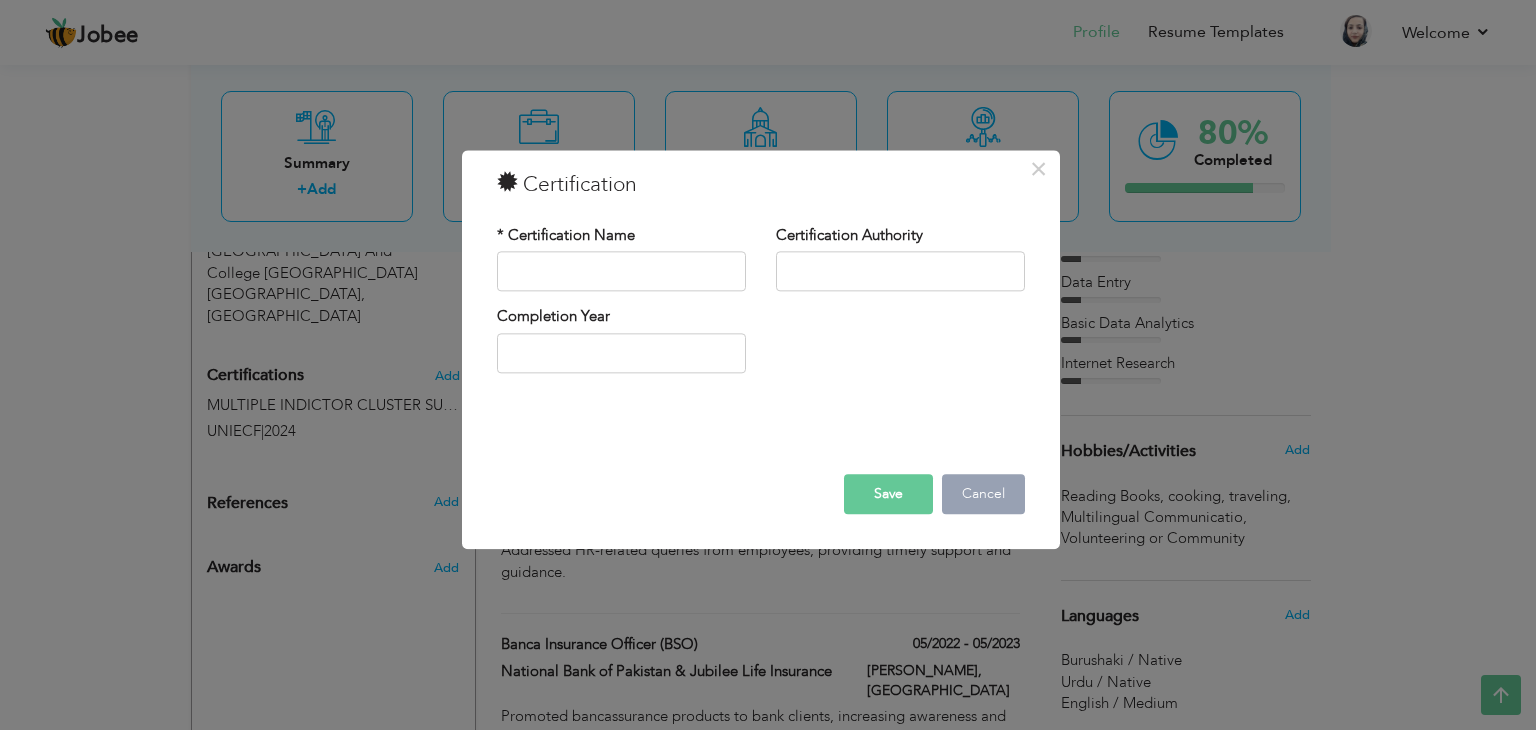 click on "Cancel" at bounding box center (983, 495) 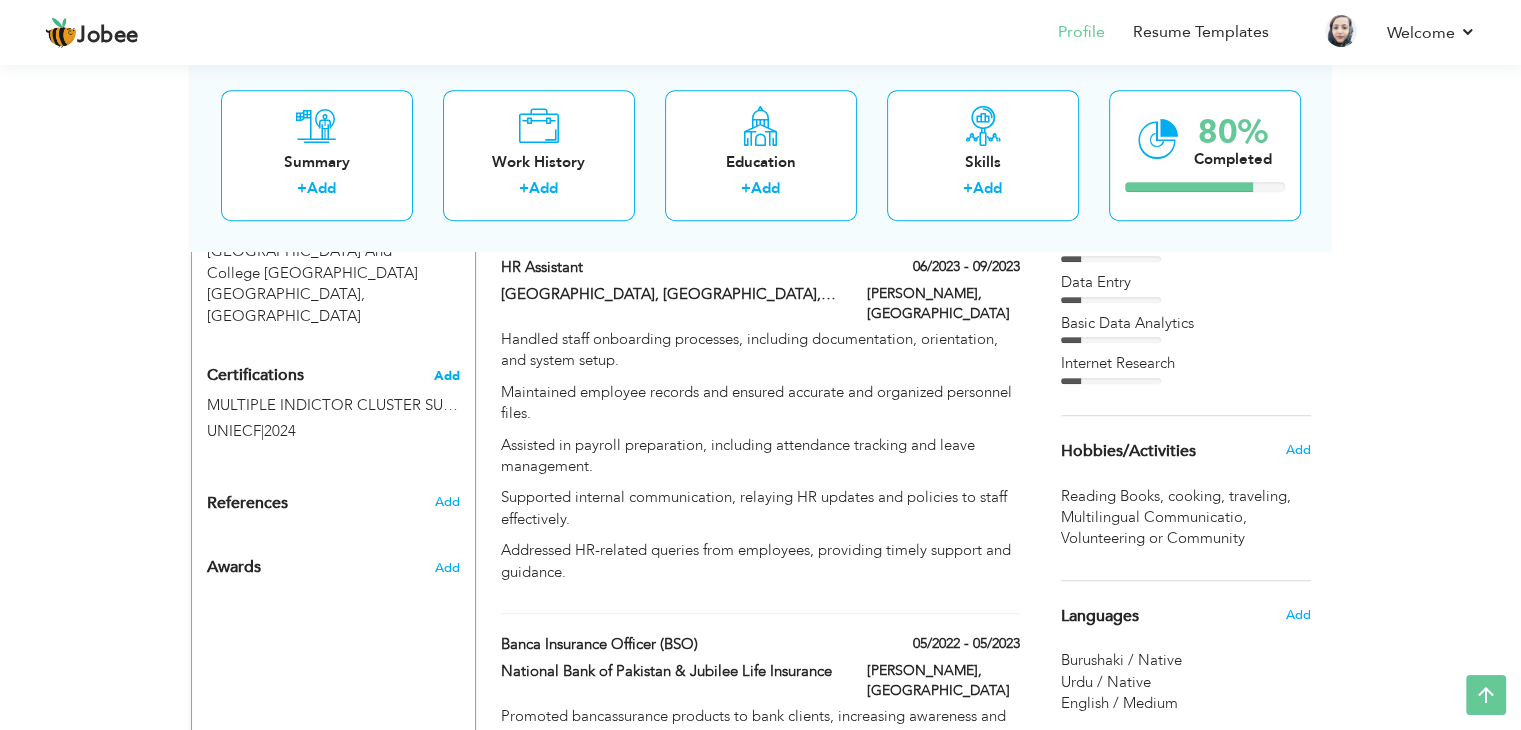 click on "Add" at bounding box center (447, 376) 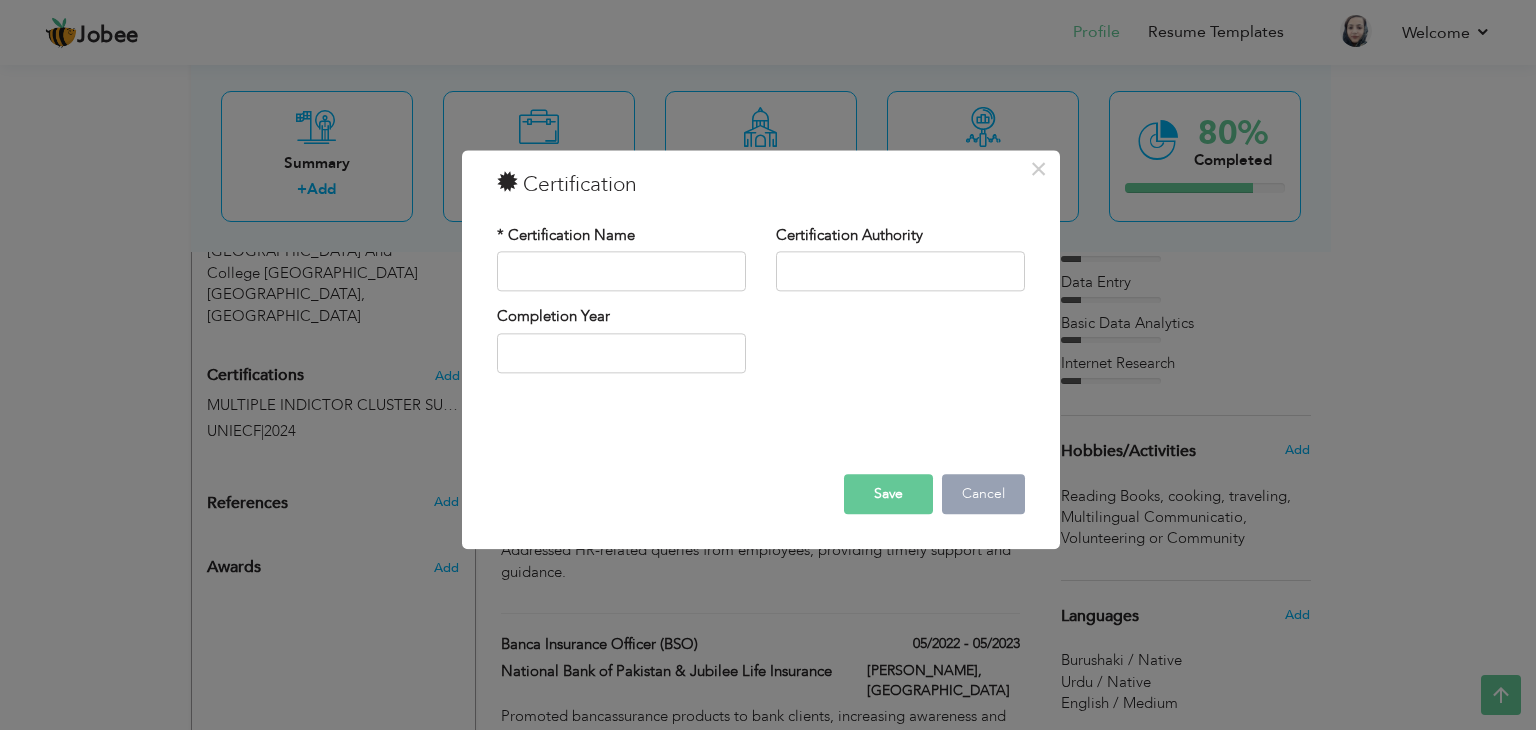 click on "Cancel" at bounding box center [983, 495] 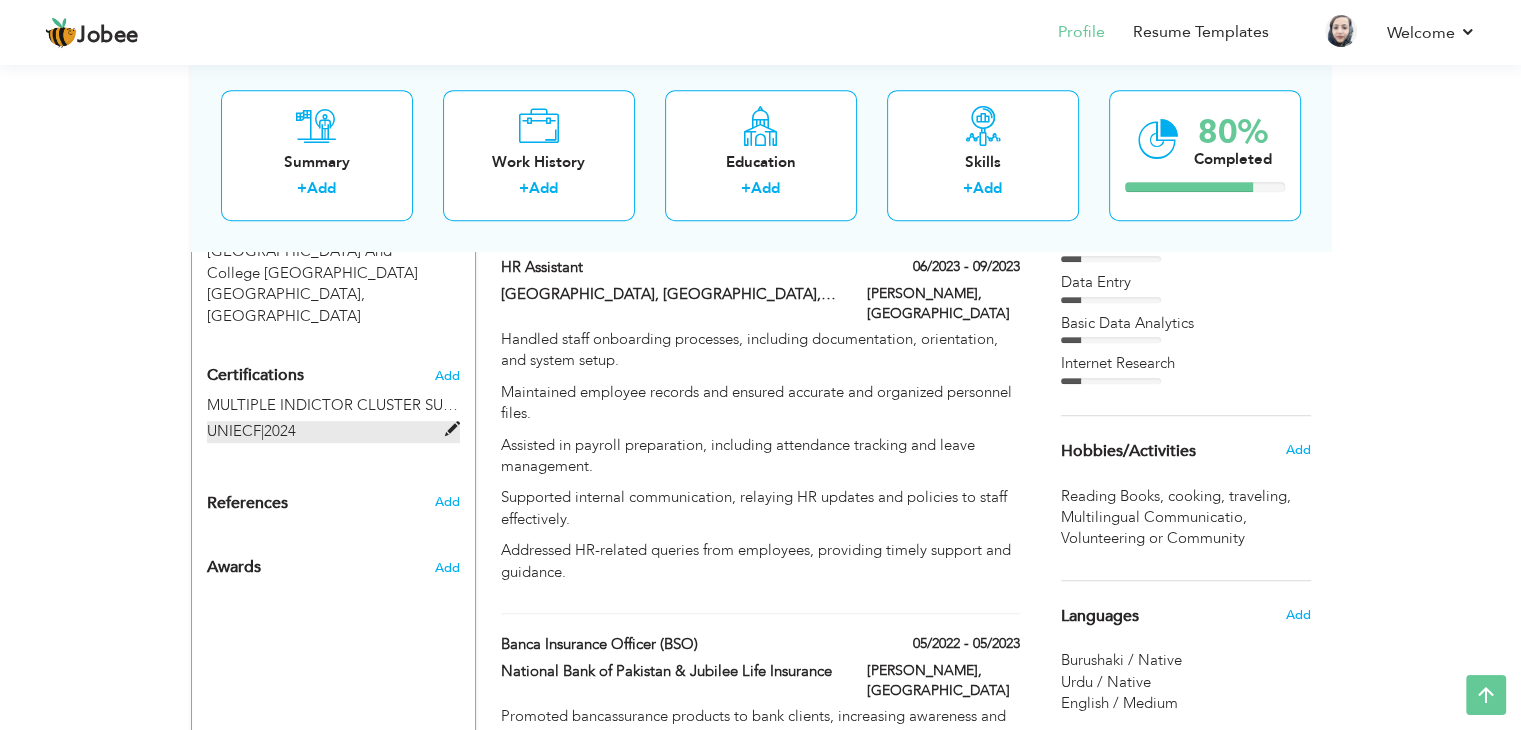 click at bounding box center (452, 429) 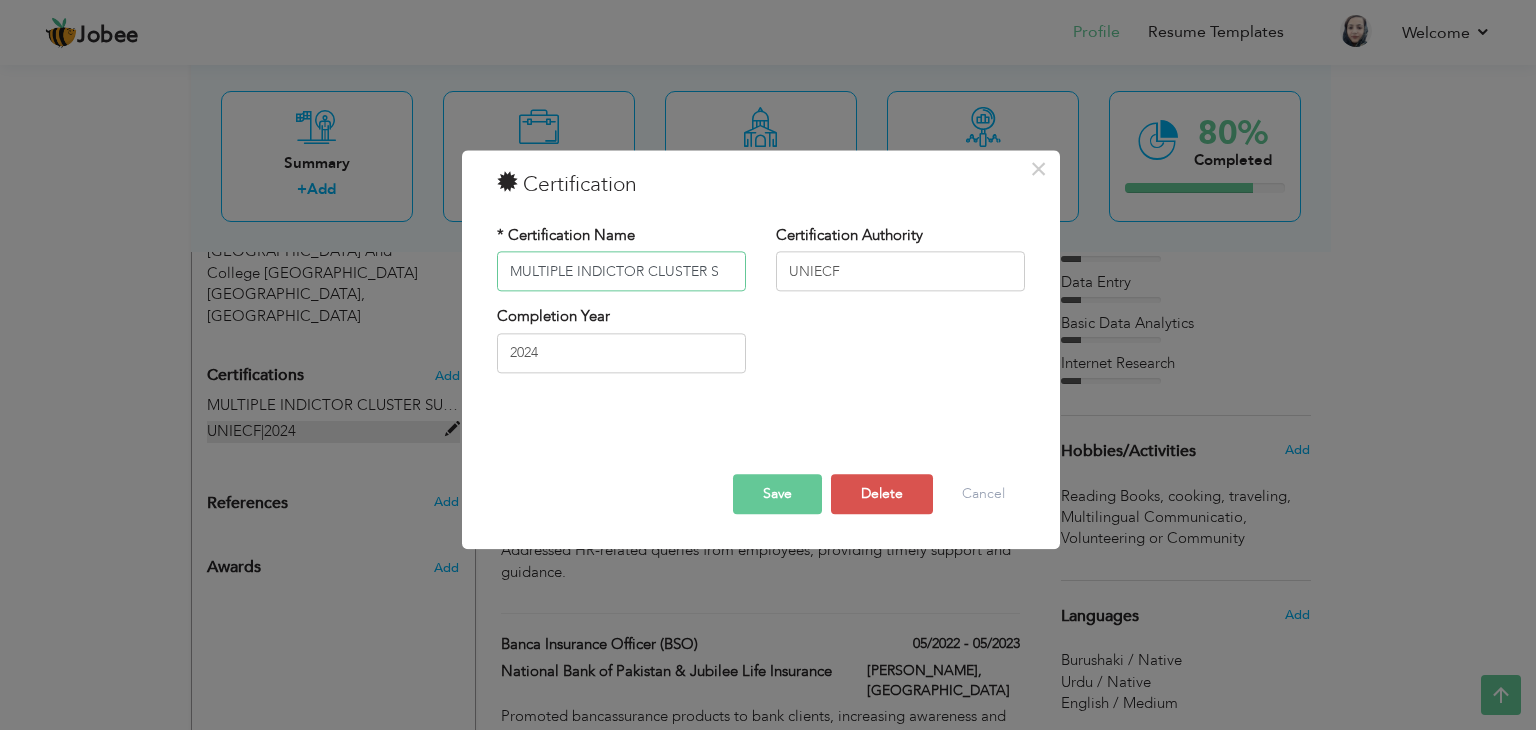scroll, scrollTop: 0, scrollLeft: 0, axis: both 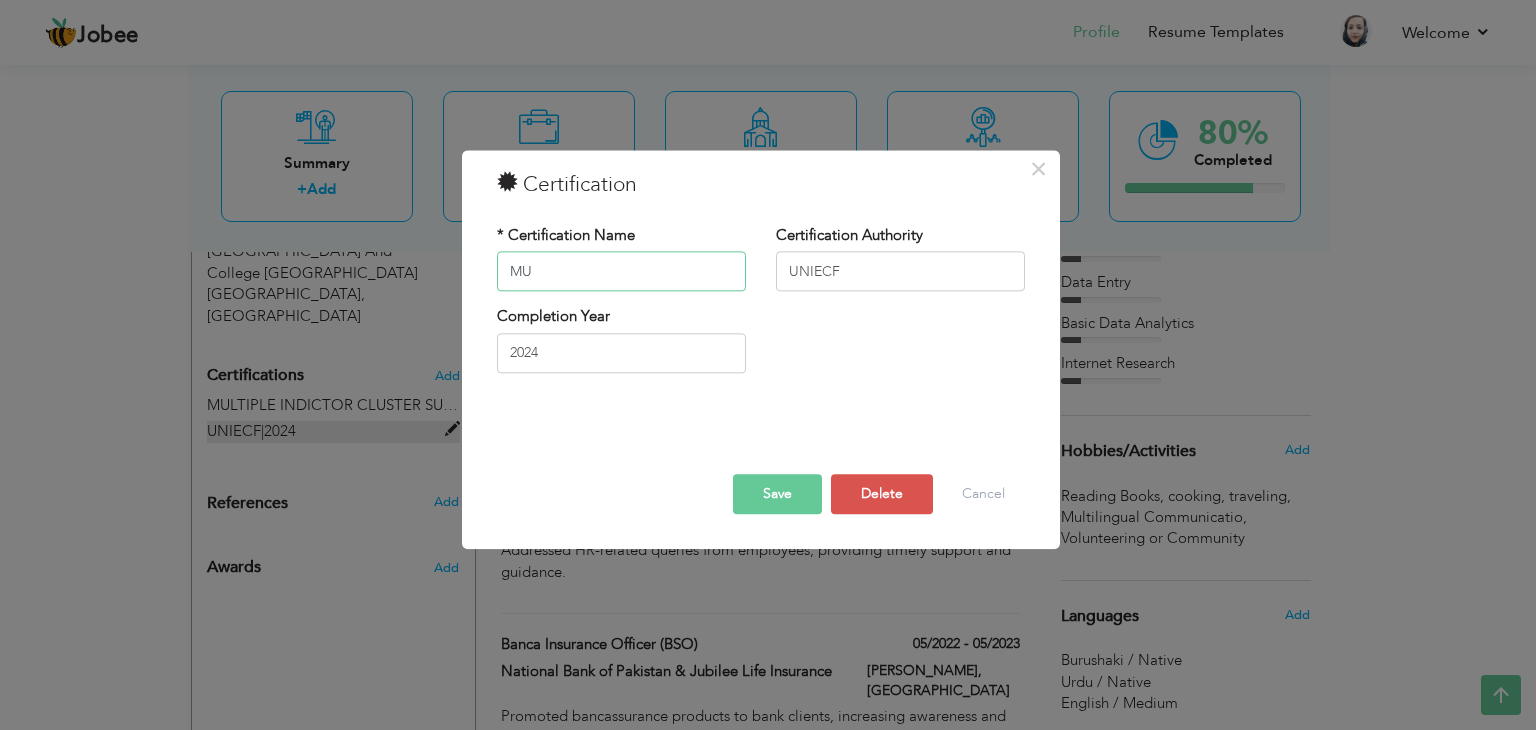 type on "M" 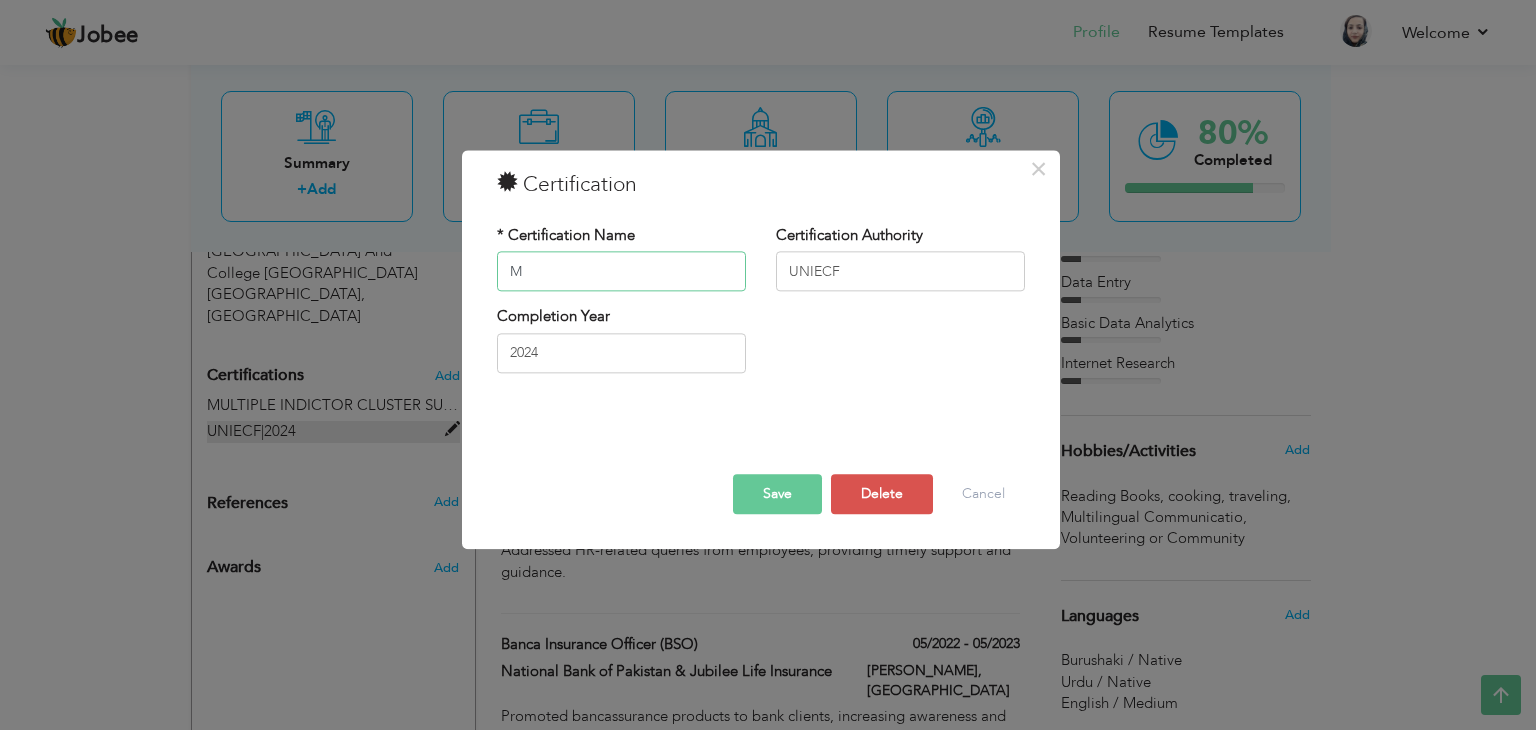 type 